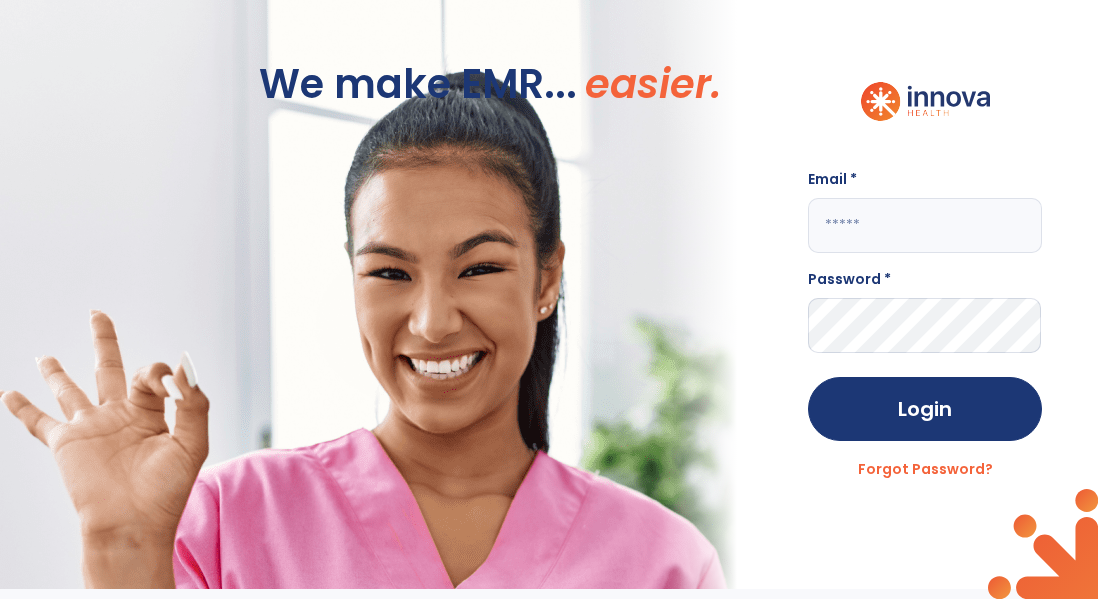 scroll, scrollTop: 0, scrollLeft: 0, axis: both 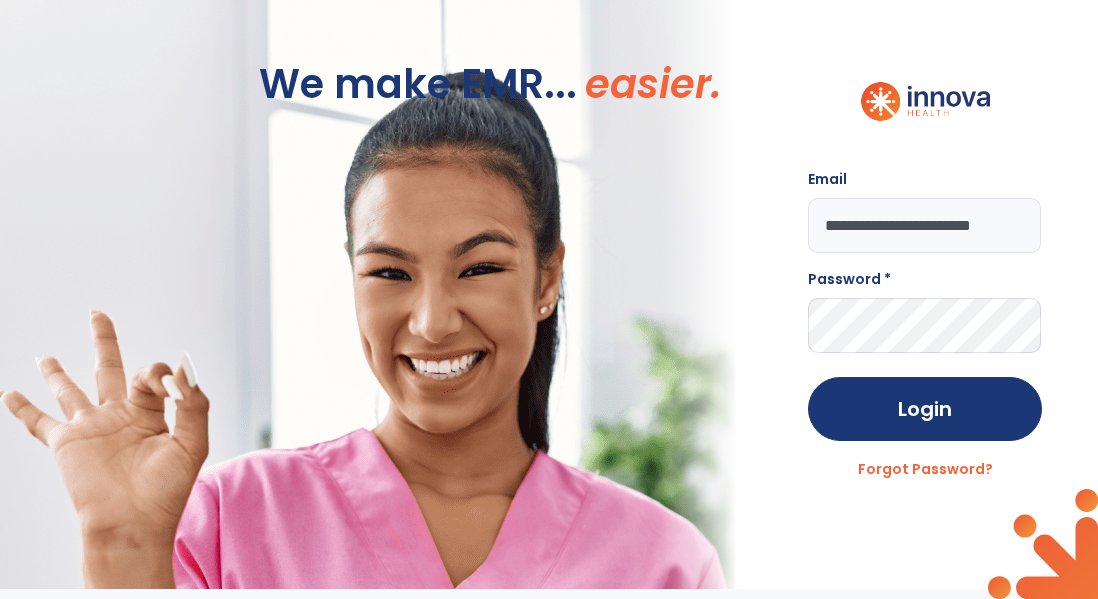 type on "**********" 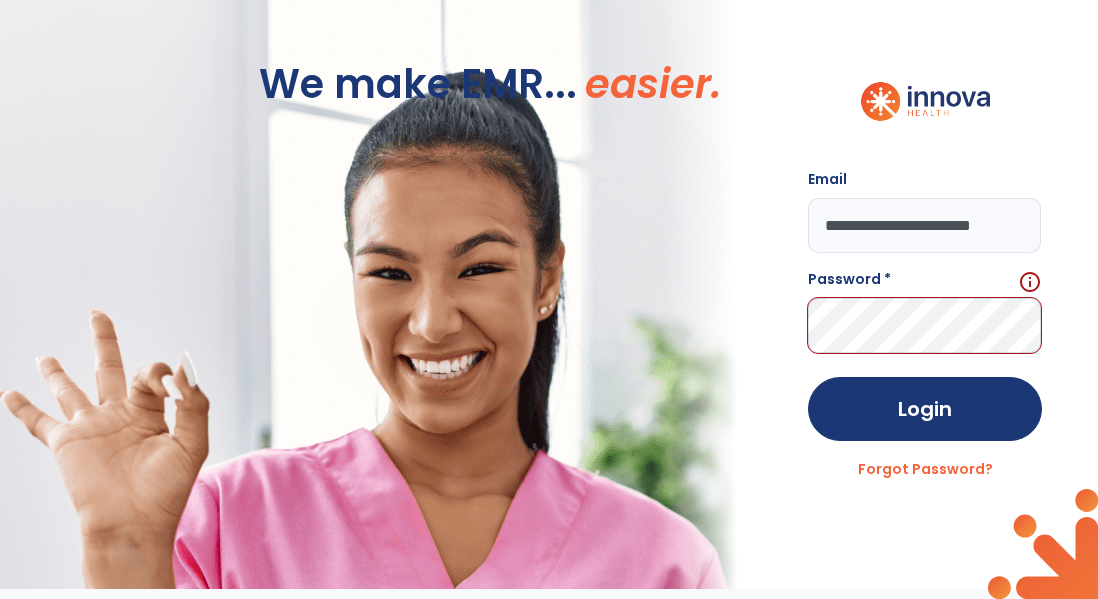 scroll, scrollTop: 0, scrollLeft: 0, axis: both 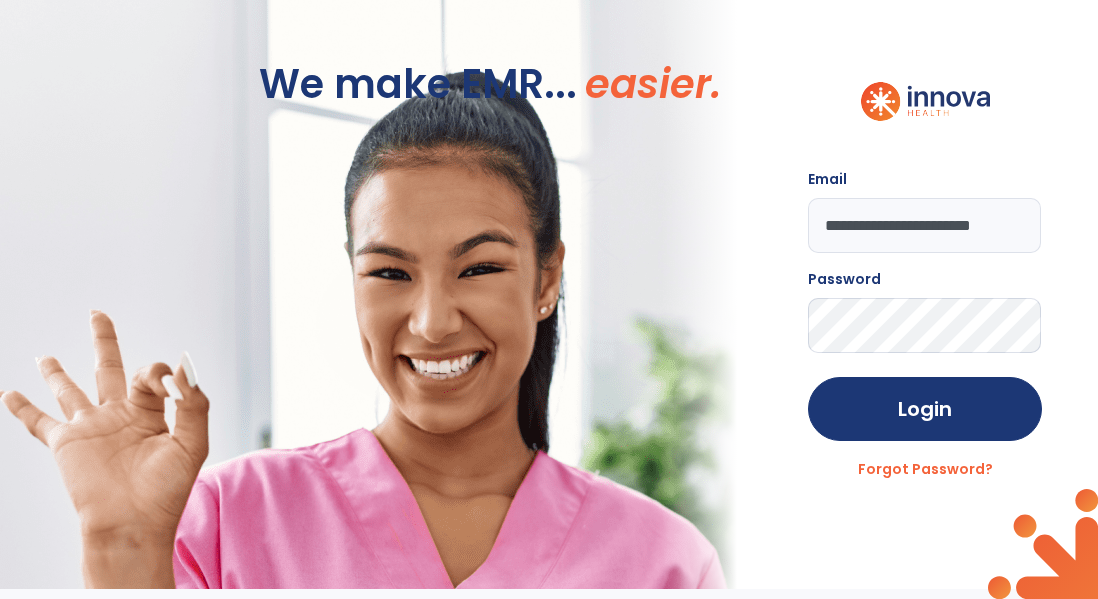 click on "Login" 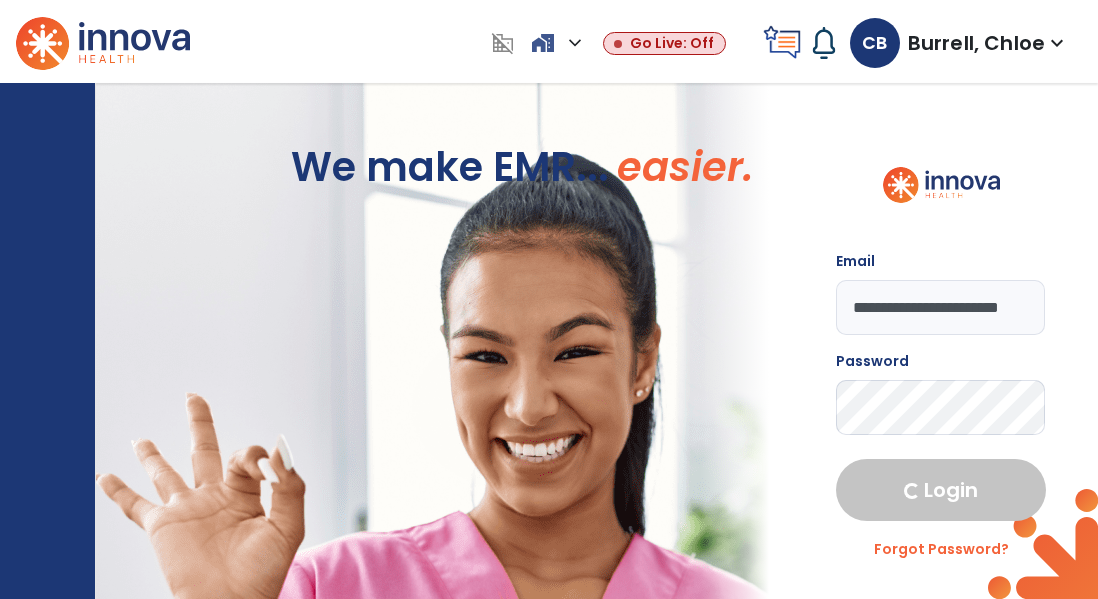 select on "****" 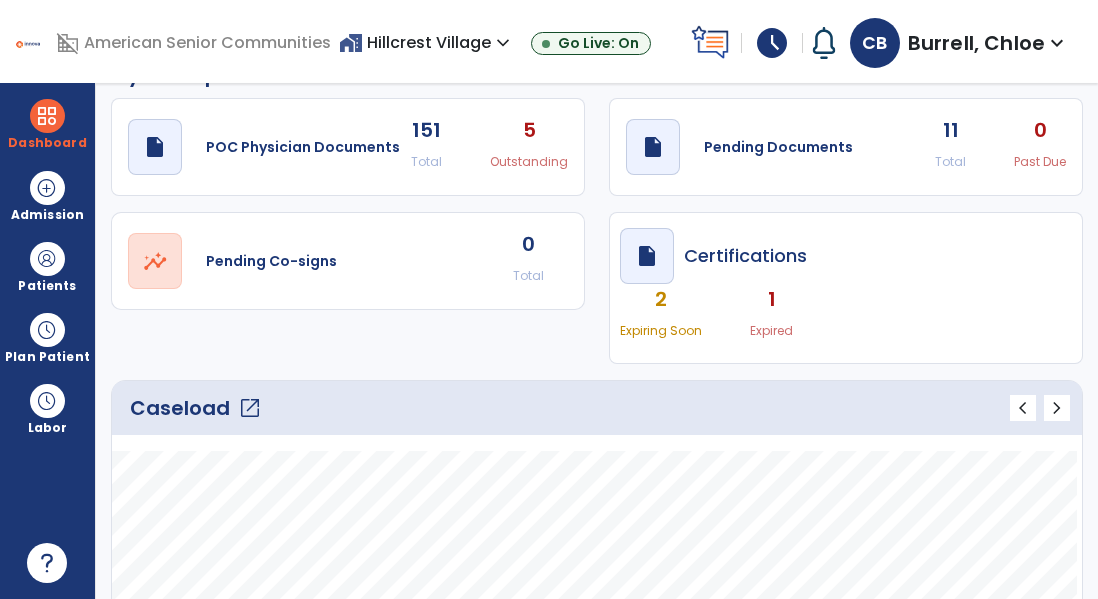 scroll, scrollTop: 41, scrollLeft: 0, axis: vertical 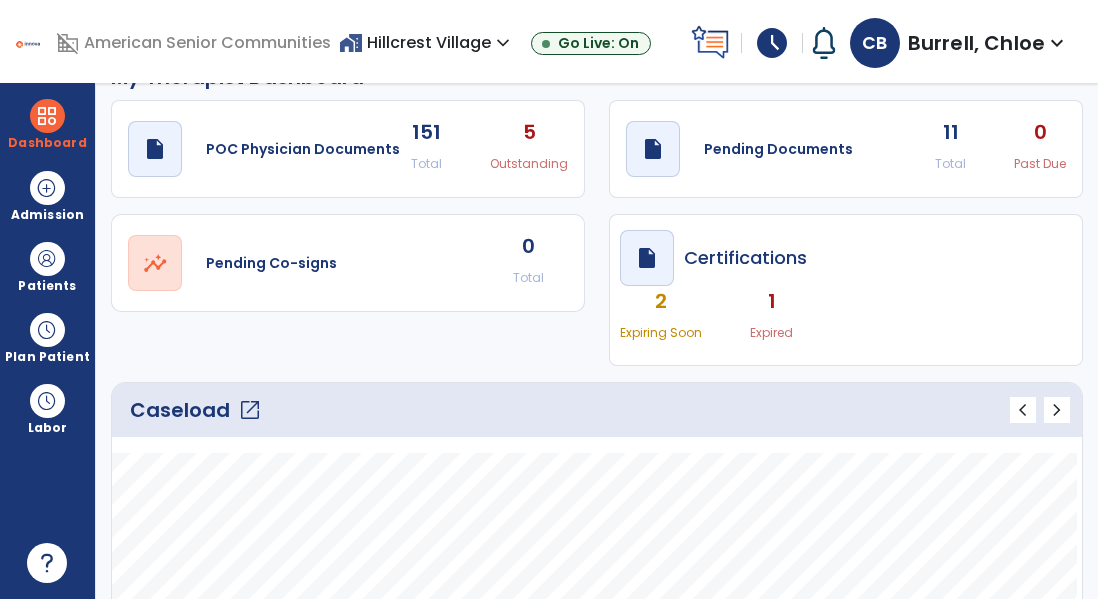 click on "Caseload   open_in_new   chevron_left   chevron_right" 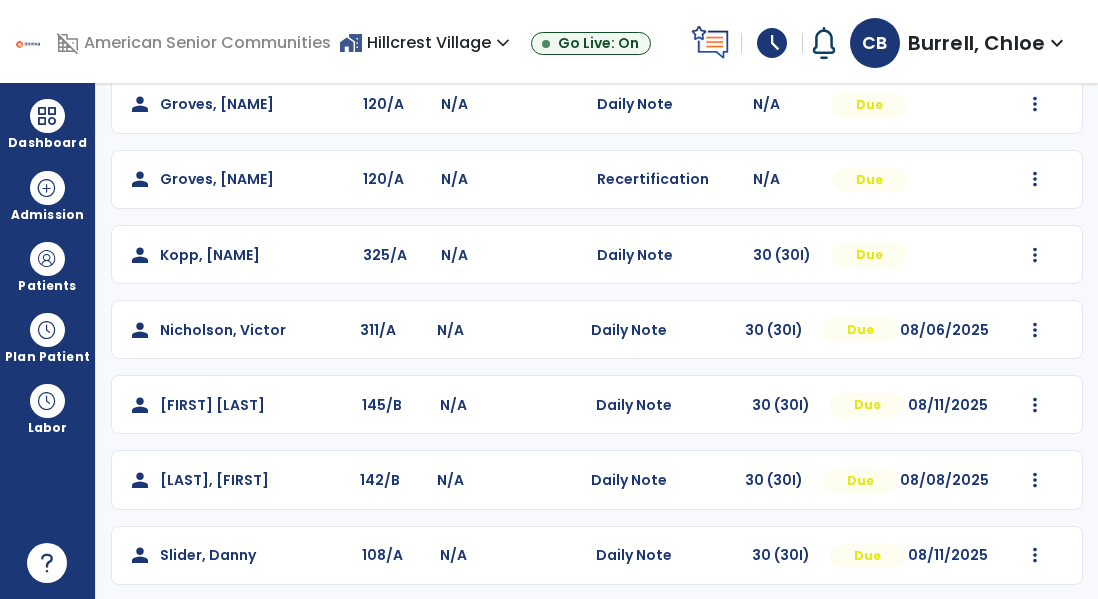 scroll, scrollTop: 198, scrollLeft: 0, axis: vertical 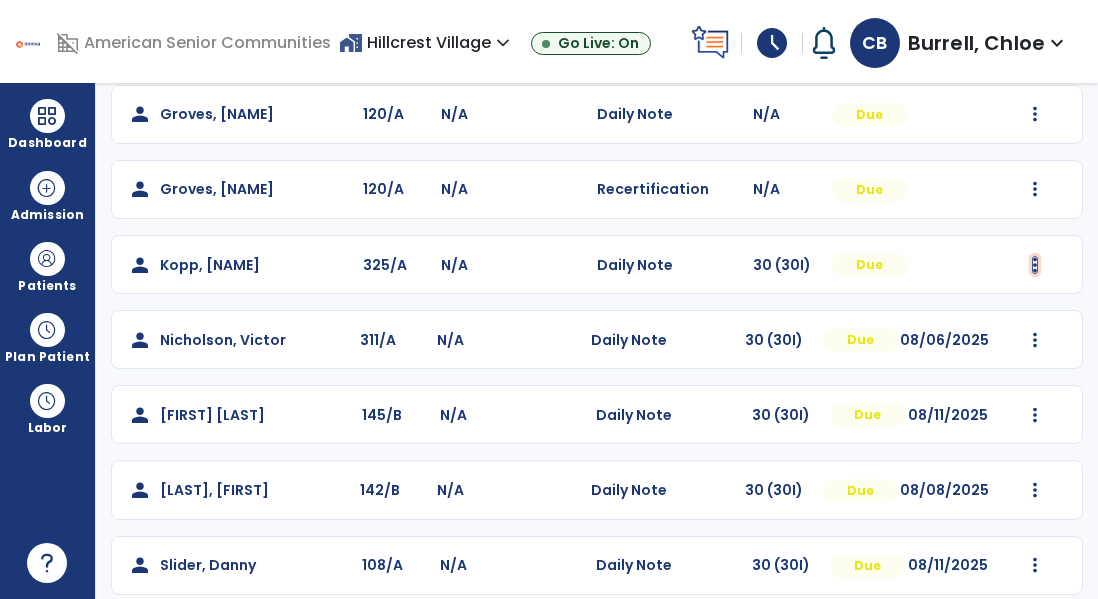 click at bounding box center [1035, 114] 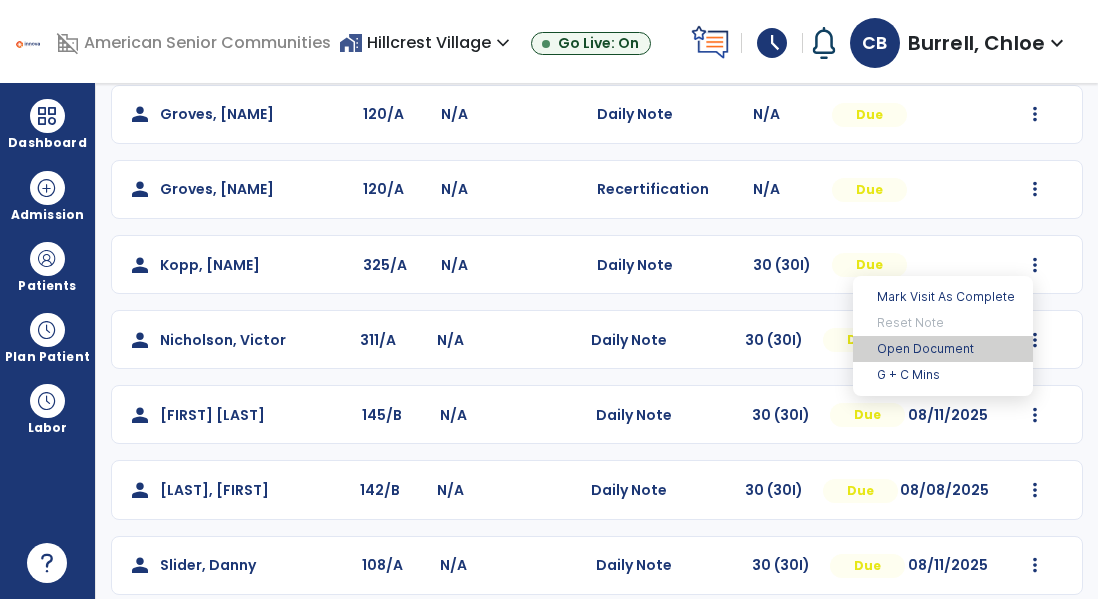 click on "Open Document" at bounding box center (943, 349) 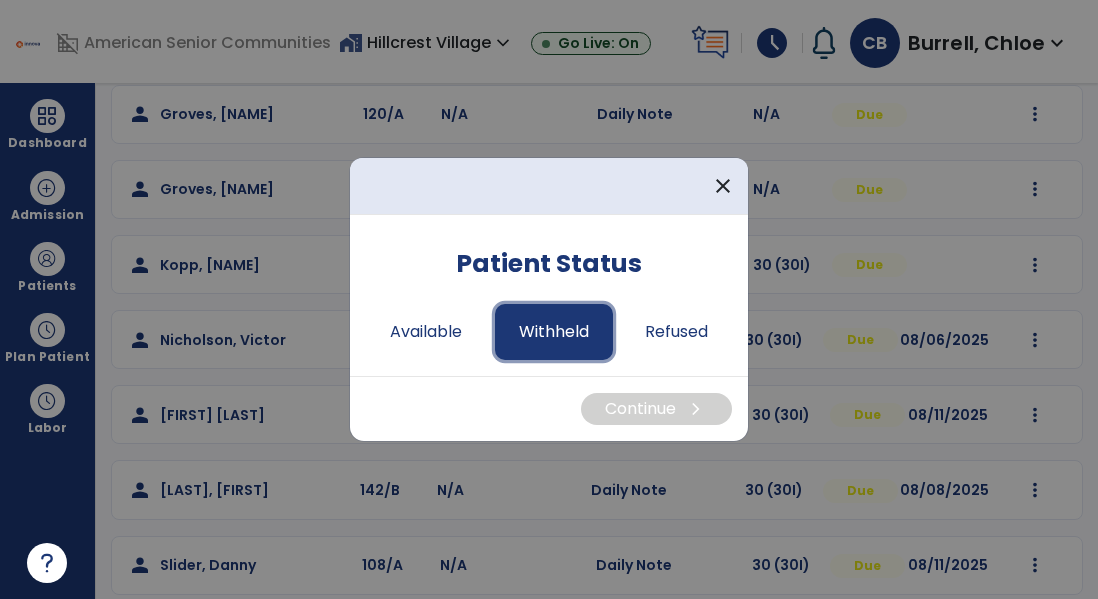 click on "Withheld" at bounding box center (554, 332) 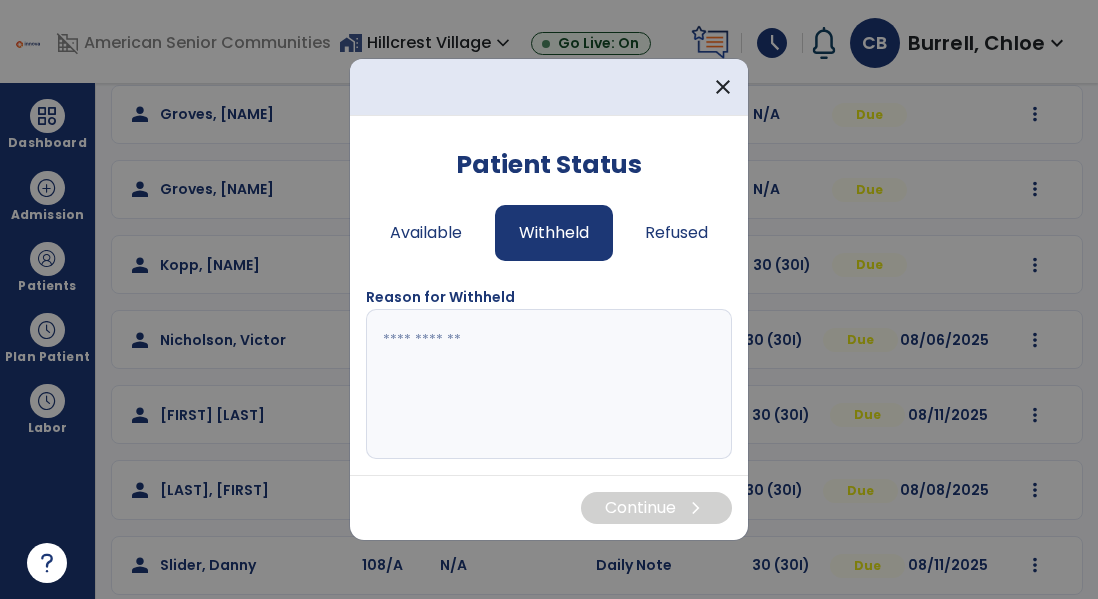 click at bounding box center (549, 384) 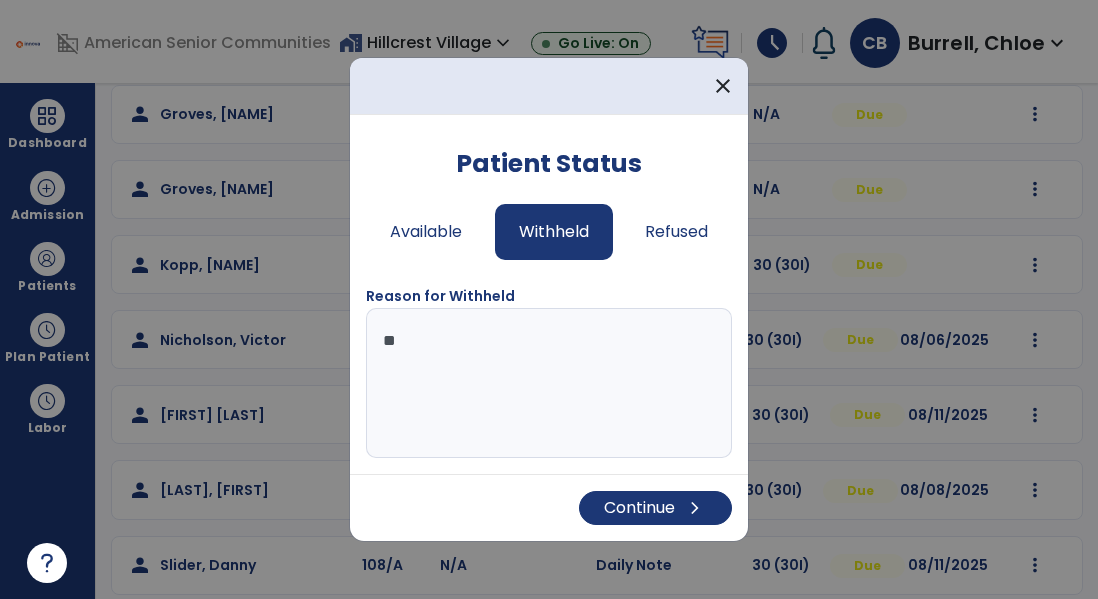 type on "*" 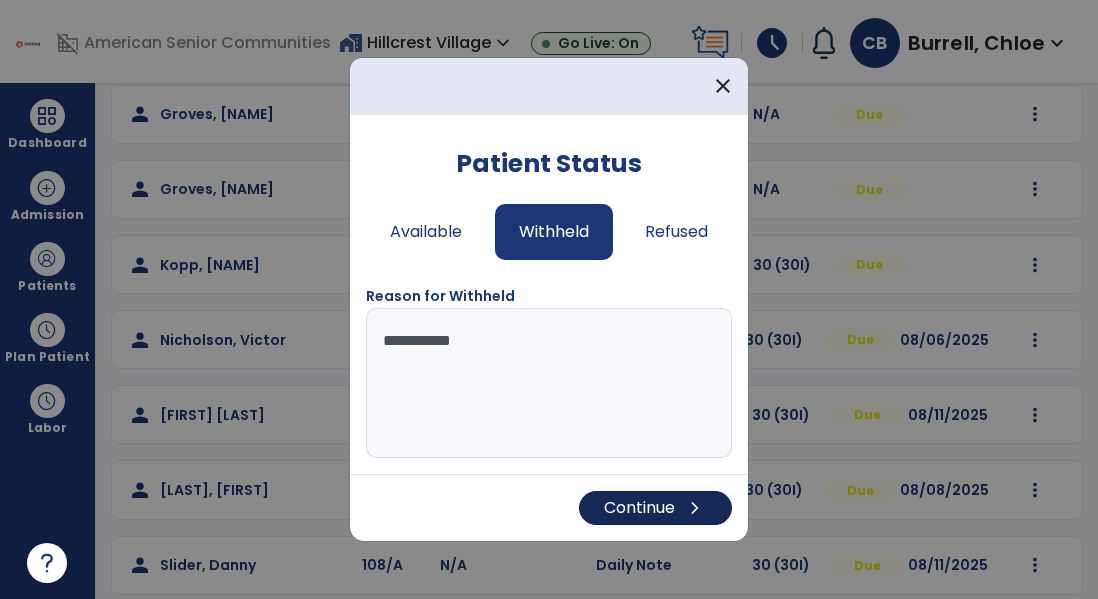 type on "**********" 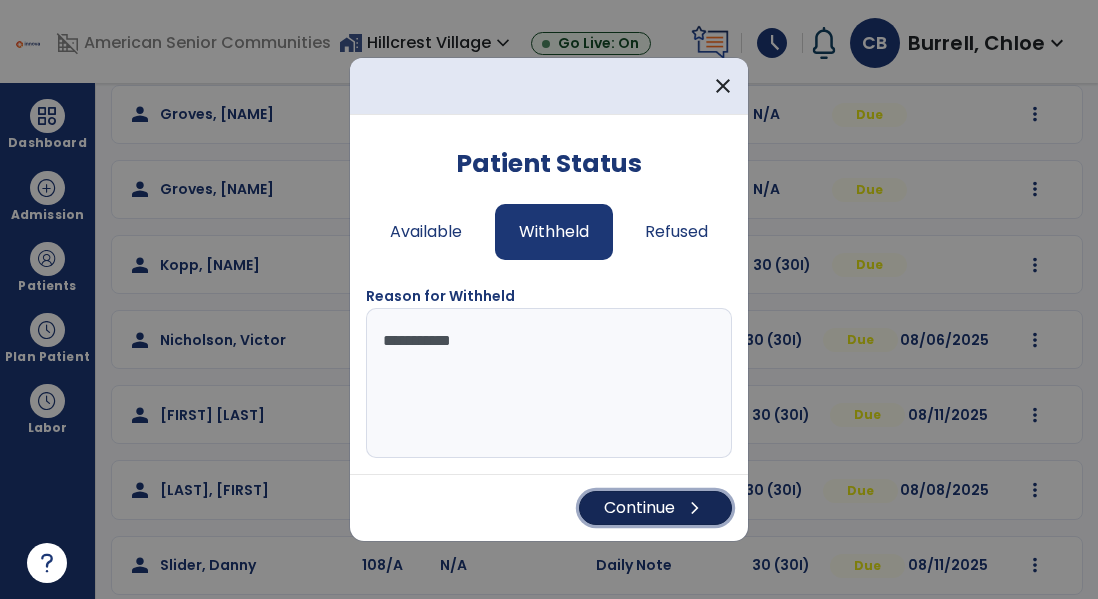 click on "Continue   chevron_right" at bounding box center (655, 508) 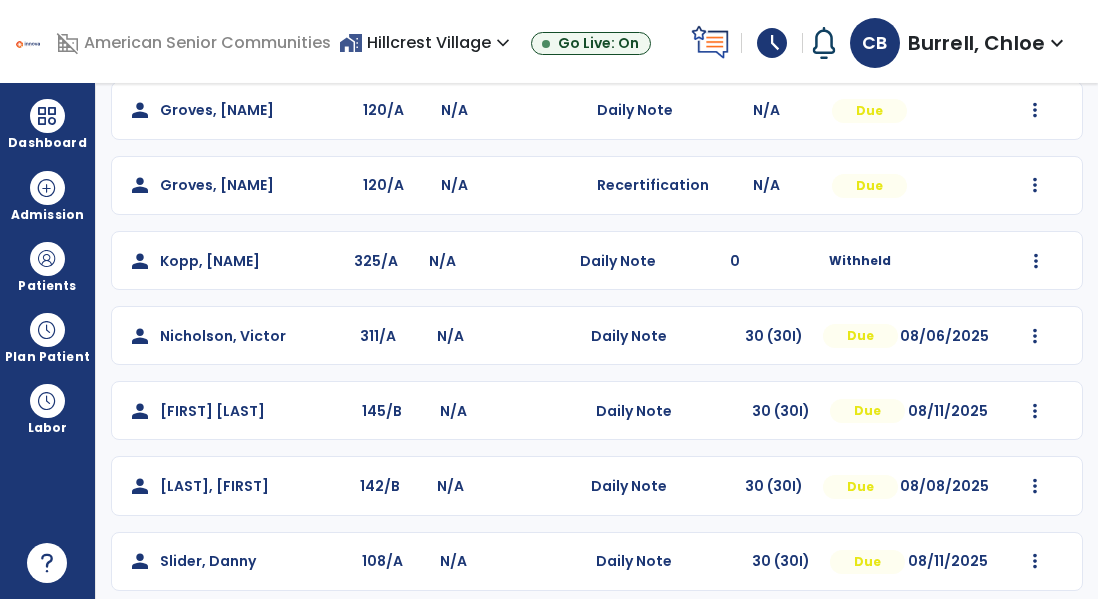 scroll, scrollTop: 201, scrollLeft: 0, axis: vertical 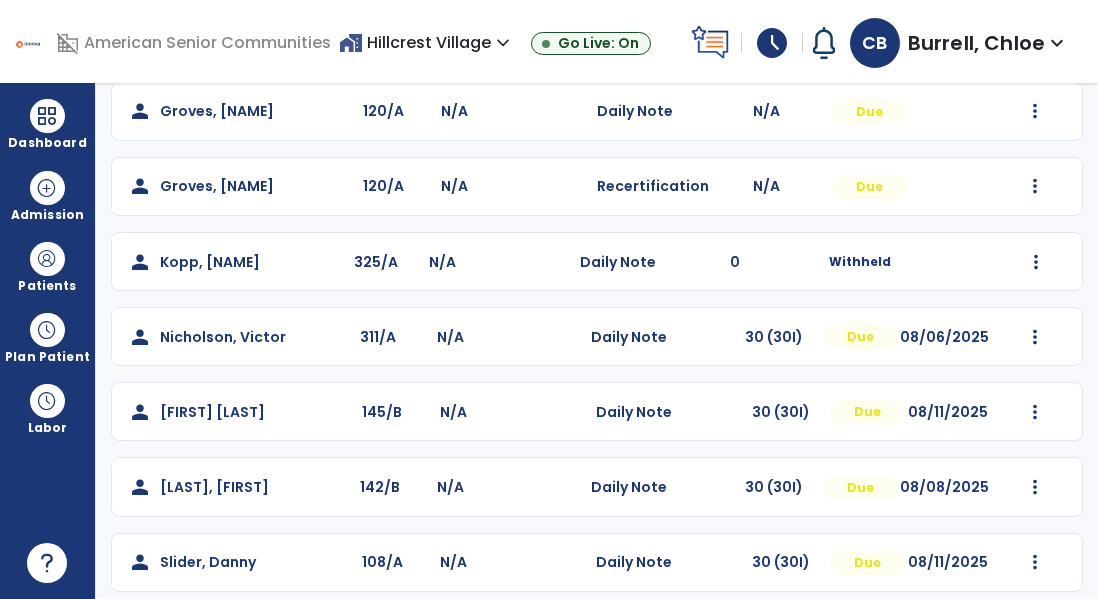 click on "person   [NAME]  120/A N/A  Daily Note   N/A  Due  Mark Visit As Complete   Reset Note   Open Document   G + C Mins   person   [NAME]  120/A N/A  Recertification   N/A  Due  Mark Visit As Complete   Reset Note   Open Document   G + C Mins   person   [NAME]  325/A N/A  Daily Note   0  Withheld  Mark Visit As Complete   Reset Note   Open Document   G + C Mins   person   [NAME]  311/A N/A  Daily Note   30 (30I)  Due 08/06/2025  Mark Visit As Complete   Reset Note   Open Document   G + C Mins   person   [NAME]  145/B N/A  Daily Note   30 (30I)  Due 08/11/2025  Mark Visit As Complete   Reset Note   Open Document   G + C Mins   person   [NAME]  142/B N/A  Daily Note   30 (30I)  Due 08/08/2025  Mark Visit As Complete   Reset Note   Open Document   G + C Mins   person   [NAME]  108/A N/A  Daily Note   30 (30I)  Due 08/11/2025  Mark Visit As Complete   Reset Note   Open Document   G + C Mins   person   [NAME]  306/B N/A  Daily Note   38 (38I)  Due" 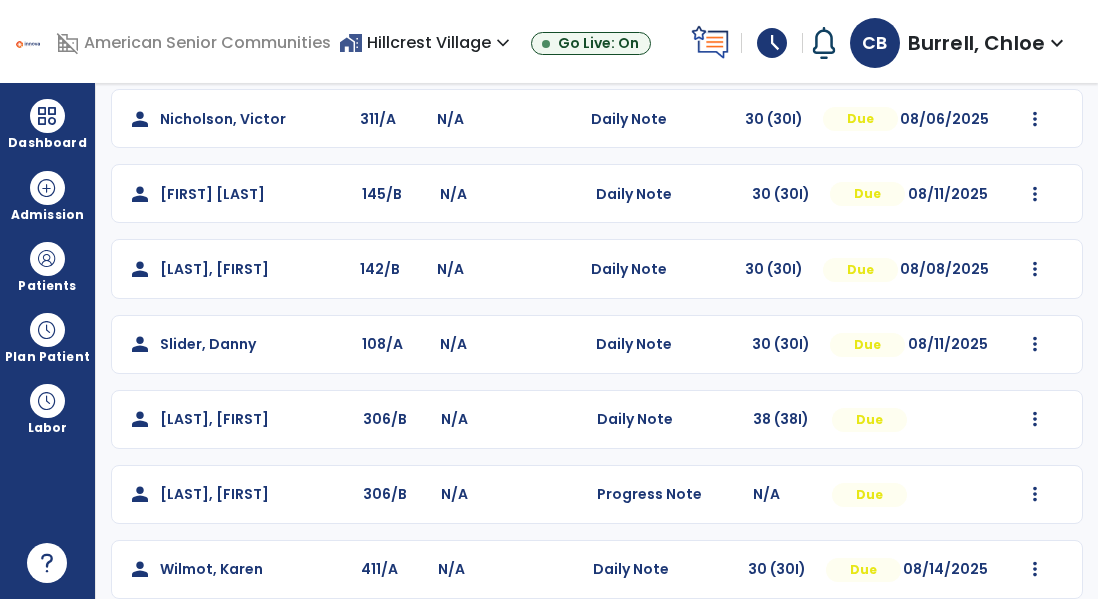 scroll, scrollTop: 418, scrollLeft: 0, axis: vertical 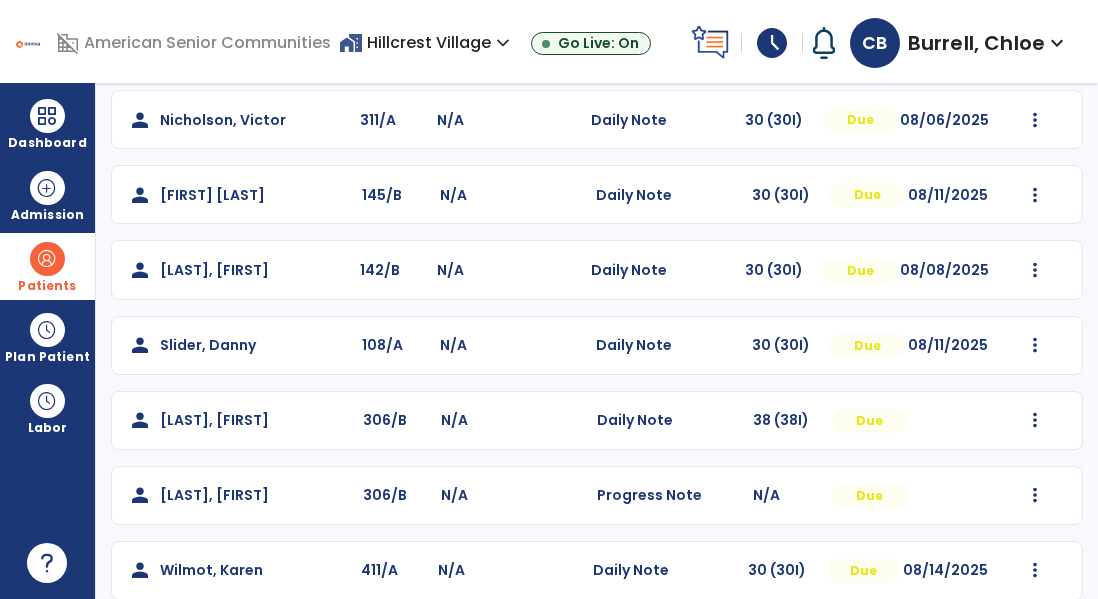 click on "Patients" at bounding box center [47, 266] 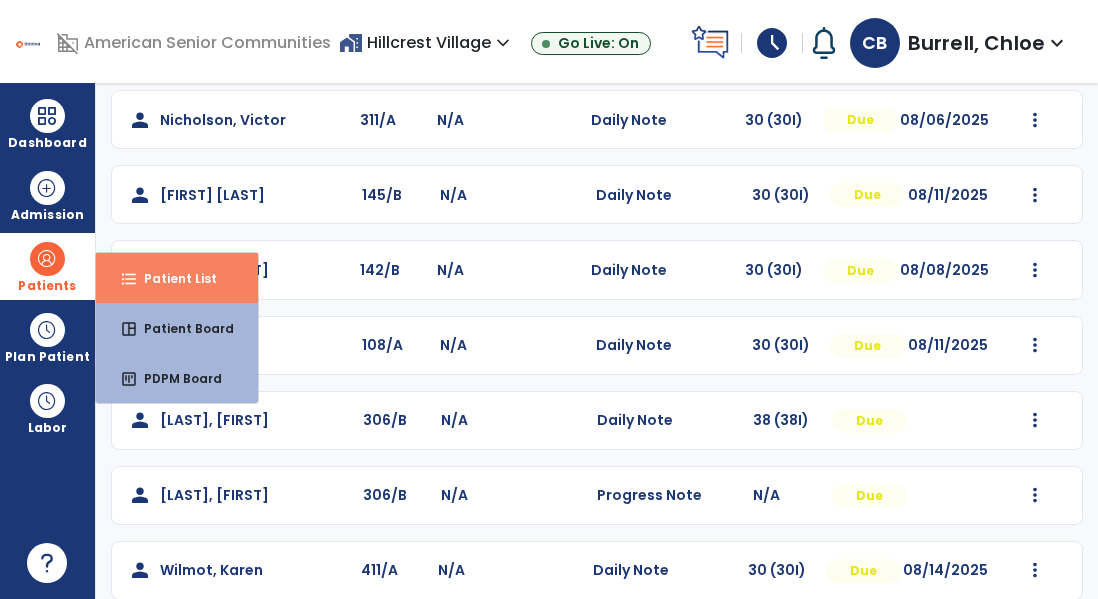 click on "format_list_bulleted" at bounding box center (129, 279) 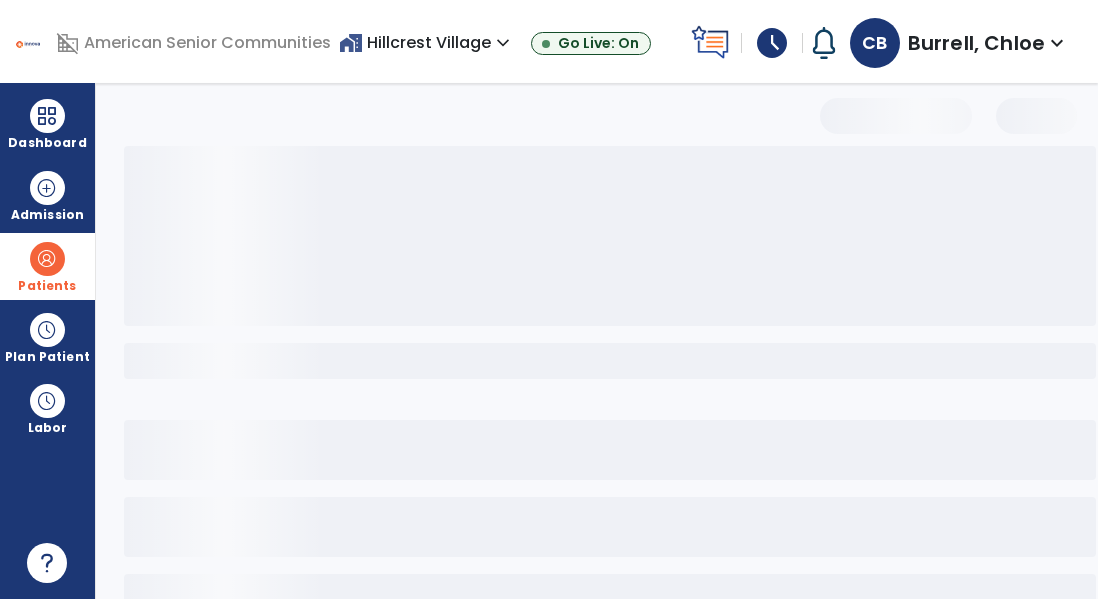scroll, scrollTop: 144, scrollLeft: 0, axis: vertical 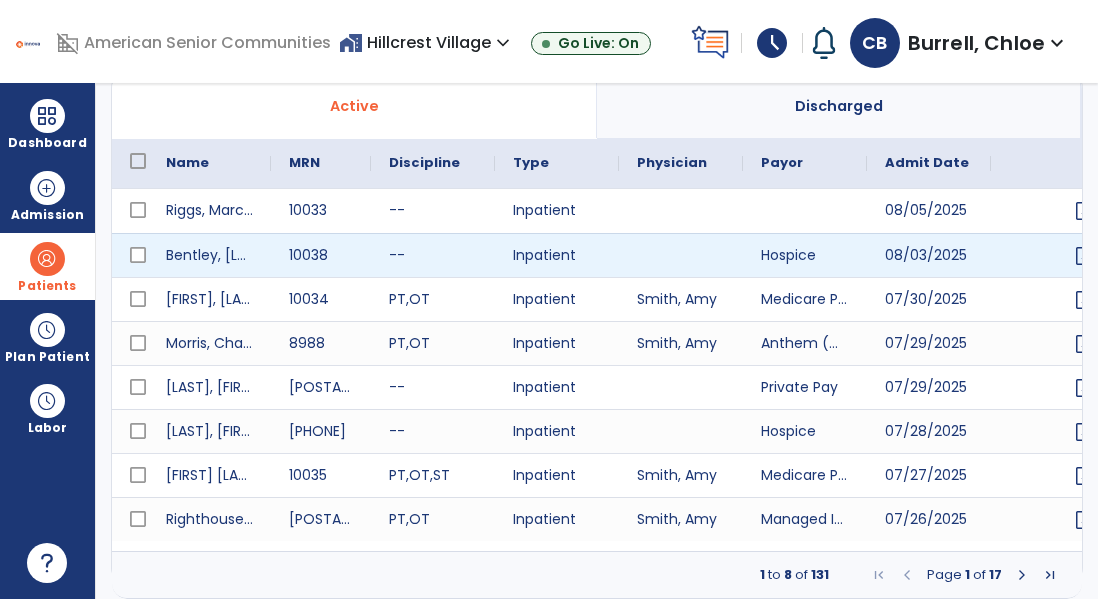 select on "***" 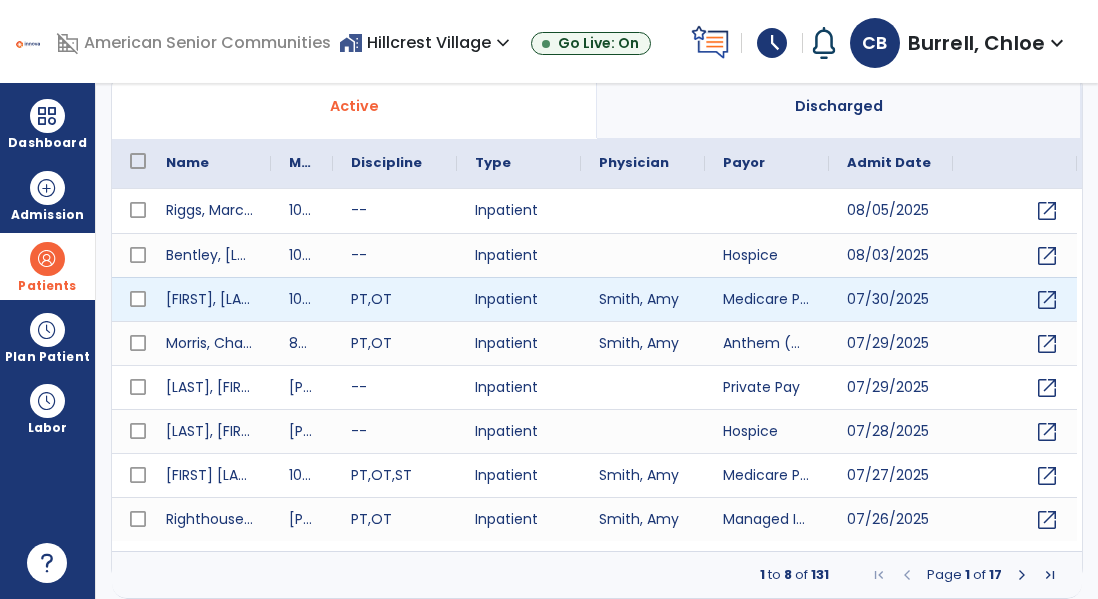 scroll, scrollTop: 0, scrollLeft: 0, axis: both 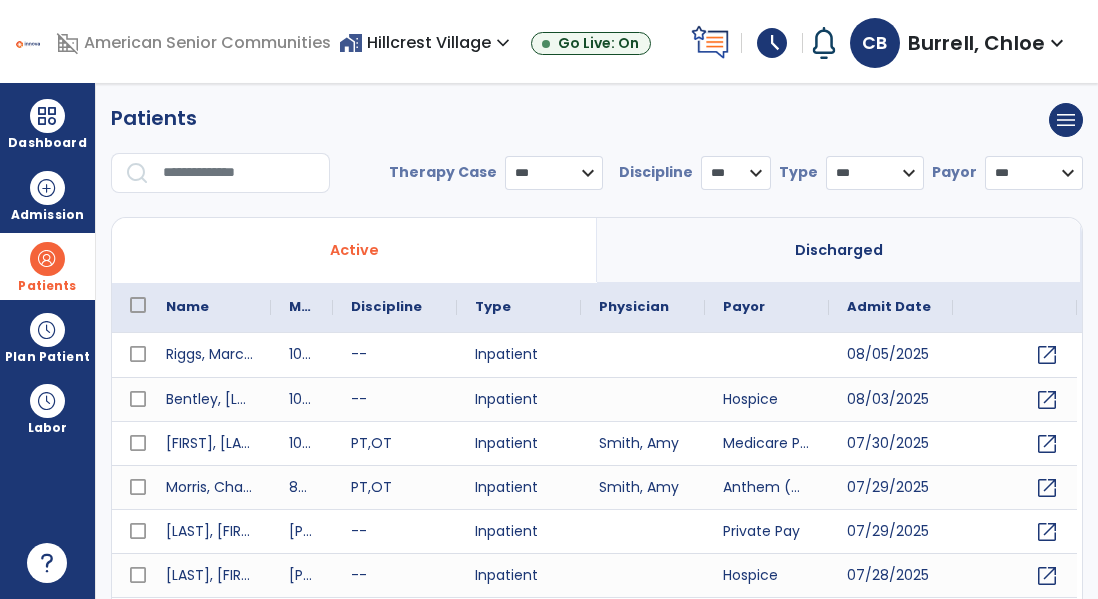 click at bounding box center (239, 173) 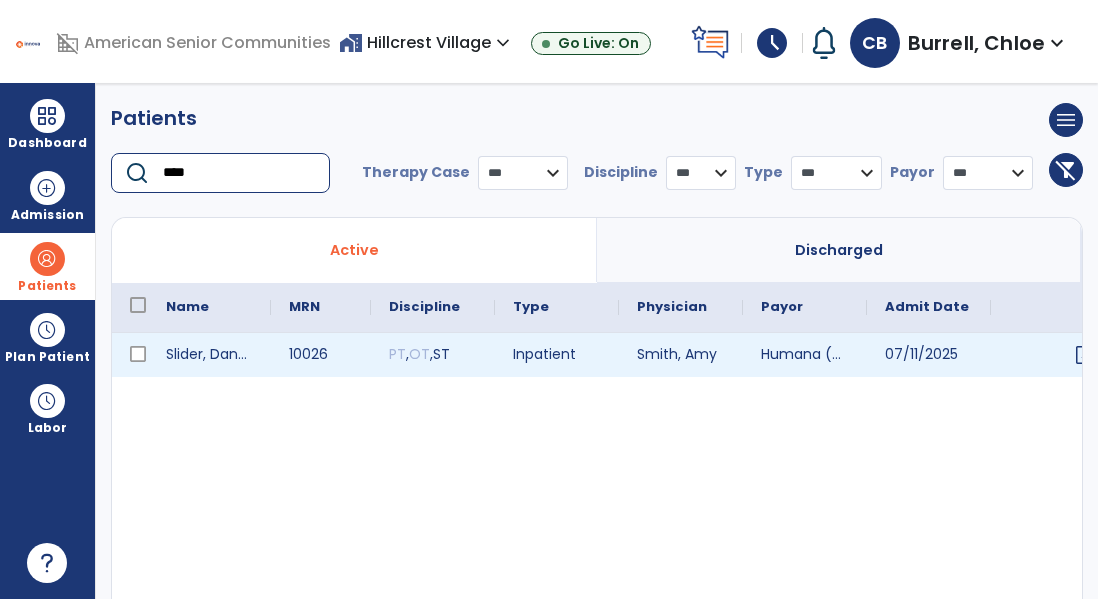 type on "****" 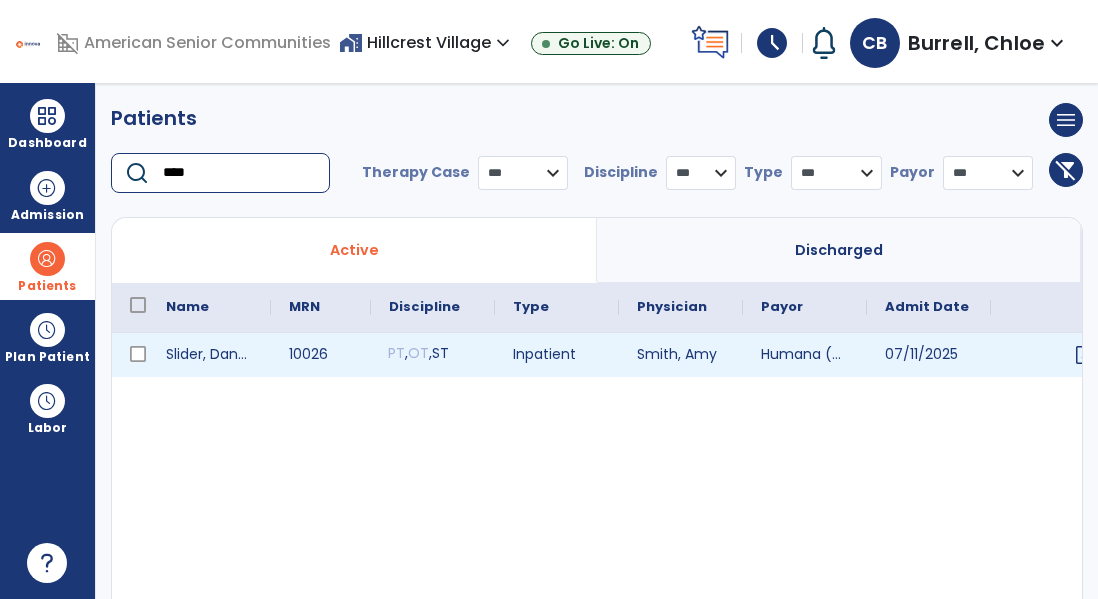 click on "ST" at bounding box center (440, 353) 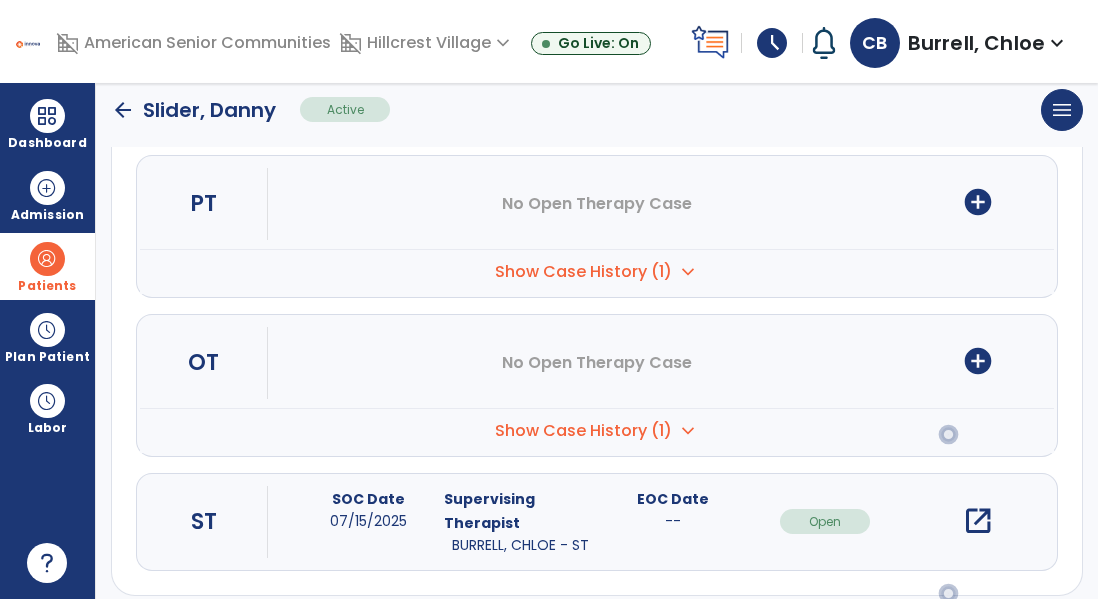 scroll, scrollTop: 246, scrollLeft: 0, axis: vertical 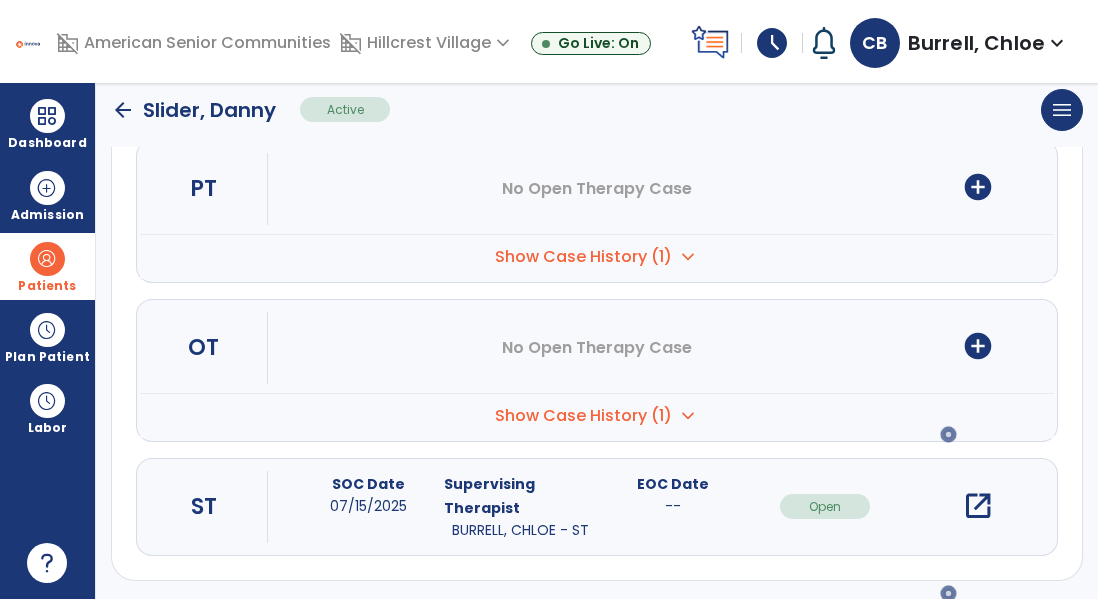 click on "open_in_new" at bounding box center (978, 506) 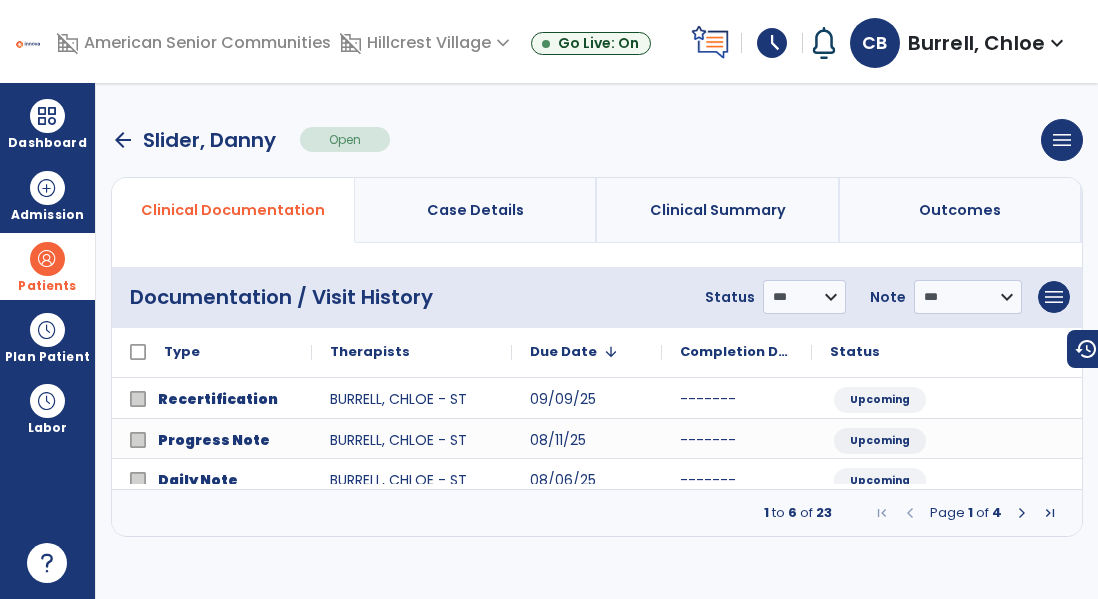 scroll, scrollTop: 0, scrollLeft: 0, axis: both 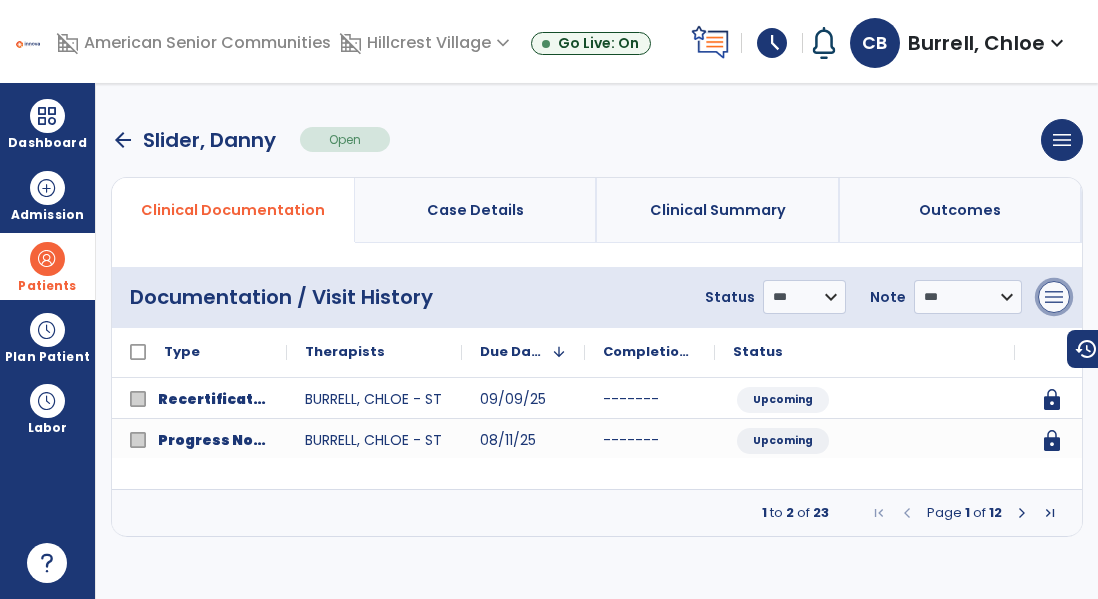 click on "menu" at bounding box center [1054, 297] 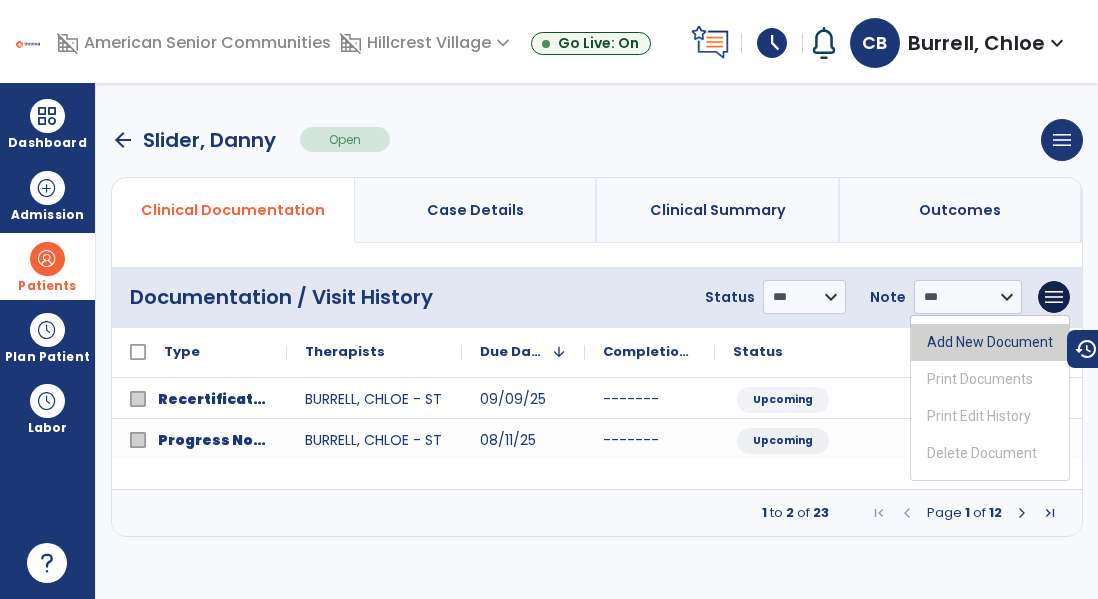 click on "Add New Document" at bounding box center [990, 342] 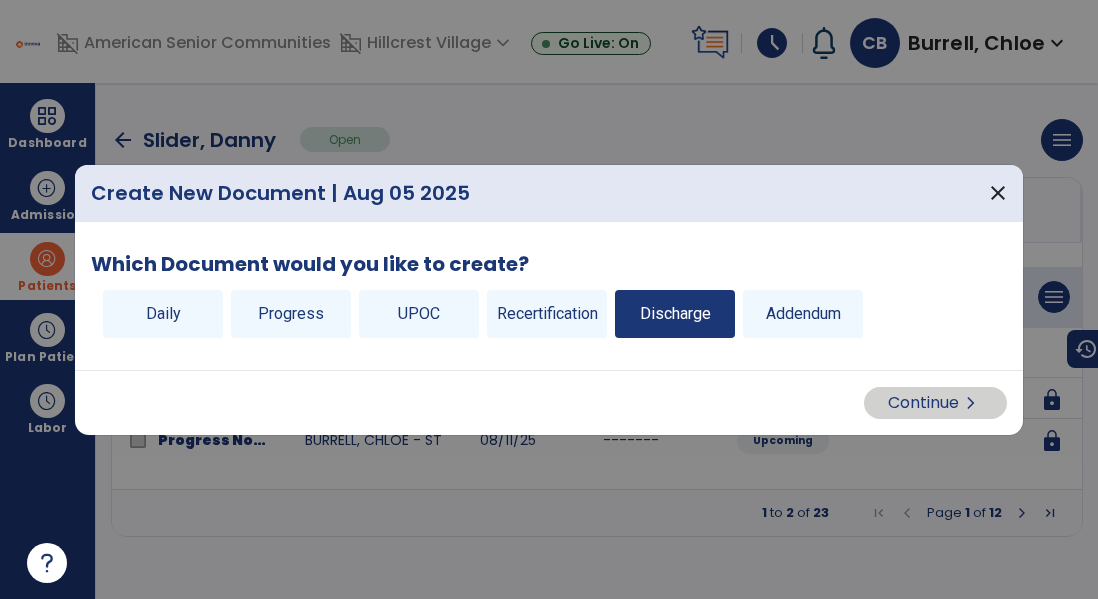 click on "Discharge" at bounding box center (675, 314) 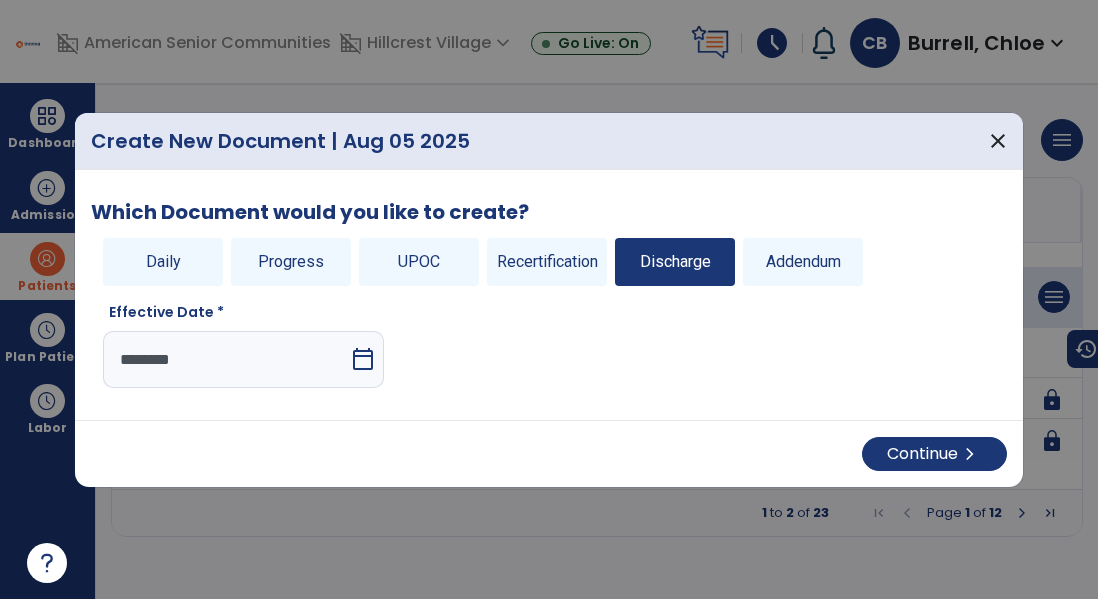 click on "calendar_today" at bounding box center [363, 359] 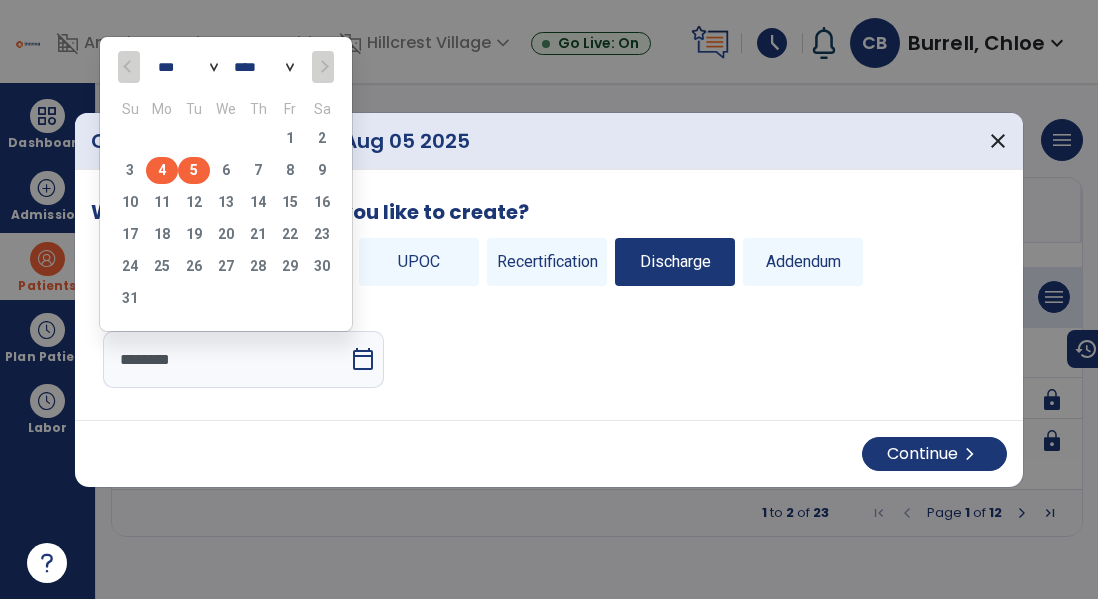 click on "4" 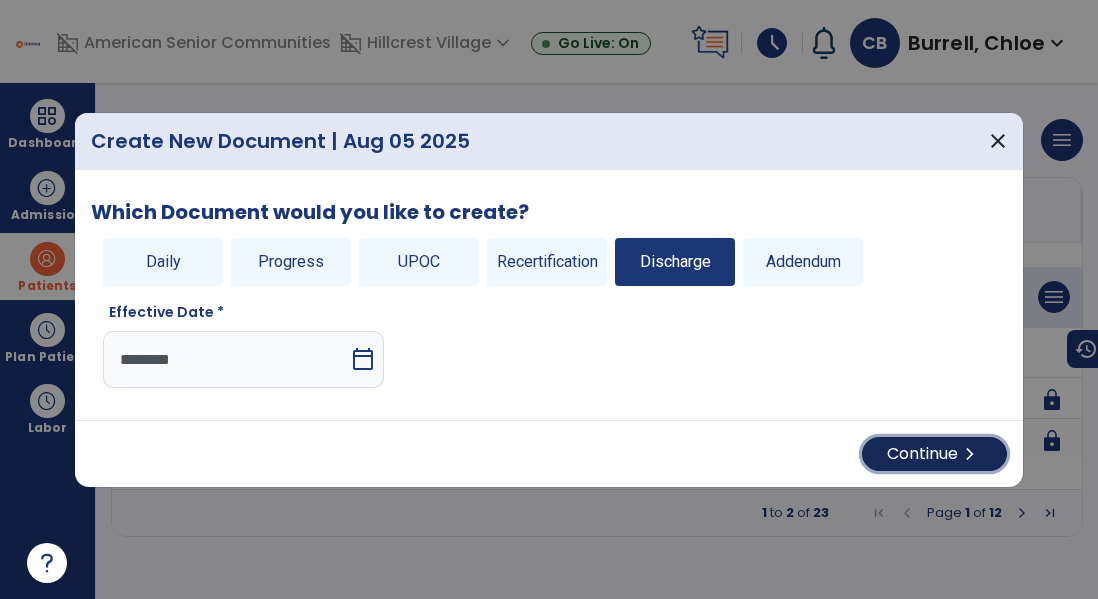 click on "Continue   chevron_right" at bounding box center (934, 454) 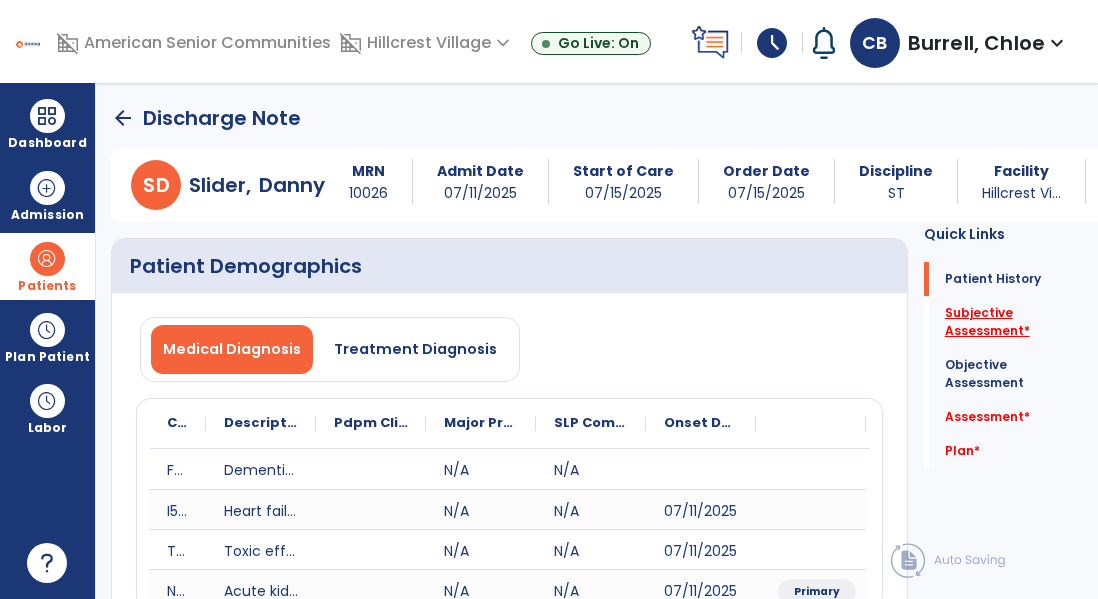 click on "Subjective Assessment   *" 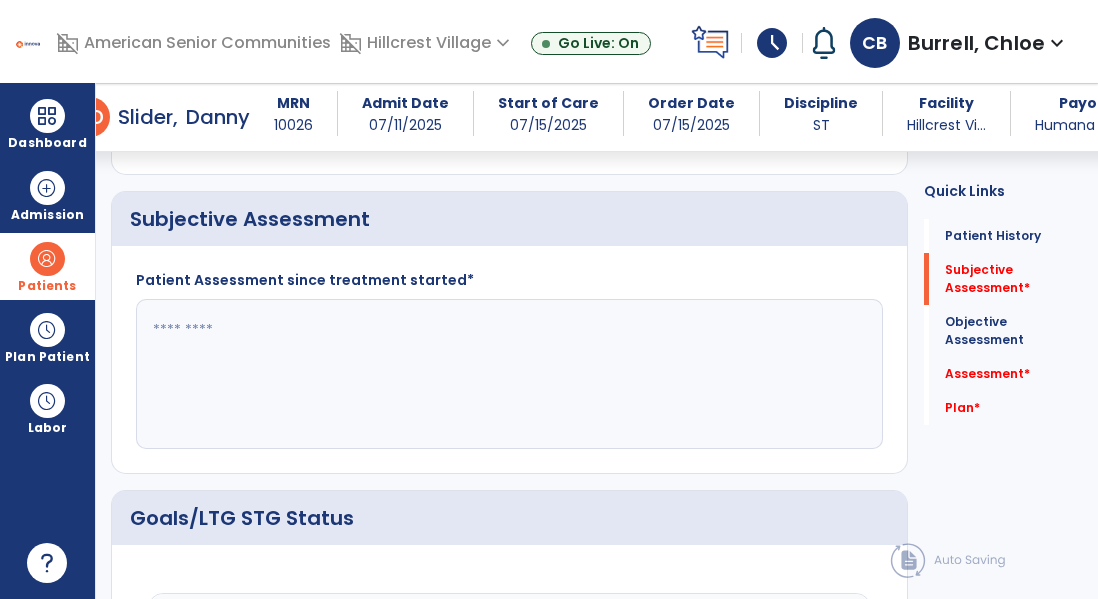 scroll, scrollTop: 451, scrollLeft: 0, axis: vertical 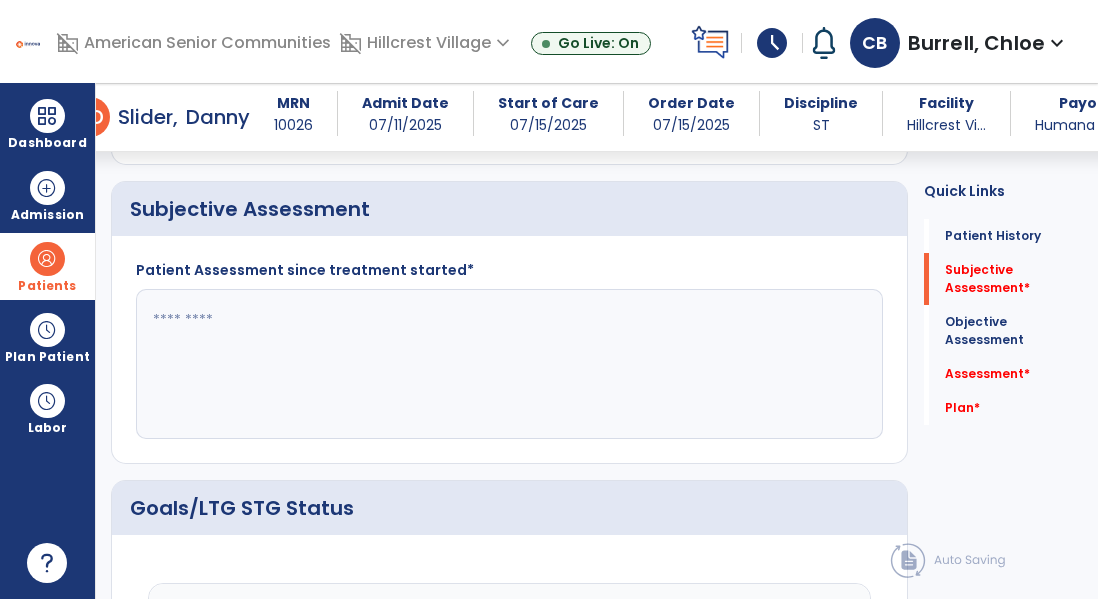 click 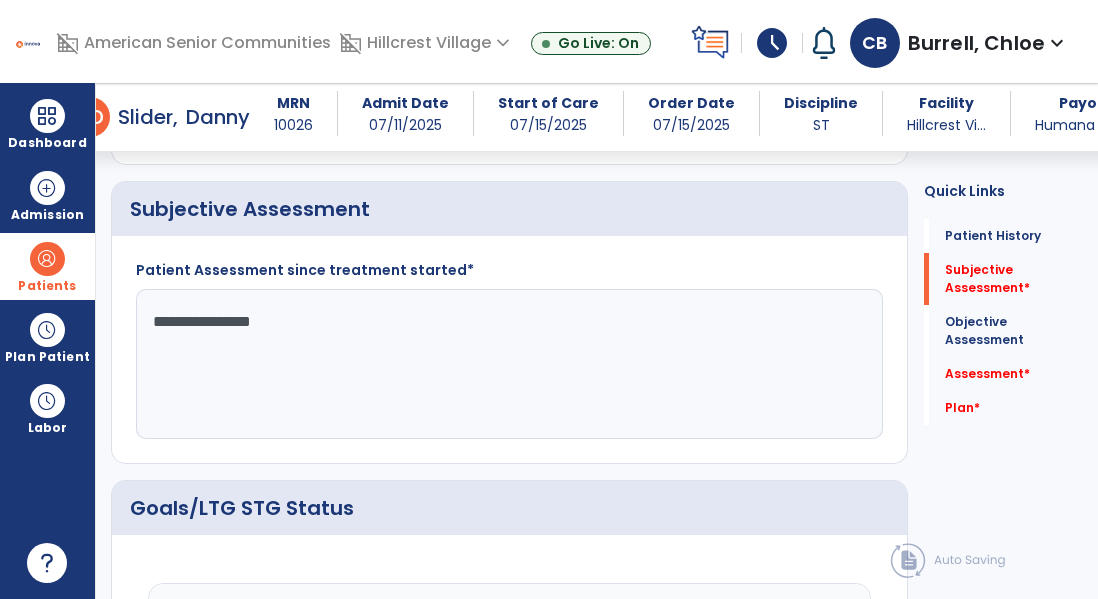 type on "**********" 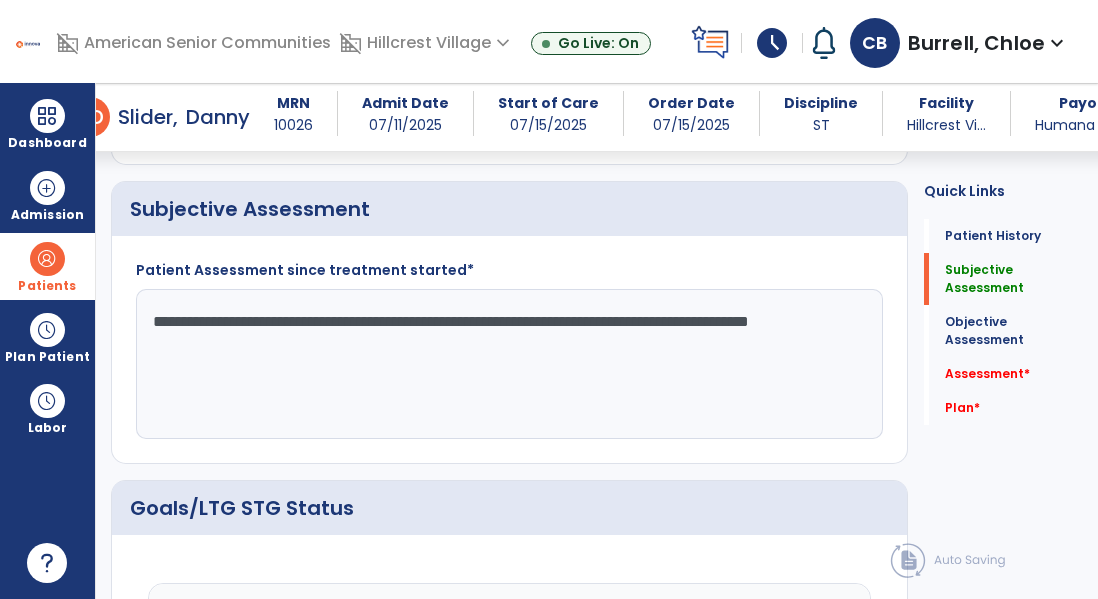 click on "**********" 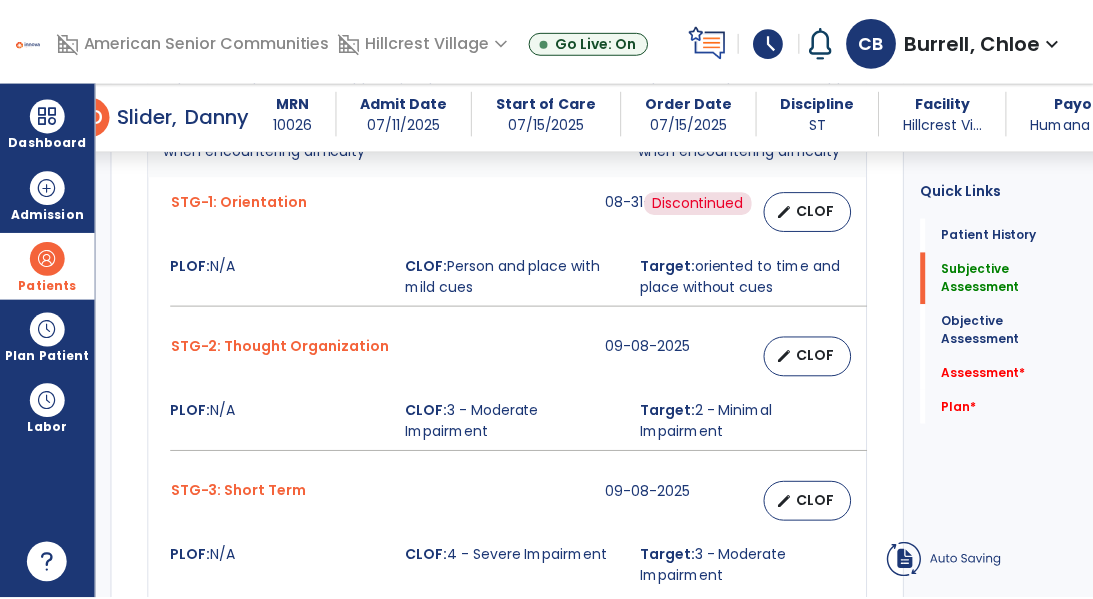 scroll, scrollTop: 1053, scrollLeft: 0, axis: vertical 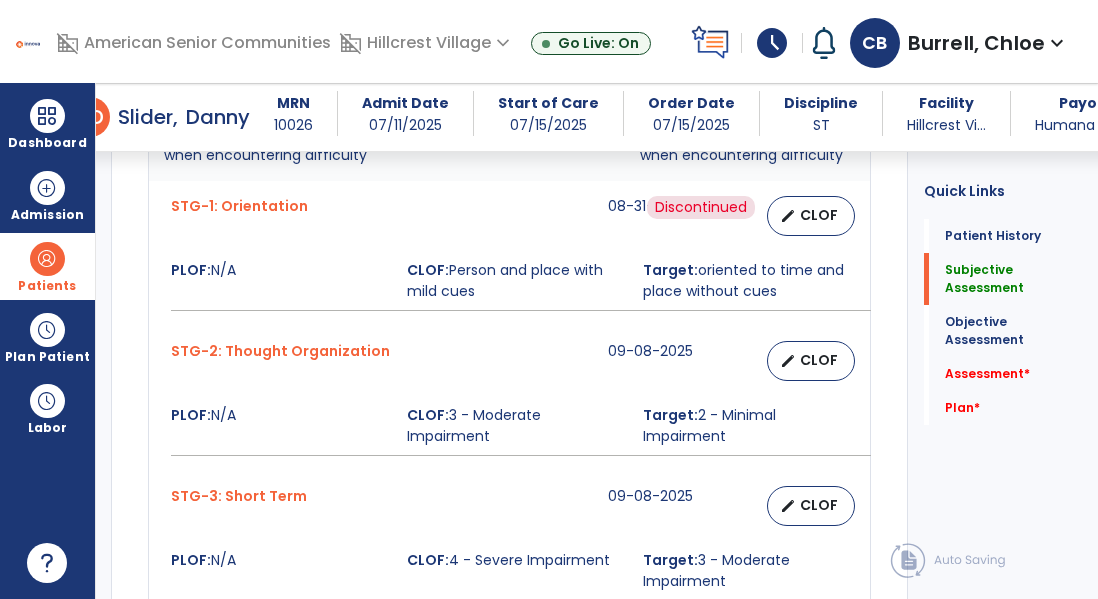 type on "**********" 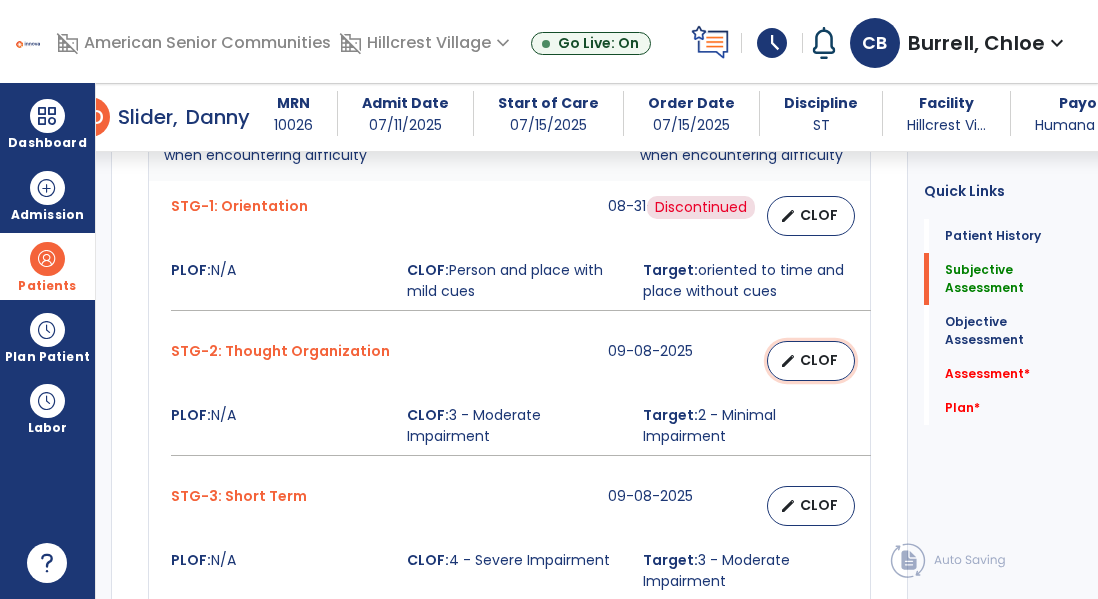 click on "CLOF" at bounding box center [819, 360] 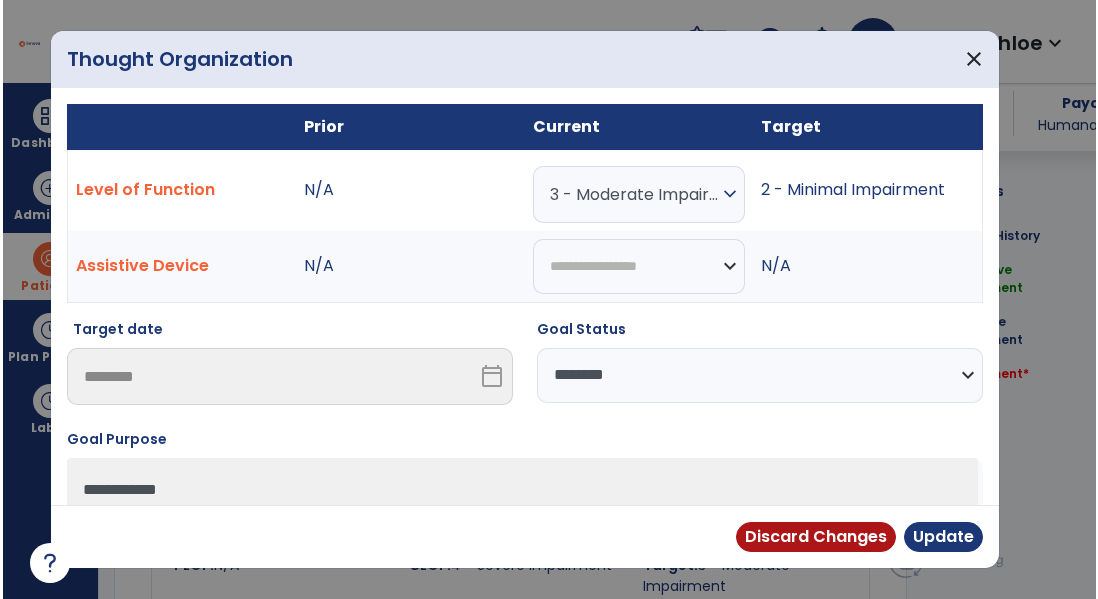 scroll, scrollTop: 1053, scrollLeft: 0, axis: vertical 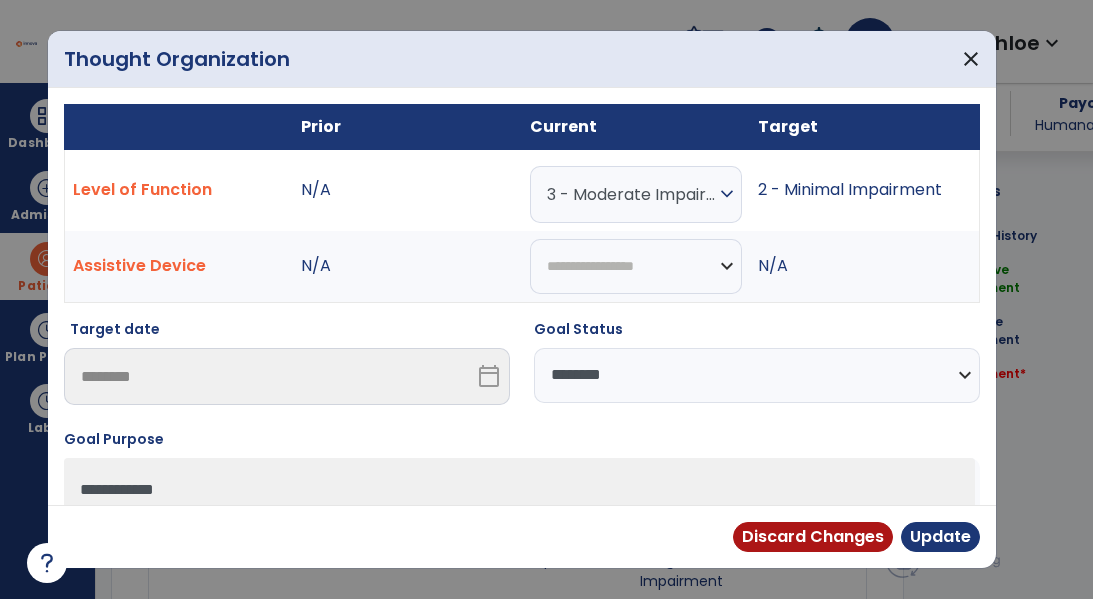 click on "**********" at bounding box center [757, 375] 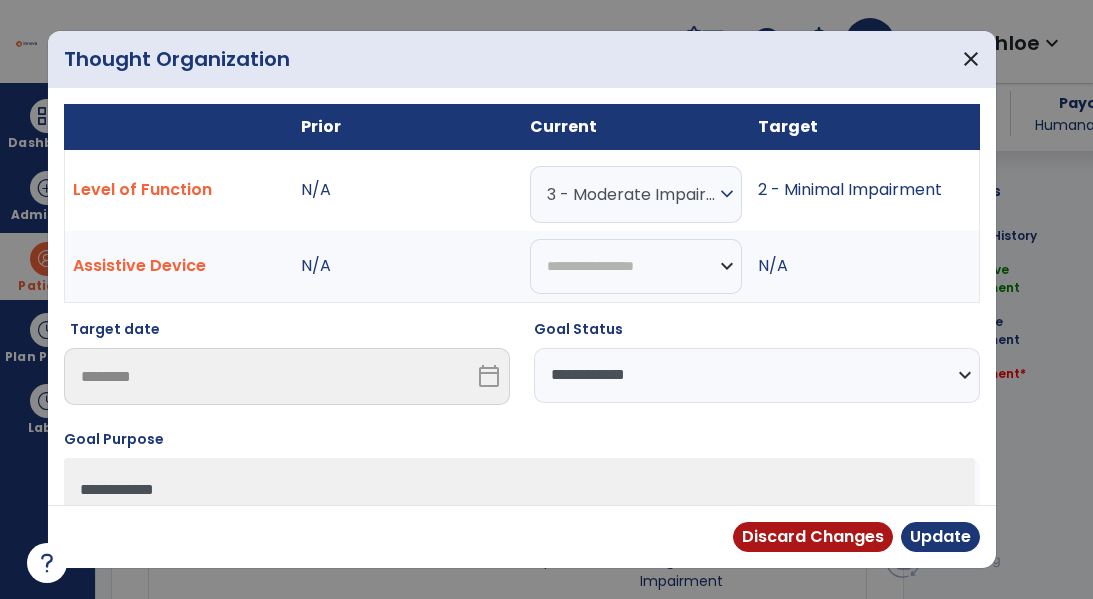 click on "**********" at bounding box center [757, 375] 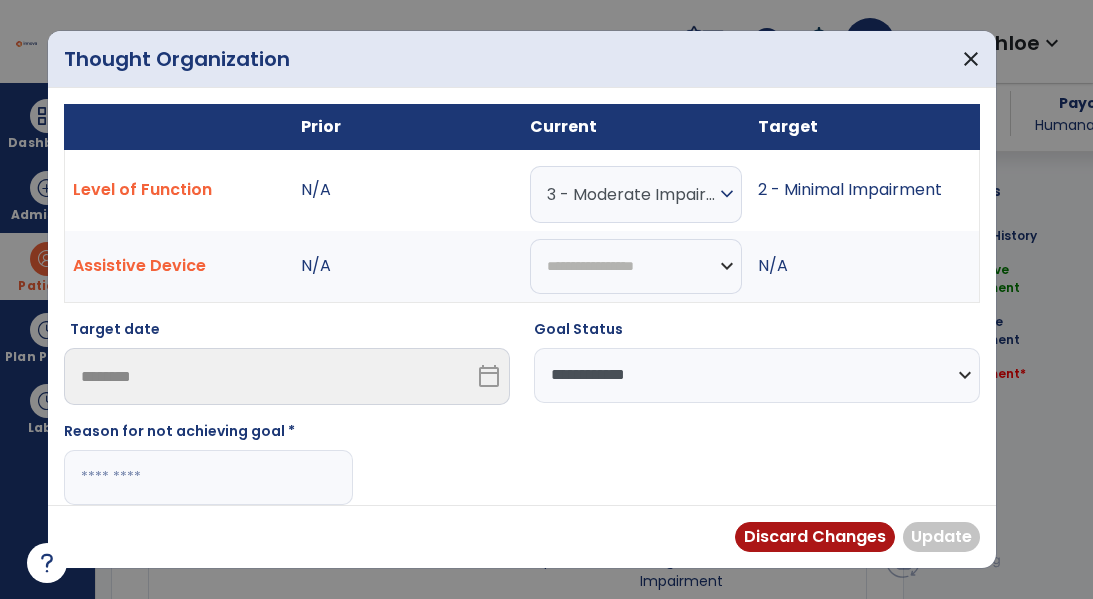 click at bounding box center (208, 477) 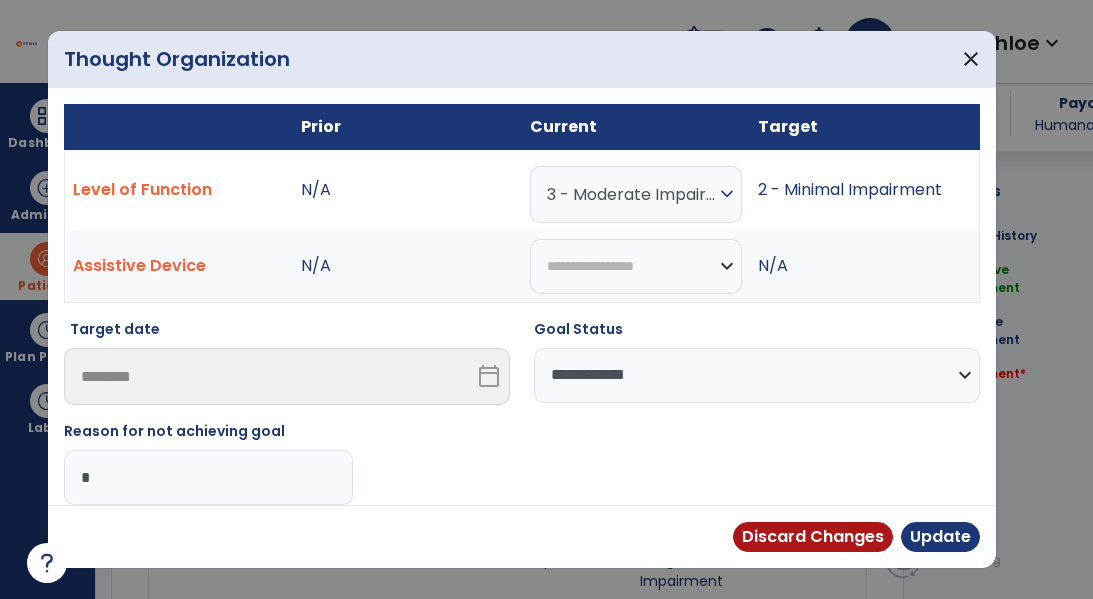 type on "**" 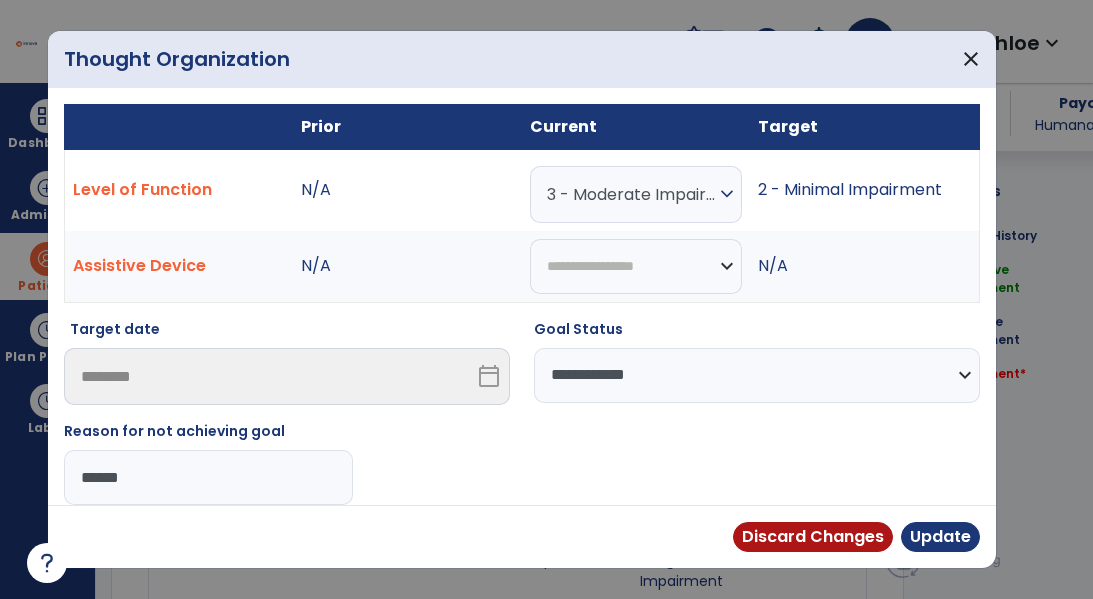type on "*******" 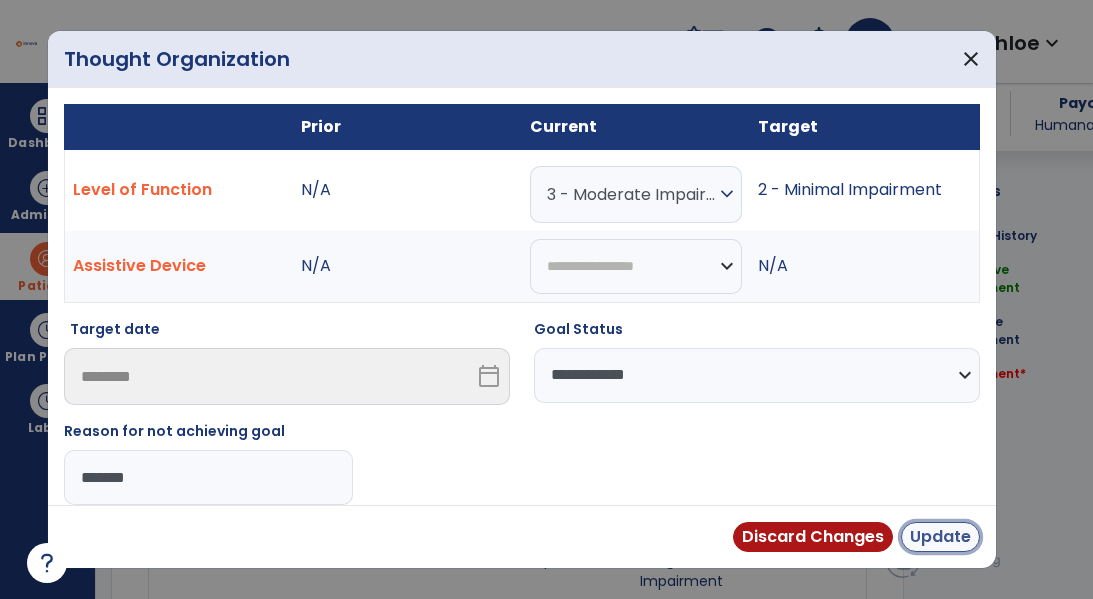 click on "Update" at bounding box center [940, 537] 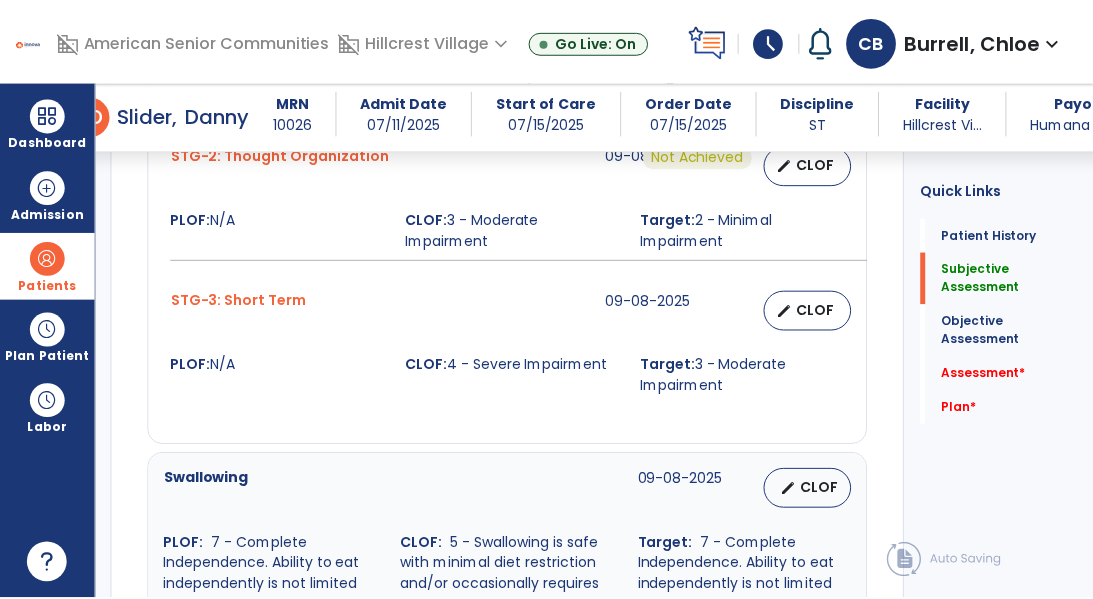 scroll, scrollTop: 1268, scrollLeft: 0, axis: vertical 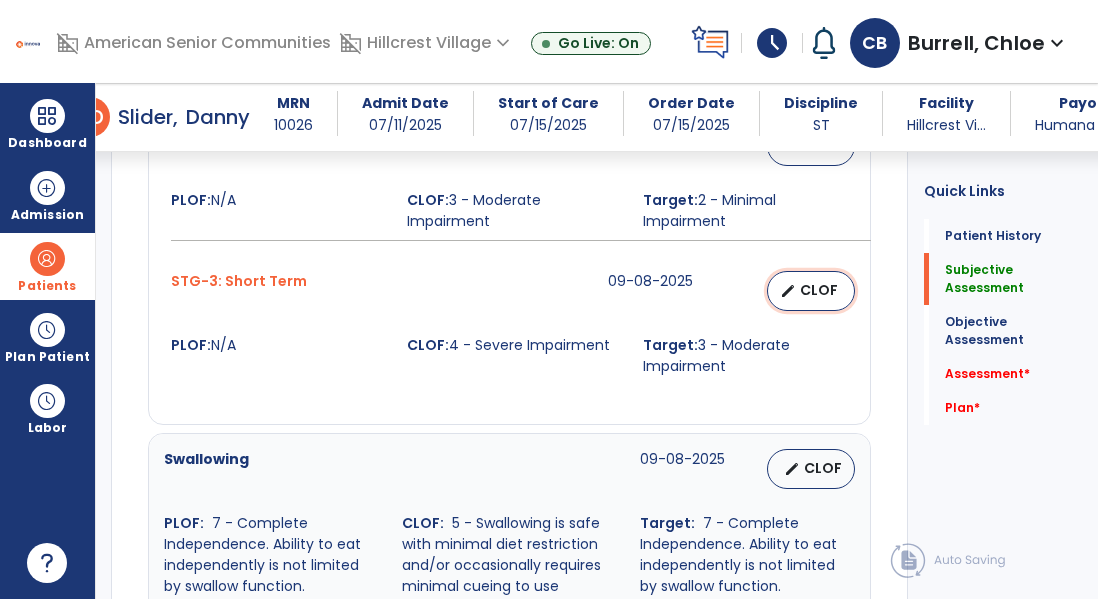 click on "CLOF" at bounding box center [819, 290] 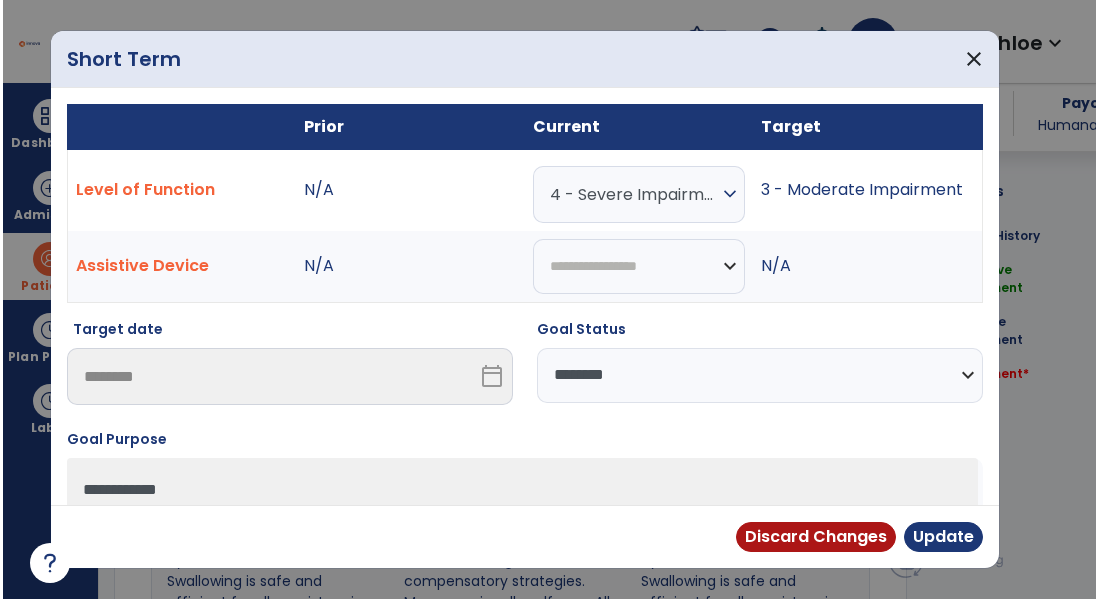 scroll, scrollTop: 1289, scrollLeft: 0, axis: vertical 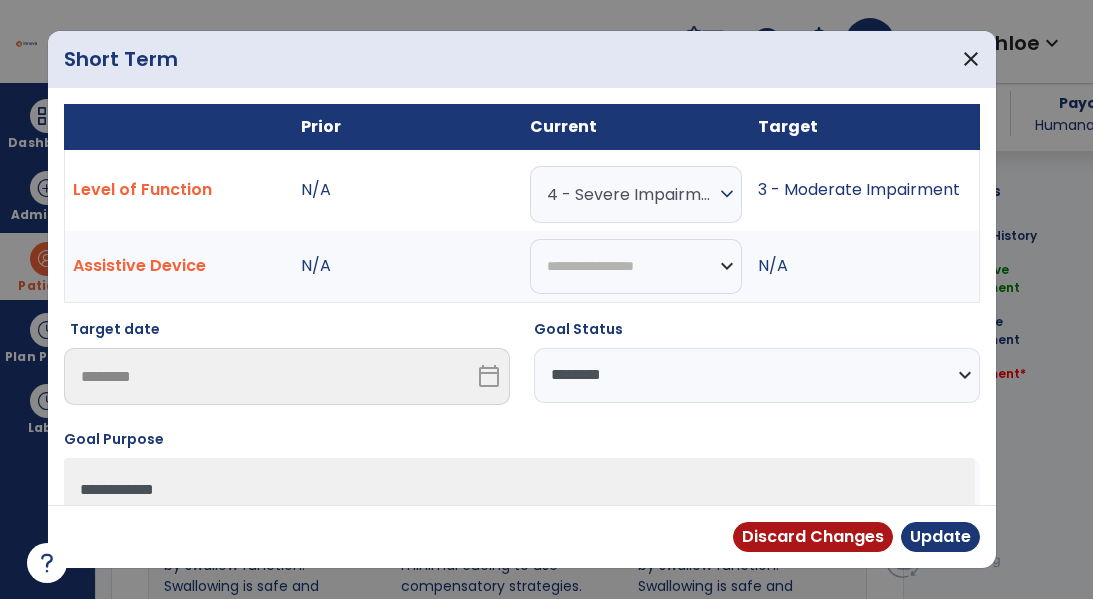 click on "**********" at bounding box center (757, 375) 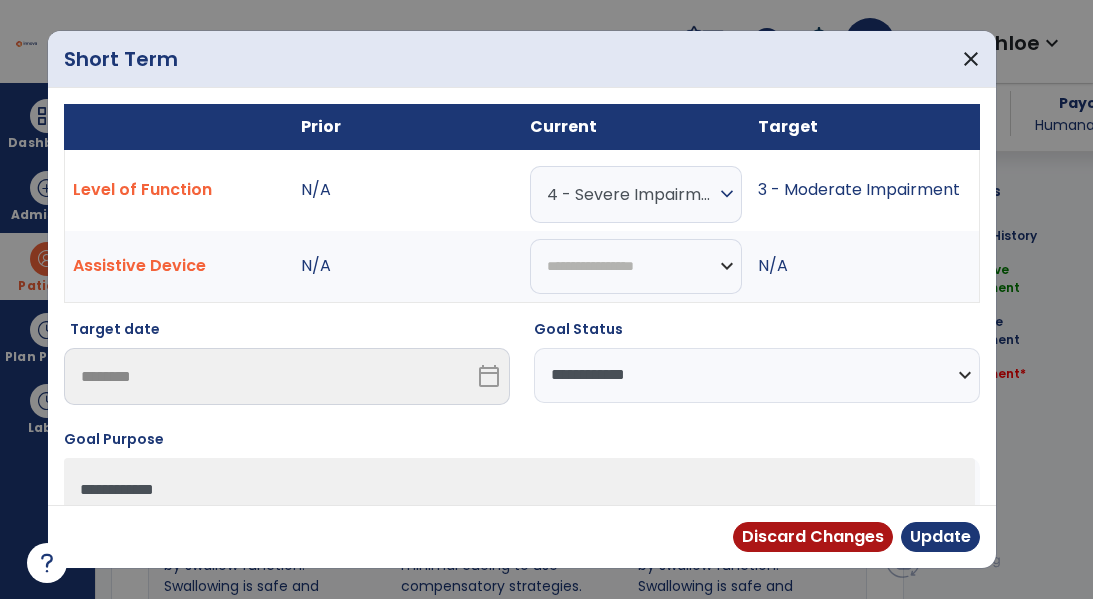 click on "**********" at bounding box center [757, 375] 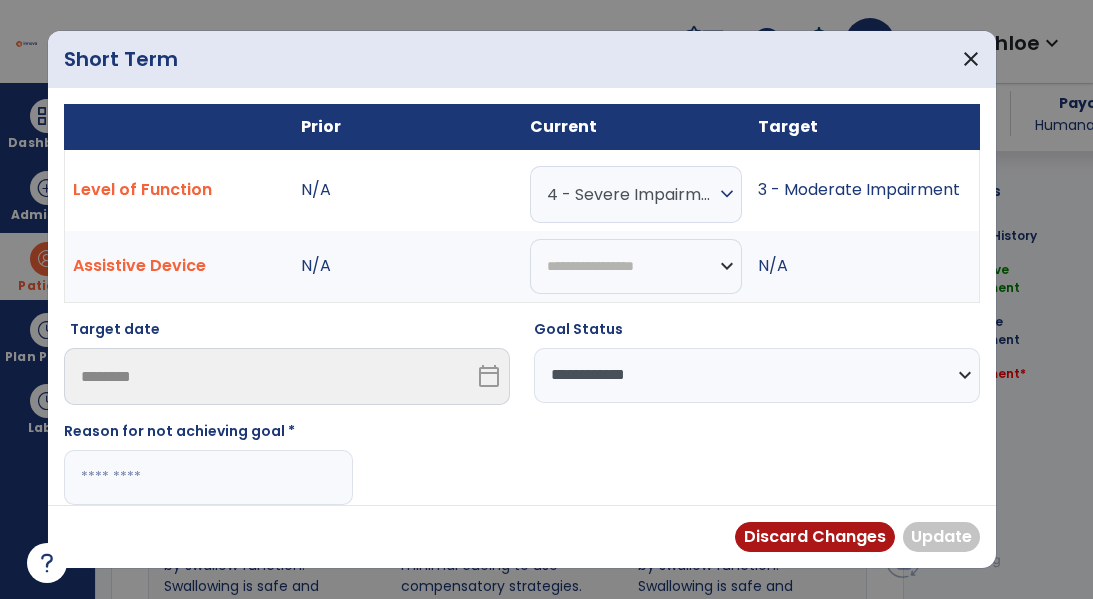 click at bounding box center (208, 477) 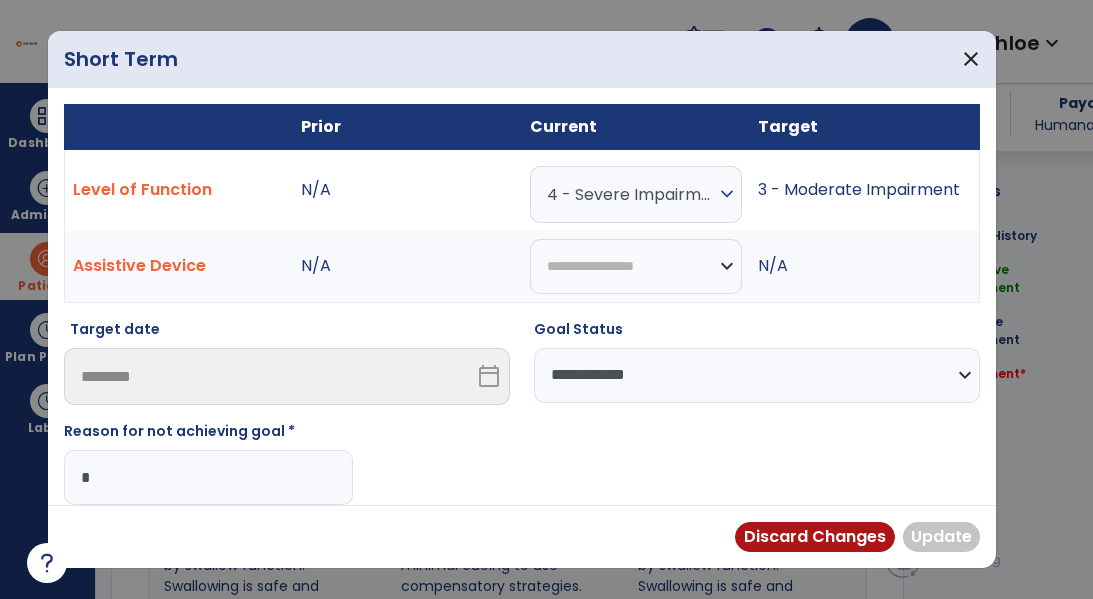 type on "**" 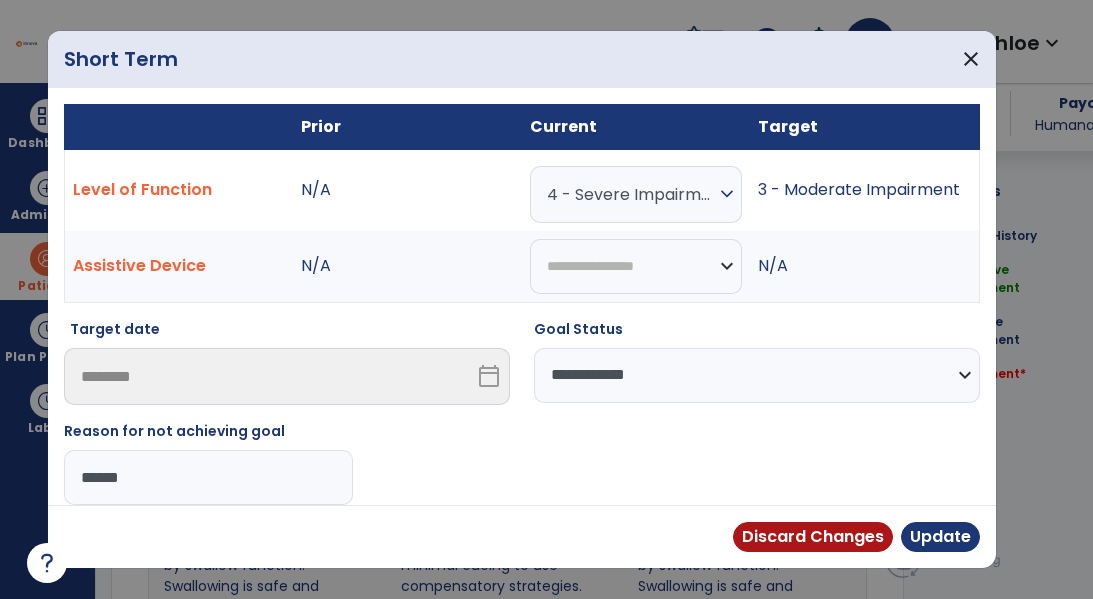 type on "*******" 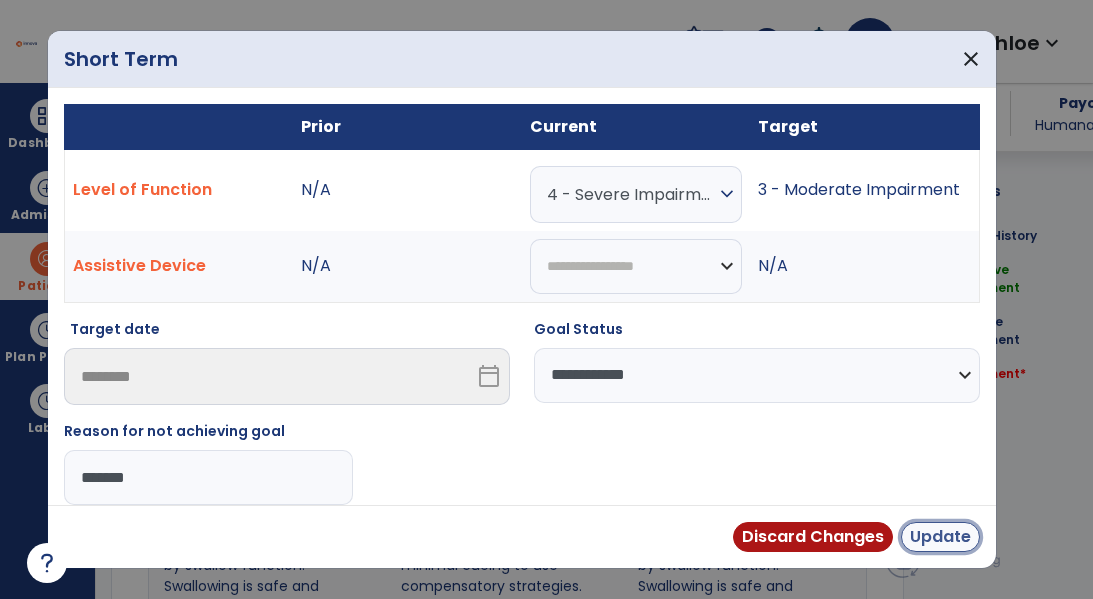click on "Update" at bounding box center (940, 537) 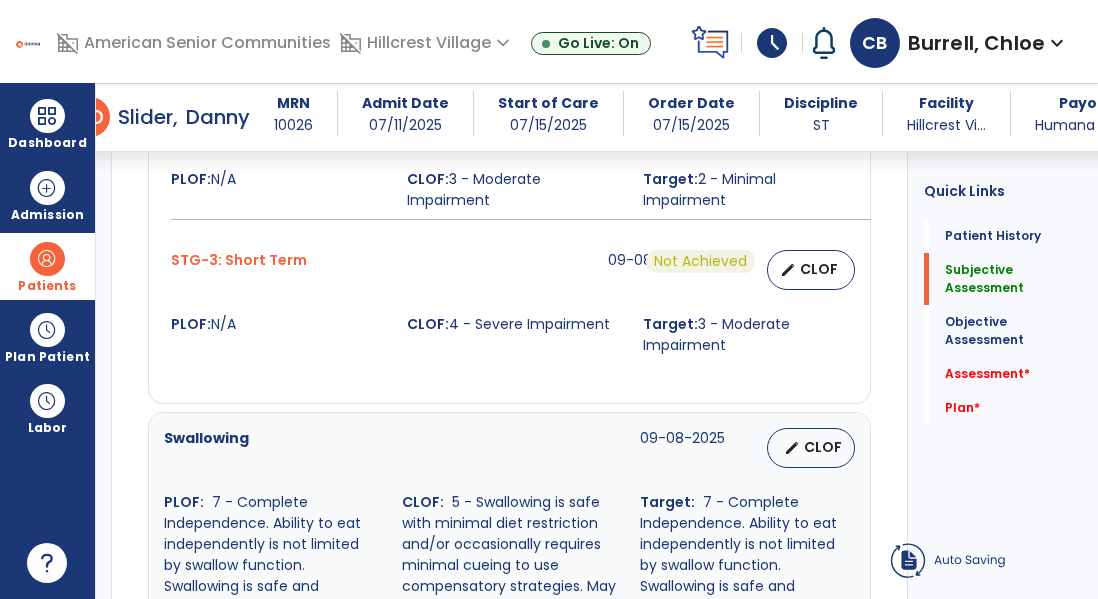 click on "Quick Links  Patient History   Patient History   Subjective Assessment   Subjective Assessment   Objective Assessment   Objective Assessment   Assessment   *  Assessment   *  Plan   *  Plan   *" 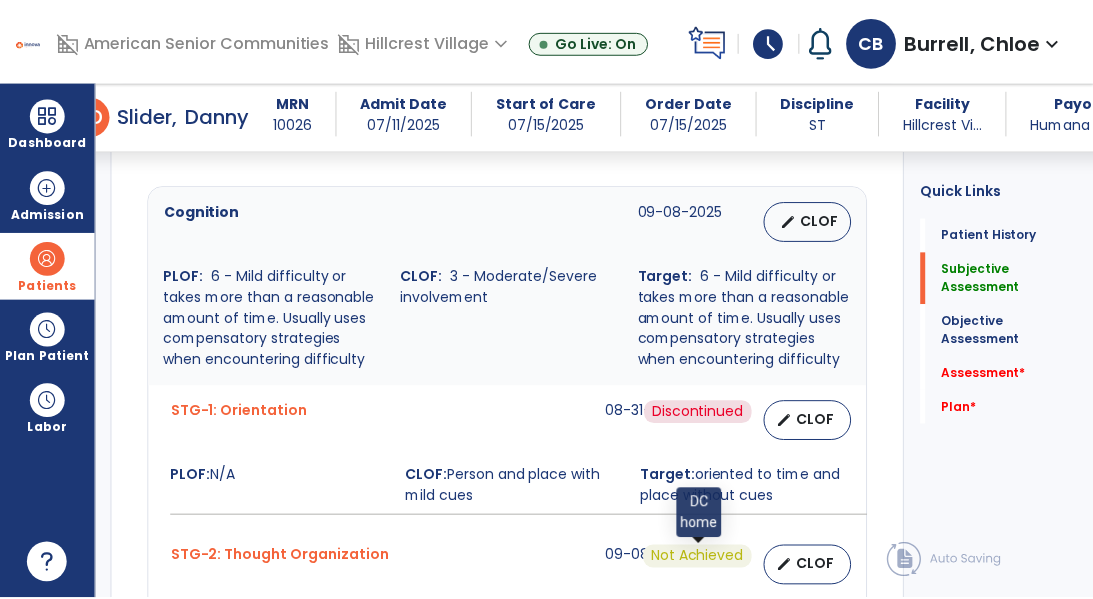 scroll, scrollTop: 846, scrollLeft: 0, axis: vertical 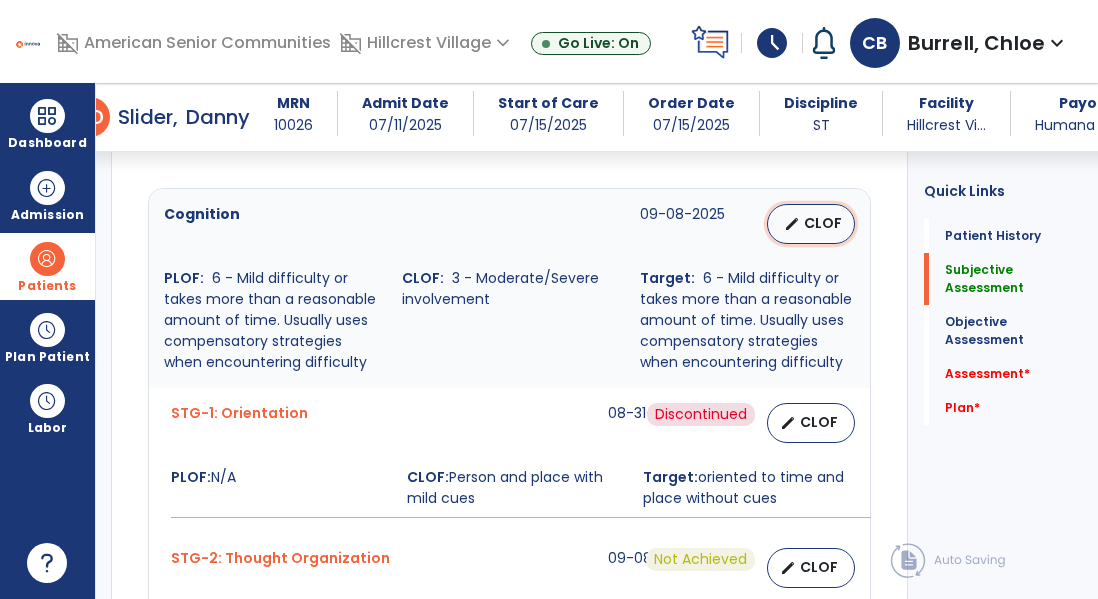 click on "edit   CLOF" at bounding box center (811, 224) 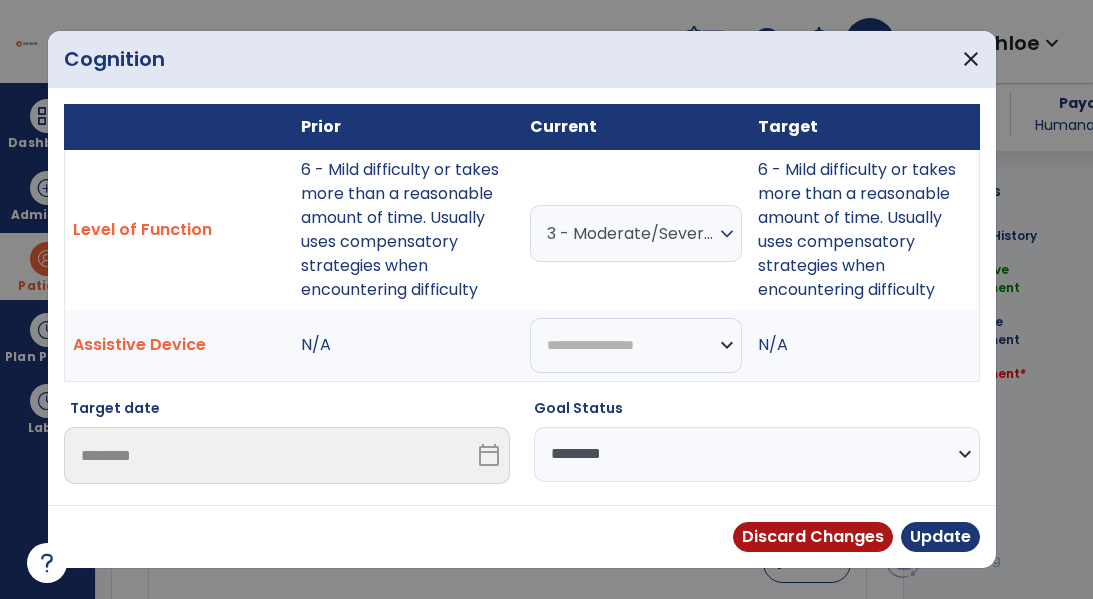 scroll, scrollTop: 846, scrollLeft: 0, axis: vertical 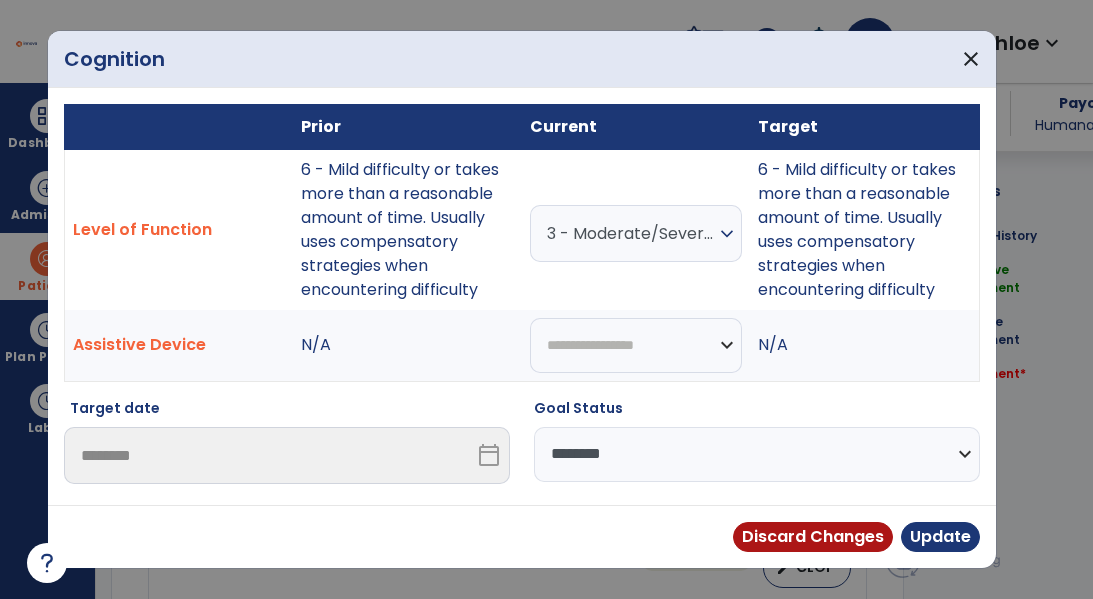 click on "**********" at bounding box center (757, 449) 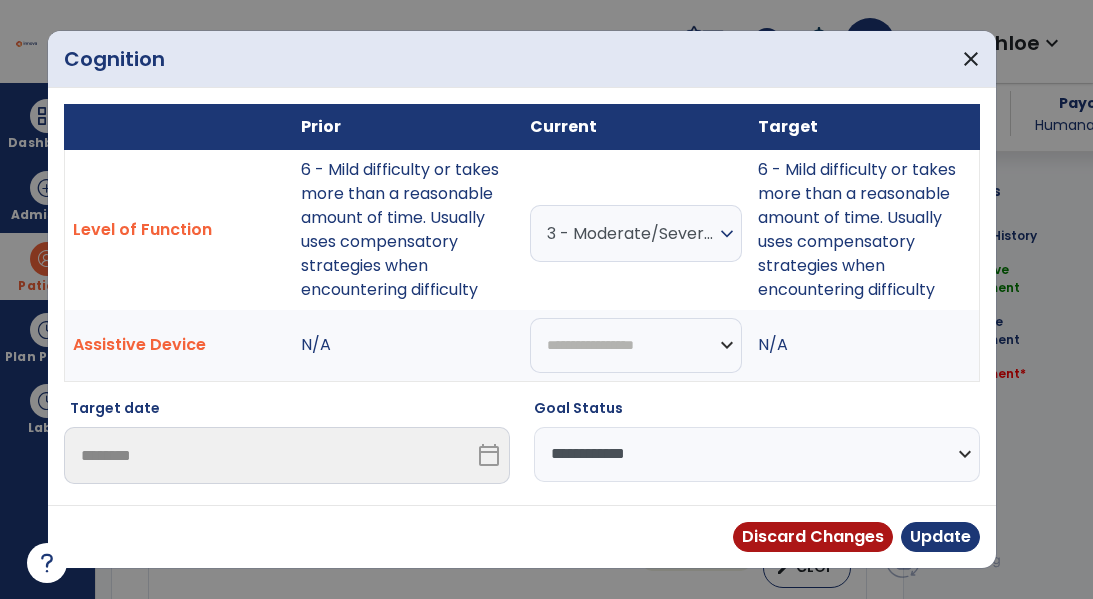click on "**********" at bounding box center (757, 454) 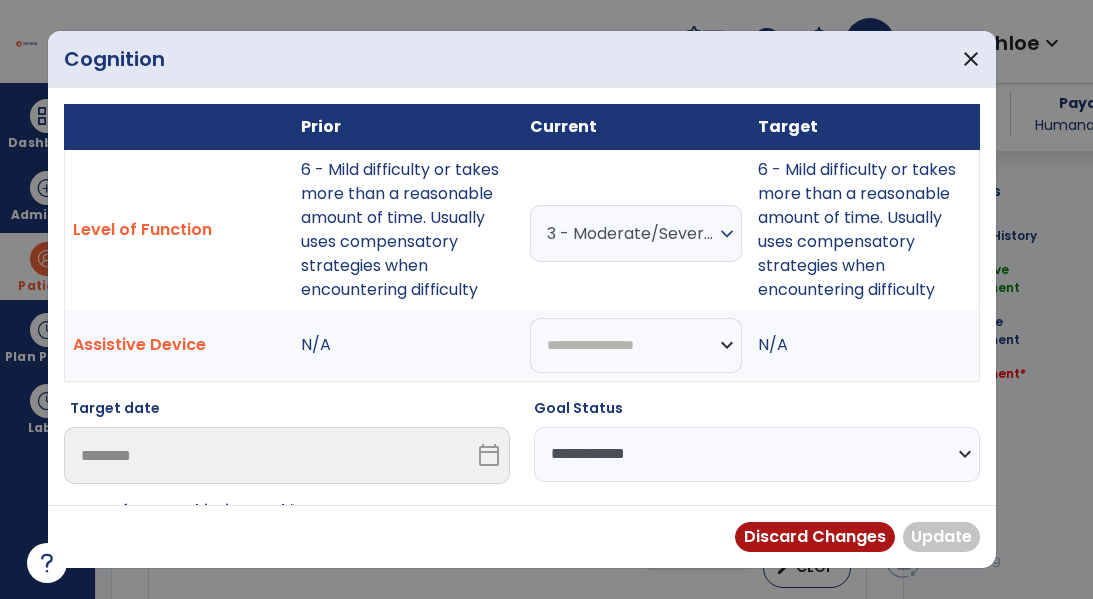 click on "3 - Moderate/Severe involvement" at bounding box center [631, 233] 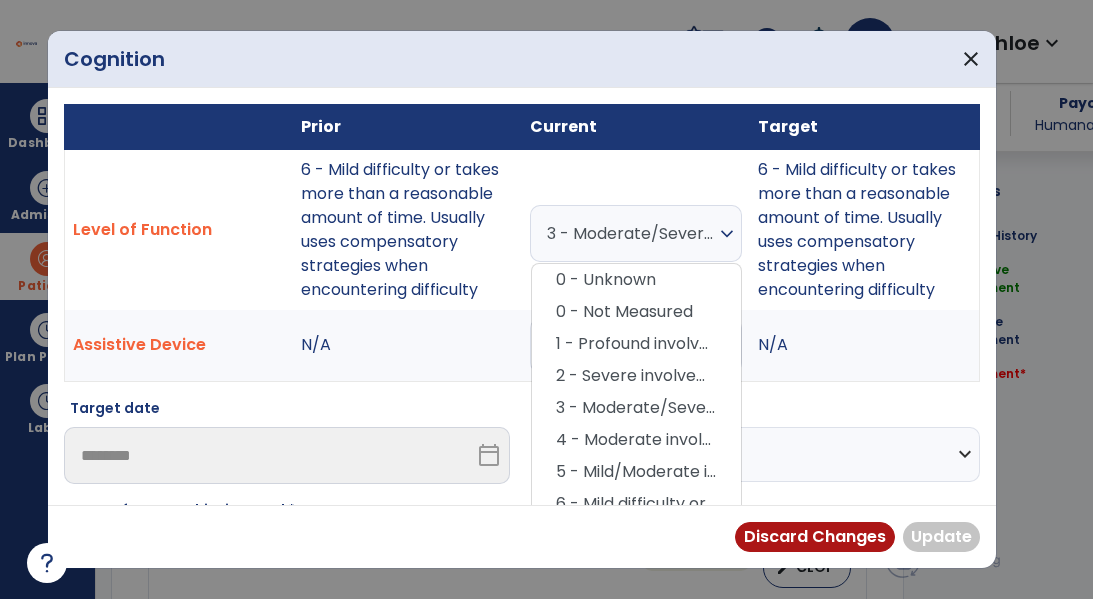 click on "N/A" at bounding box center (407, 346) 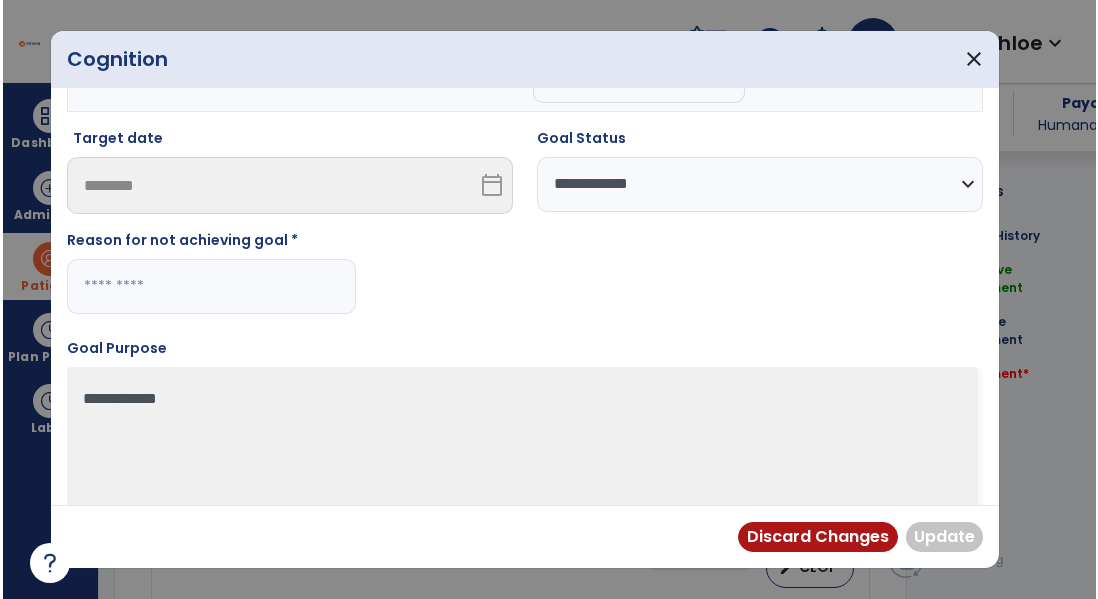 scroll, scrollTop: 296, scrollLeft: 0, axis: vertical 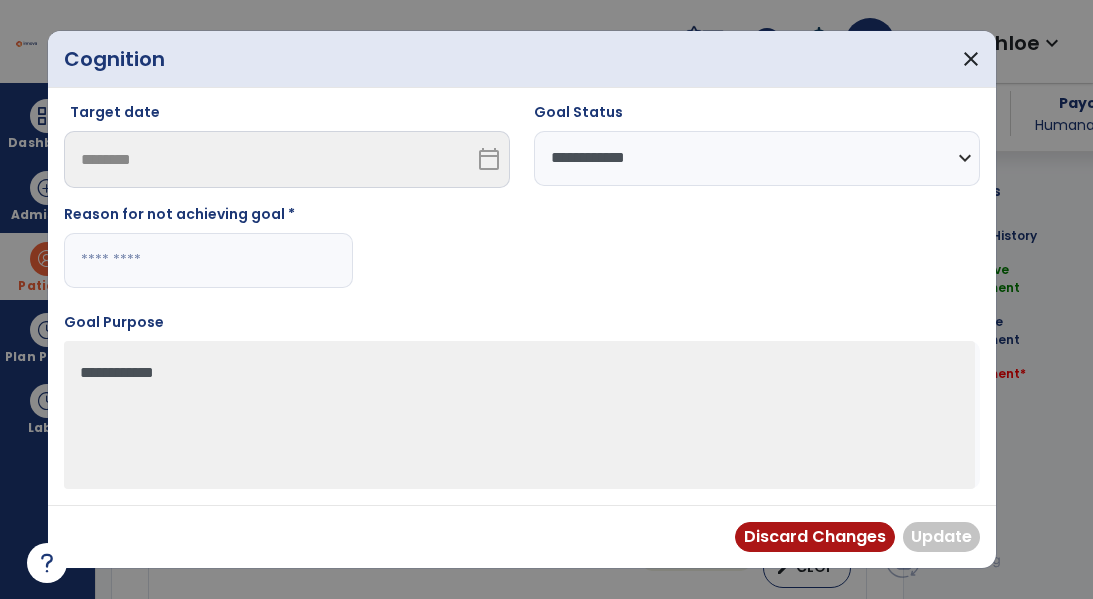 click at bounding box center (208, 260) 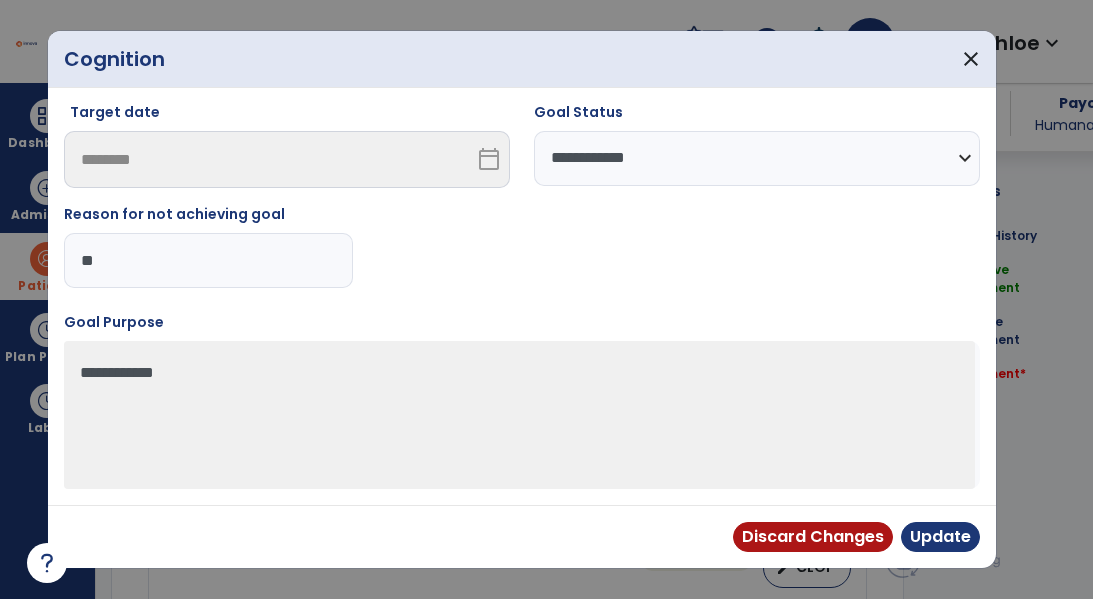 type on "*" 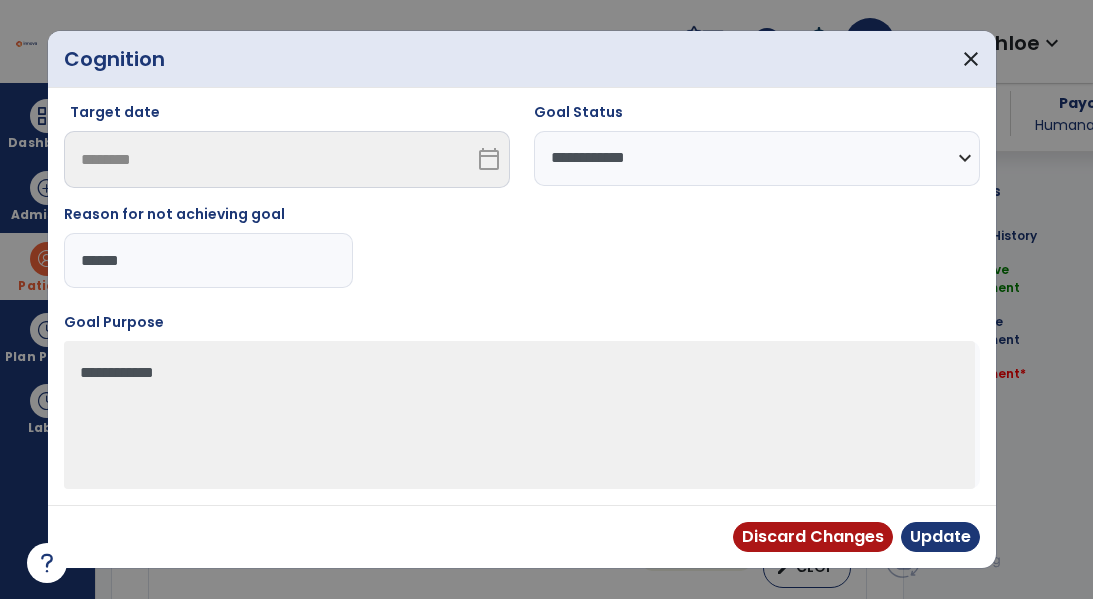 type on "*******" 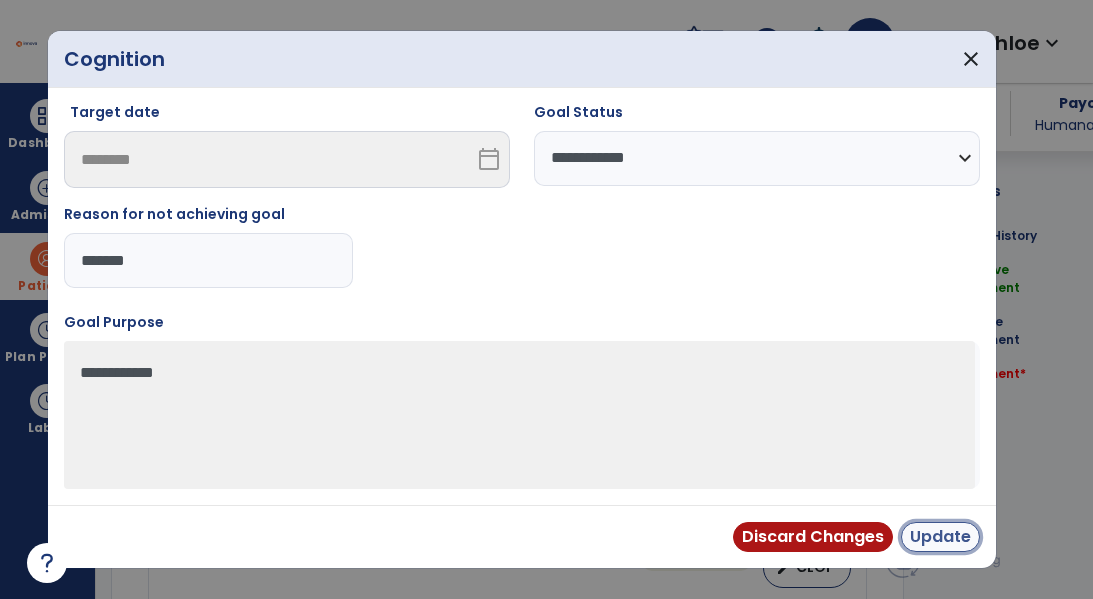 click on "Update" at bounding box center (940, 537) 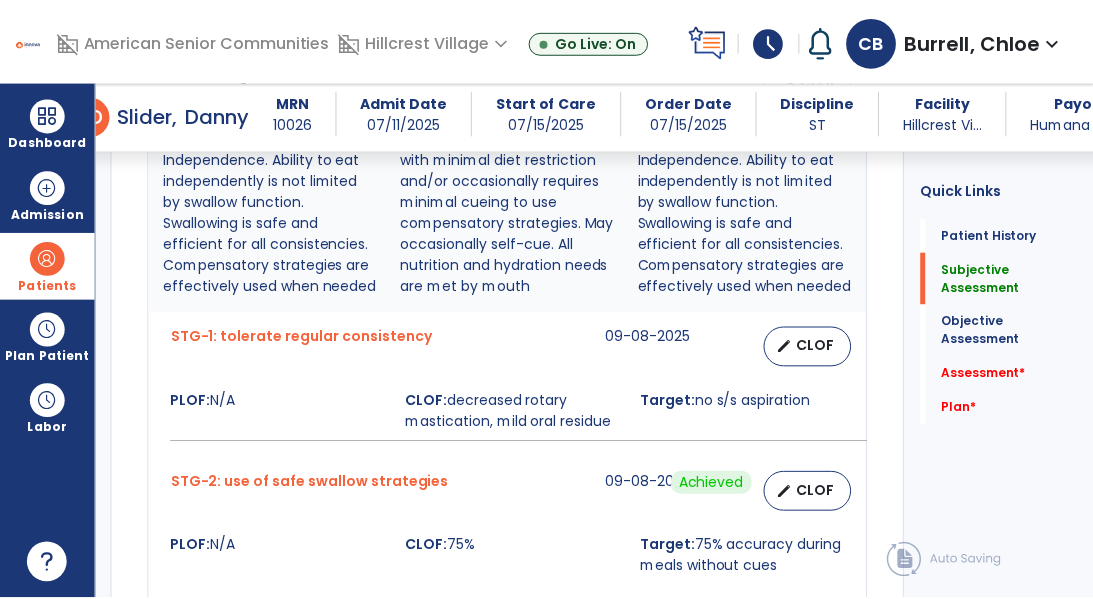 scroll, scrollTop: 1713, scrollLeft: 0, axis: vertical 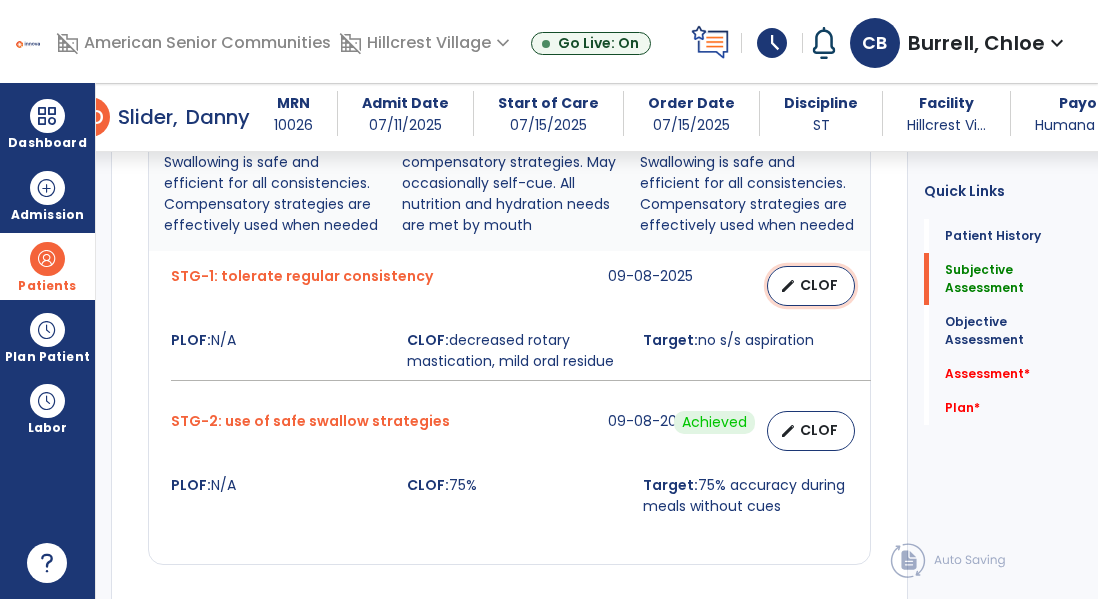 click on "edit" at bounding box center [788, 286] 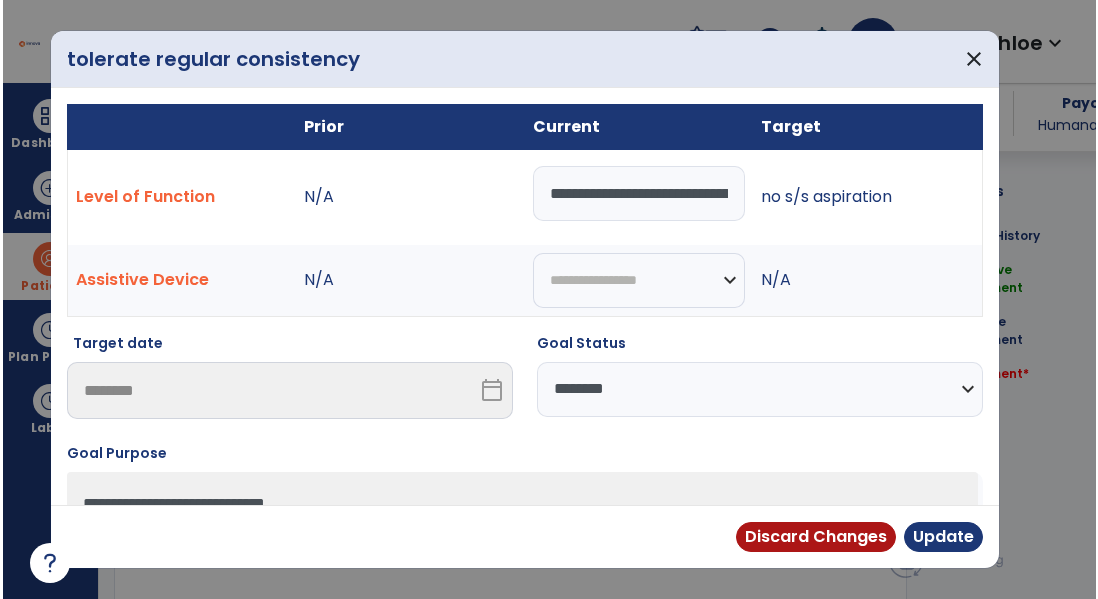 scroll, scrollTop: 1734, scrollLeft: 0, axis: vertical 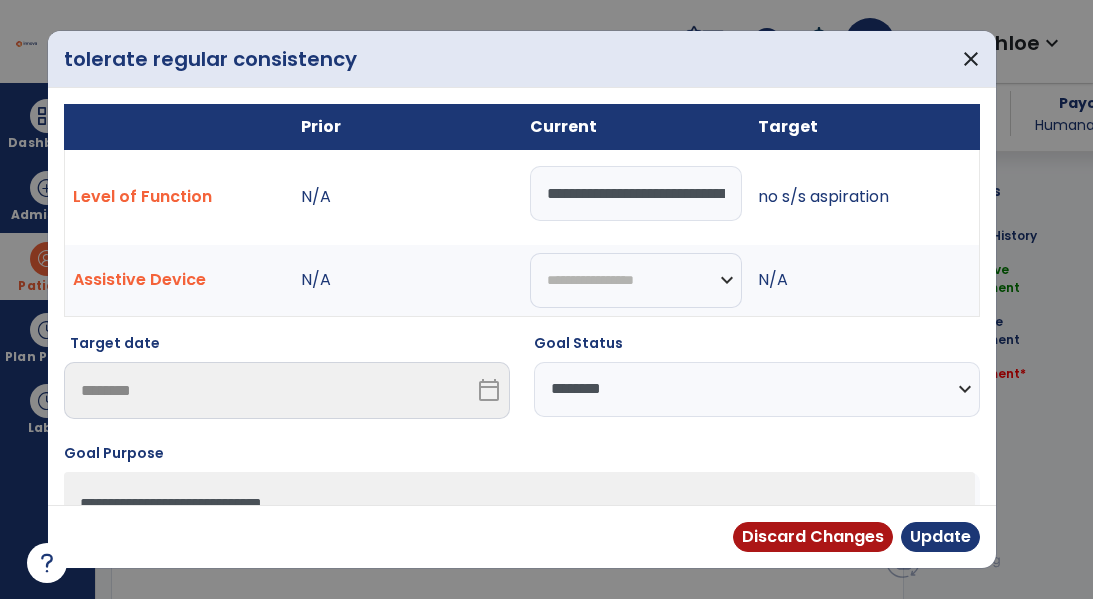 click on "**********" at bounding box center (757, 389) 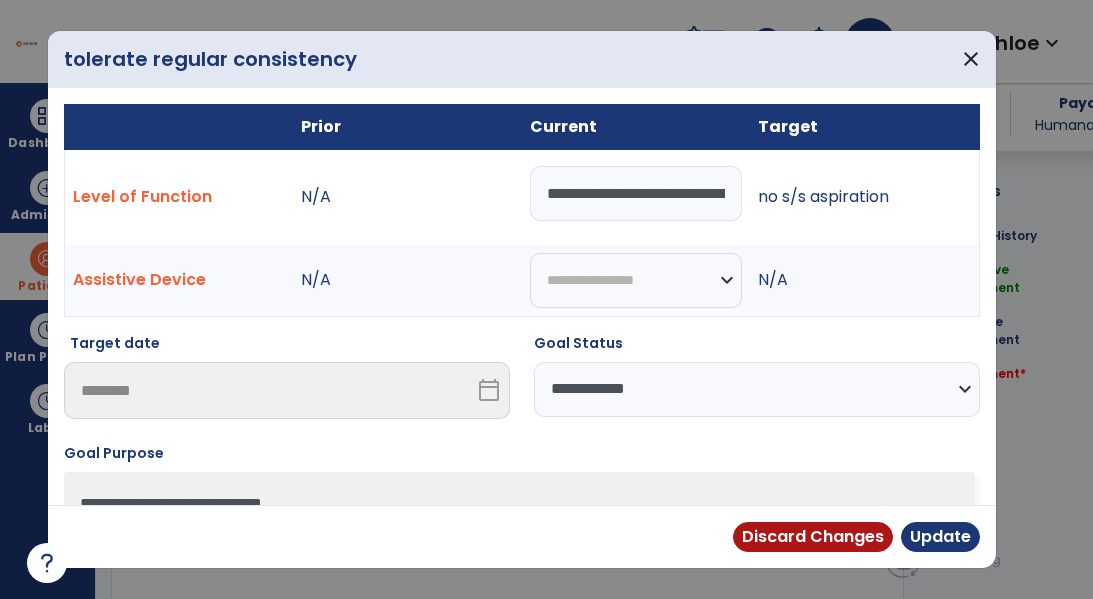 click on "**********" at bounding box center [757, 389] 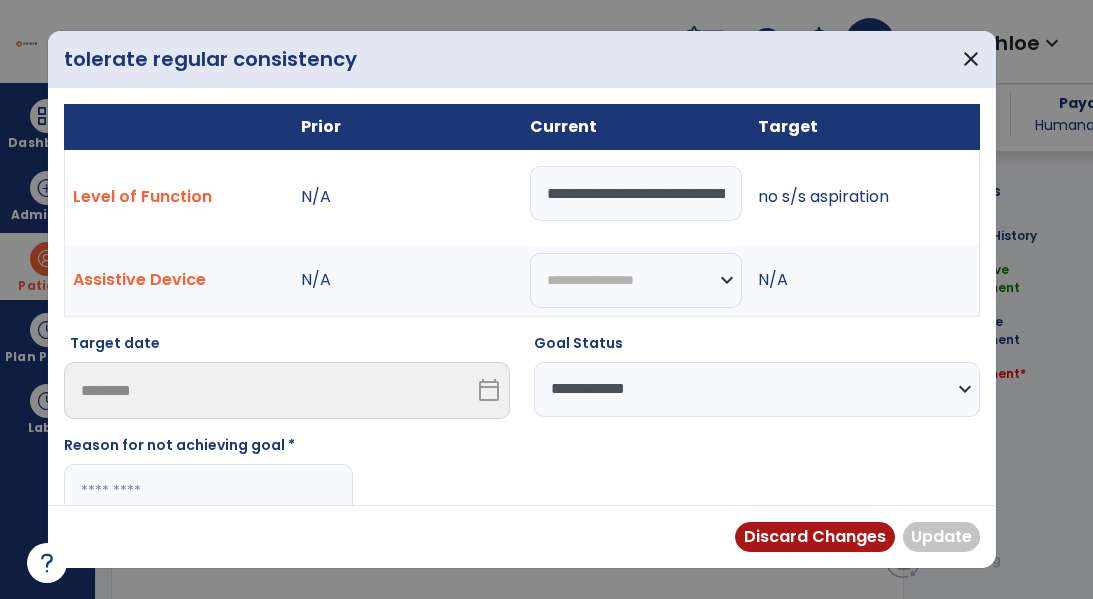 click at bounding box center (208, 491) 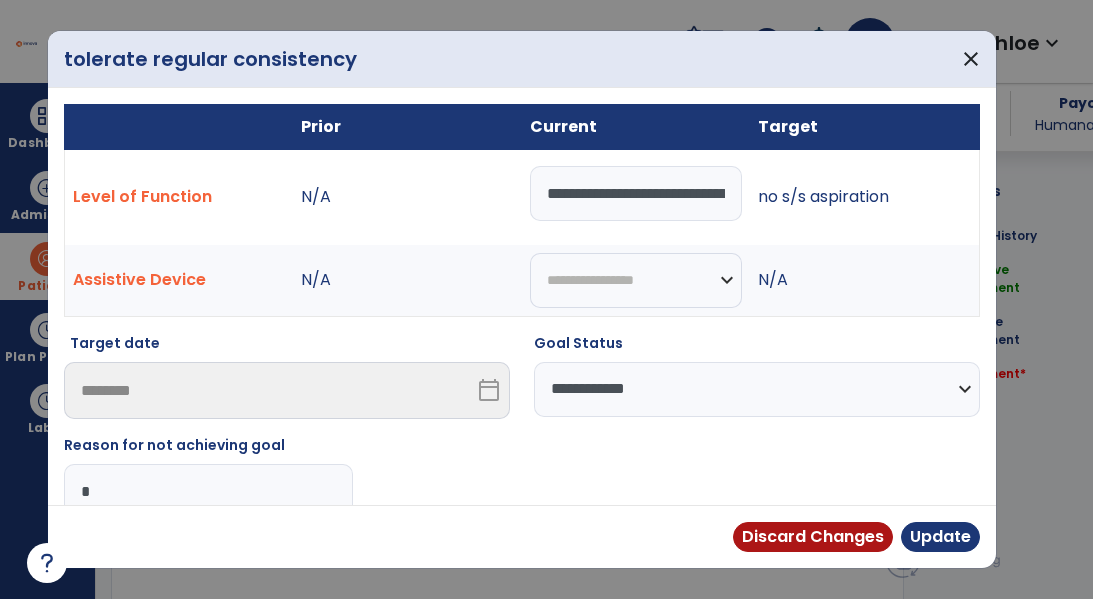 type on "**" 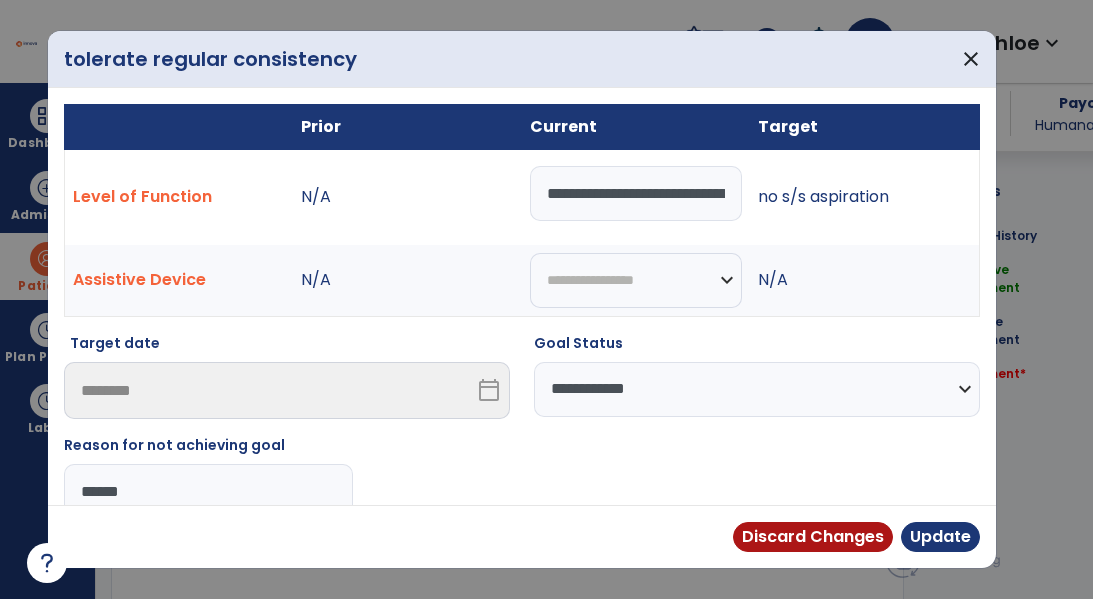 type on "*******" 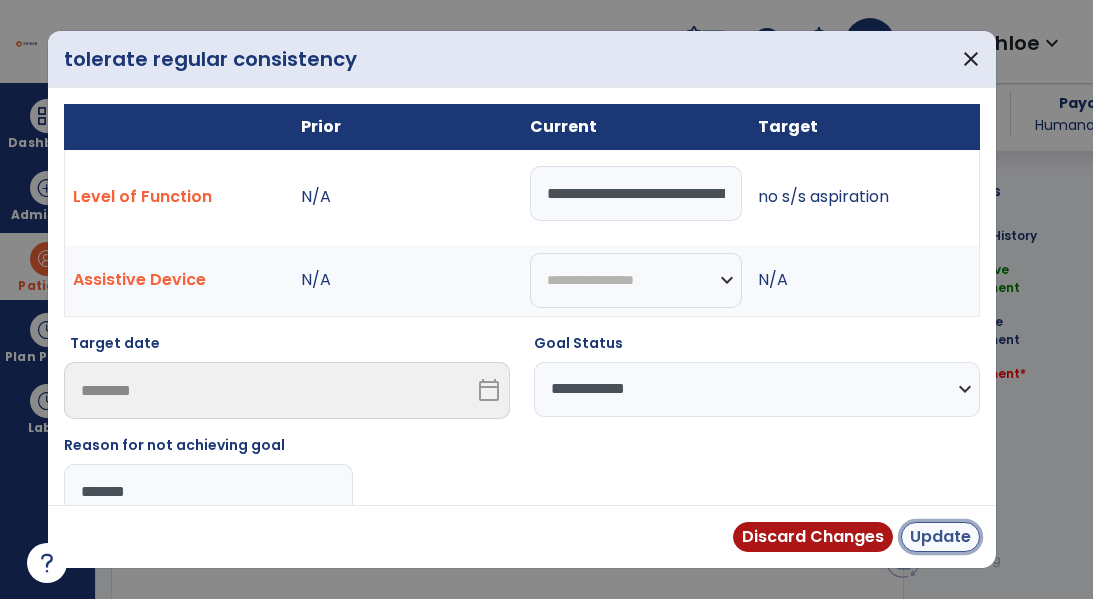 click on "Update" at bounding box center [940, 537] 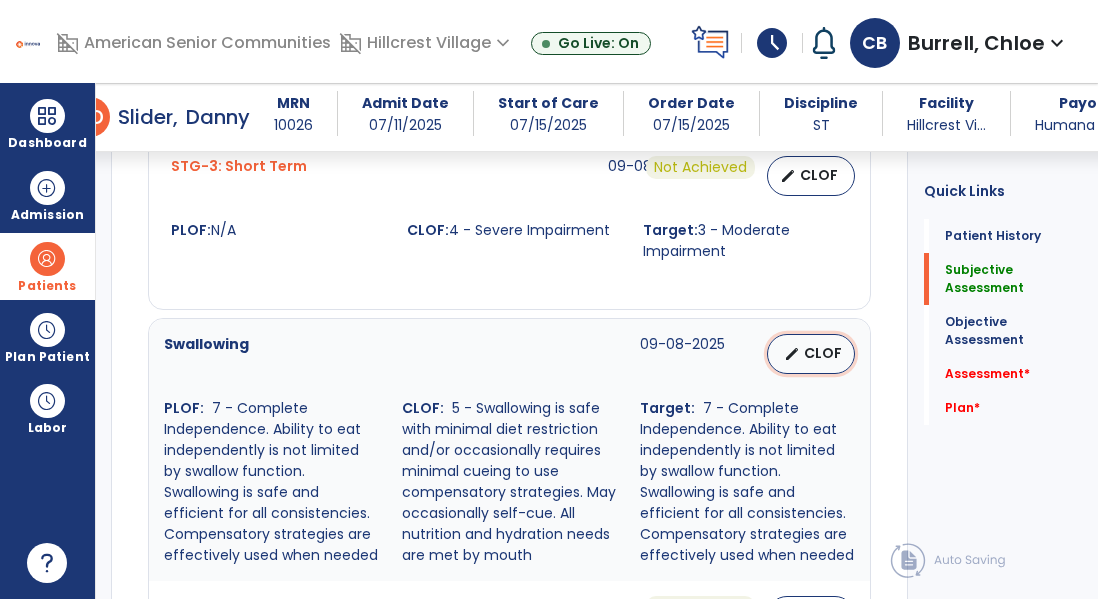 click on "CLOF" at bounding box center [823, 353] 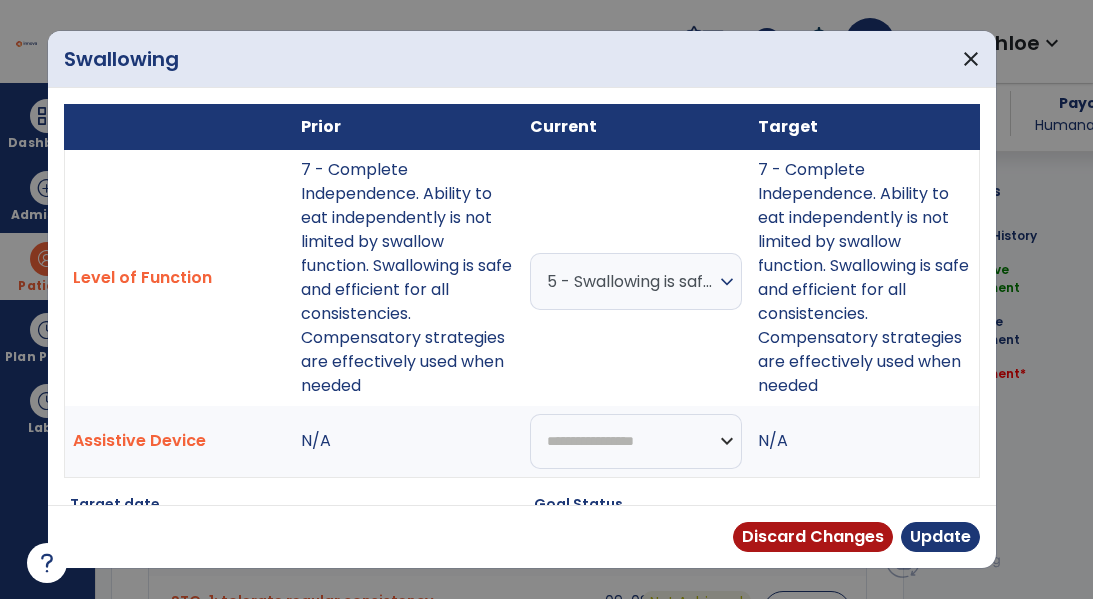scroll, scrollTop: 1404, scrollLeft: 0, axis: vertical 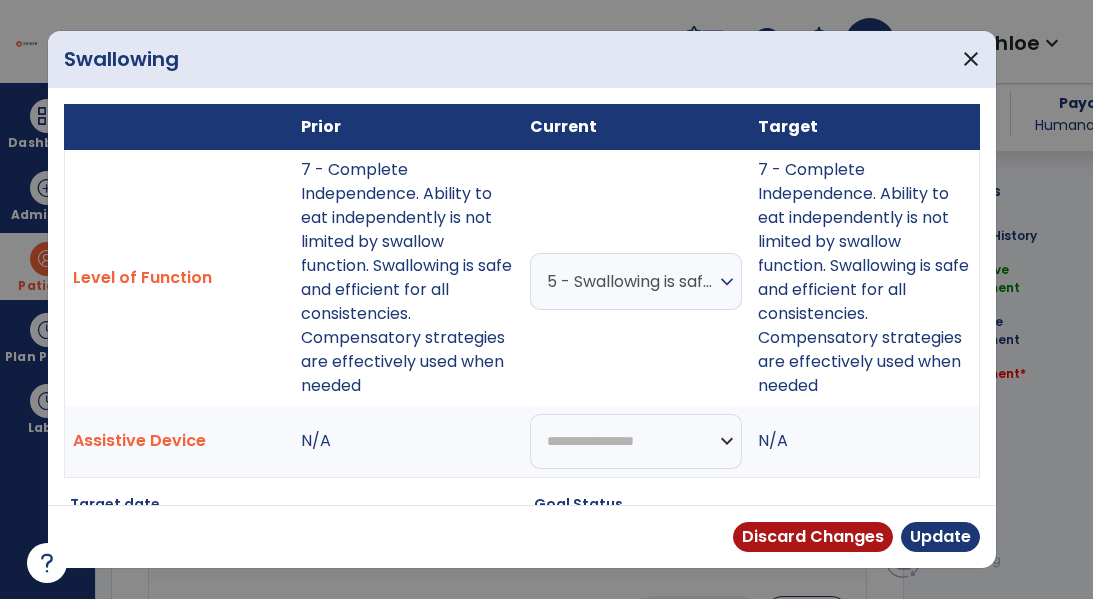 click on "5 - Swallowing is safe with minimal diet restriction and/or occasionally requires minimal cueing to use compensatory strategies. May occasionally self-cue. All nutrition and hydration needs are met by mouth" at bounding box center [631, 281] 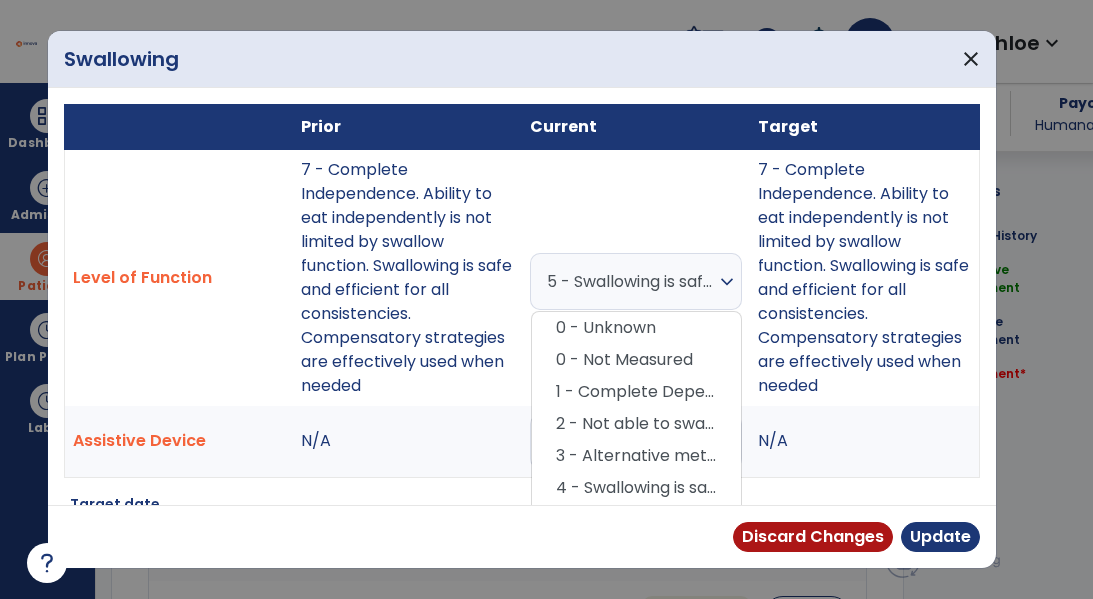click on "5 - Swallowing is safe with minimal diet restriction and/or occasionally requires minimal cueing to use compensatory strategies. May occasionally self-cue. All nutrition and hydration needs are met by mouth   expand_more   0 - Unknown   0 - Not Measured   1 - Complete Dependence. Not able to swallow anything safely by mouth. All nutrition and hydration are received through non-oral means (eg nasogastric tube, PEG)   2 - Not able to swallow safely by mouth for nutrition and hydration, buy may take some consistency with consistent maximal cues in therapy only. Alternative method of feeding is required   3 - Alternative method of feeding is required as individual takes less than 50% of nutrition and hydration by mouth, and/or swallowing is safe with consistent use of moderate cues to use compensatory strategies   4 - Swallowing is safe, but usually requires moderate cues to use compensatory strategies, and/or the individual has moderate diet restrictions and/or still requires tube feeding" at bounding box center [636, 277] 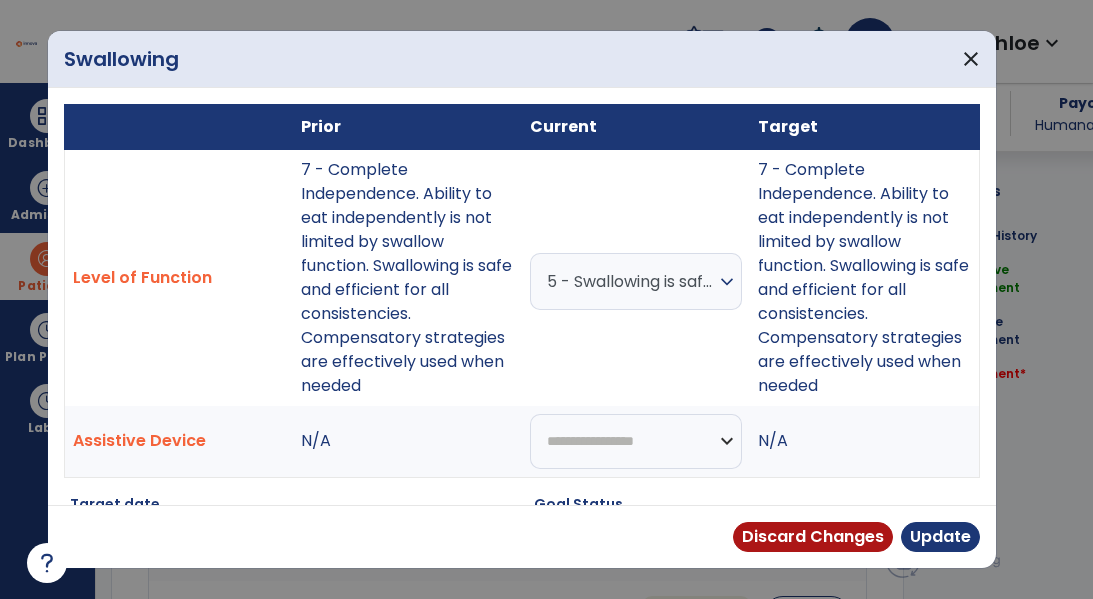 click on "5 - Swallowing is safe with minimal diet restriction and/or occasionally requires minimal cueing to use compensatory strategies. May occasionally self-cue. All nutrition and hydration needs are met by mouth" at bounding box center [631, 281] 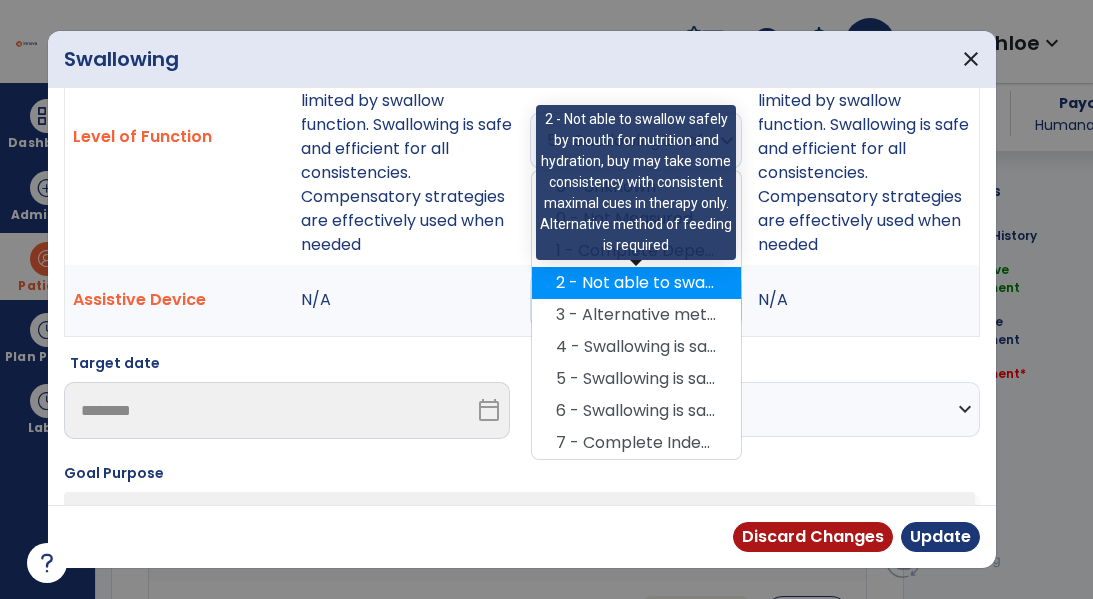 scroll, scrollTop: 147, scrollLeft: 0, axis: vertical 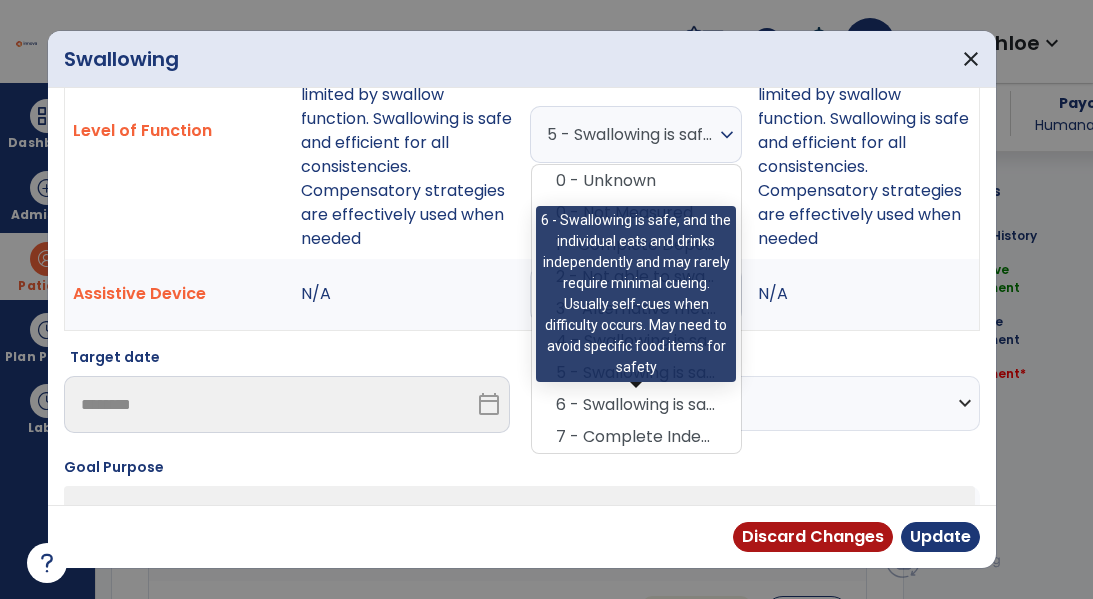 click on "6 - Swallowing is safe, and the individual eats and drinks independently and may rarely require minimal cueing. Usually self-cues when difficulty occurs. May need to avoid specific food items for safety" at bounding box center (636, 405) 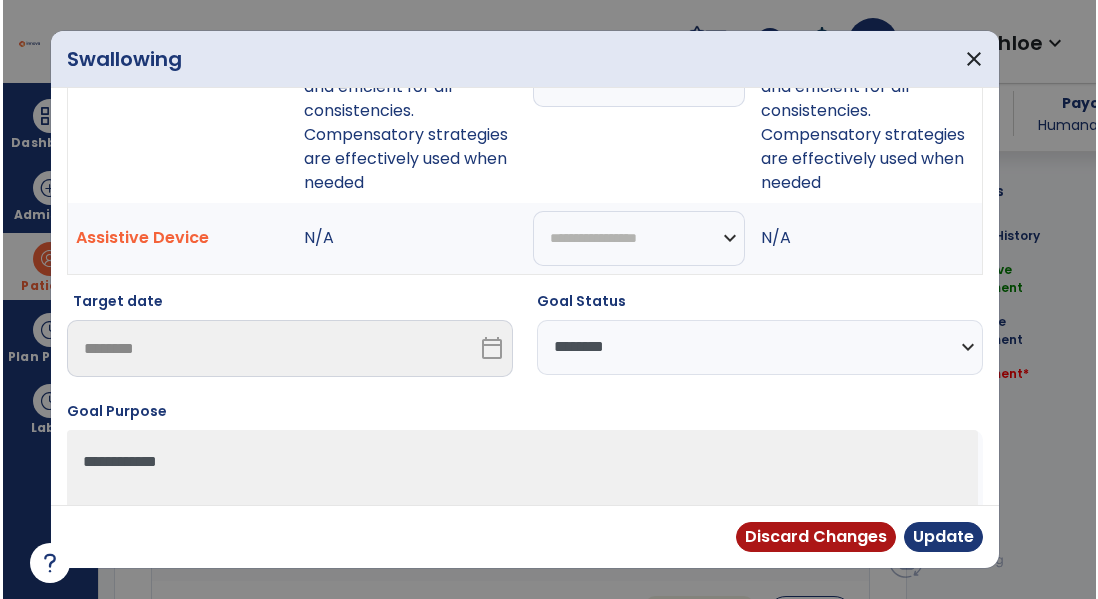 scroll, scrollTop: 247, scrollLeft: 0, axis: vertical 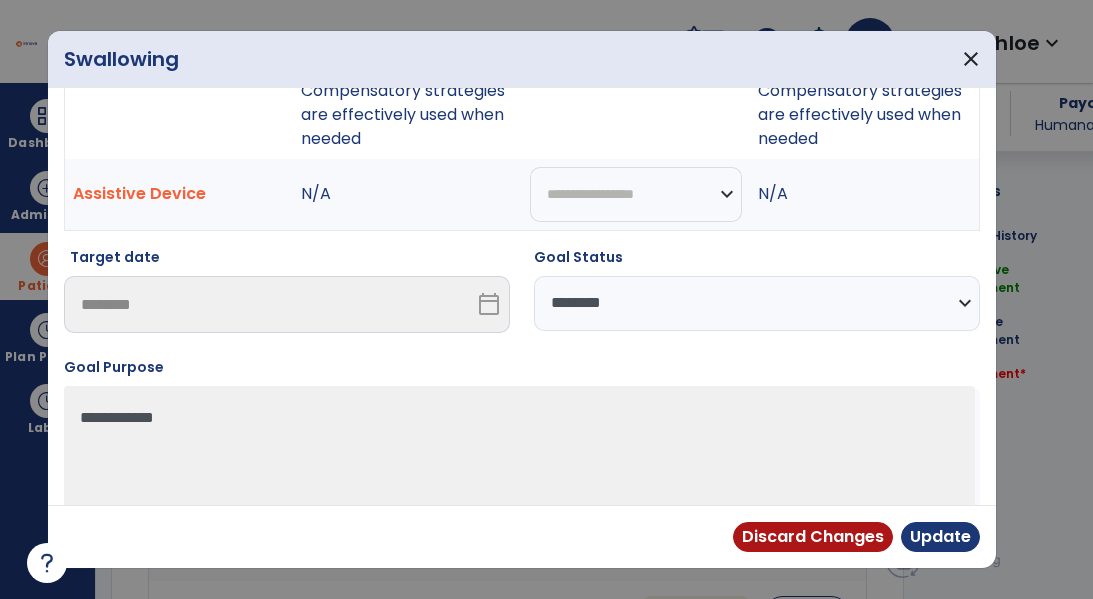click on "**********" at bounding box center (757, 303) 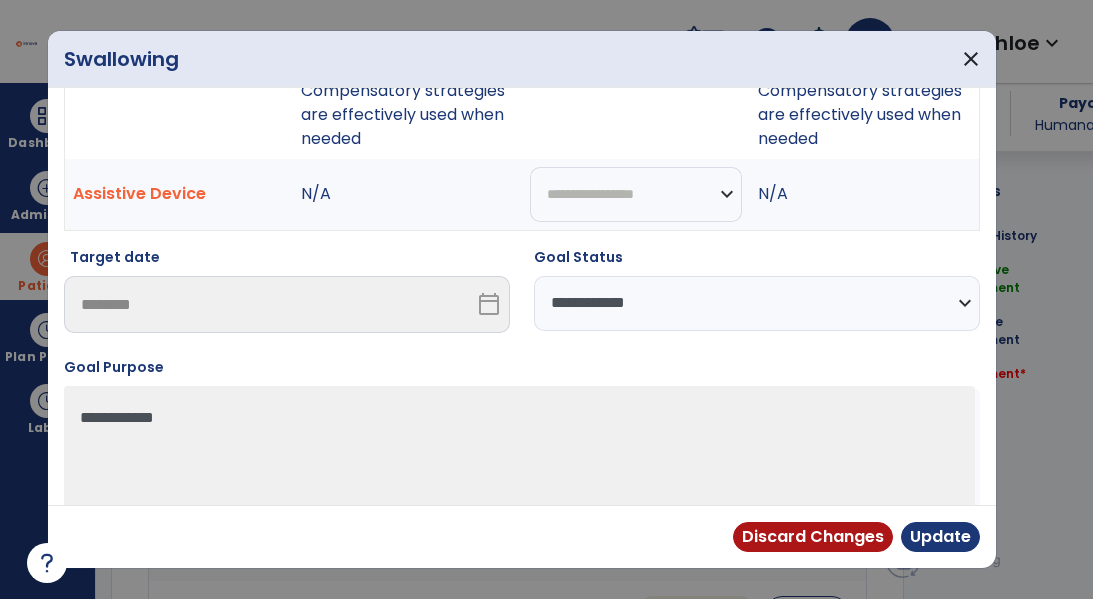 click on "**********" at bounding box center [757, 303] 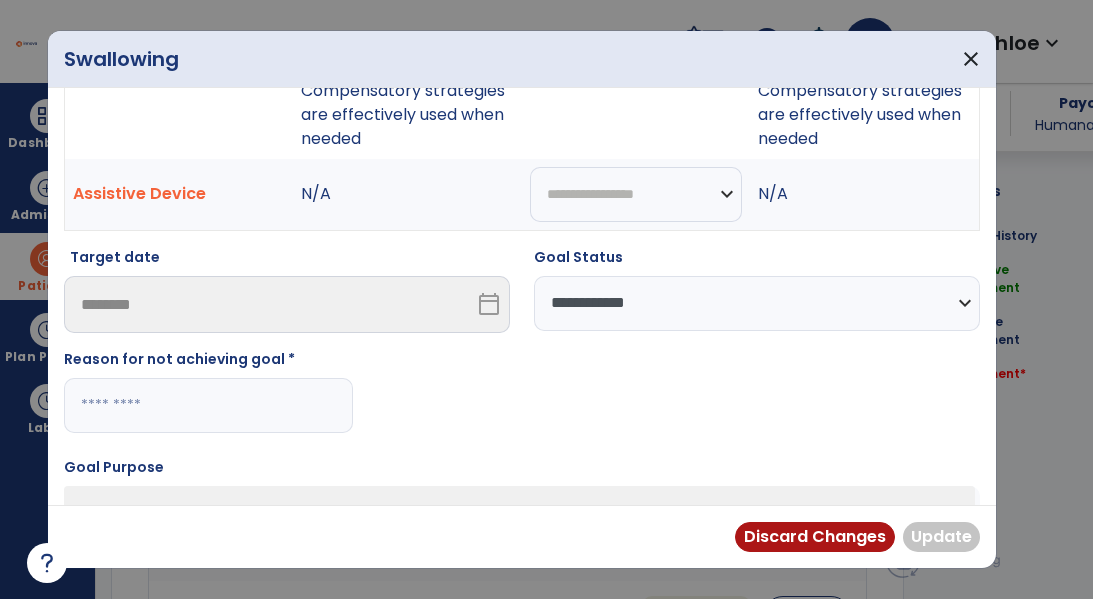 click at bounding box center [208, 405] 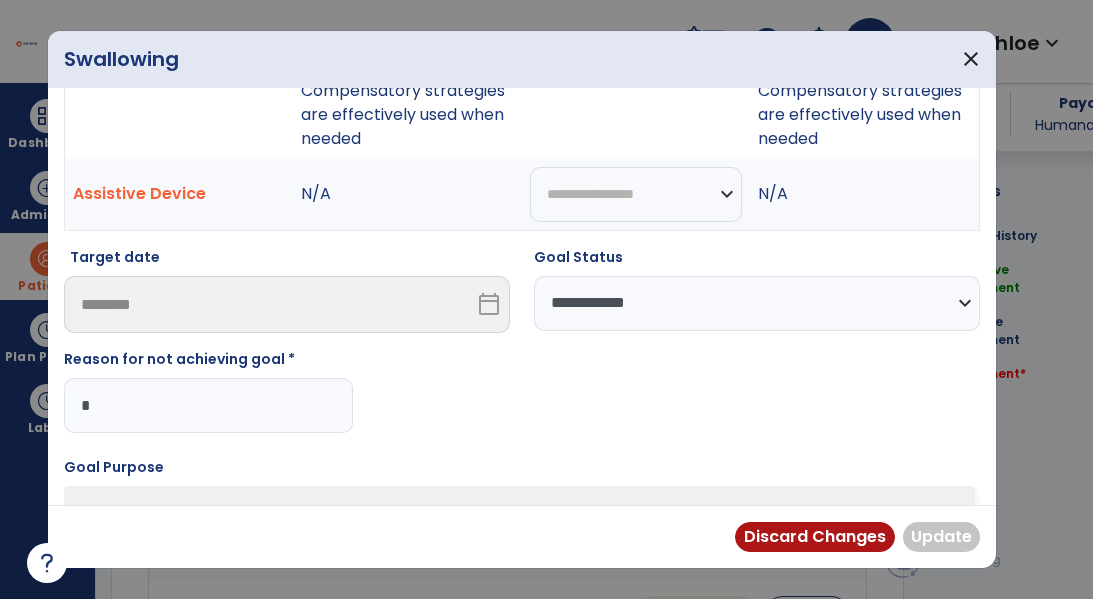 type on "**" 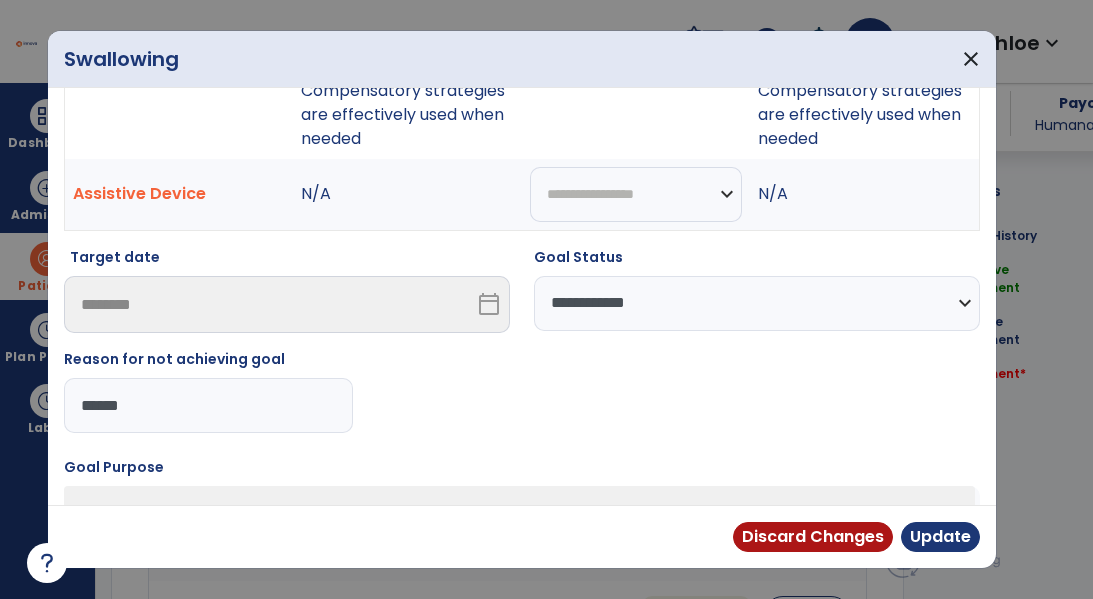 type on "*******" 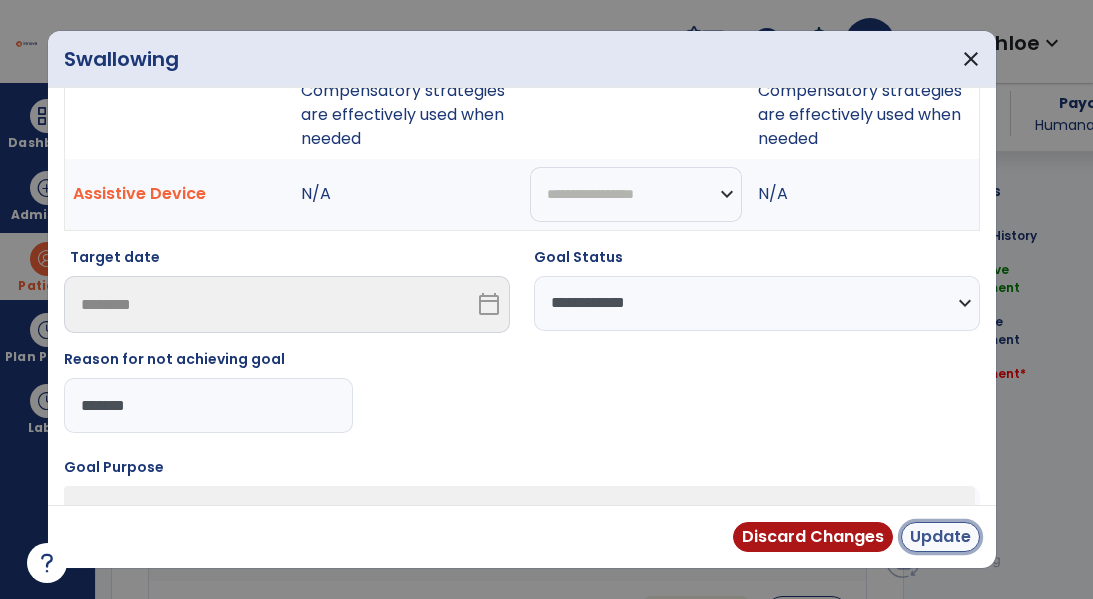 click on "Update" at bounding box center [940, 537] 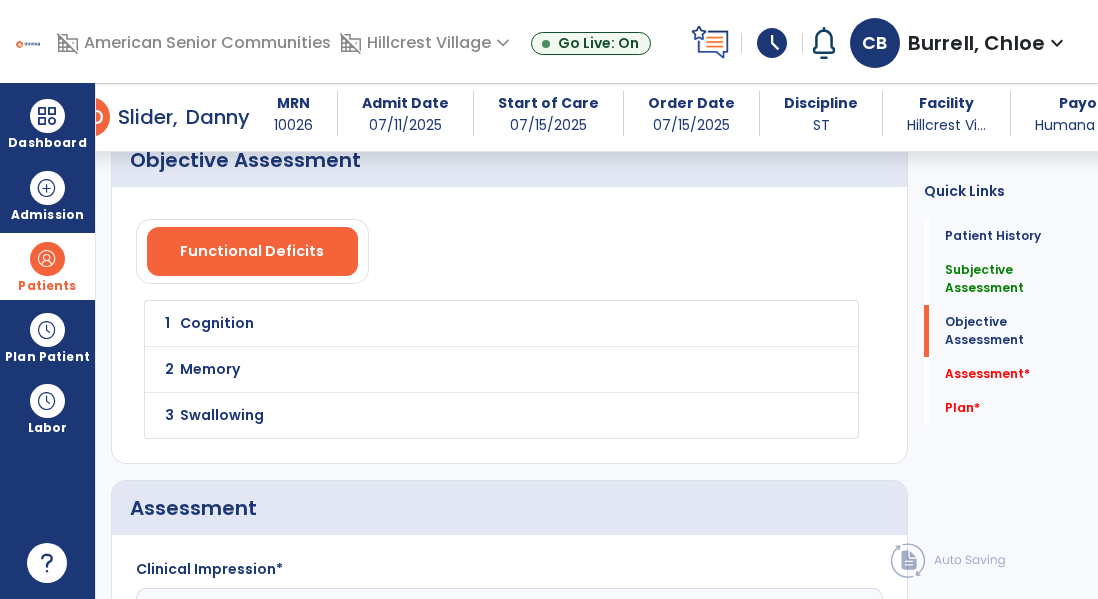 click on "Cognition" at bounding box center (457, 323) 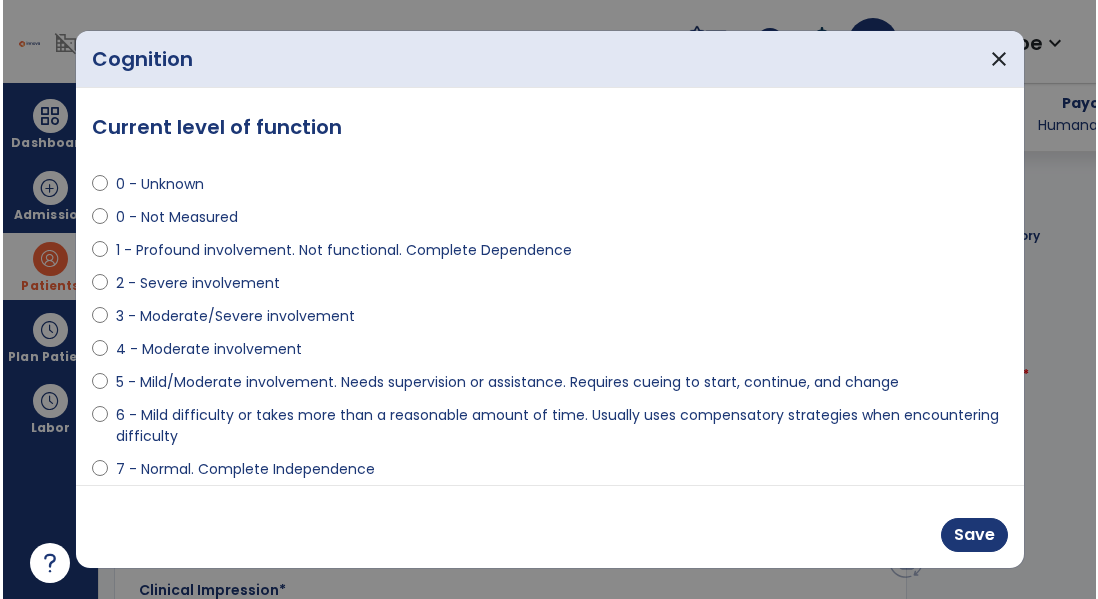 scroll, scrollTop: 2219, scrollLeft: 0, axis: vertical 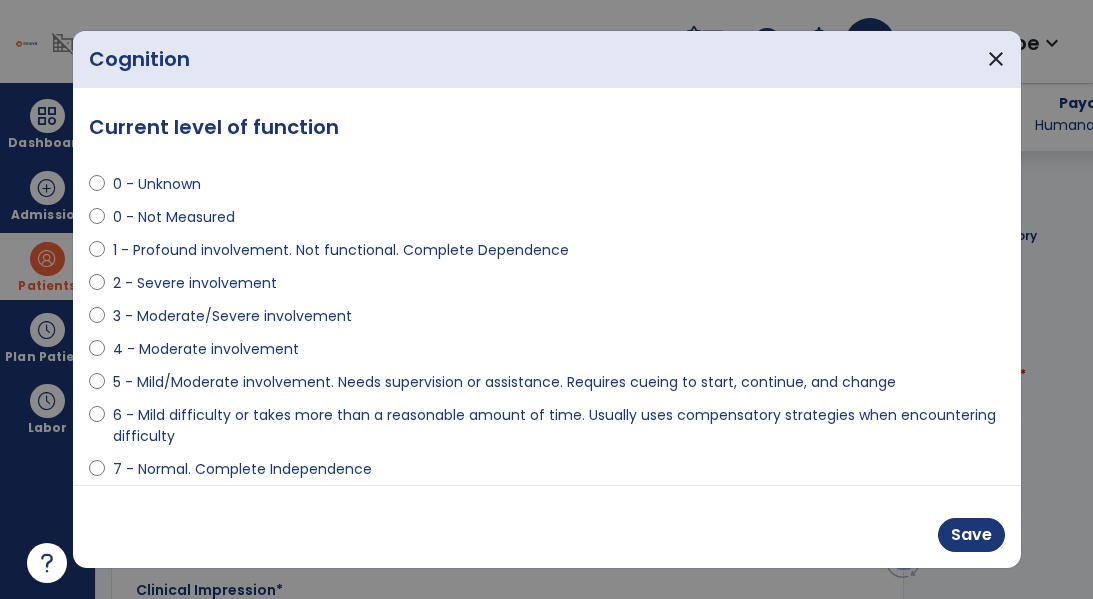 click on "3 - Moderate/Severe involvement" at bounding box center [232, 316] 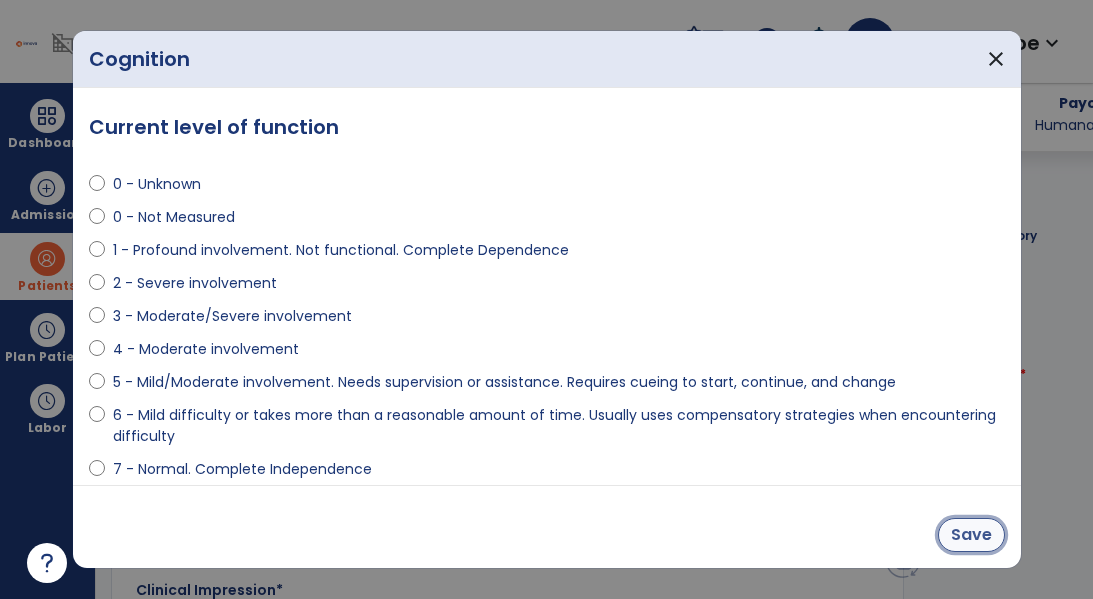 click on "Save" at bounding box center [971, 535] 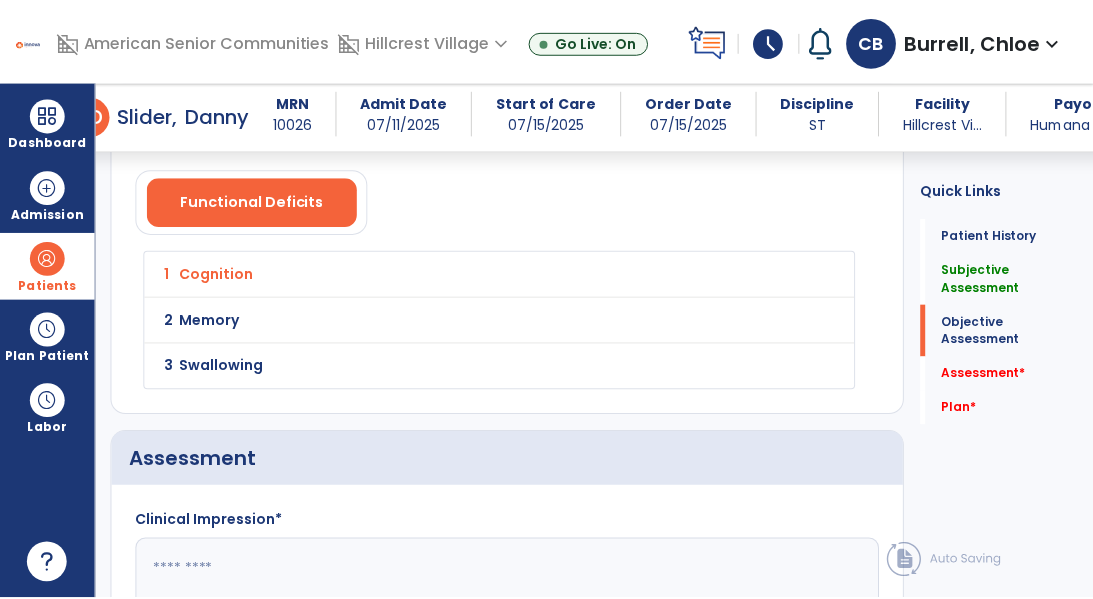scroll, scrollTop: 2297, scrollLeft: 0, axis: vertical 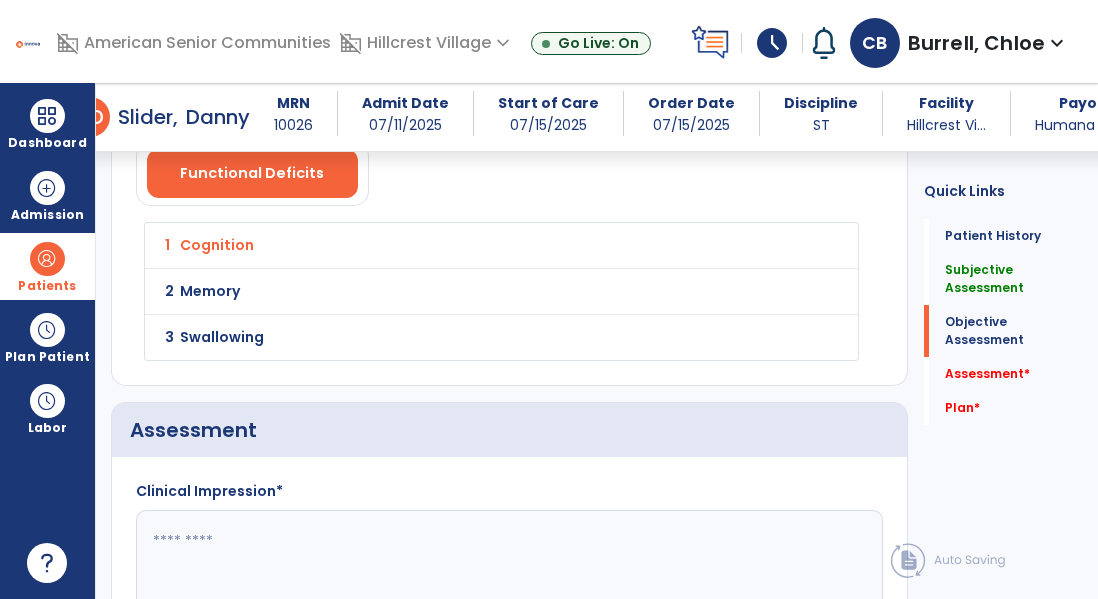 click on "Memory" at bounding box center [457, 245] 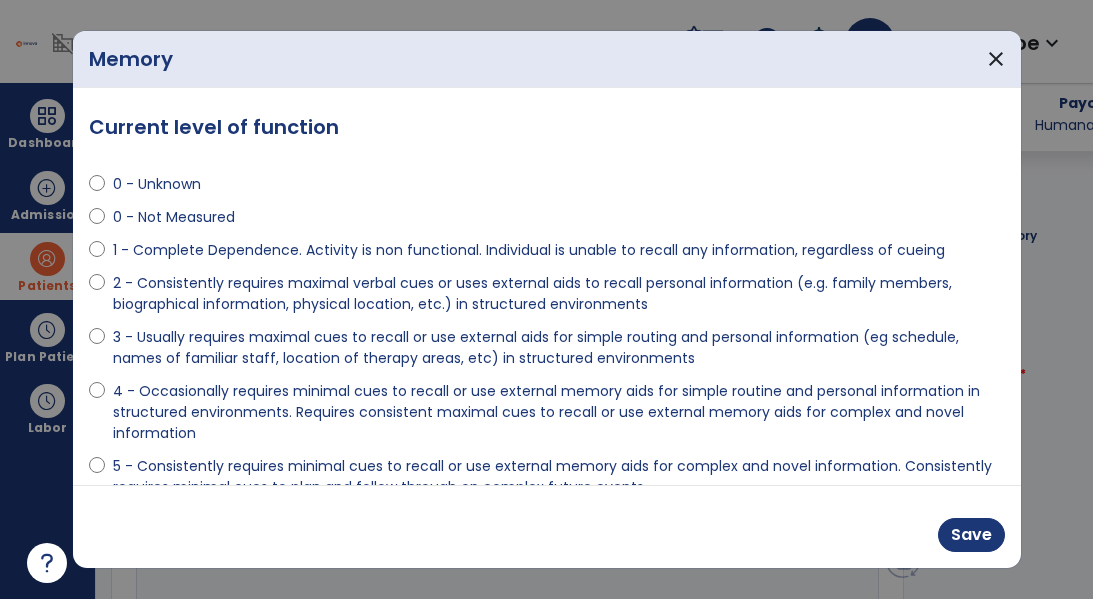 scroll, scrollTop: 2318, scrollLeft: 0, axis: vertical 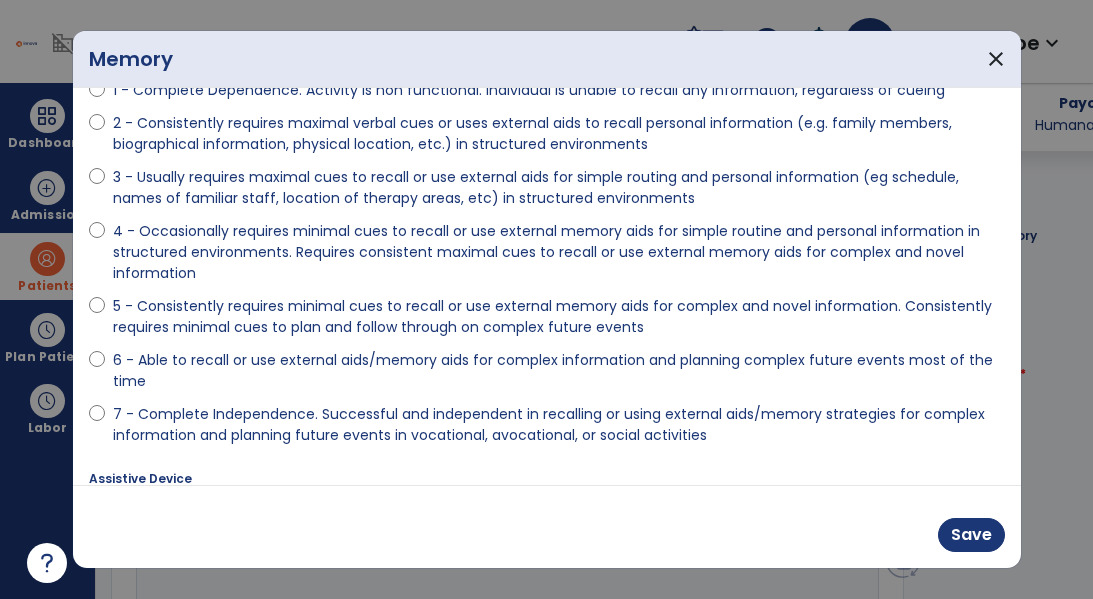 click on "4 - Occasionally requires minimal cues to recall or use external memory aids for simple routine and personal information in structured environments. Requires consistent maximal cues to recall or use external memory aids for complex and novel information" at bounding box center [559, 252] 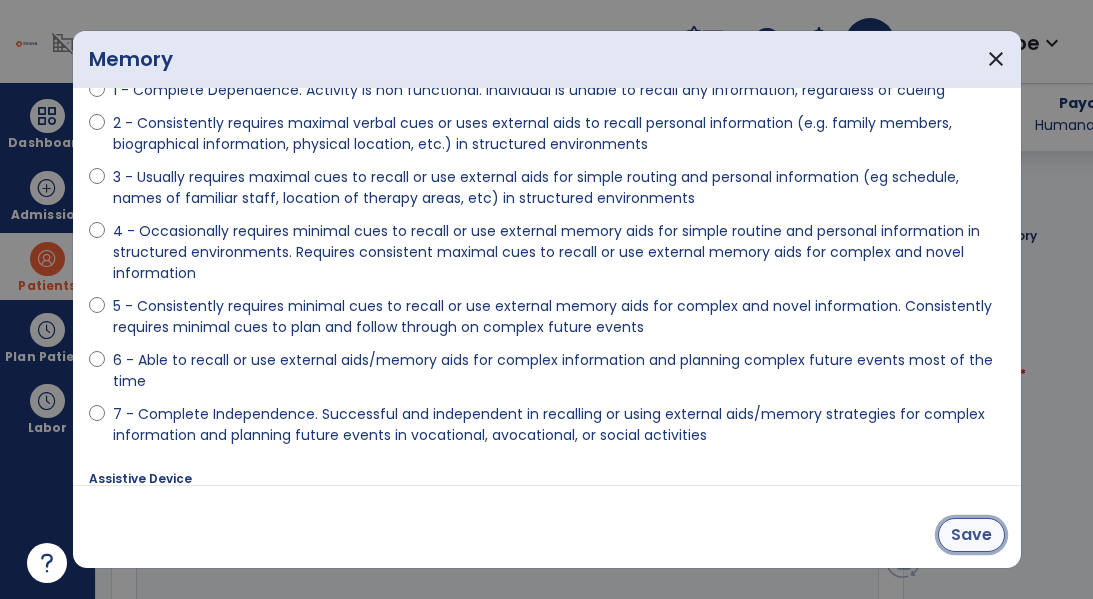 click on "Save" at bounding box center [971, 535] 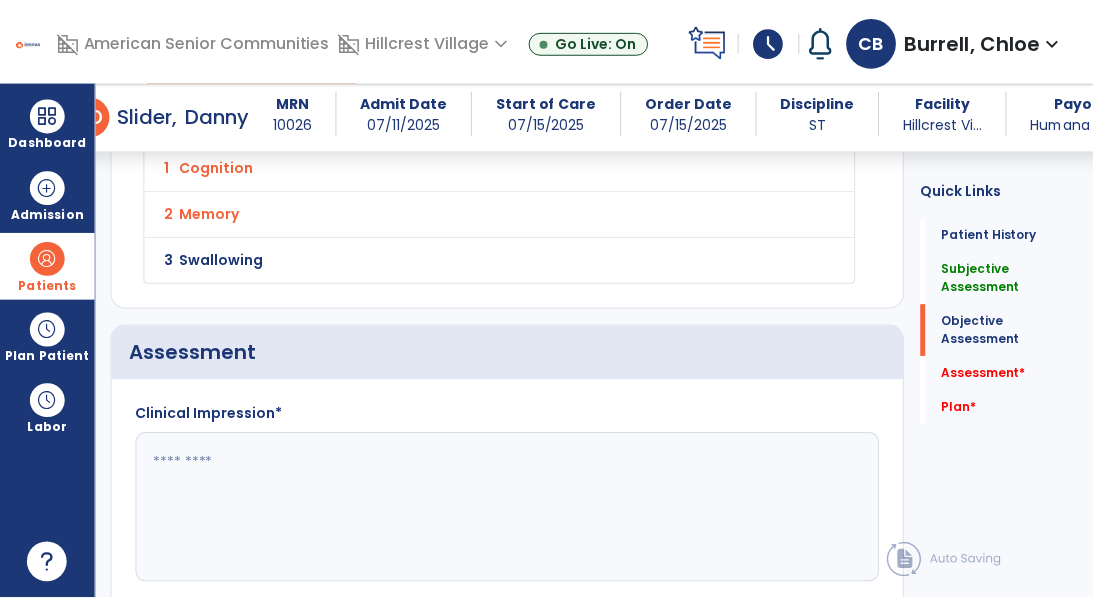 scroll, scrollTop: 2419, scrollLeft: 0, axis: vertical 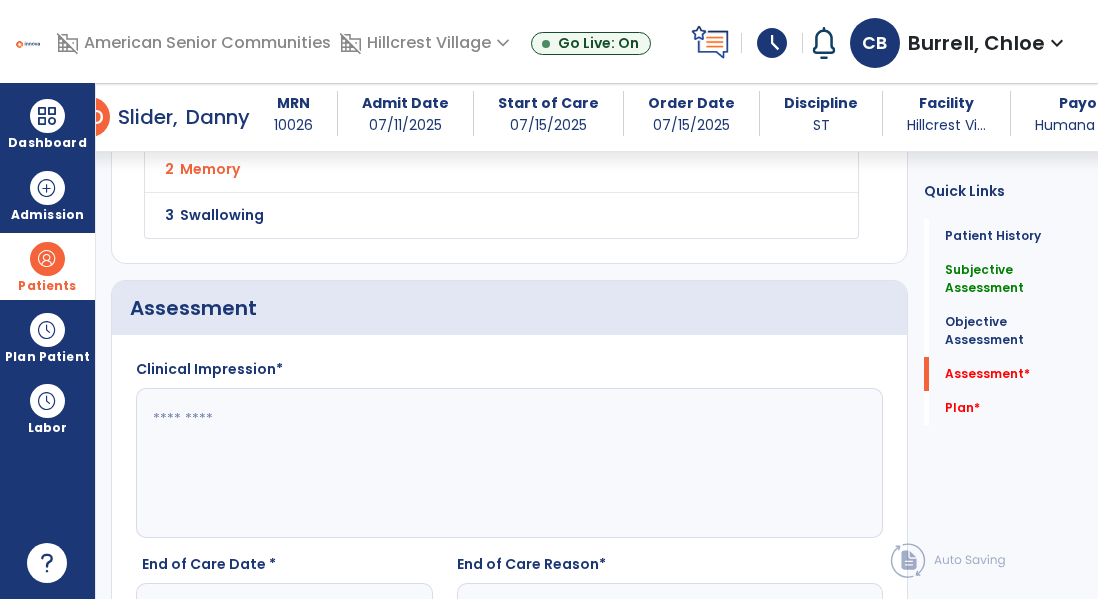 click on "3 Swallowing" 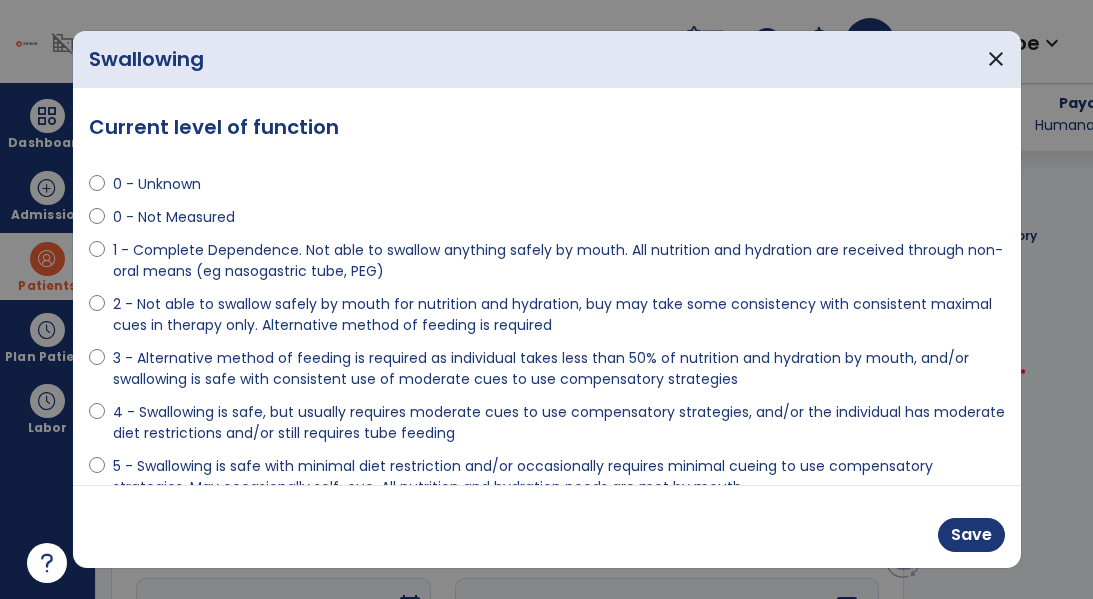 scroll, scrollTop: 2440, scrollLeft: 0, axis: vertical 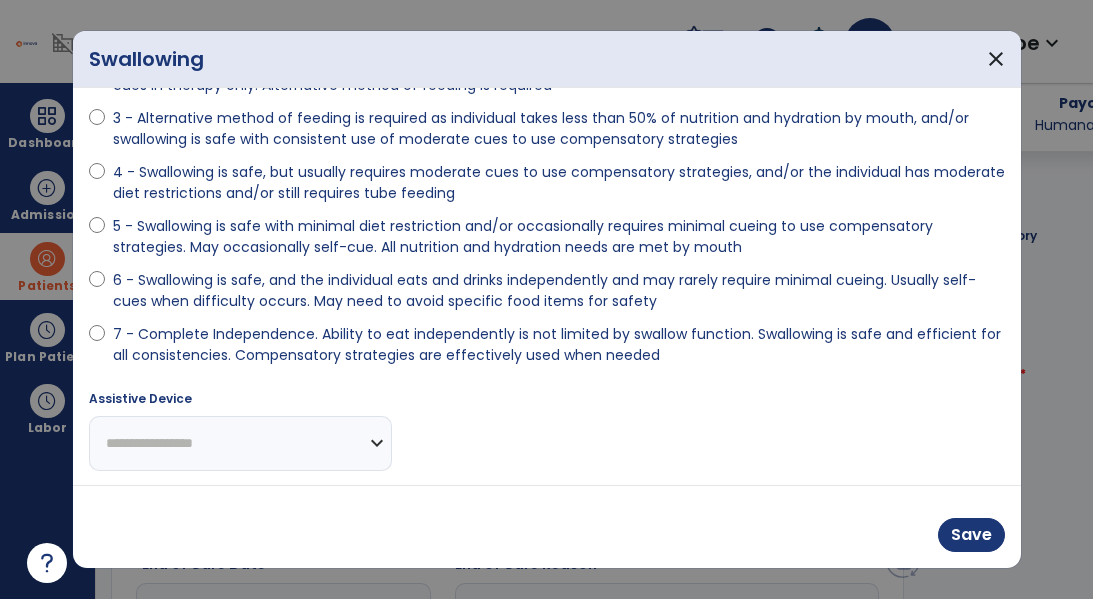 click on "6 - Swallowing is safe, and the individual eats and drinks independently and may rarely require minimal cueing. Usually self-cues when difficulty occurs. May need to avoid specific food items for safety" at bounding box center (559, 291) 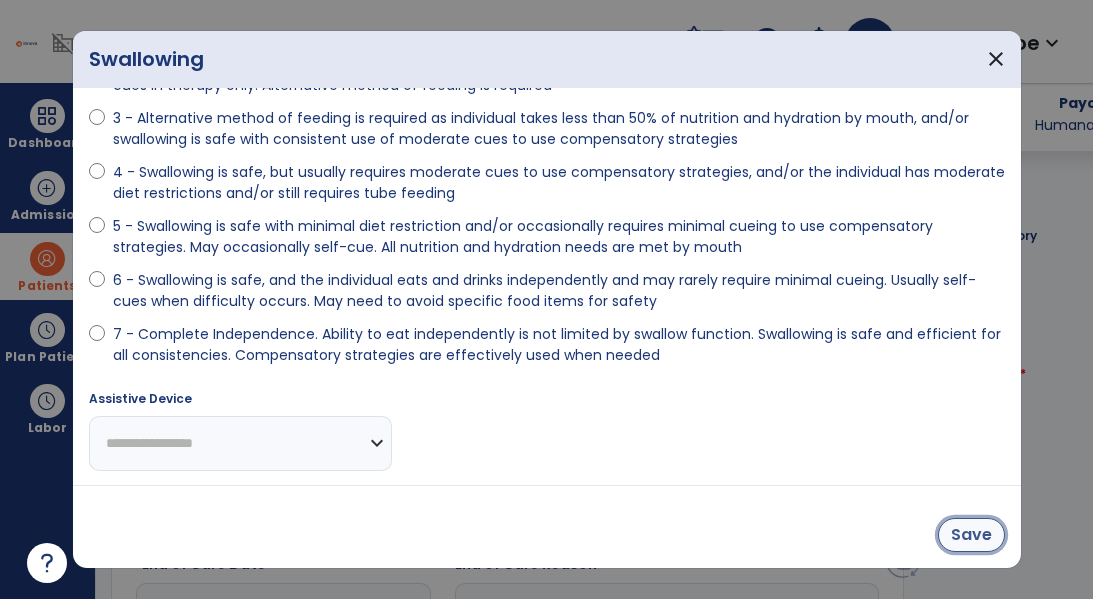 click on "Save" at bounding box center [971, 535] 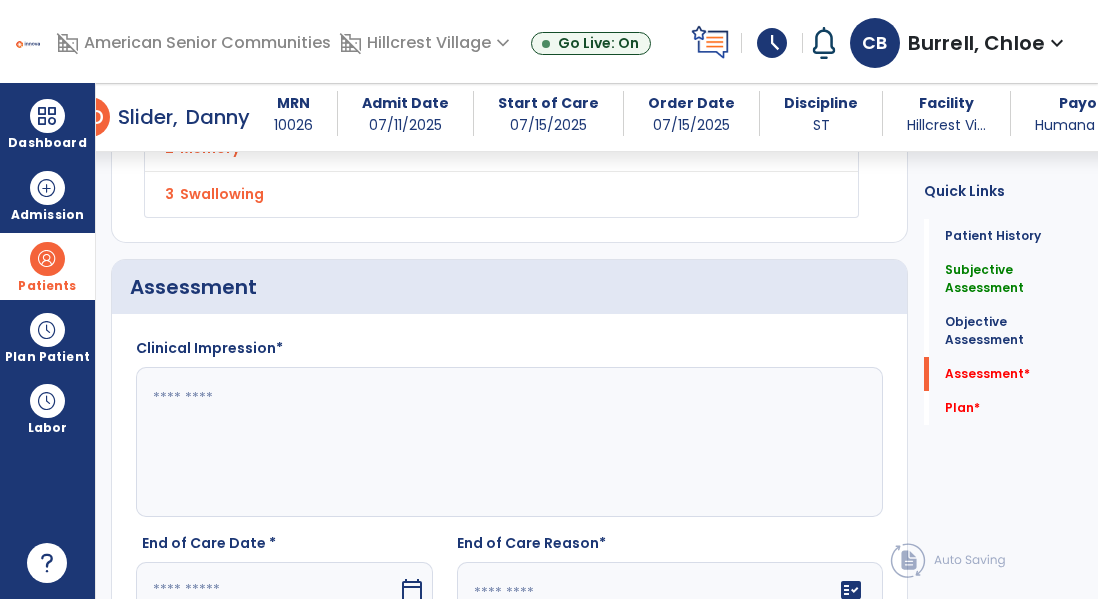 scroll, scrollTop: 2419, scrollLeft: 0, axis: vertical 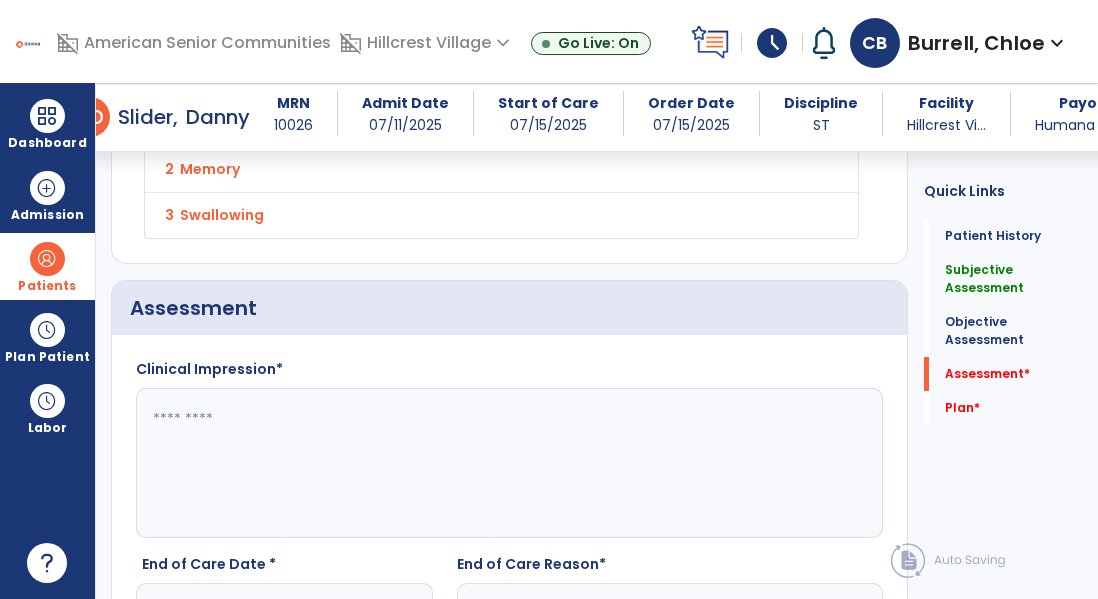 click 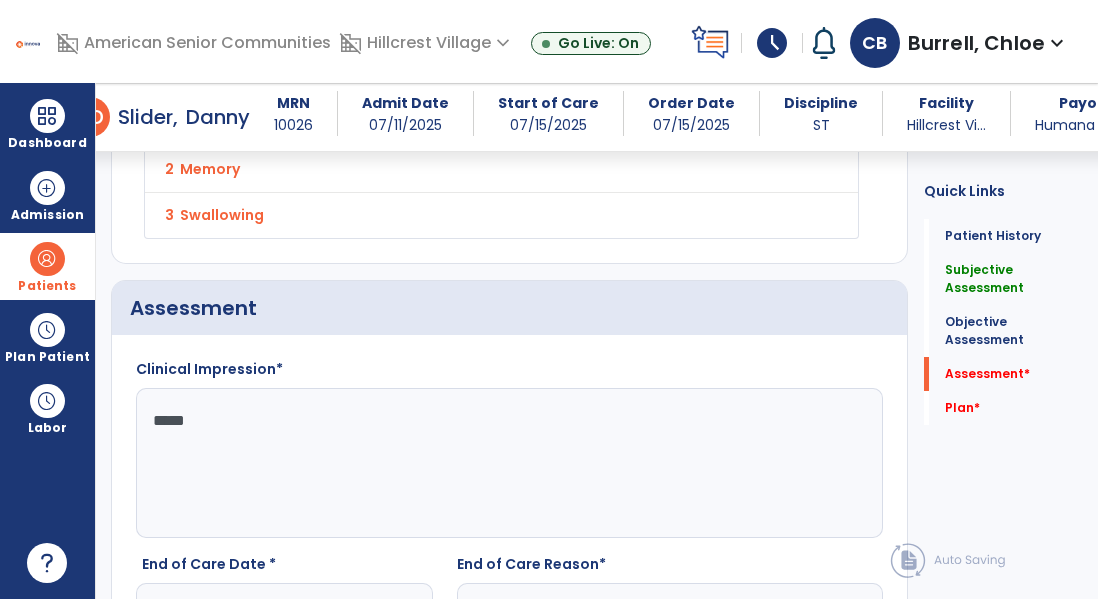 type on "******" 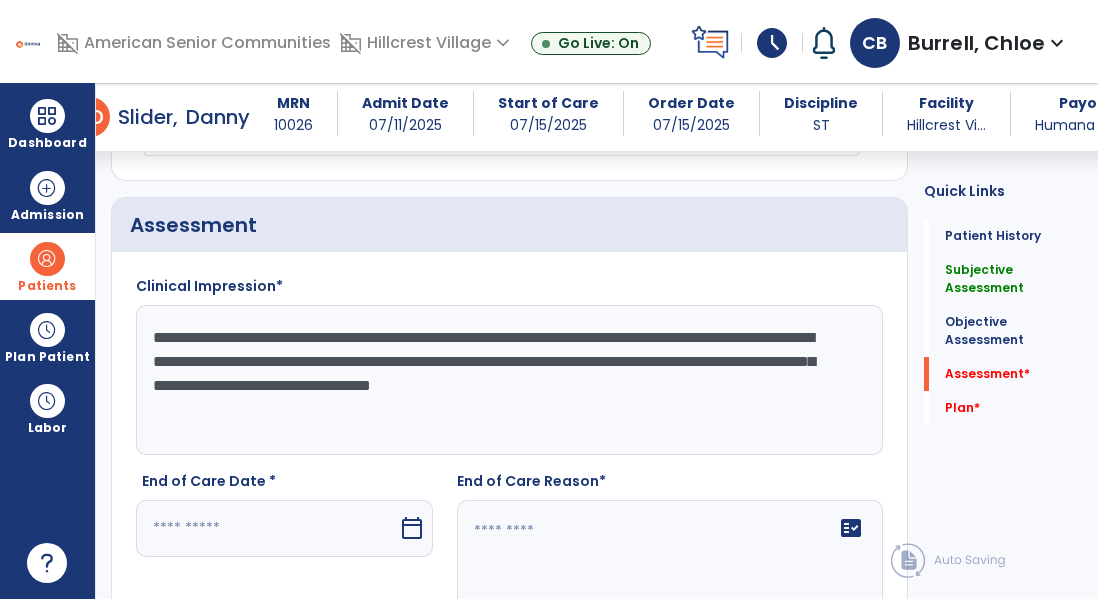 scroll, scrollTop: 2503, scrollLeft: 0, axis: vertical 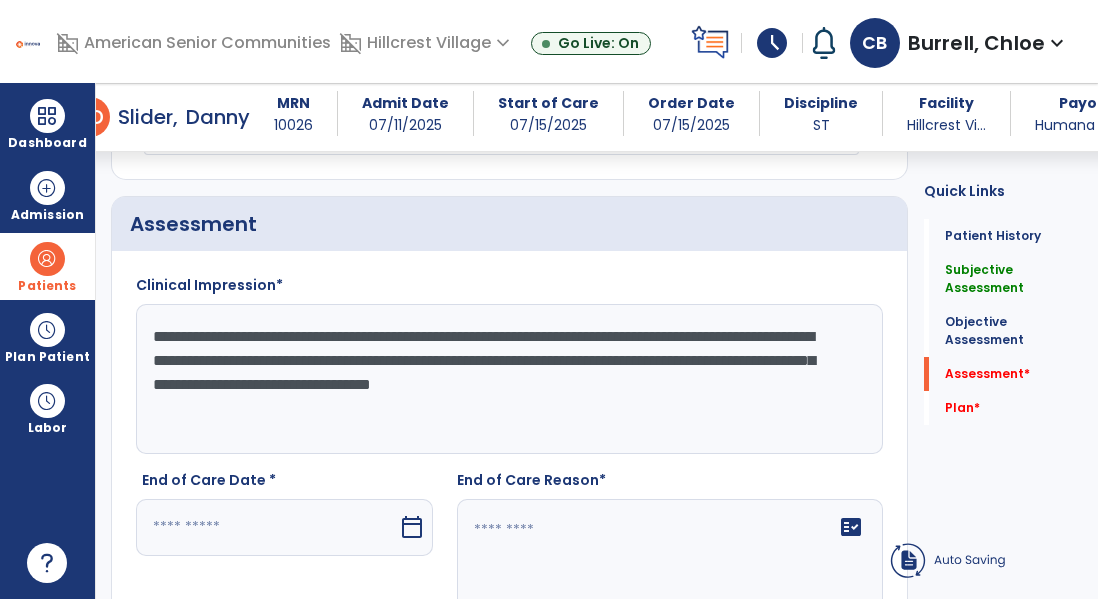 type on "**********" 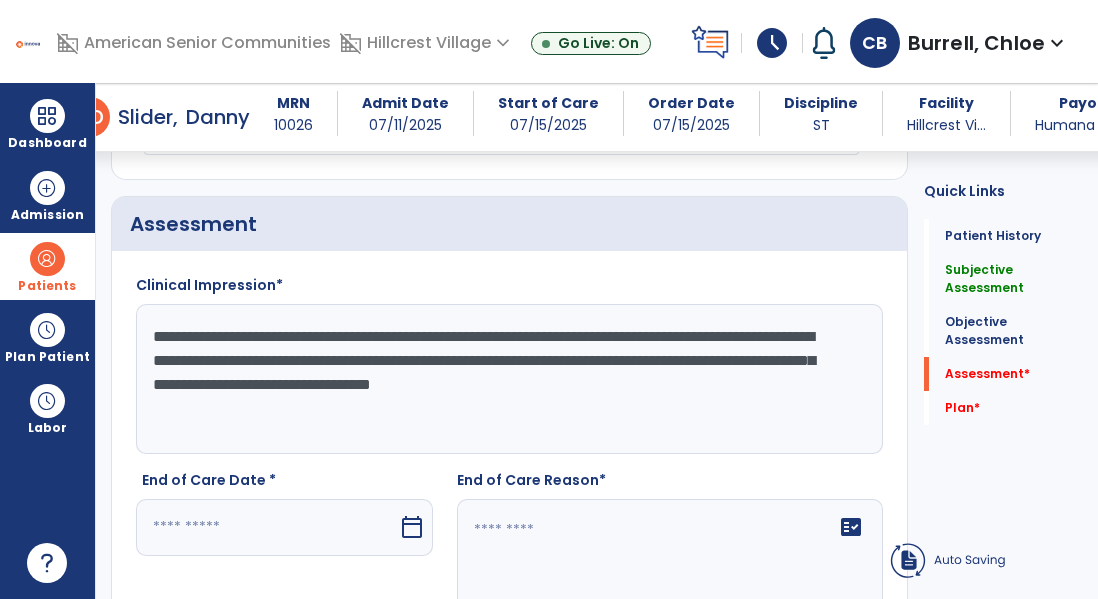 click at bounding box center [267, 527] 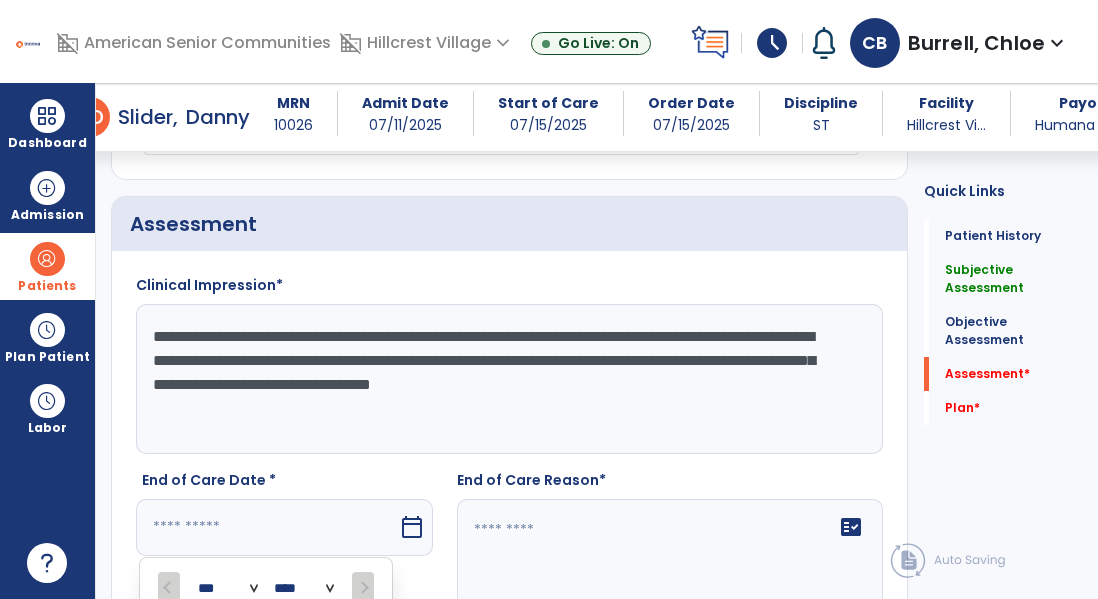 scroll, scrollTop: 2856, scrollLeft: 0, axis: vertical 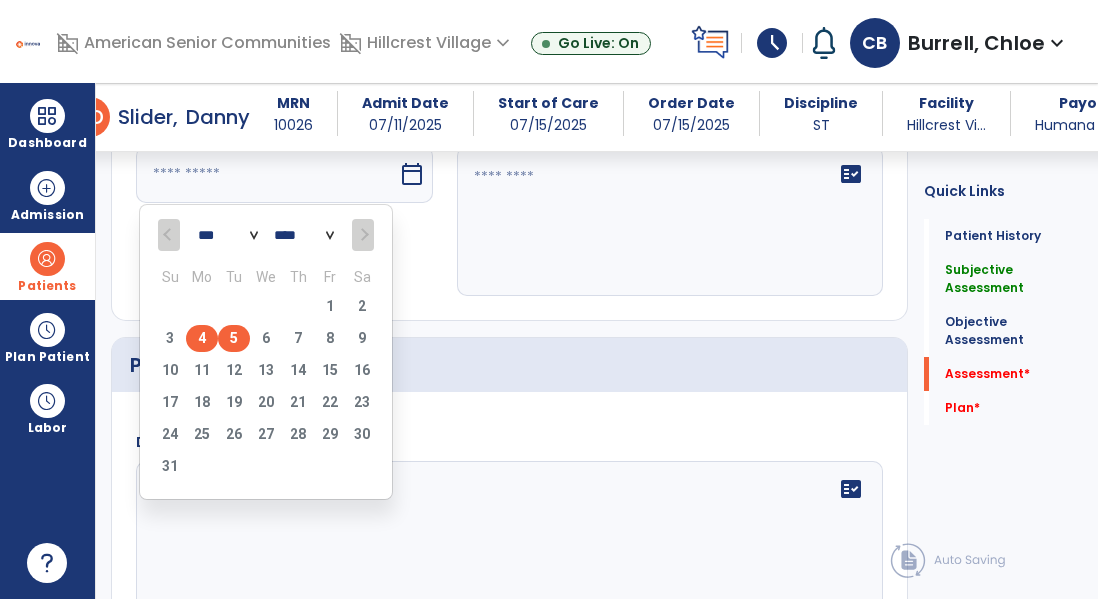 click on "4" at bounding box center [202, 338] 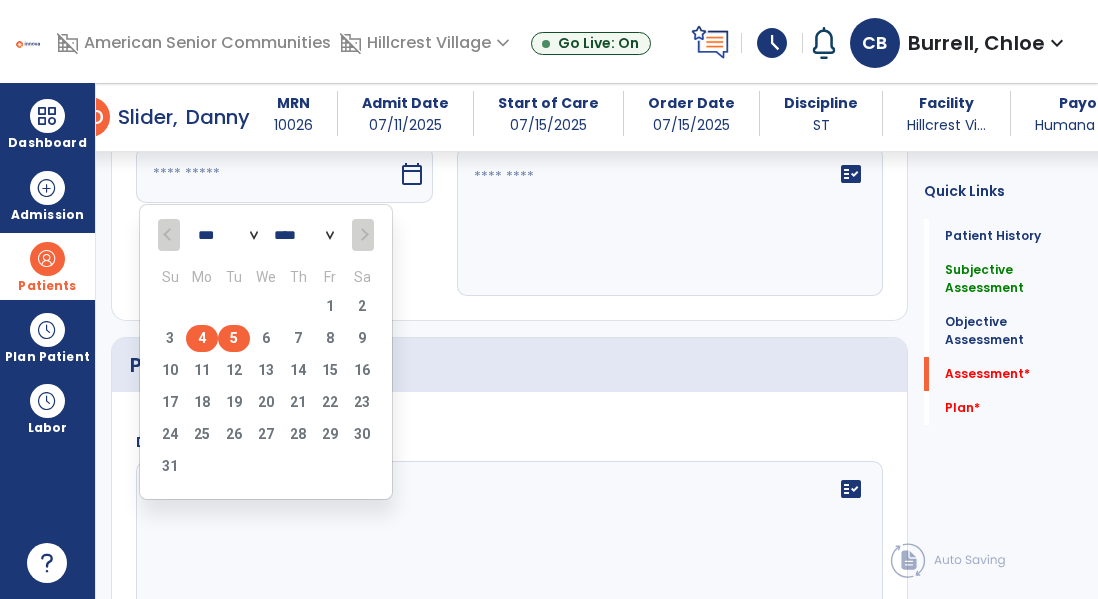 type on "********" 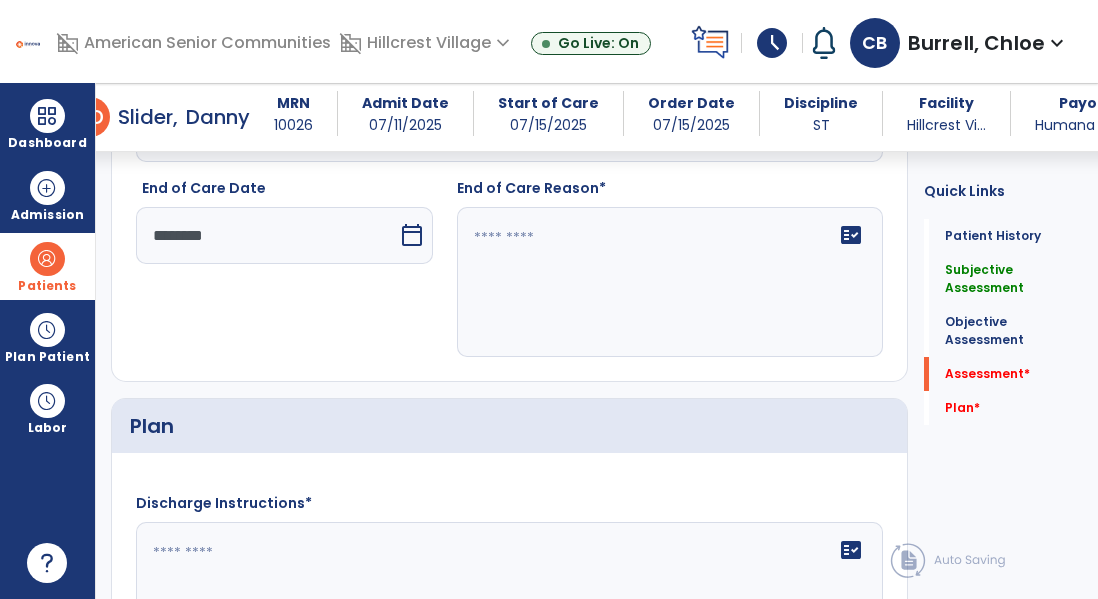 scroll, scrollTop: 2791, scrollLeft: 0, axis: vertical 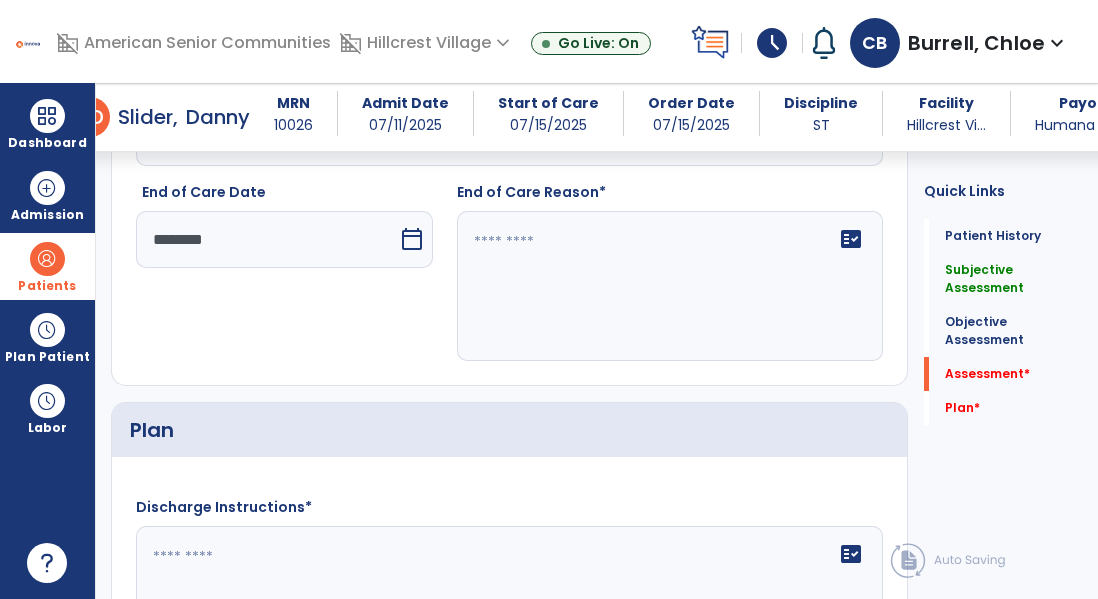 click on "fact_check" 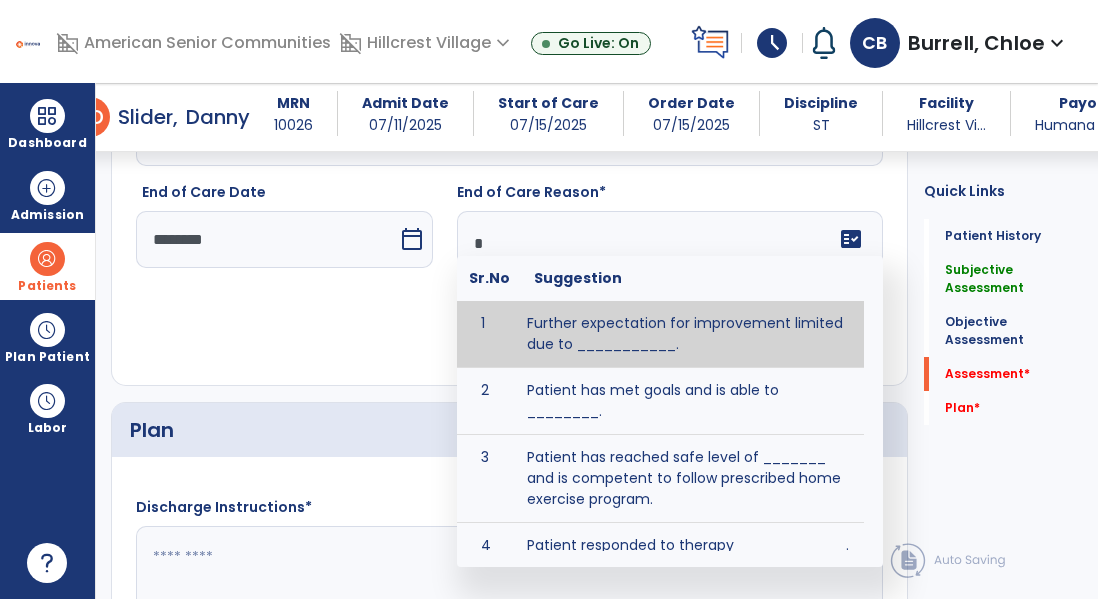 type on "**" 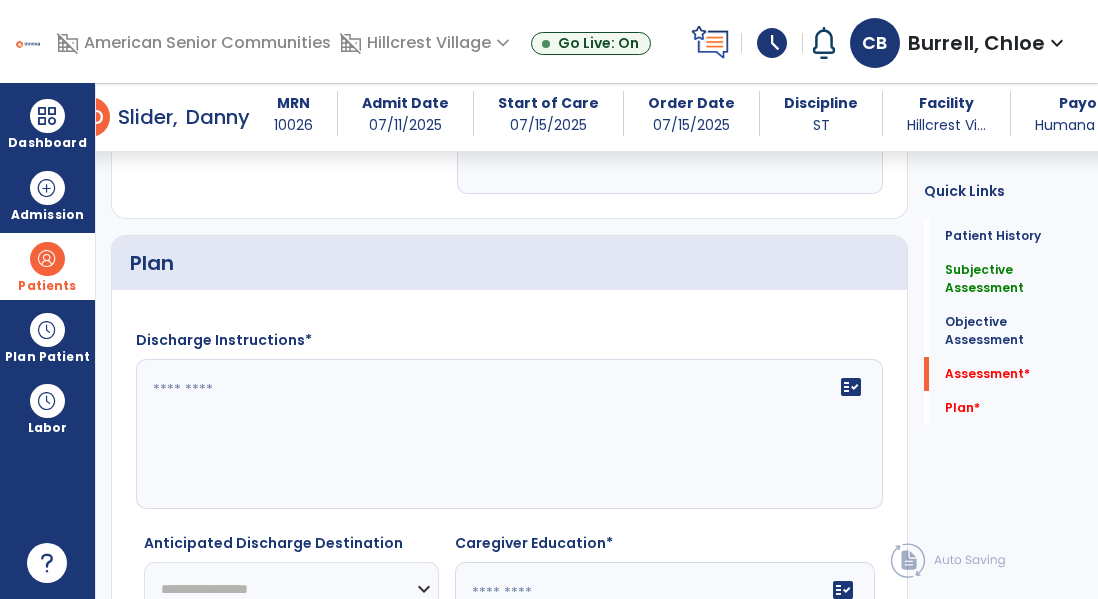 scroll, scrollTop: 3069, scrollLeft: 0, axis: vertical 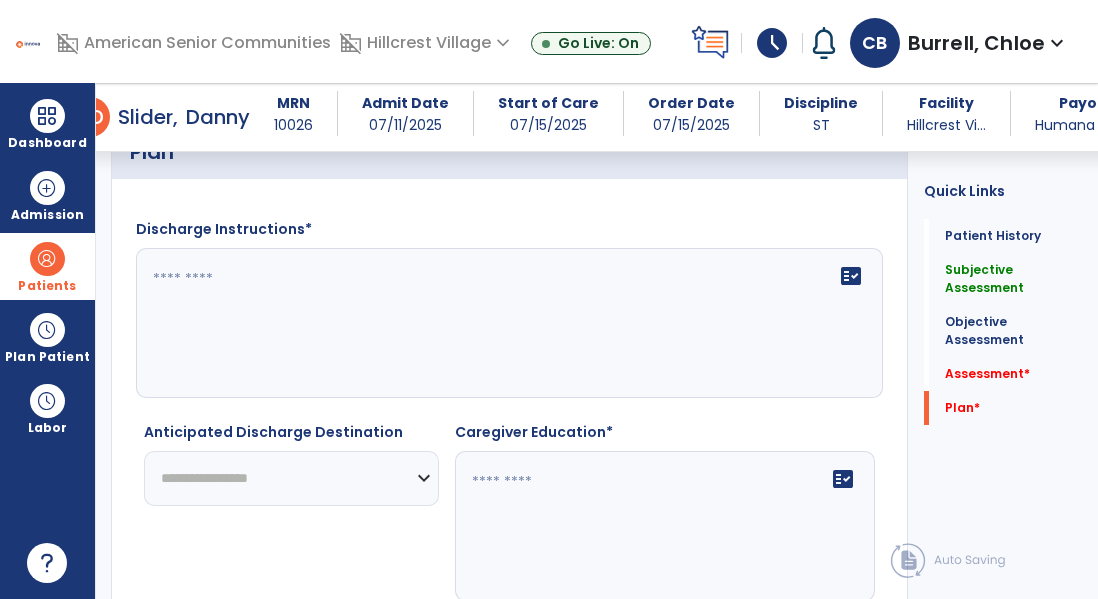 type on "**********" 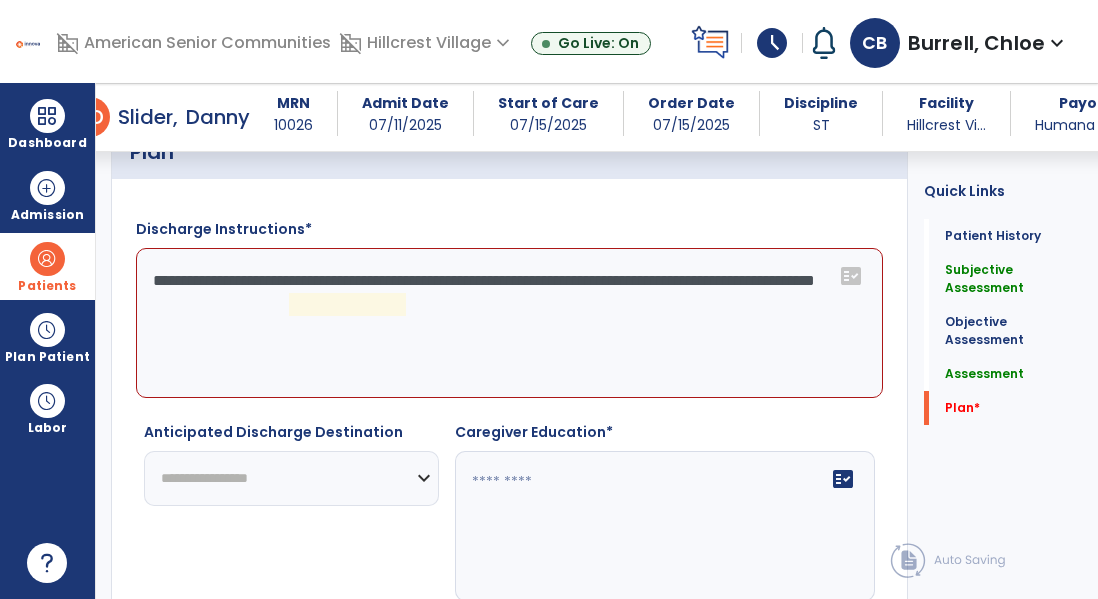 click on "**********" 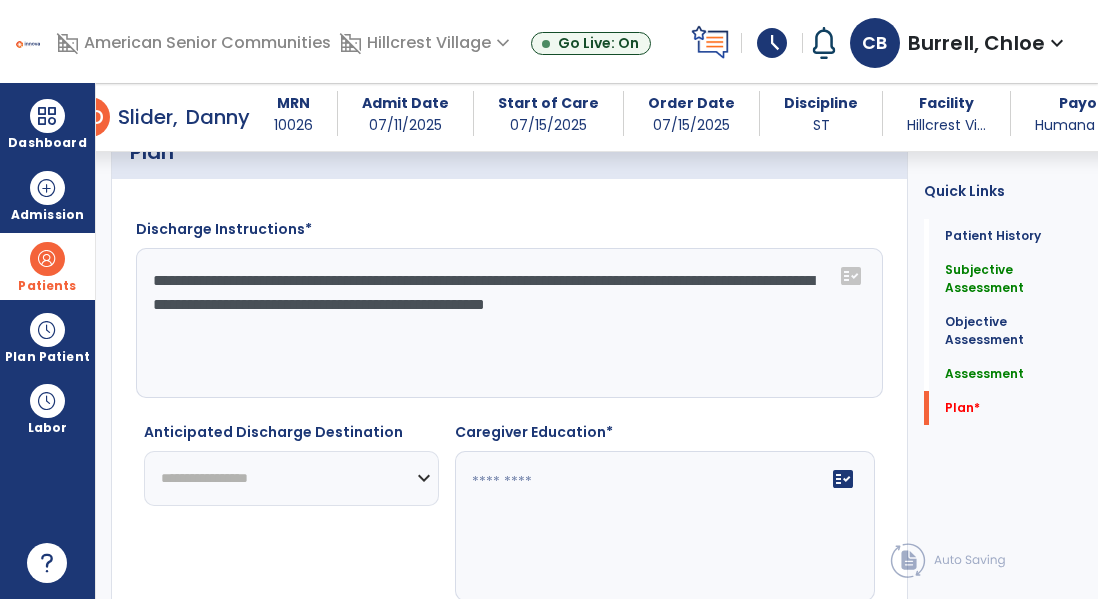 scroll, scrollTop: 3114, scrollLeft: 0, axis: vertical 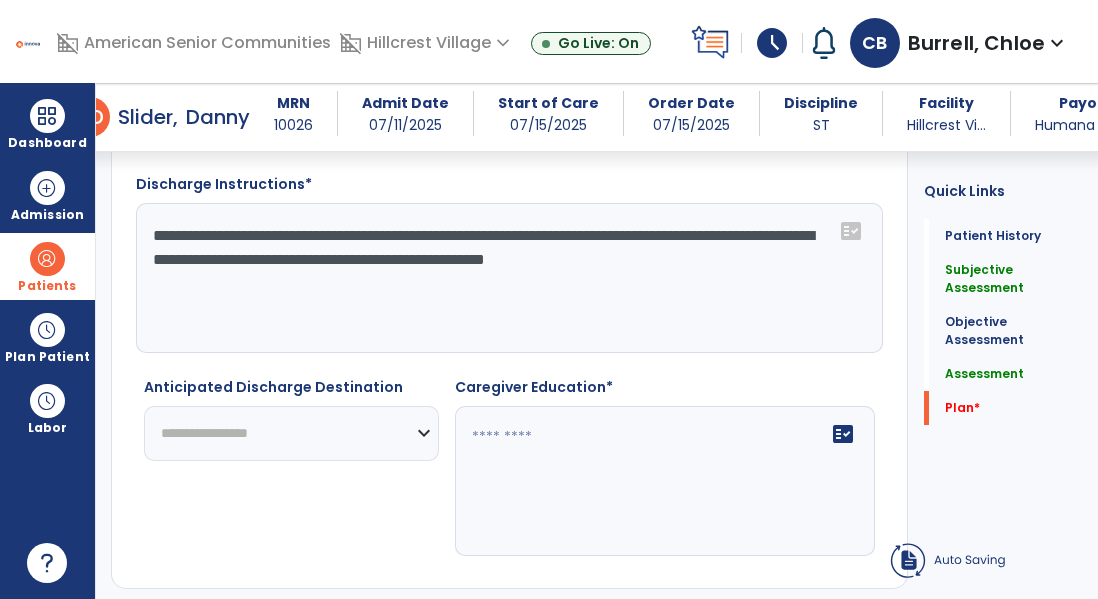 type on "**********" 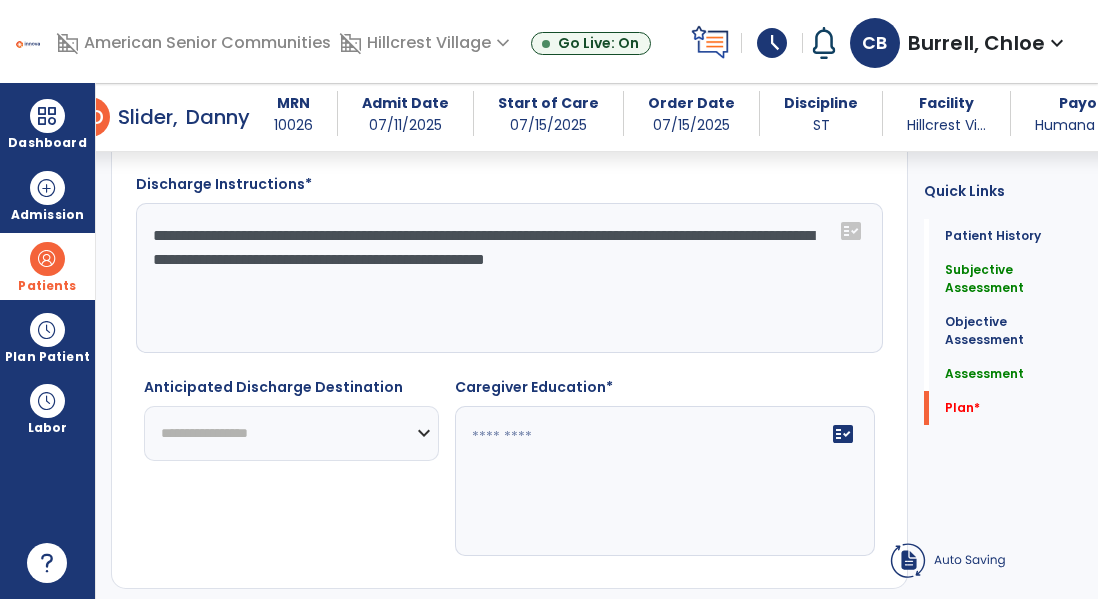 click on "**********" 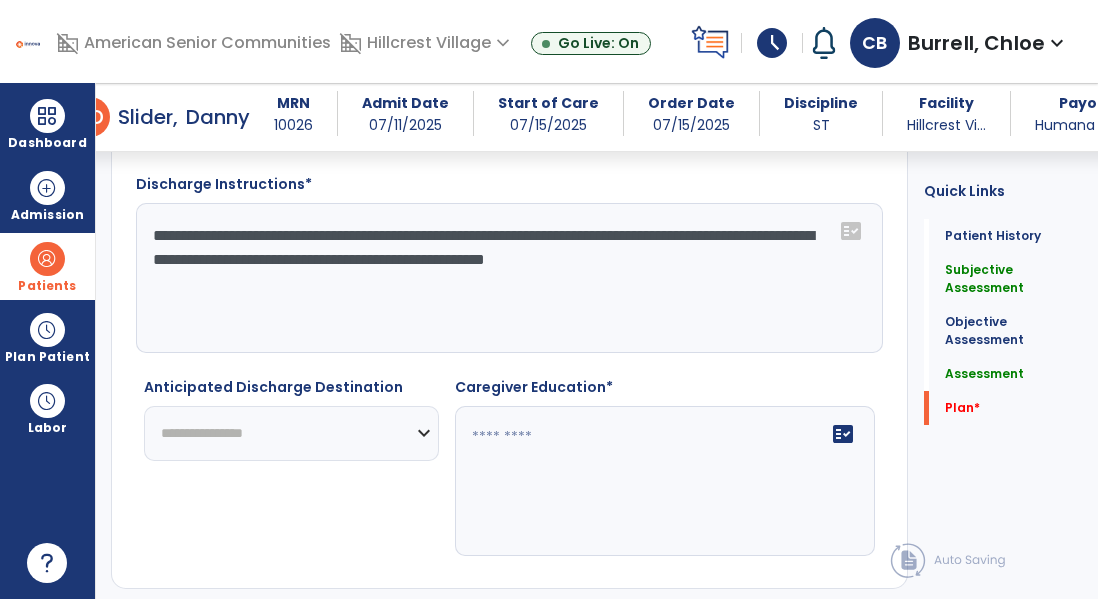 click on "**********" 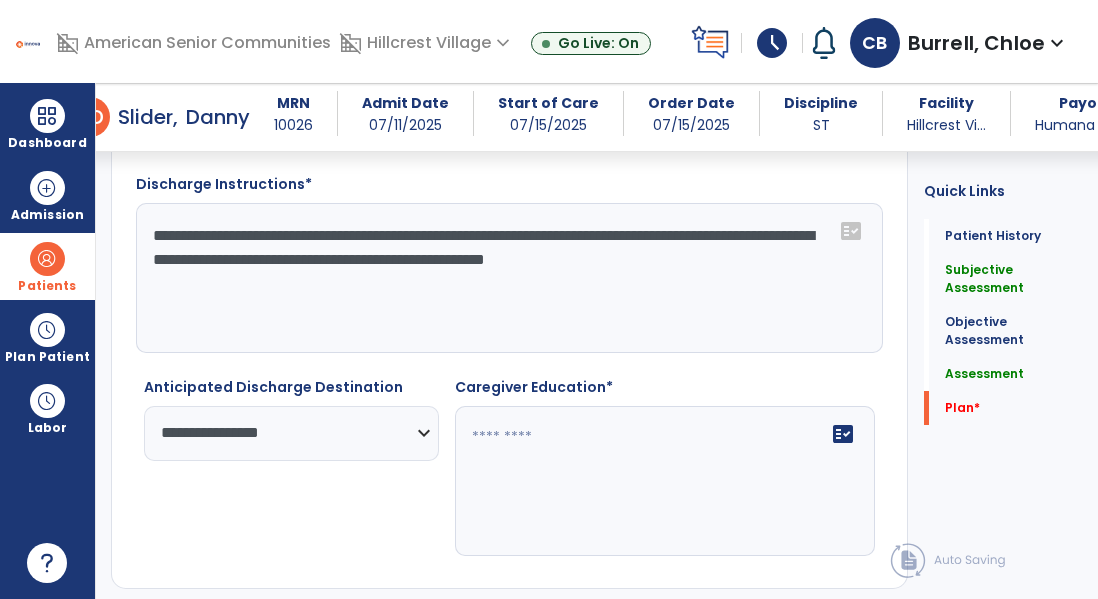 click on "**********" 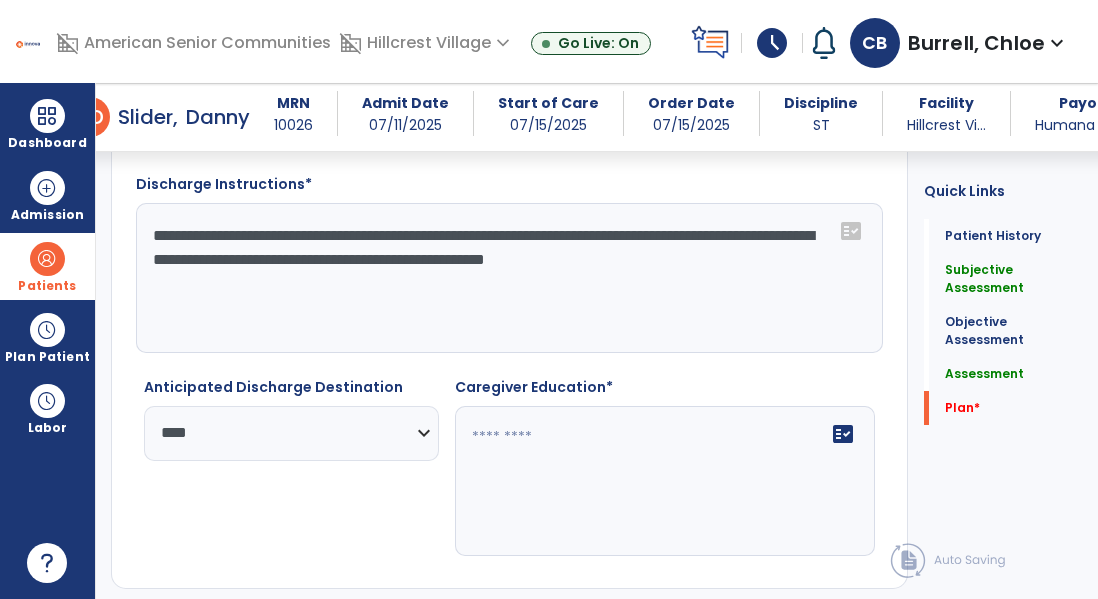 click on "**********" 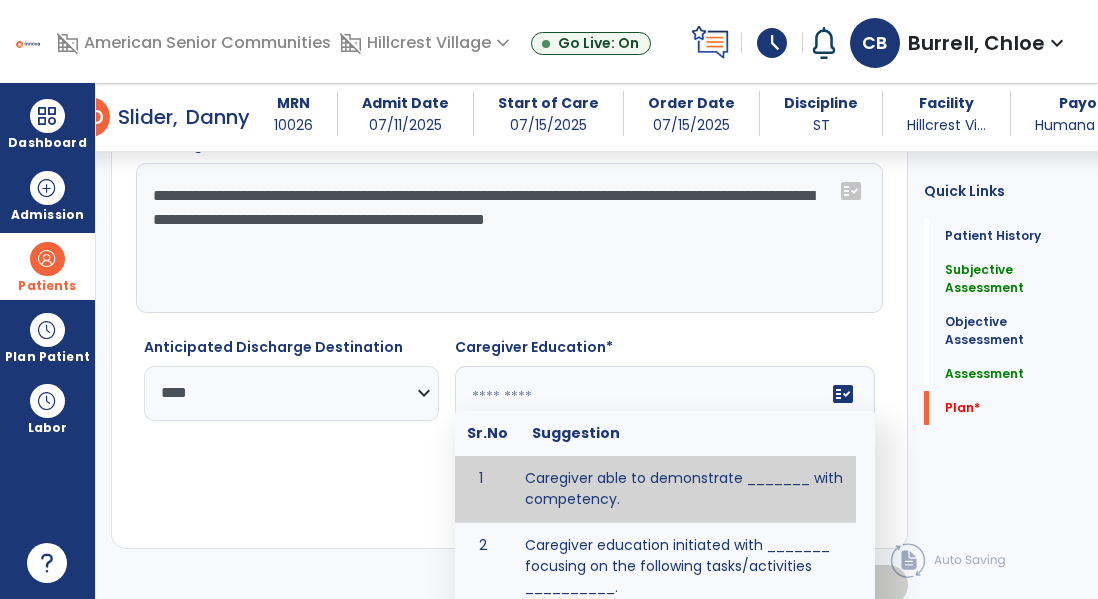 scroll, scrollTop: 3151, scrollLeft: 0, axis: vertical 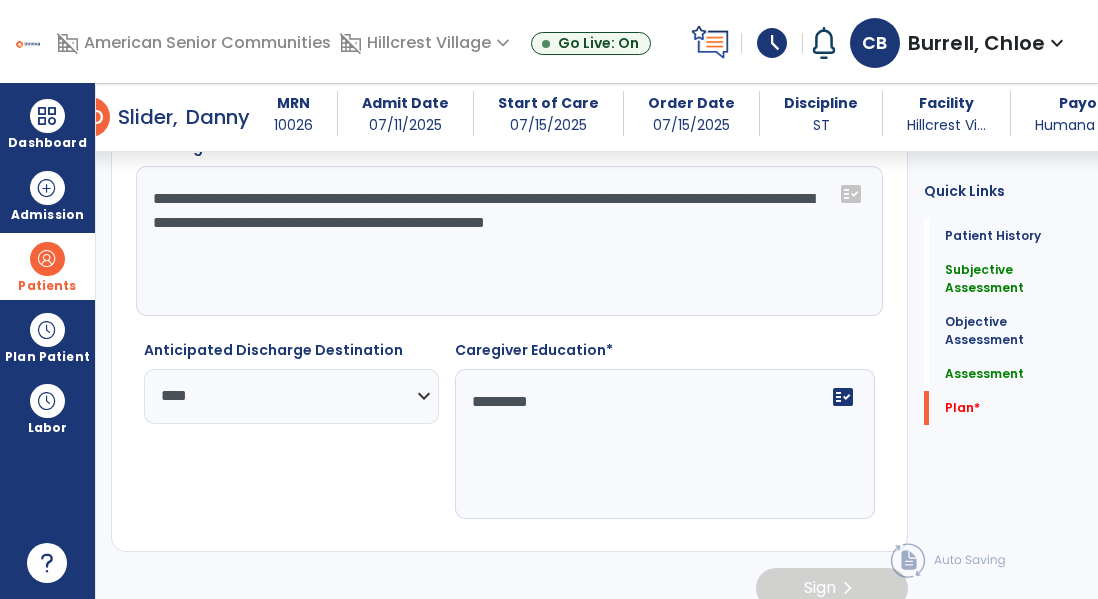 type on "**********" 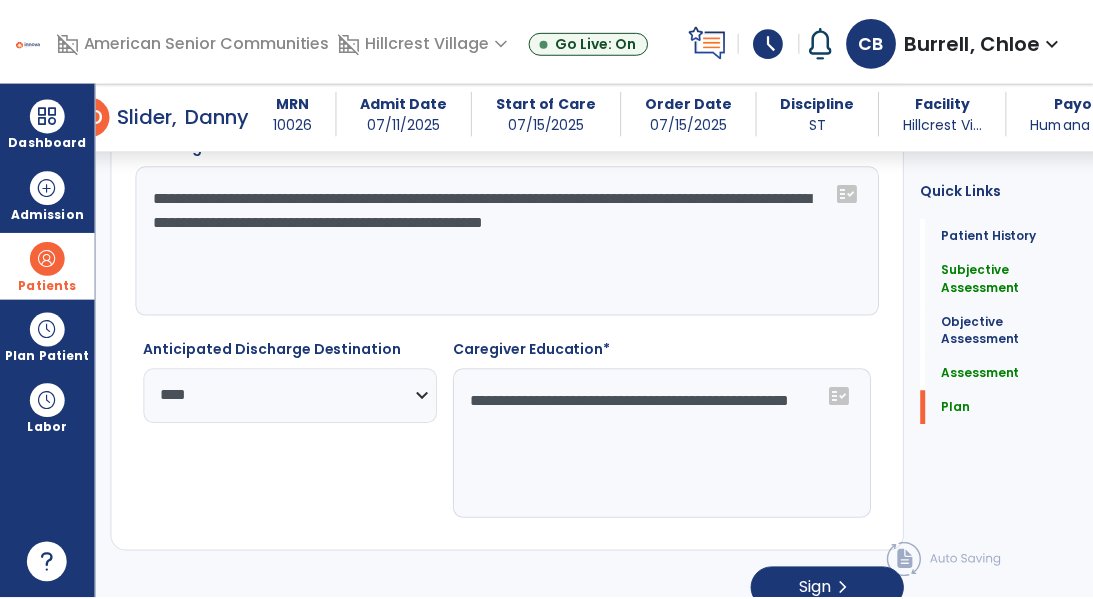 scroll, scrollTop: 3178, scrollLeft: 0, axis: vertical 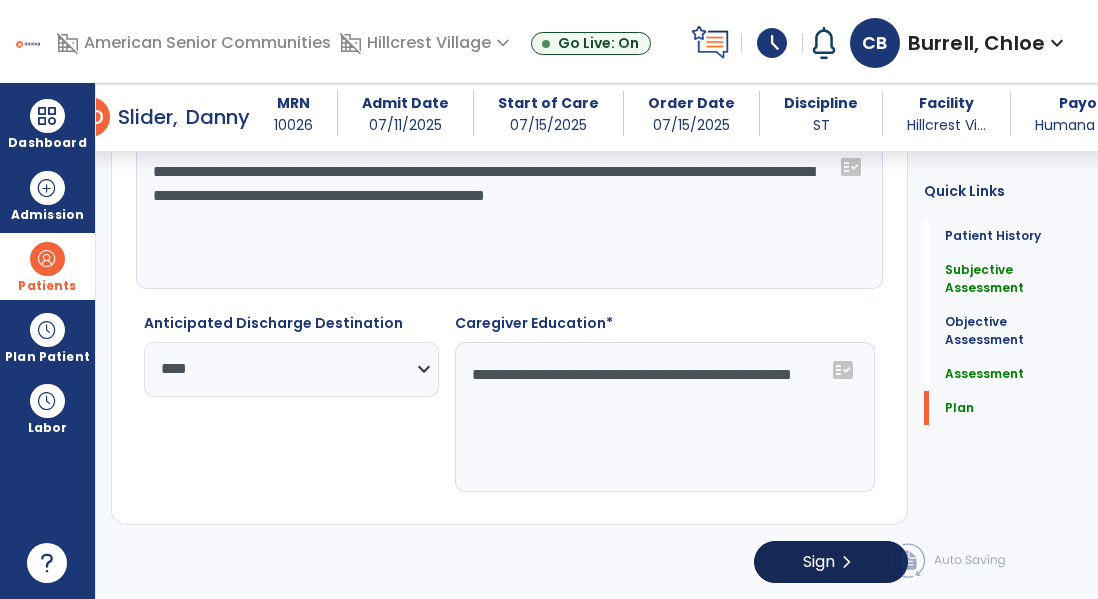 type on "**********" 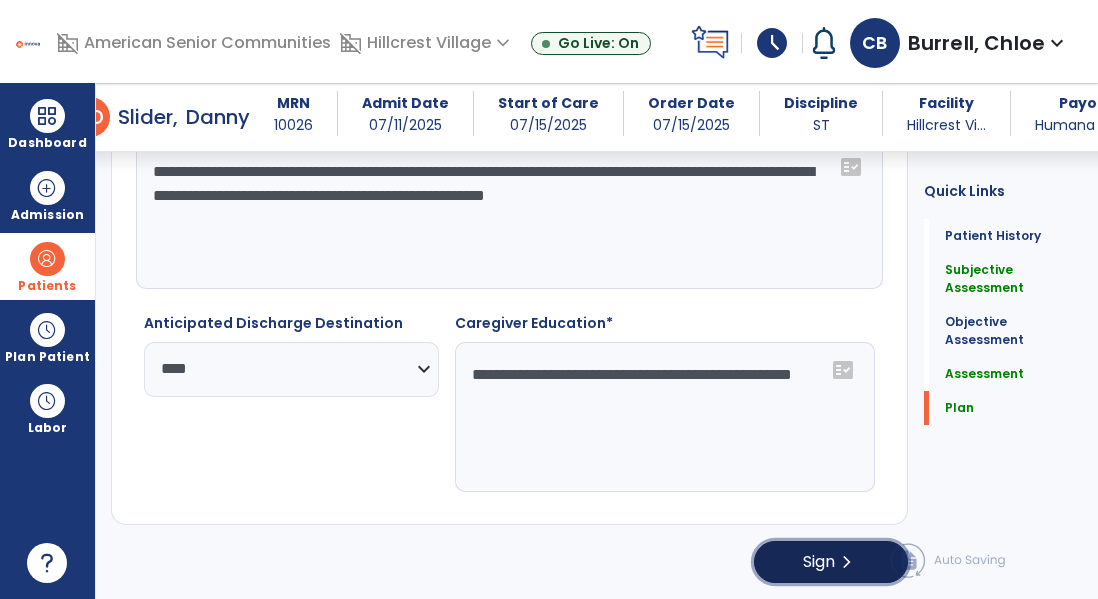 click on "Sign  chevron_right" 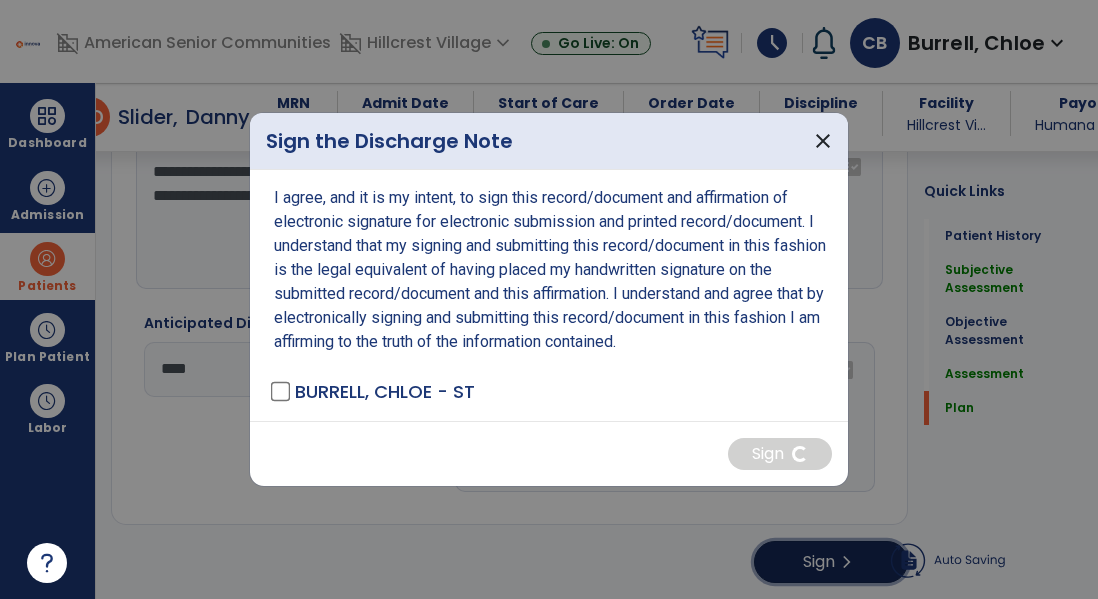 scroll, scrollTop: 3199, scrollLeft: 0, axis: vertical 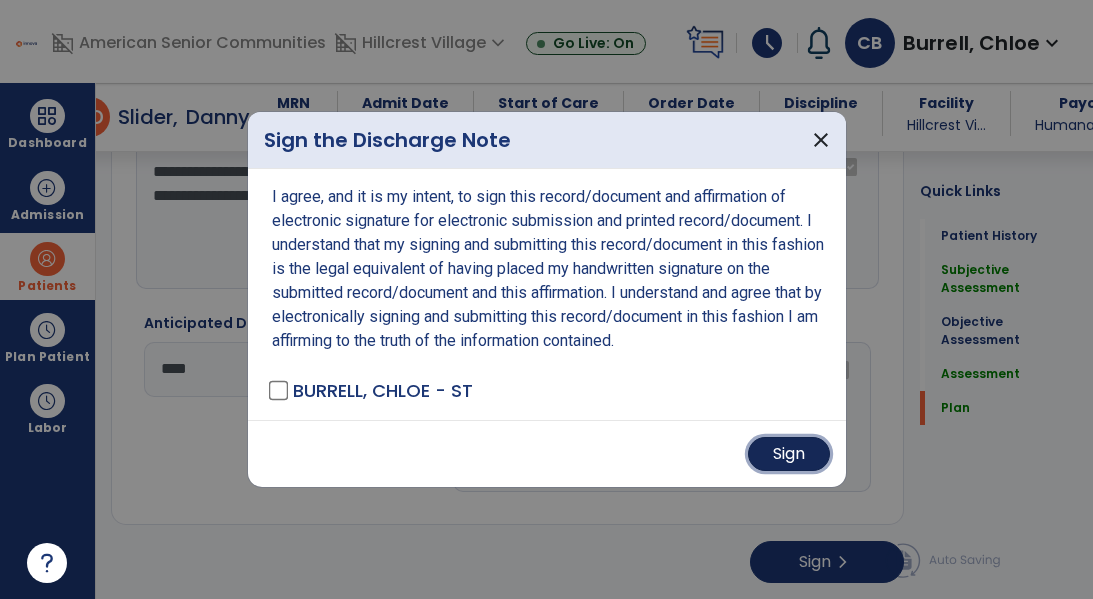 click on "Sign" at bounding box center (789, 454) 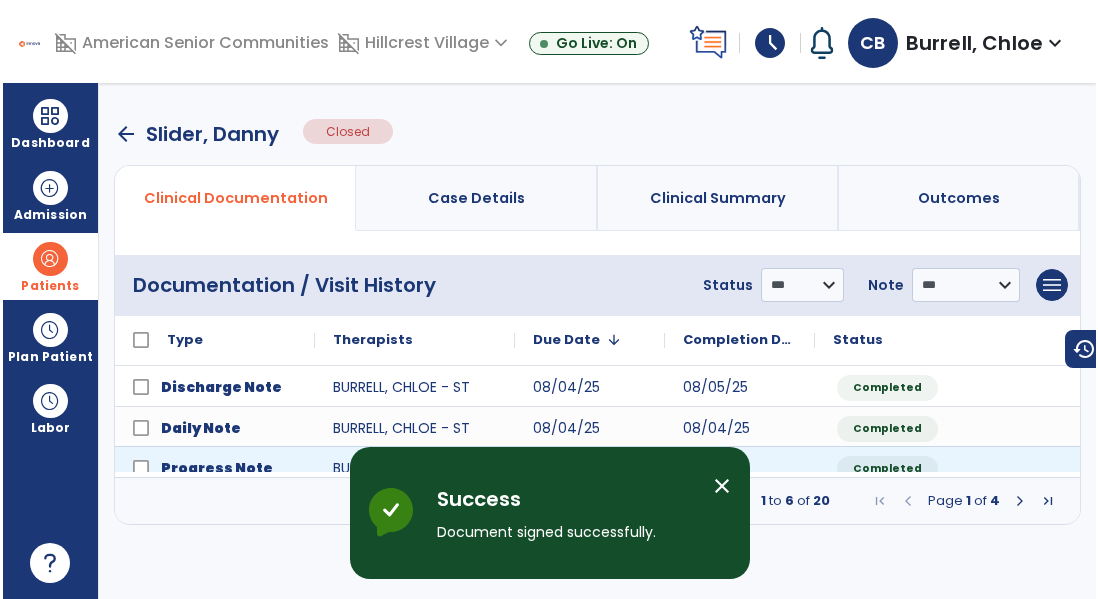 scroll, scrollTop: 0, scrollLeft: 0, axis: both 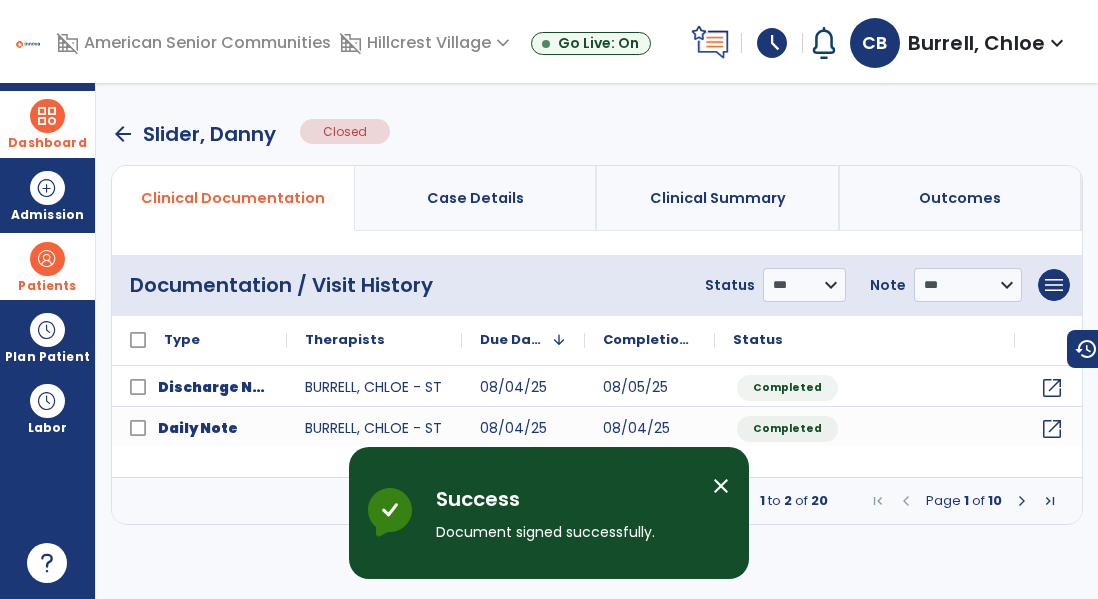 click on "Dashboard" at bounding box center (47, 124) 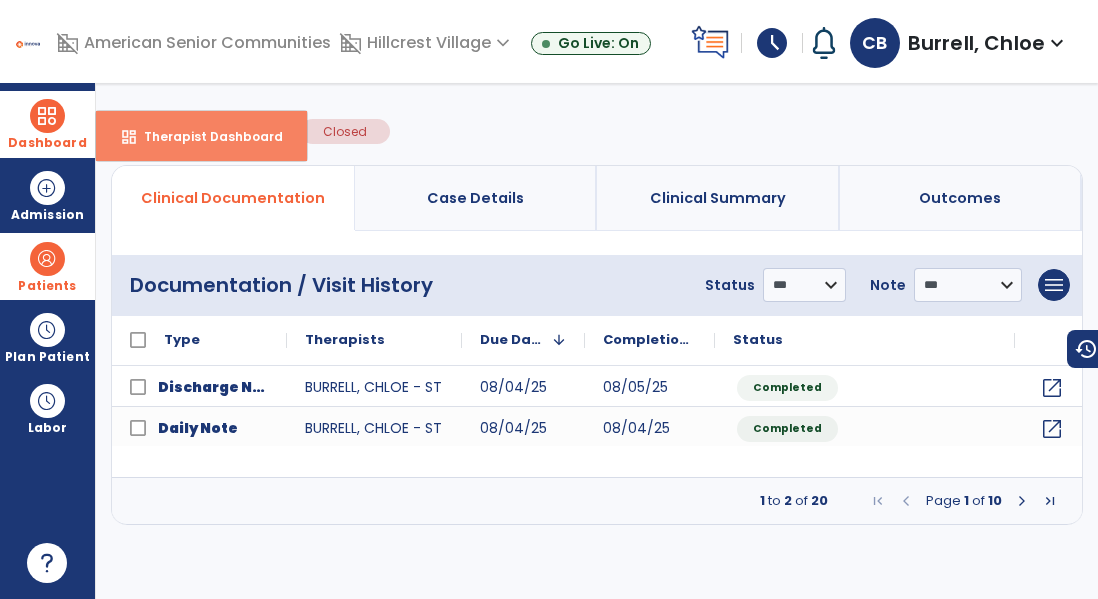 click on "dashboard  Therapist Dashboard" at bounding box center [201, 136] 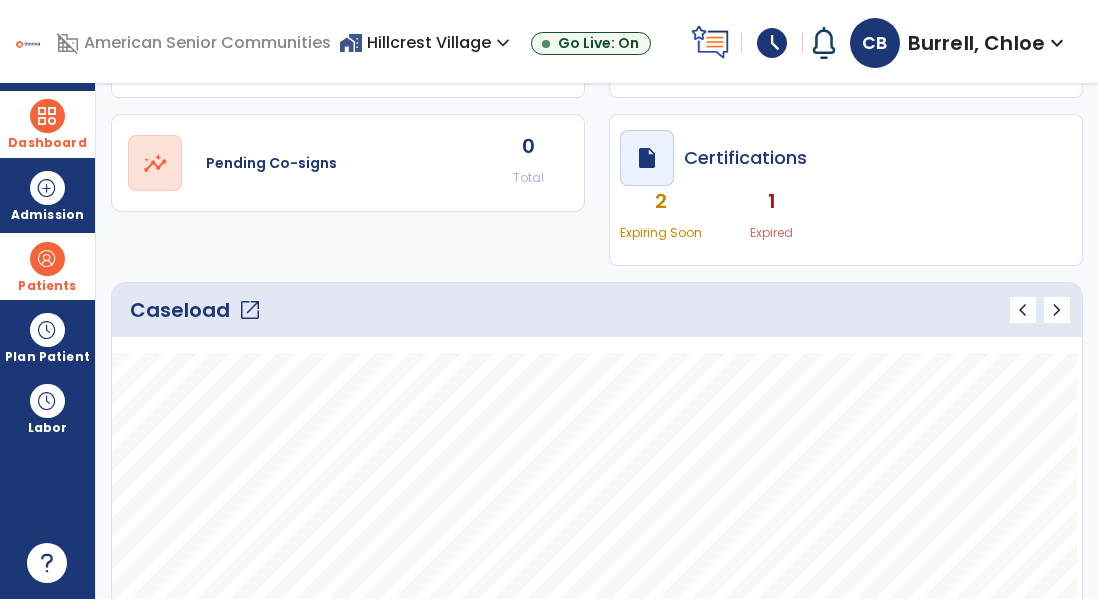 scroll, scrollTop: 122, scrollLeft: 0, axis: vertical 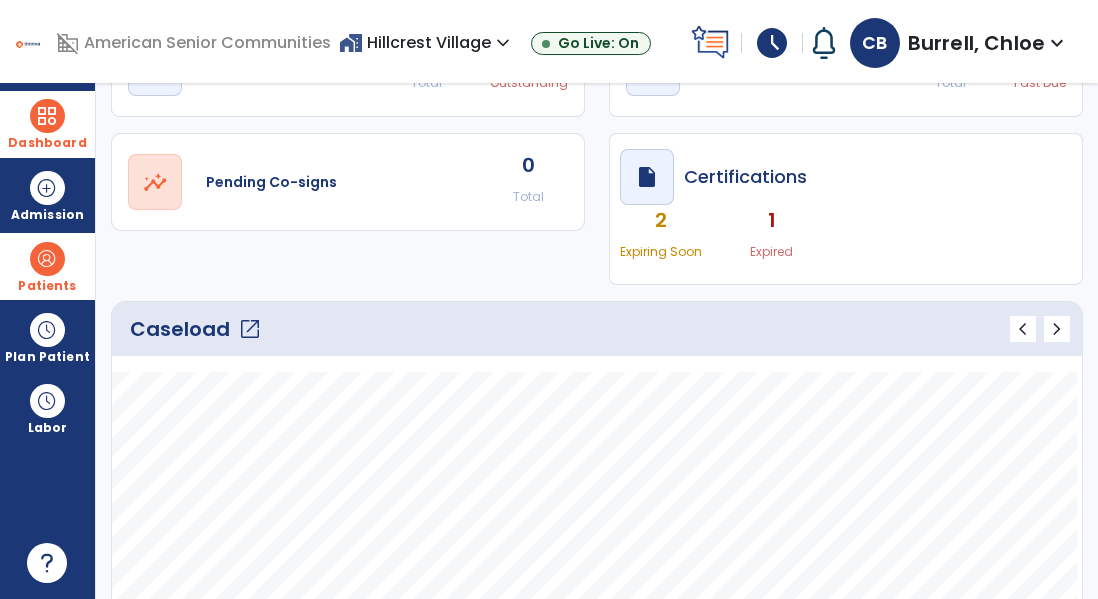 click on "open_in_new" 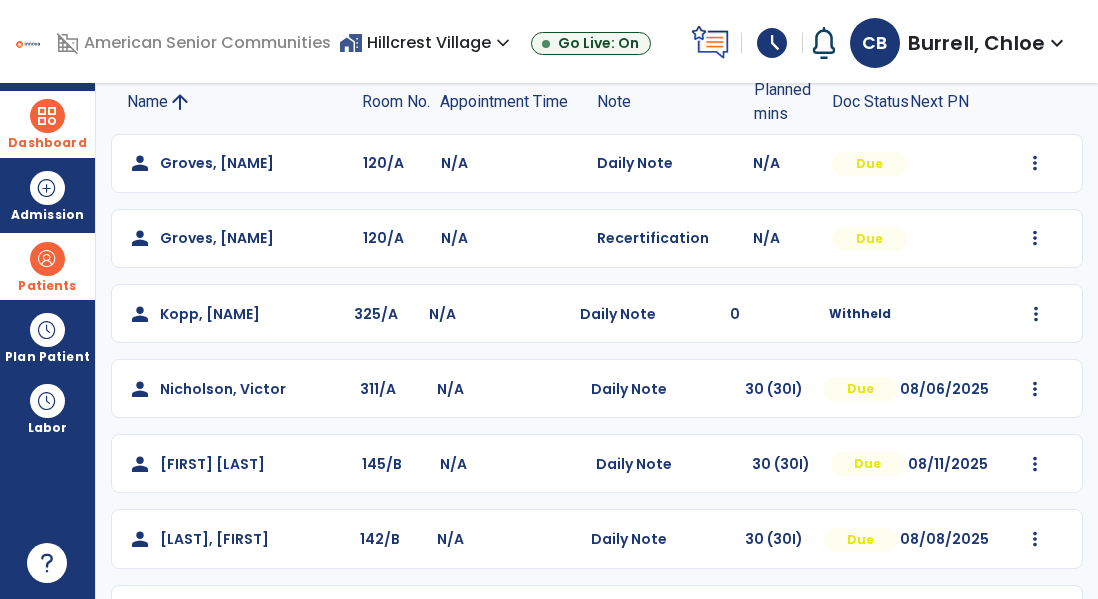 scroll, scrollTop: 0, scrollLeft: 0, axis: both 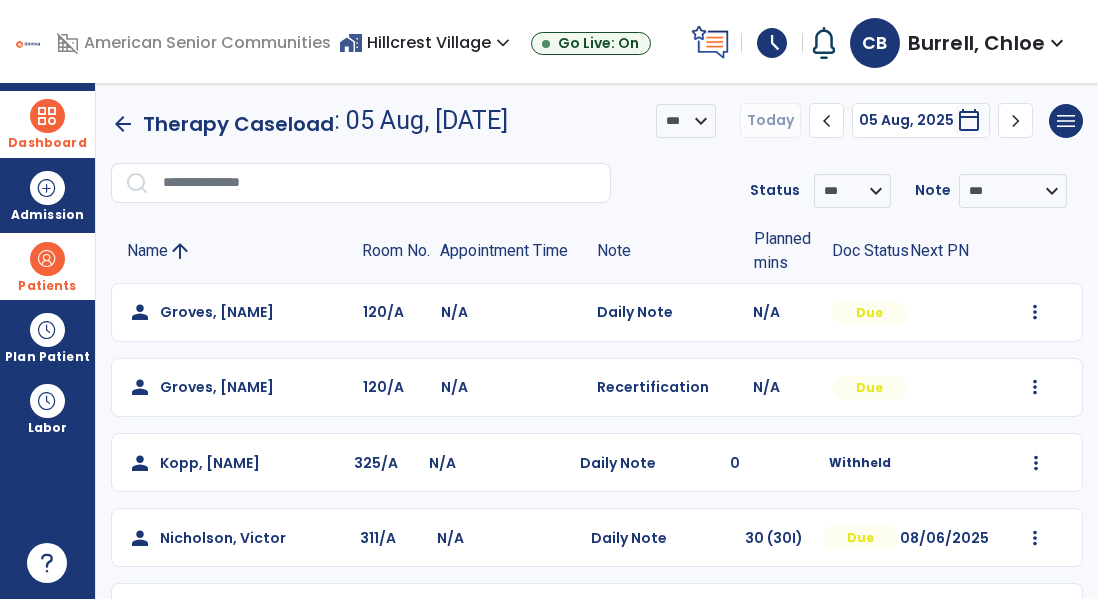 click on "arrow_back   Therapy Caseload" 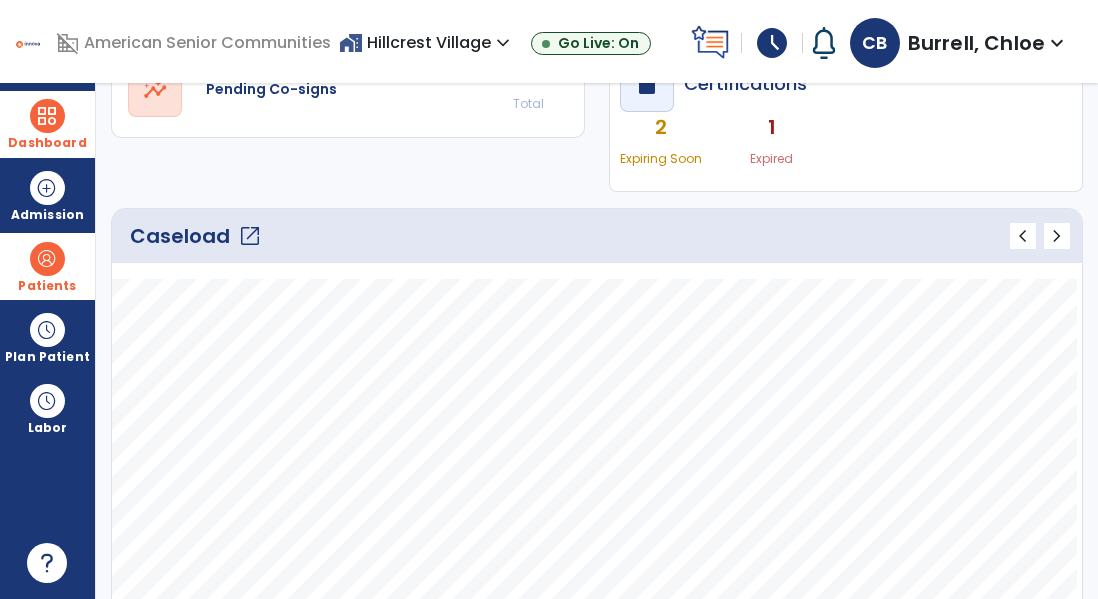 scroll, scrollTop: 209, scrollLeft: 0, axis: vertical 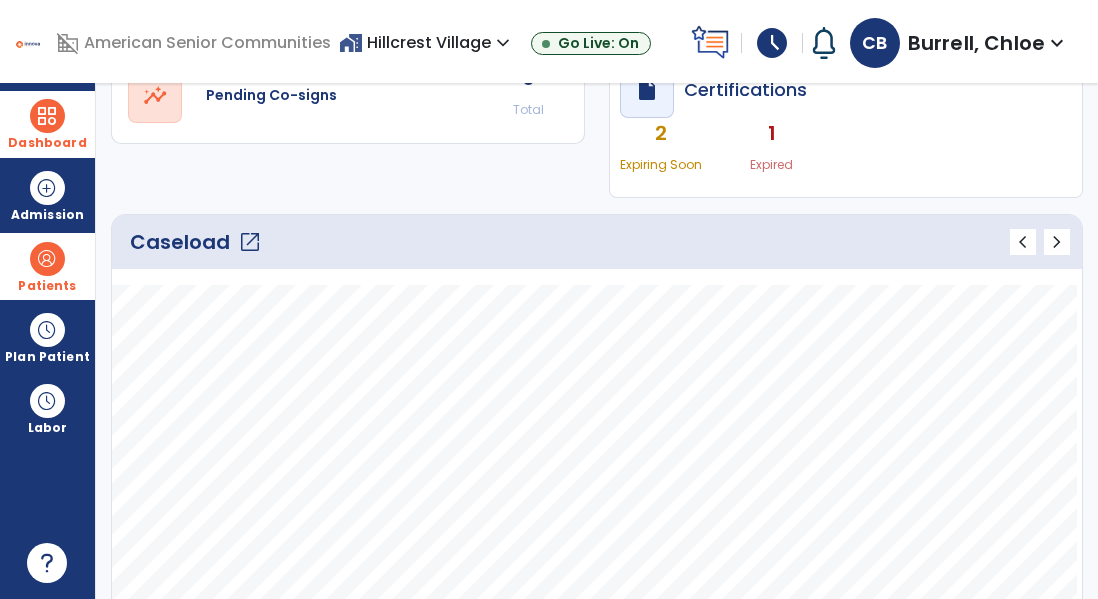 click on "open_in_new" 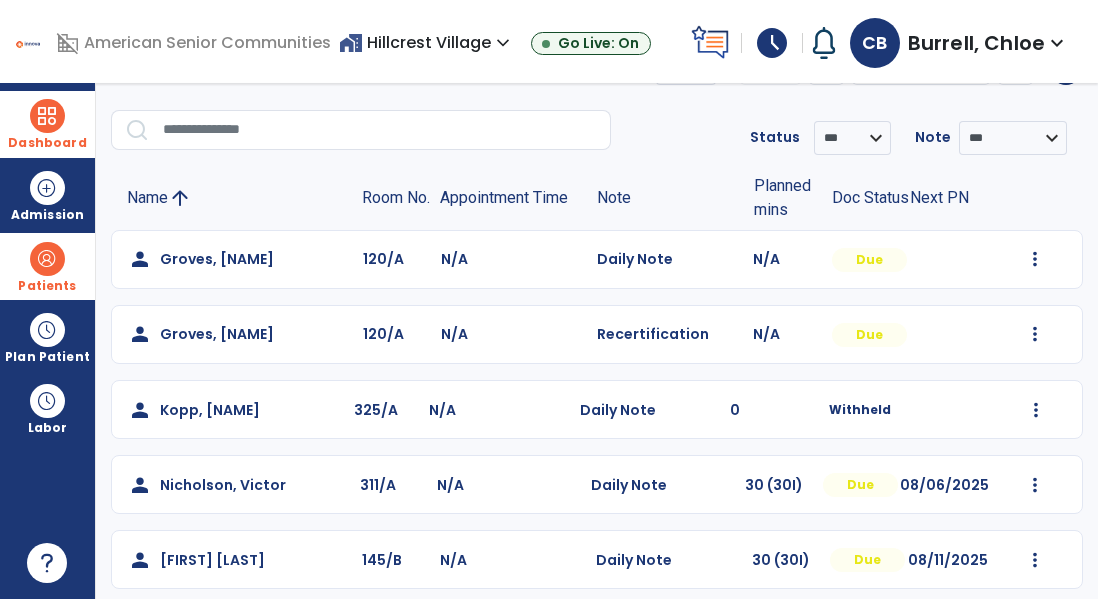 scroll, scrollTop: 0, scrollLeft: 0, axis: both 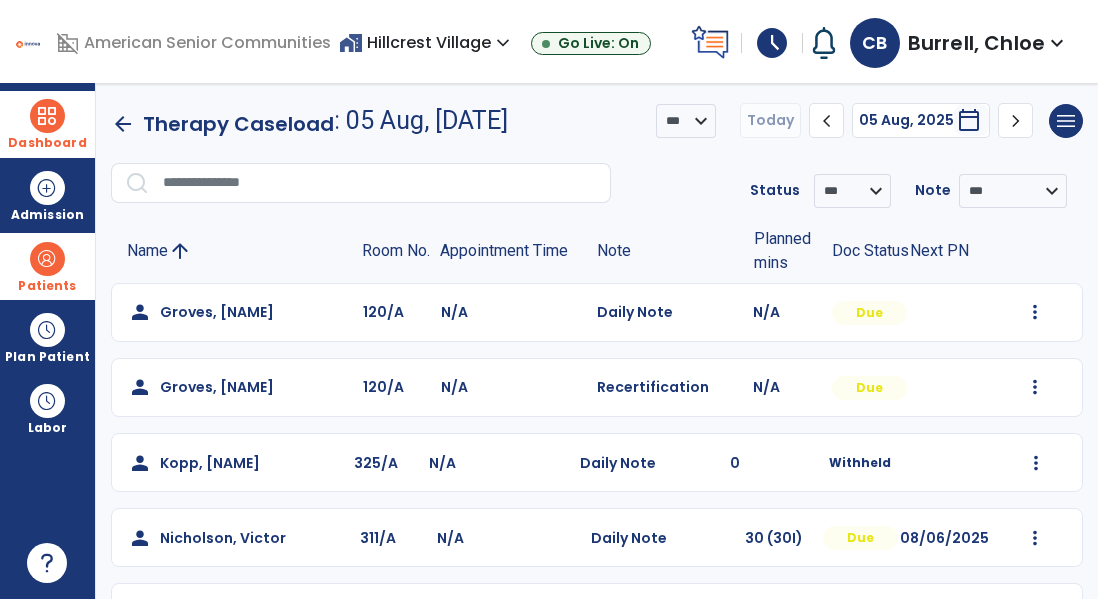 click on "N/A" 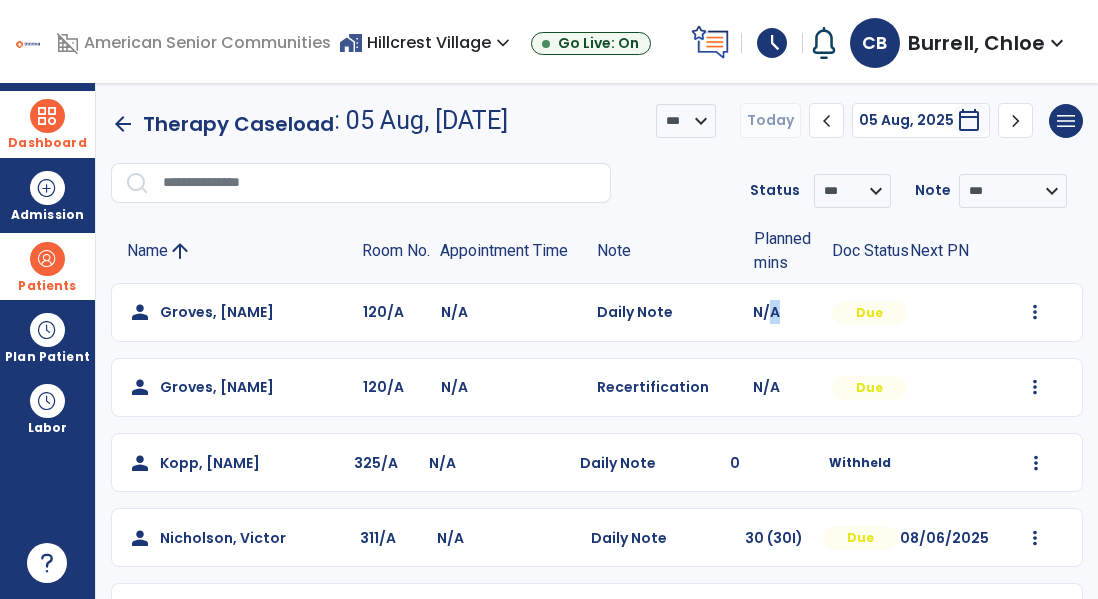 click on "N/A" 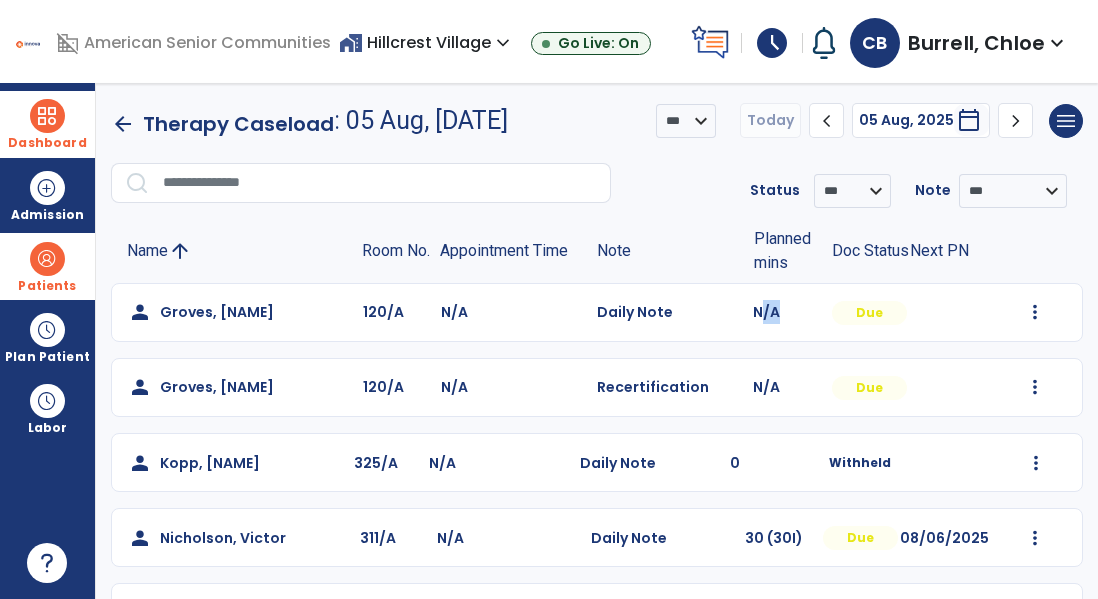 click on "N/A" 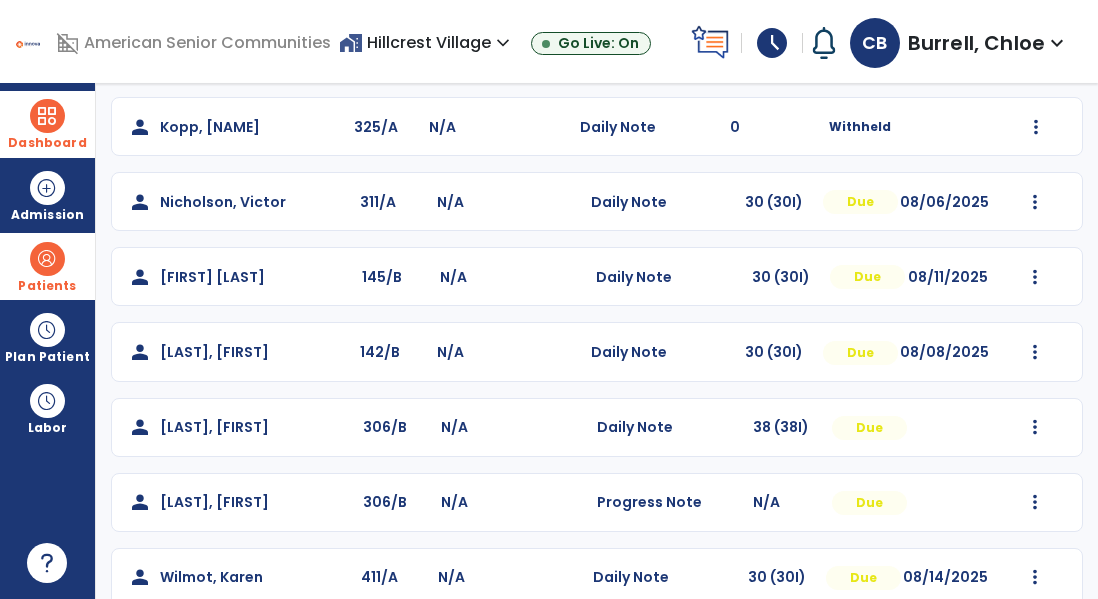 scroll, scrollTop: 368, scrollLeft: 0, axis: vertical 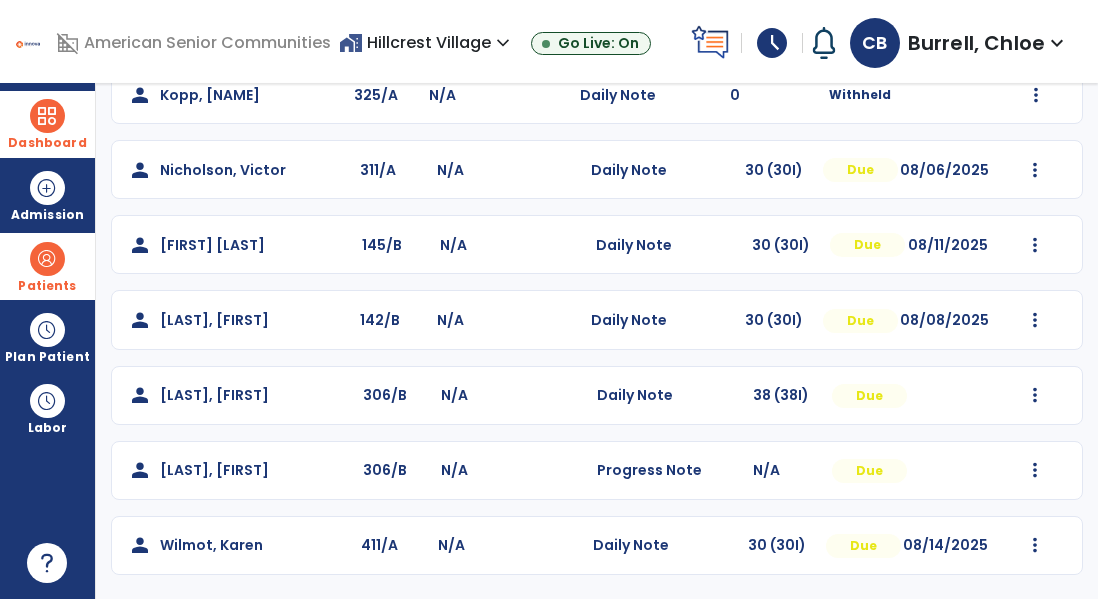 click on "[NAME], [FIRST]  325/A N/A  Daily Note   0  Withheld  Mark Visit As Complete   Reset Note   Open Document   G + C Mins" 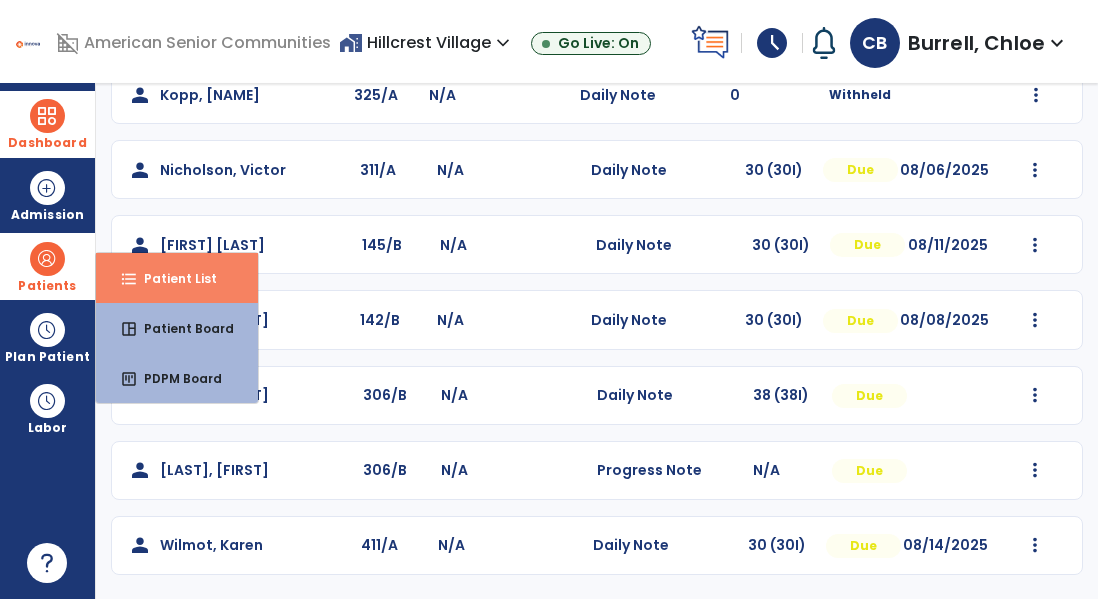 click on "format_list_bulleted" at bounding box center (129, 279) 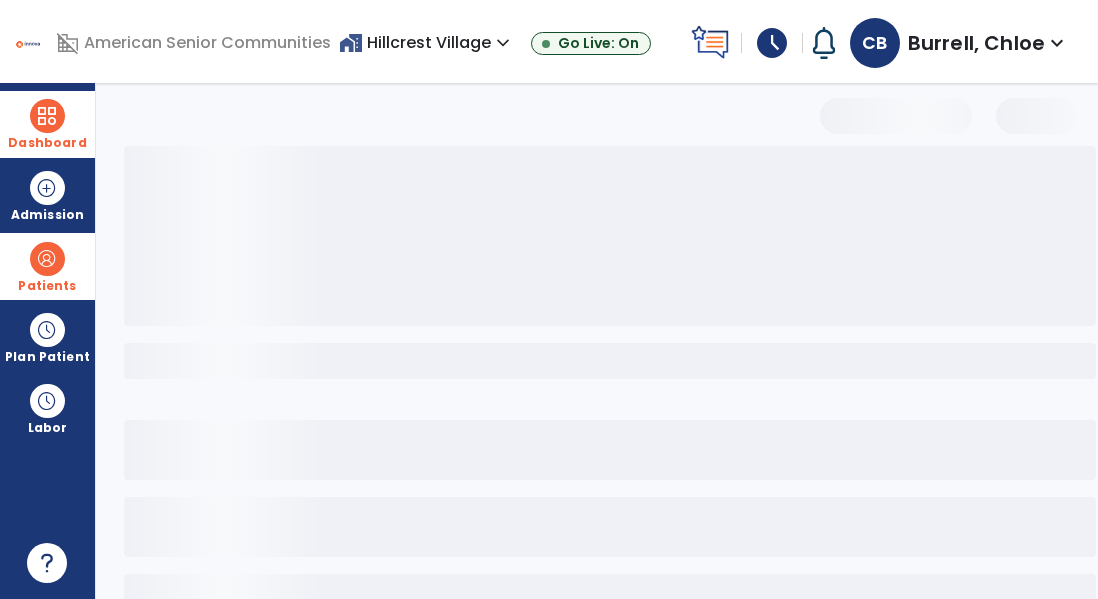 scroll, scrollTop: 0, scrollLeft: 0, axis: both 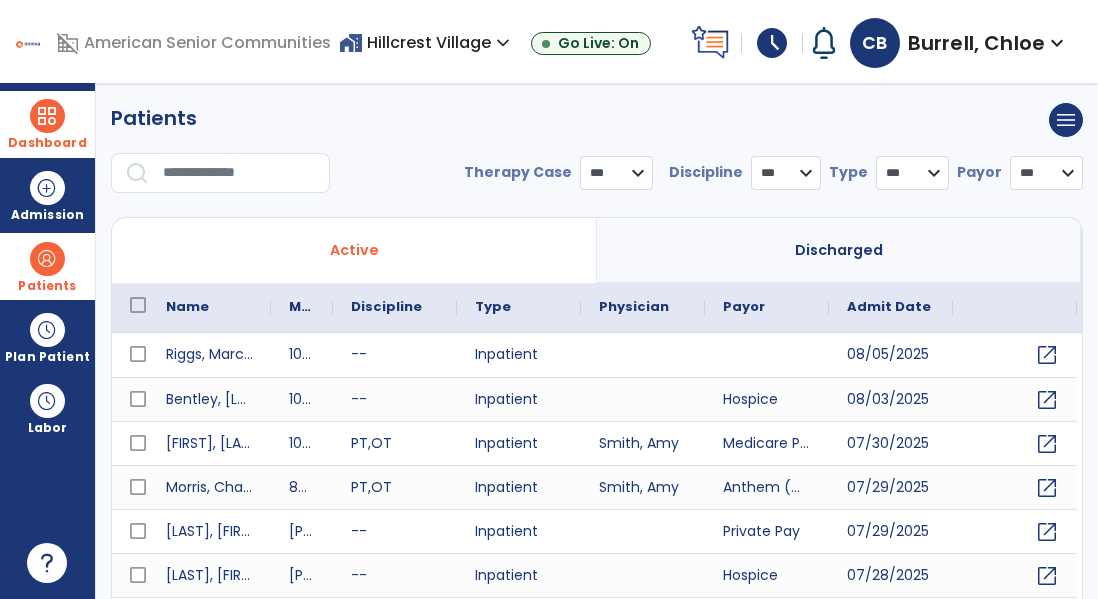 select on "***" 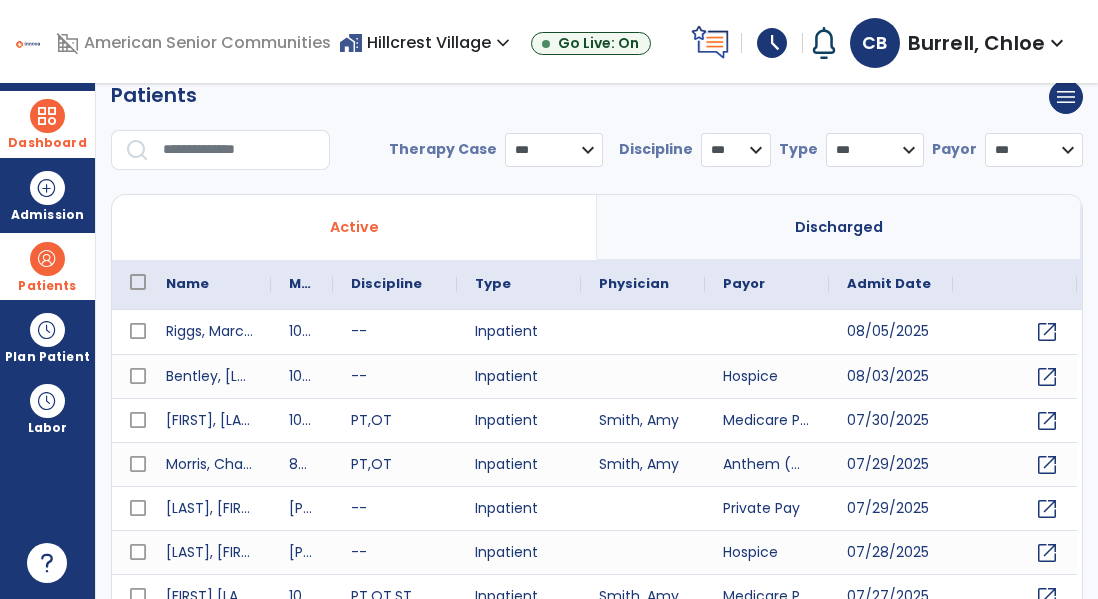 scroll, scrollTop: 31, scrollLeft: 0, axis: vertical 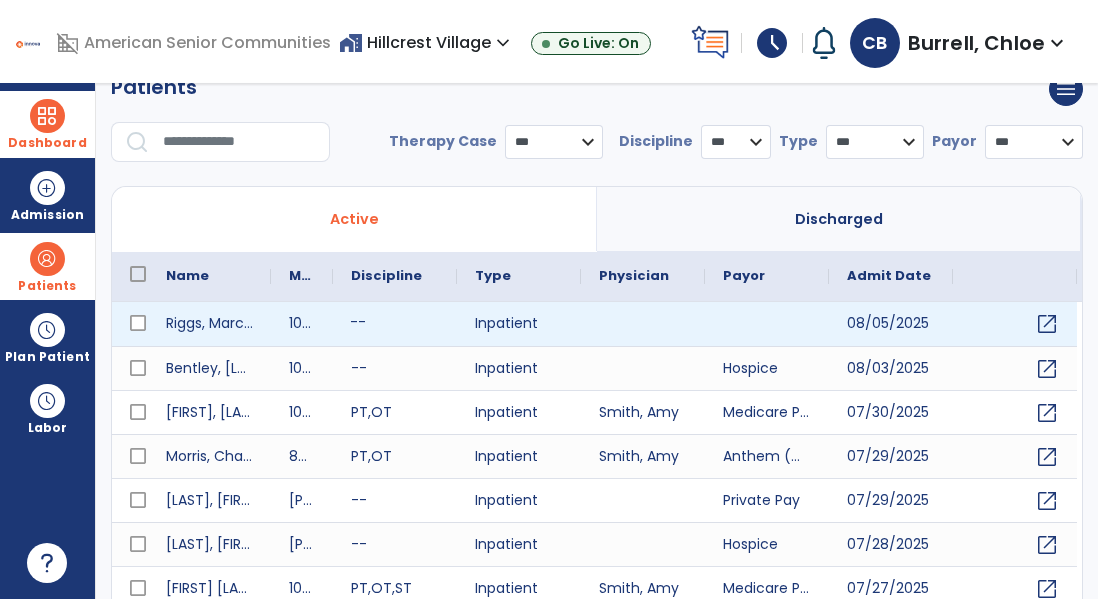 click on "--" at bounding box center (395, 324) 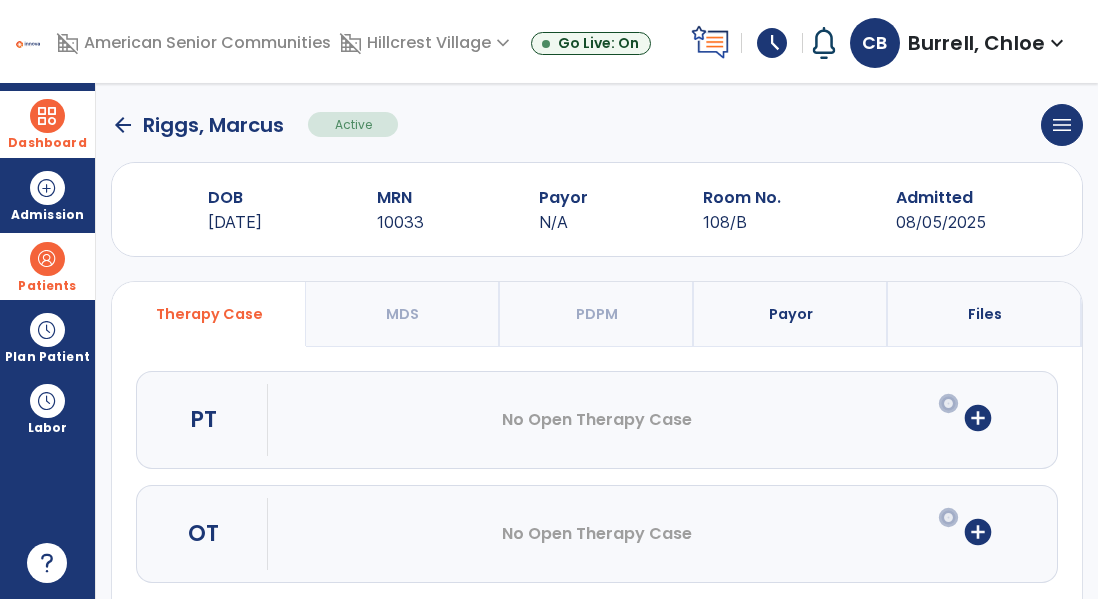 scroll, scrollTop: 0, scrollLeft: 0, axis: both 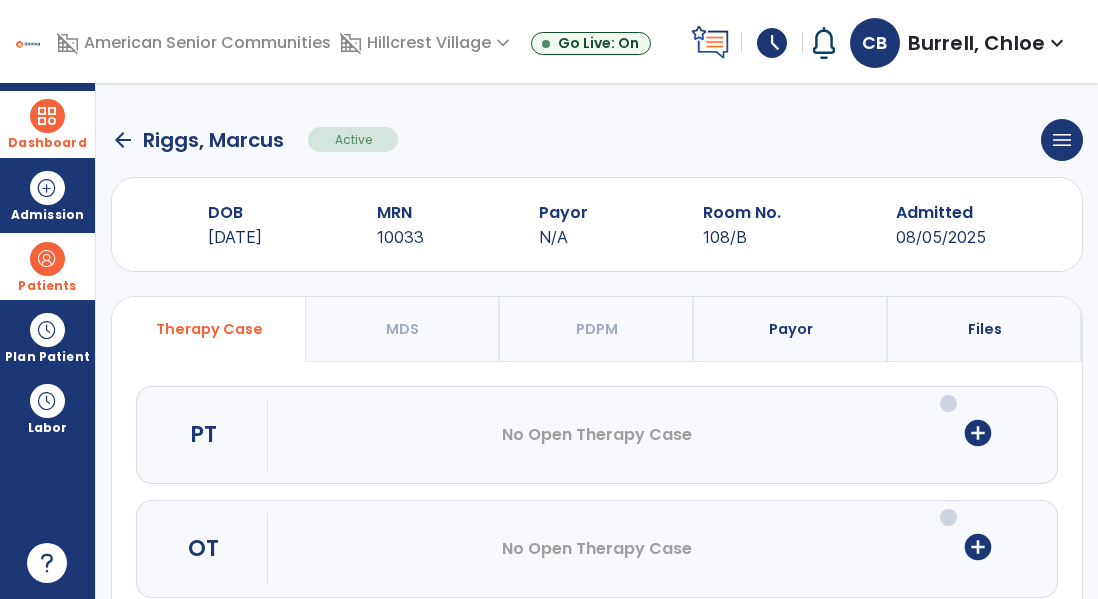 click on "arrow_back   [LAST], [FIRST]  Active  menu   Edit Admission   View OBRA Report" 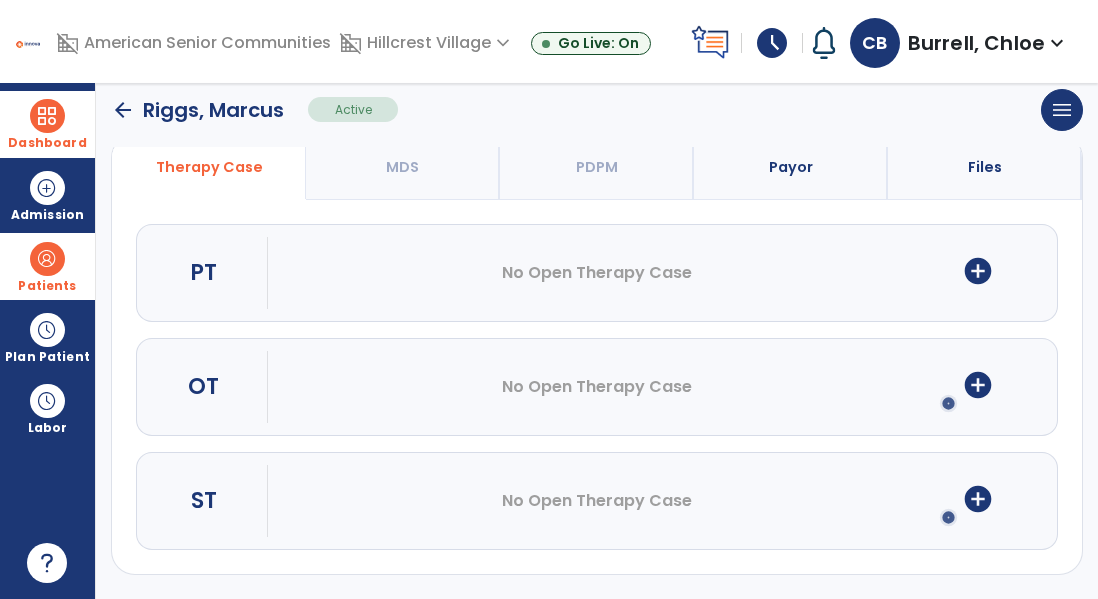 scroll, scrollTop: 0, scrollLeft: 0, axis: both 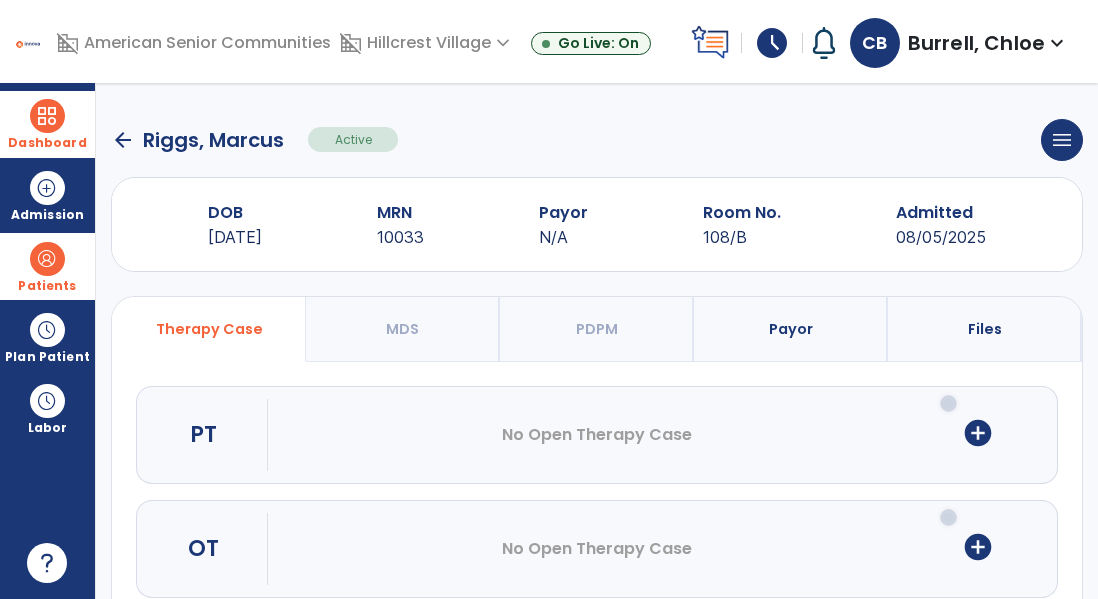 click on "arrow_back   [LAST], [FIRST]  Active  menu   Edit Admission   View OBRA Report" 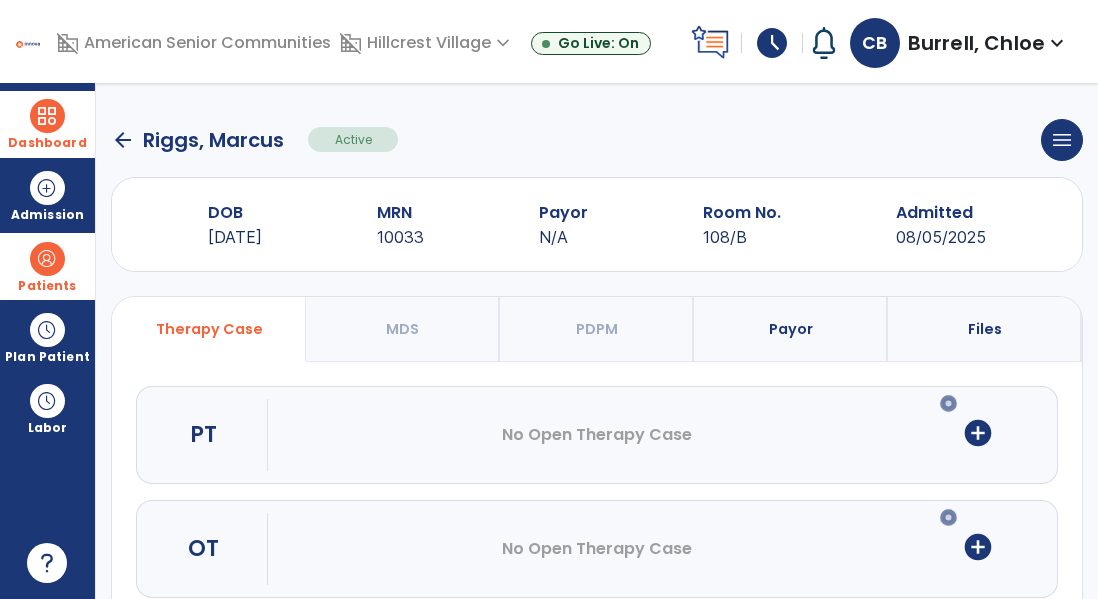 click on "Dashboard" at bounding box center (47, 143) 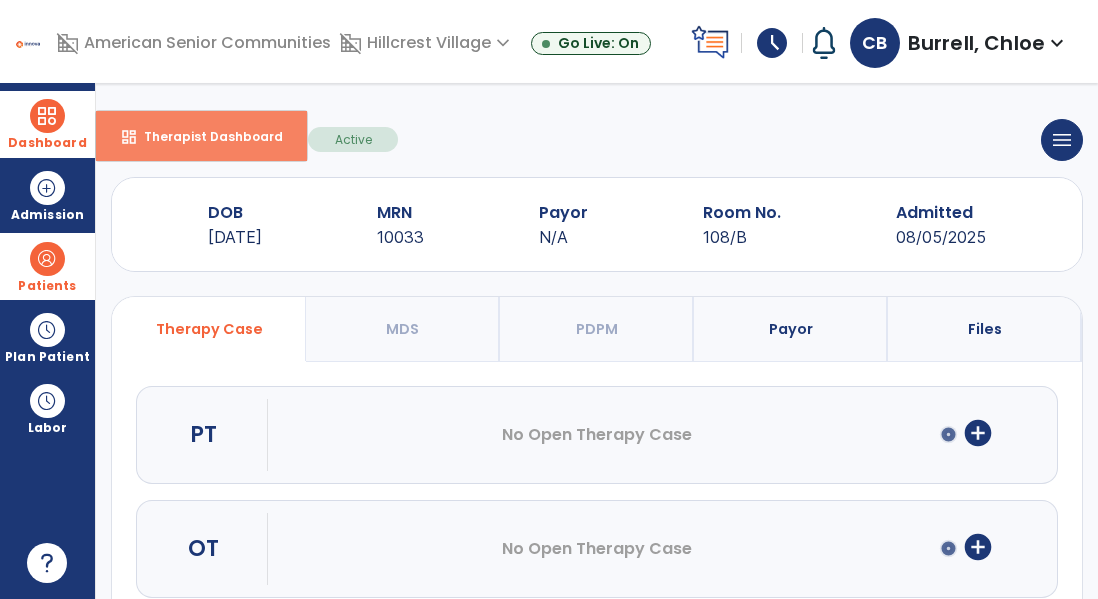 click on "Therapist Dashboard" at bounding box center [205, 136] 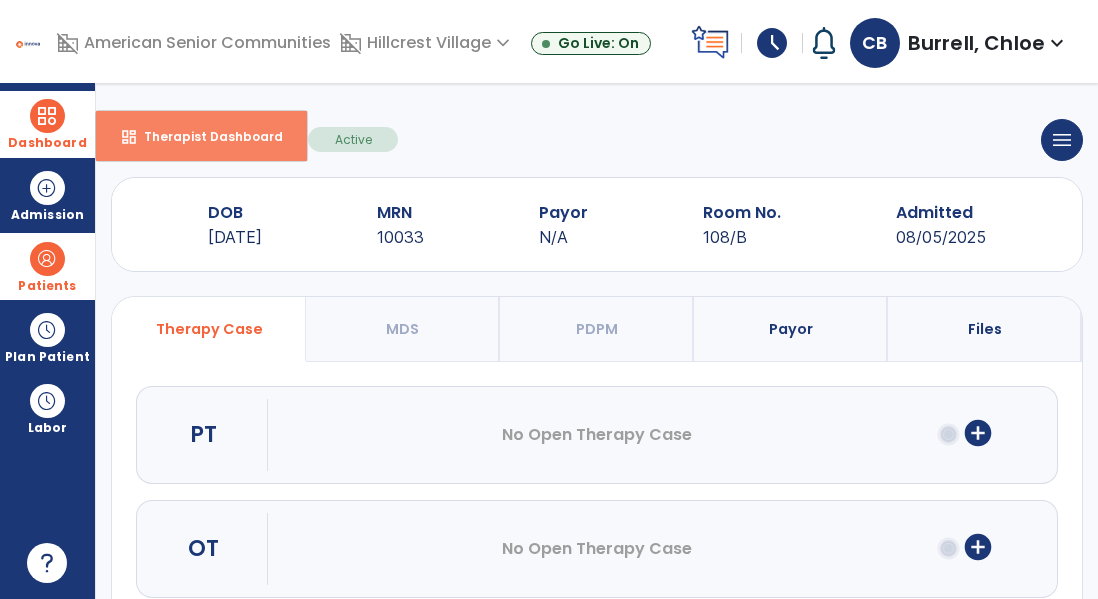 select on "****" 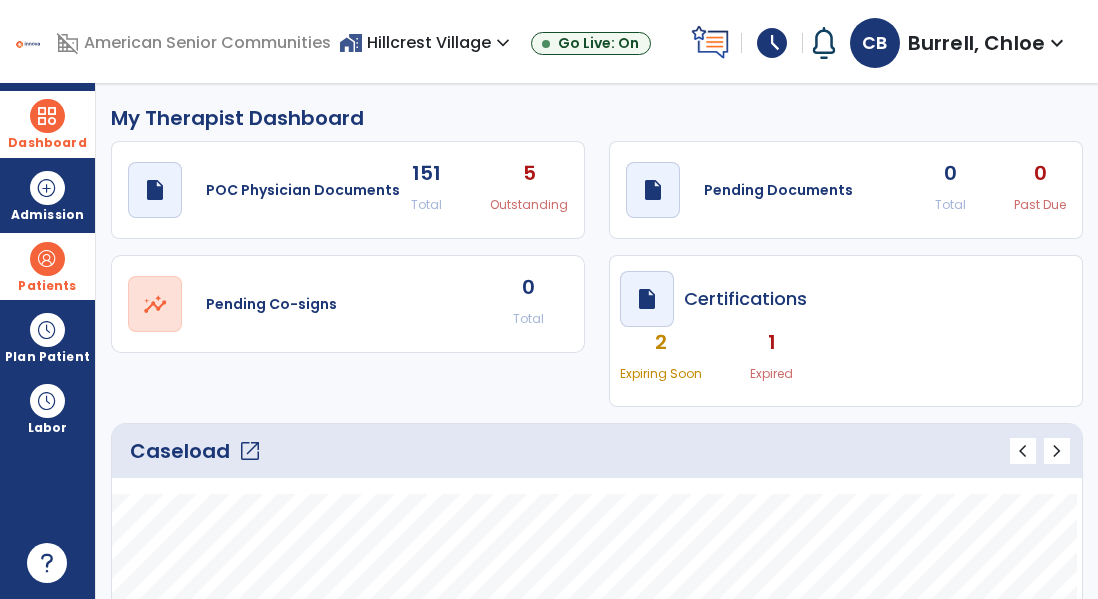 click on "open_in_new" 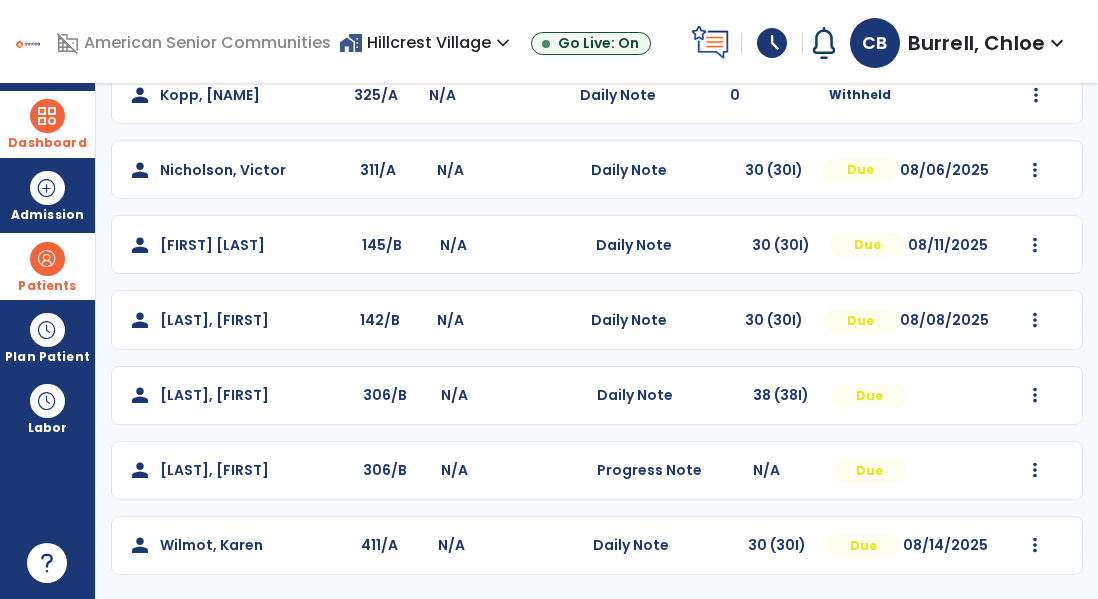 scroll, scrollTop: 366, scrollLeft: 0, axis: vertical 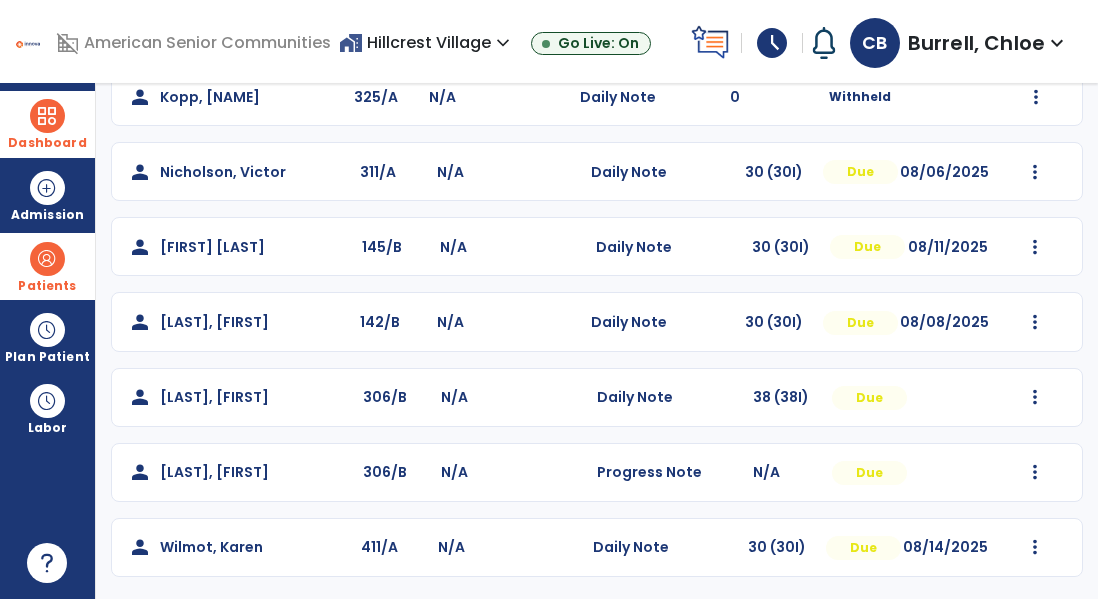 click on "person   [LAST], [FIRST]  120/A N/A  Daily Note   N/A  Due  Mark Visit As Complete   Reset Note   Open Document   G + C Mins   person   [LAST], [FIRST]  120/A N/A  Recertification   N/A  Due  Mark Visit As Complete   Reset Note   Open Document   G + C Mins   person   [LAST], [FIRST]  325/A N/A  Daily Note   0  Withheld  Mark Visit As Complete   Reset Note   Open Document   G + C Mins   person   [LAST], [FIRST]  311/A N/A  Daily Note   30 (30I)  Due 08/06/2025  Mark Visit As Complete   Reset Note   Open Document   G + C Mins   person   [LAST], [FIRST]  145/B N/A  Daily Note   30 (30I)  Due 08/11/2025  Mark Visit As Complete   Reset Note   Open Document   G + C Mins   person   [LAST], [FIRST]  142/B N/A  Daily Note   30 (30I)  Due 08/08/2025  Mark Visit As Complete   Reset Note   Open Document   G + C Mins   person   [LAST], [FIRST]  306/B N/A  Daily Note   38 (38I)  Due  Mark Visit As Complete   Reset Note   Open Document   G + C Mins   person   [LAST], [FIRST]  306/B N/A  Progress Note   N/A  Due  person" 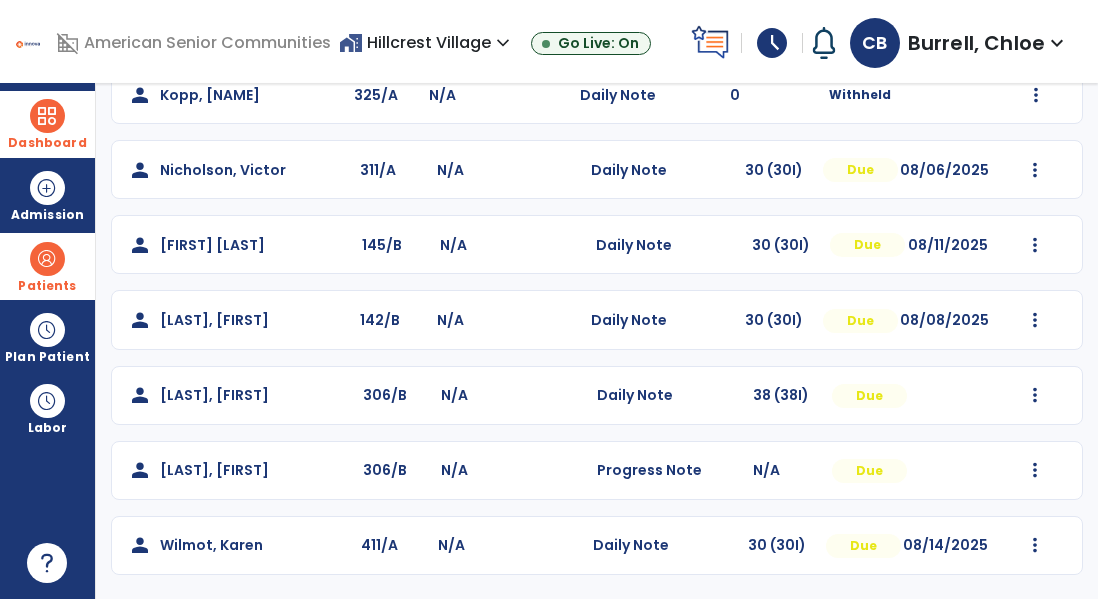 click on "person   Nicholson, Victor  311/A N/A  Daily Note   30 (30I)  Due 08/06/2025  Mark Visit As Complete   Reset Note   Open Document   G + C Mins" 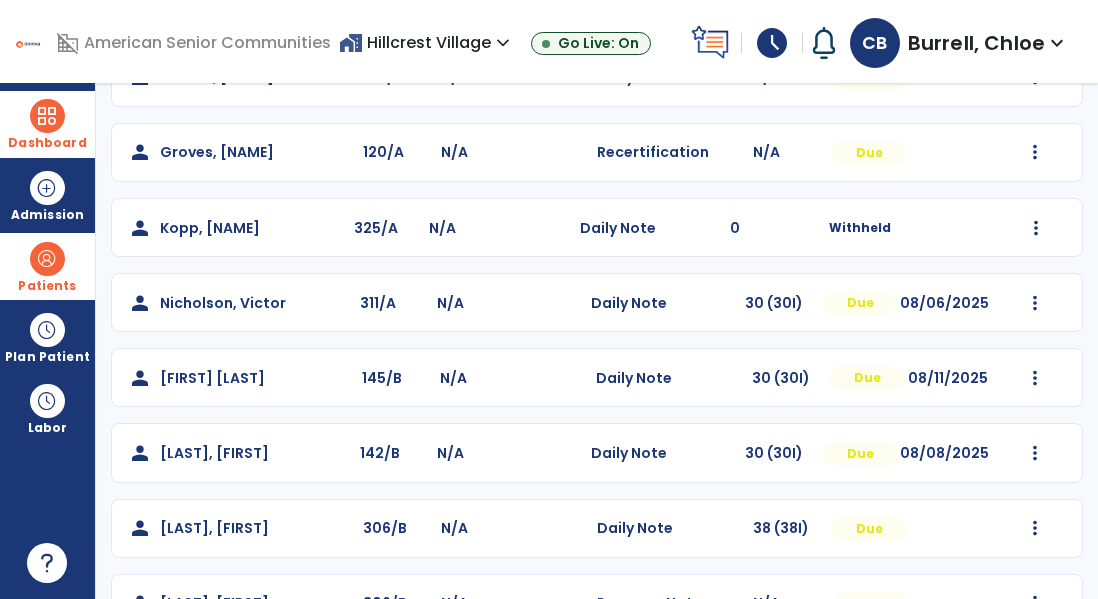 scroll, scrollTop: 245, scrollLeft: 0, axis: vertical 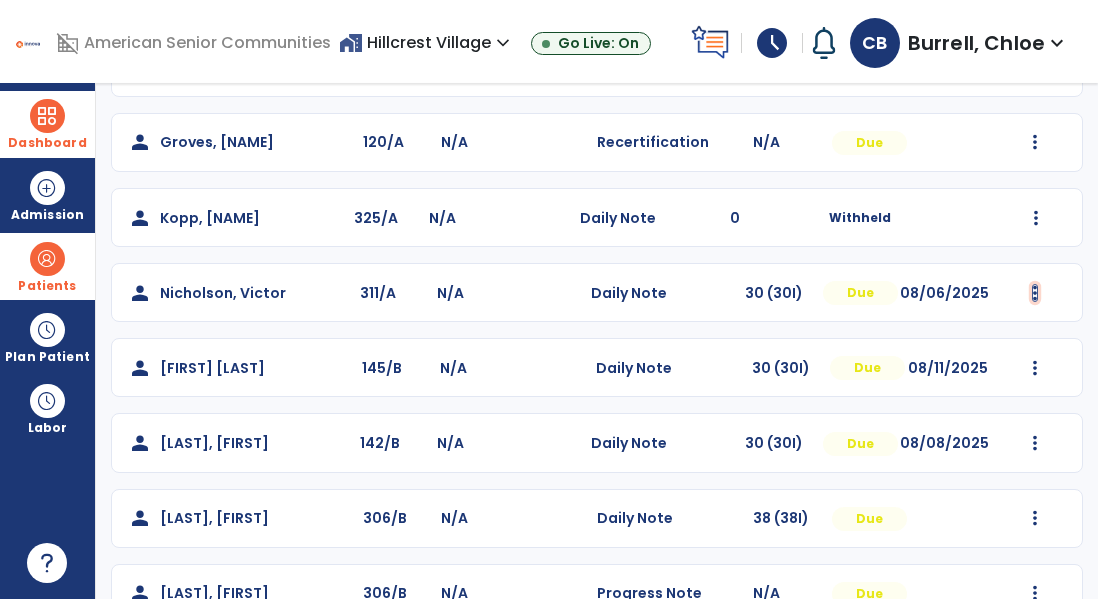 click at bounding box center [1035, 67] 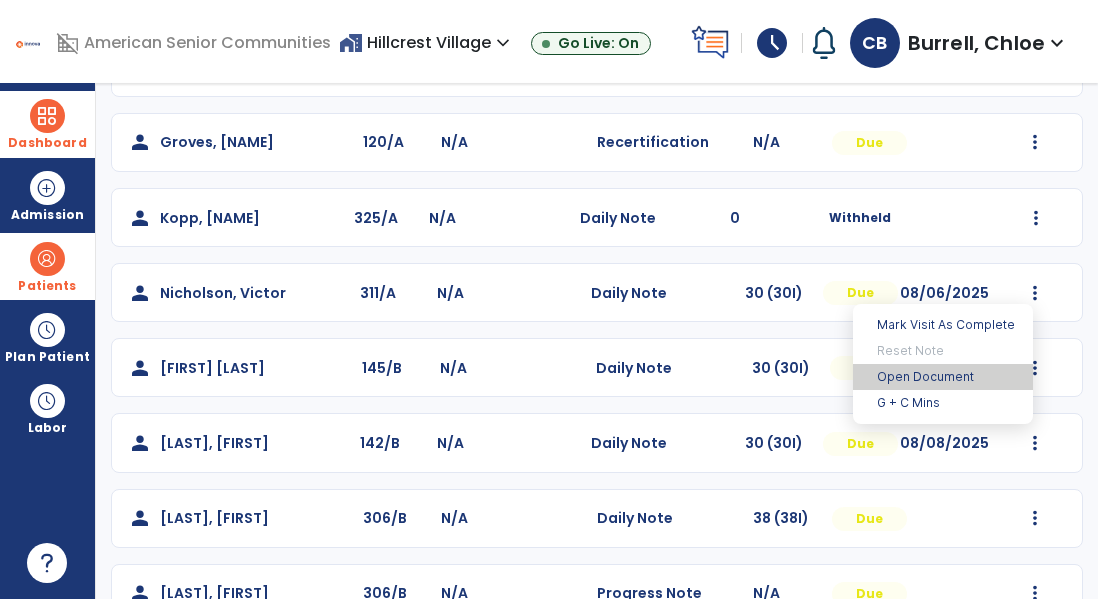 click on "Open Document" at bounding box center (943, 377) 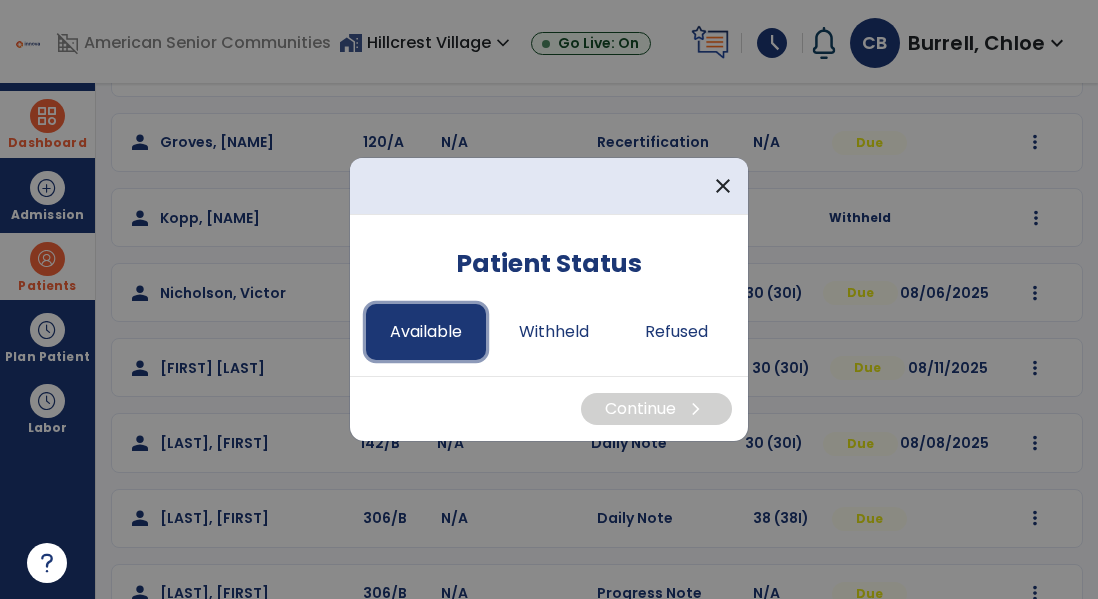 click on "Available" at bounding box center [426, 332] 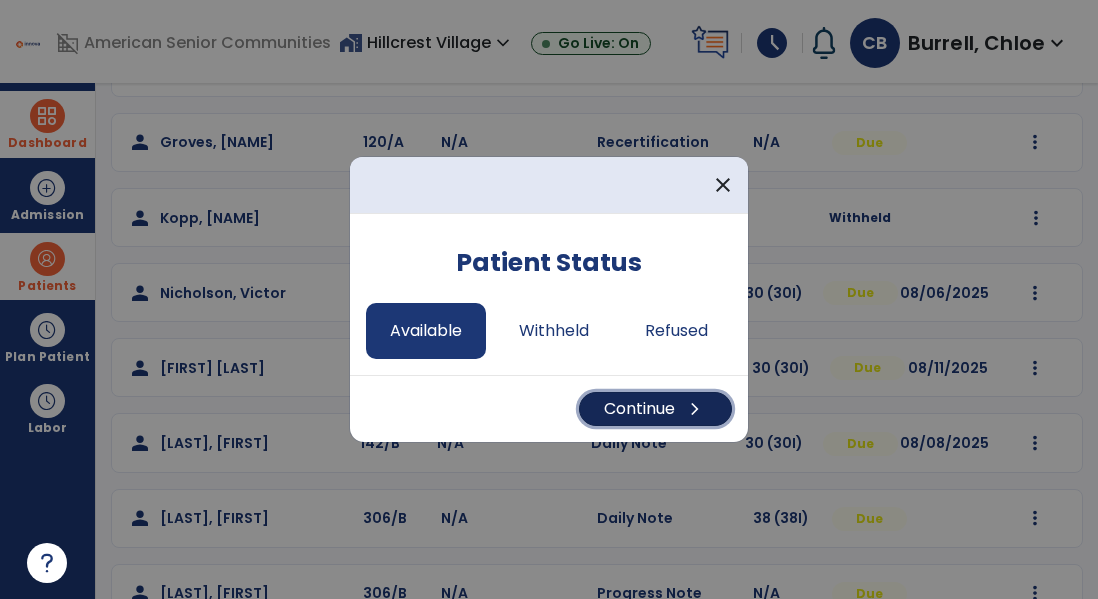 click on "Continue   chevron_right" at bounding box center [655, 409] 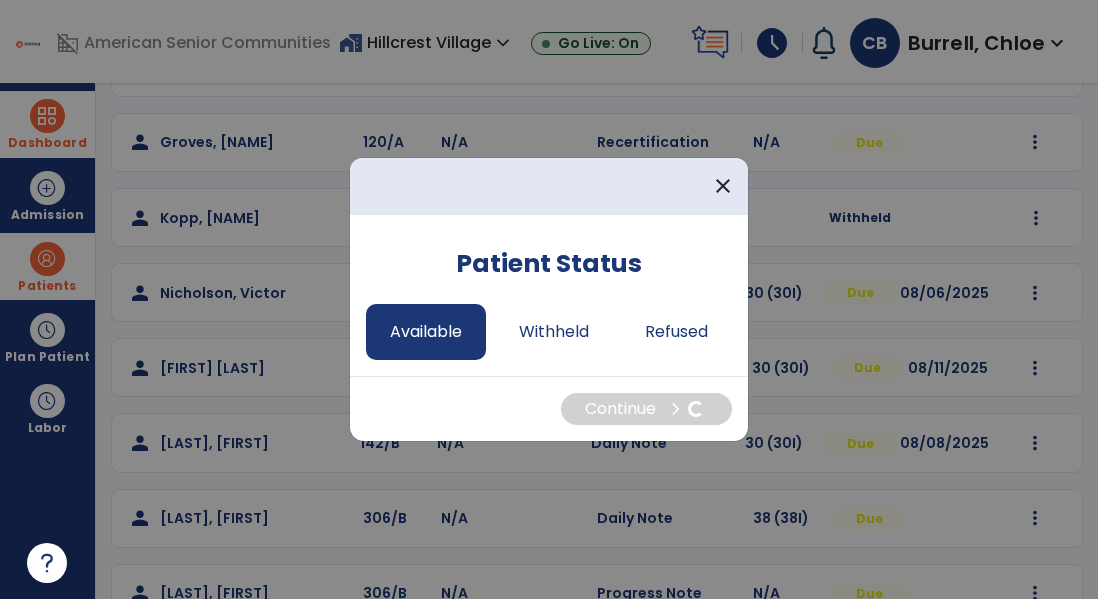 select on "*" 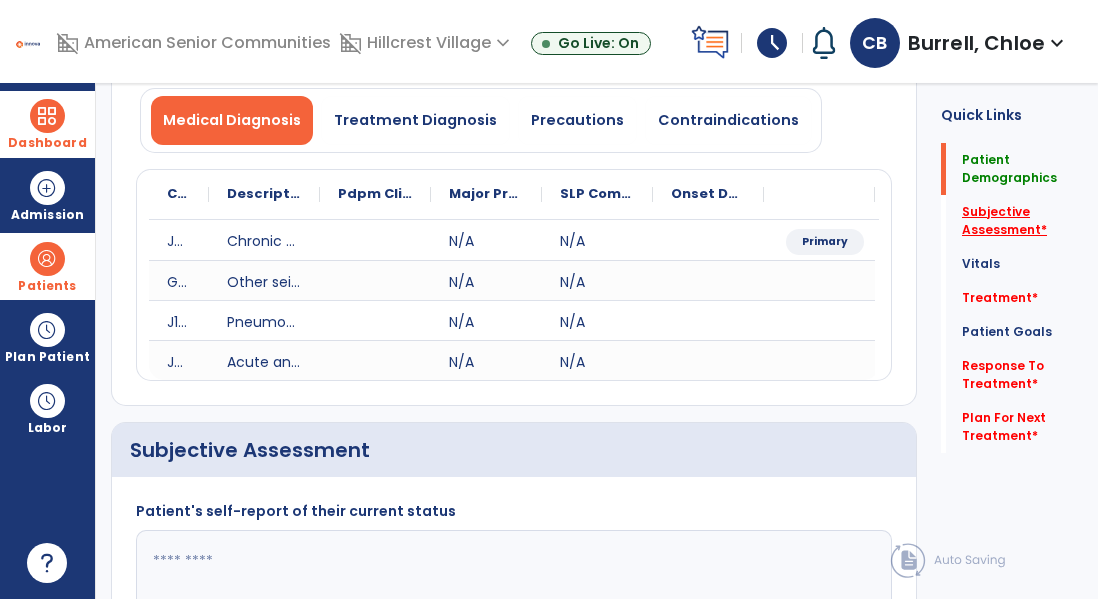 click on "Subjective Assessment   *" 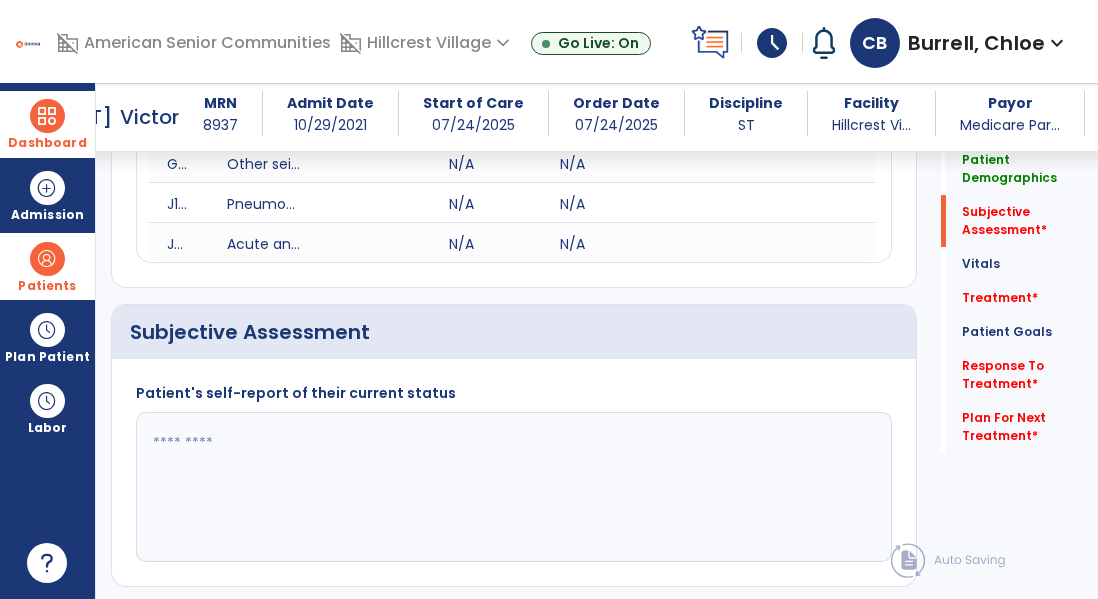 scroll, scrollTop: 467, scrollLeft: 0, axis: vertical 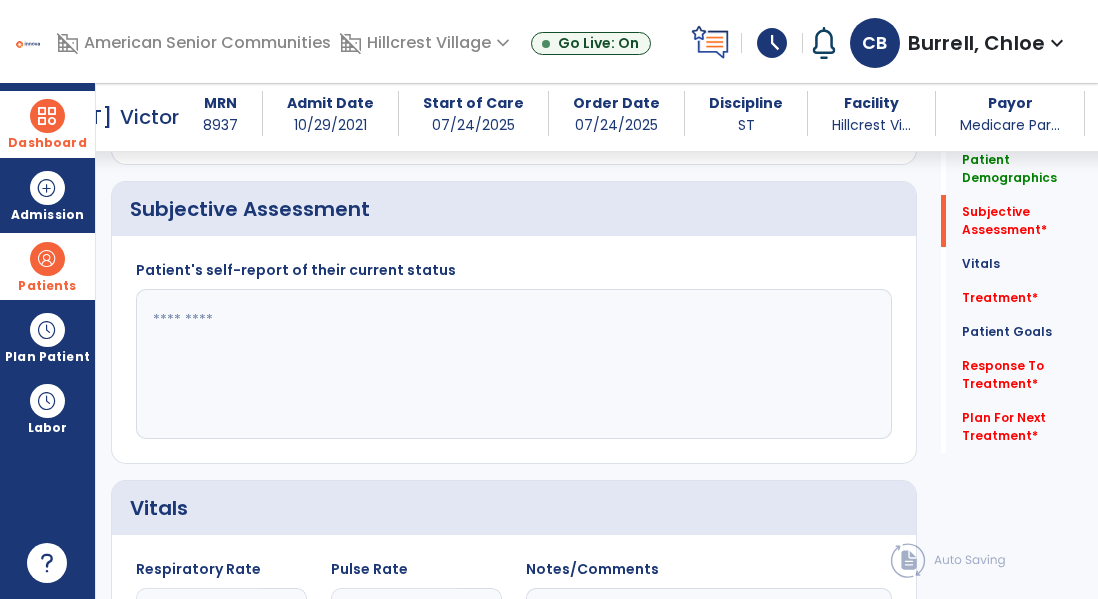 click 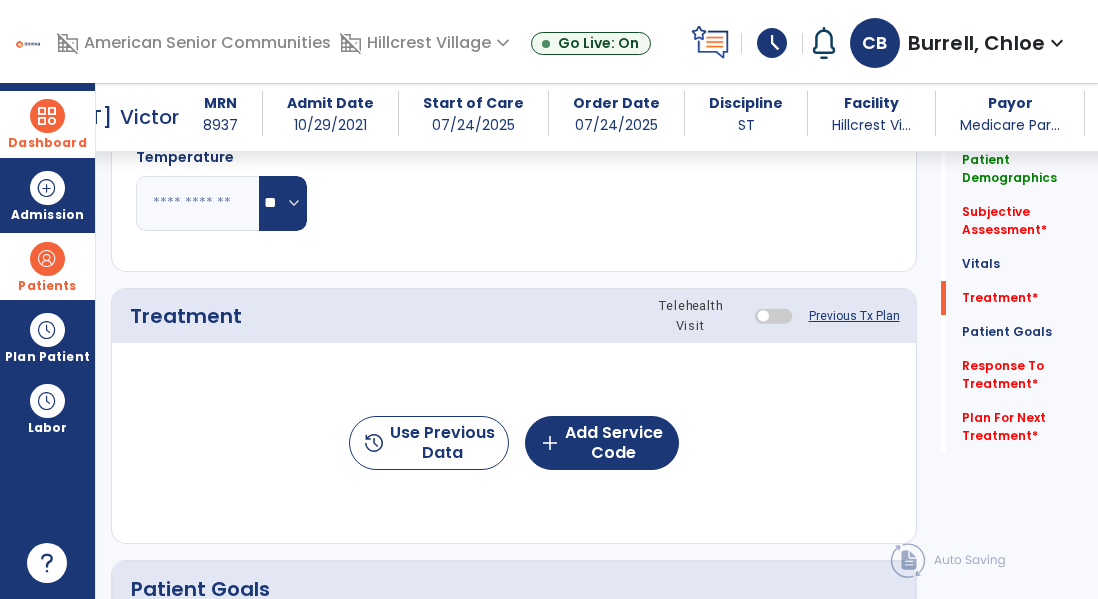 scroll, scrollTop: 1080, scrollLeft: 0, axis: vertical 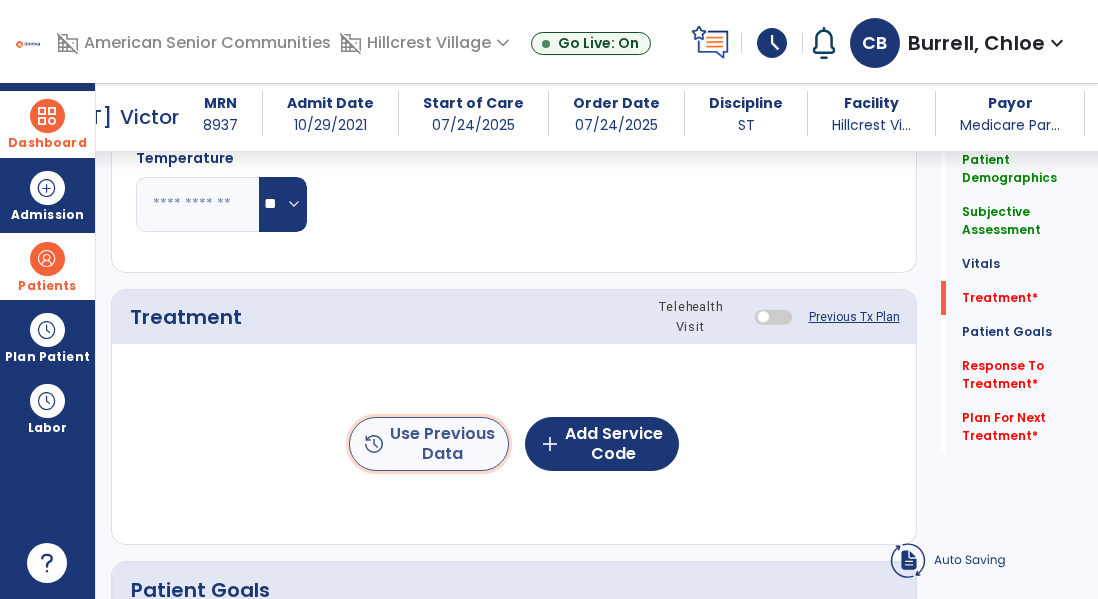 click on "history  Use Previous Data" 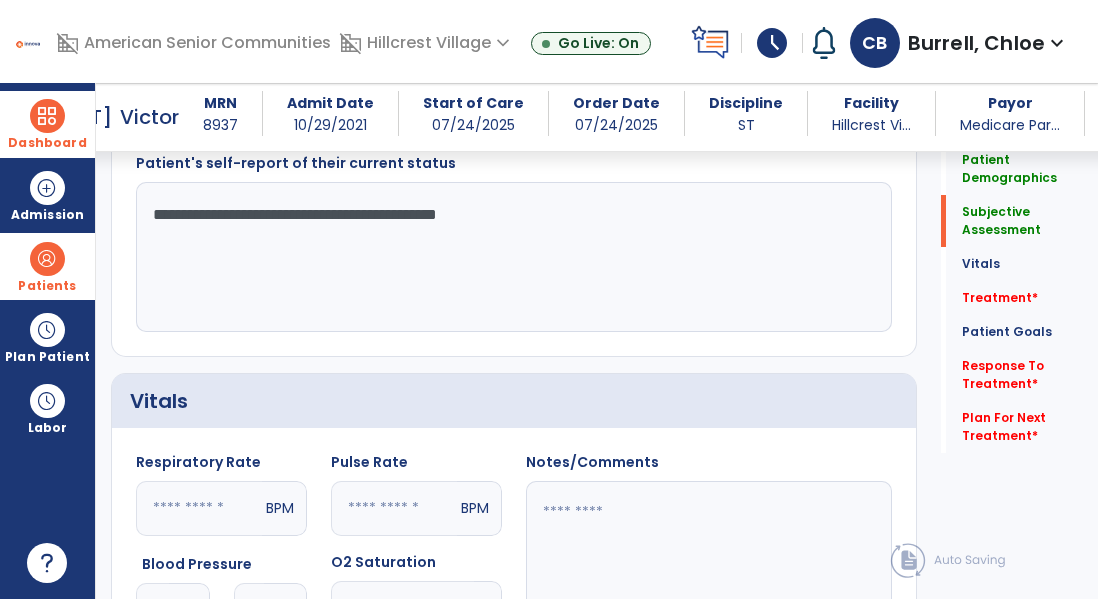 scroll, scrollTop: 384, scrollLeft: 0, axis: vertical 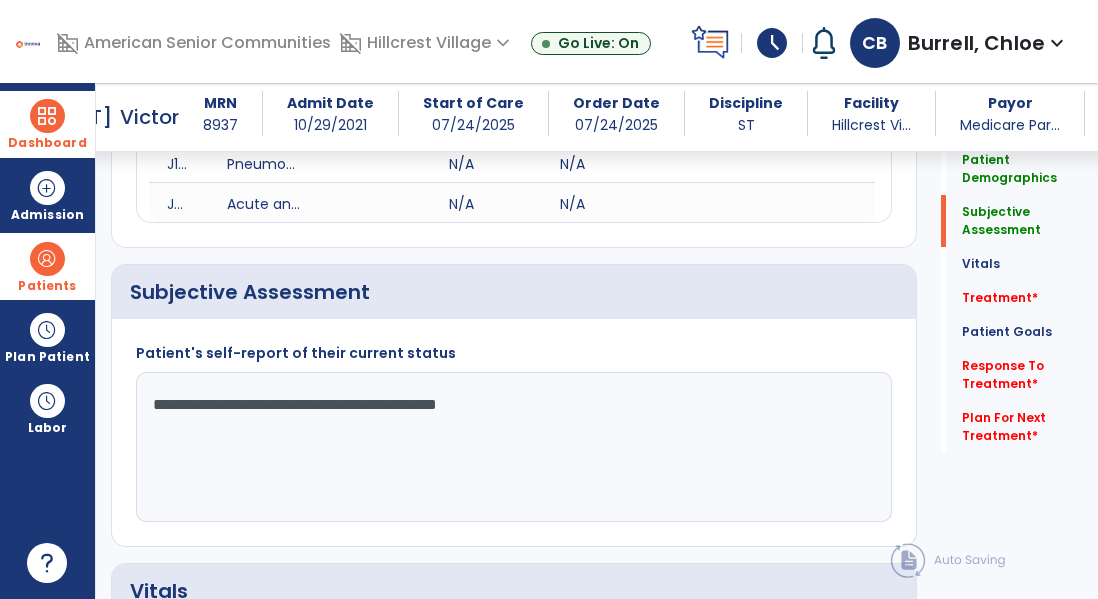 click on "**********" 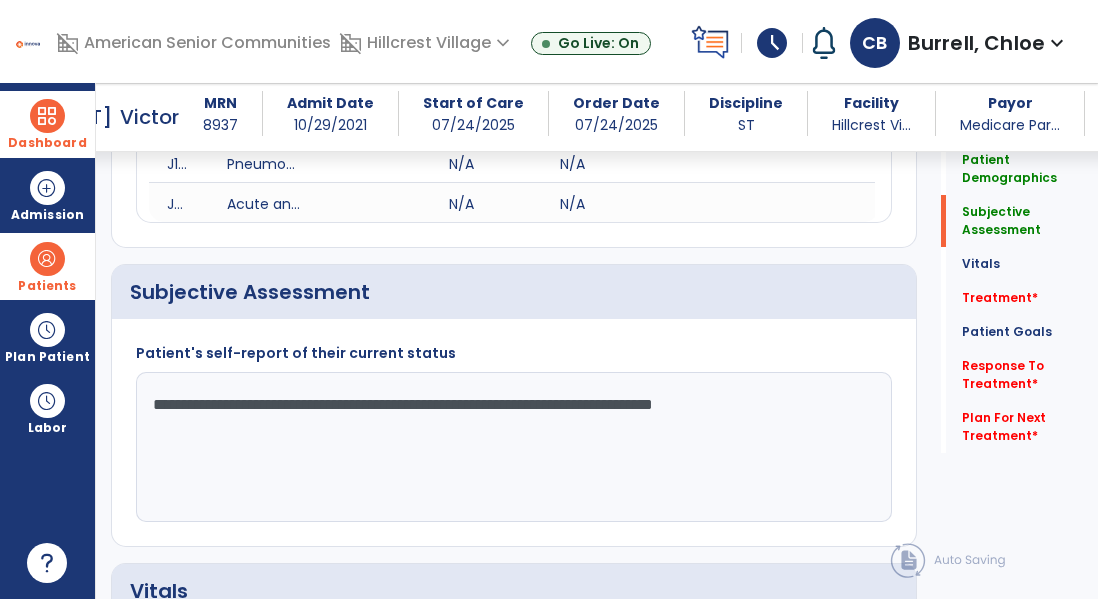 drag, startPoint x: 581, startPoint y: 404, endPoint x: 902, endPoint y: 406, distance: 321.00623 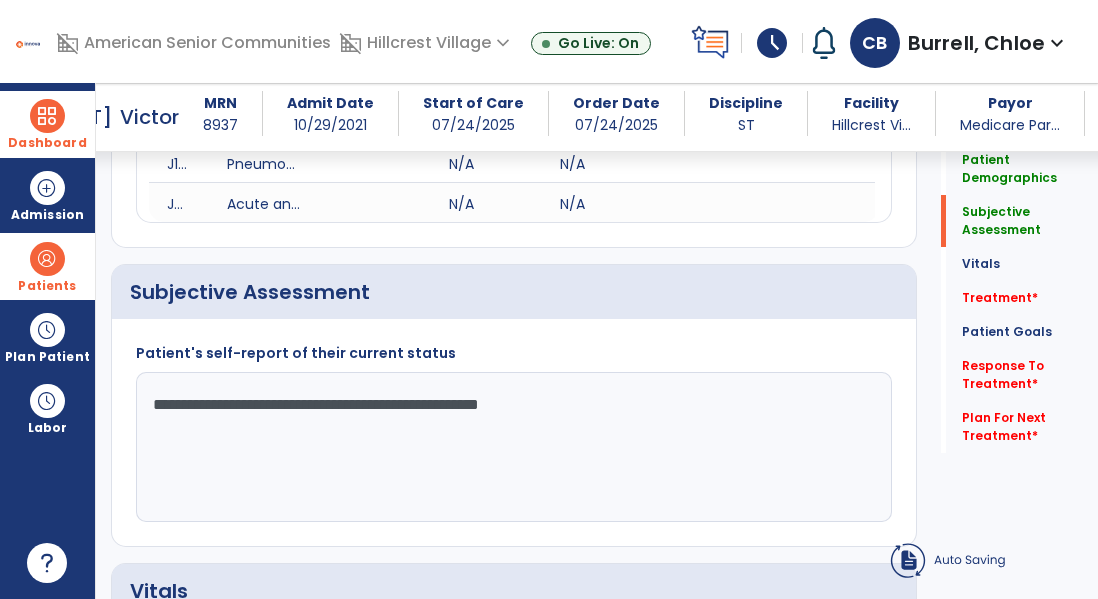 type on "**********" 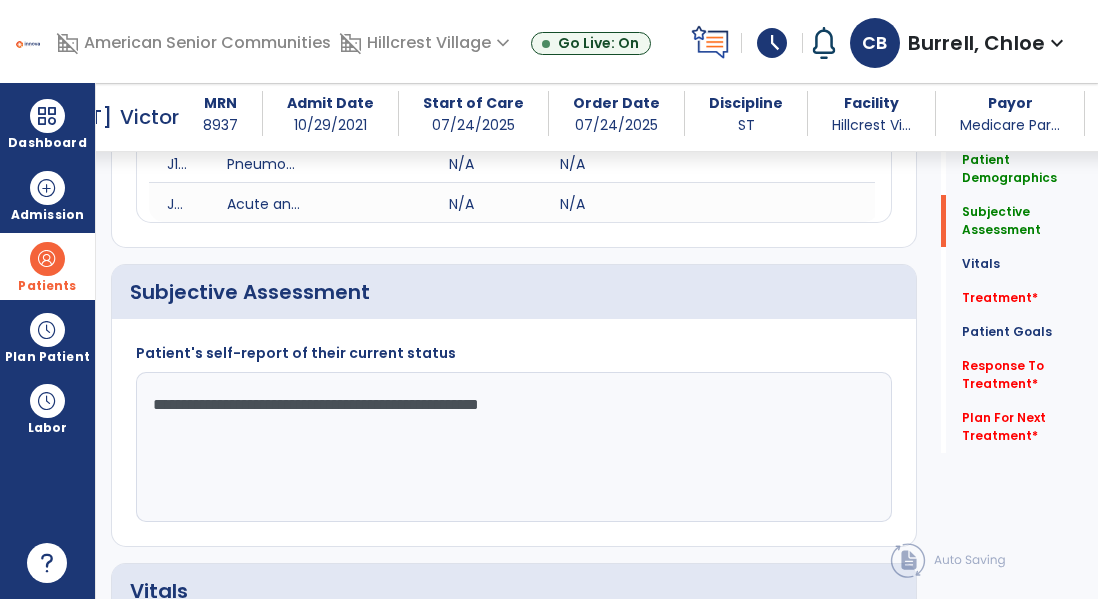 click on "**********" 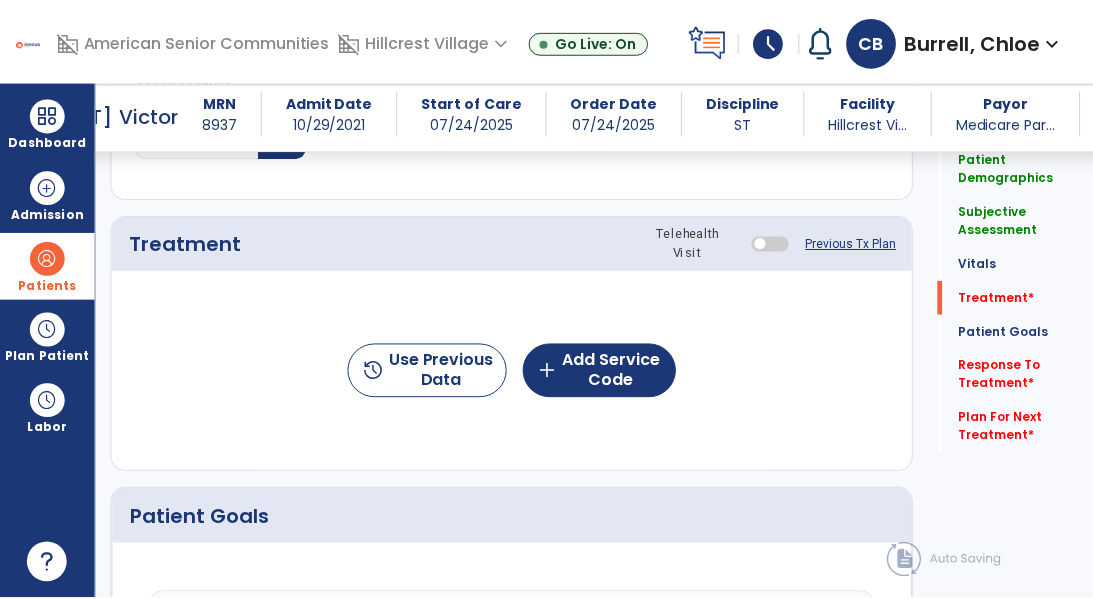 scroll, scrollTop: 1159, scrollLeft: 0, axis: vertical 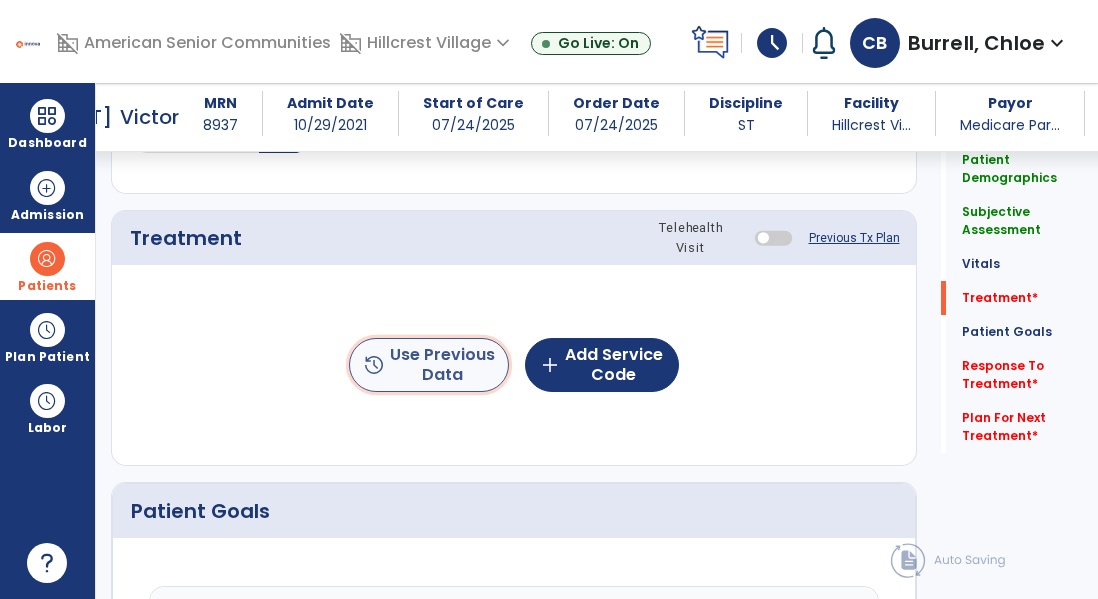 click on "history  Use Previous Data" 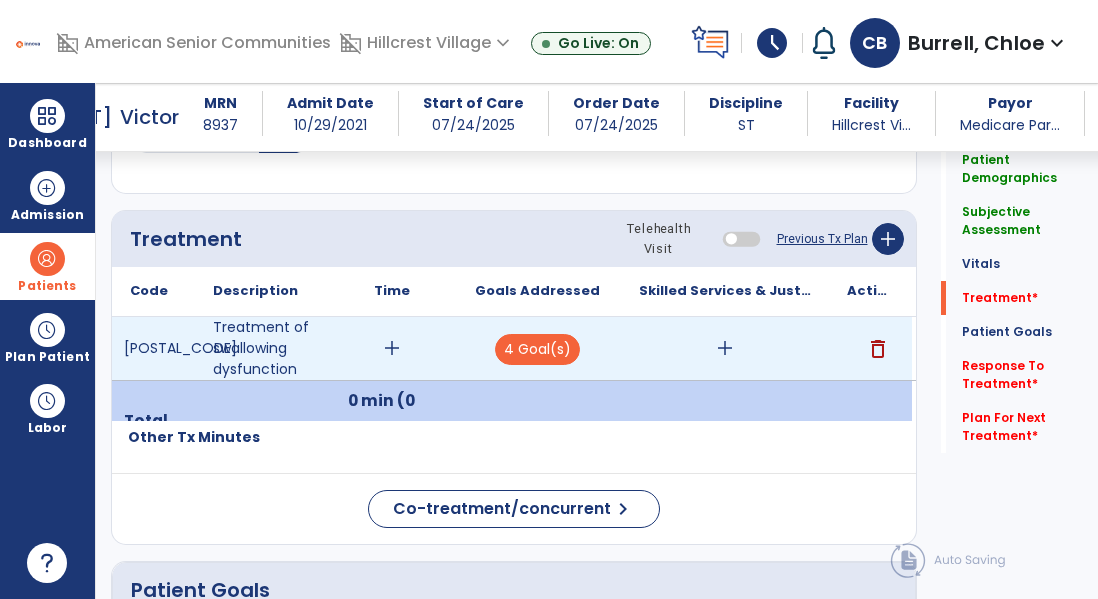 click on "add" at bounding box center (392, 348) 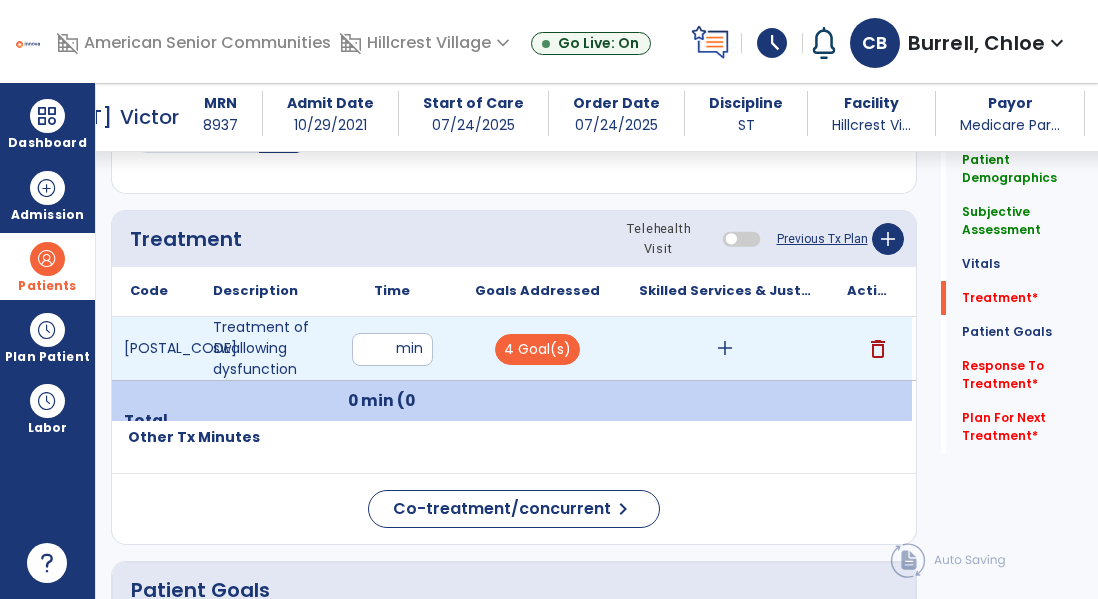 type on "**" 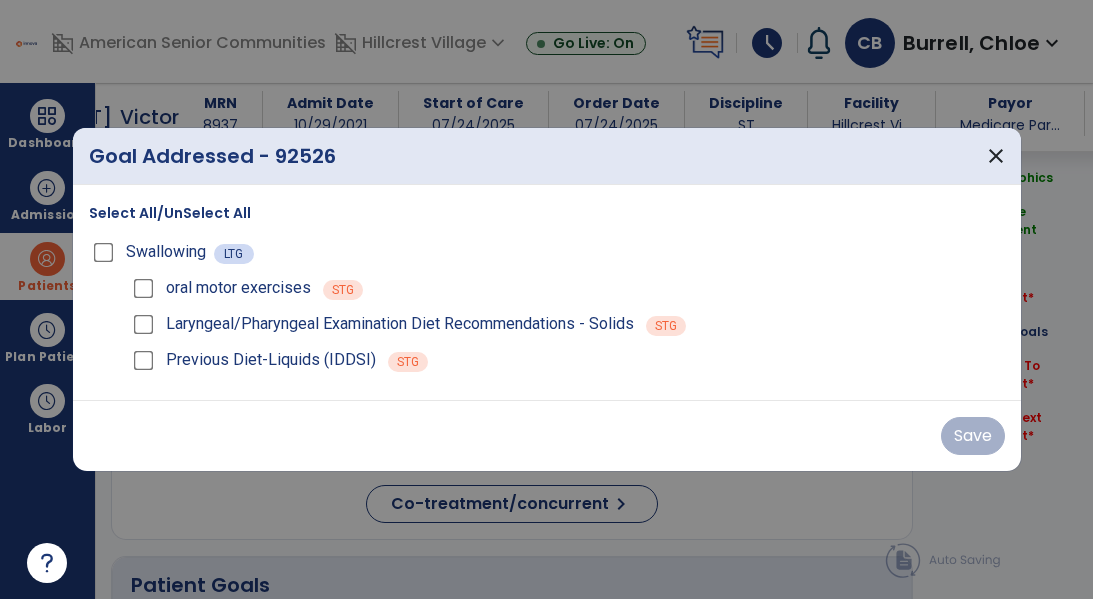 scroll, scrollTop: 1159, scrollLeft: 0, axis: vertical 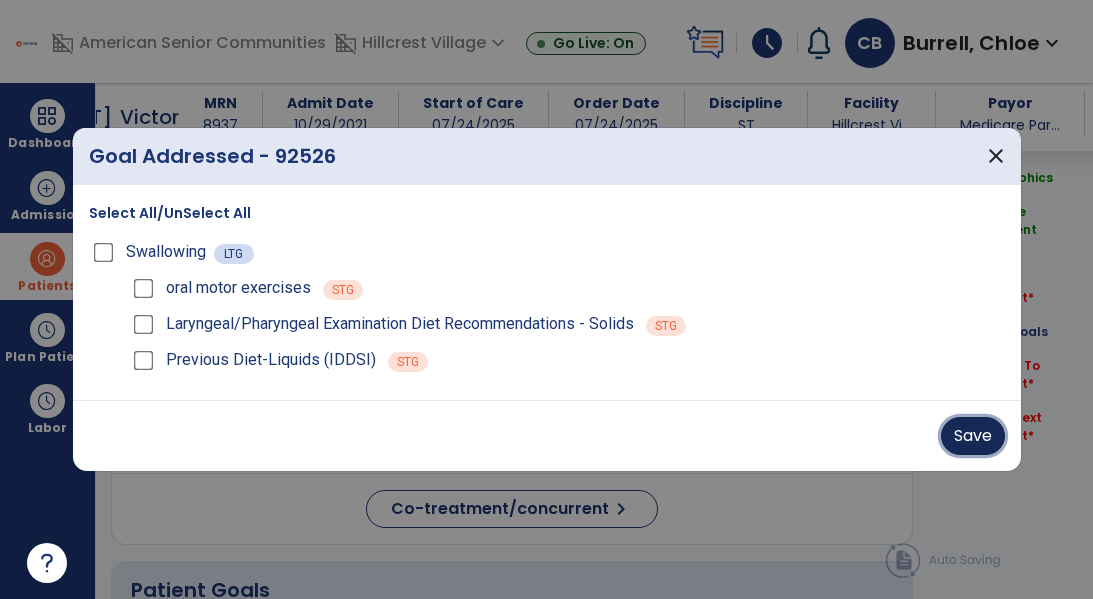 click on "Save" at bounding box center (973, 436) 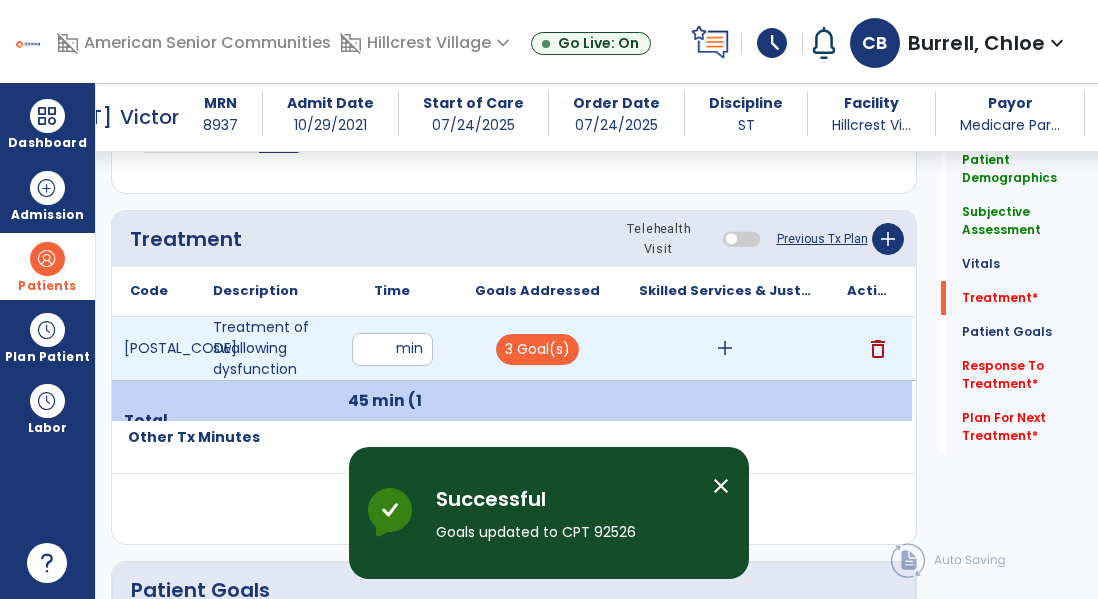 click on "add" at bounding box center [725, 348] 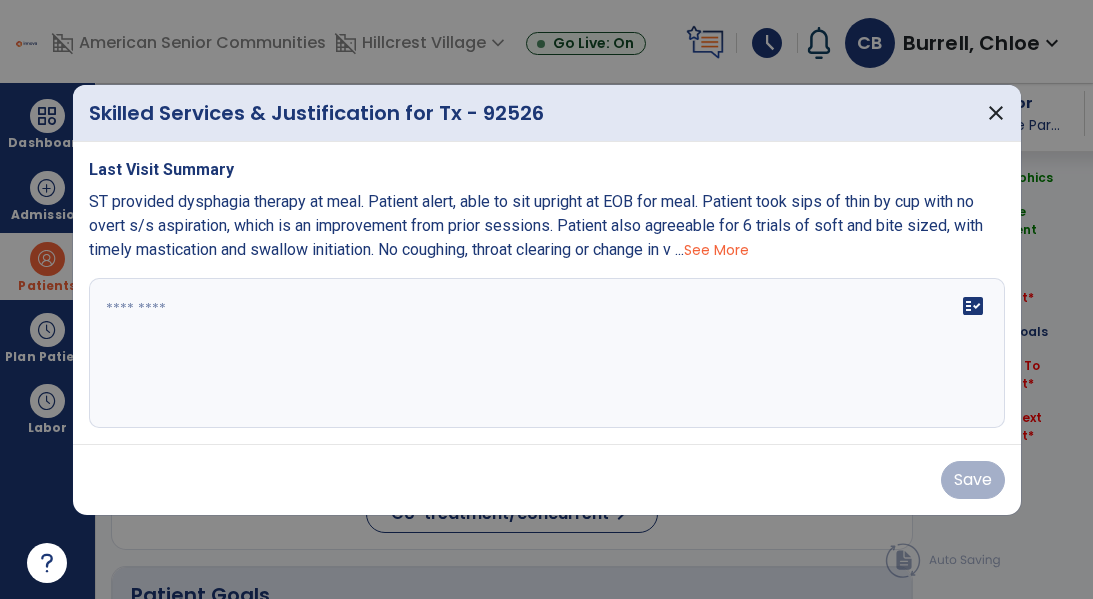 scroll, scrollTop: 1159, scrollLeft: 0, axis: vertical 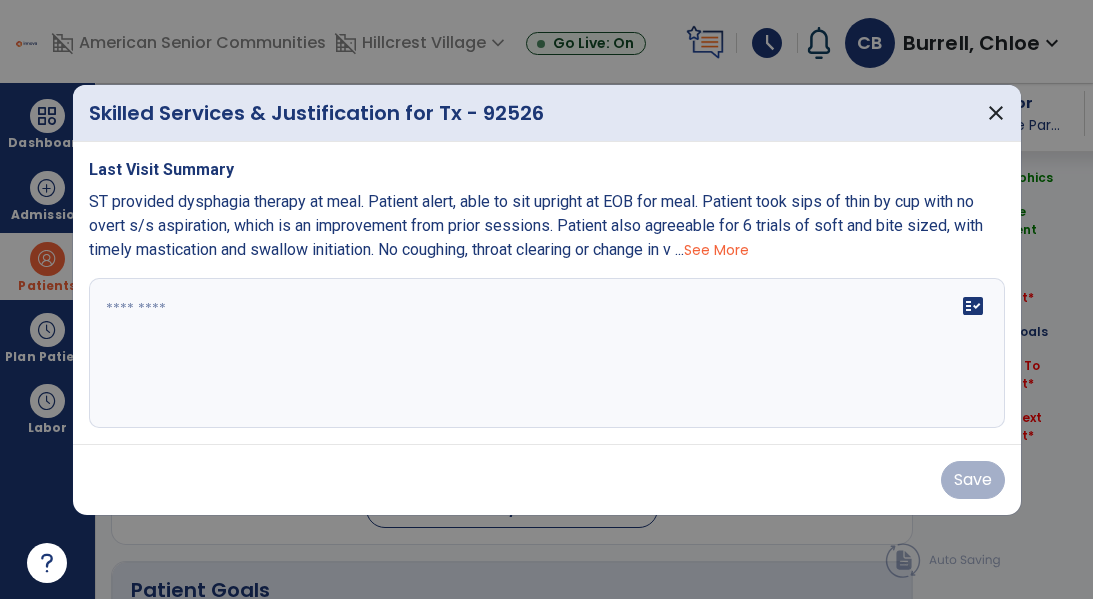 click on "fact_check" at bounding box center [547, 353] 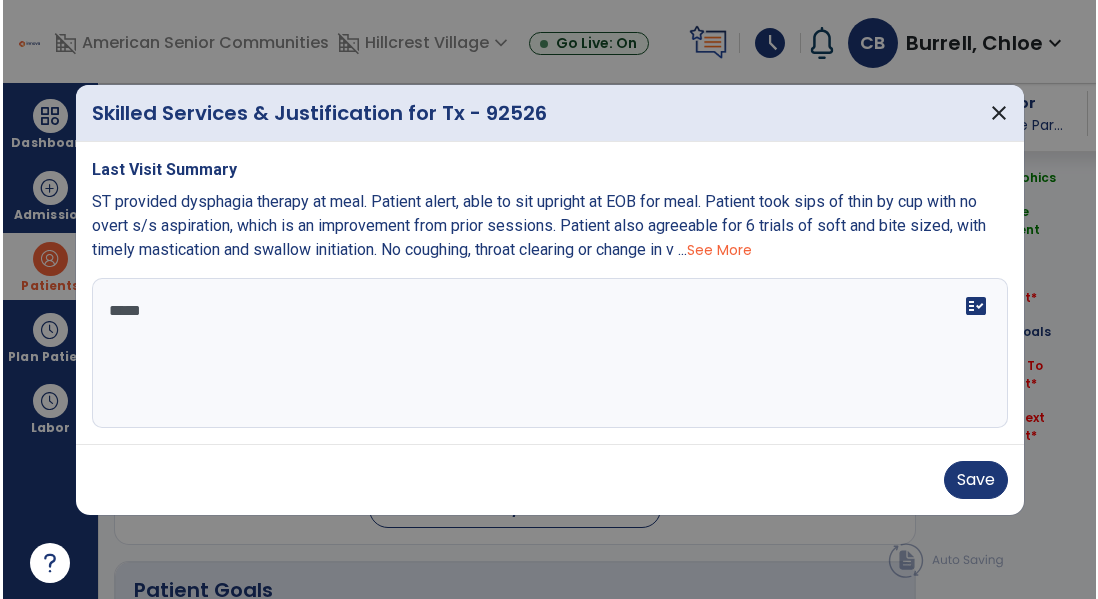 scroll, scrollTop: 0, scrollLeft: 0, axis: both 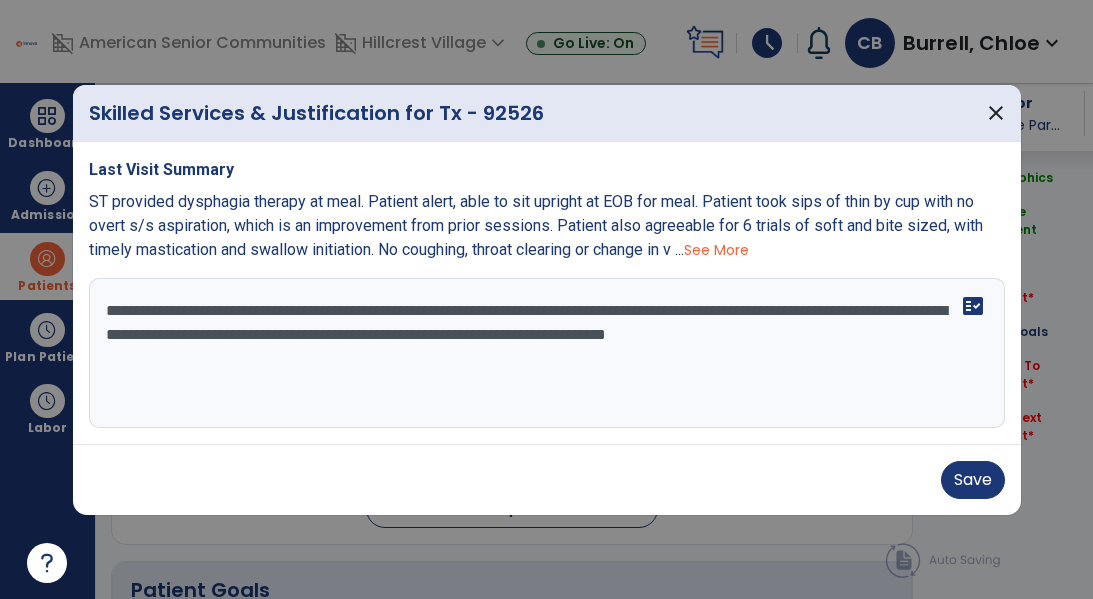 click on "**********" at bounding box center [547, 353] 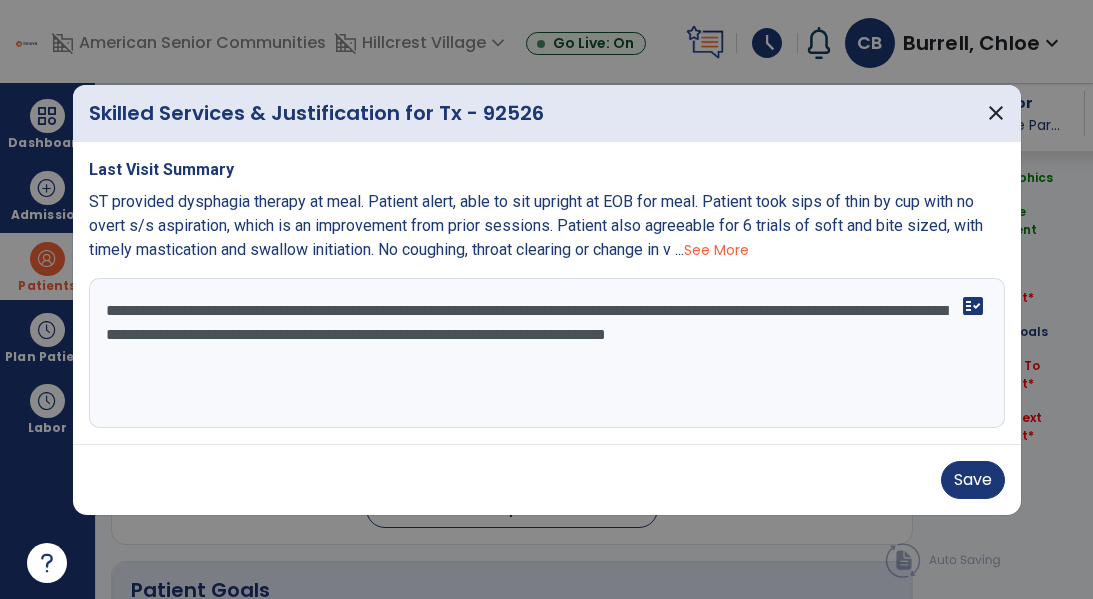 click on "**********" at bounding box center (547, 353) 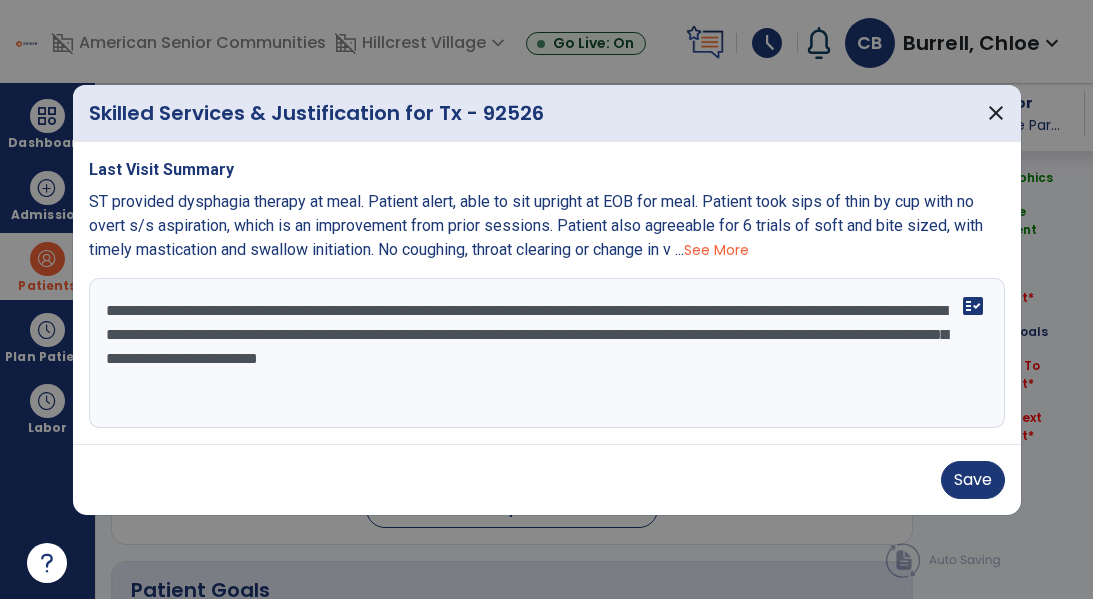 click on "**********" at bounding box center (547, 353) 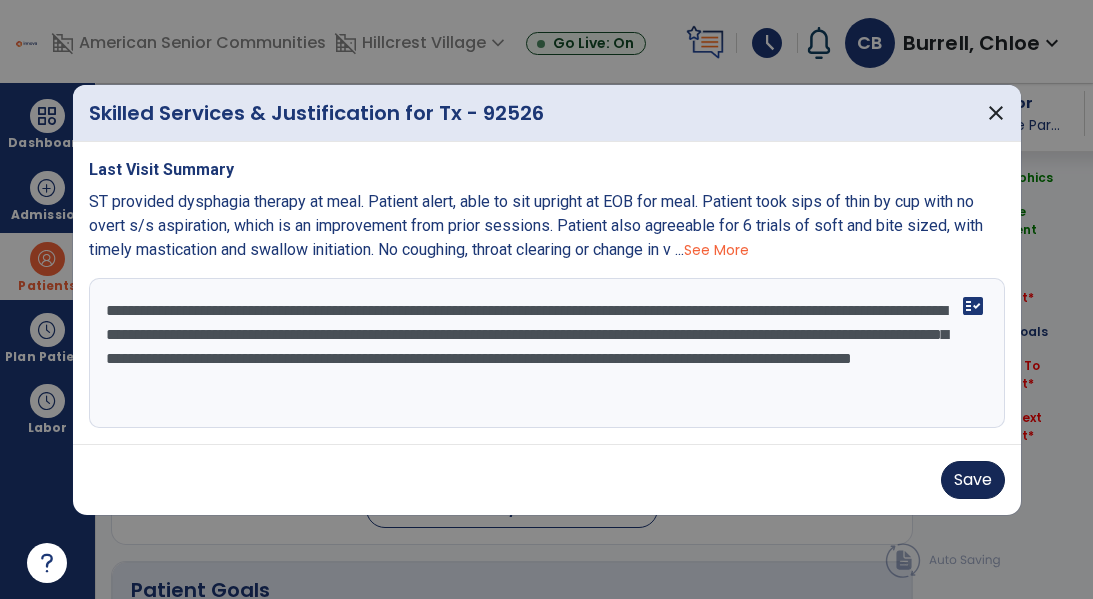 type on "**********" 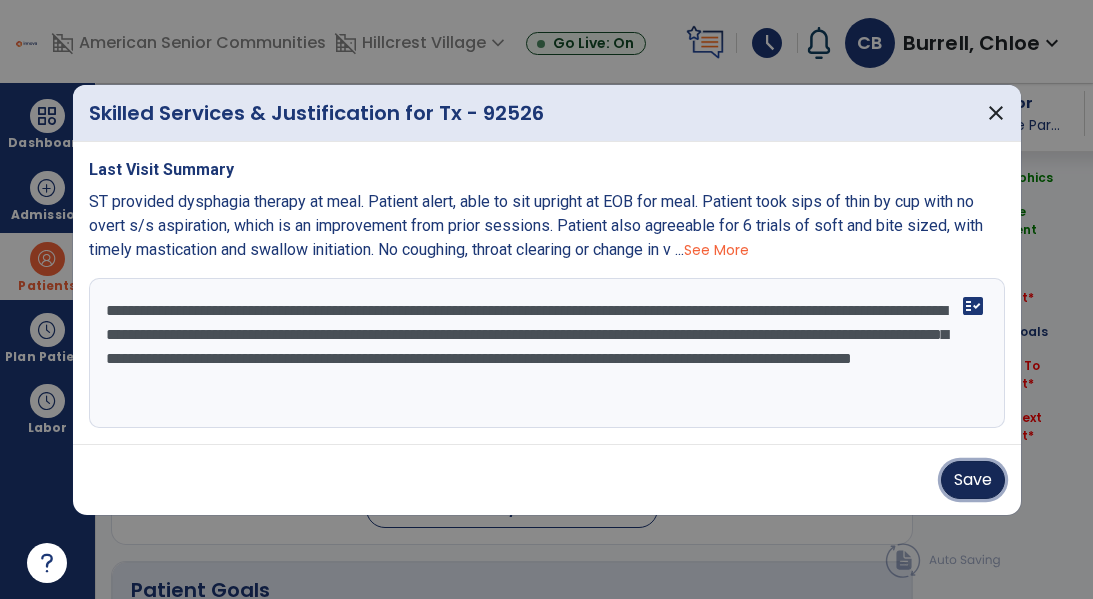 click on "Save" at bounding box center [973, 480] 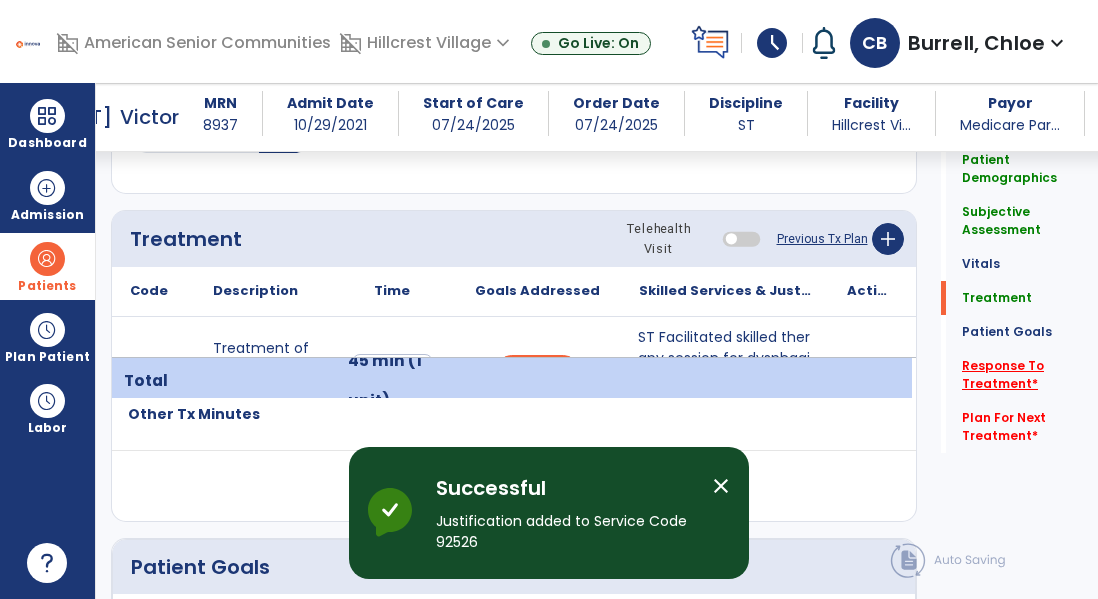 click on "*" 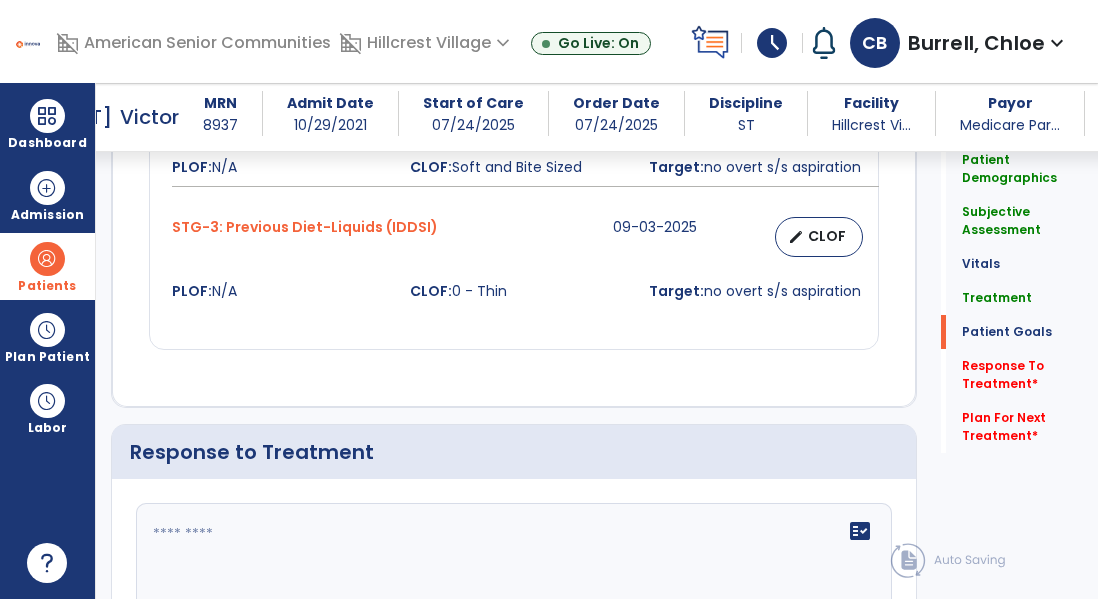 scroll, scrollTop: 2387, scrollLeft: 0, axis: vertical 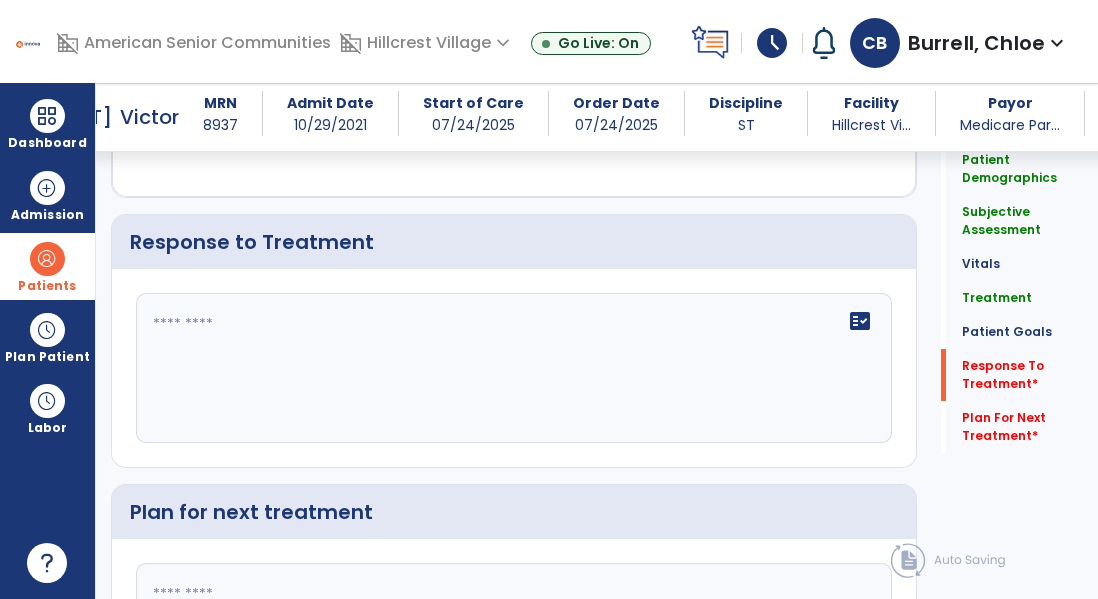 click on "fact_check" 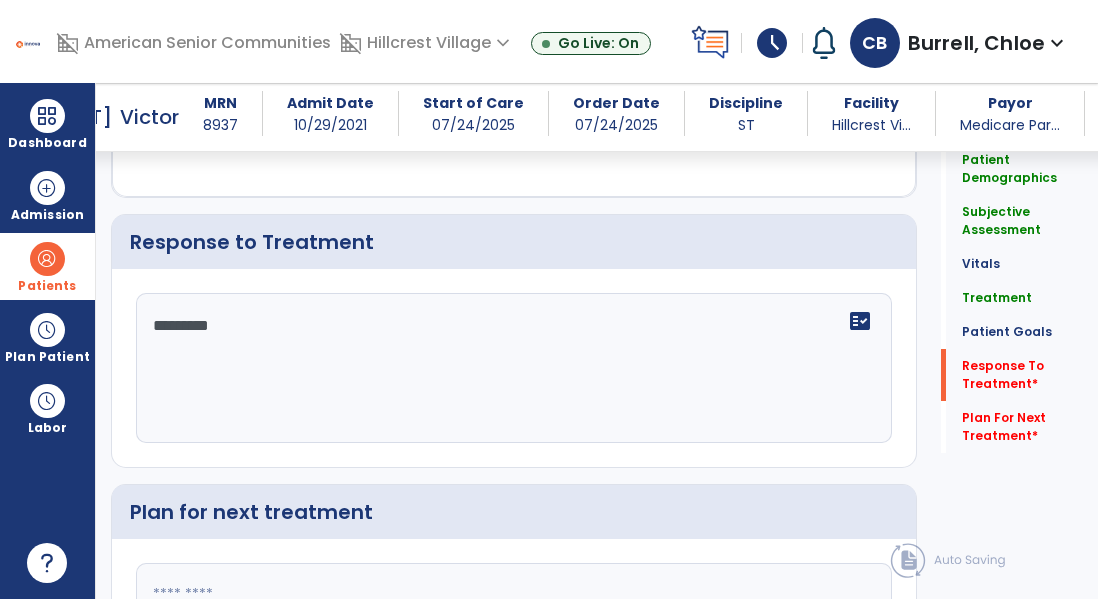 type on "**********" 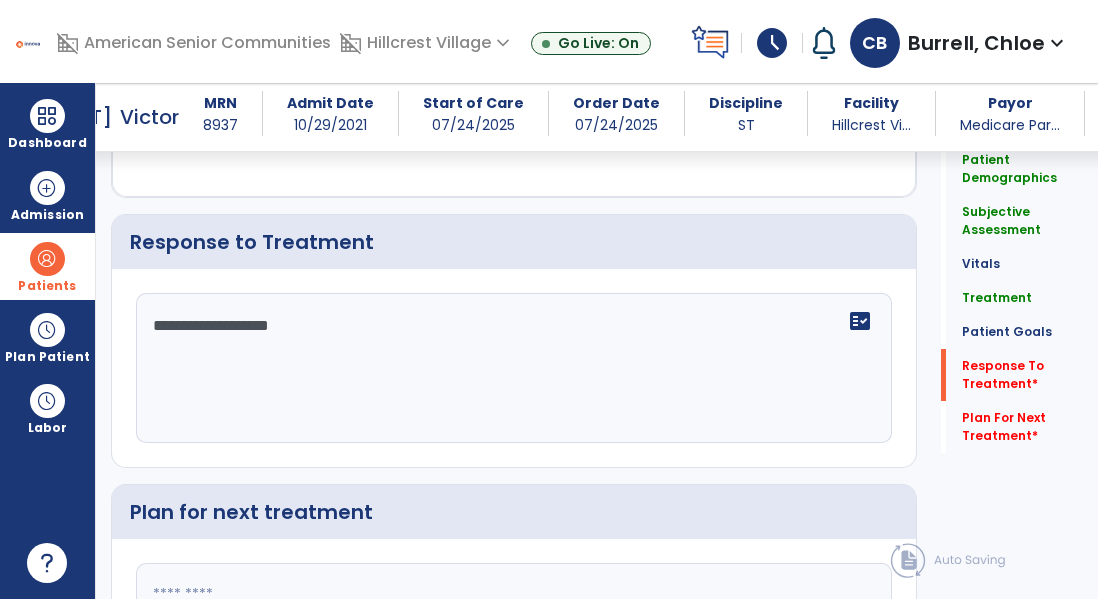type on "**********" 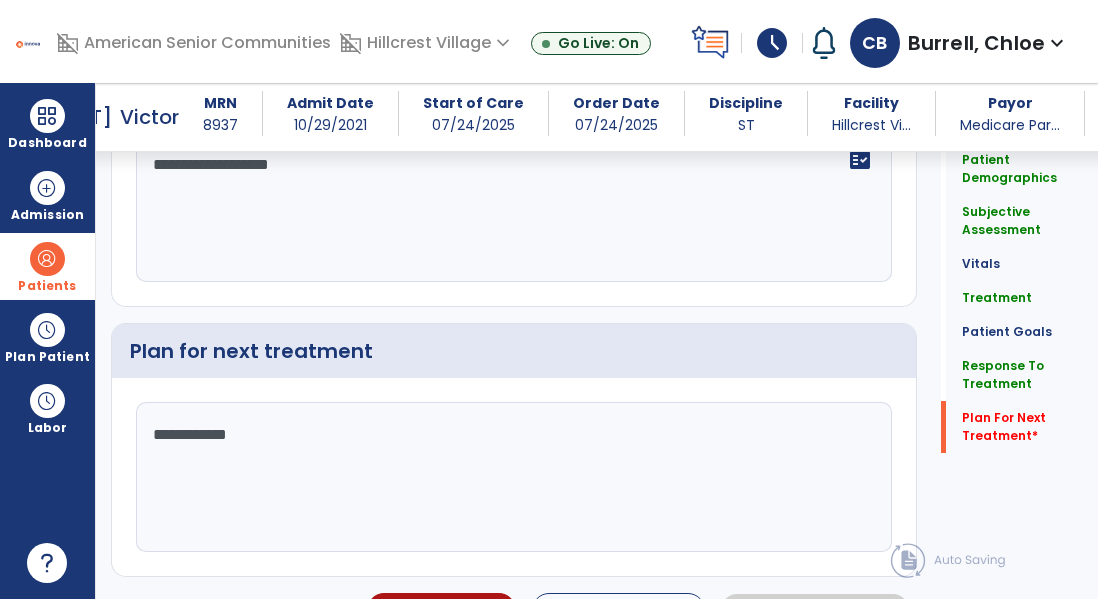 scroll, scrollTop: 2592, scrollLeft: 0, axis: vertical 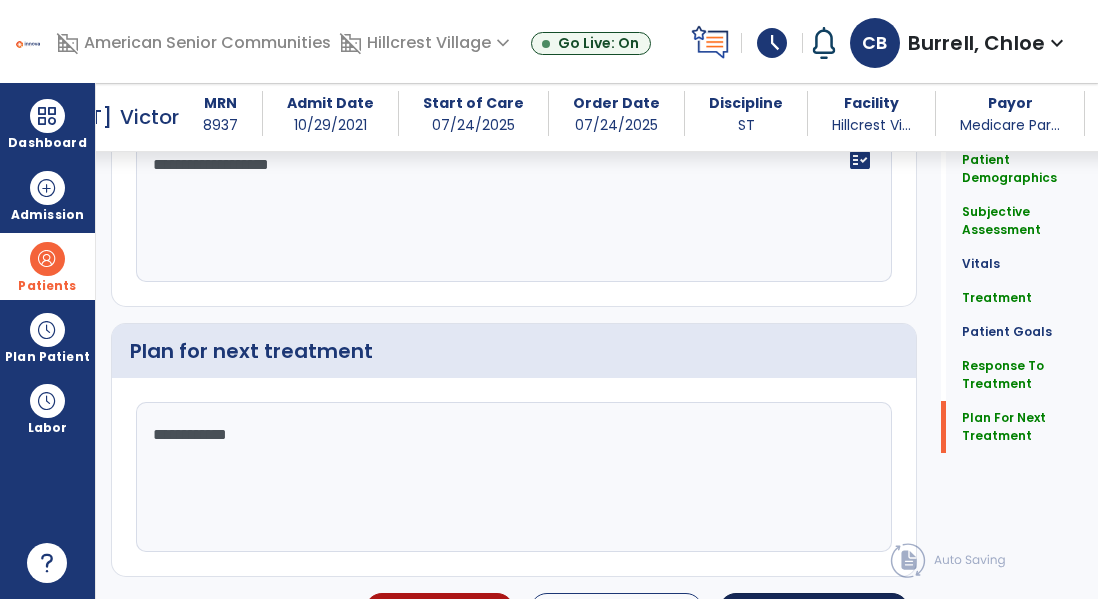 type on "**********" 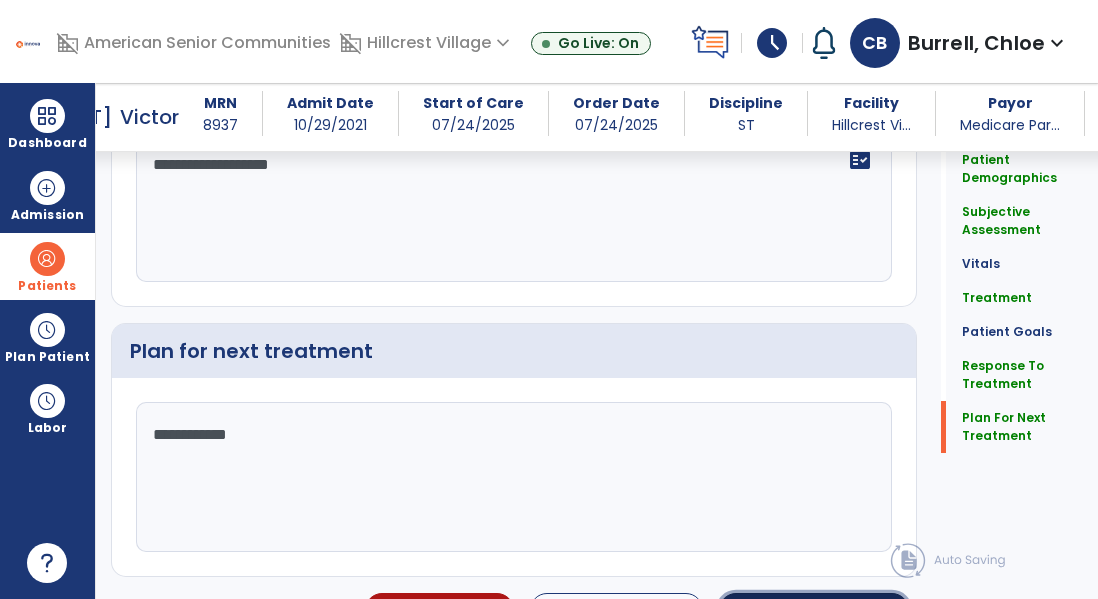 click on "Sign Doc" 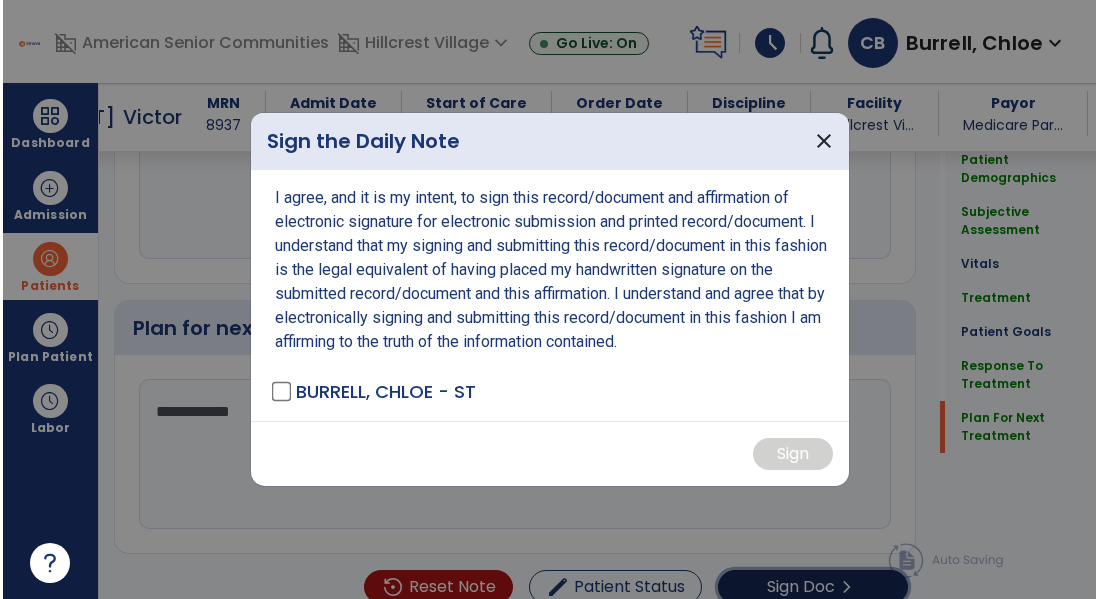 scroll, scrollTop: 2613, scrollLeft: 0, axis: vertical 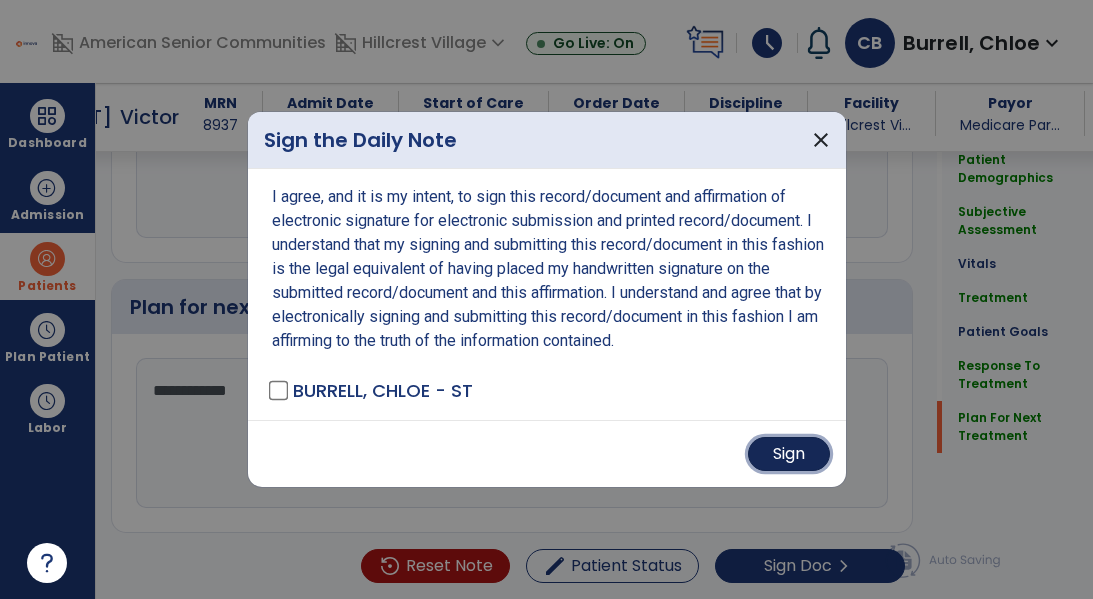 click on "Sign" at bounding box center [789, 454] 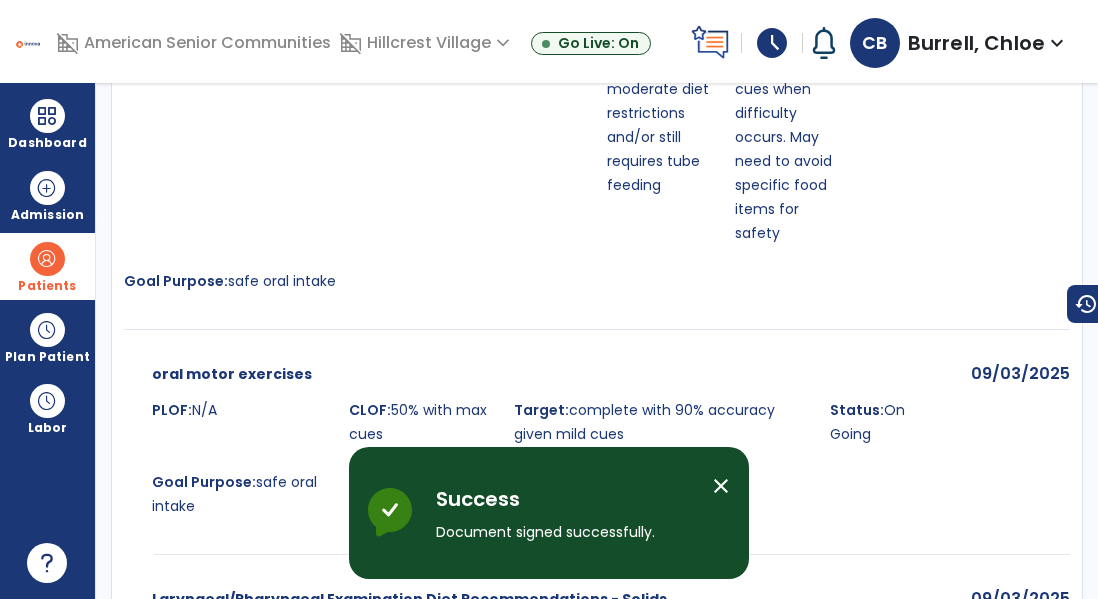 scroll, scrollTop: 0, scrollLeft: 0, axis: both 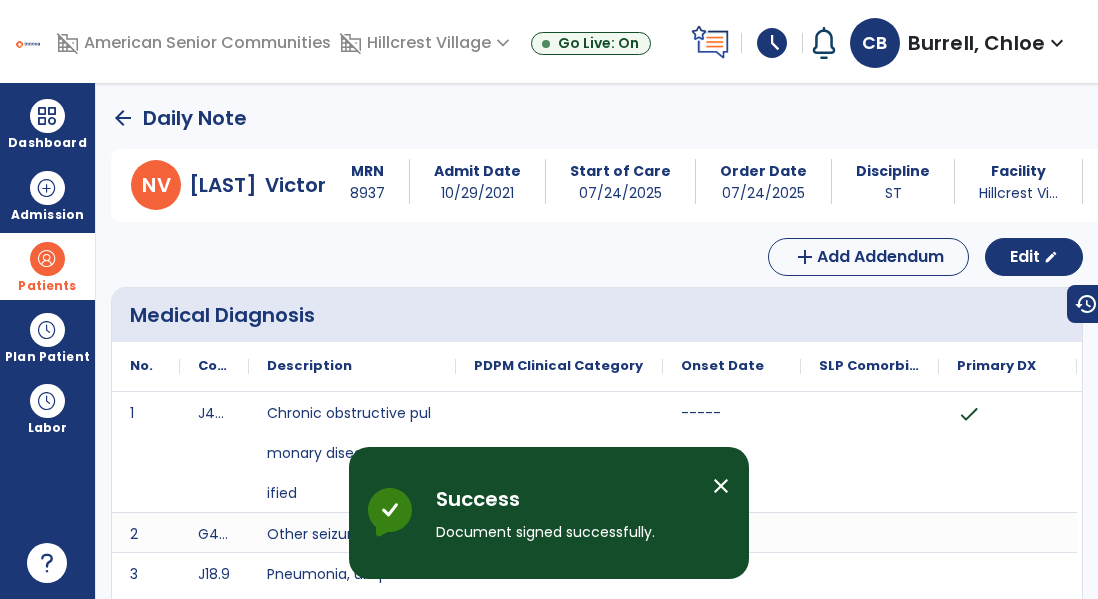 click on "arrow_back" 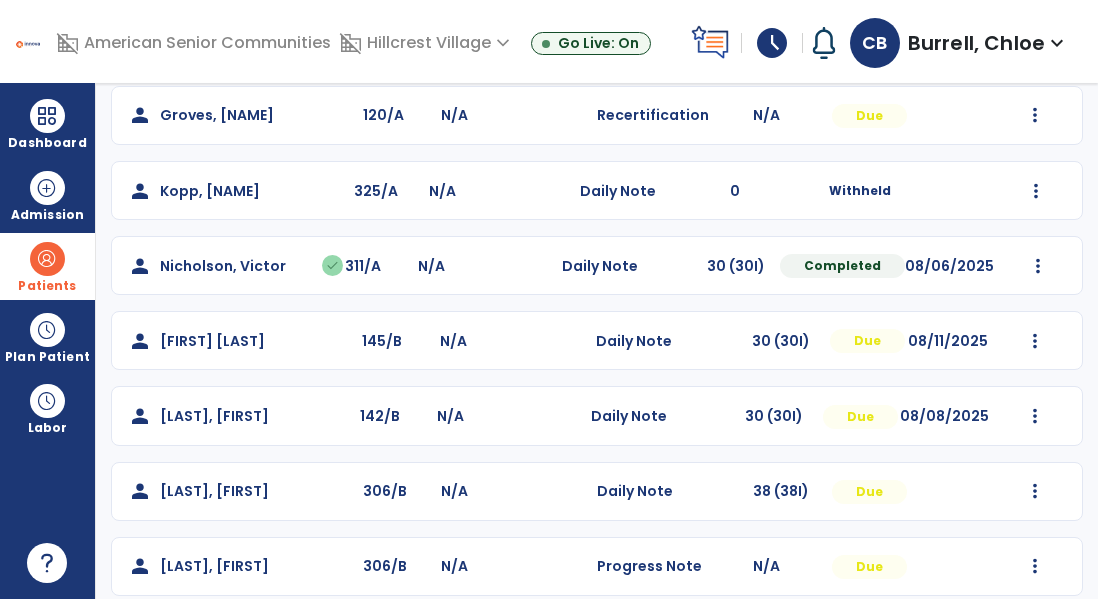 scroll, scrollTop: 368, scrollLeft: 0, axis: vertical 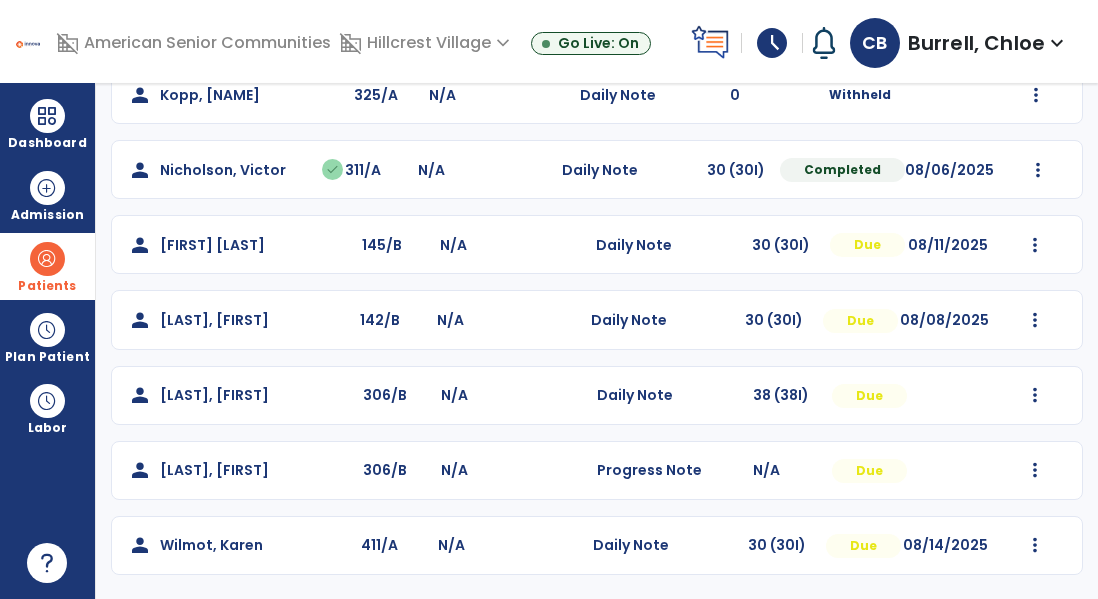 click on "person   [LAST_NAME], [FIRST_NAME]  120/A N/A  Daily Note   N/A  Due  Mark Visit As Complete   Reset Note   Open Document   G + C Mins   person   [LAST_NAME], [FIRST_NAME]  120/A N/A  Recertification   N/A  Due  Mark Visit As Complete   Reset Note   Open Document   G + C Mins   person   [LAST_NAME], [FIRST_NAME]  325/A N/A  Daily Note   0  Withheld  Mark Visit As Complete   Reset Note   Open Document   G + C Mins   person   [LAST_NAME], [FIRST_NAME]   done  311/A N/A  Daily Note   30 (30I)  Completed 08/06/2025  Undo Visit Status   Reset Note   Open Document   G + C Mins   person   [LAST_NAME], [FIRST_NAME]  145/B N/A  Daily Note   30 (30I)  Due 08/11/2025  Mark Visit As Complete   Reset Note   Open Document   G + C Mins   person   [LAST_NAME], [FIRST_NAME]  142/B N/A  Daily Note   30 (30I)  Due 08/08/2025  Mark Visit As Complete   Reset Note   Open Document   G + C Mins   person   [LAST_NAME], [FIRST_NAME]  306/B N/A  Daily Note   38 (38I)  Due  Mark Visit As Complete   Reset Note   Open Document   G + C Mins   person   [LAST_NAME], [FIRST_NAME]  306/B N/A  Progress Note   N/A  Due N/A" 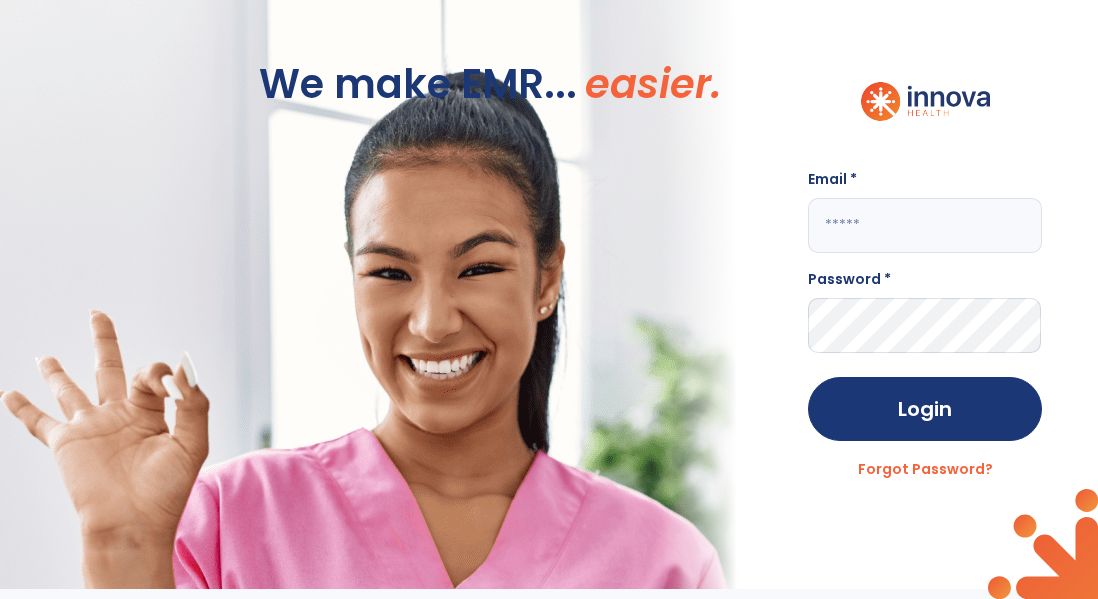 scroll, scrollTop: 0, scrollLeft: 0, axis: both 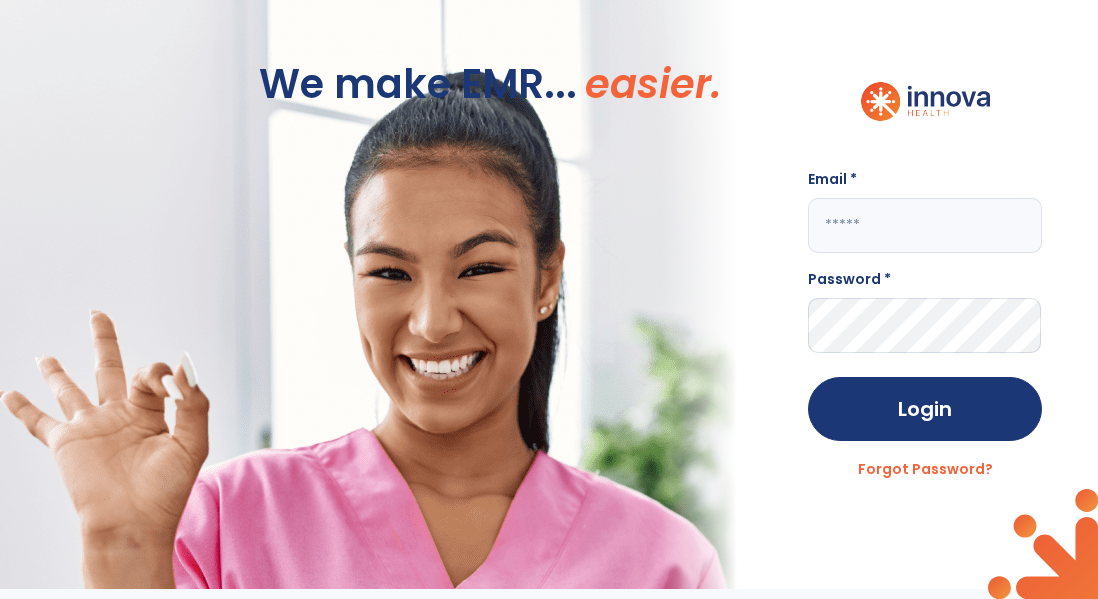 click 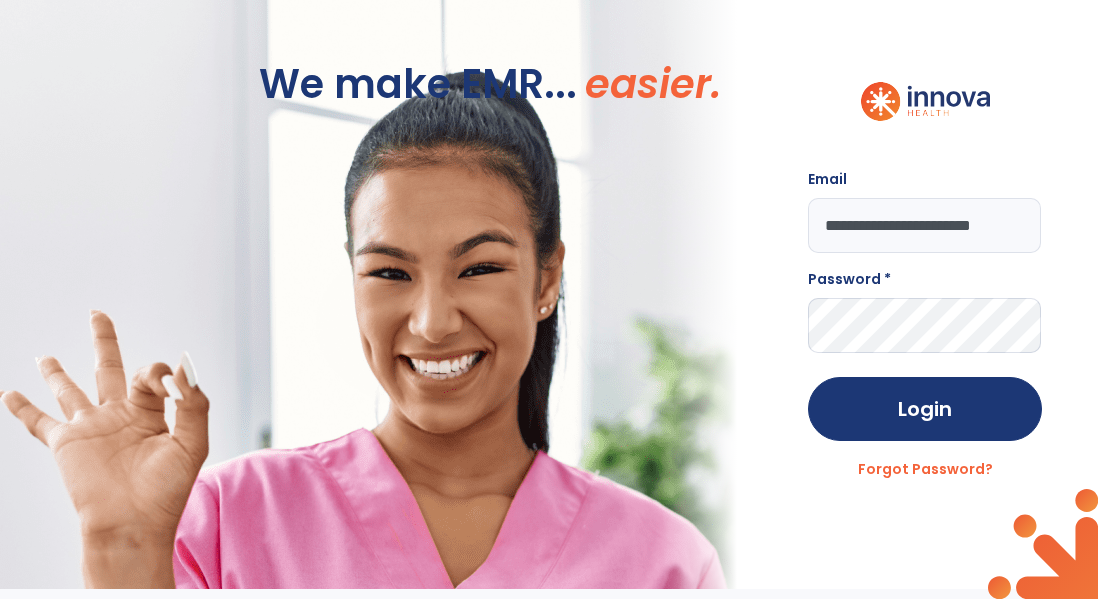 scroll, scrollTop: 0, scrollLeft: 0, axis: both 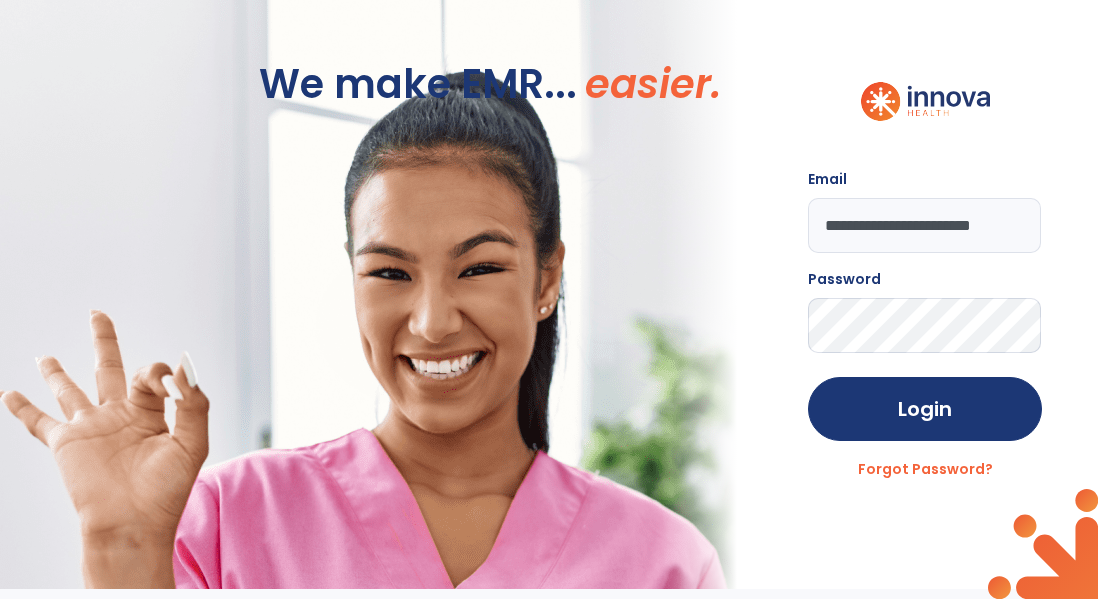 click on "Login" 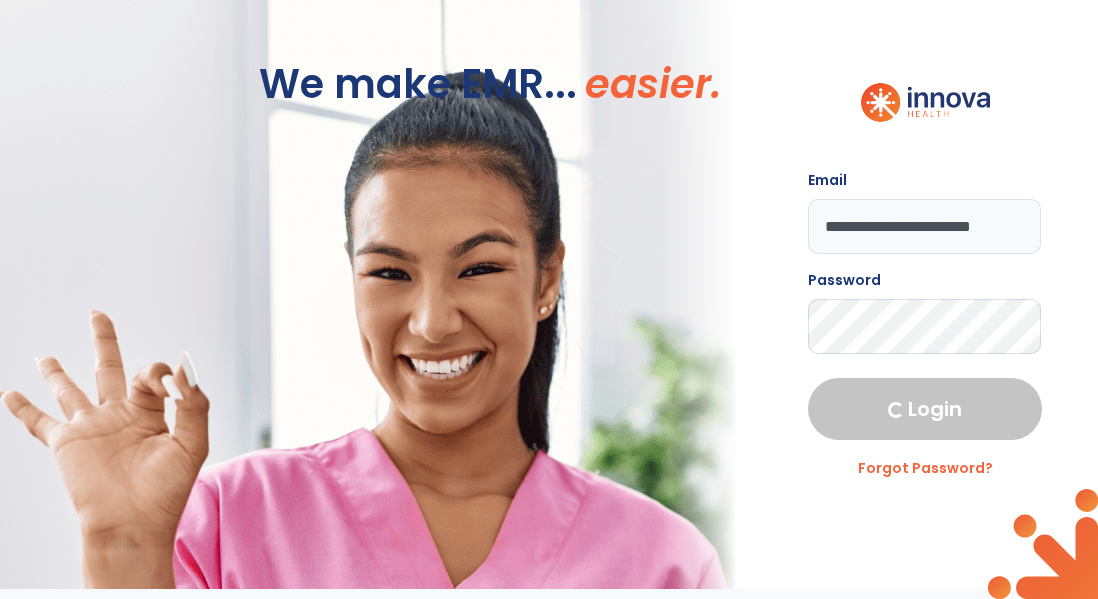 select on "****" 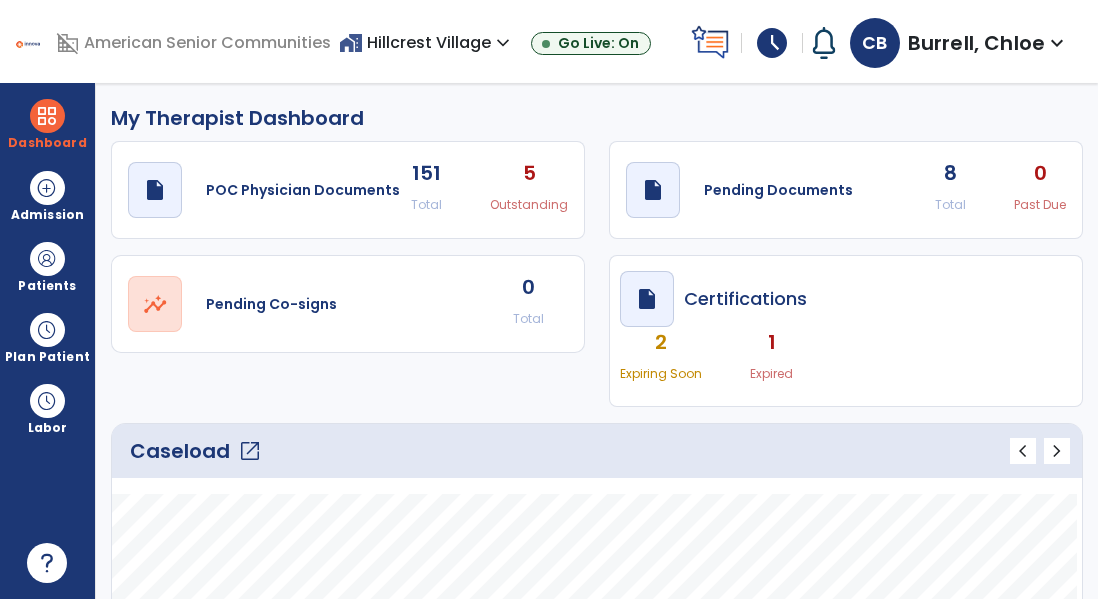 click on "open_in_new" 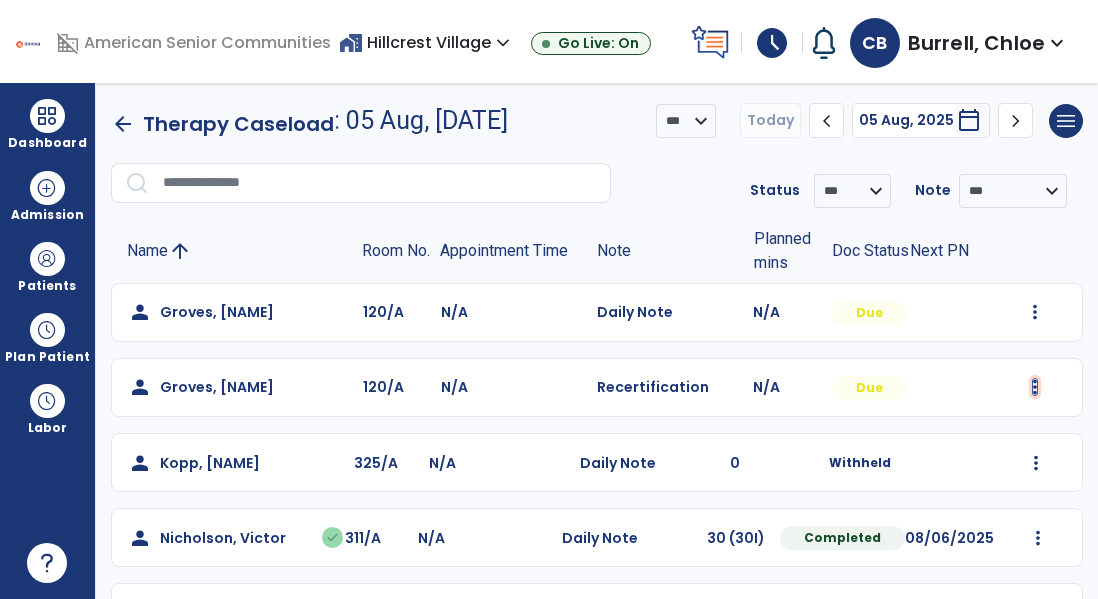 click at bounding box center [1035, 312] 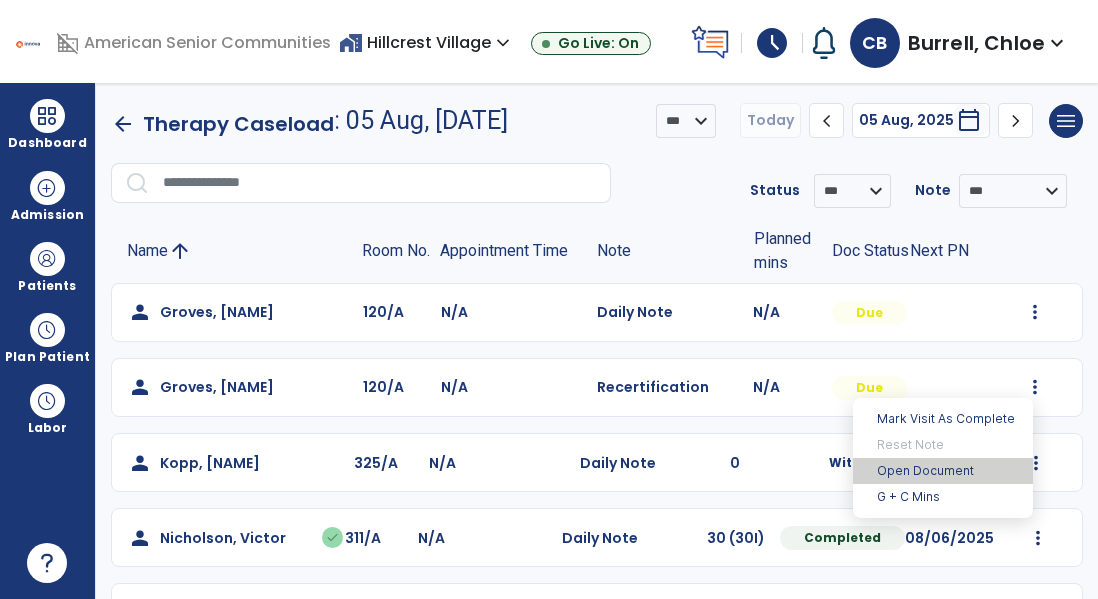 click on "Open Document" at bounding box center [943, 471] 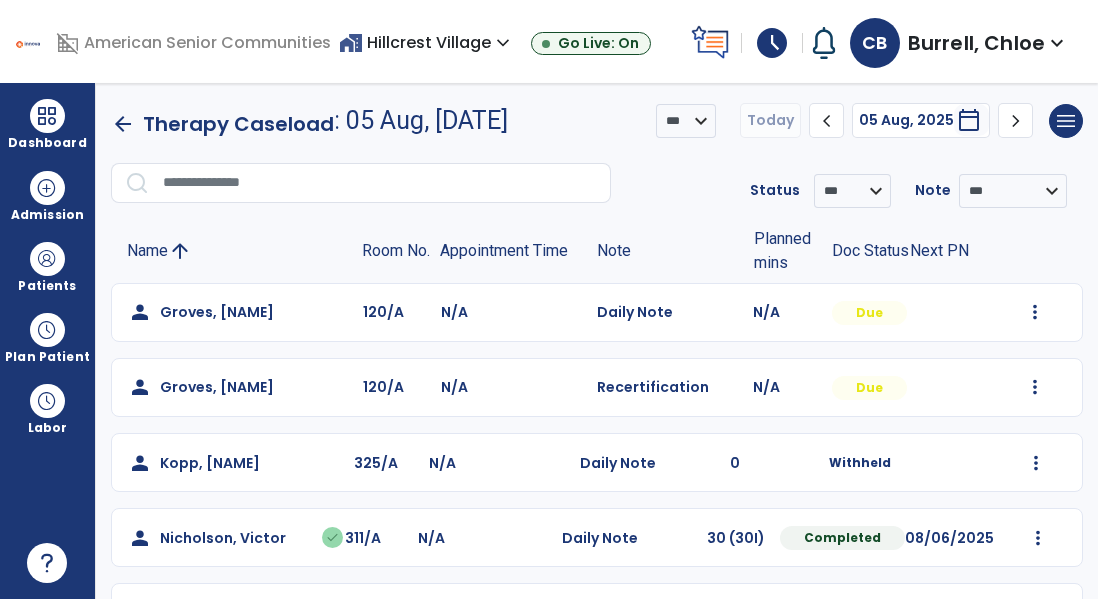 select on "**" 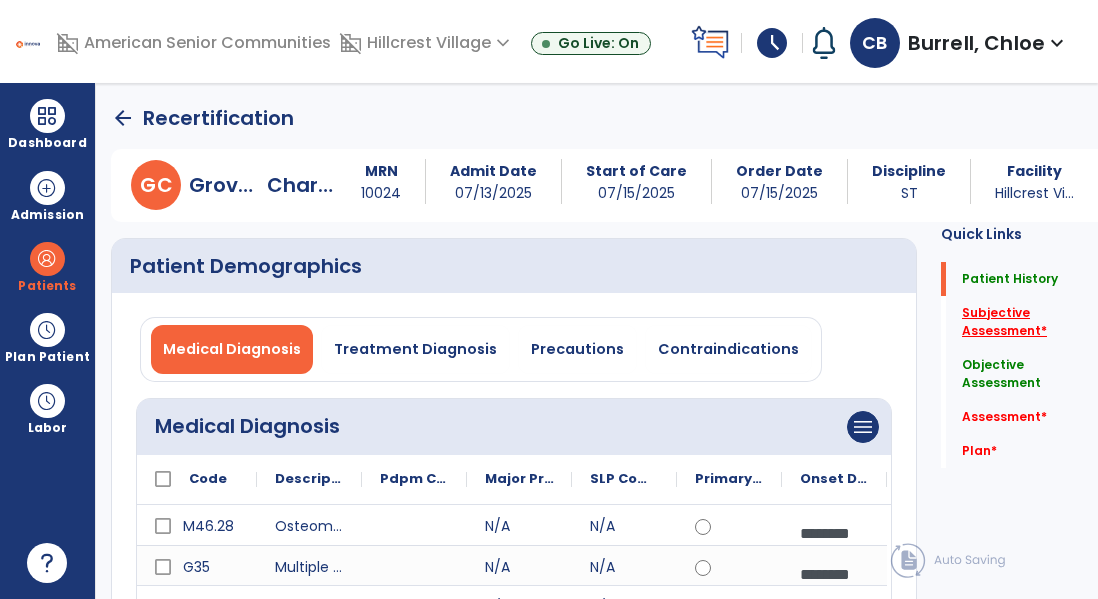 click on "Subjective Assessment   *" 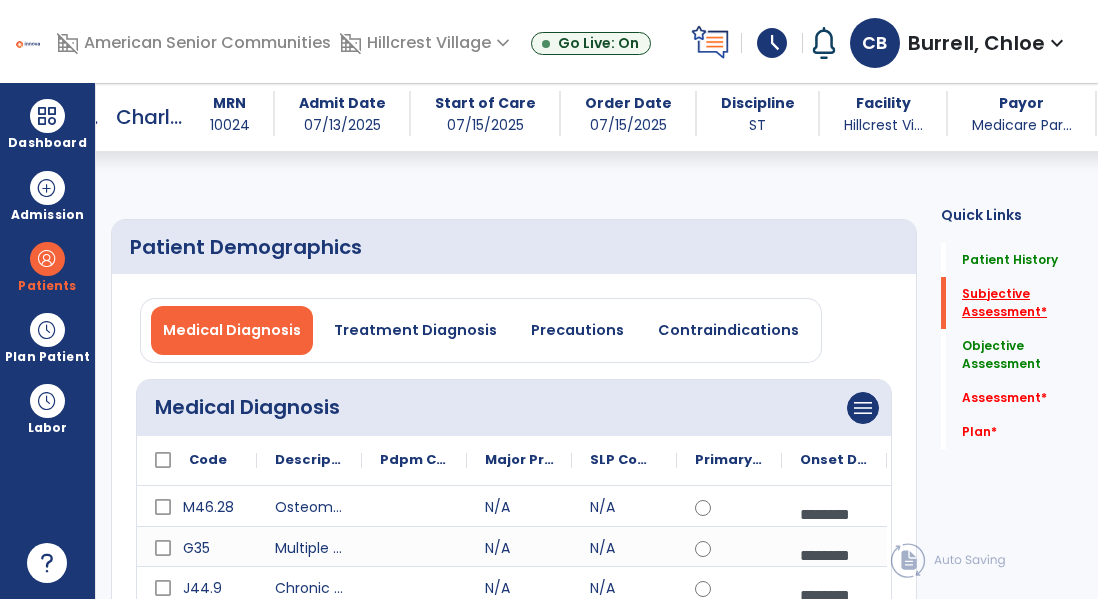 scroll, scrollTop: 42, scrollLeft: 0, axis: vertical 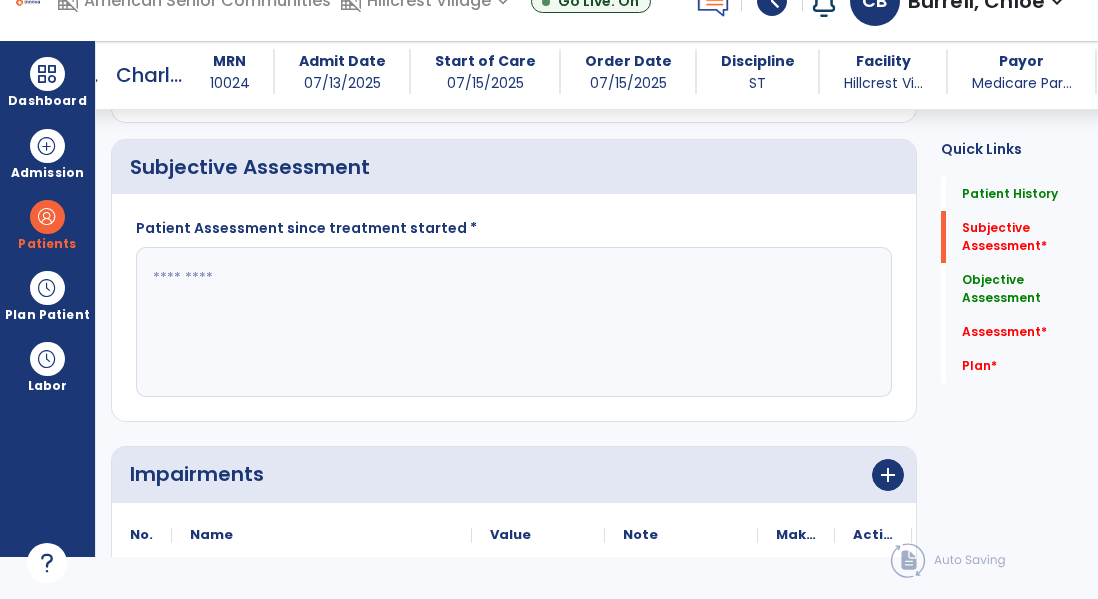 click 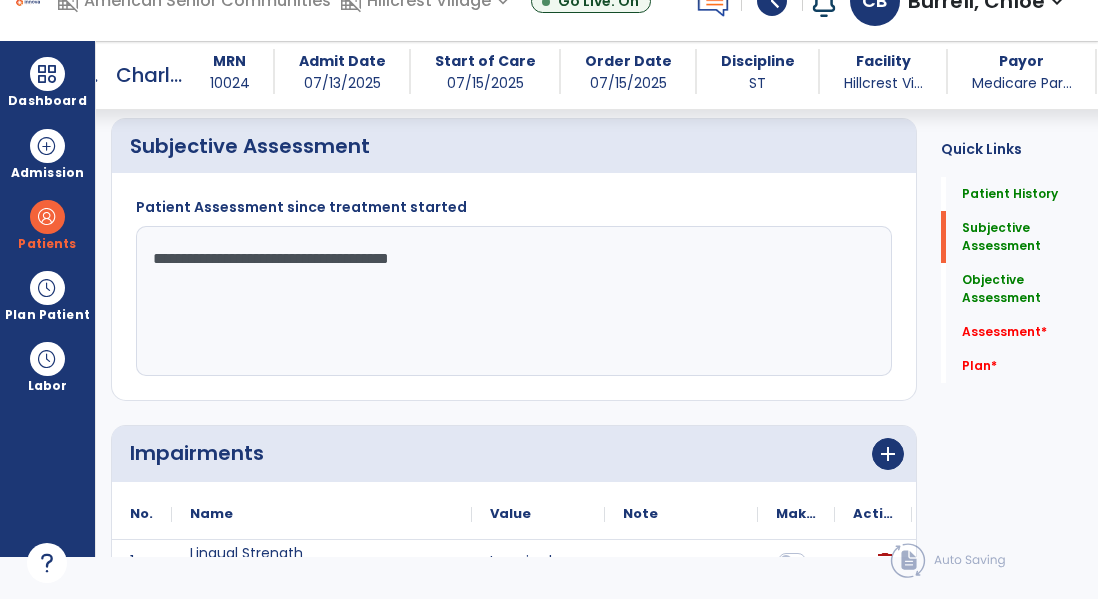 scroll, scrollTop: 527, scrollLeft: 0, axis: vertical 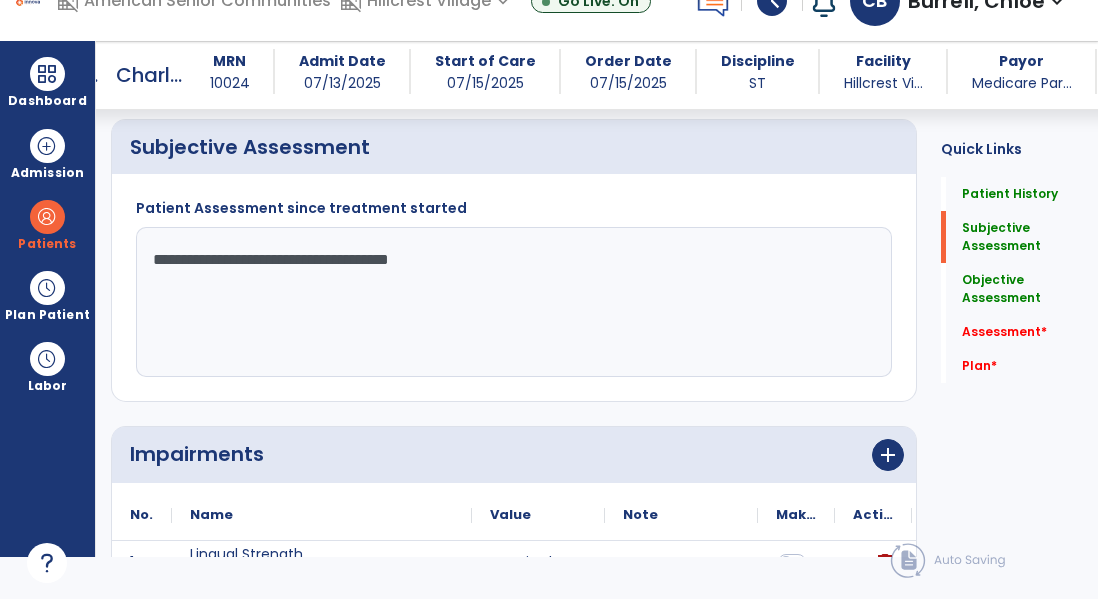 click on "**********" 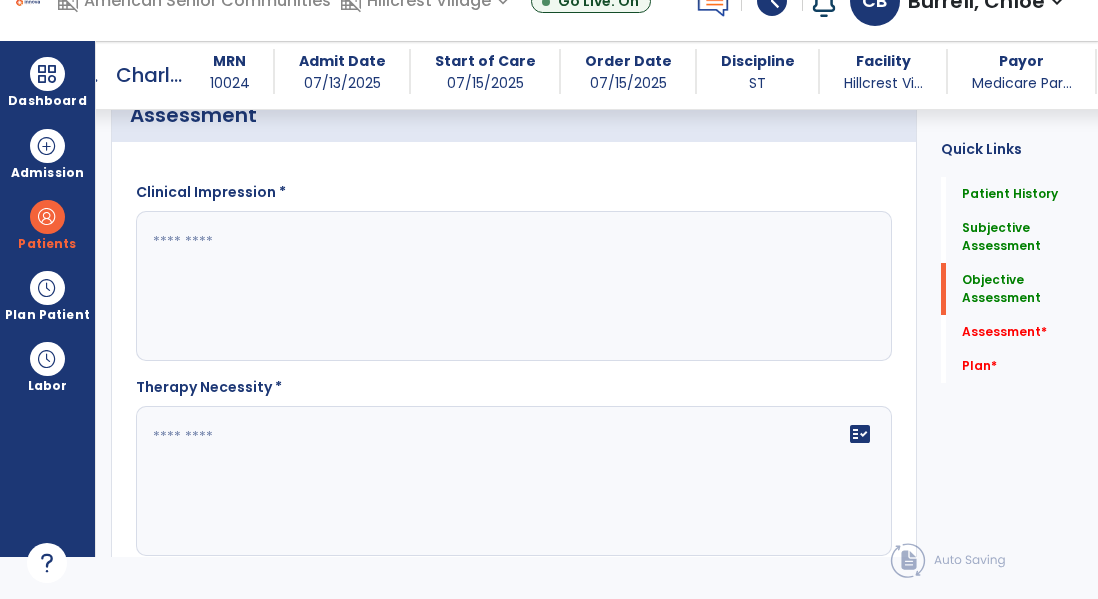 scroll, scrollTop: 4316, scrollLeft: 0, axis: vertical 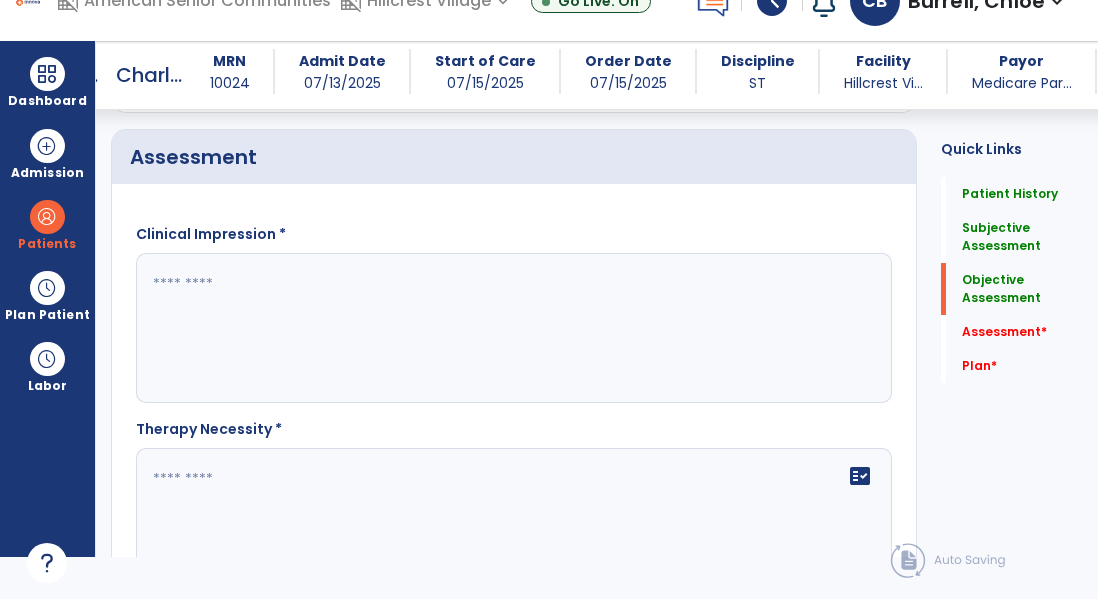 type on "**********" 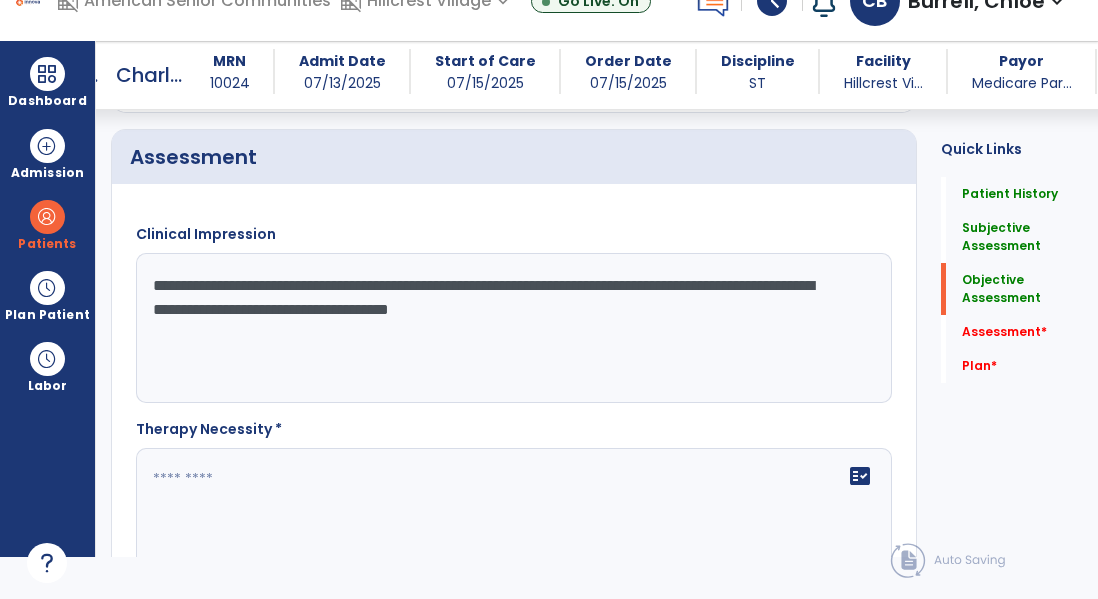 click on "**********" 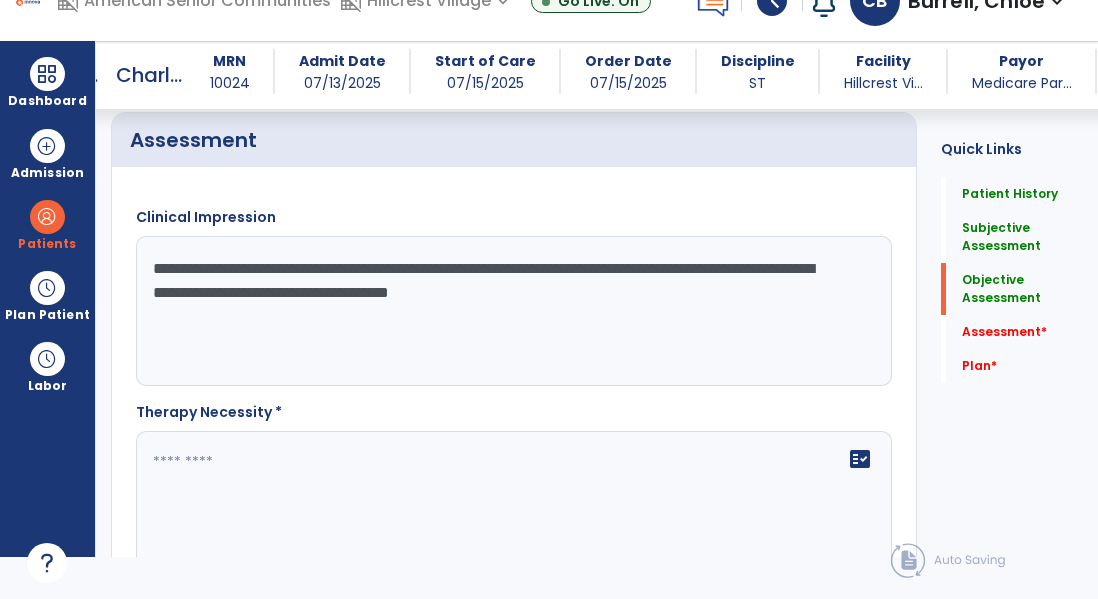 scroll, scrollTop: 4334, scrollLeft: 0, axis: vertical 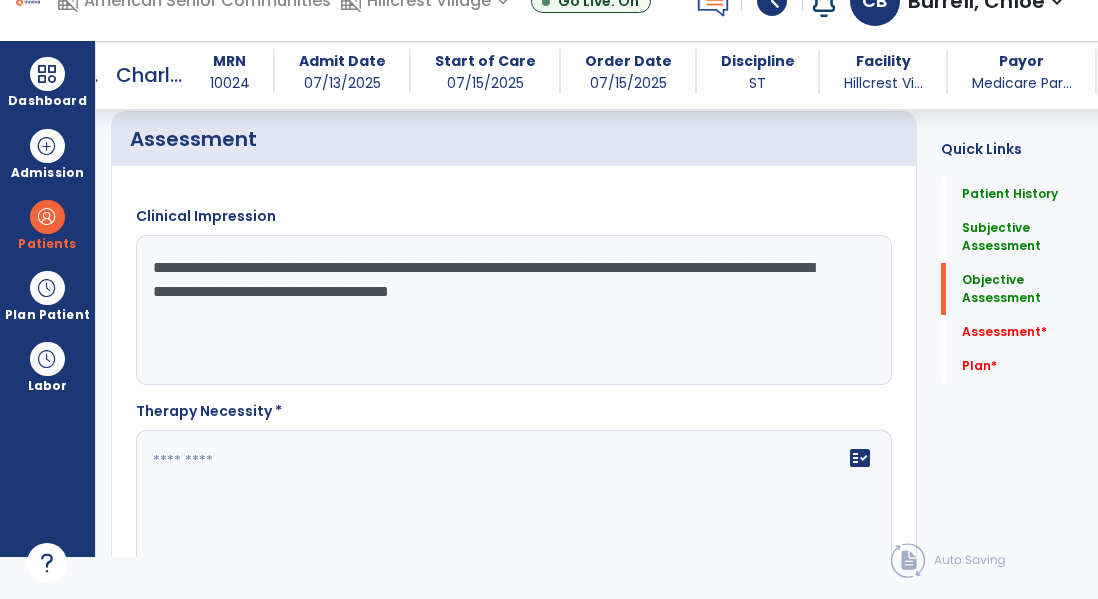 click on "**********" 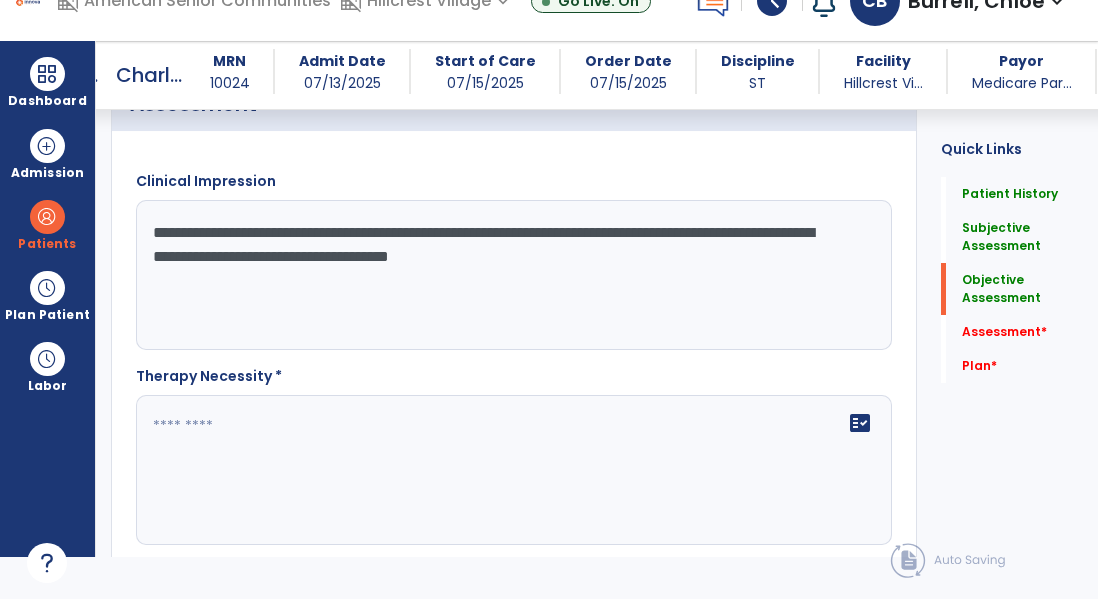 scroll, scrollTop: 4370, scrollLeft: 0, axis: vertical 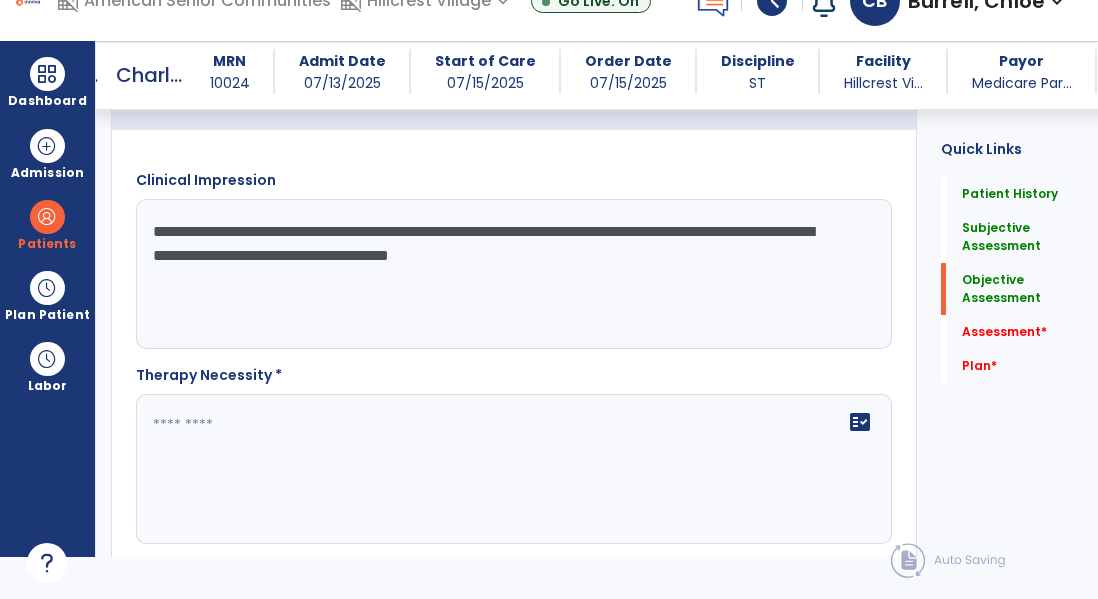 click on "**********" 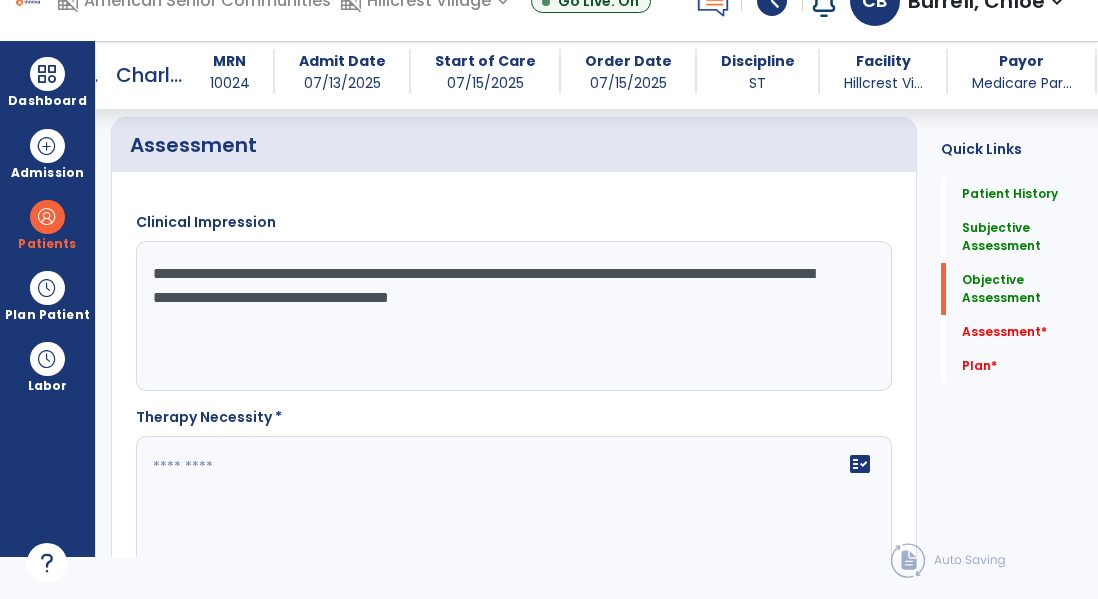 scroll, scrollTop: 4326, scrollLeft: 0, axis: vertical 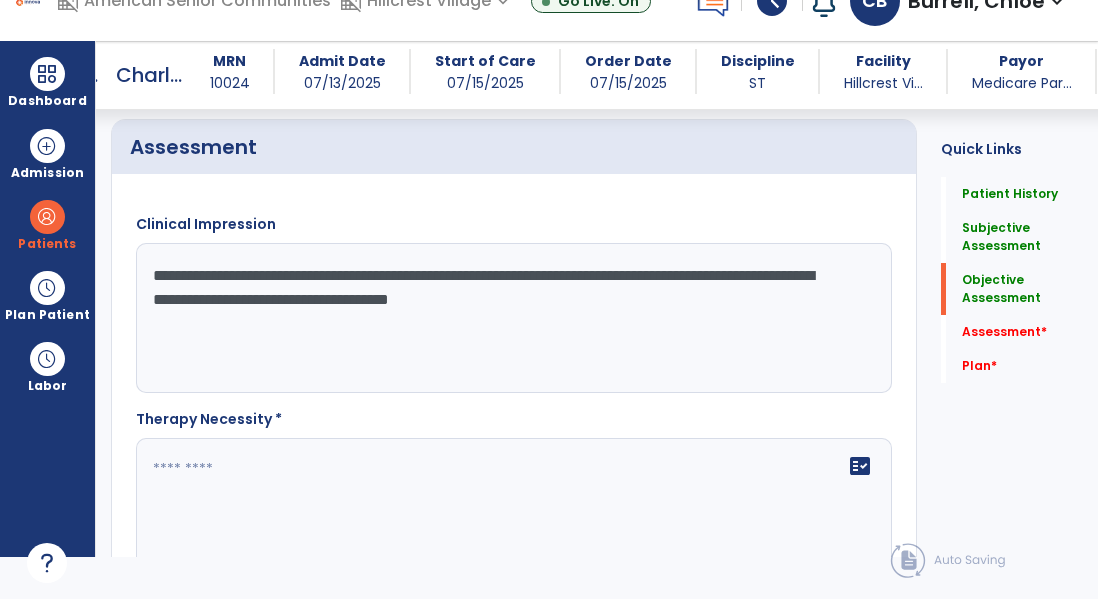 type on "**********" 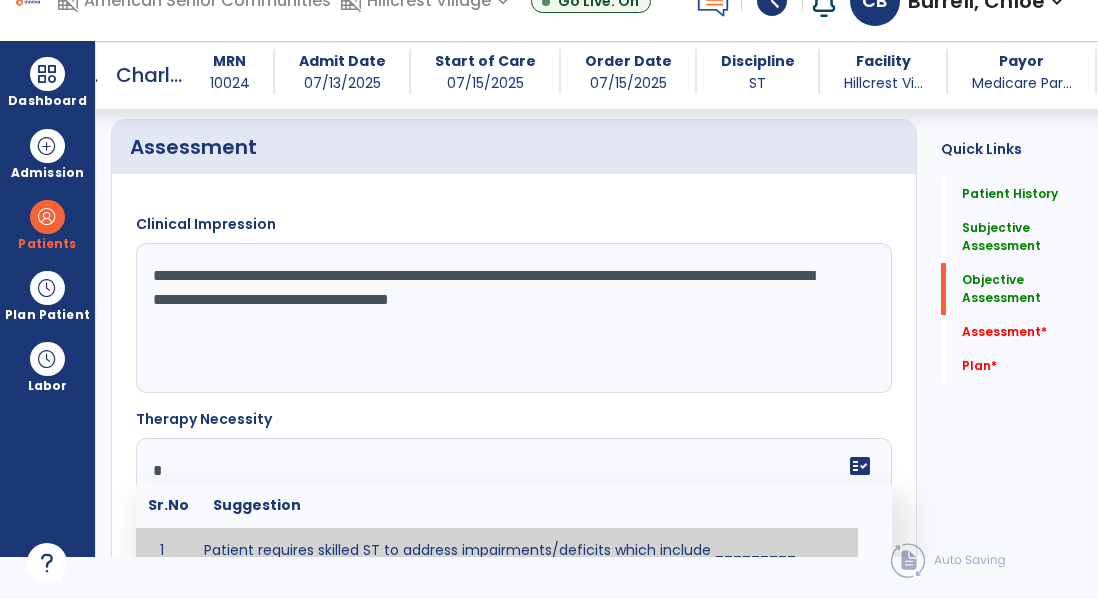 scroll, scrollTop: 4363, scrollLeft: 0, axis: vertical 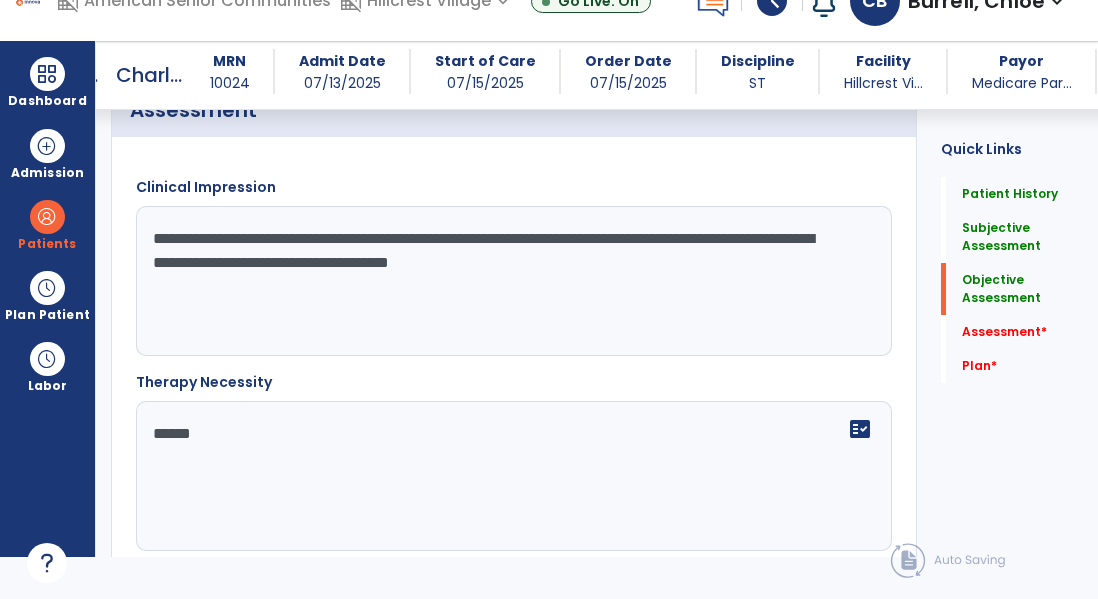 type on "*******" 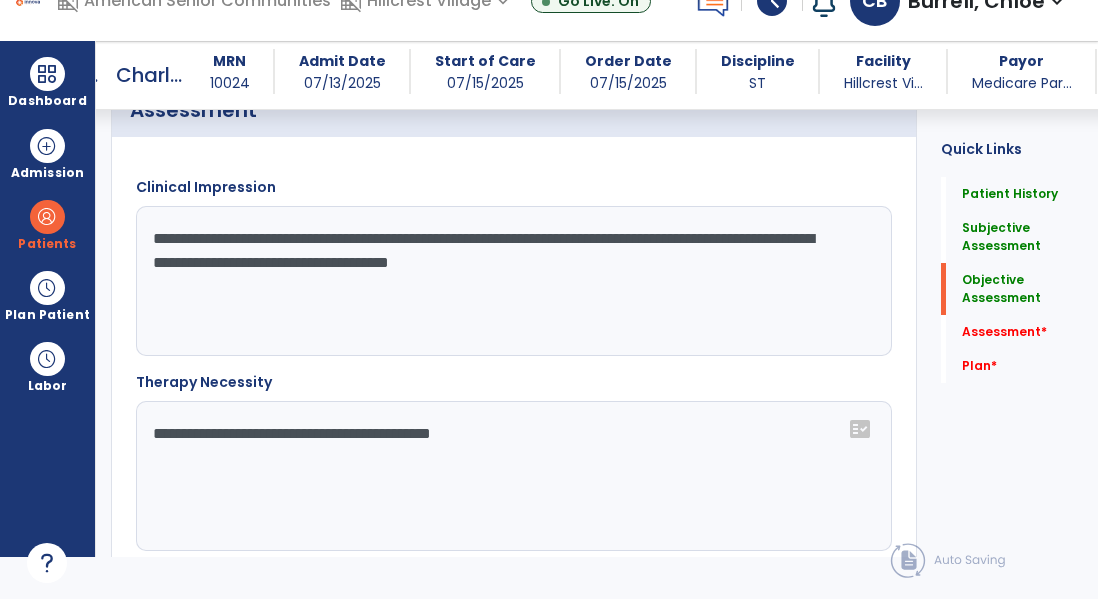 click on "**********" 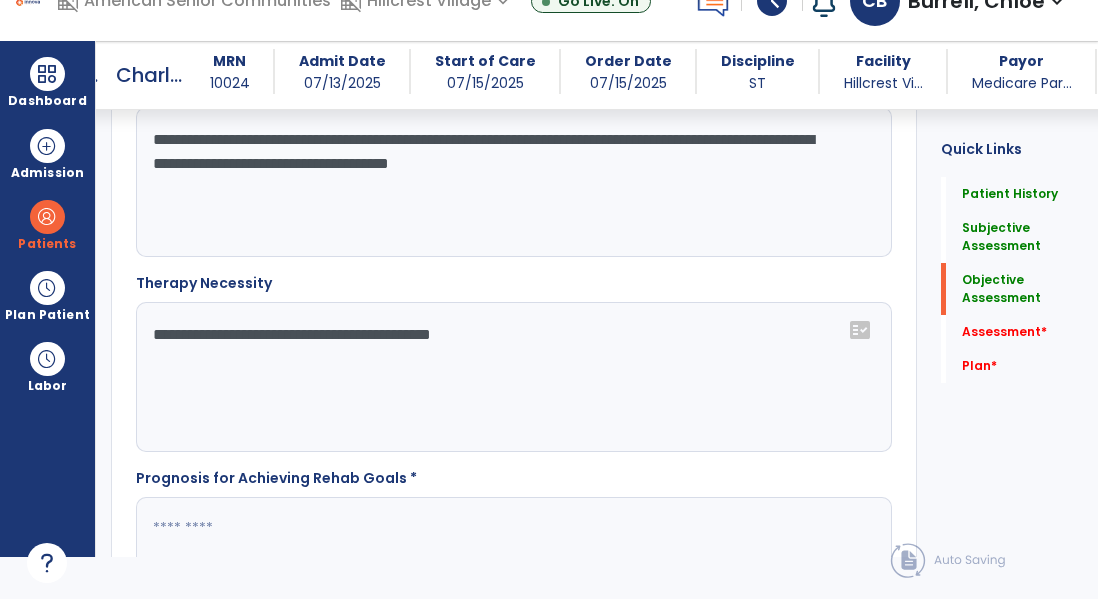 scroll, scrollTop: 4506, scrollLeft: 0, axis: vertical 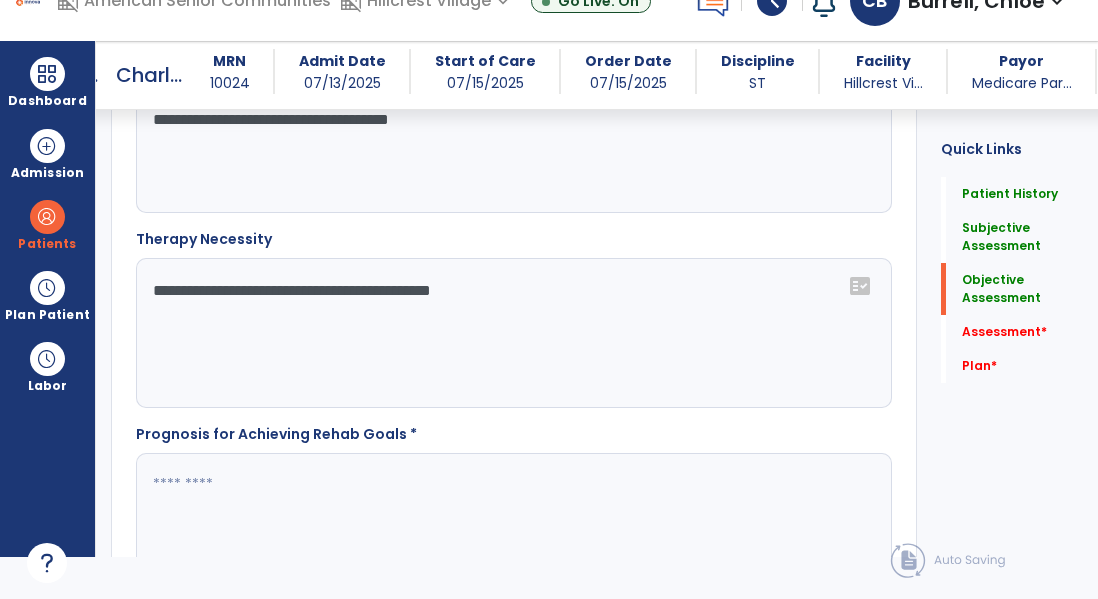 click on "**********" 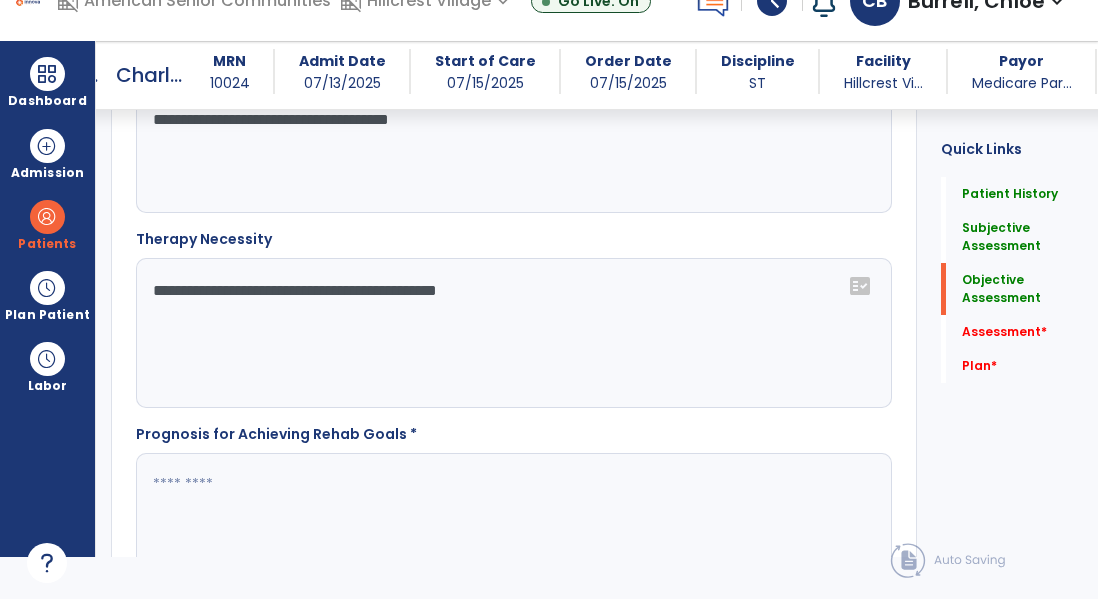 click on "**********" 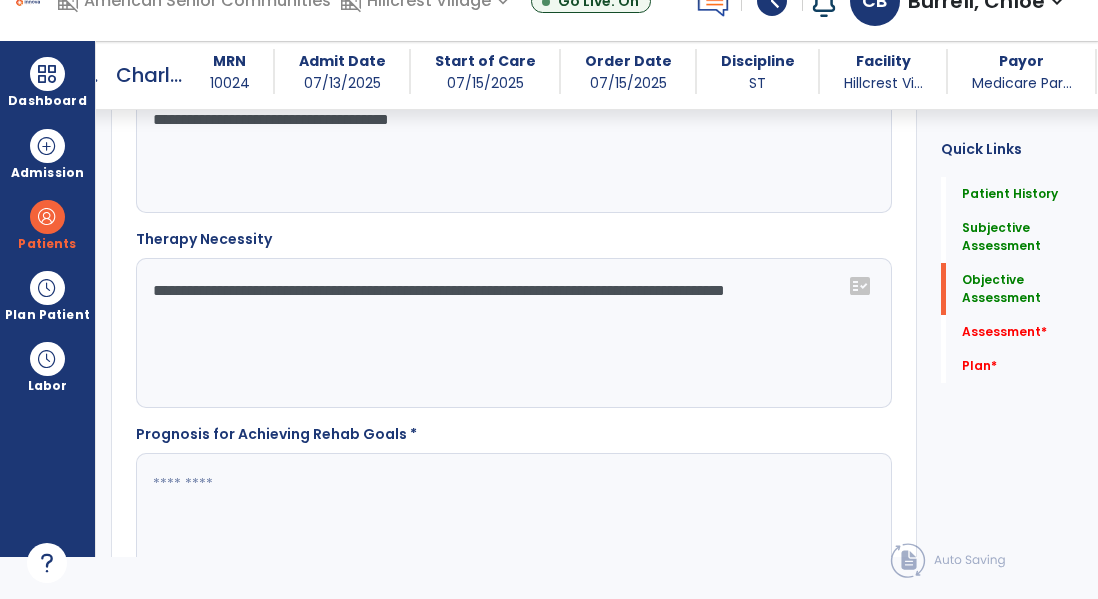 type on "**********" 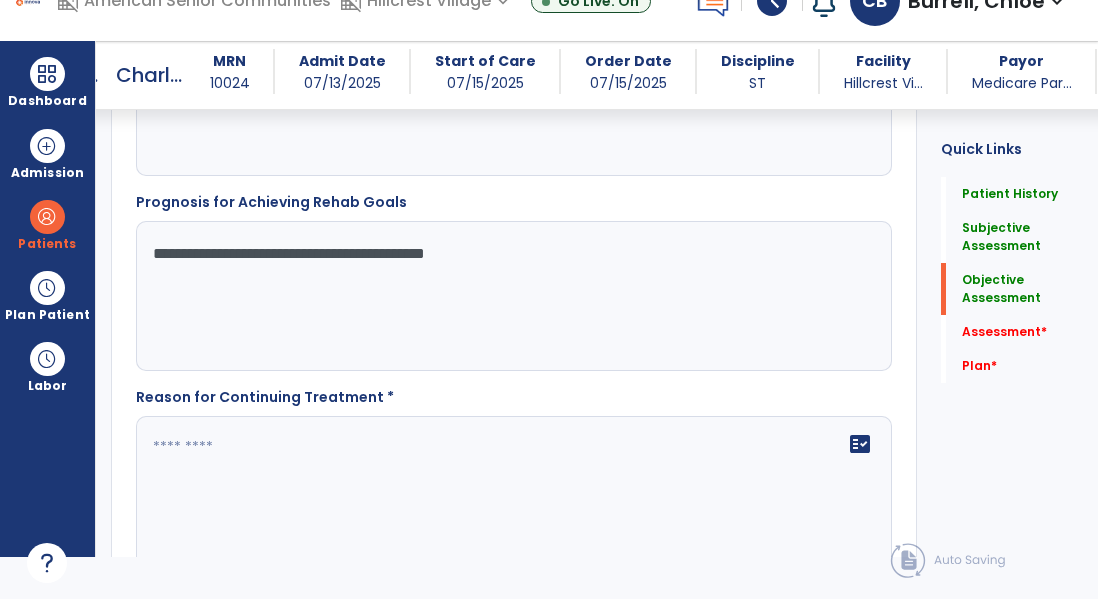 scroll, scrollTop: 4740, scrollLeft: 0, axis: vertical 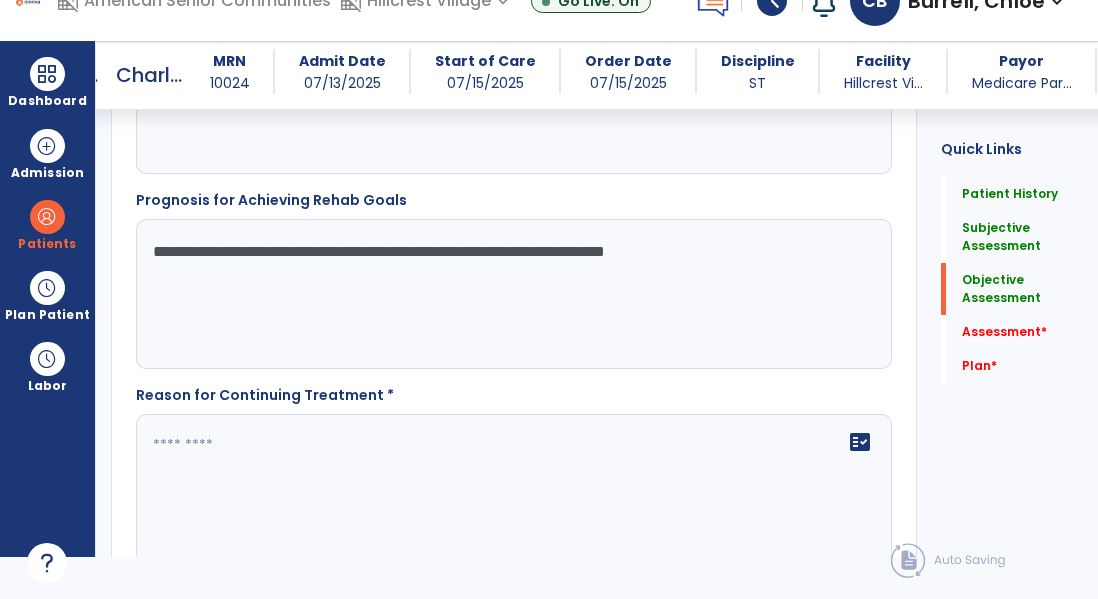 type on "**********" 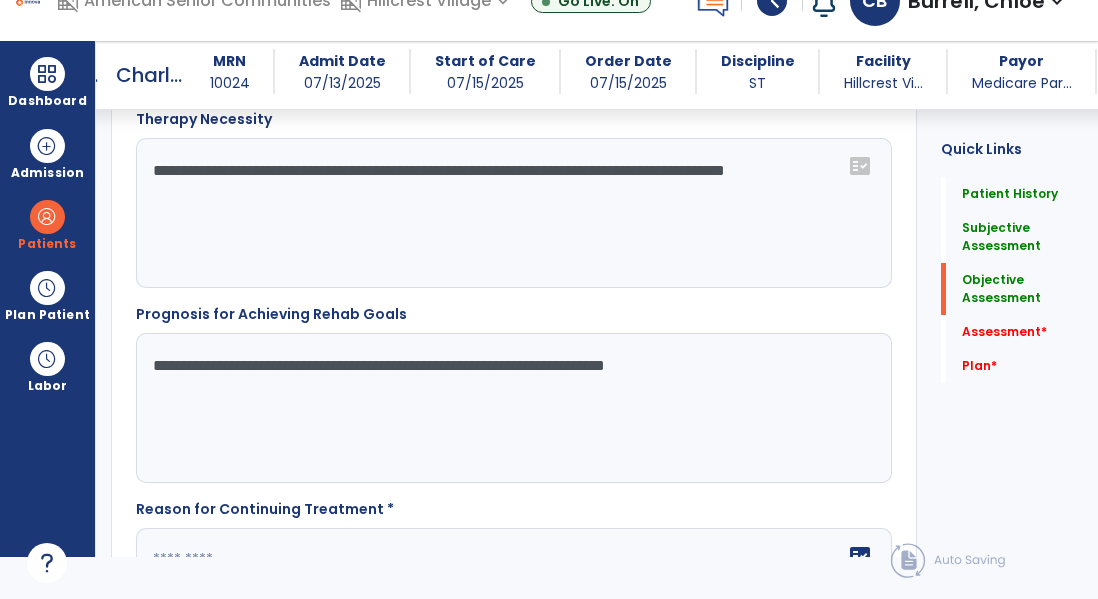 scroll, scrollTop: 4601, scrollLeft: 0, axis: vertical 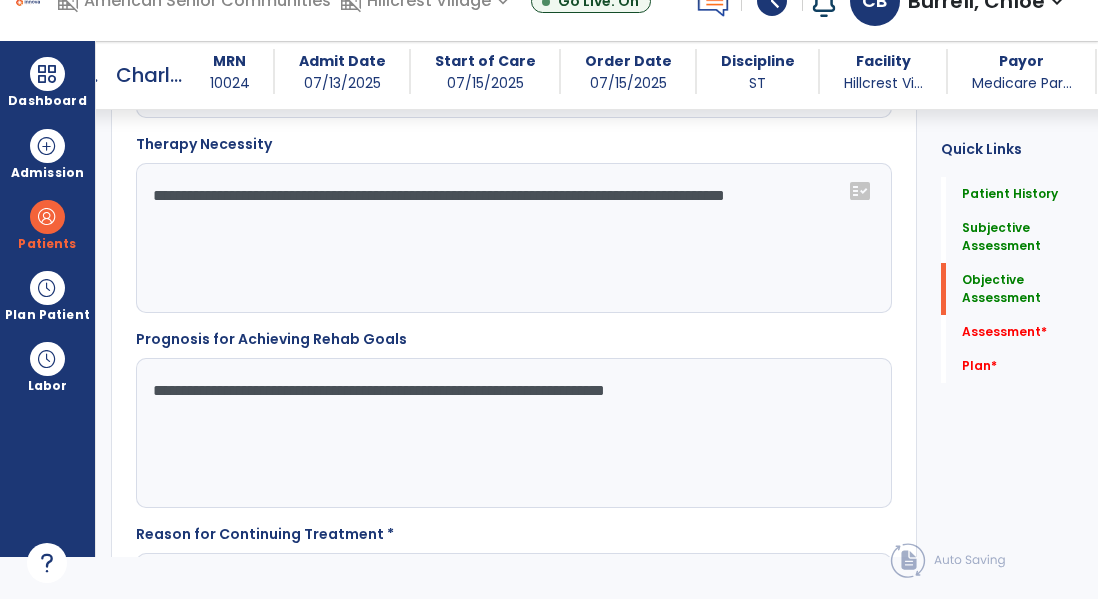 click on "**********" 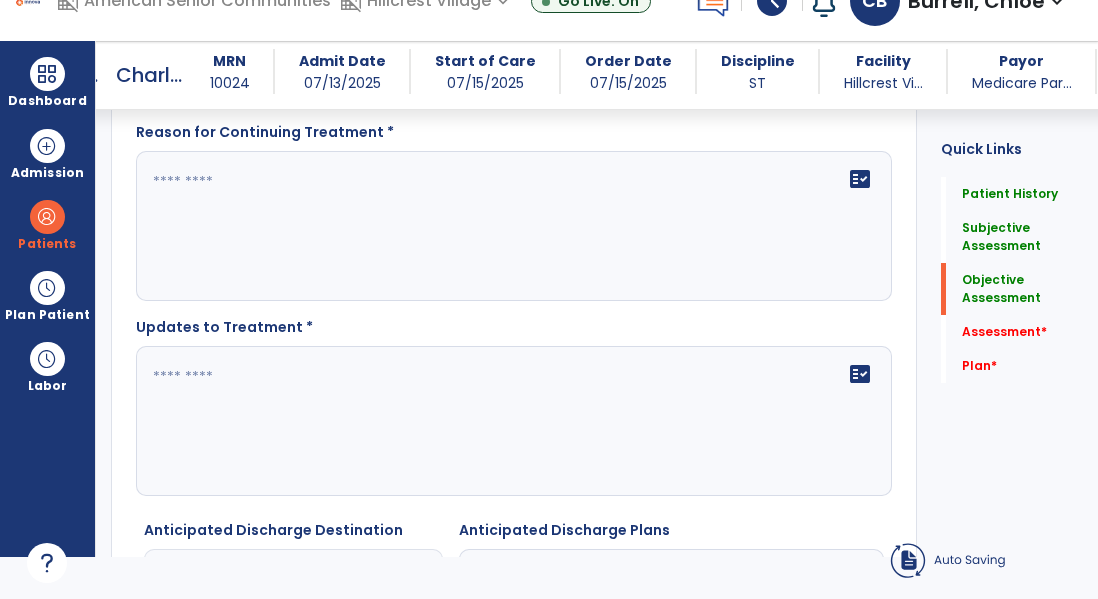 click on "fact_check" 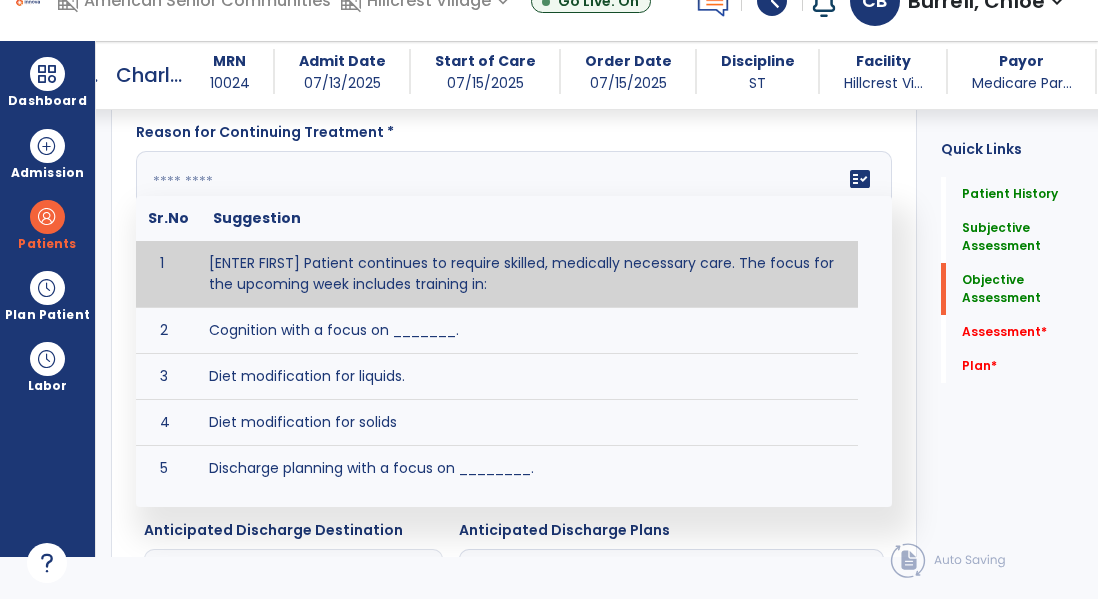 scroll, scrollTop: 5002, scrollLeft: 0, axis: vertical 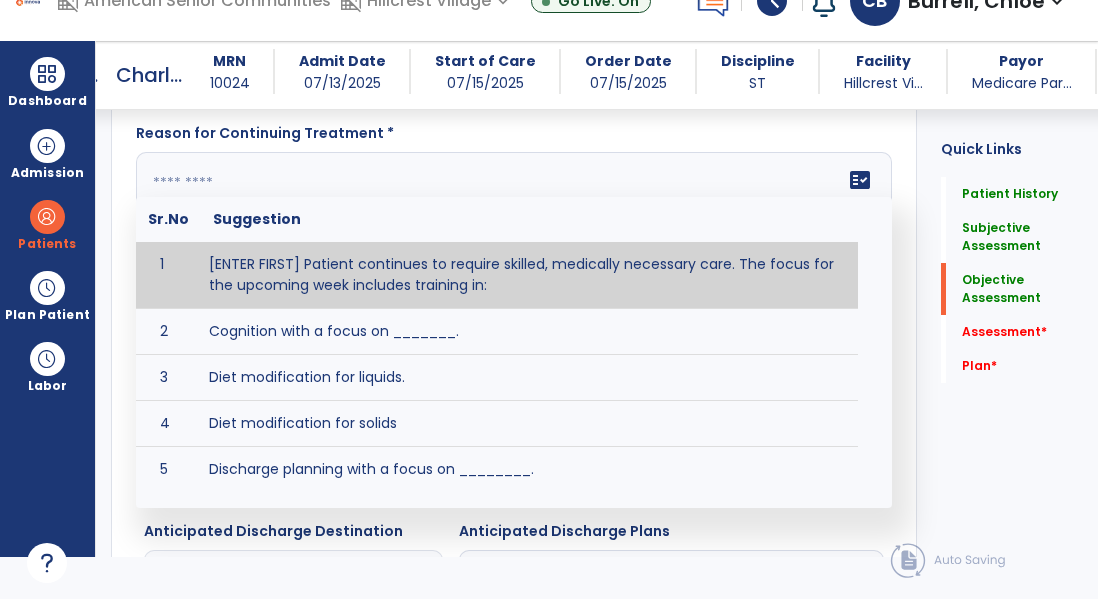 paste on "**********" 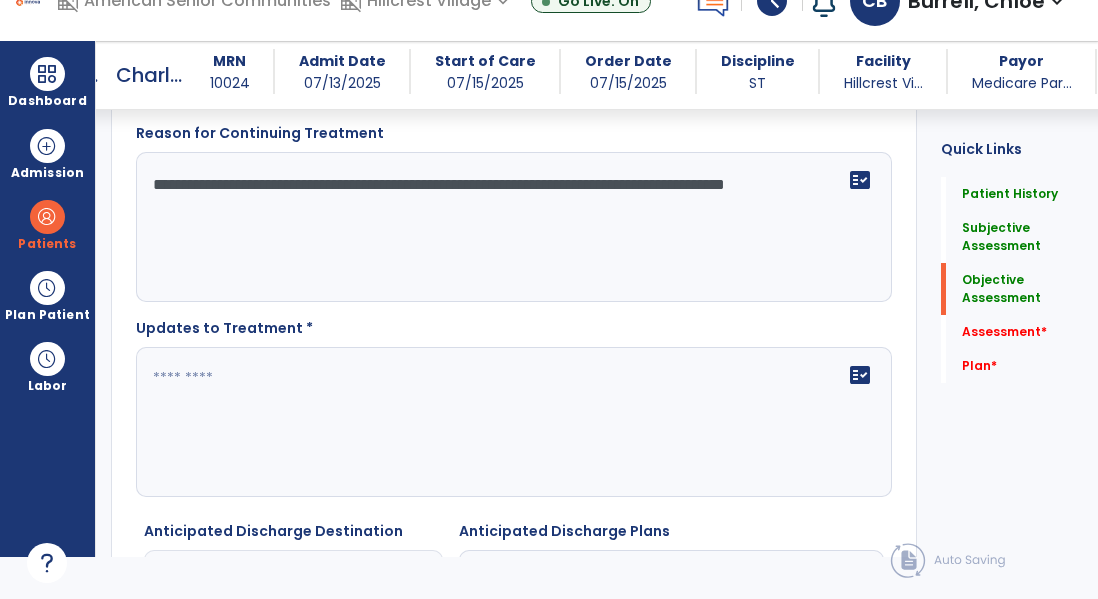 type on "**********" 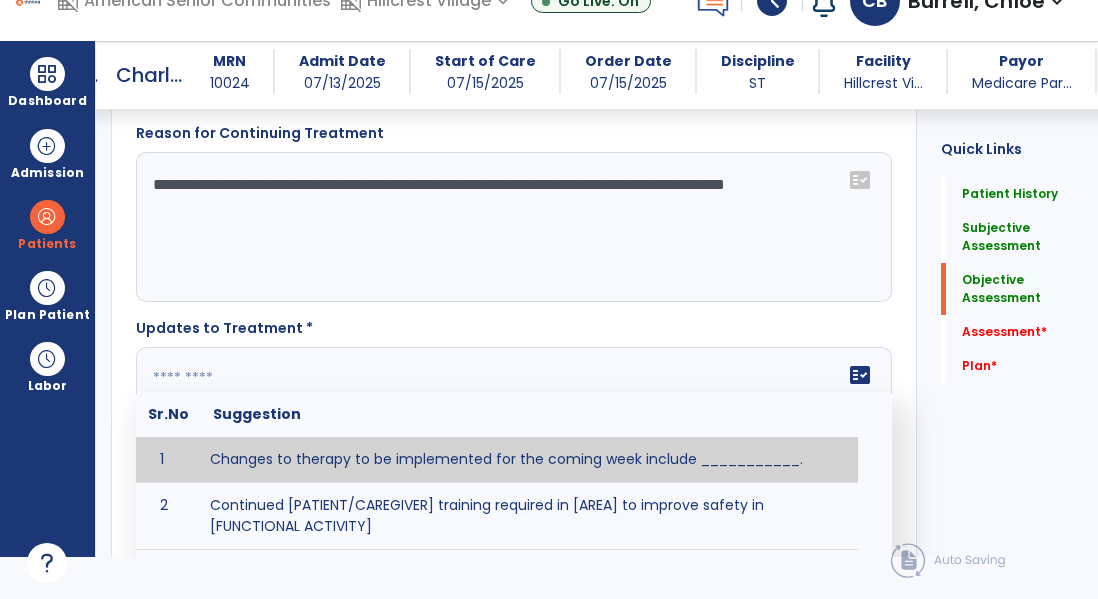 click 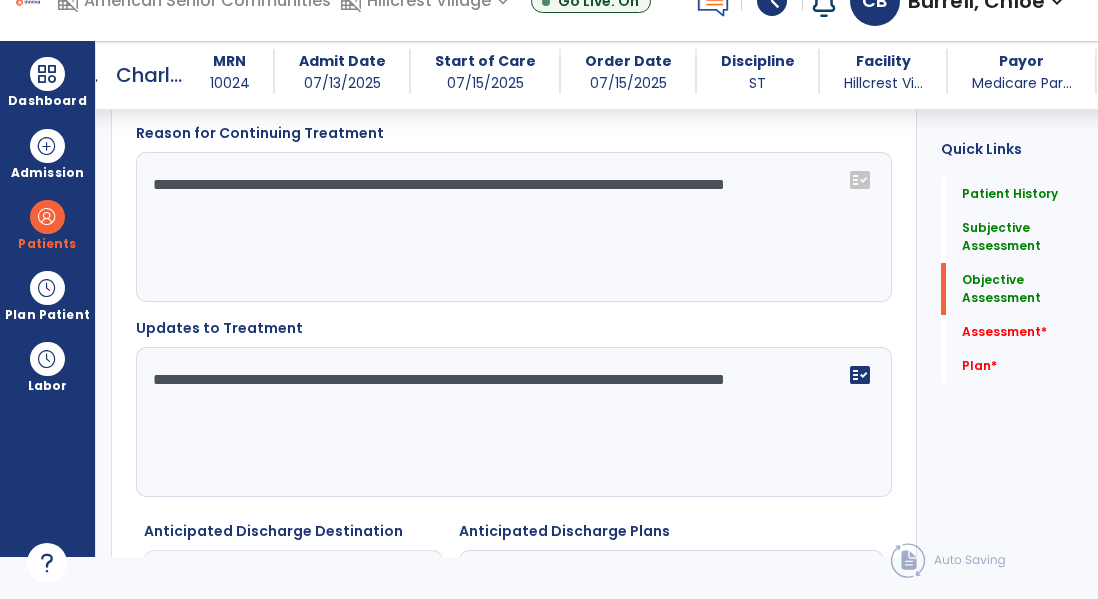 type on "**********" 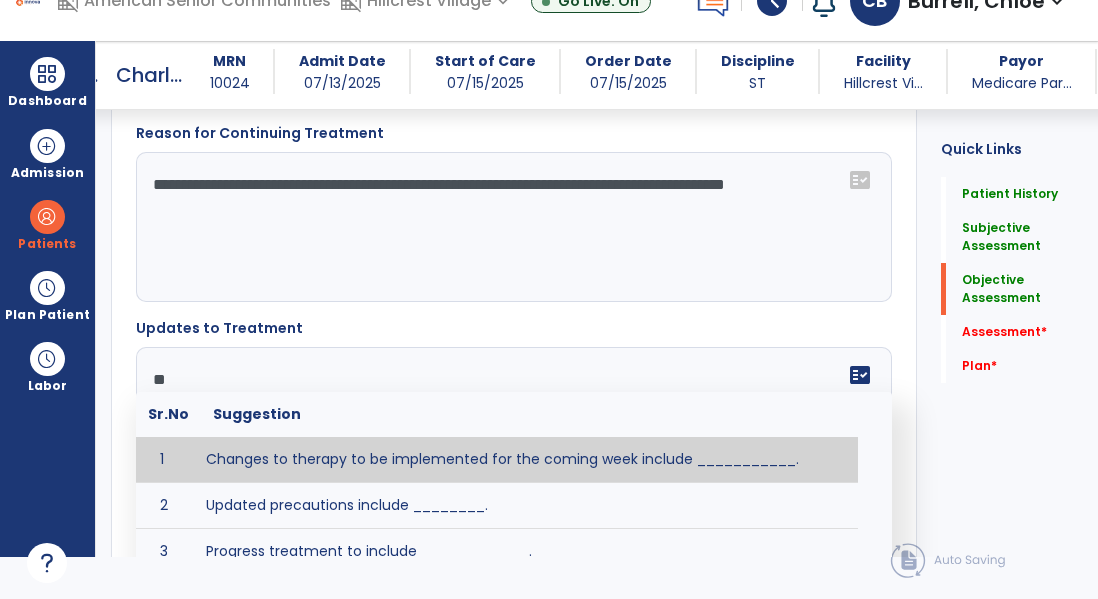 type on "*" 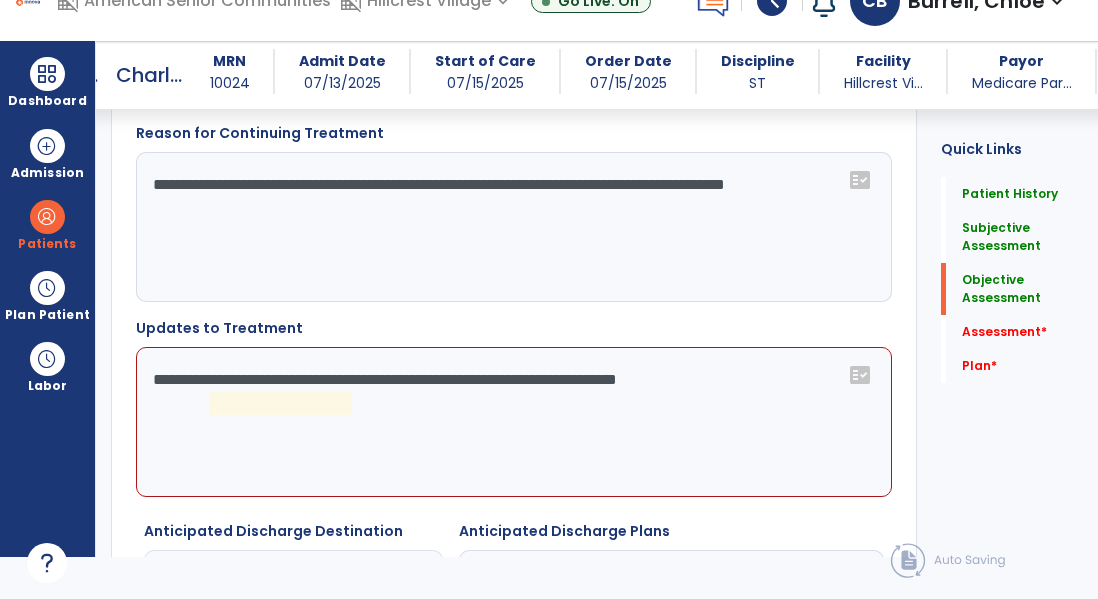 click on "**********" 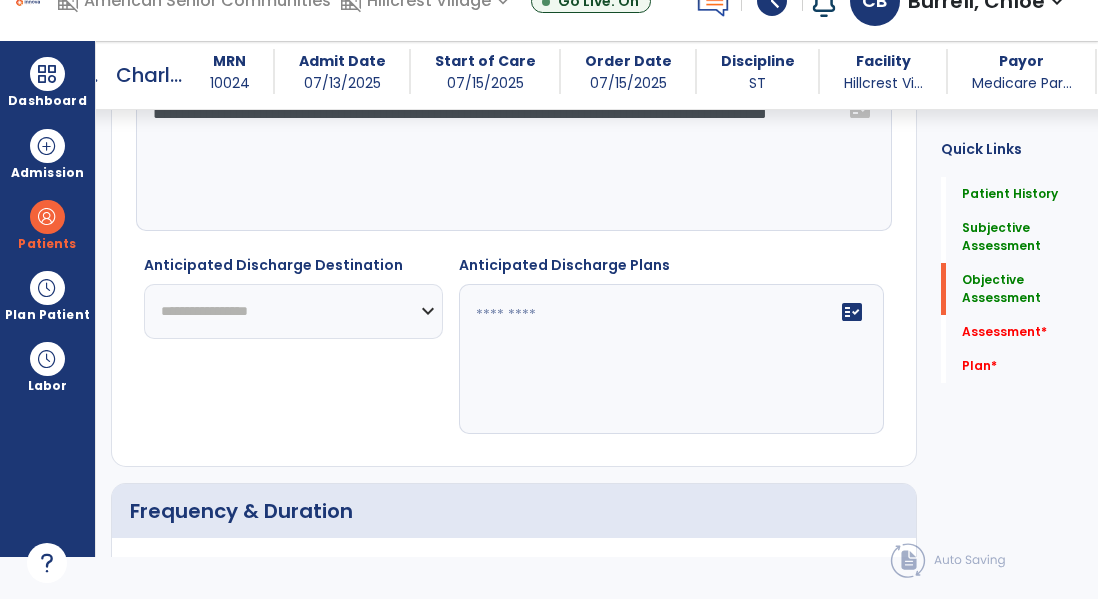 scroll, scrollTop: 5299, scrollLeft: 0, axis: vertical 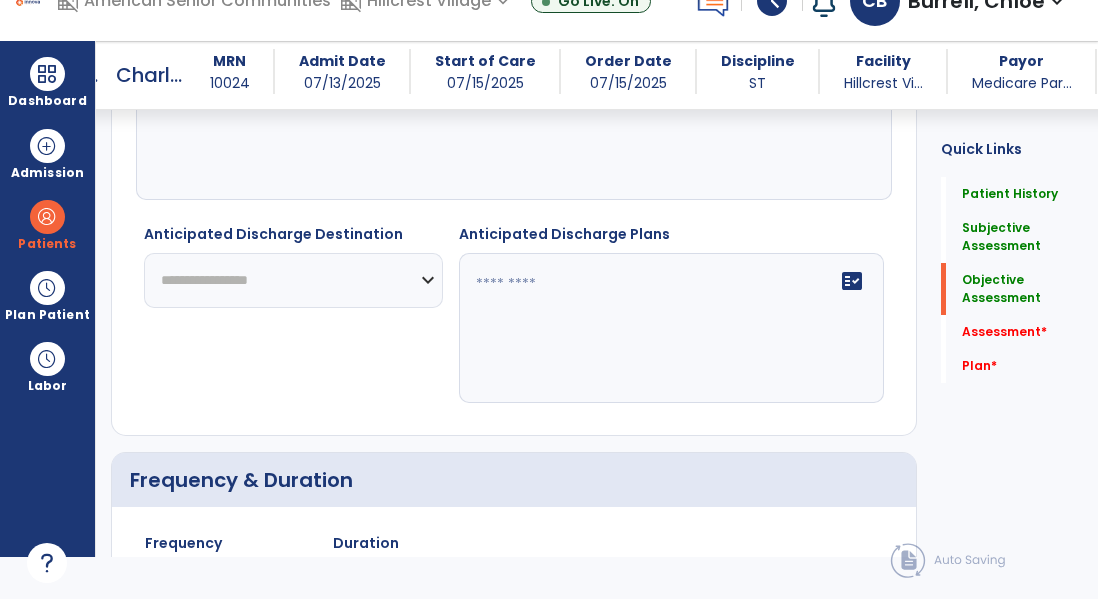 type on "**********" 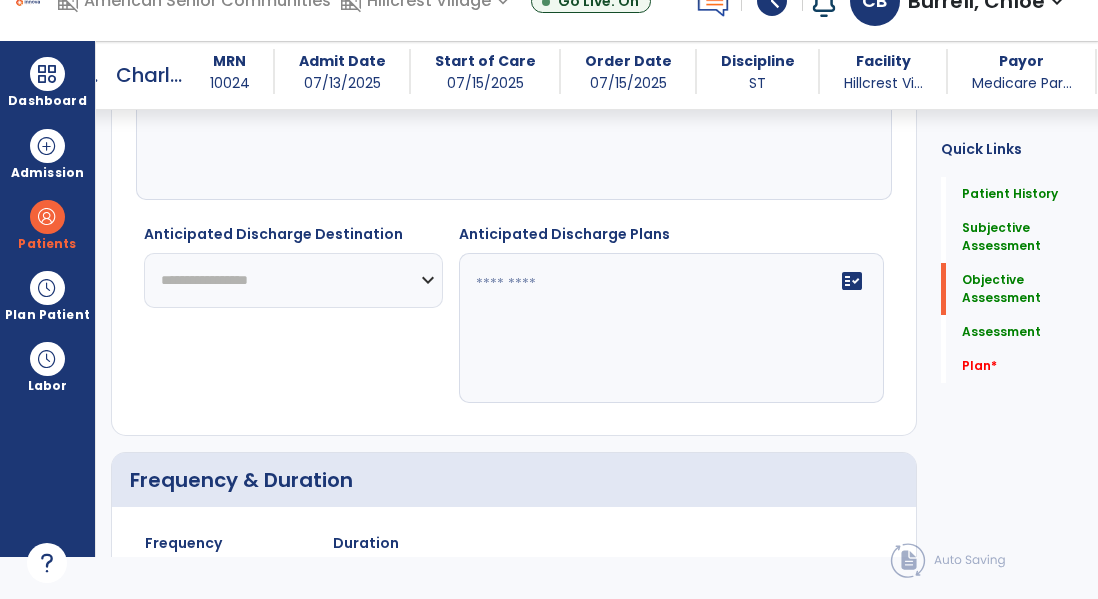 select on "***" 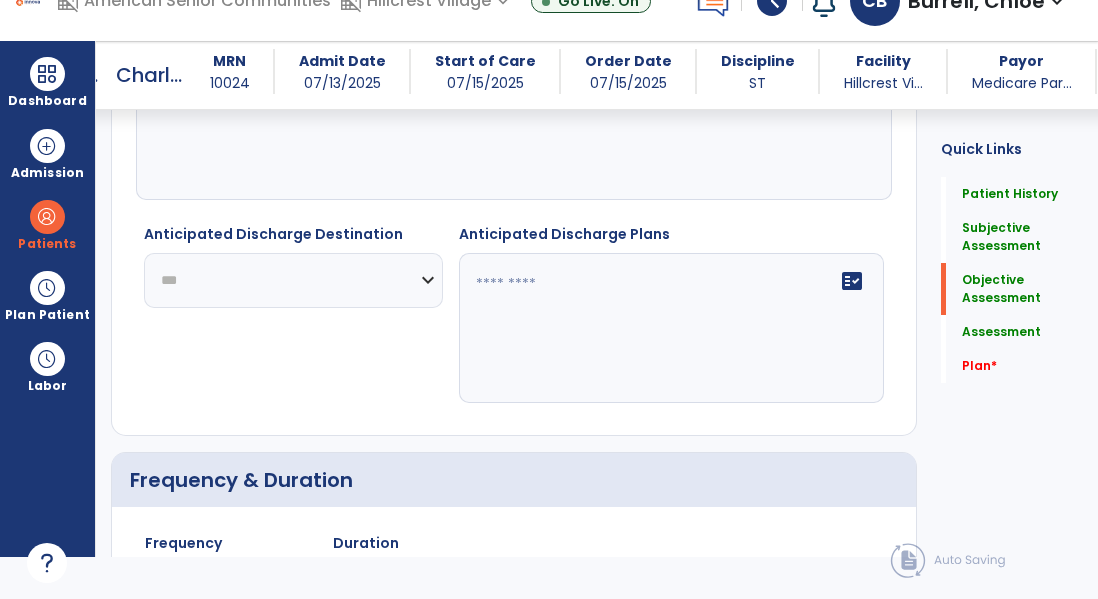 click on "**********" 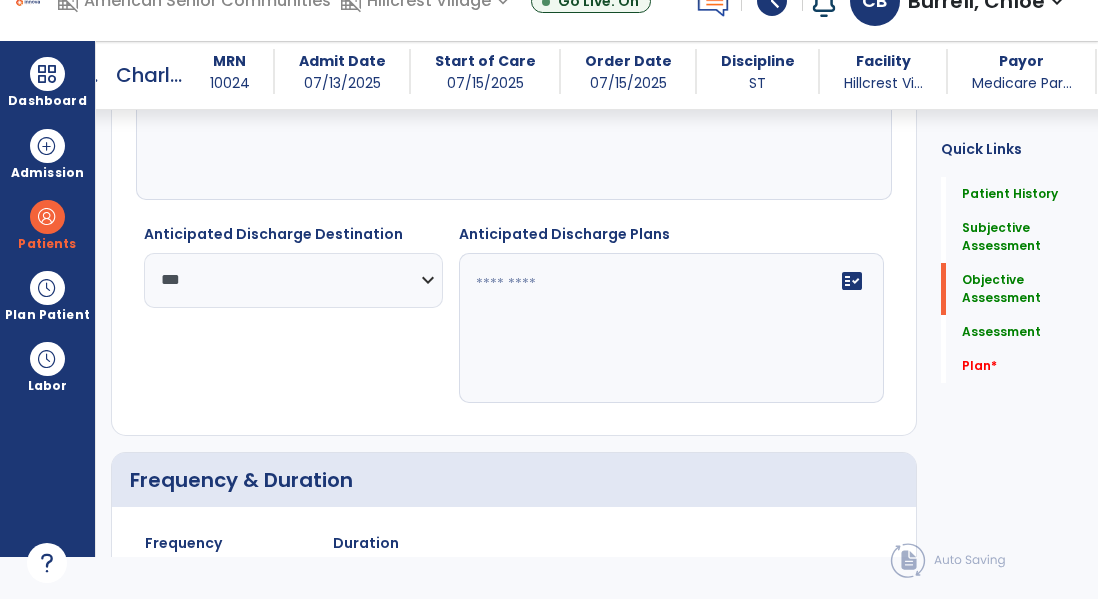 click 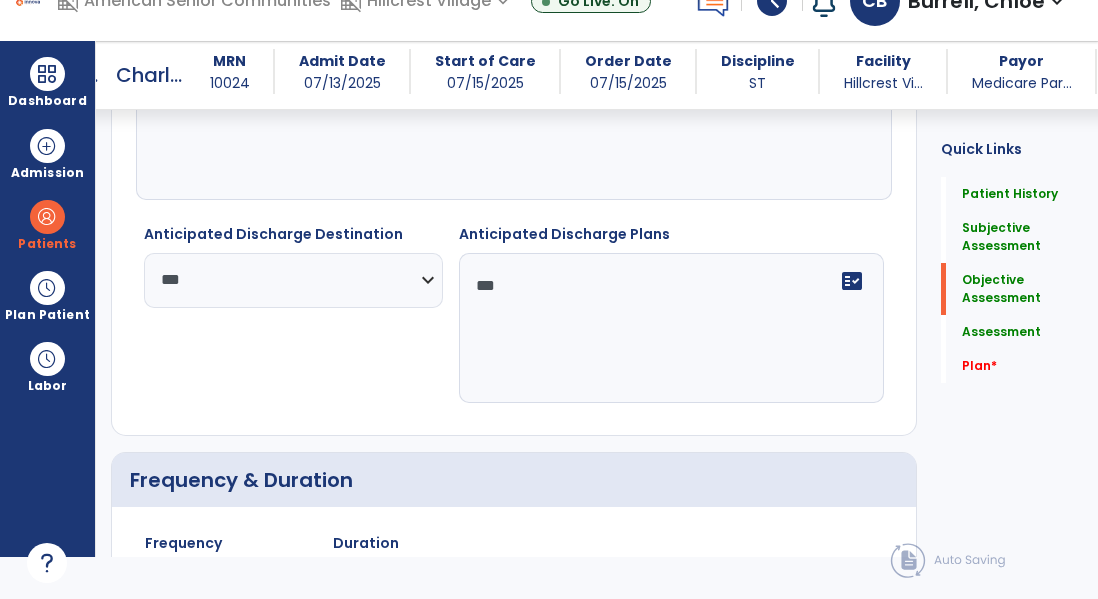 type on "***" 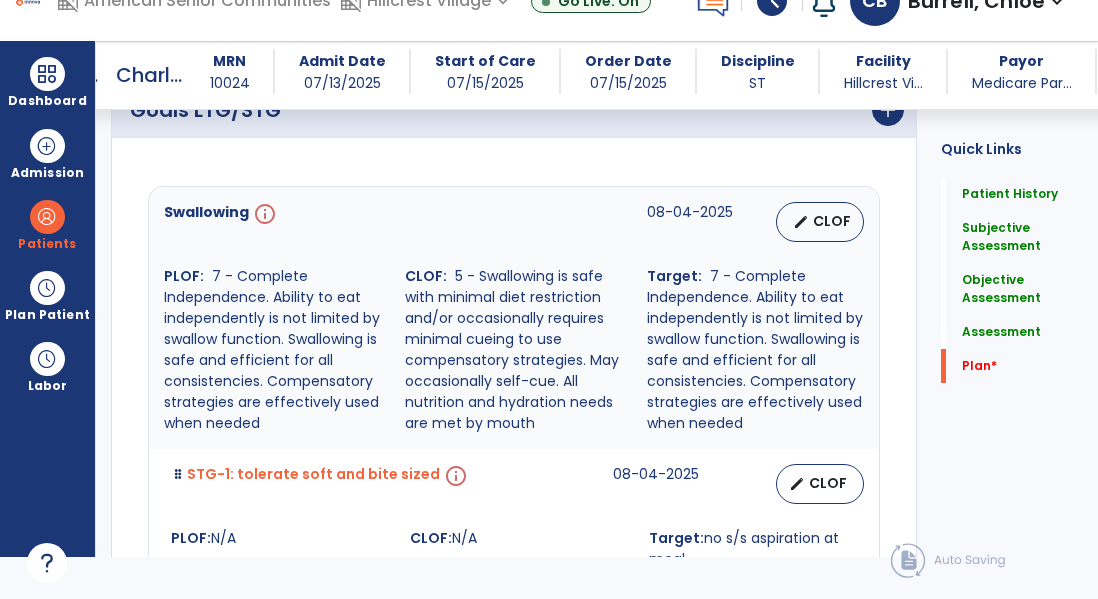 scroll, scrollTop: 6009, scrollLeft: 0, axis: vertical 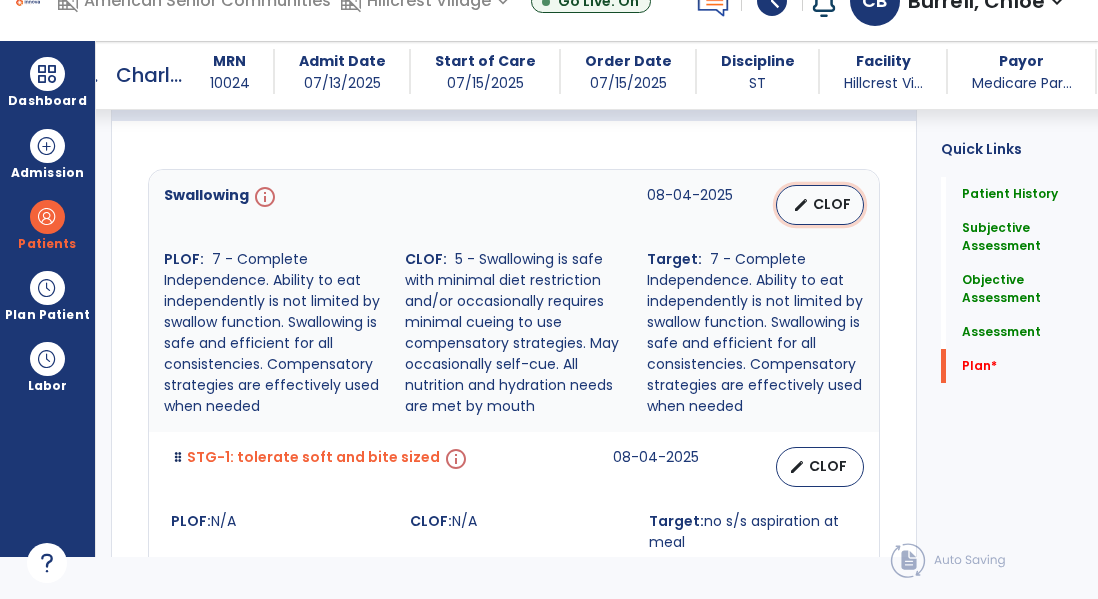 click on "edit   CLOF" at bounding box center (820, 205) 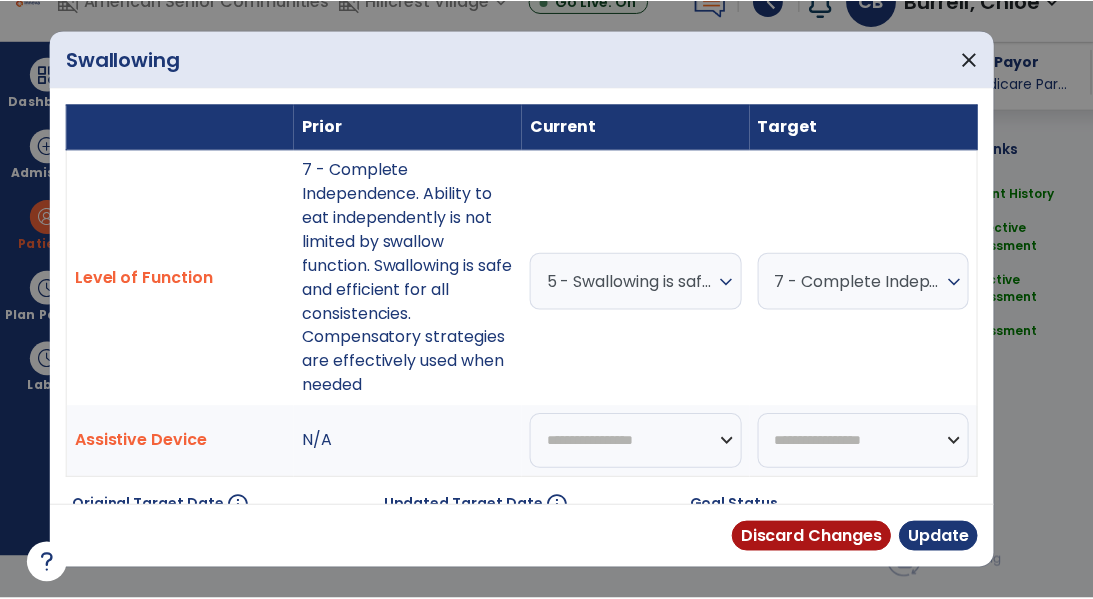 scroll, scrollTop: 0, scrollLeft: 0, axis: both 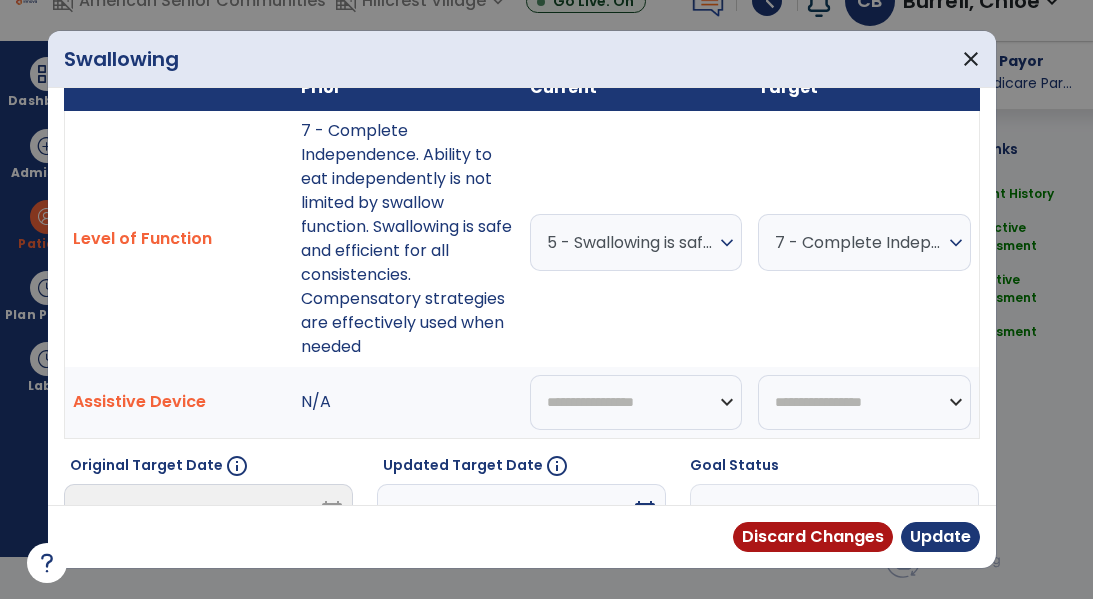 click on "5 - Swallowing is safe with minimal diet restriction and/or occasionally requires minimal cueing to use compensatory strategies. May occasionally self-cue. All nutrition and hydration needs are met by mouth" at bounding box center [631, 242] 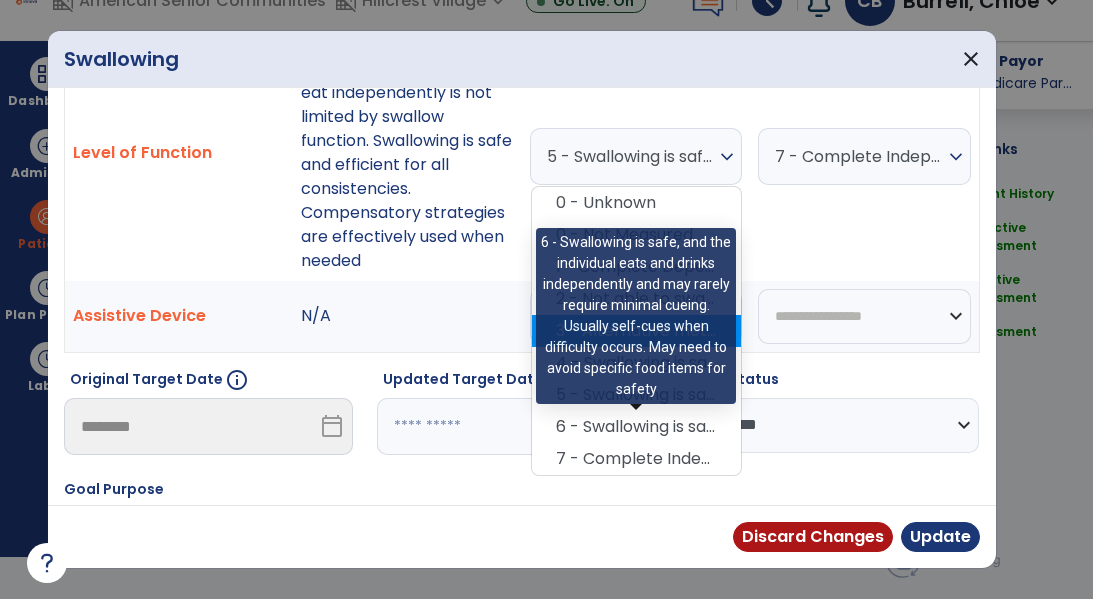 scroll, scrollTop: 130, scrollLeft: 0, axis: vertical 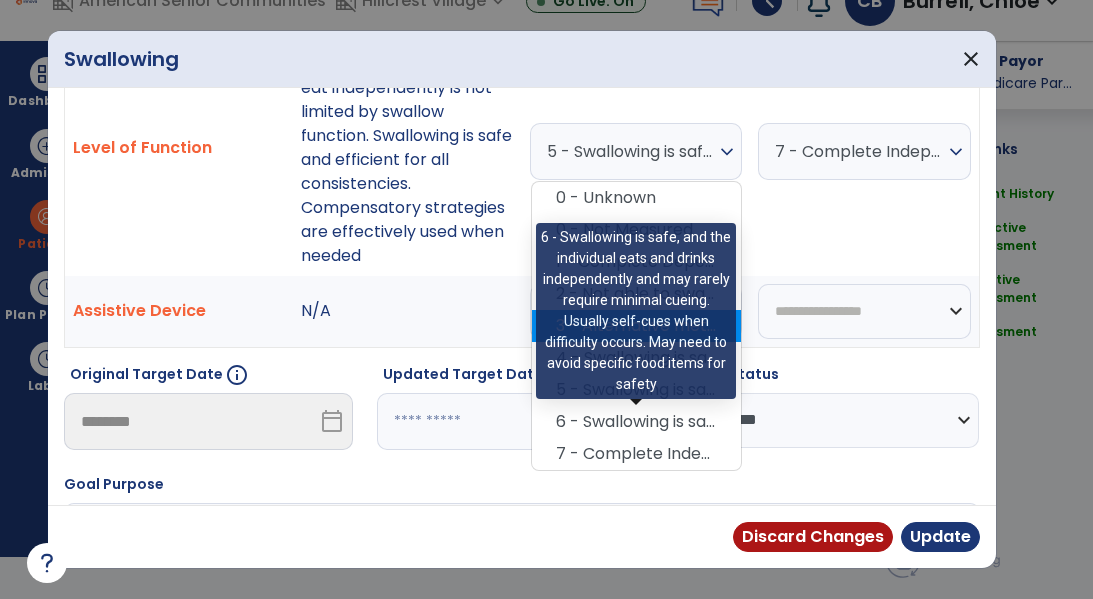 click on "6 - Swallowing is safe, and the individual eats and drinks independently and may rarely require minimal cueing. Usually self-cues when difficulty occurs. May need to avoid specific food items for safety" at bounding box center (636, 422) 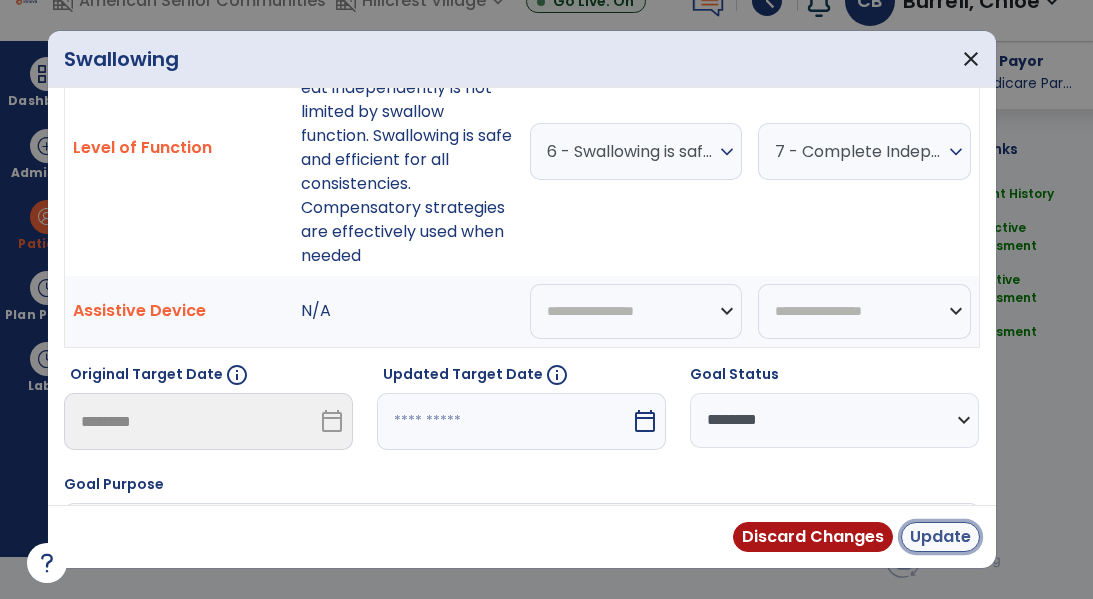 click on "Update" at bounding box center (940, 537) 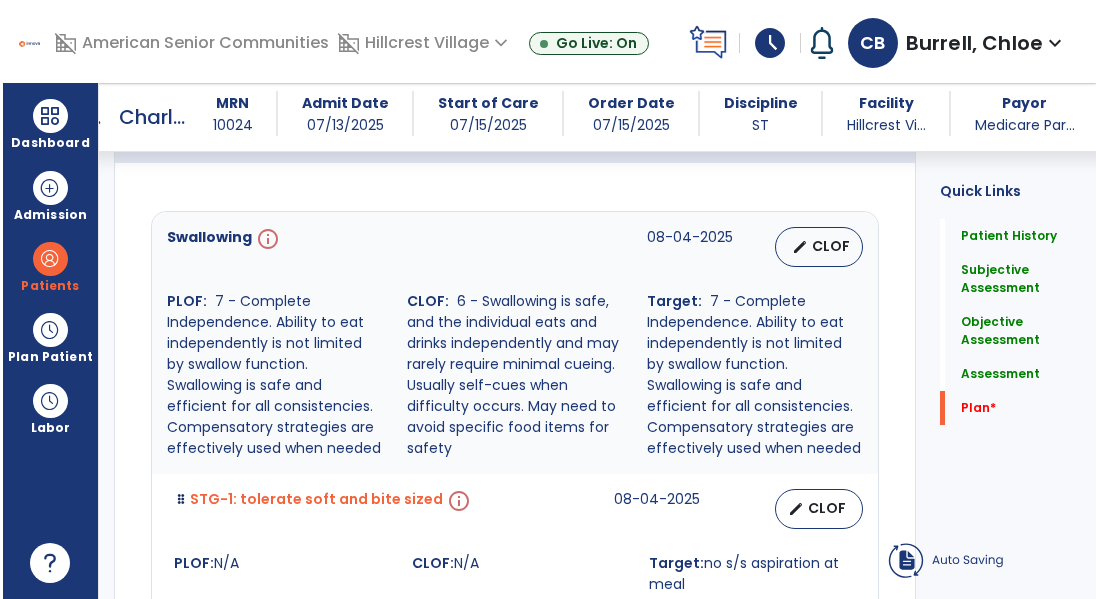 scroll, scrollTop: 42, scrollLeft: 0, axis: vertical 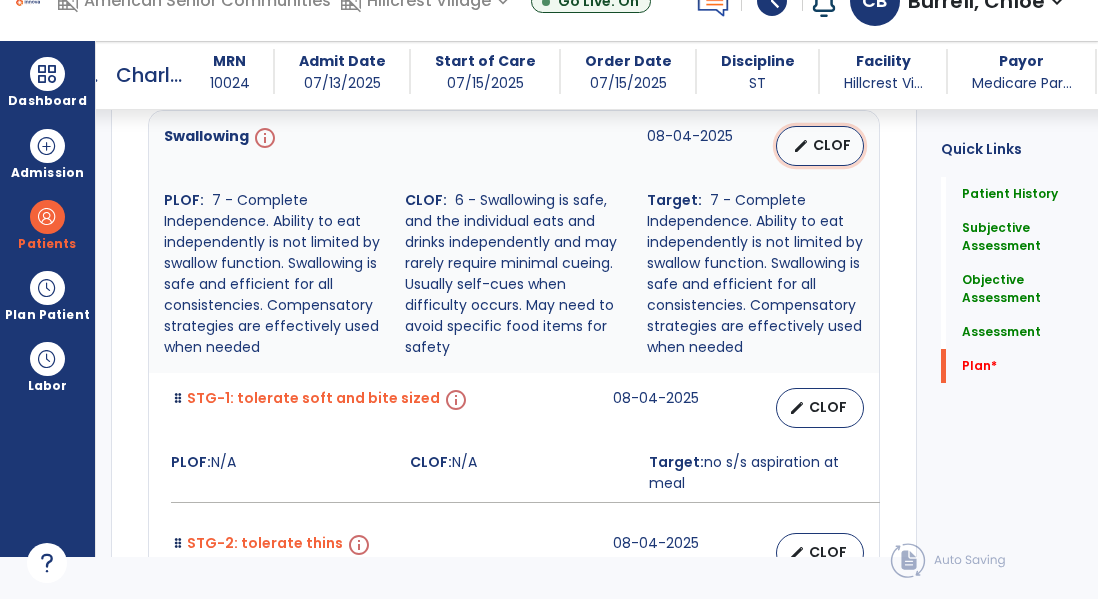 click on "edit   CLOF" at bounding box center (820, 146) 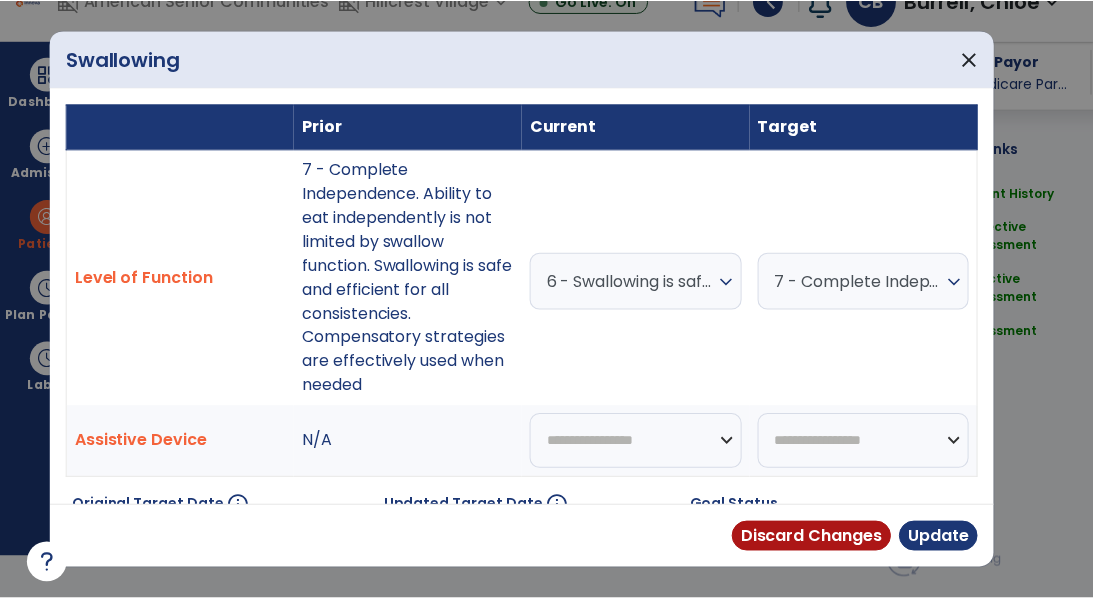 scroll, scrollTop: 0, scrollLeft: 0, axis: both 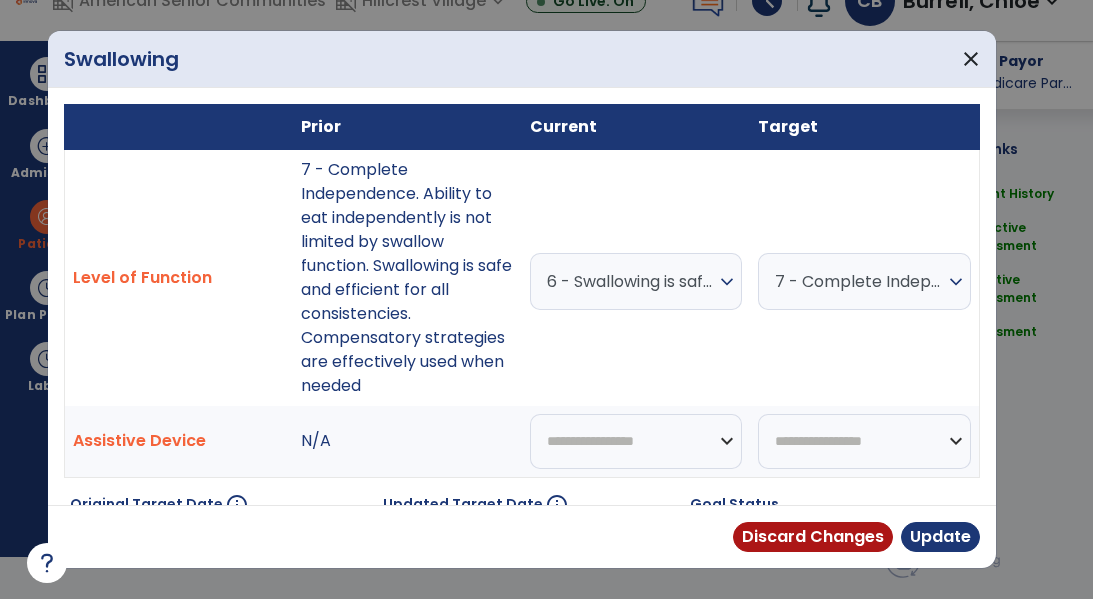 click on "6 - Swallowing is safe, and the individual eats and drinks independently and may rarely require minimal cueing. Usually self-cues when difficulty occurs. May need to avoid specific food items for safety" at bounding box center (631, 281) 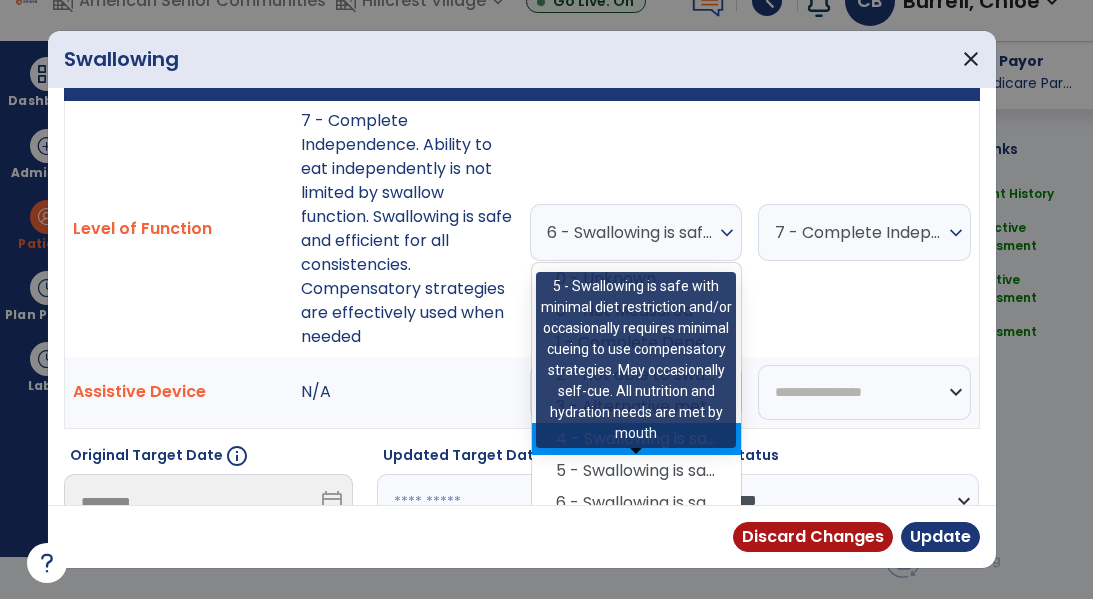 click on "5 - Swallowing is safe with minimal diet restriction and/or occasionally requires minimal cueing to use compensatory strategies. May occasionally self-cue. All nutrition and hydration needs are met by mouth" at bounding box center [636, 471] 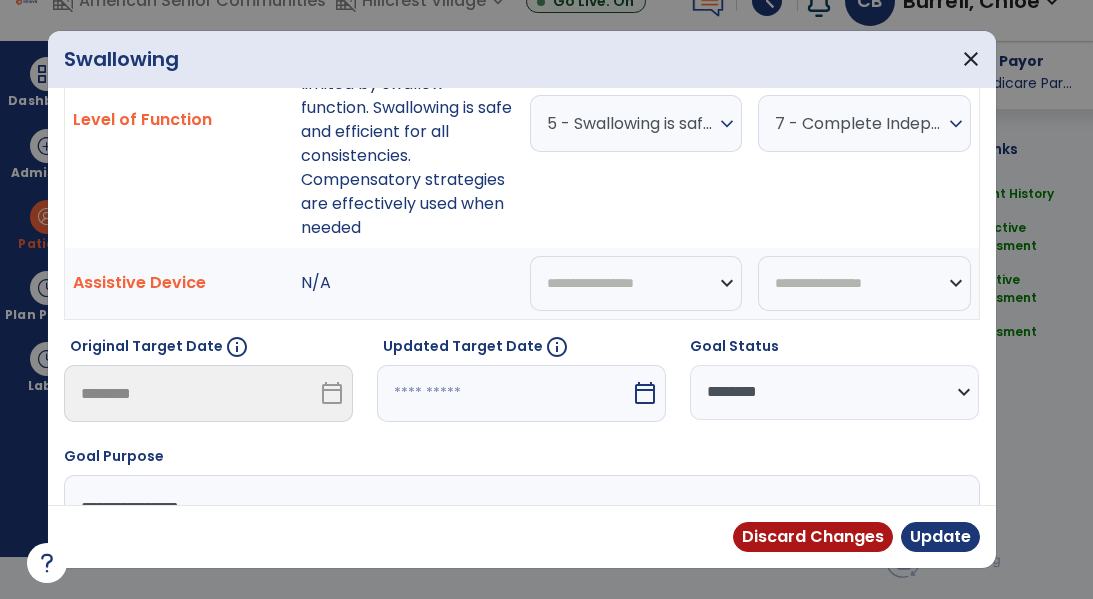 click on "calendar_today" at bounding box center [645, 393] 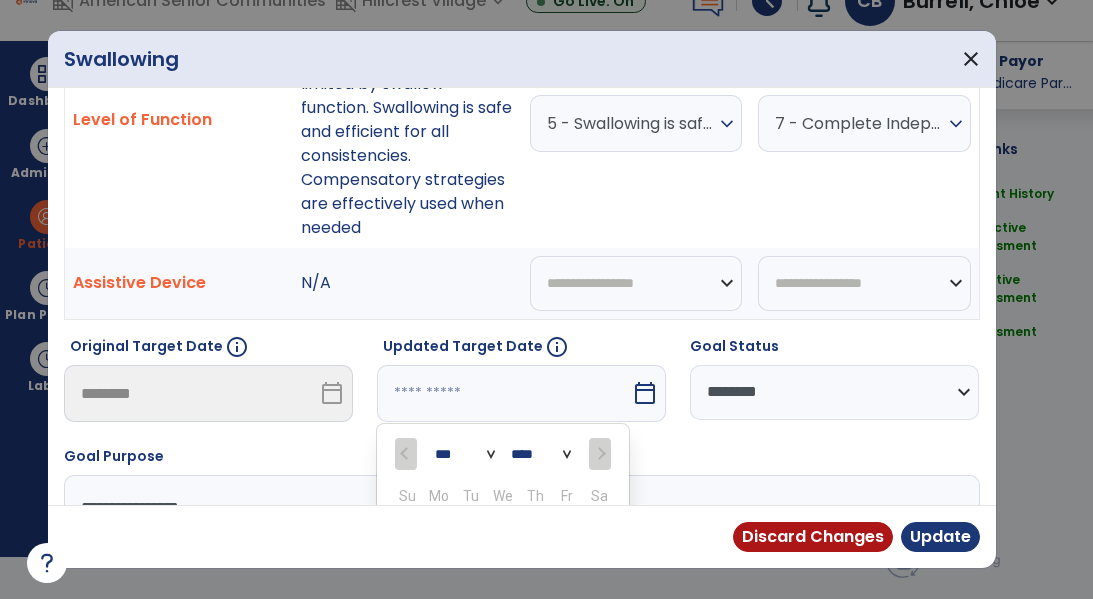 scroll, scrollTop: 372, scrollLeft: 0, axis: vertical 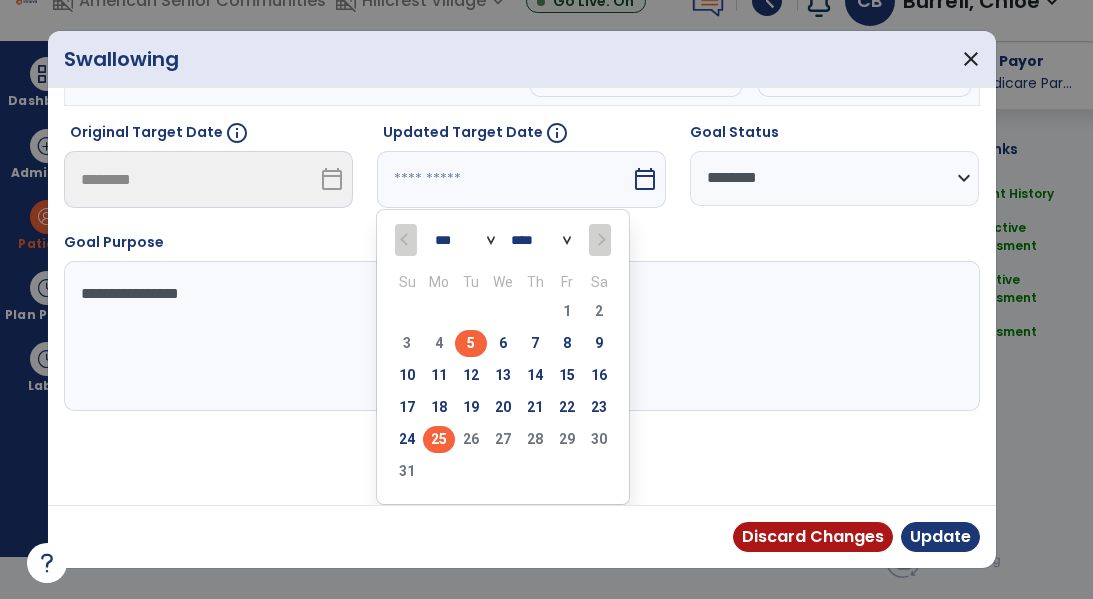 click on "25" at bounding box center [439, 439] 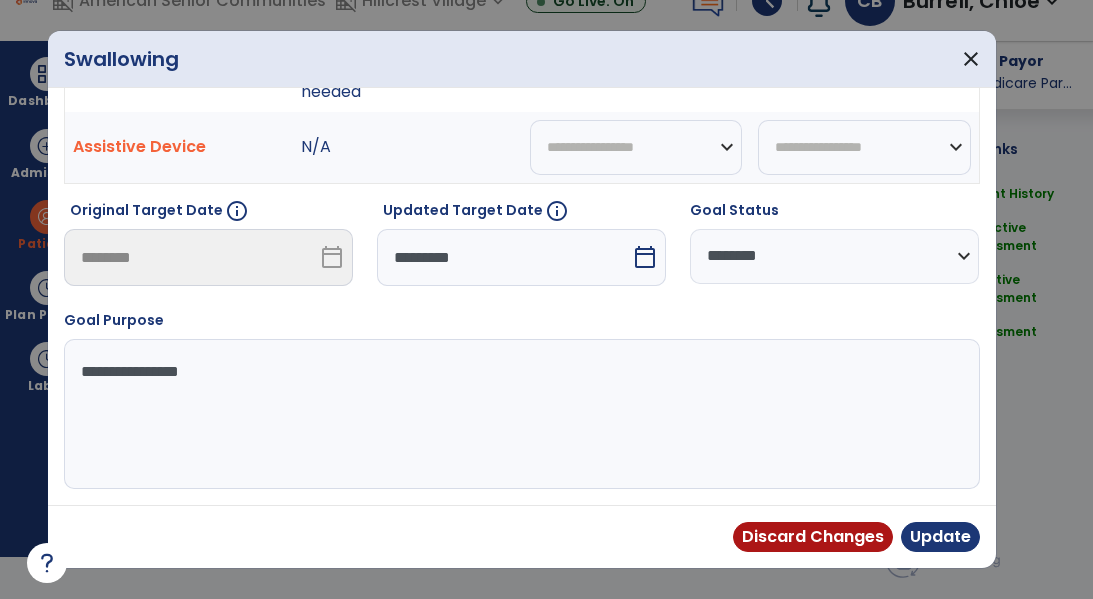 scroll, scrollTop: 294, scrollLeft: 0, axis: vertical 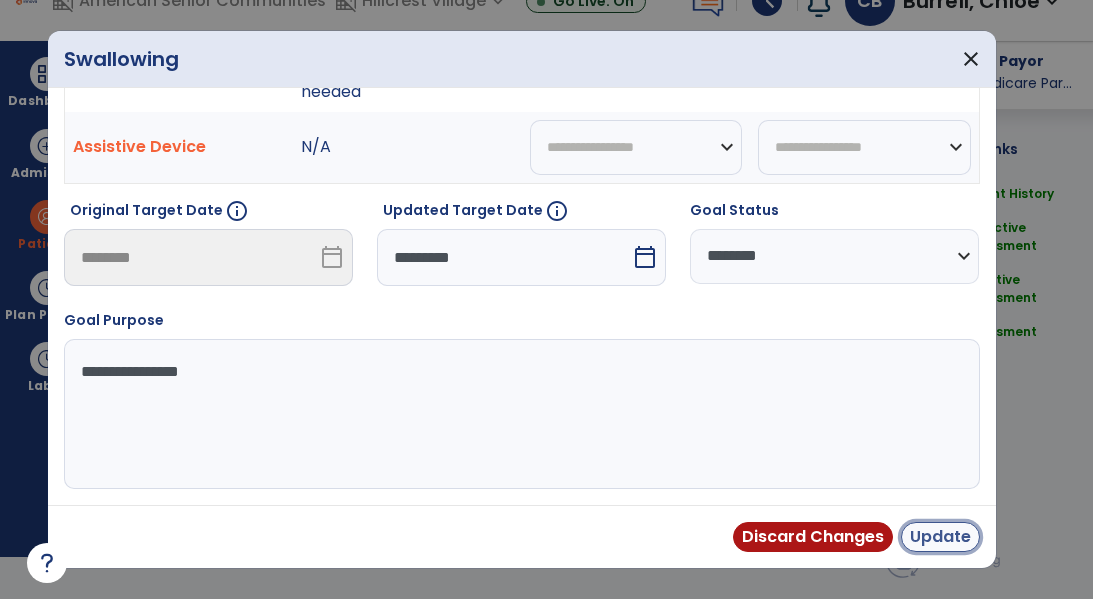 click on "Update" at bounding box center (940, 537) 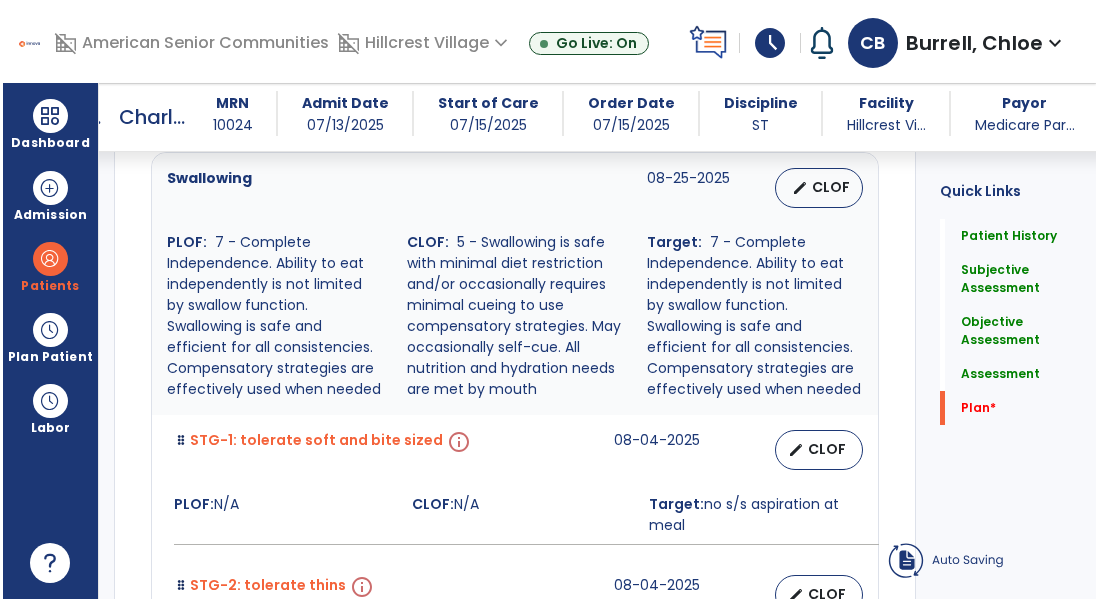 scroll, scrollTop: 42, scrollLeft: 0, axis: vertical 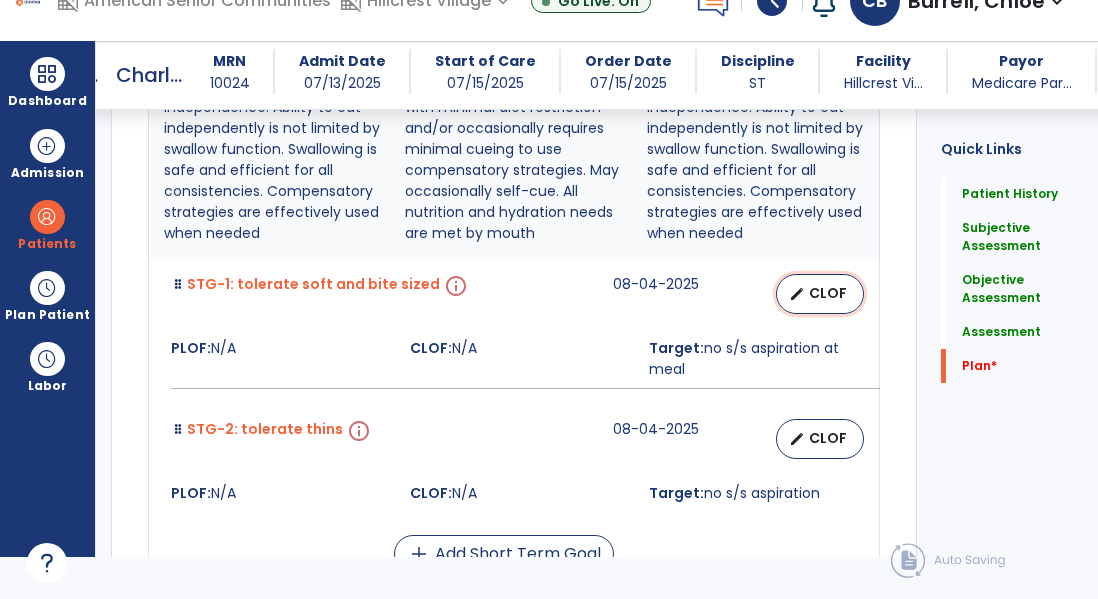 click on "edit   CLOF" at bounding box center (820, 294) 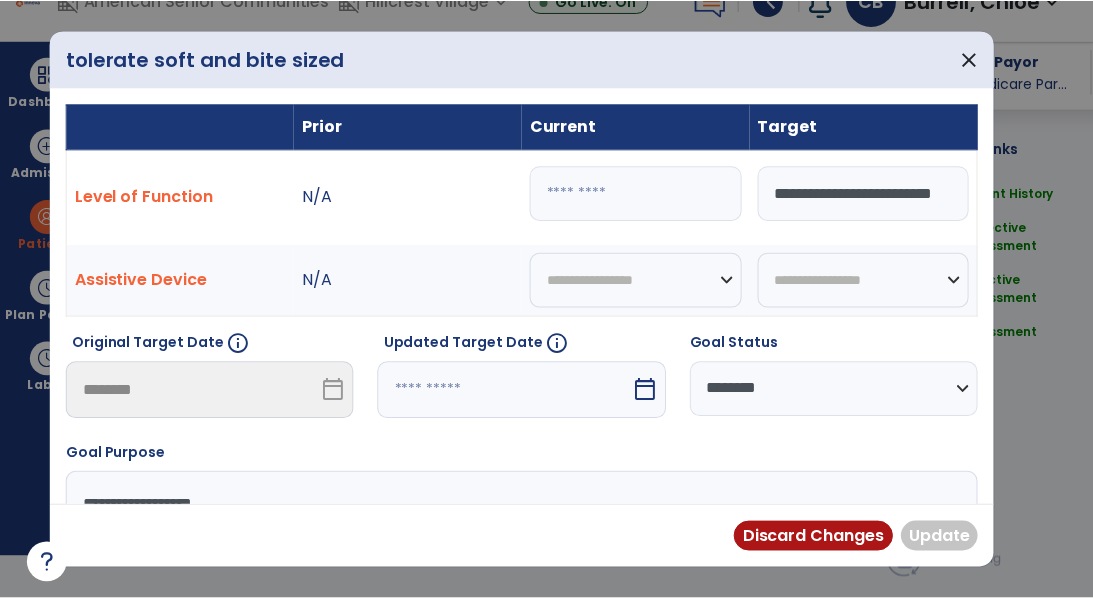 scroll, scrollTop: 0, scrollLeft: 0, axis: both 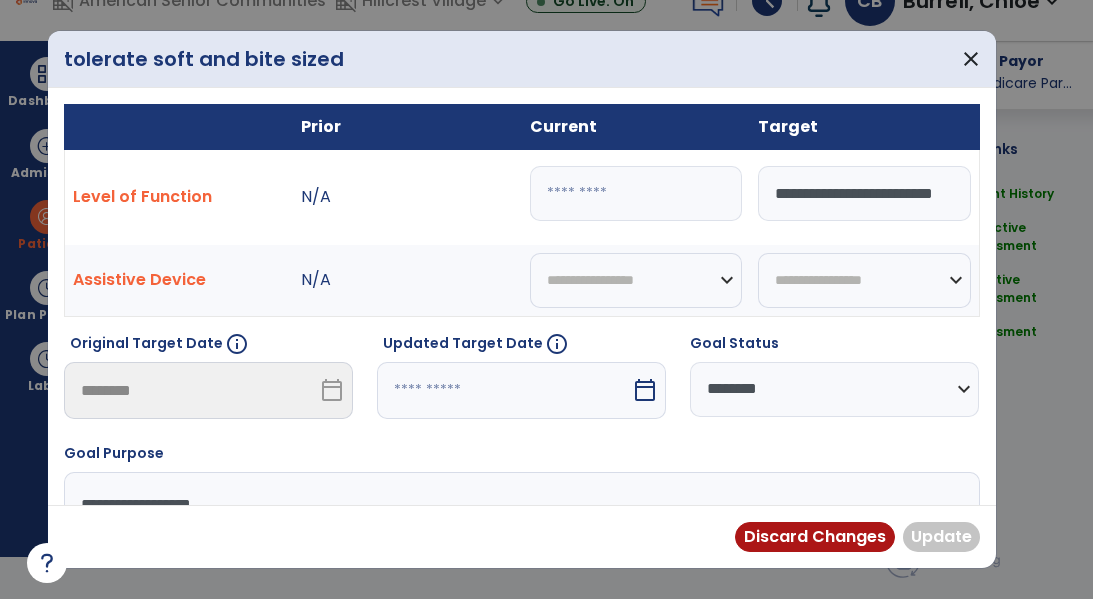 click at bounding box center (504, 390) 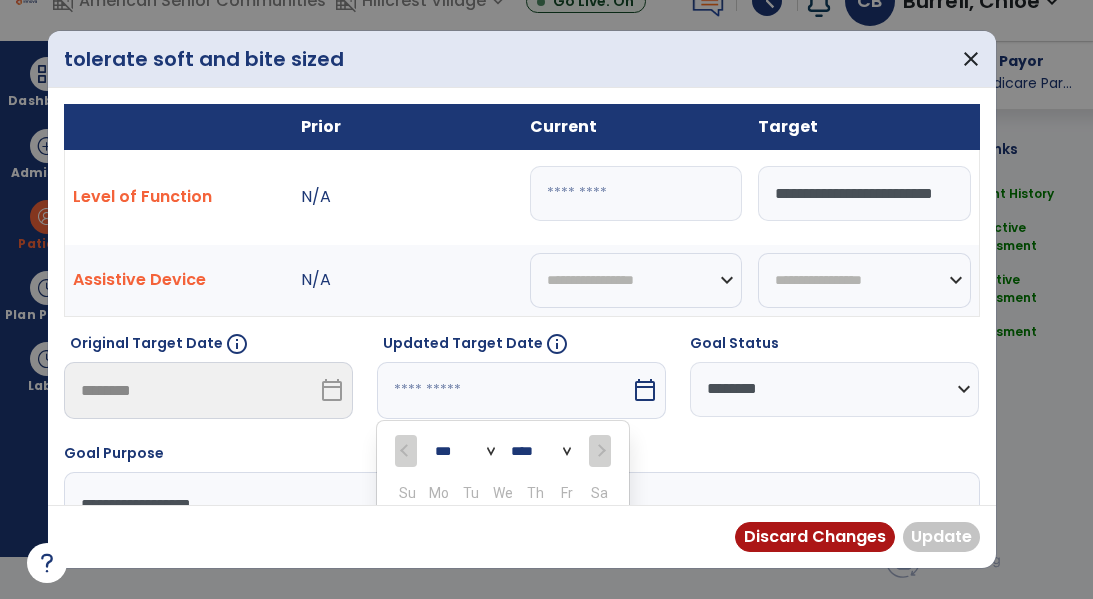 scroll, scrollTop: 211, scrollLeft: 0, axis: vertical 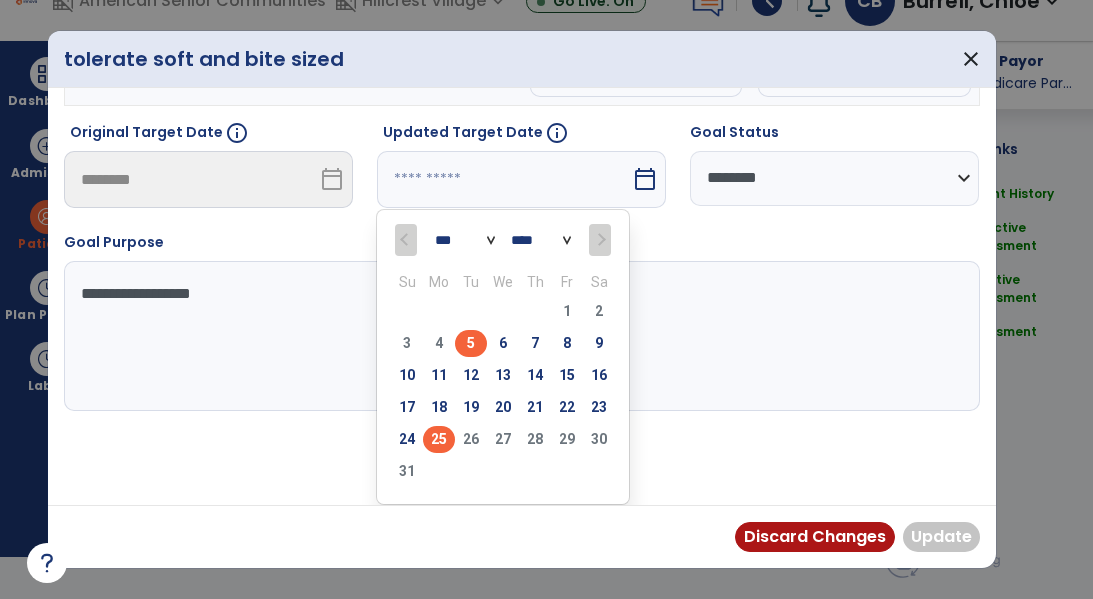 click on "25" at bounding box center [439, 439] 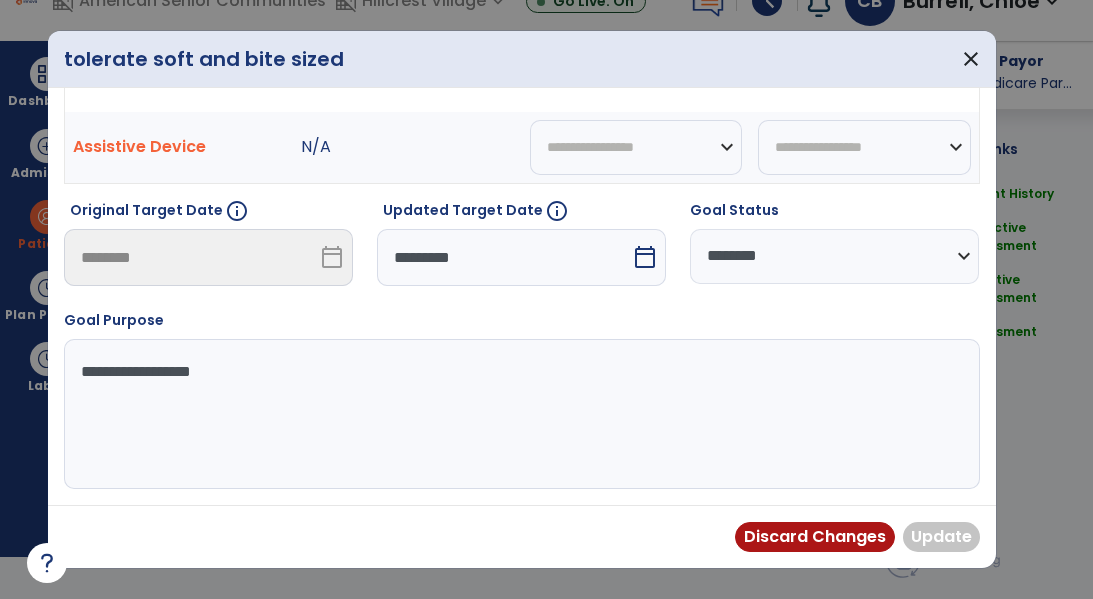 scroll, scrollTop: 133, scrollLeft: 0, axis: vertical 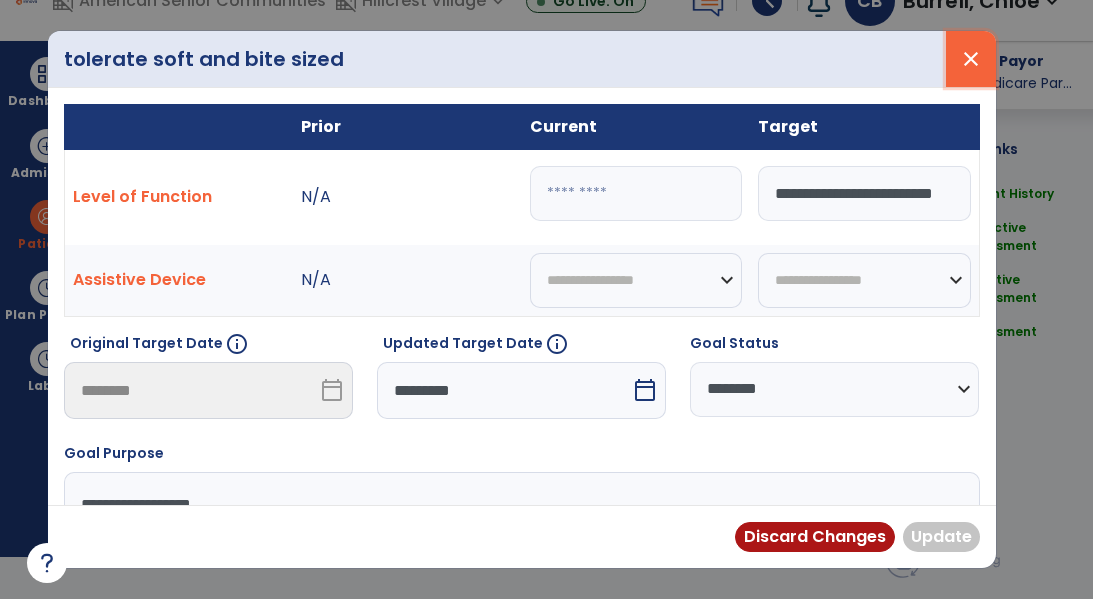 click on "close" at bounding box center [971, 59] 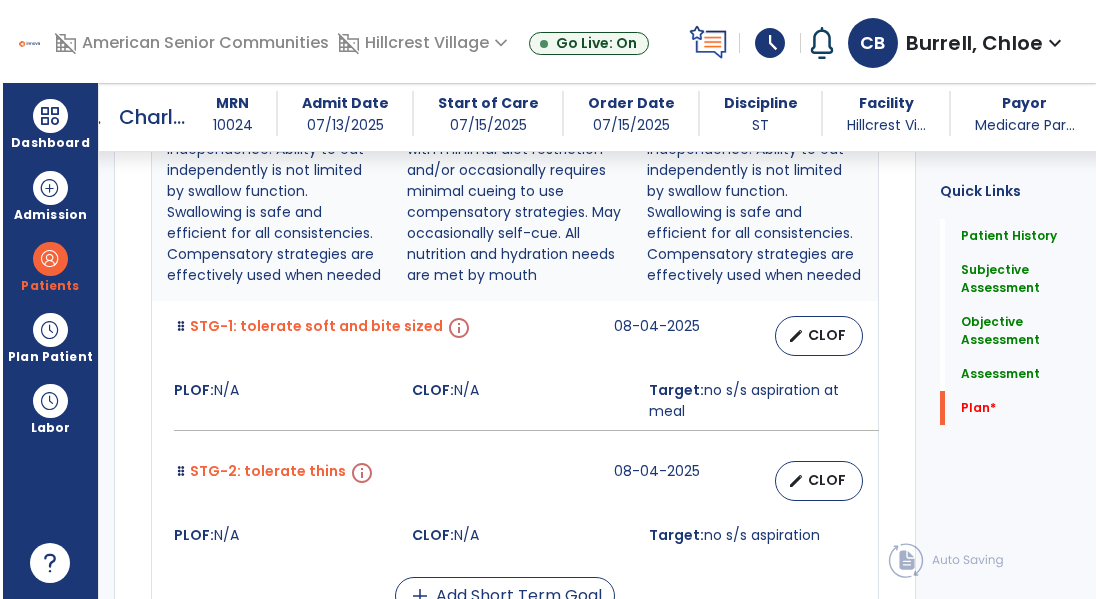 scroll, scrollTop: 42, scrollLeft: 0, axis: vertical 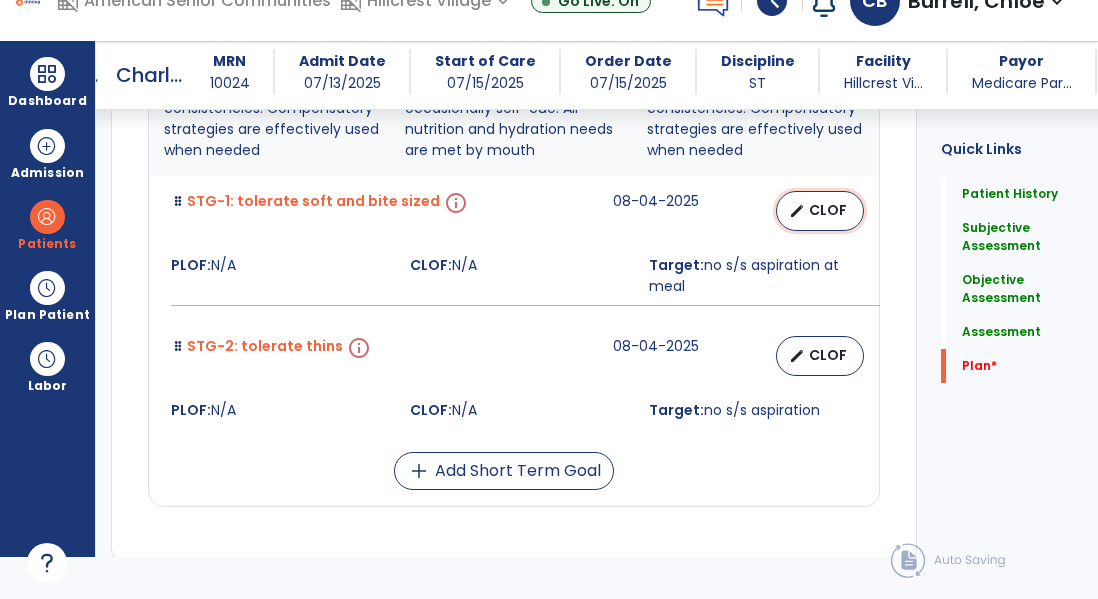 click on "edit   CLOF" at bounding box center (820, 211) 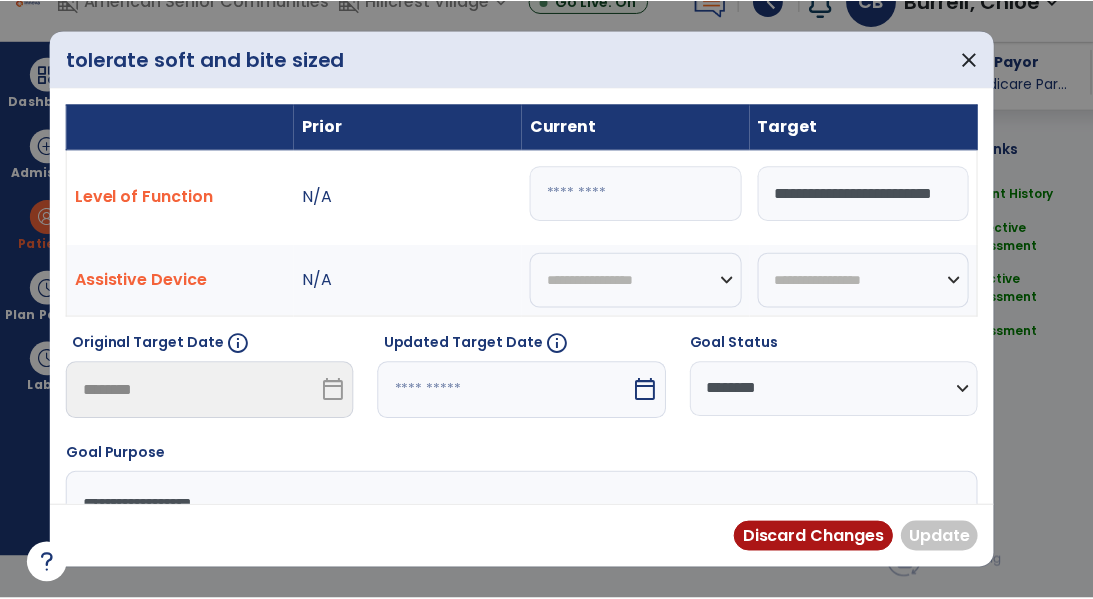 scroll, scrollTop: 0, scrollLeft: 0, axis: both 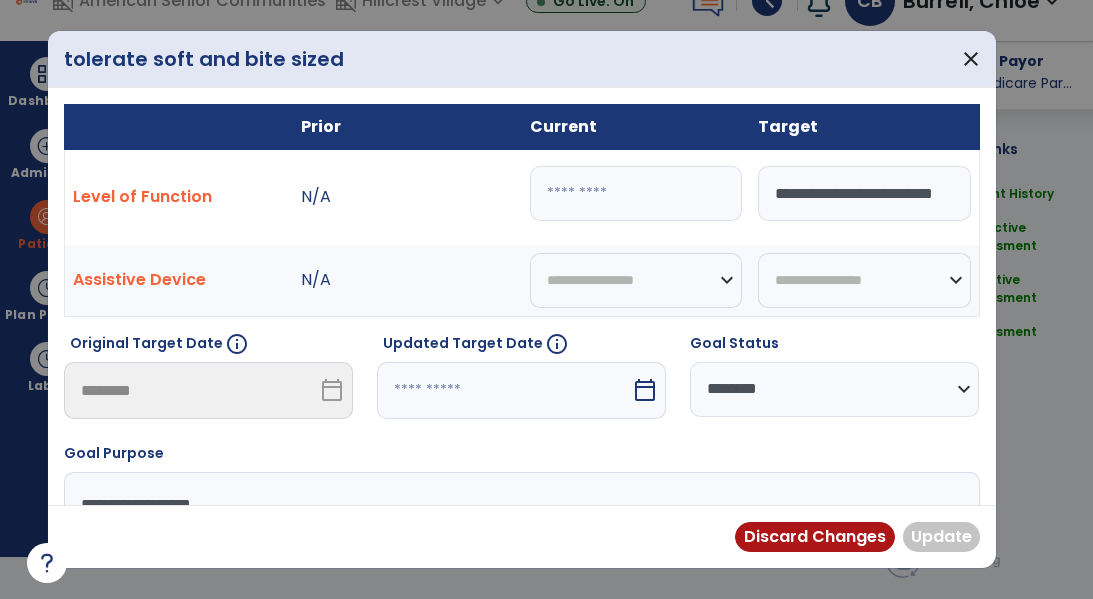 click on "calendar_today" at bounding box center (645, 390) 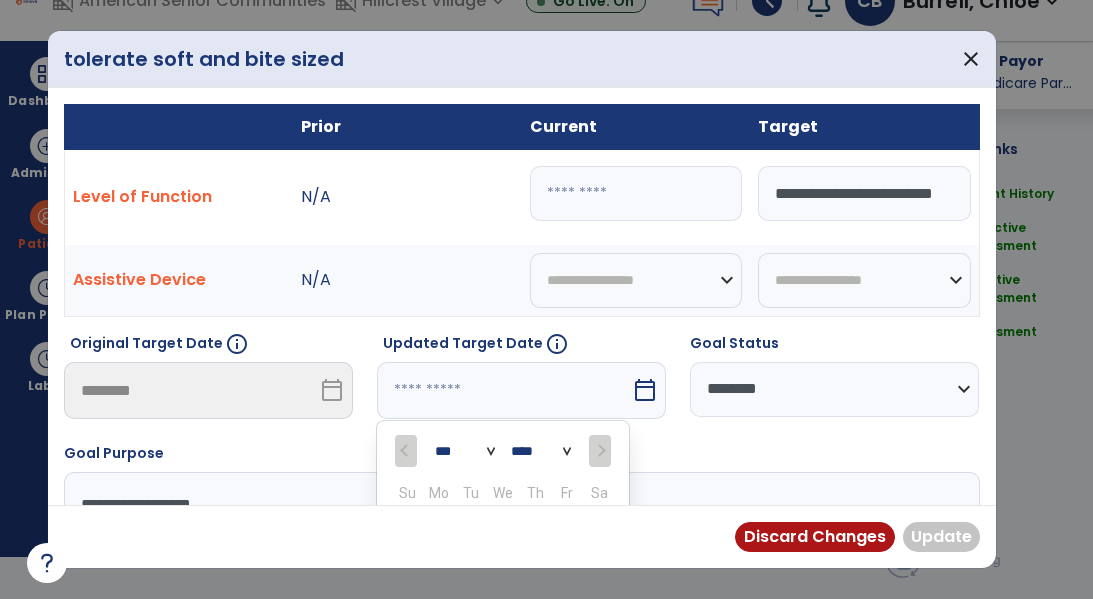 scroll, scrollTop: 211, scrollLeft: 0, axis: vertical 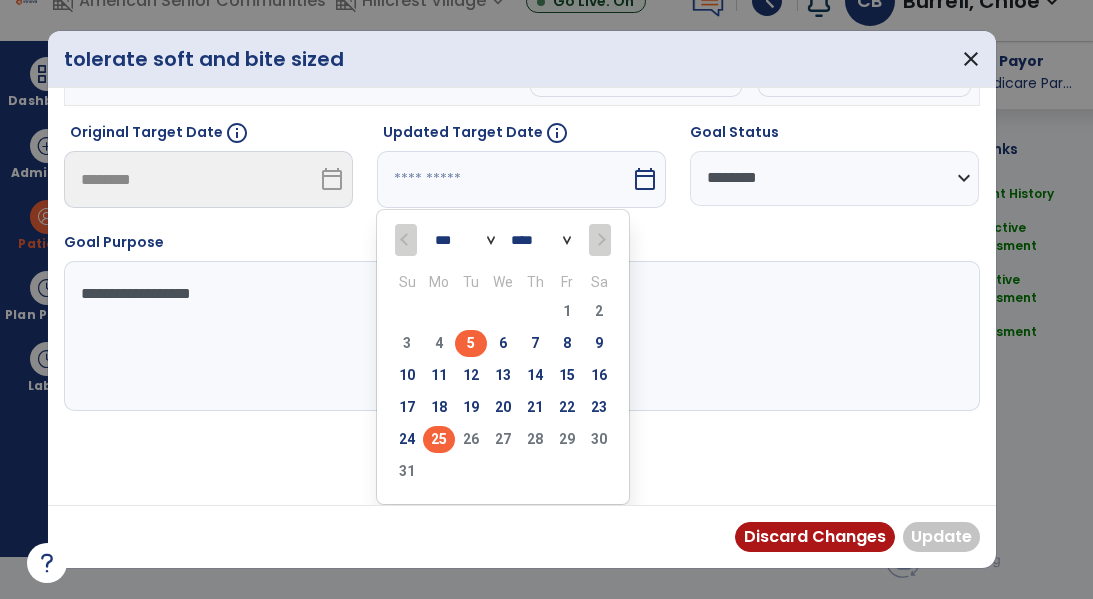 click on "25" at bounding box center (439, 439) 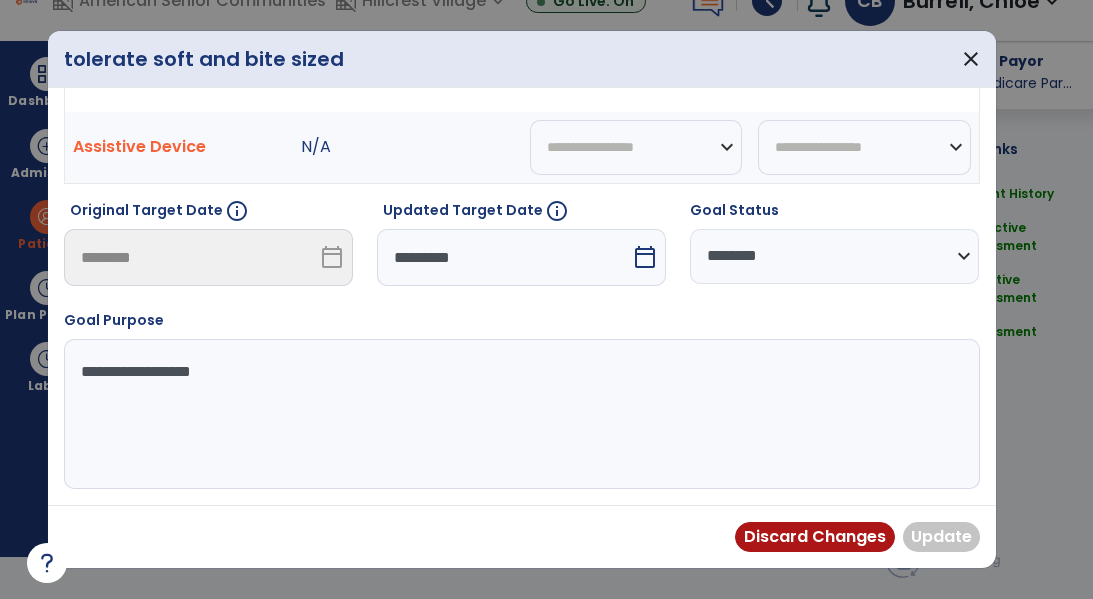 scroll, scrollTop: 133, scrollLeft: 0, axis: vertical 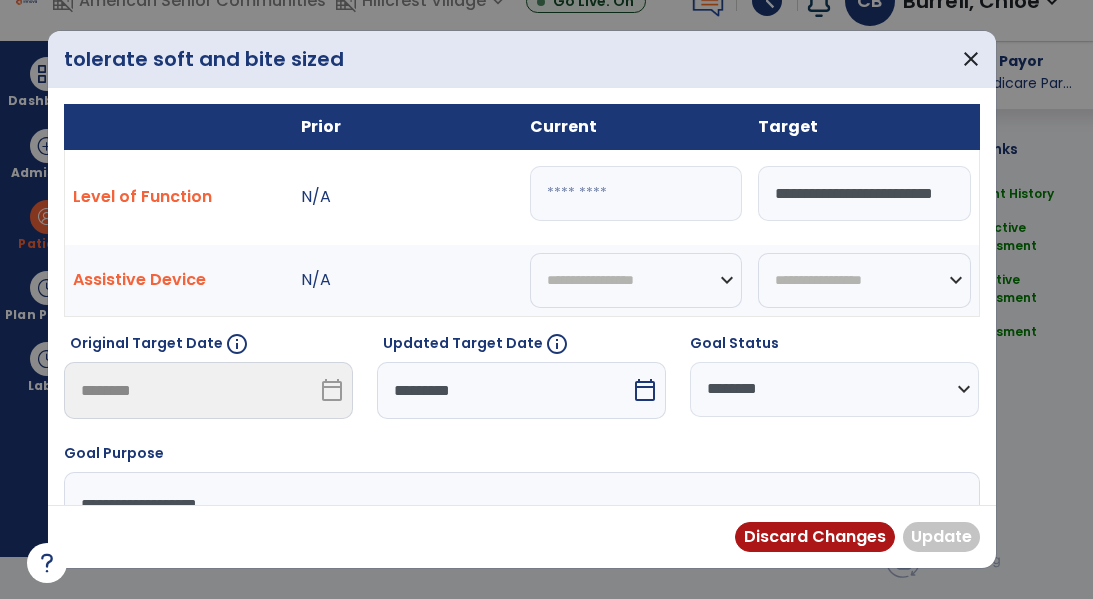 type on "**********" 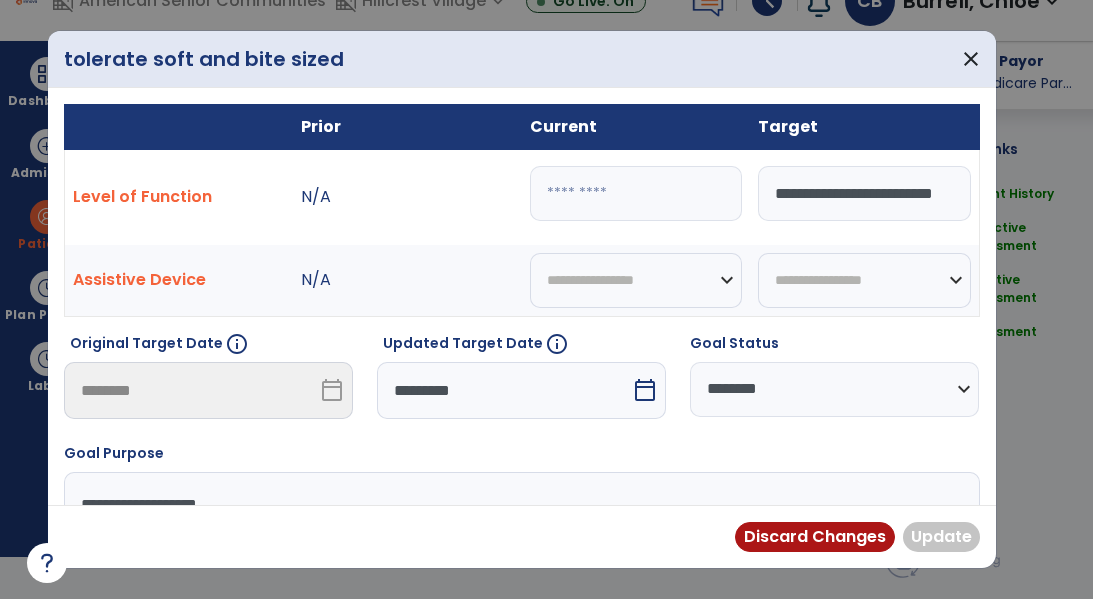 click at bounding box center (636, 193) 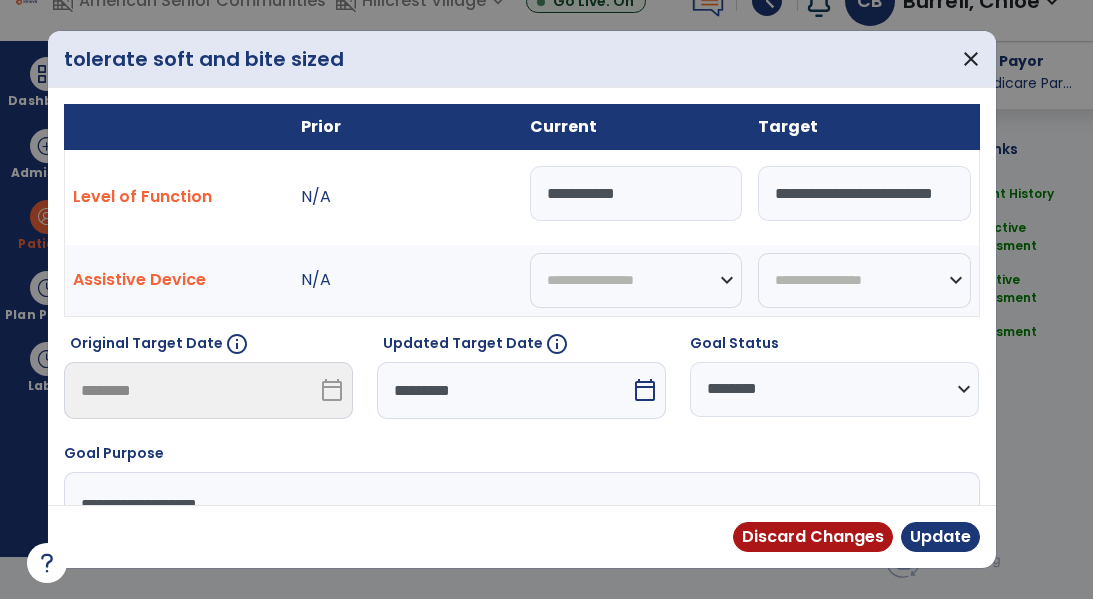 type on "**********" 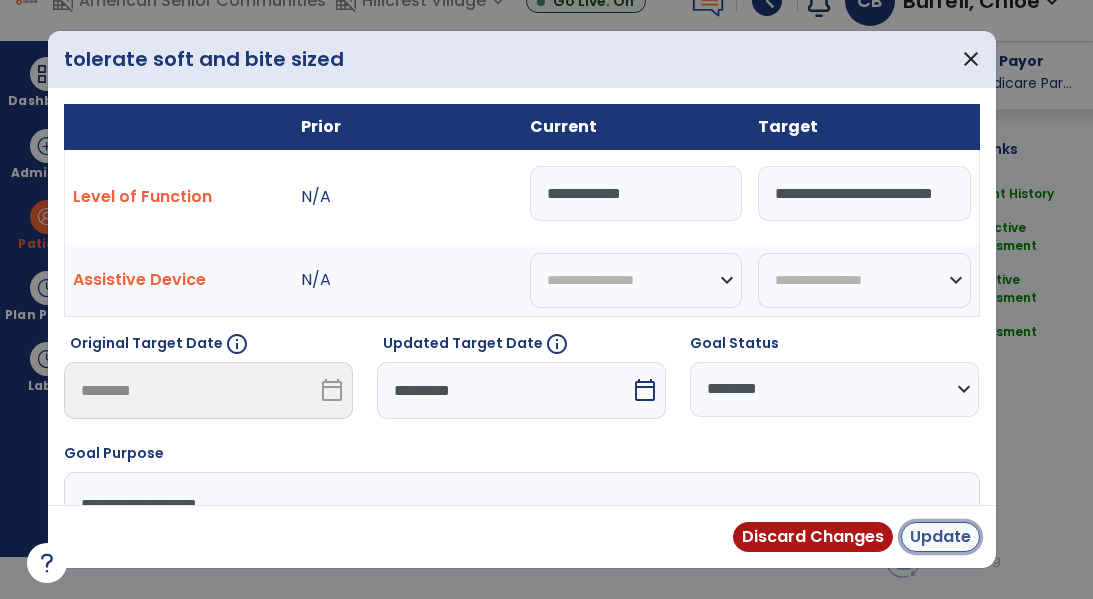 click on "Update" at bounding box center (940, 537) 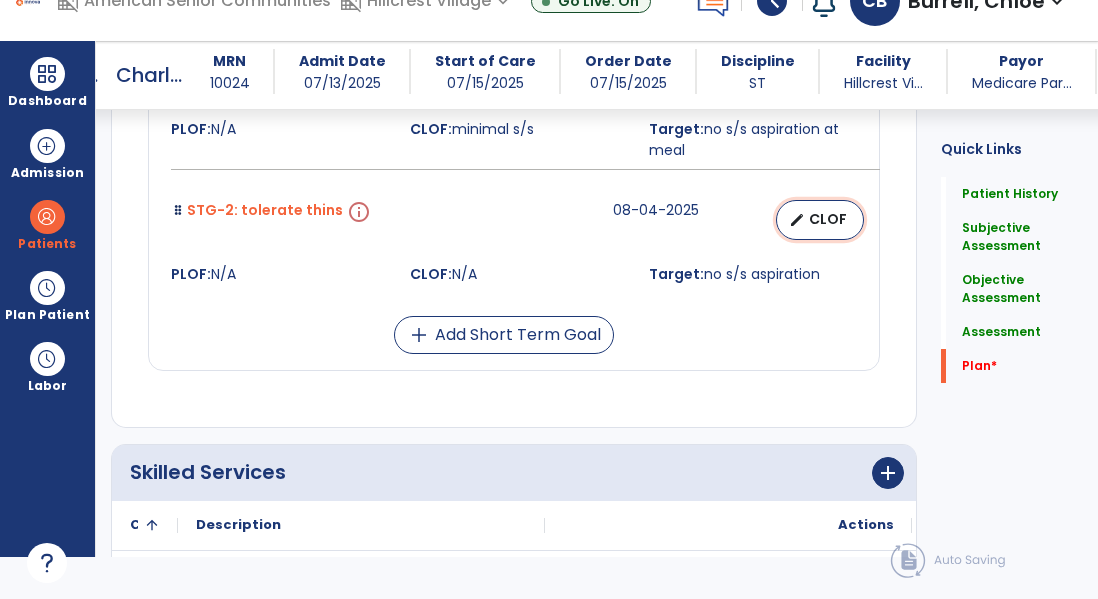 click on "edit" at bounding box center (797, 220) 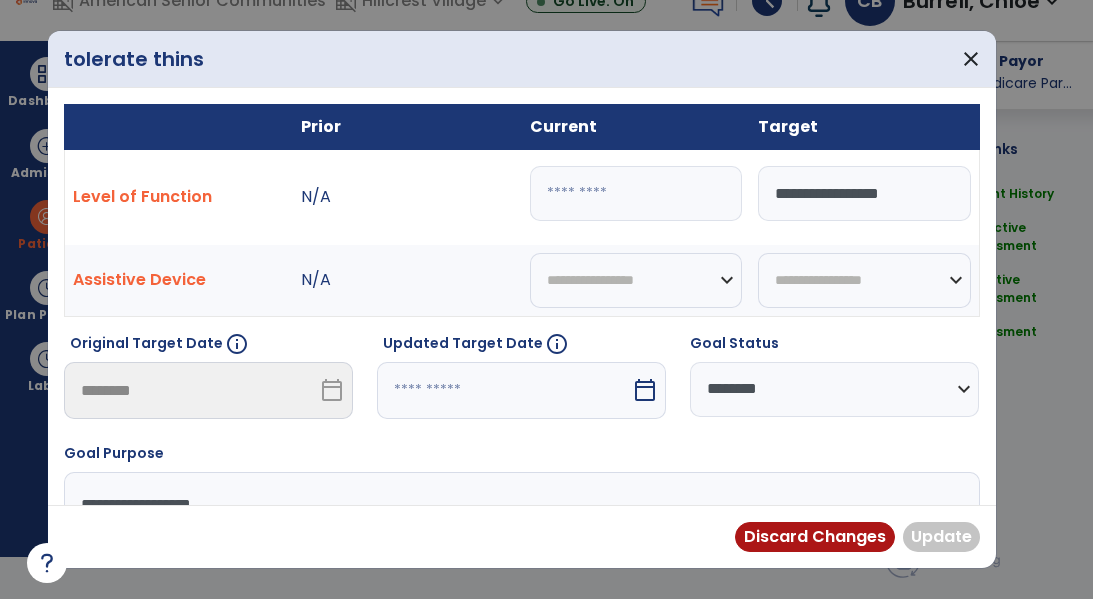 click at bounding box center (636, 193) 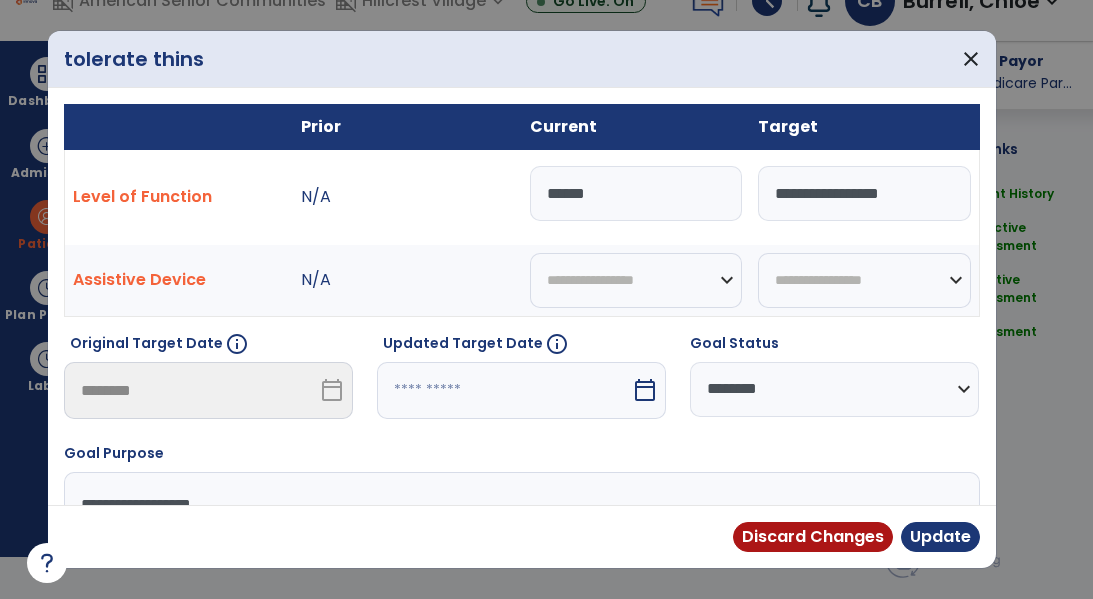 type on "******" 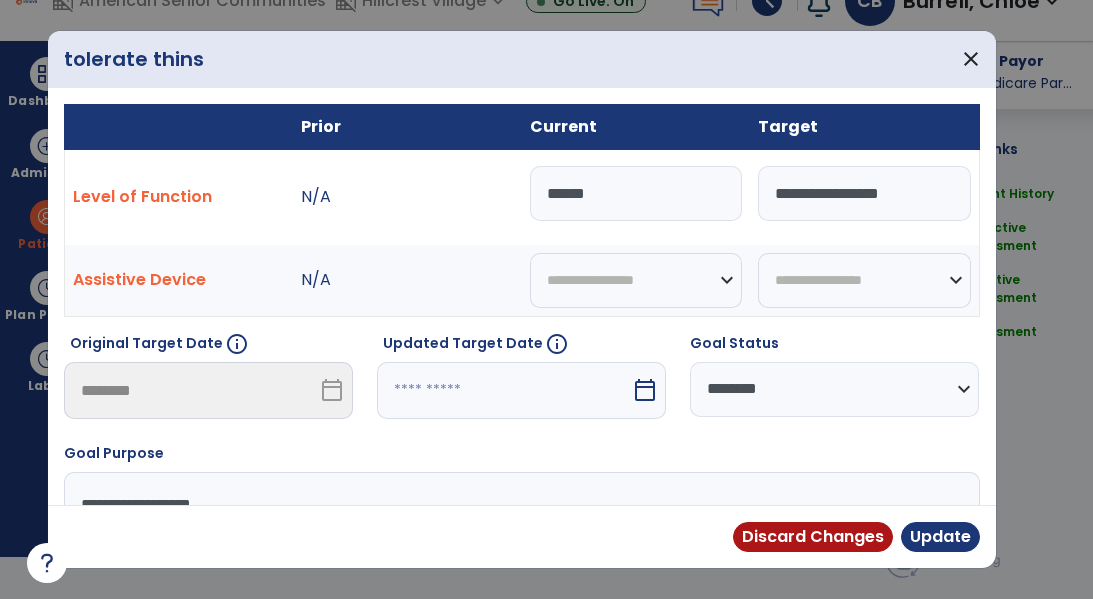 click on "**********" at bounding box center [834, 389] 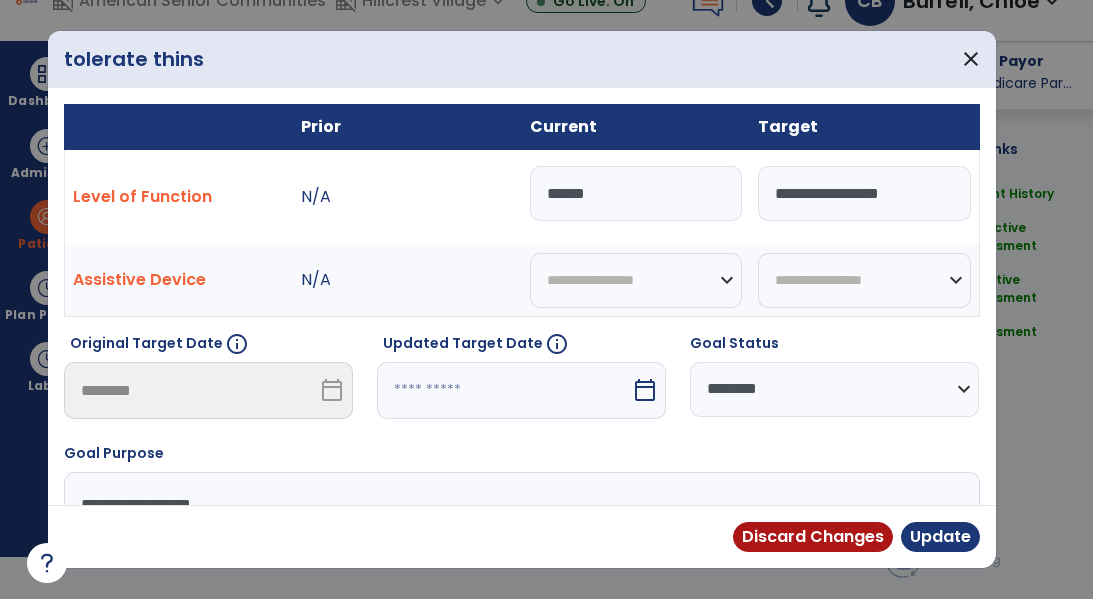 select on "********" 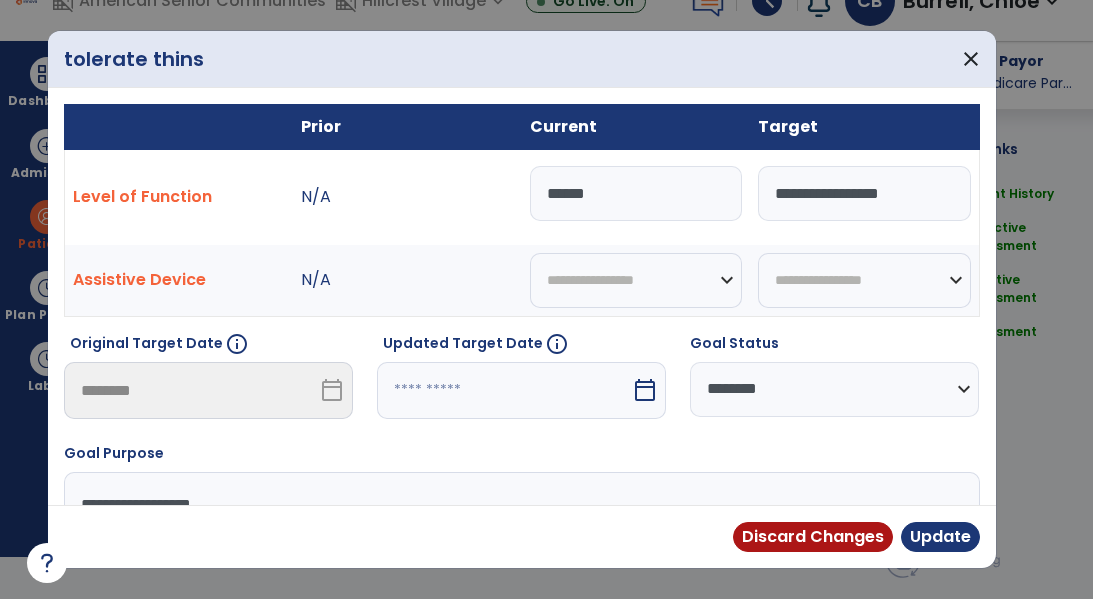 click on "**********" at bounding box center [834, 389] 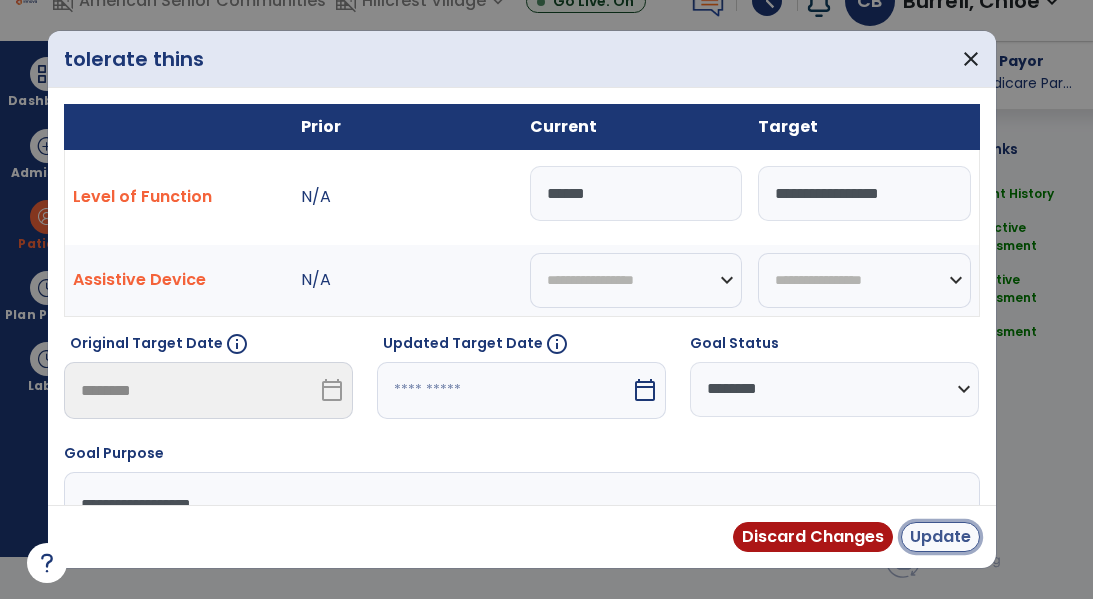 click on "Update" at bounding box center (940, 537) 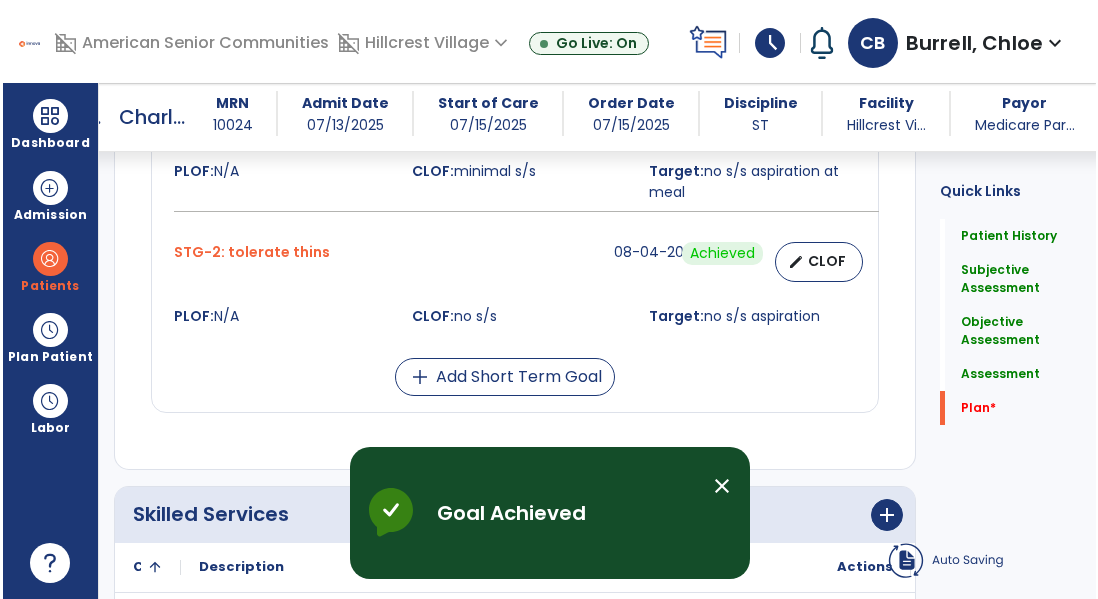 scroll, scrollTop: 42, scrollLeft: 0, axis: vertical 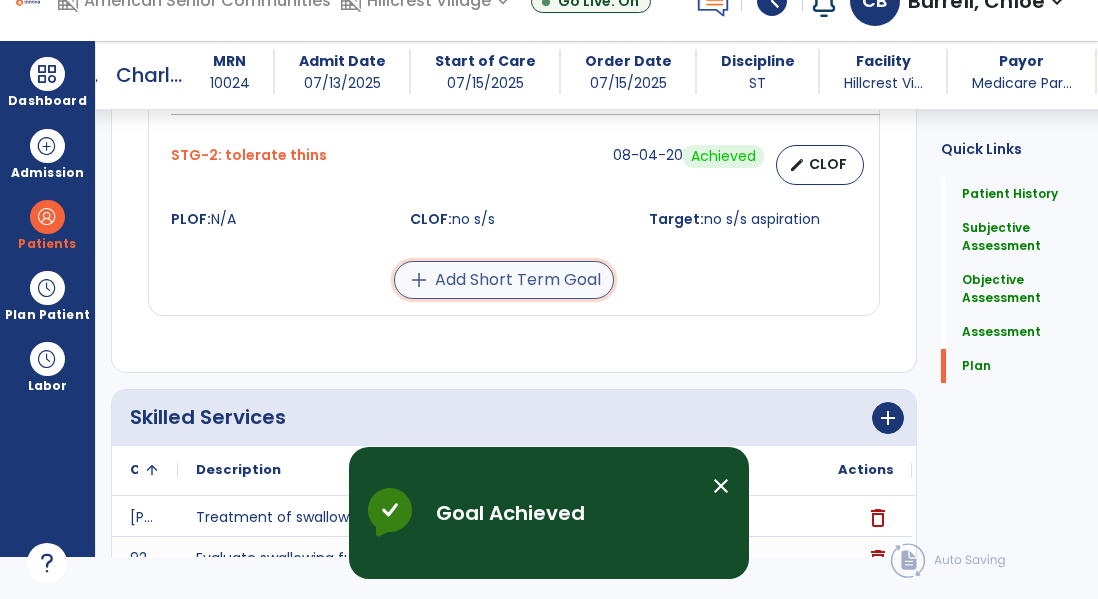 click on "add  Add Short Term Goal" at bounding box center (504, 280) 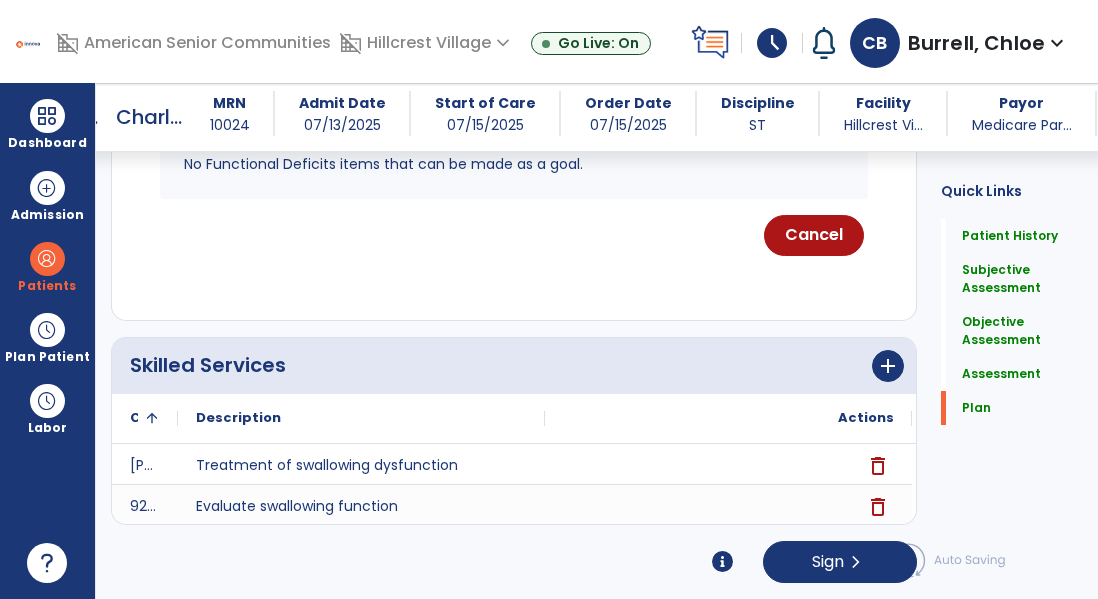 scroll, scrollTop: 0, scrollLeft: 0, axis: both 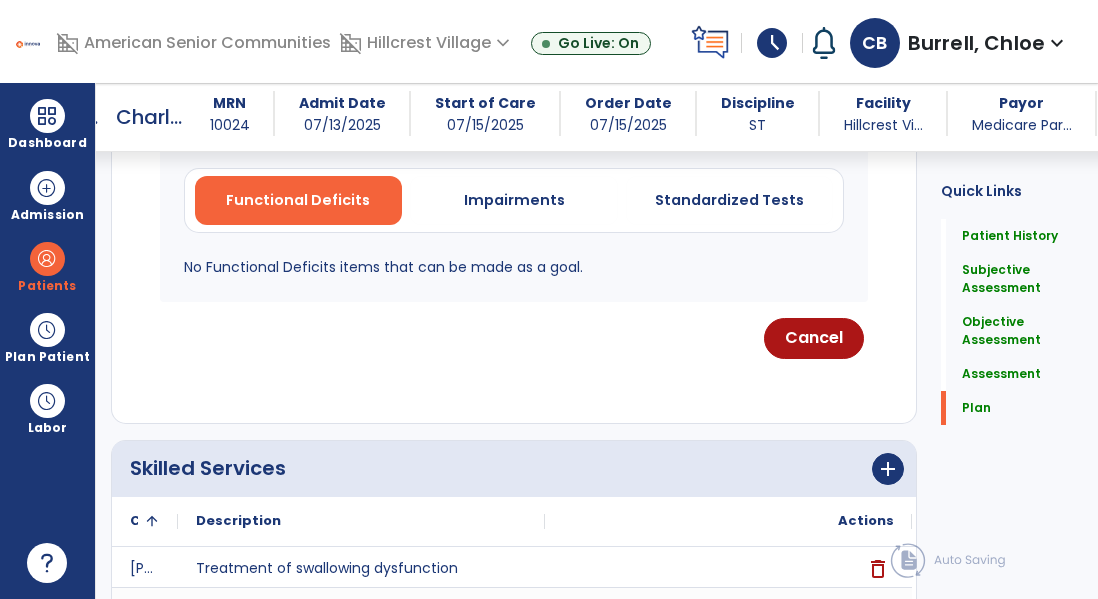 click on "Create your own goal" 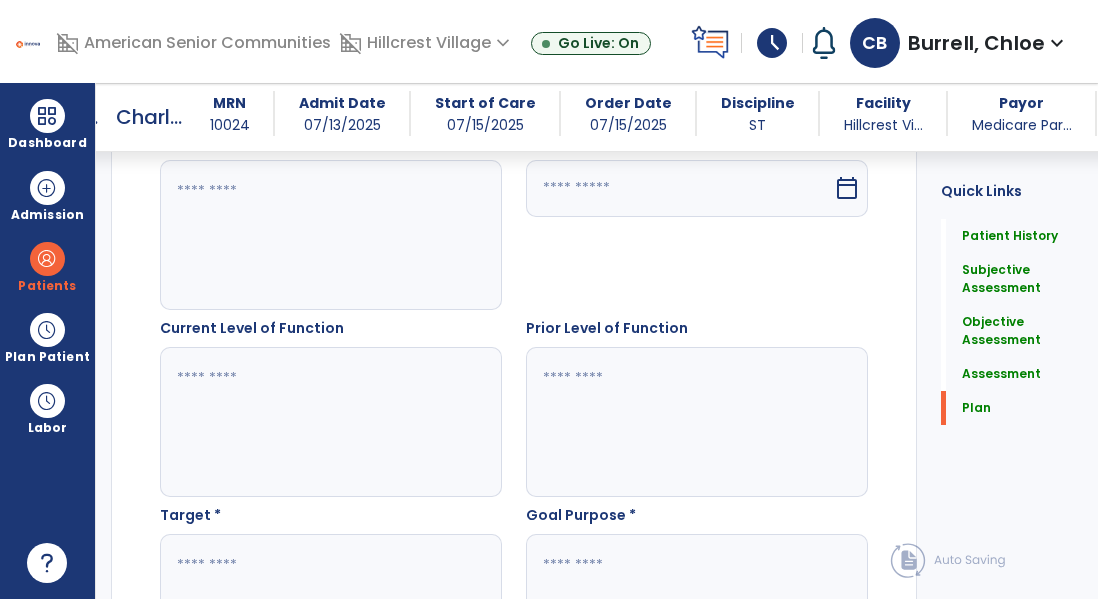 click 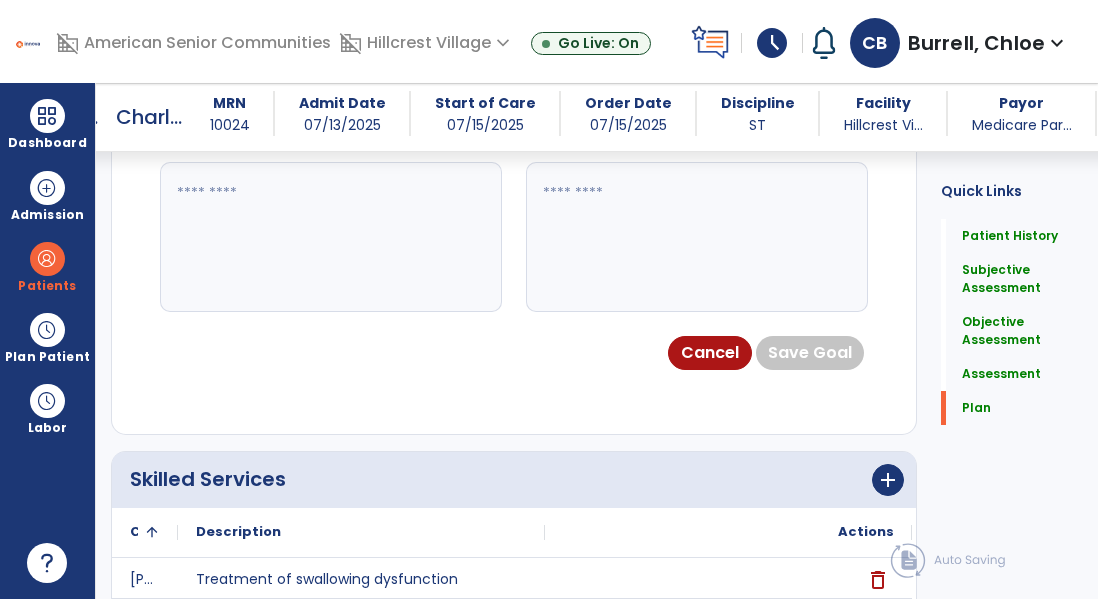 scroll, scrollTop: 6509, scrollLeft: 0, axis: vertical 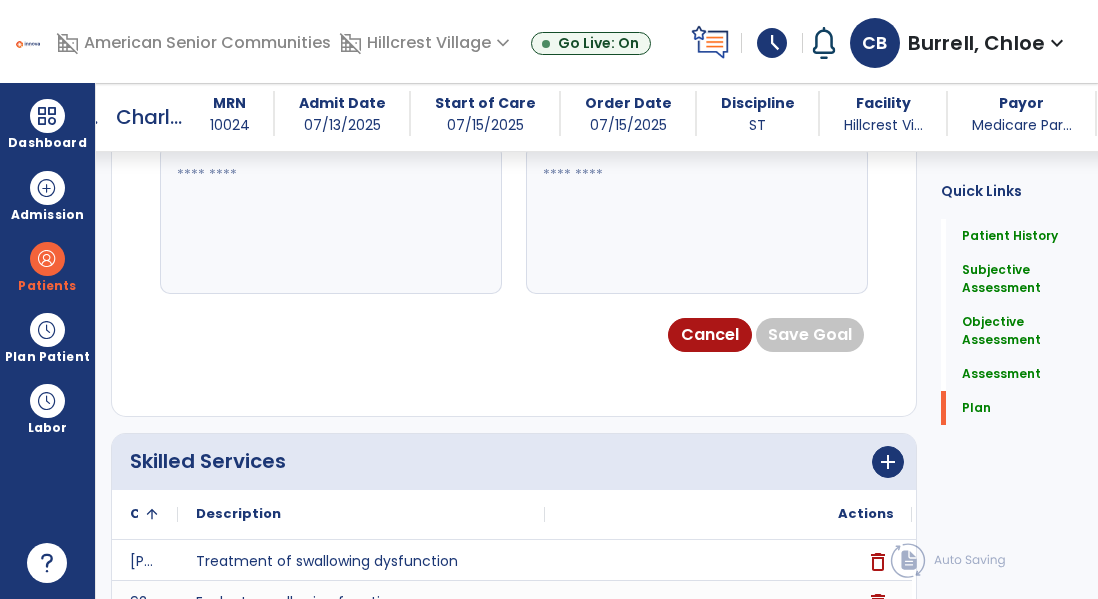 type on "**********" 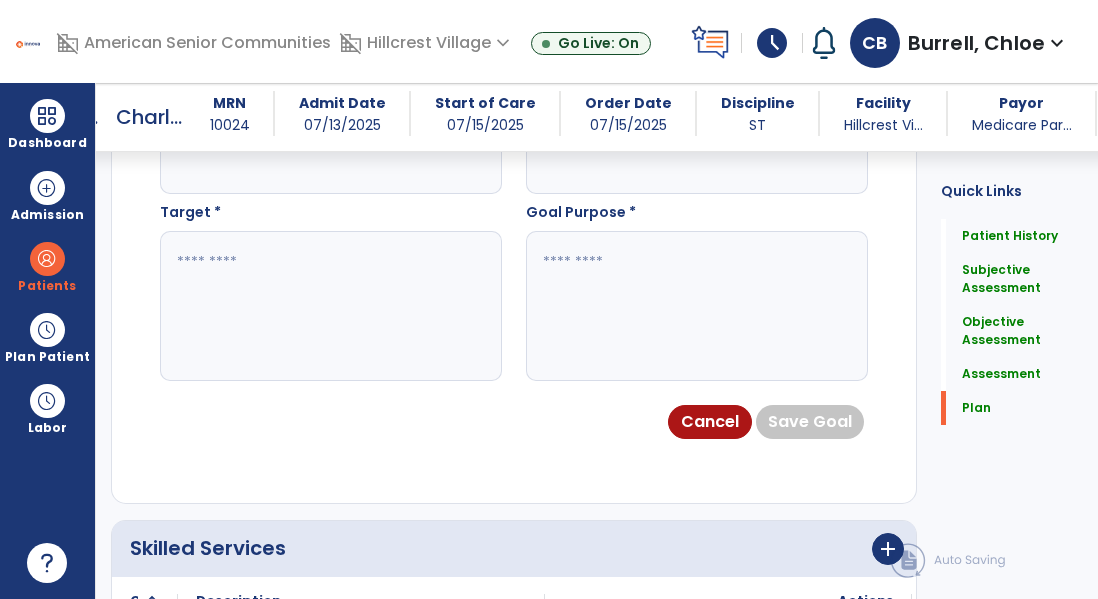 scroll, scrollTop: 6418, scrollLeft: 0, axis: vertical 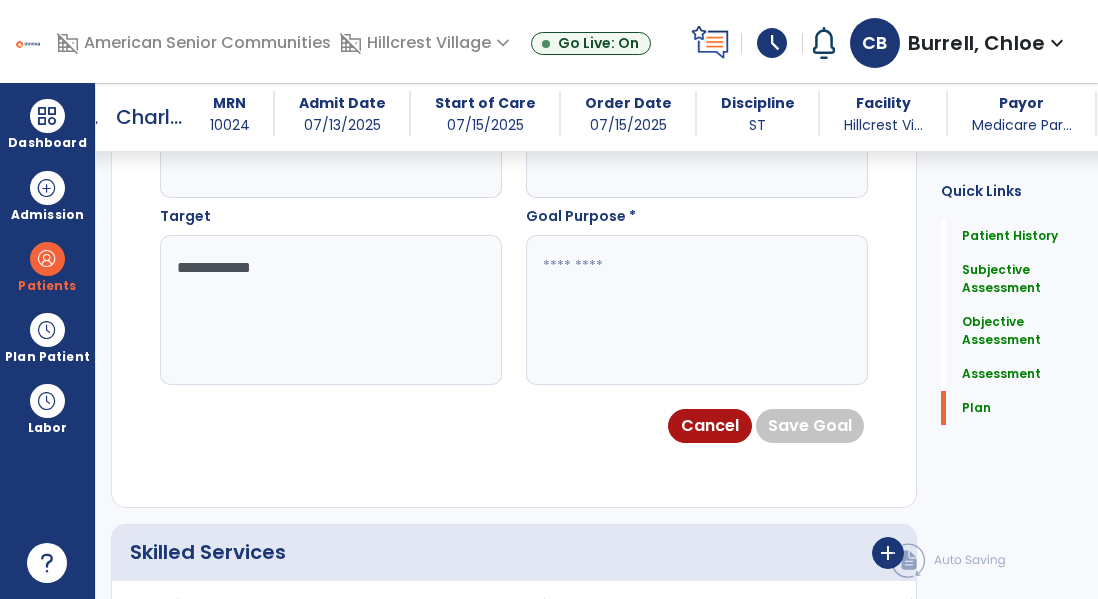 type on "**********" 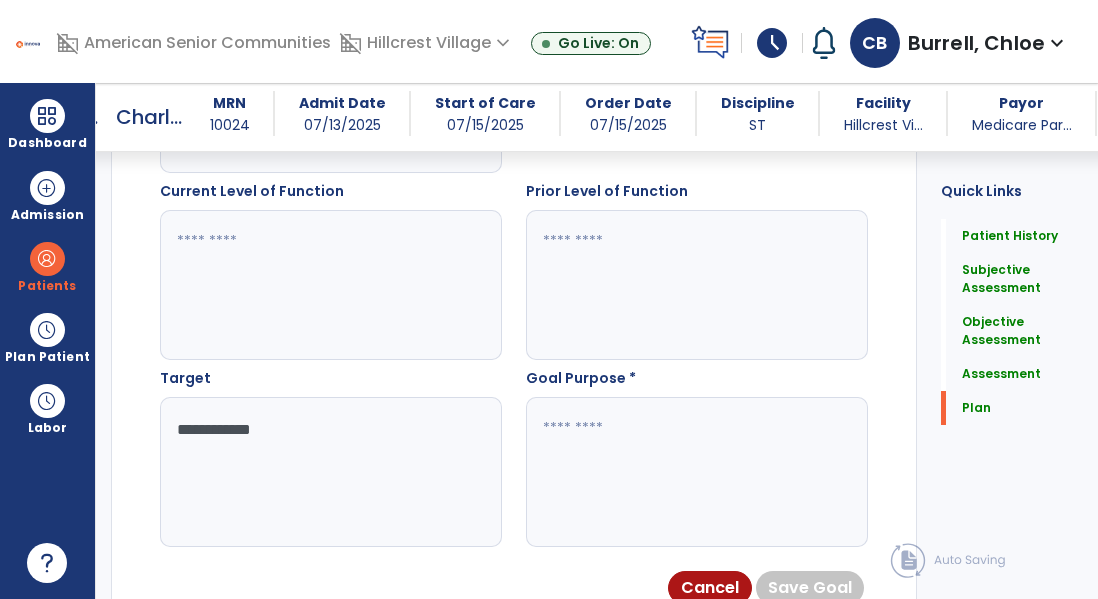 scroll, scrollTop: 6232, scrollLeft: 0, axis: vertical 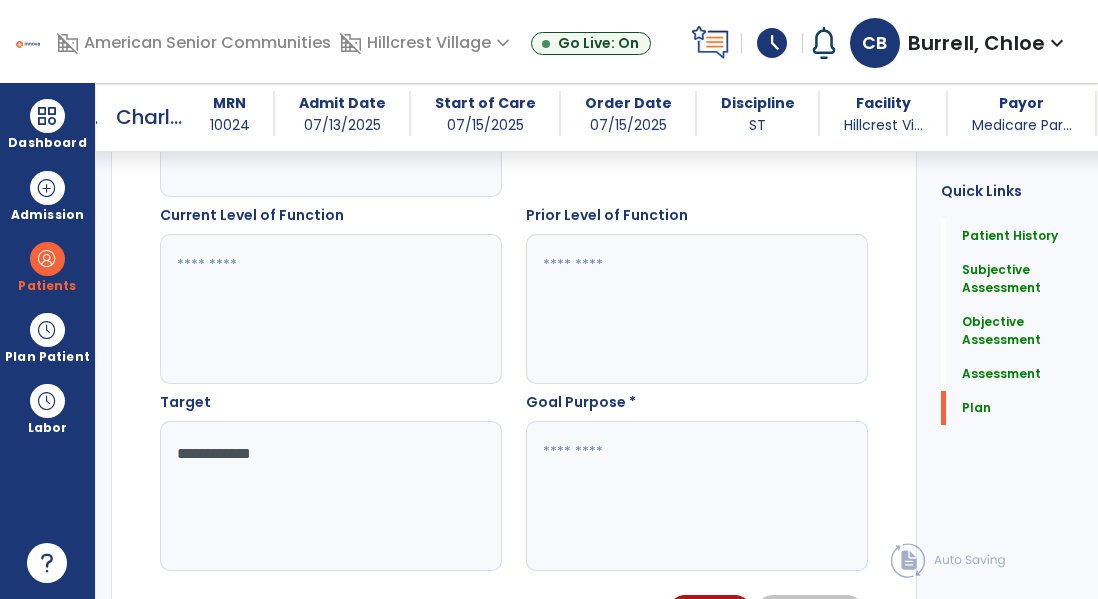 drag, startPoint x: 281, startPoint y: 207, endPoint x: 431, endPoint y: 246, distance: 154.98709 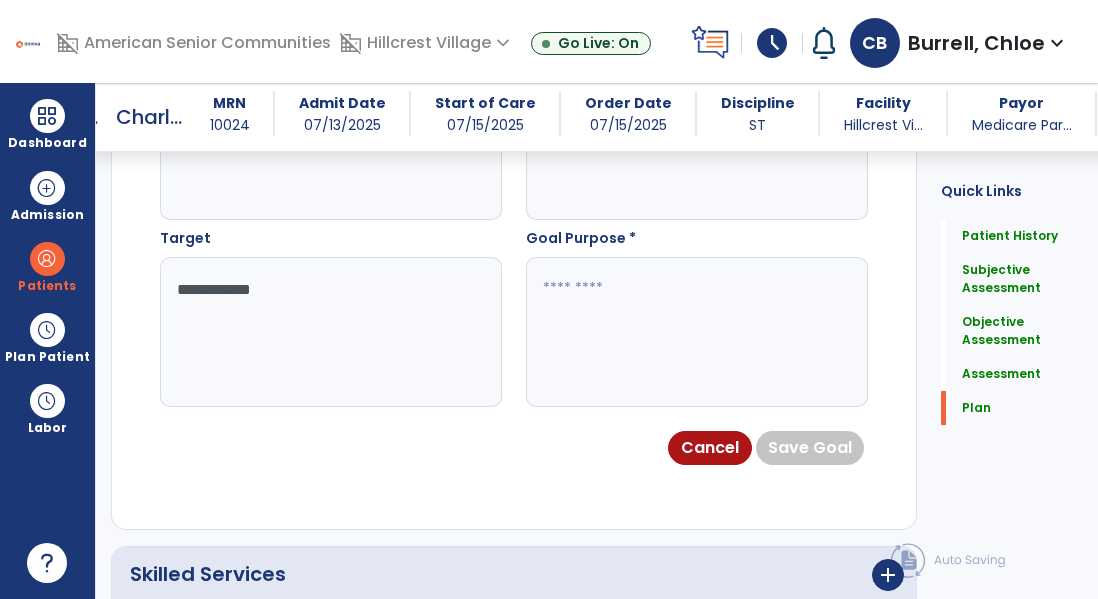 scroll, scrollTop: 6409, scrollLeft: 0, axis: vertical 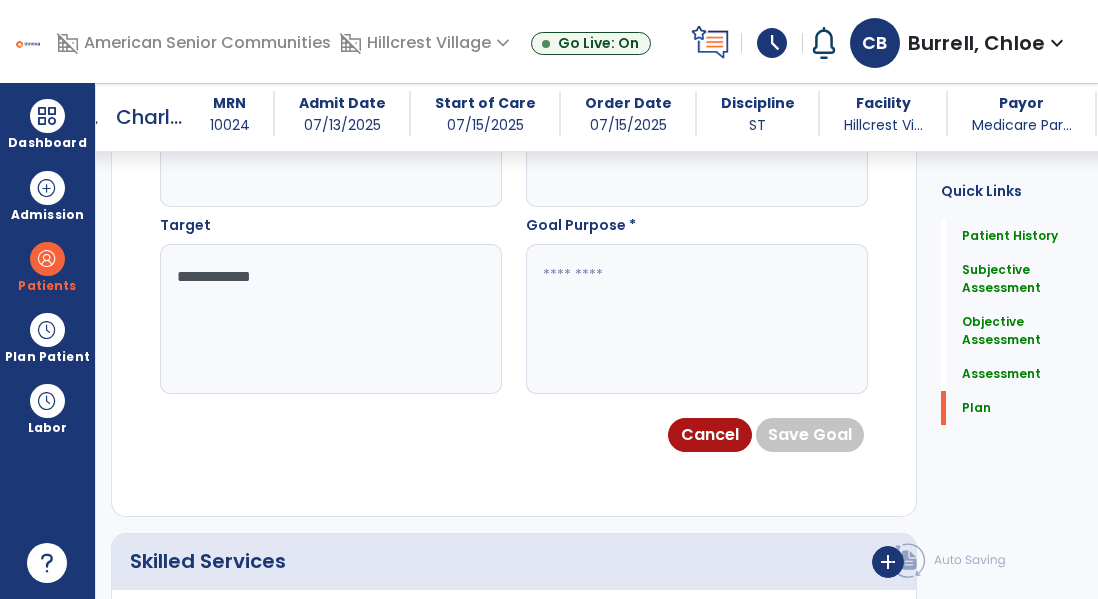 type on "**********" 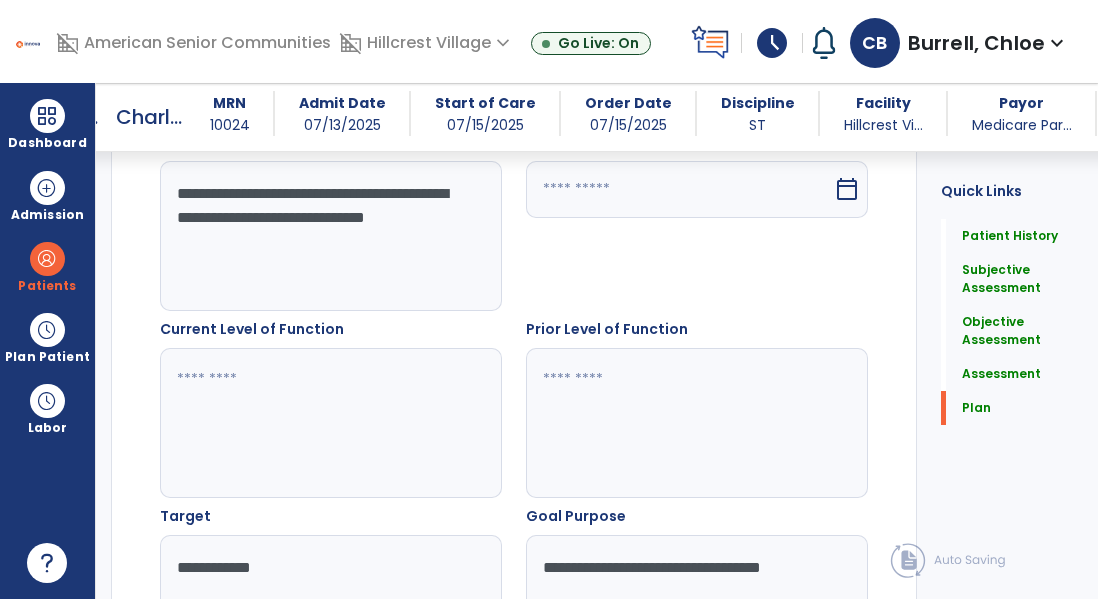 scroll, scrollTop: 6098, scrollLeft: 0, axis: vertical 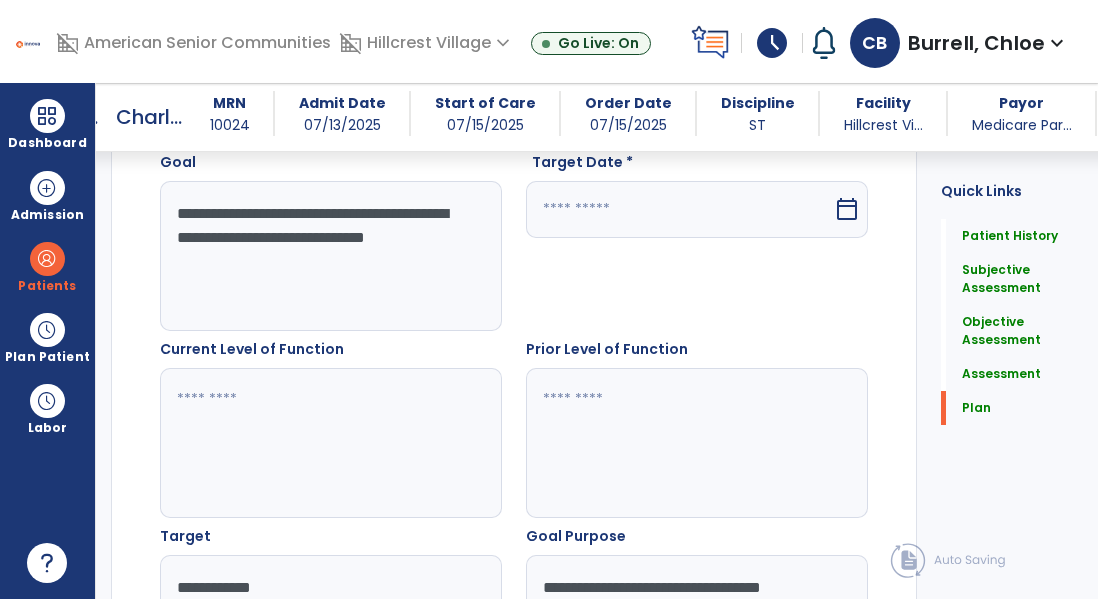 type on "**********" 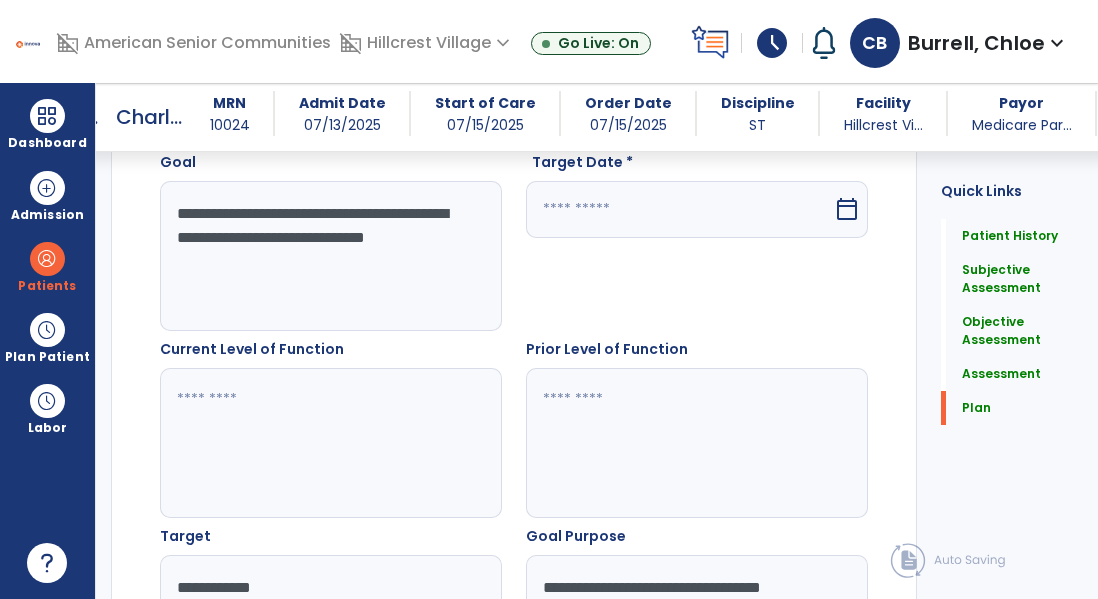 click at bounding box center (679, 209) 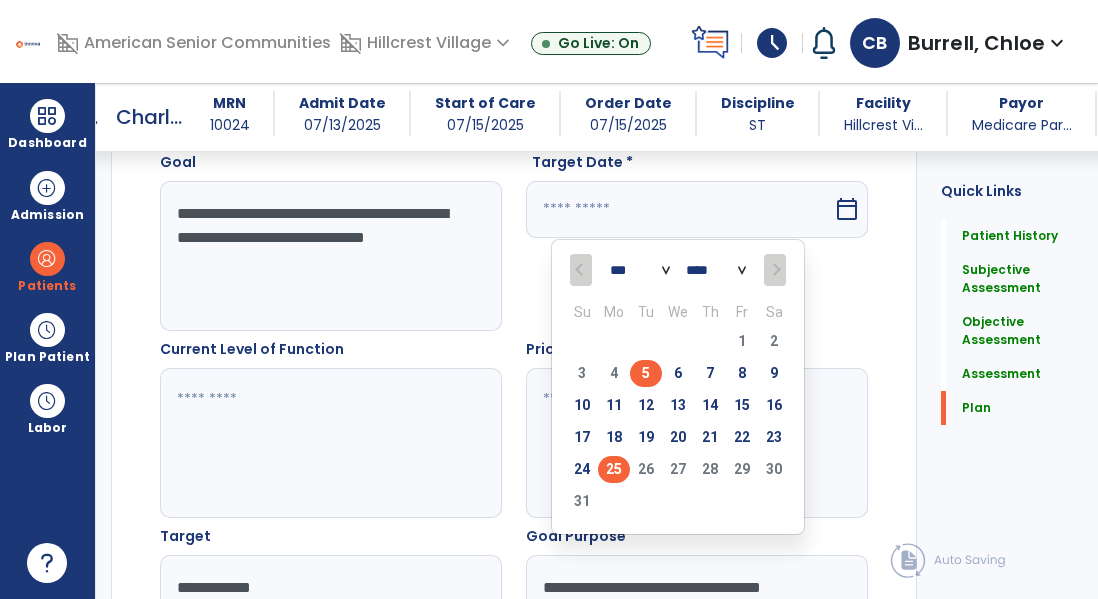 click on "25" at bounding box center (614, 469) 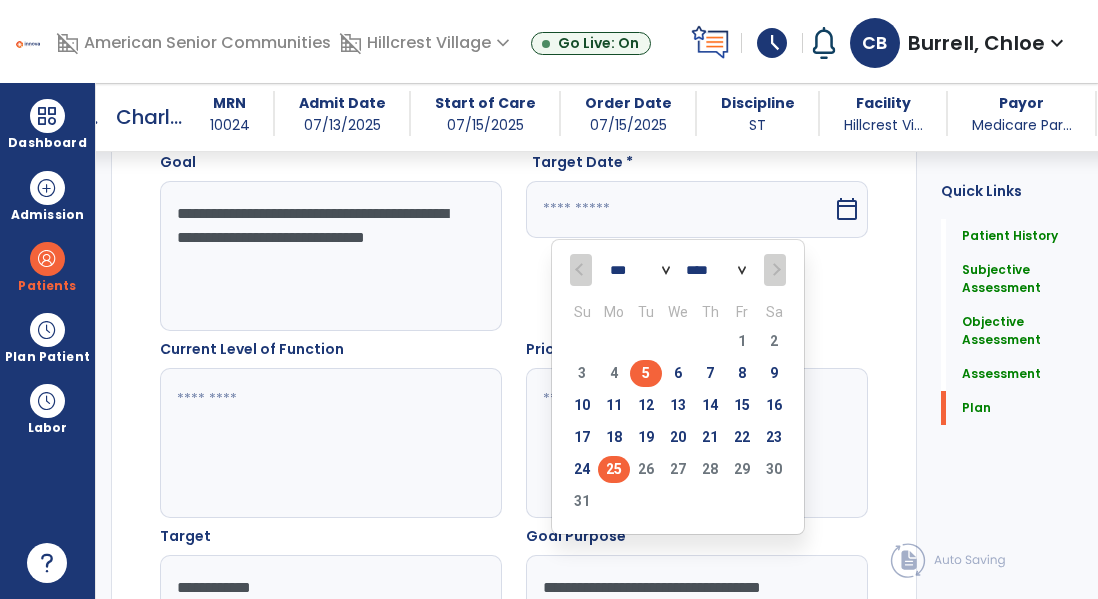 type on "*********" 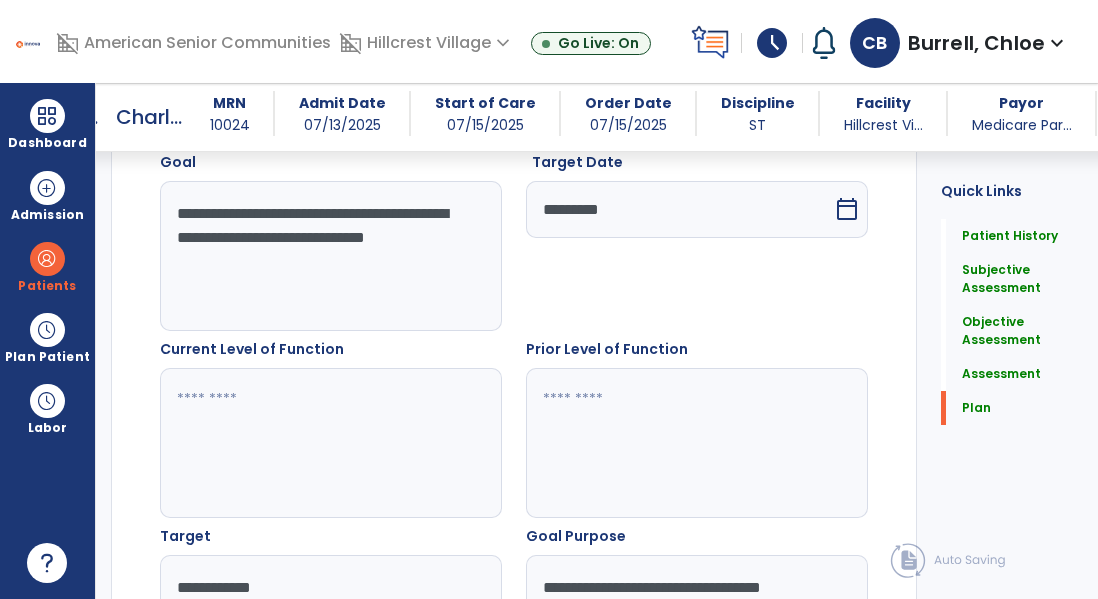 click on "Target Date  *********  calendar_today" 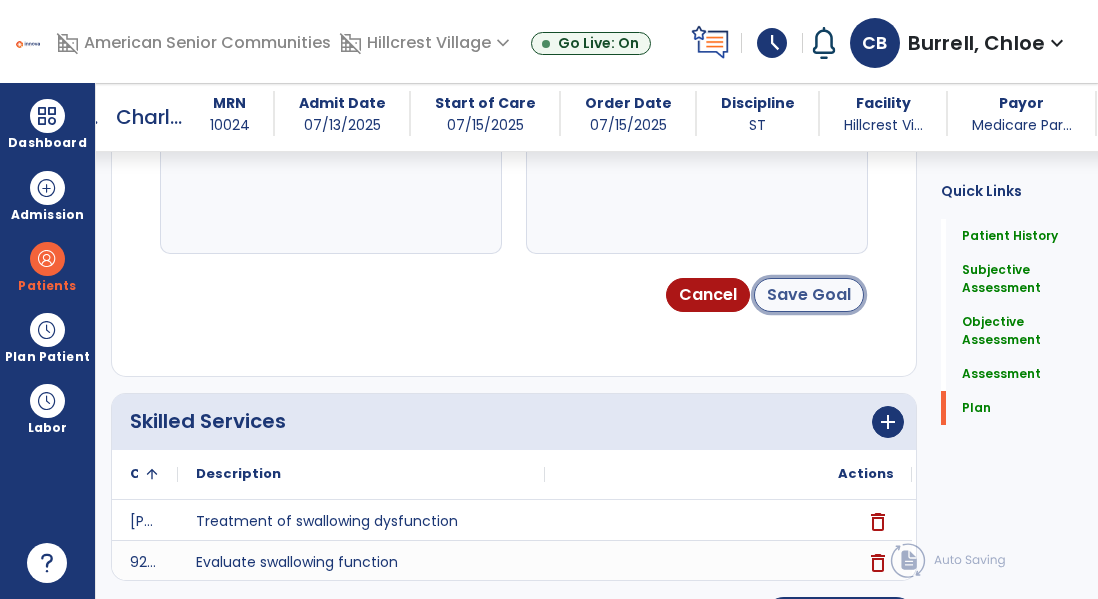 click on "Save Goal" 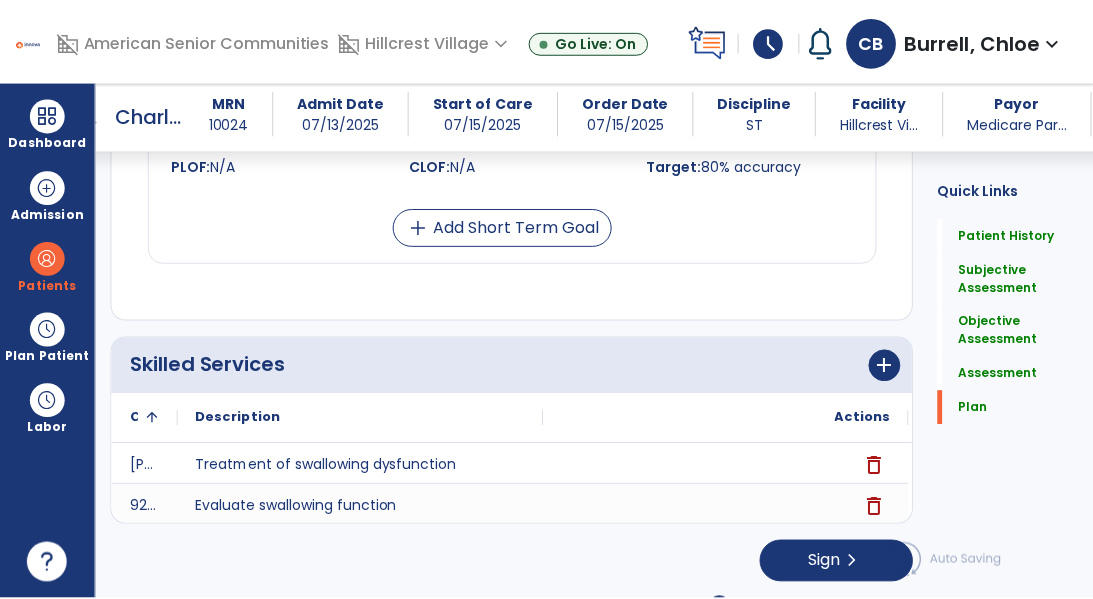 scroll, scrollTop: 6763, scrollLeft: 0, axis: vertical 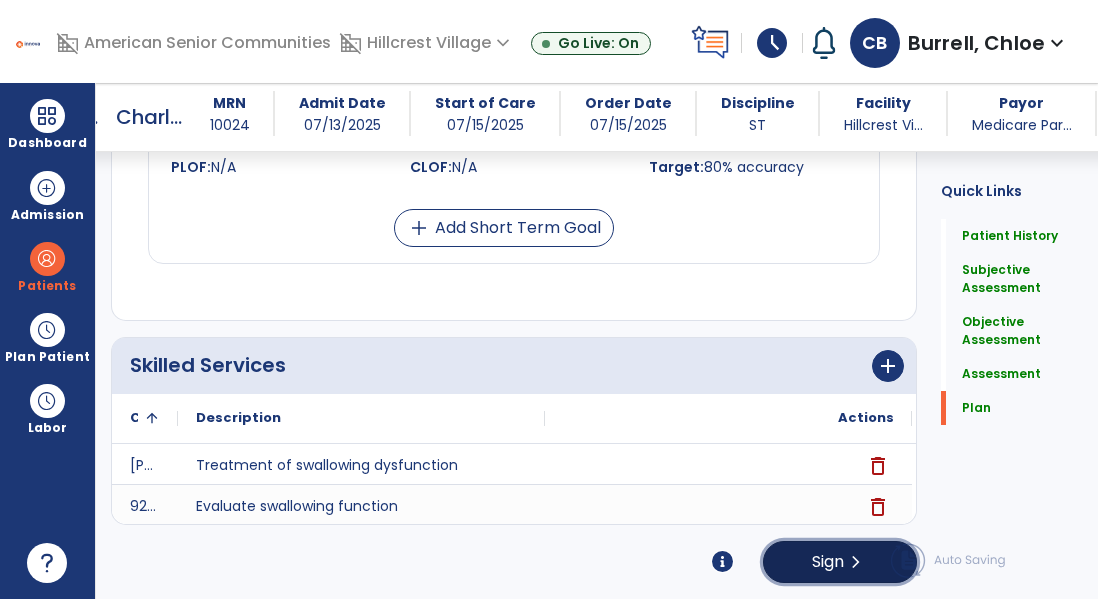 click on "Sign  chevron_right" 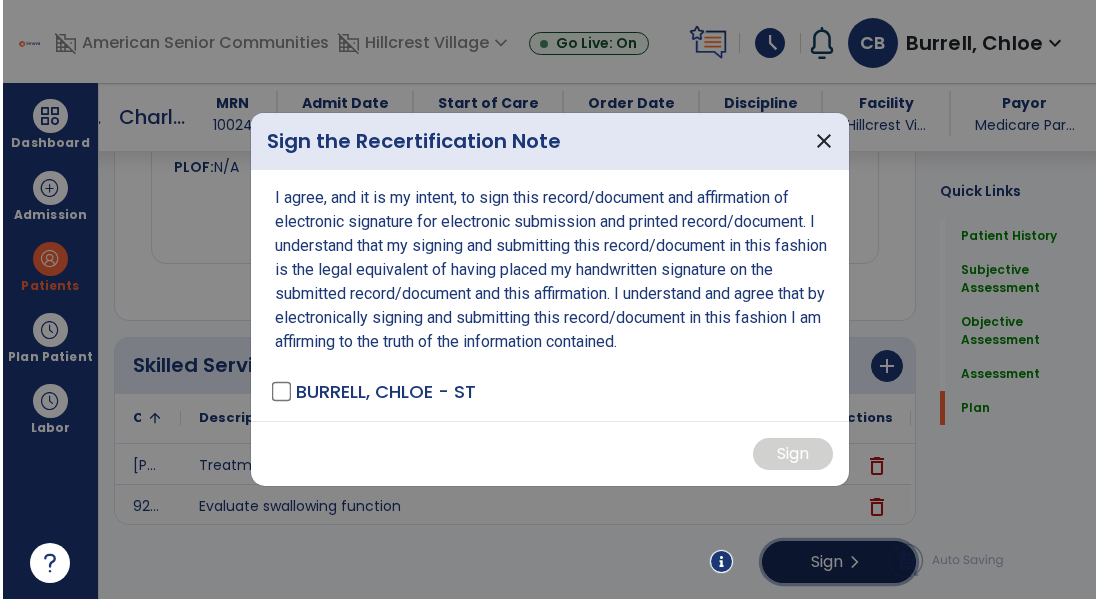 scroll, scrollTop: 6763, scrollLeft: 0, axis: vertical 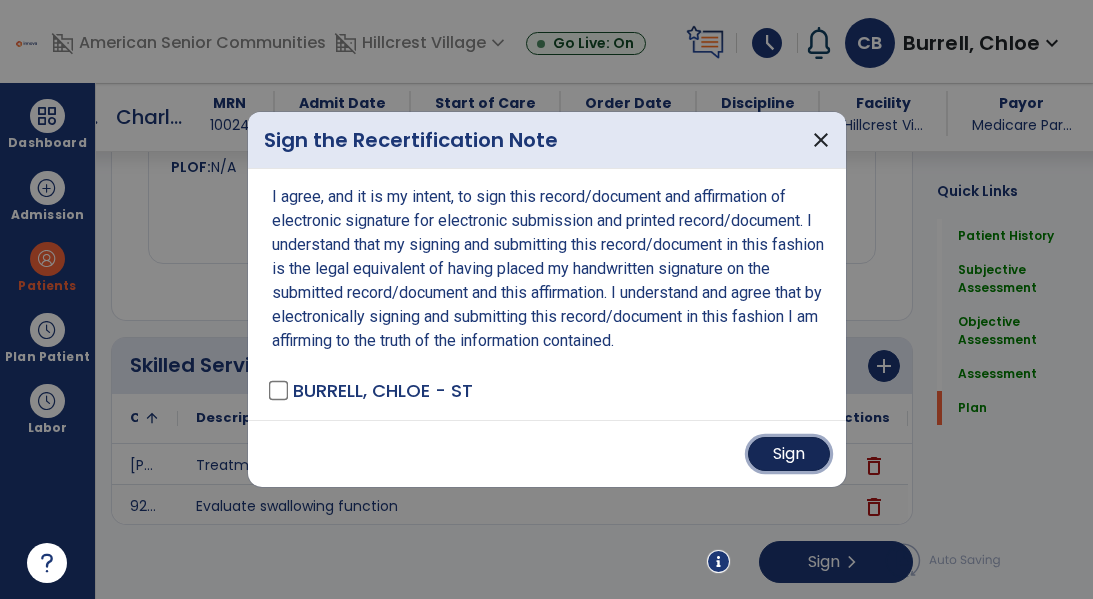 click on "Sign" at bounding box center (789, 454) 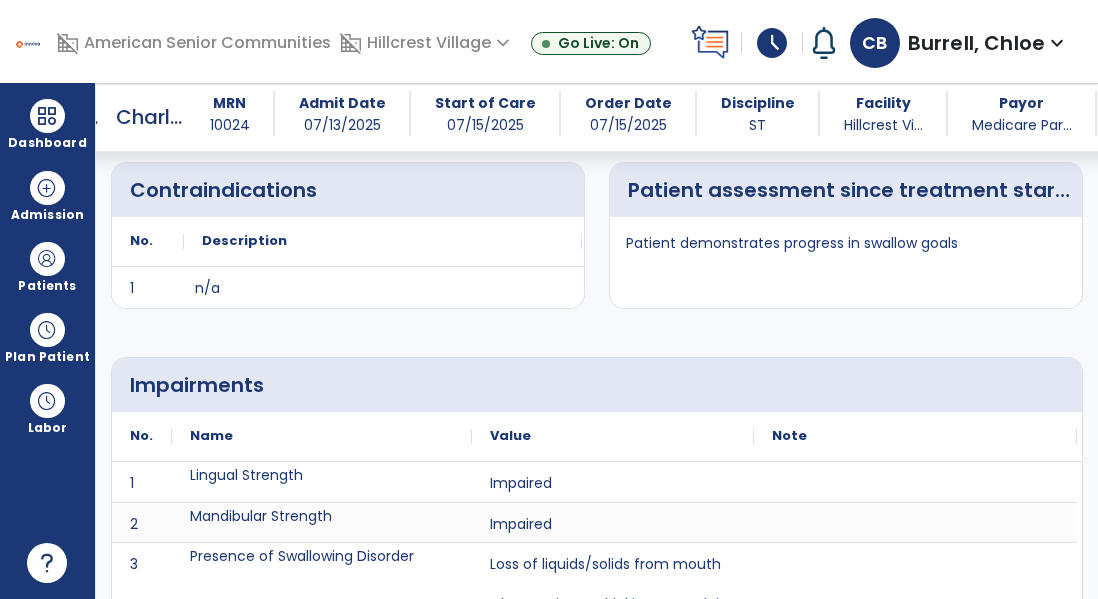 scroll, scrollTop: 0, scrollLeft: 0, axis: both 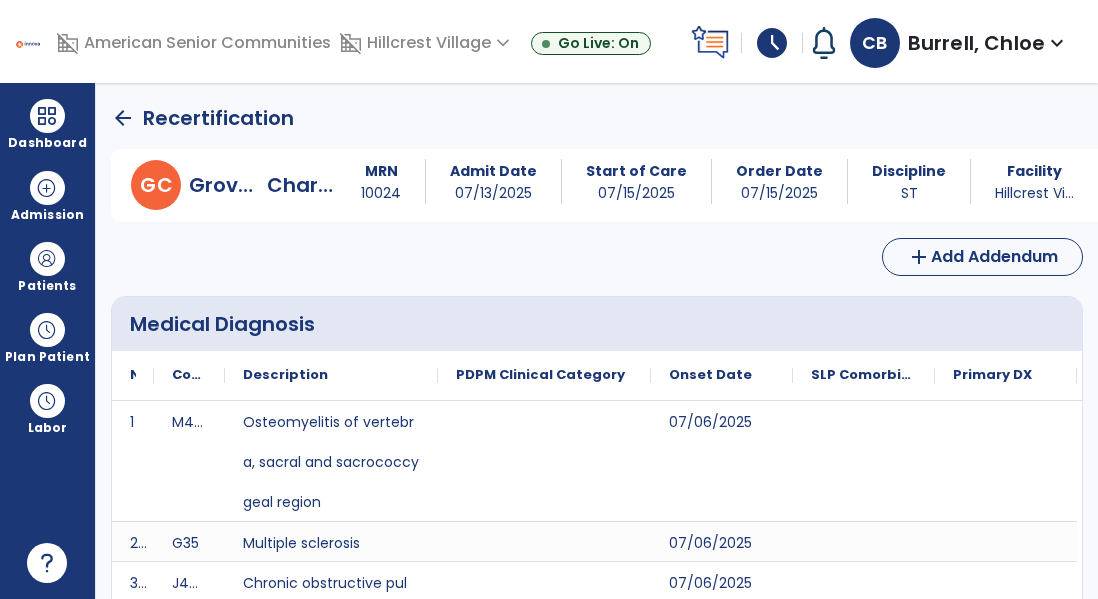 click on "arrow_back" 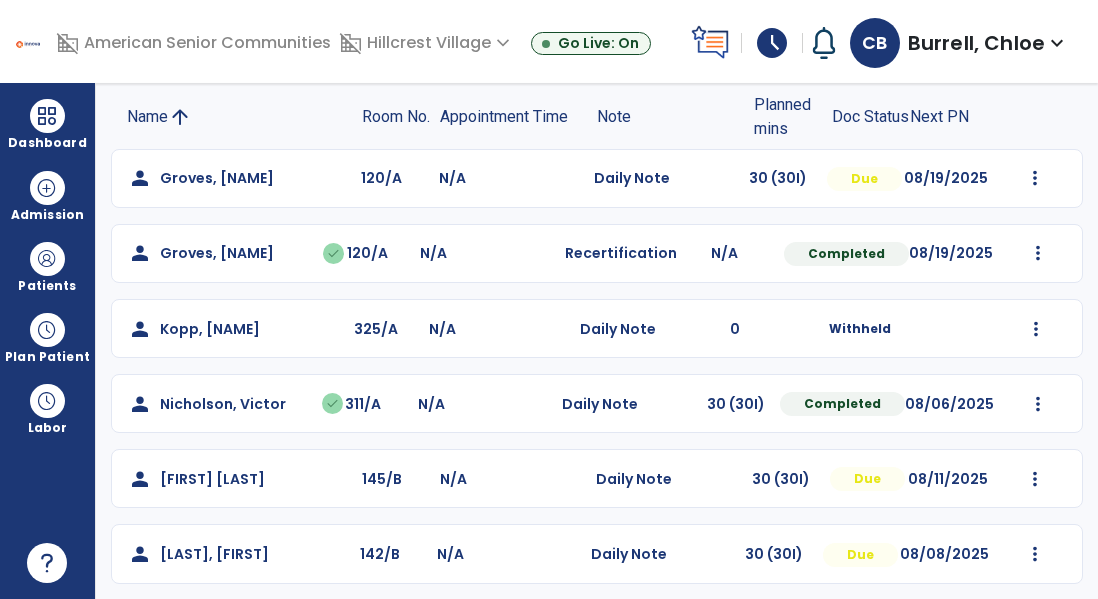 scroll, scrollTop: 146, scrollLeft: 0, axis: vertical 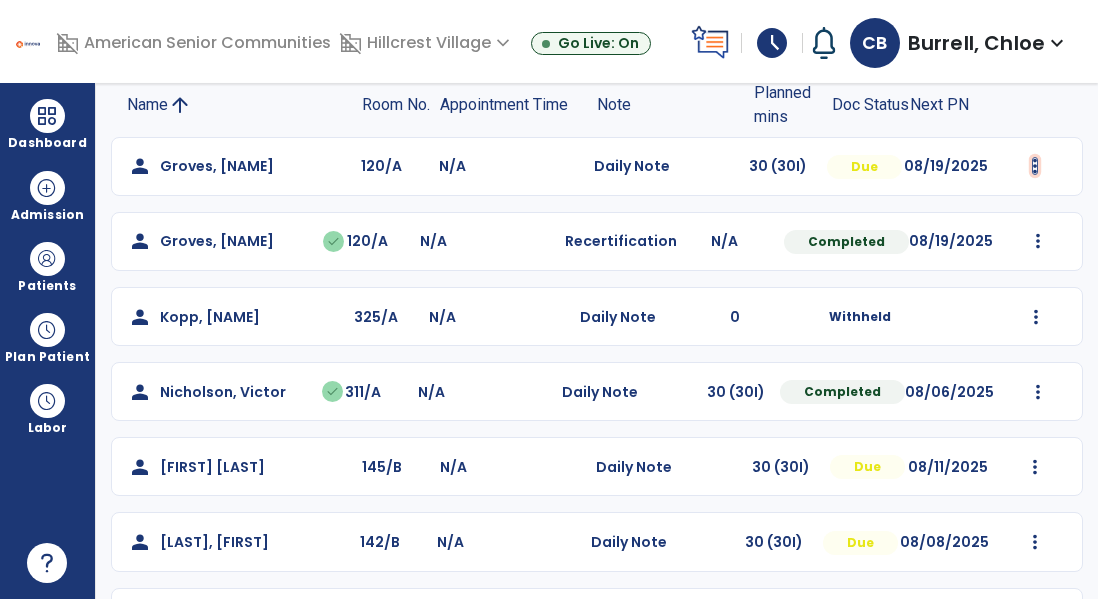 click at bounding box center (1035, 166) 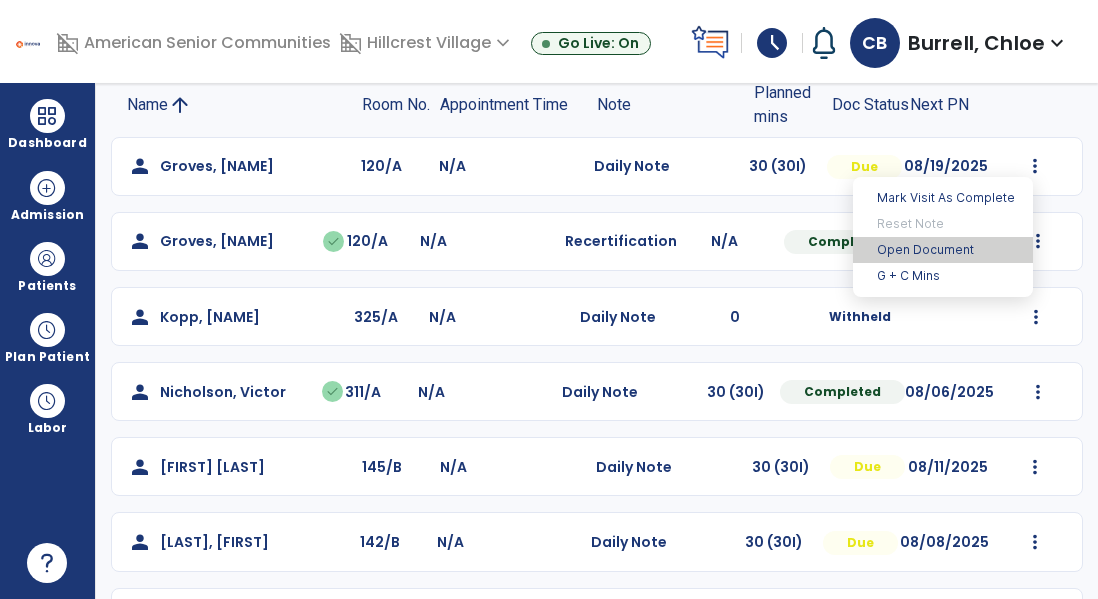 click on "Open Document" at bounding box center [943, 250] 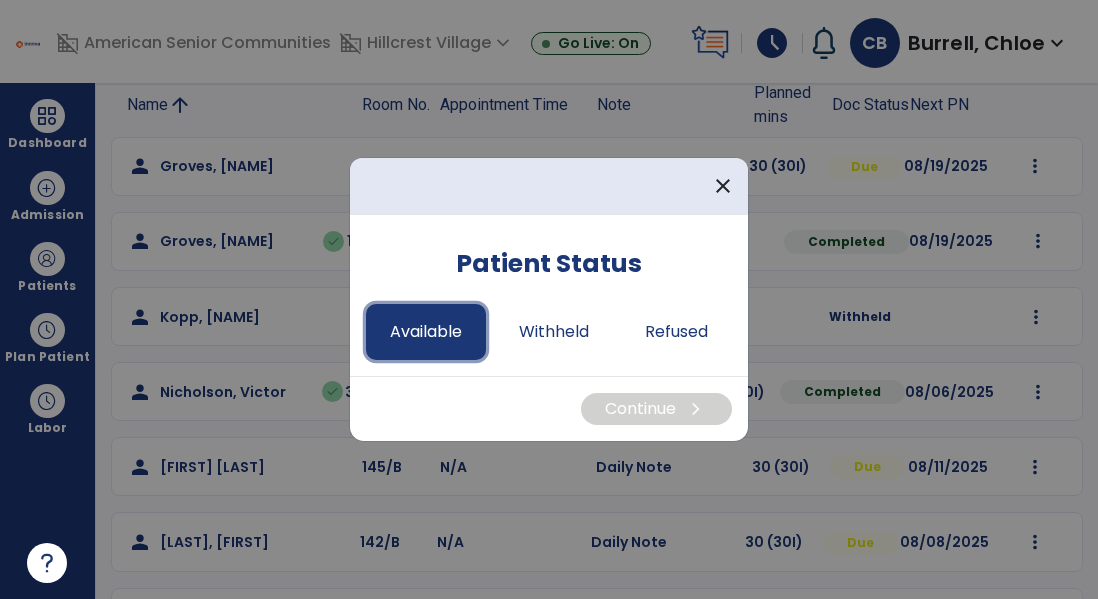click on "Available" at bounding box center (426, 332) 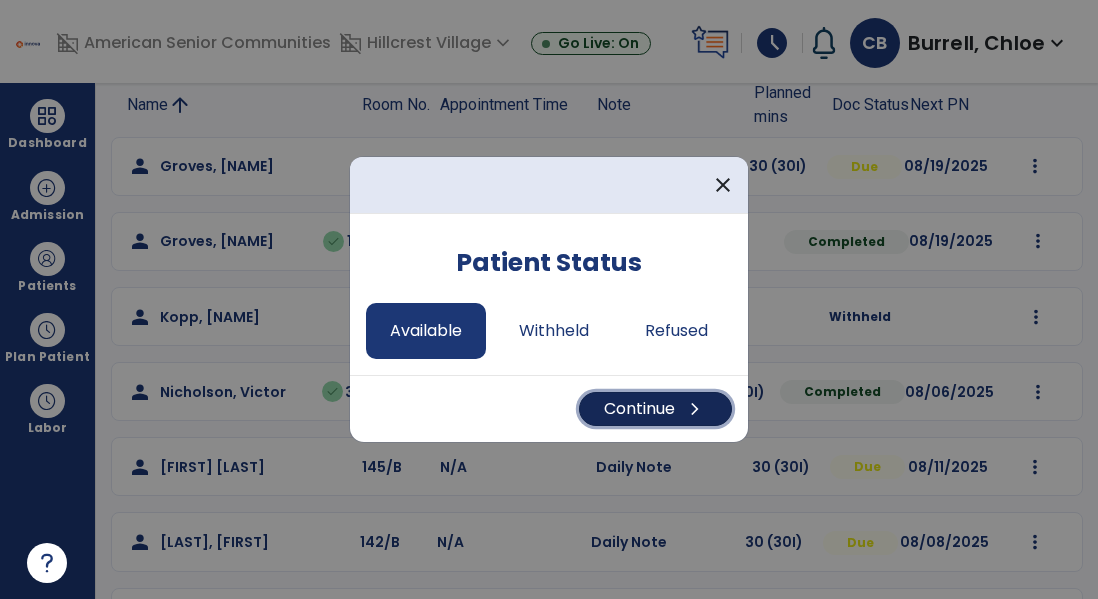 click on "chevron_right" at bounding box center [695, 409] 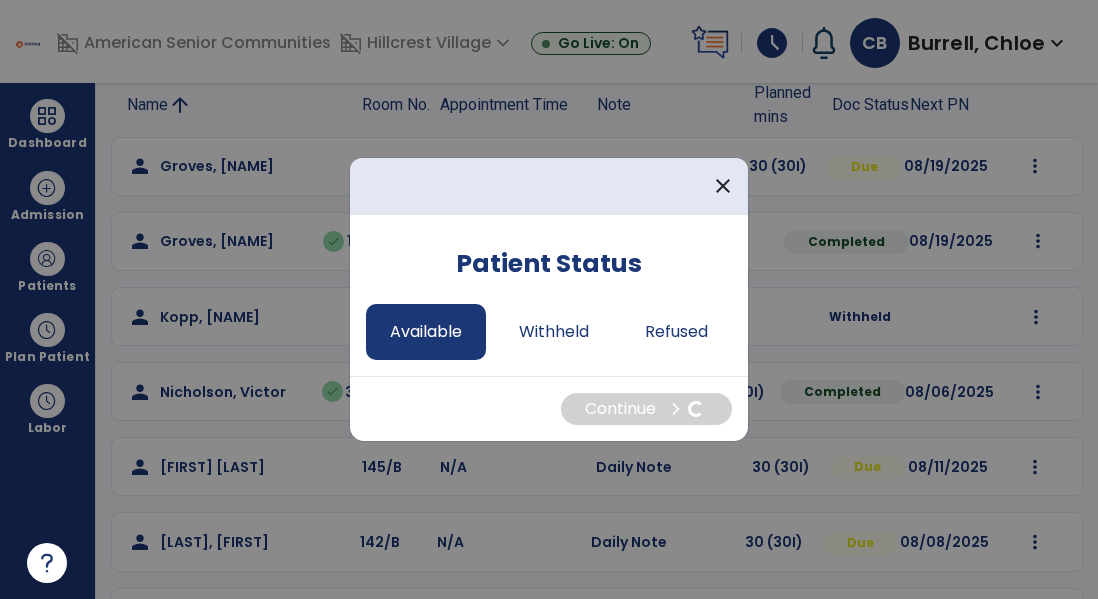 select on "*" 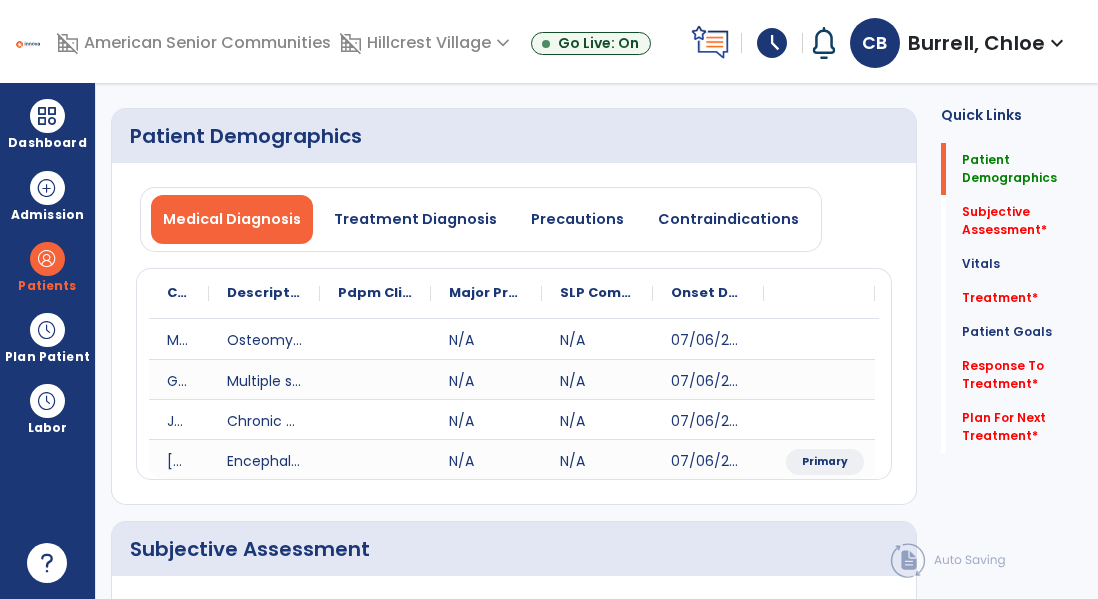 click on "Subjective Assessment   *  Subjective Assessment   *" 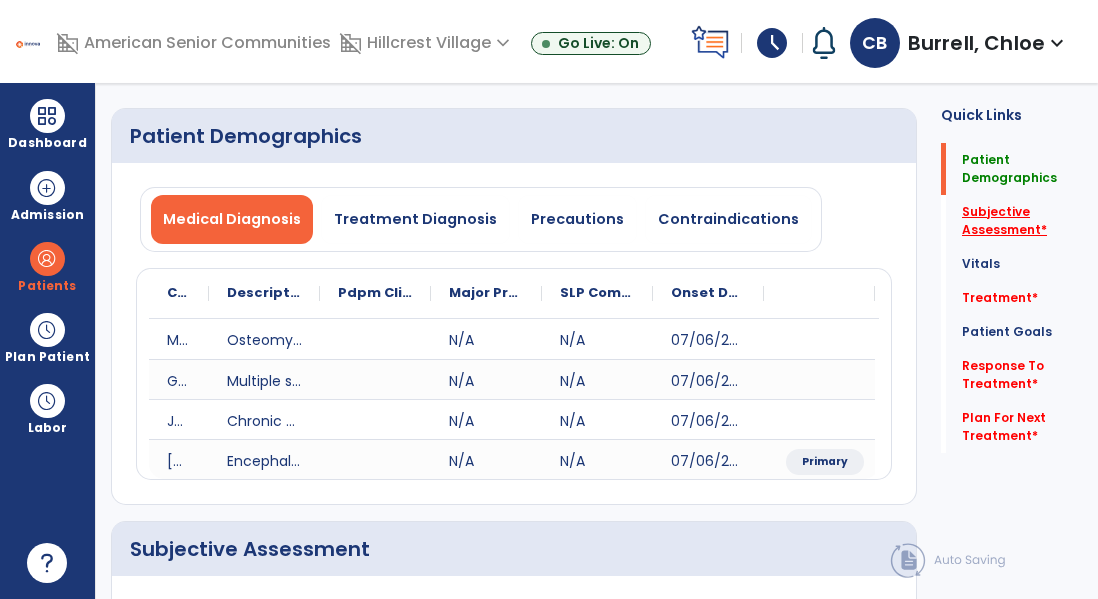 click on "Subjective Assessment   *" 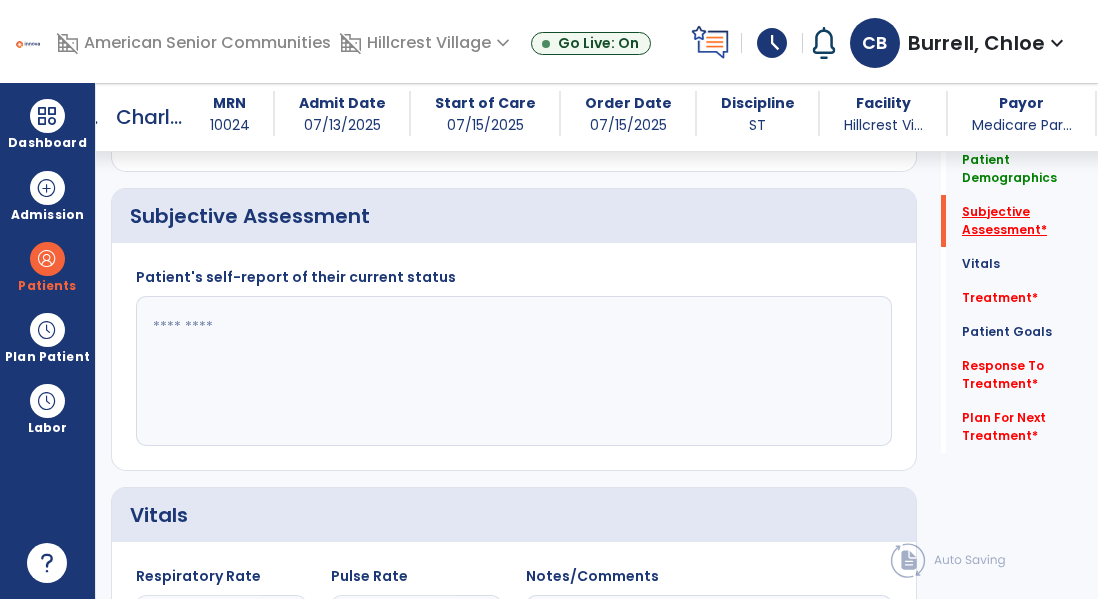 scroll, scrollTop: 467, scrollLeft: 0, axis: vertical 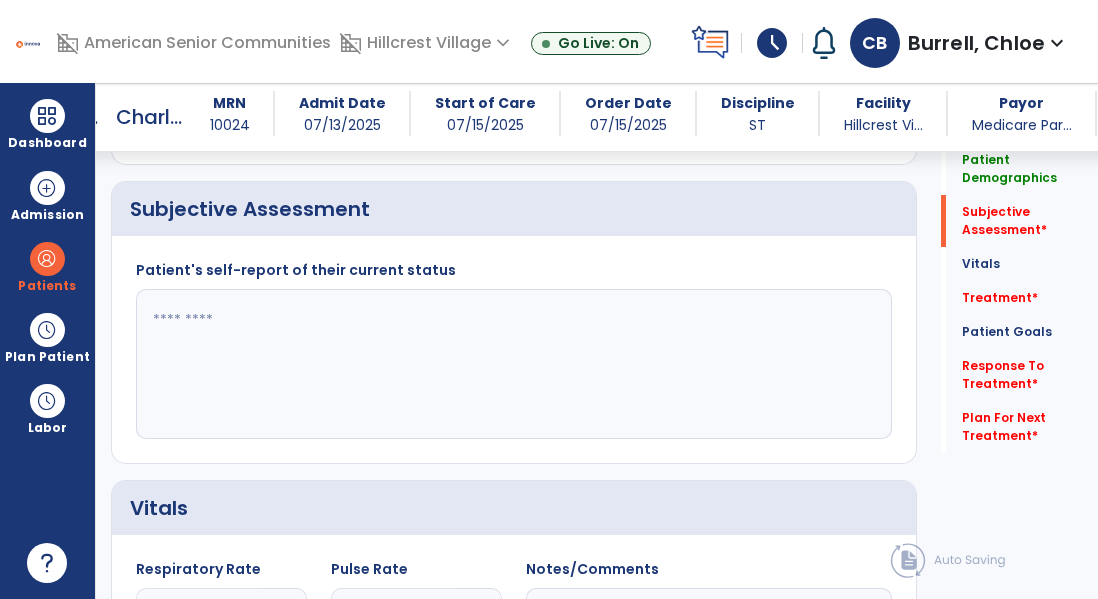 click 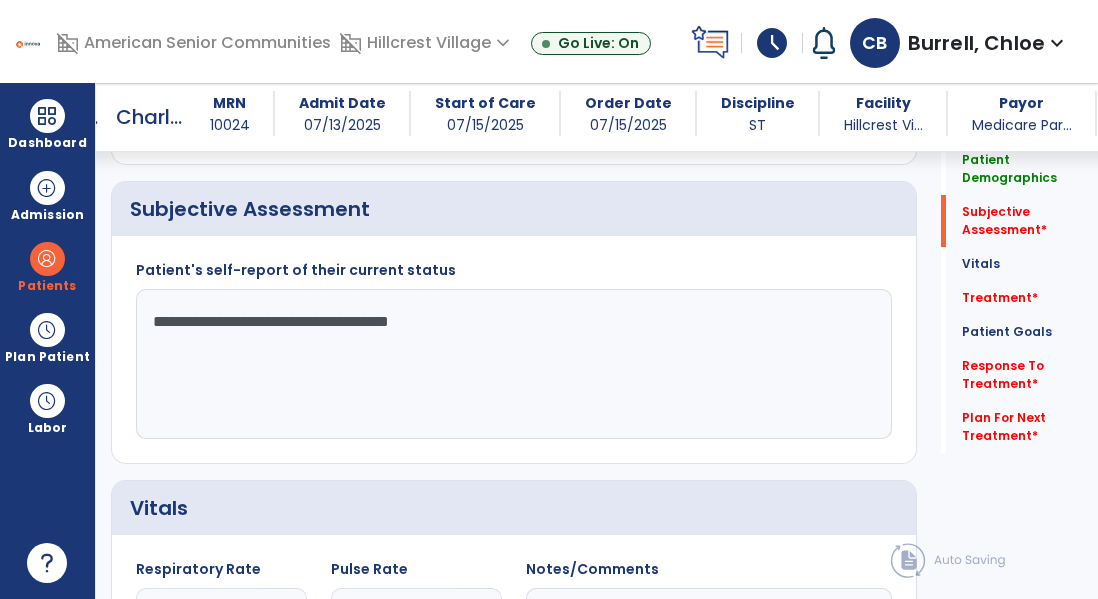 scroll, scrollTop: 500, scrollLeft: 0, axis: vertical 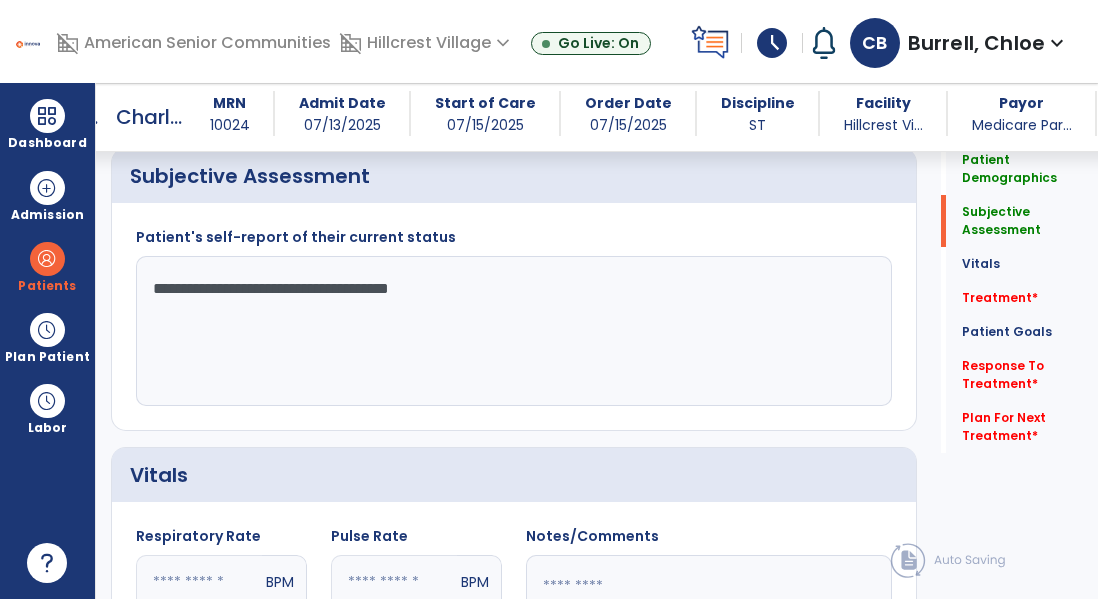 click on "**********" 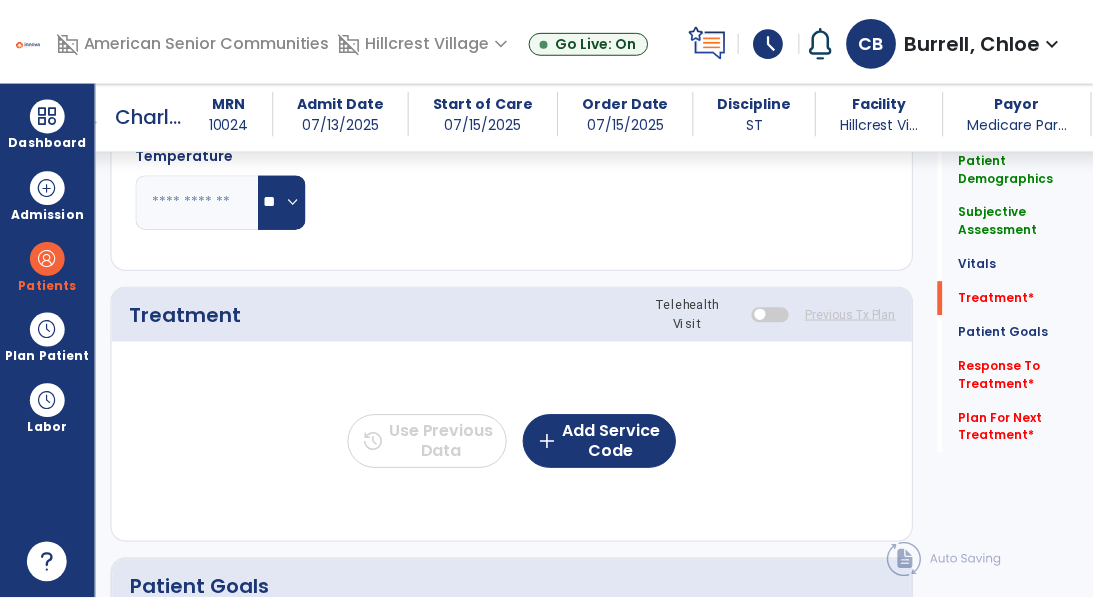 scroll, scrollTop: 1090, scrollLeft: 0, axis: vertical 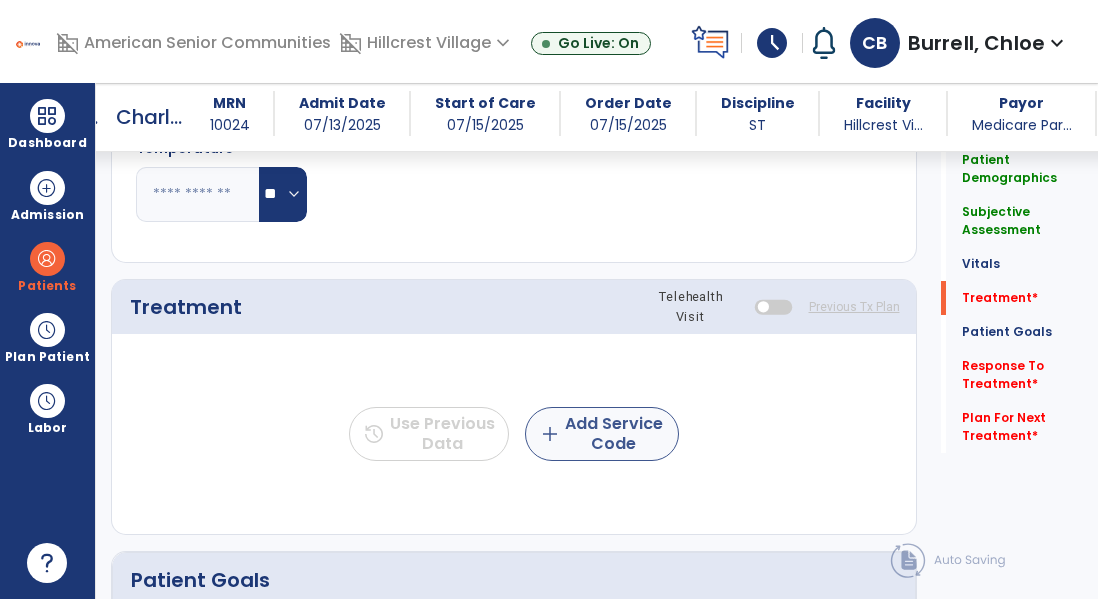 type on "**********" 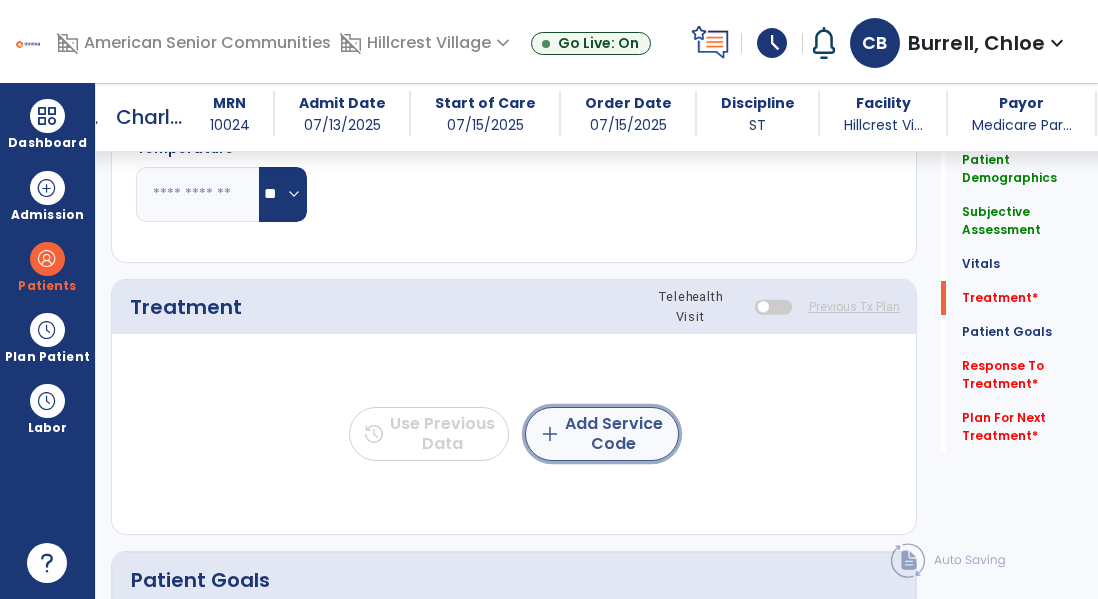 click on "add  Add Service Code" 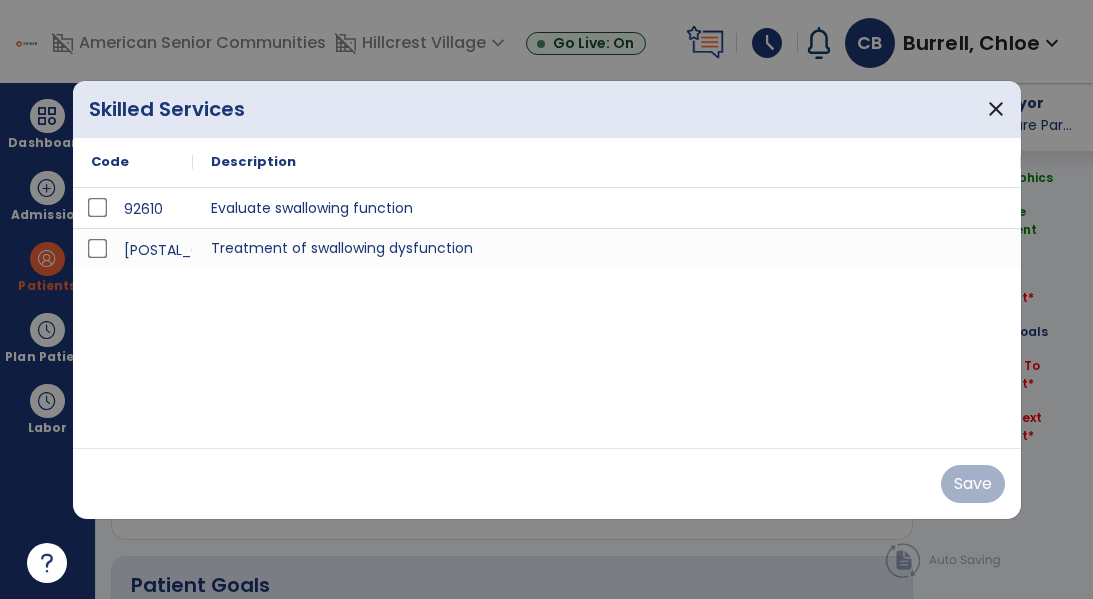 scroll, scrollTop: 1090, scrollLeft: 0, axis: vertical 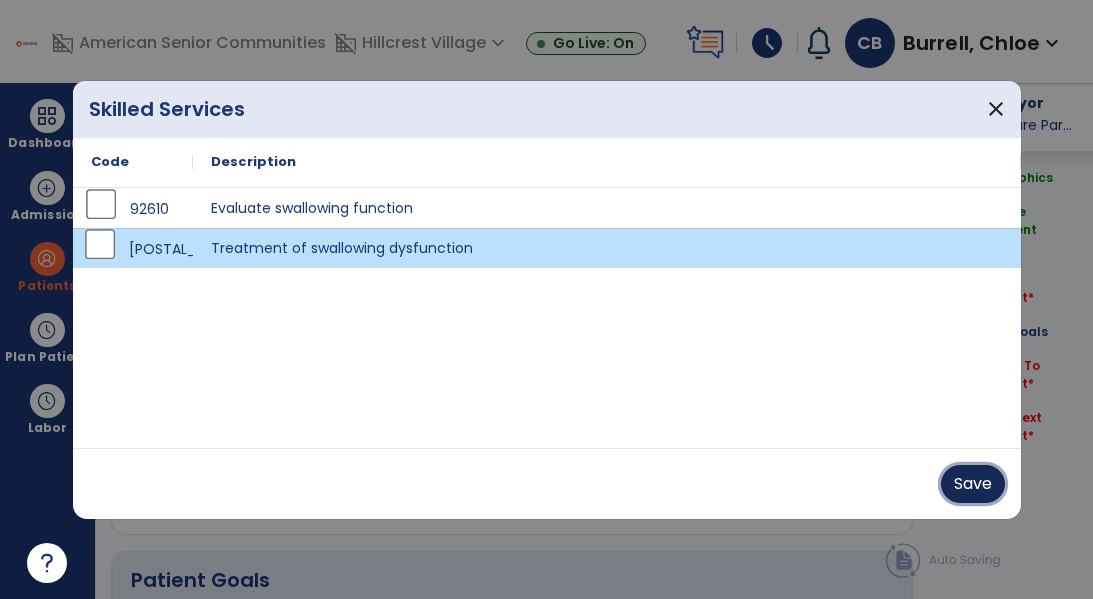 click on "Save" at bounding box center (973, 484) 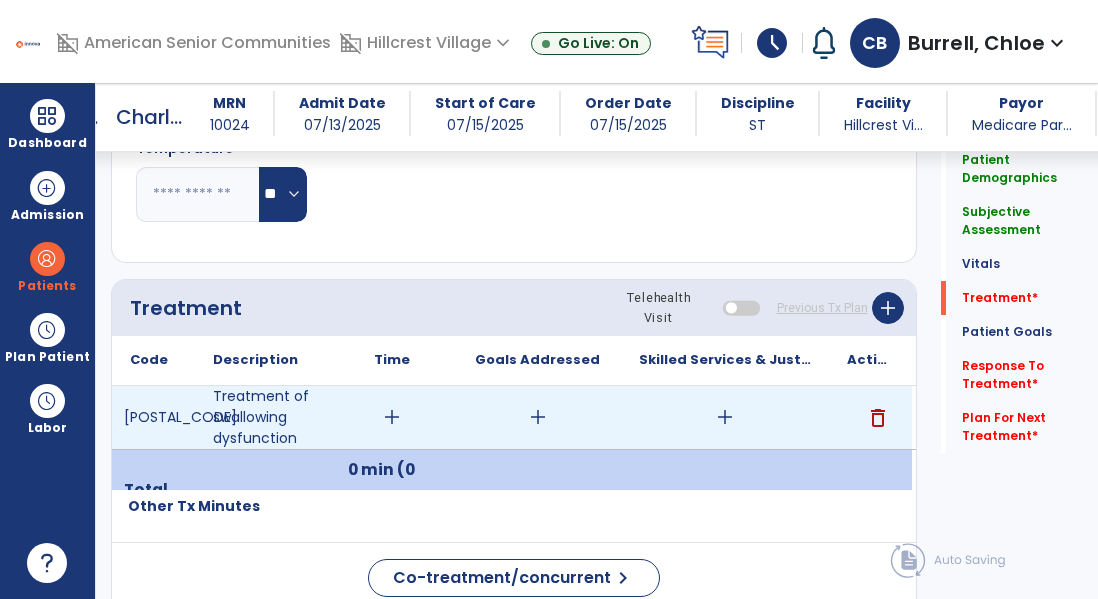 click on "add" at bounding box center (392, 417) 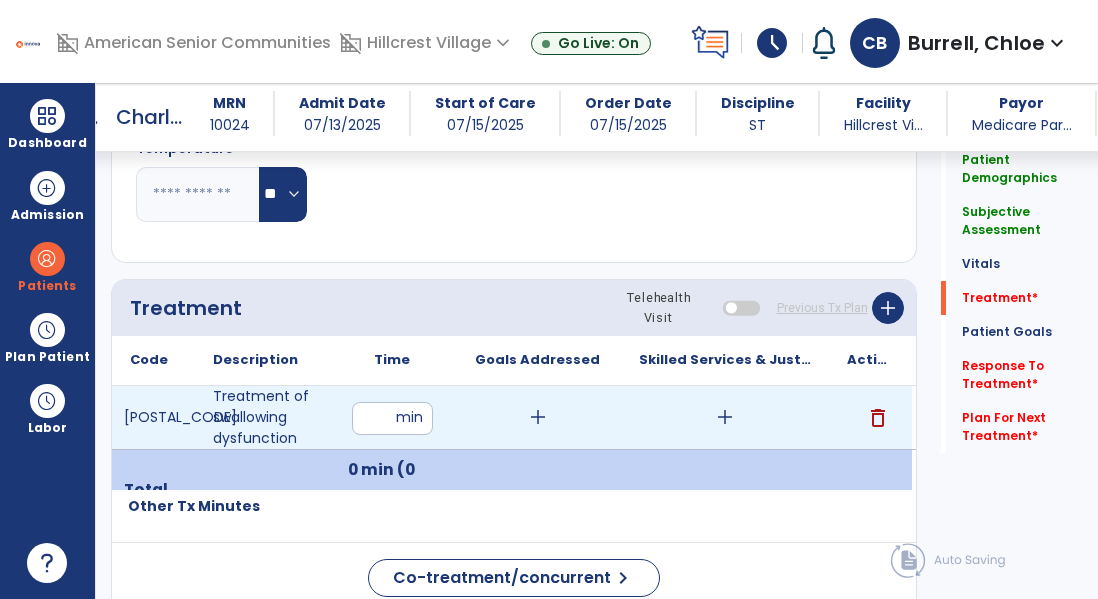 type on "**" 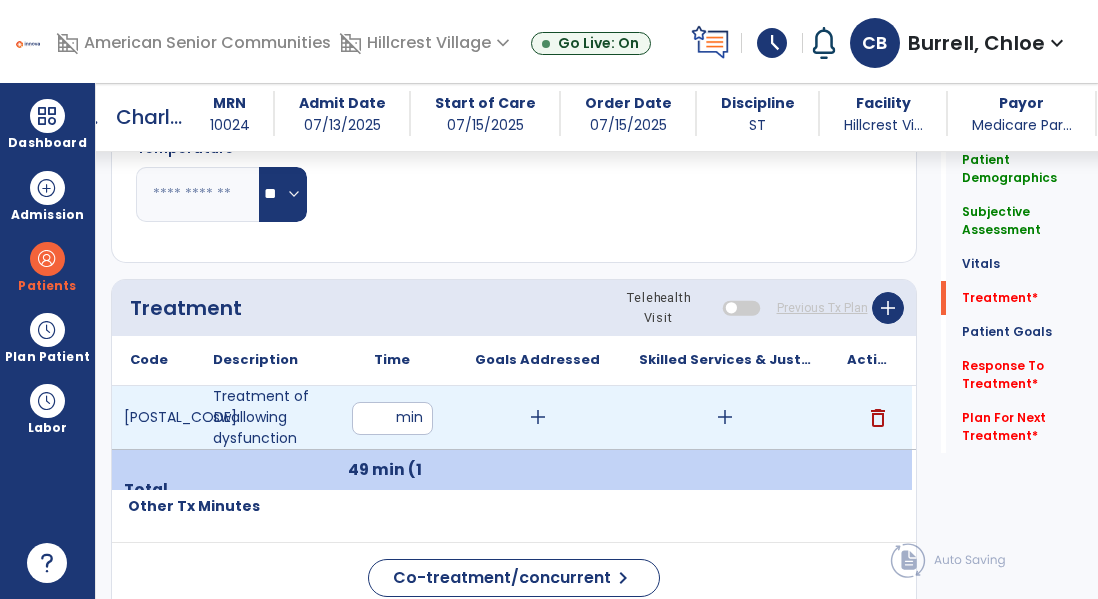 click on "add" at bounding box center (538, 417) 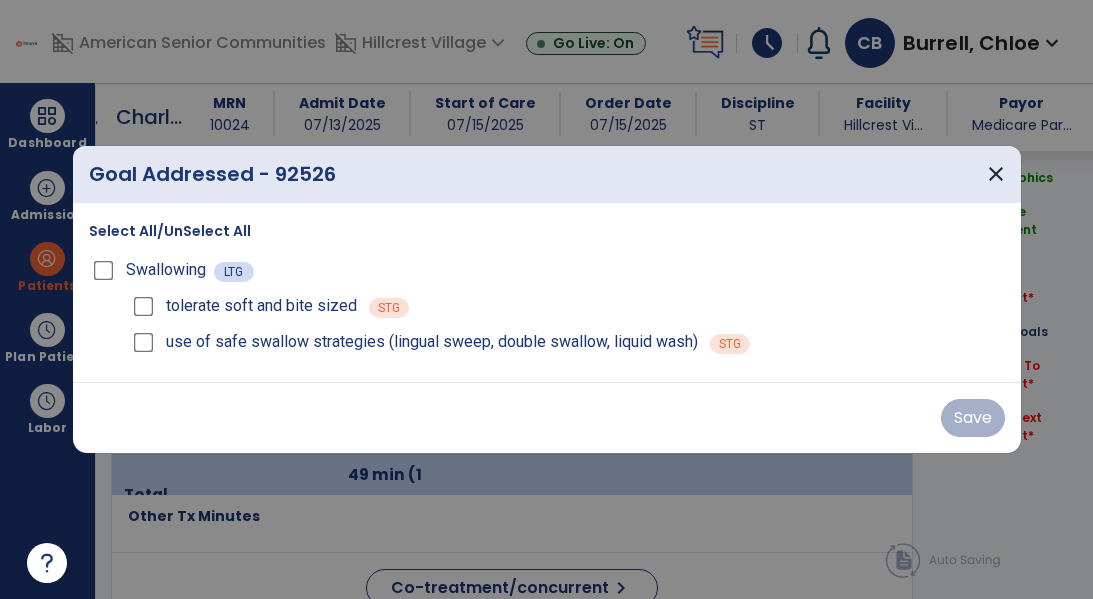 scroll, scrollTop: 1090, scrollLeft: 0, axis: vertical 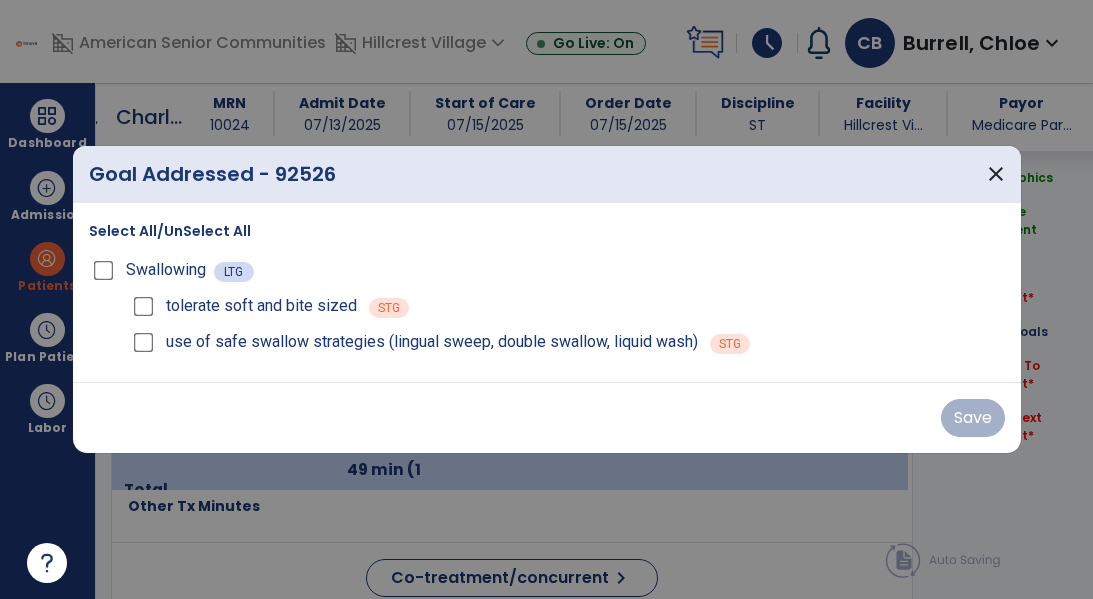 click on "tolerate soft and bite sized" at bounding box center (243, 306) 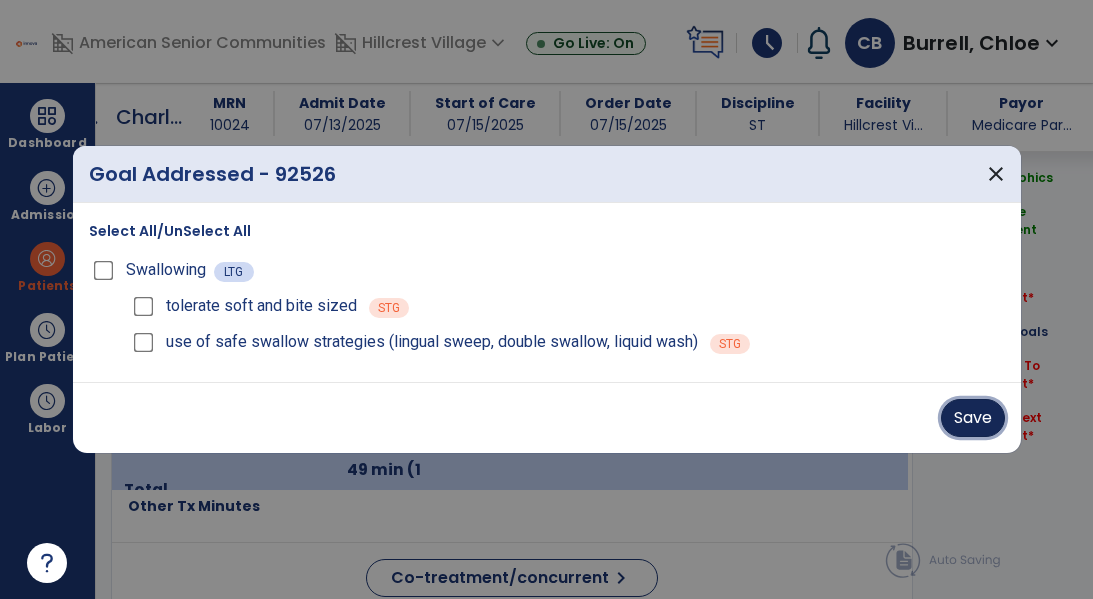 click on "Save" at bounding box center (973, 418) 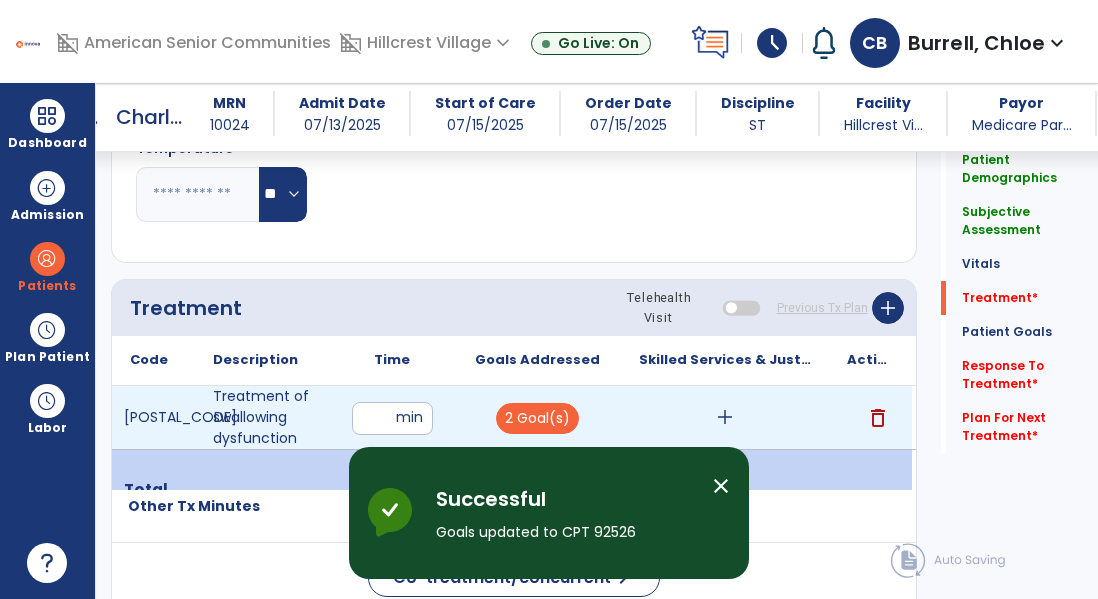 click on "add" at bounding box center (725, 417) 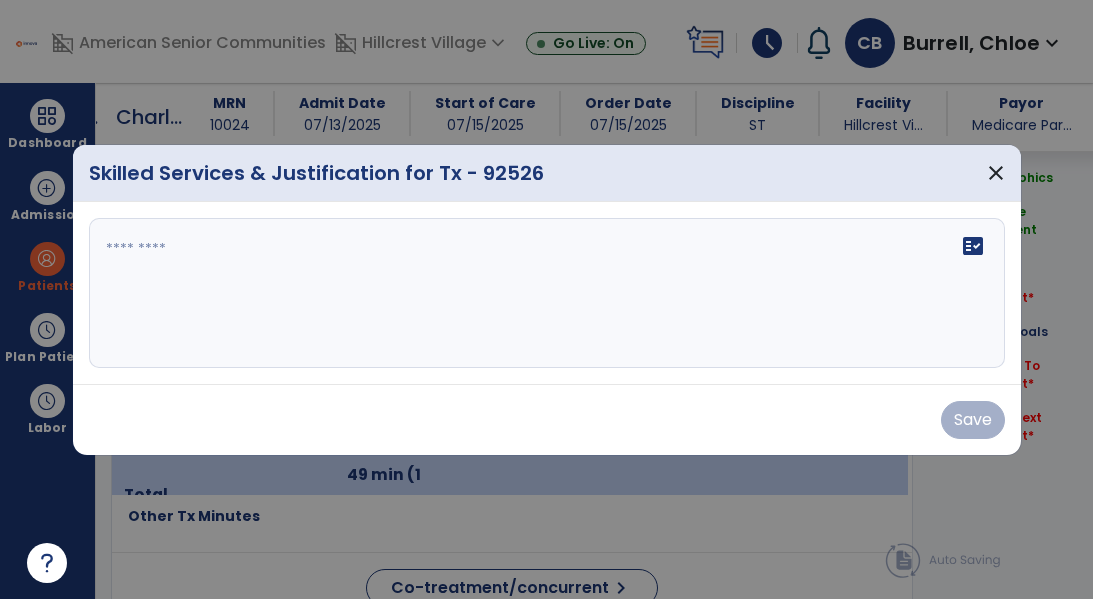 scroll, scrollTop: 1090, scrollLeft: 0, axis: vertical 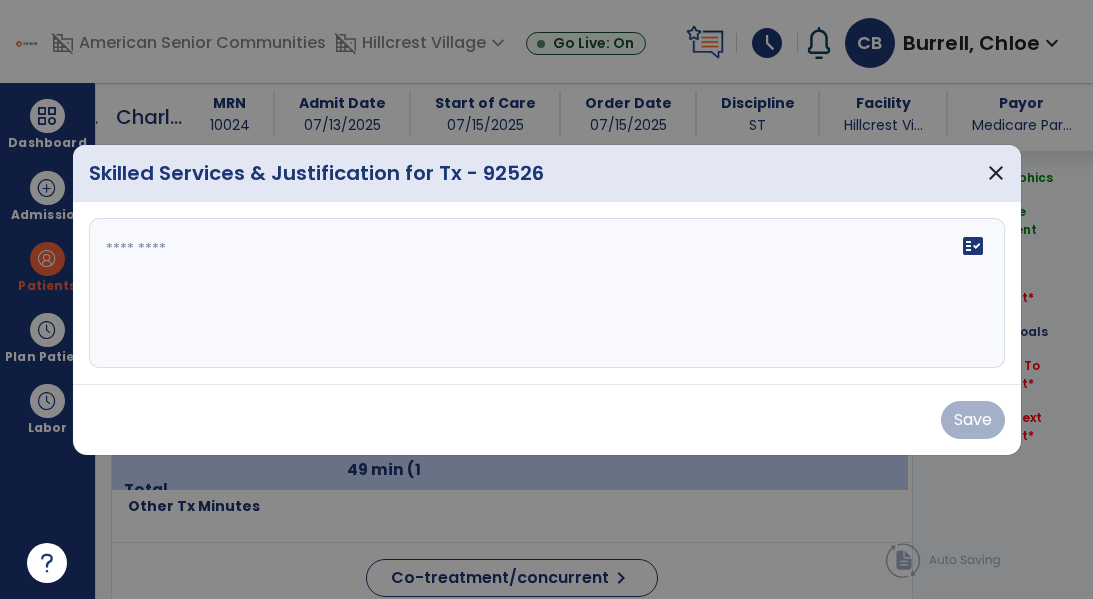 click on "fact_check" at bounding box center (547, 293) 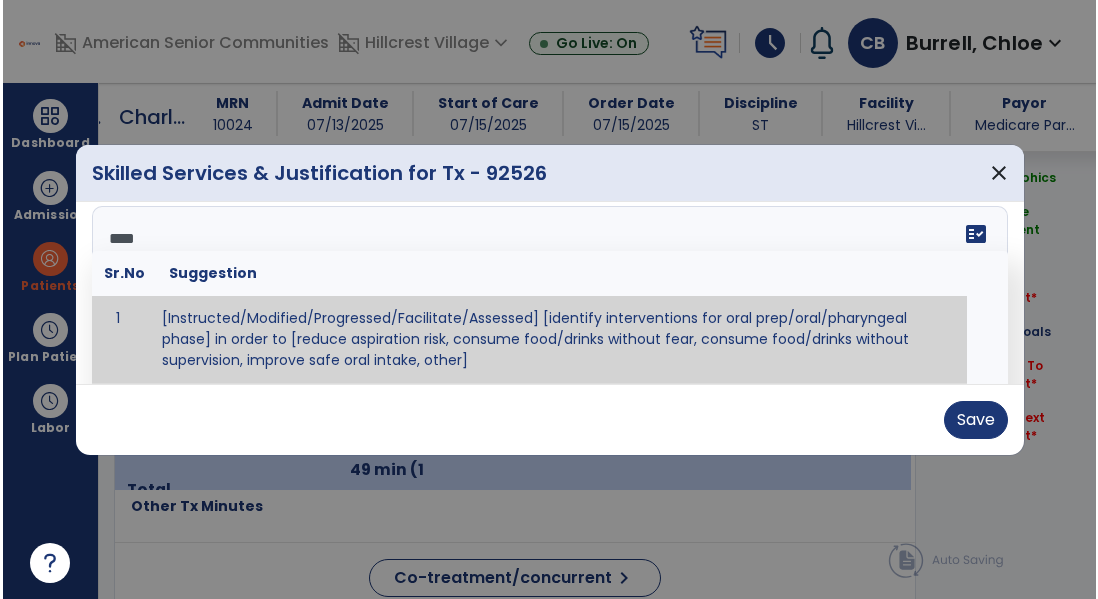 scroll, scrollTop: 0, scrollLeft: 0, axis: both 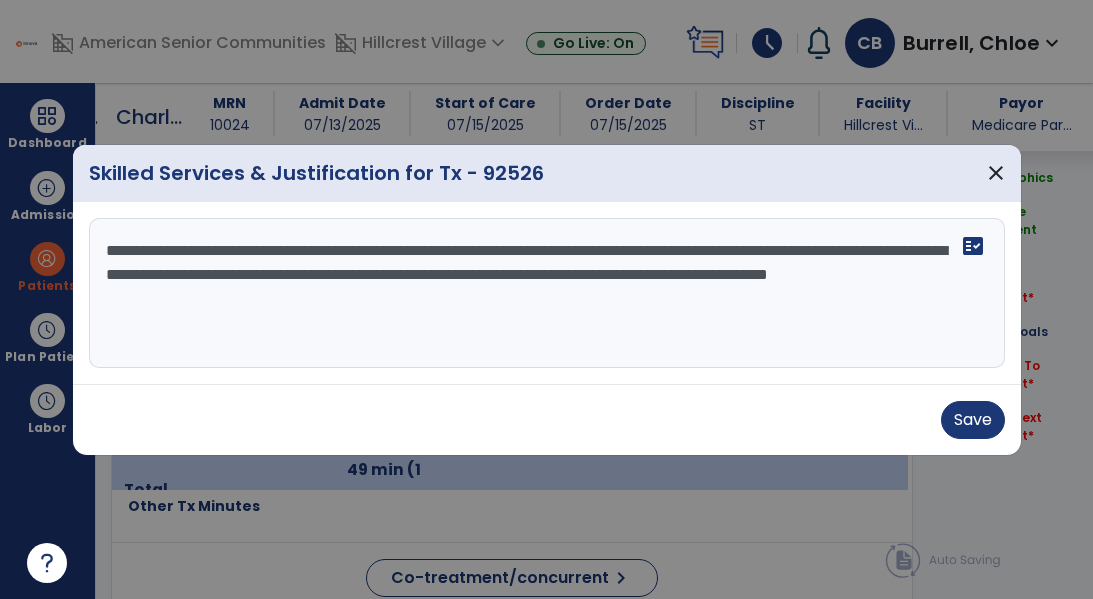 click on "**********" at bounding box center [547, 293] 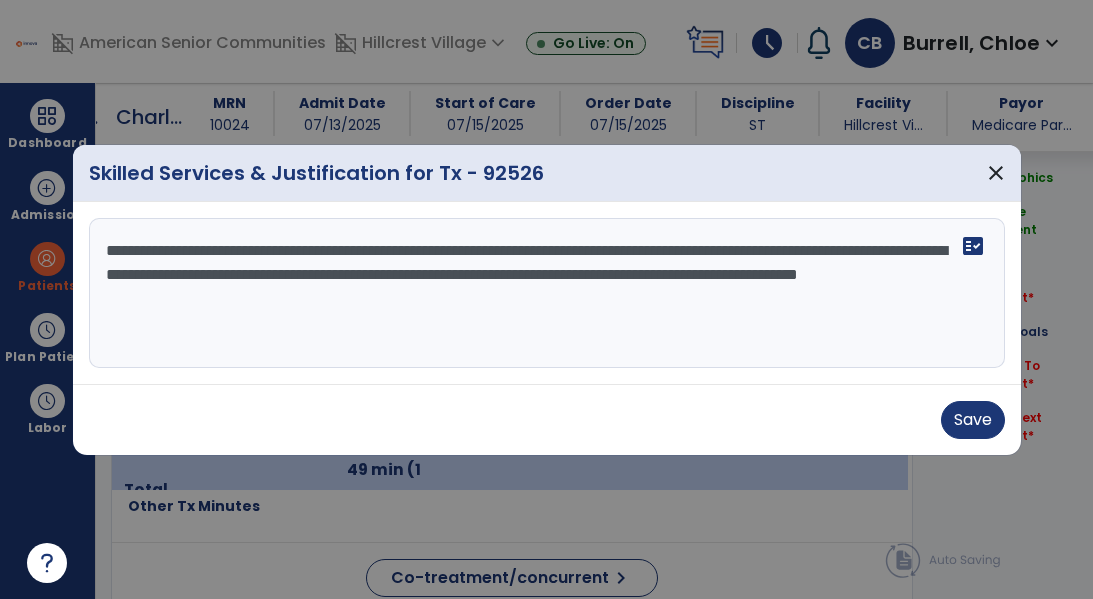 click on "**********" at bounding box center (547, 293) 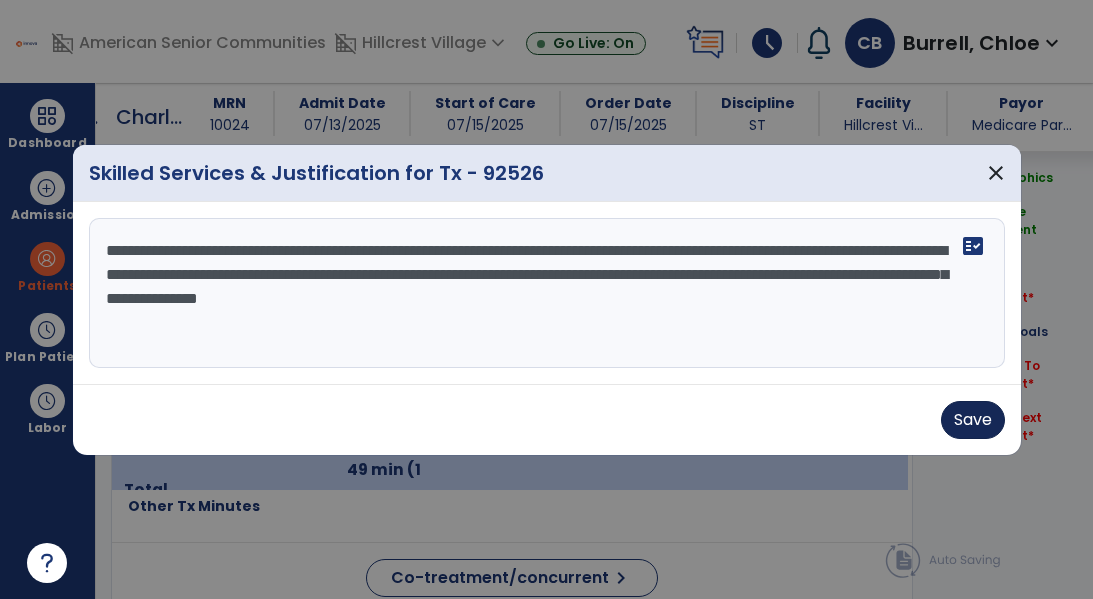 type on "**********" 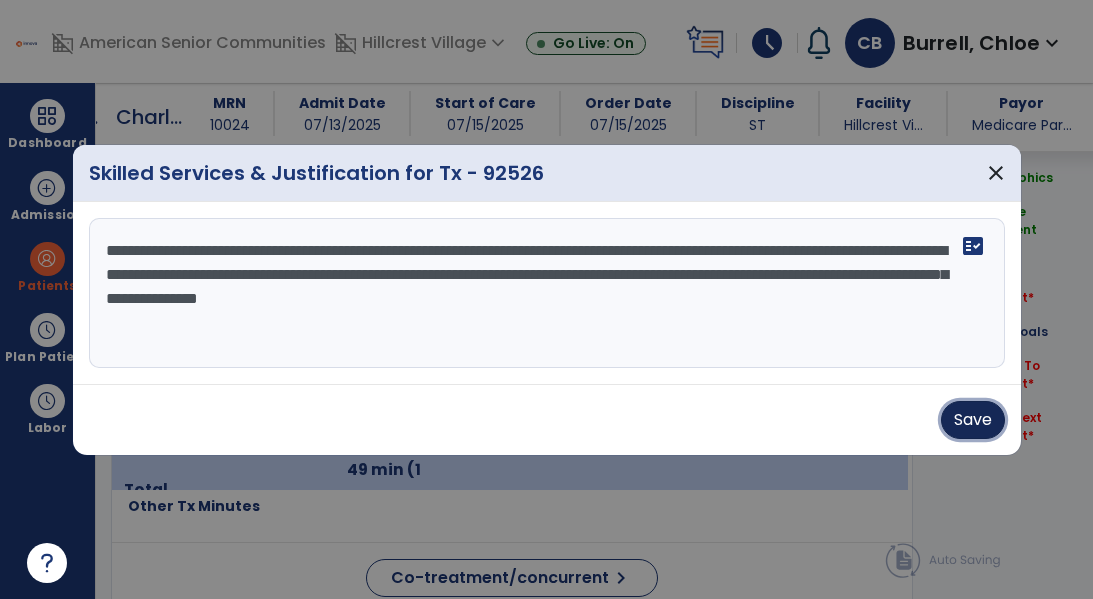 click on "Save" at bounding box center [973, 420] 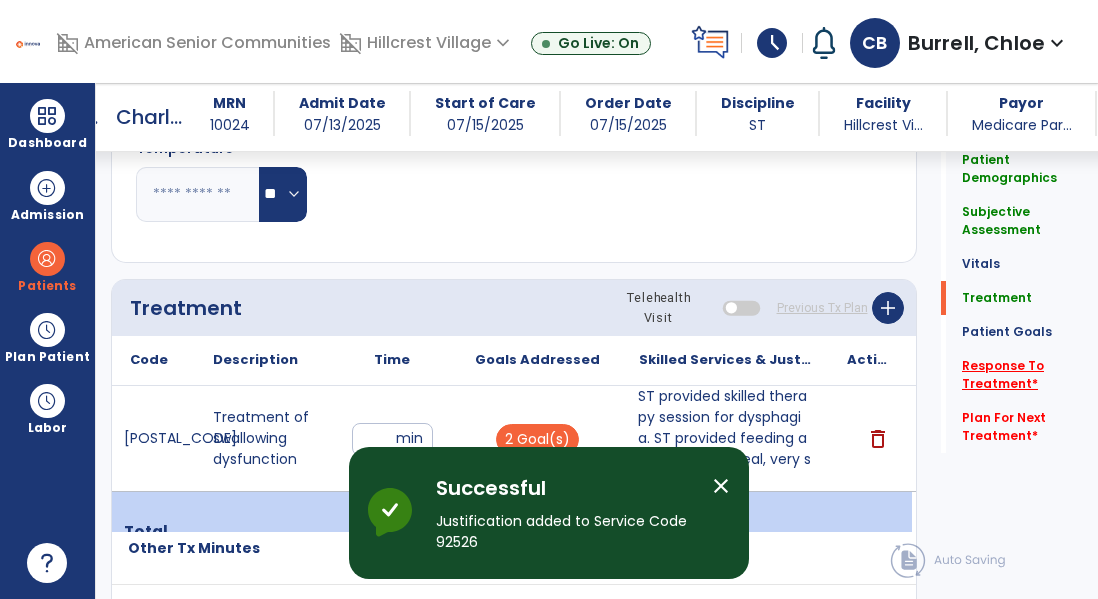 click on "Response To Treatment   *" 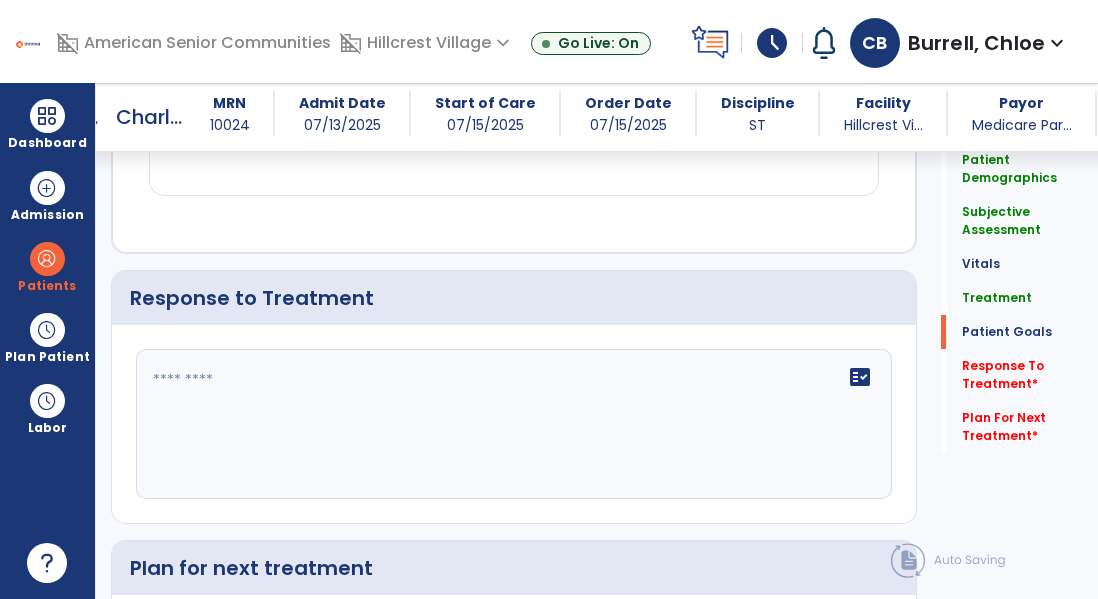 scroll, scrollTop: 2408, scrollLeft: 0, axis: vertical 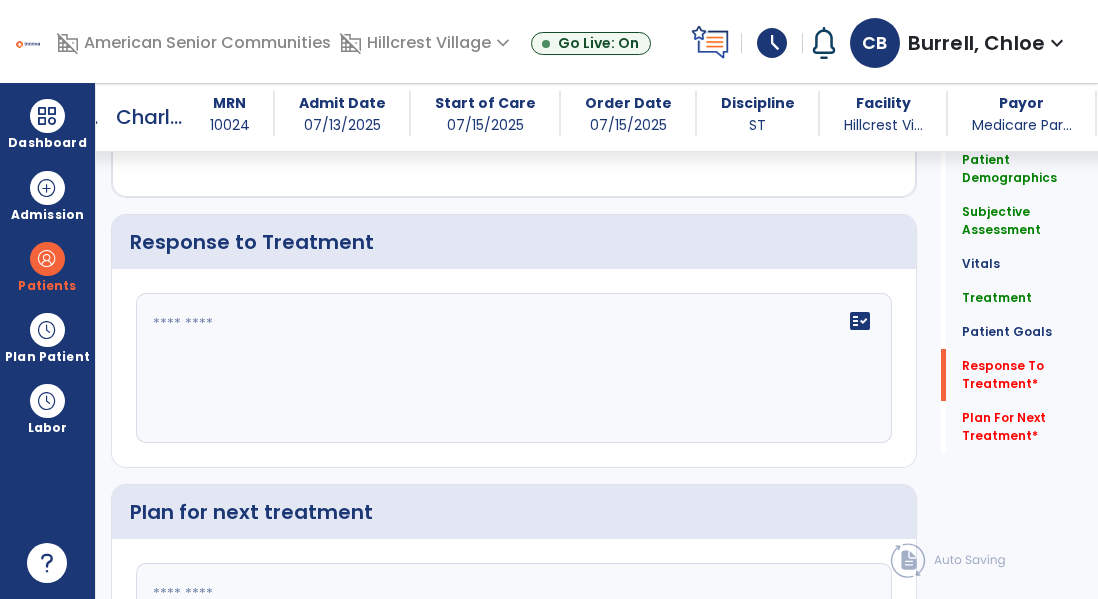 click on "fact_check" 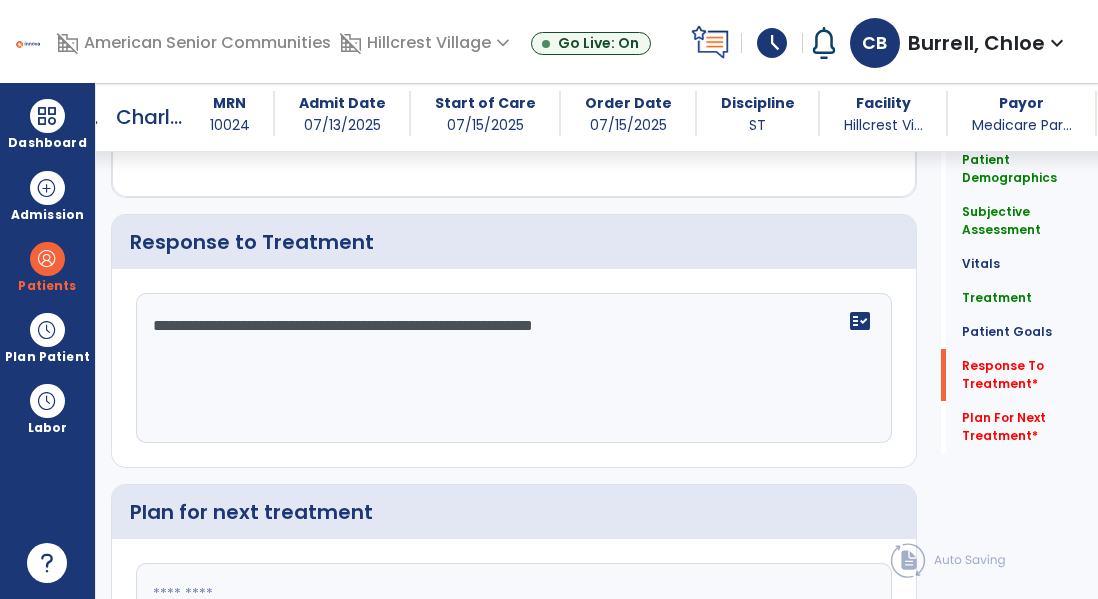 type on "**********" 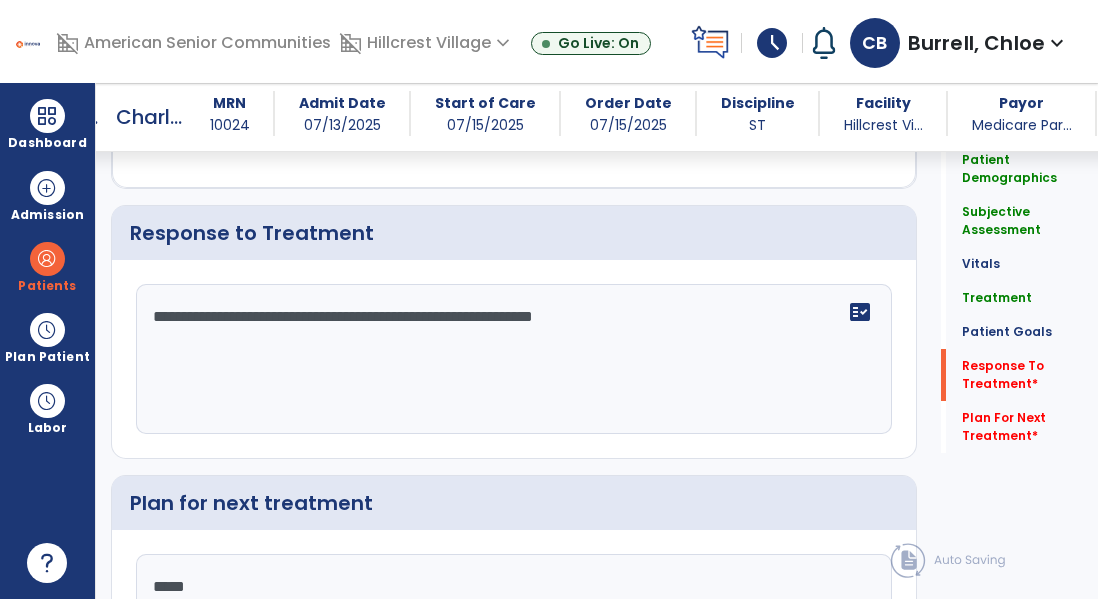 type on "******" 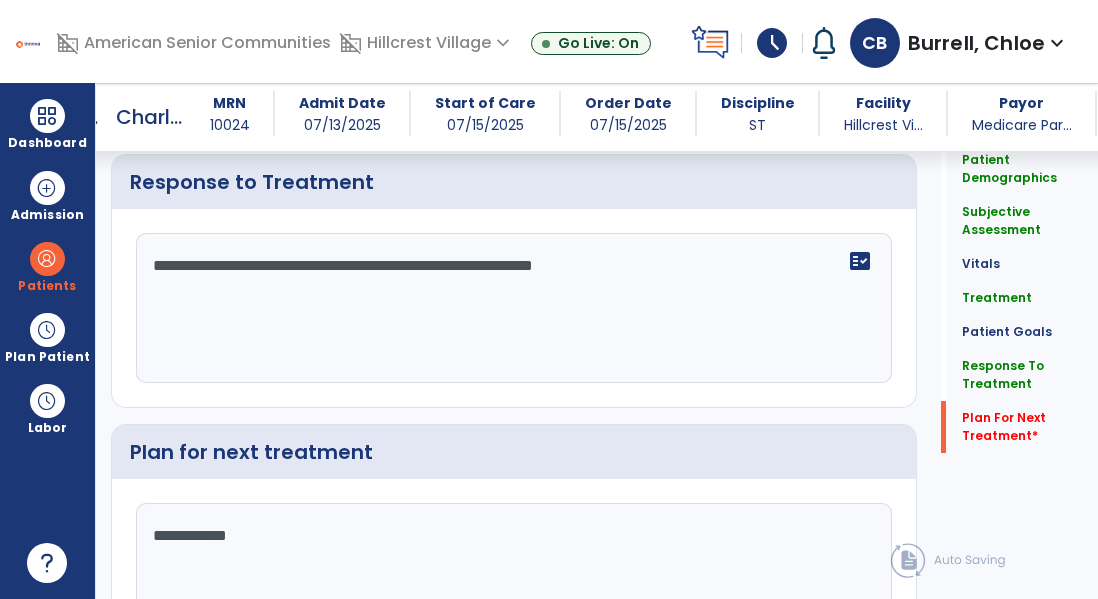 scroll, scrollTop: 2613, scrollLeft: 0, axis: vertical 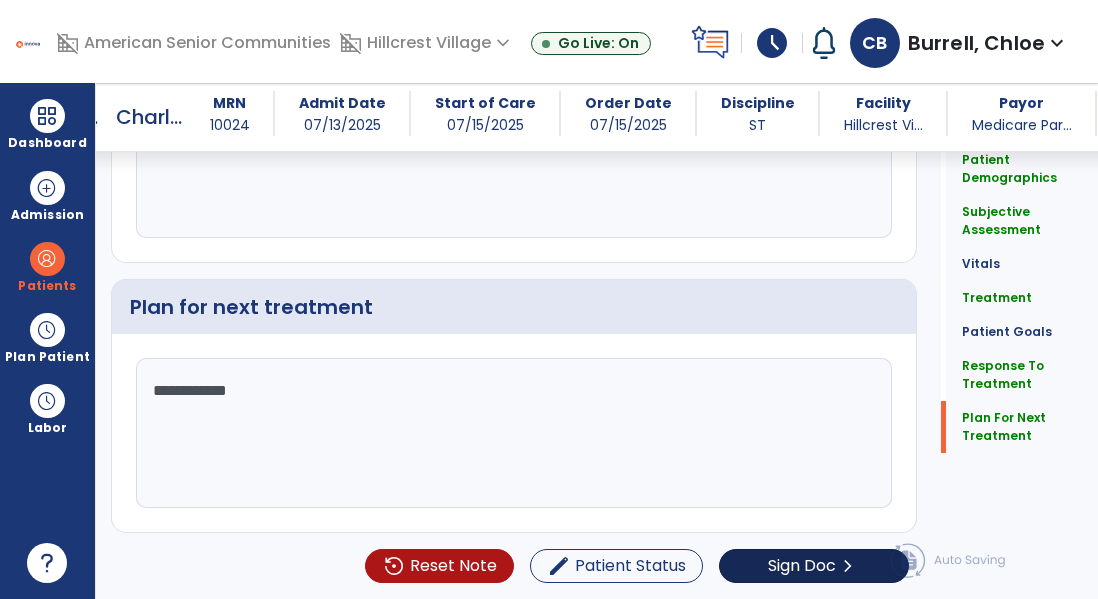 type on "**********" 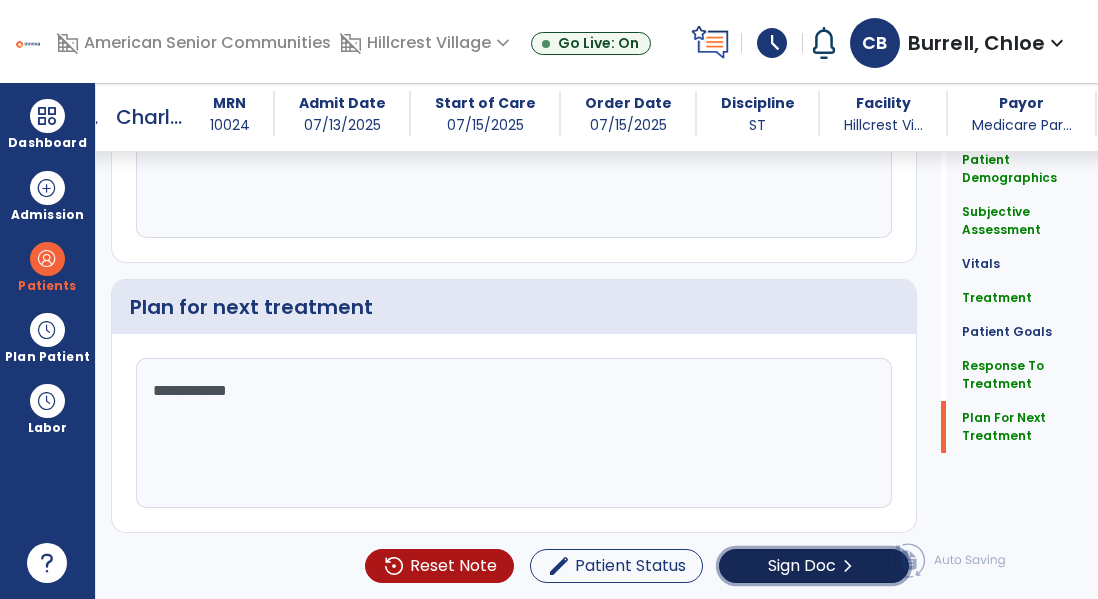 click on "Sign Doc" 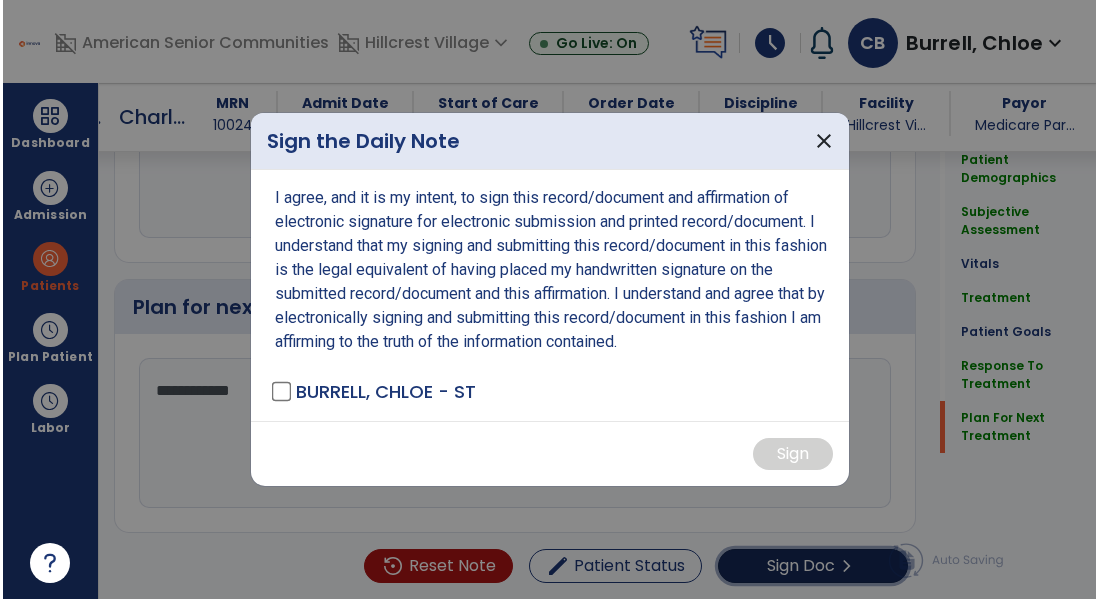 scroll, scrollTop: 2613, scrollLeft: 0, axis: vertical 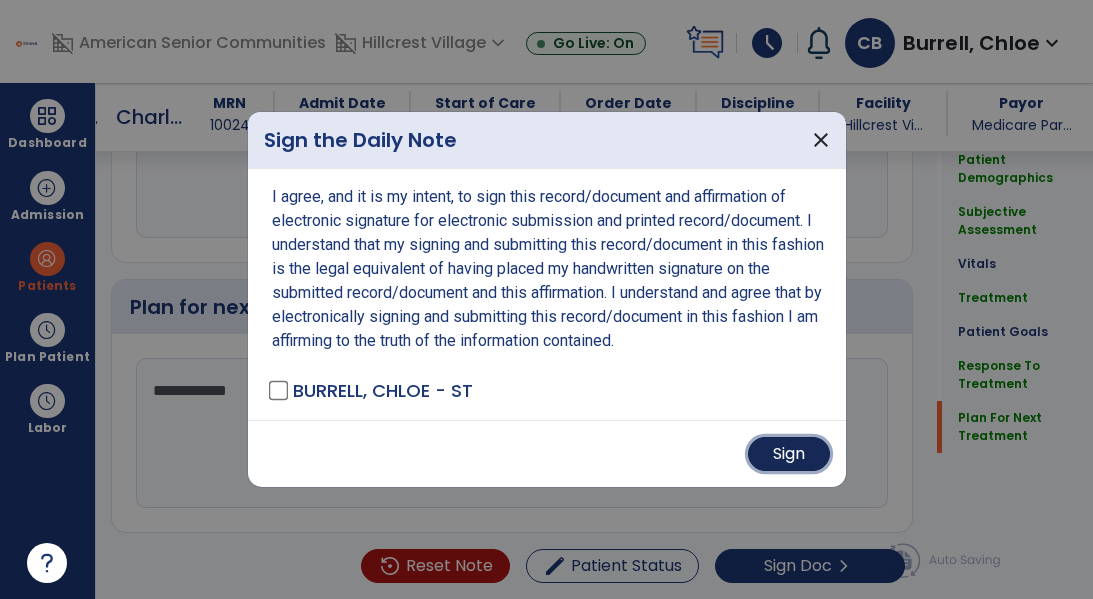 click on "Sign" at bounding box center [789, 454] 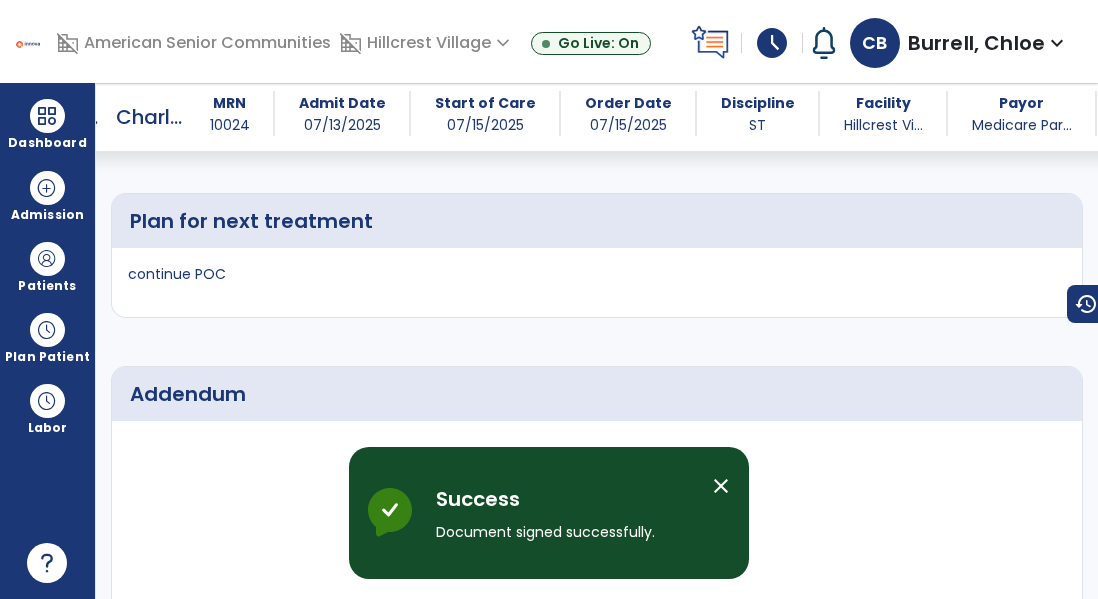 scroll, scrollTop: 0, scrollLeft: 0, axis: both 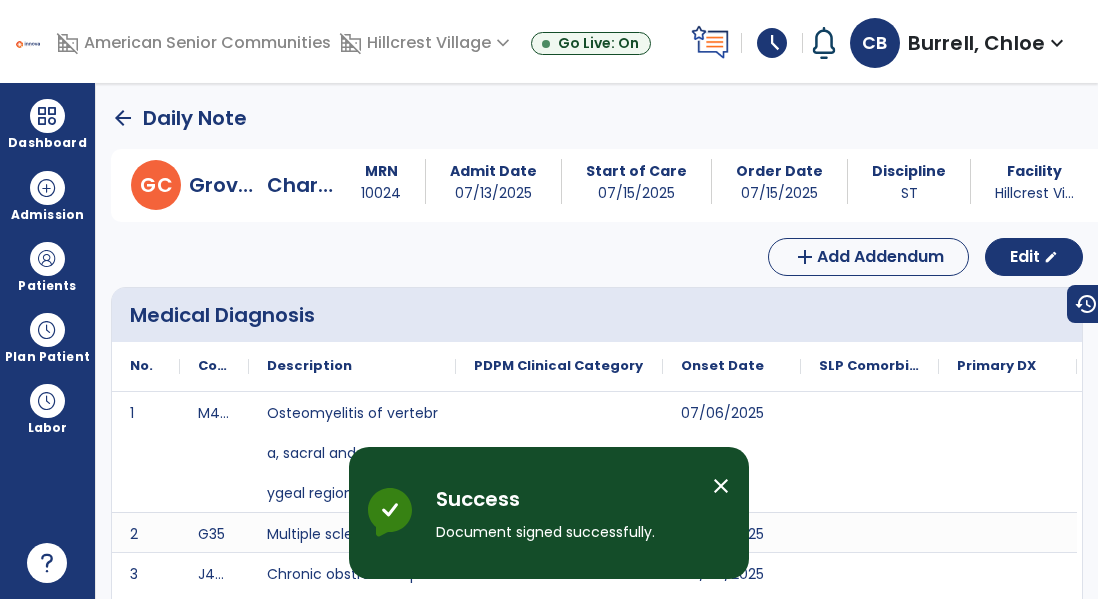 click on "arrow_back" 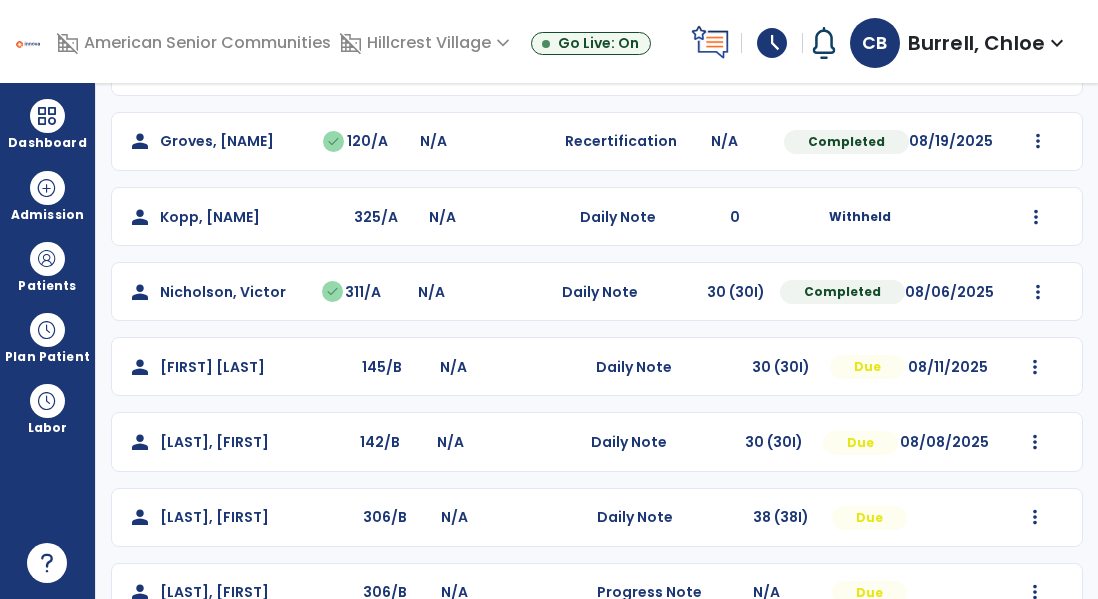 scroll, scrollTop: 368, scrollLeft: 0, axis: vertical 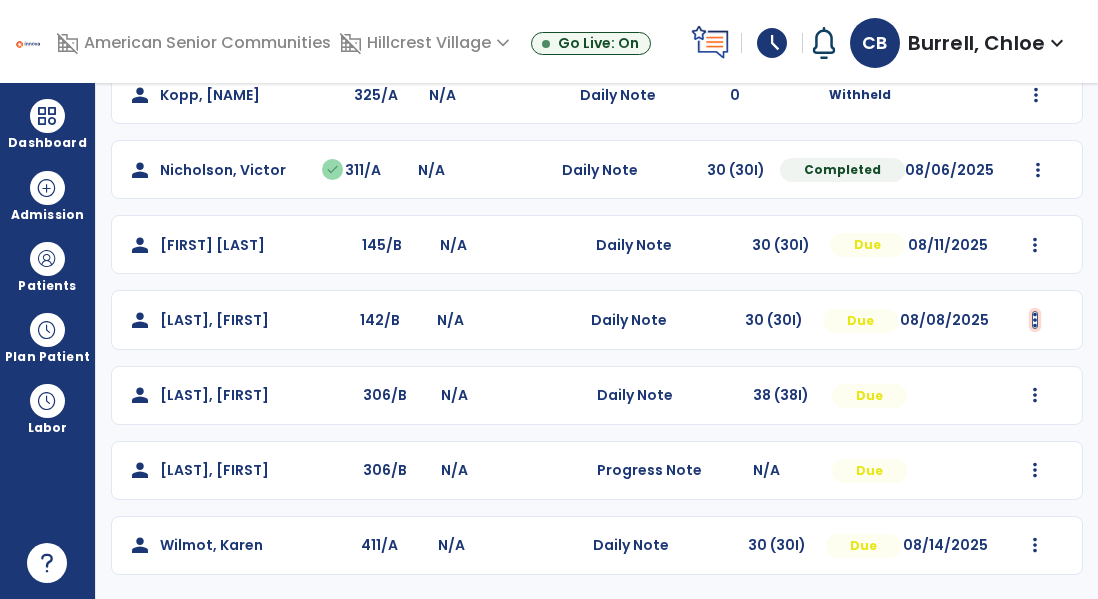 click at bounding box center (1038, -56) 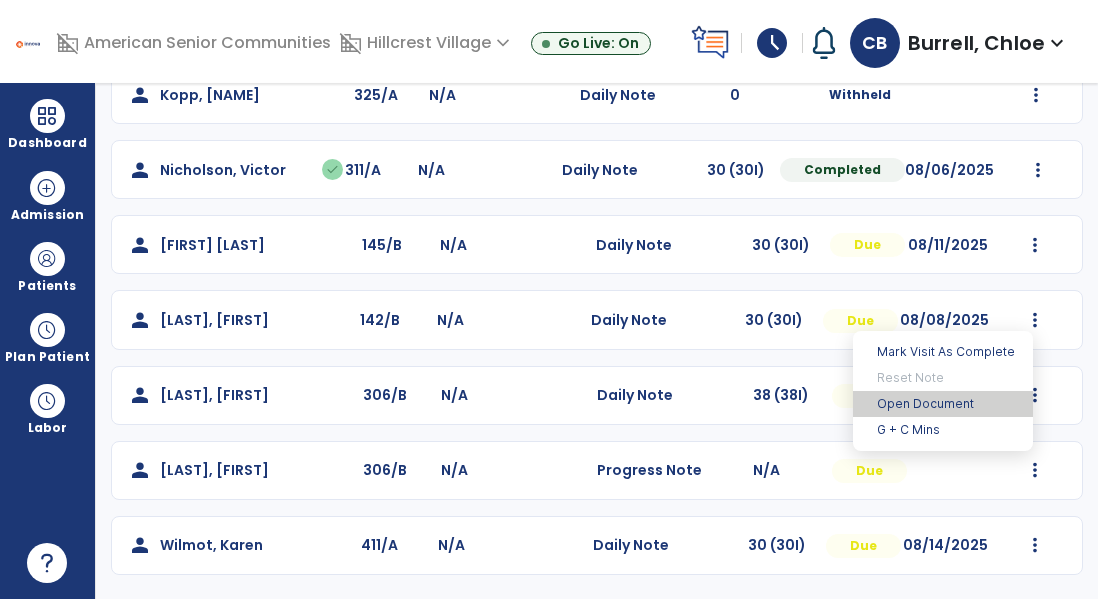 click on "Open Document" at bounding box center [943, 404] 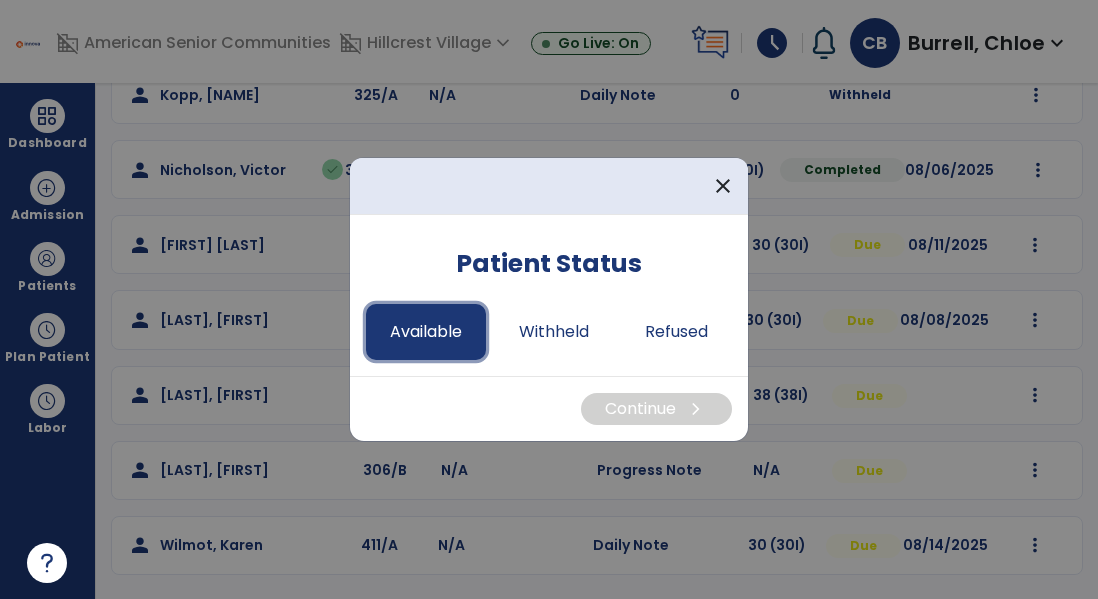 click on "Available" at bounding box center (426, 332) 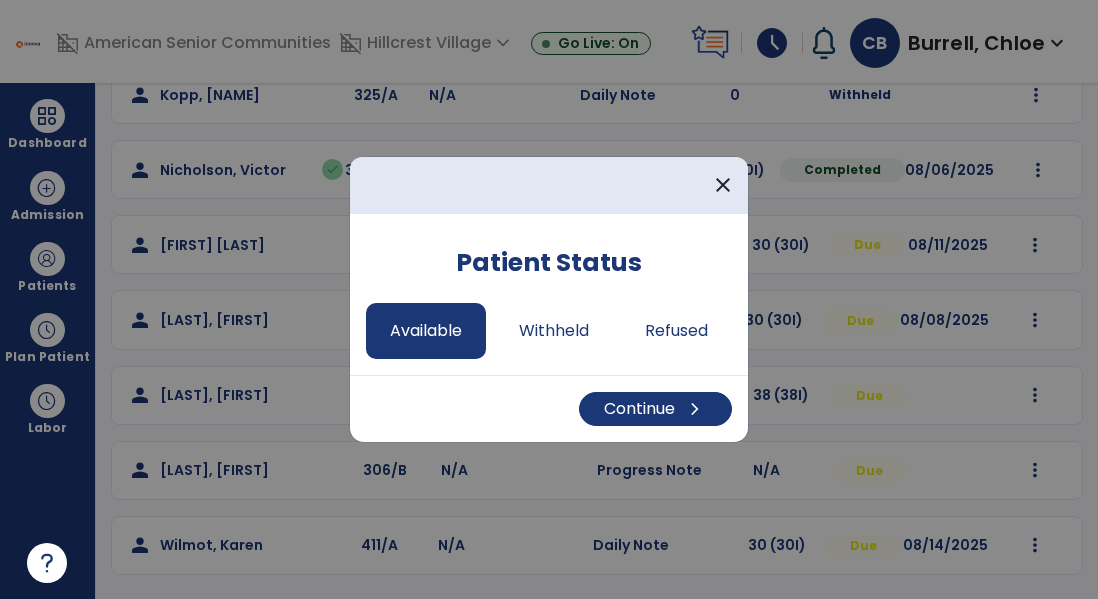 click on "Continue   chevron_right" at bounding box center [549, 408] 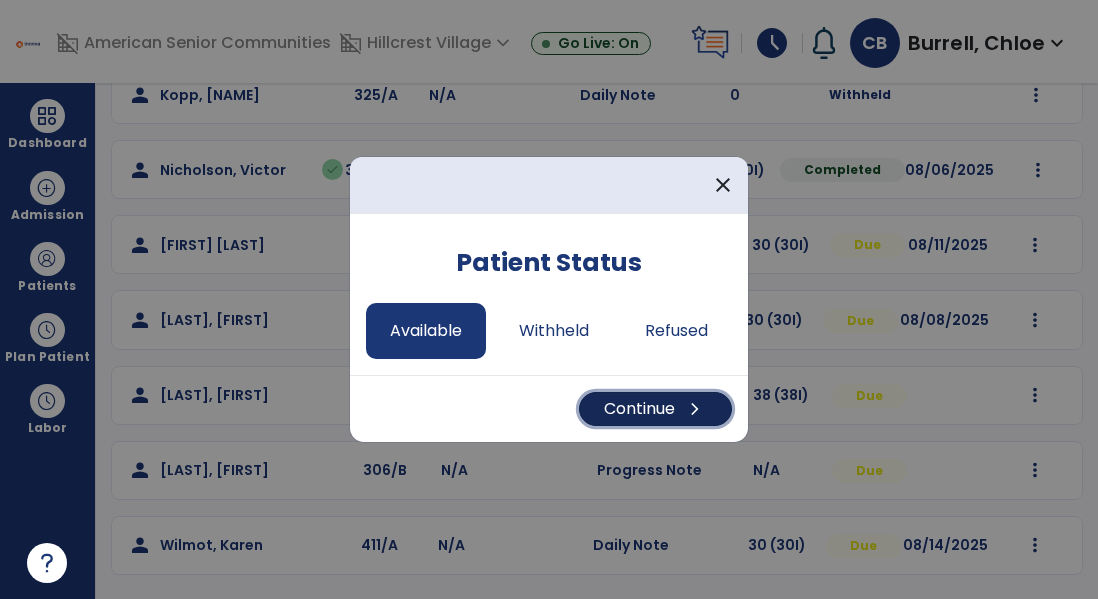 click on "chevron_right" at bounding box center (695, 409) 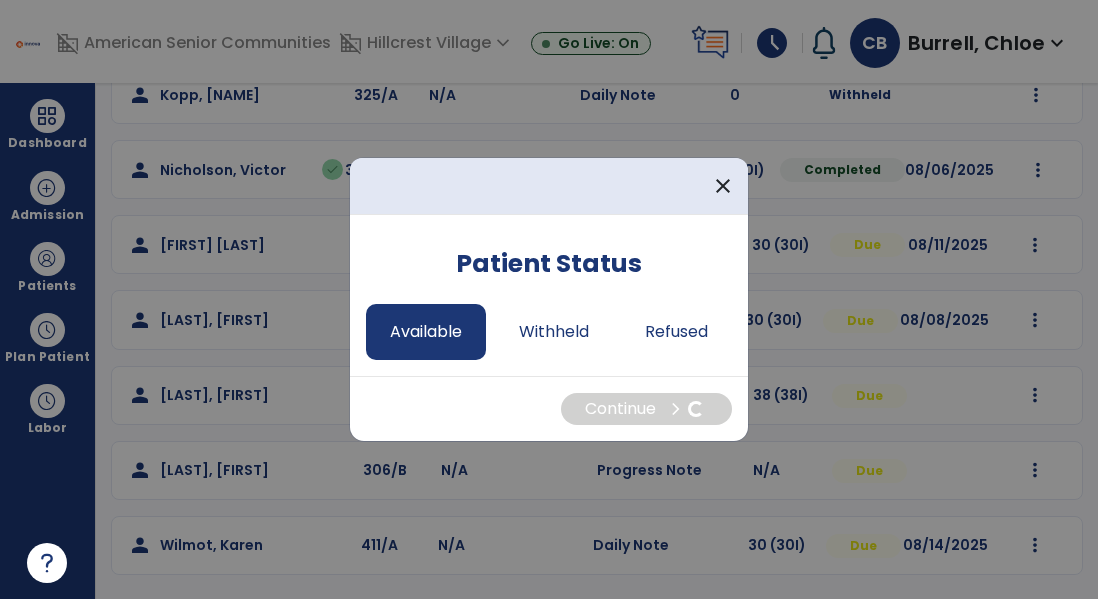 select on "*" 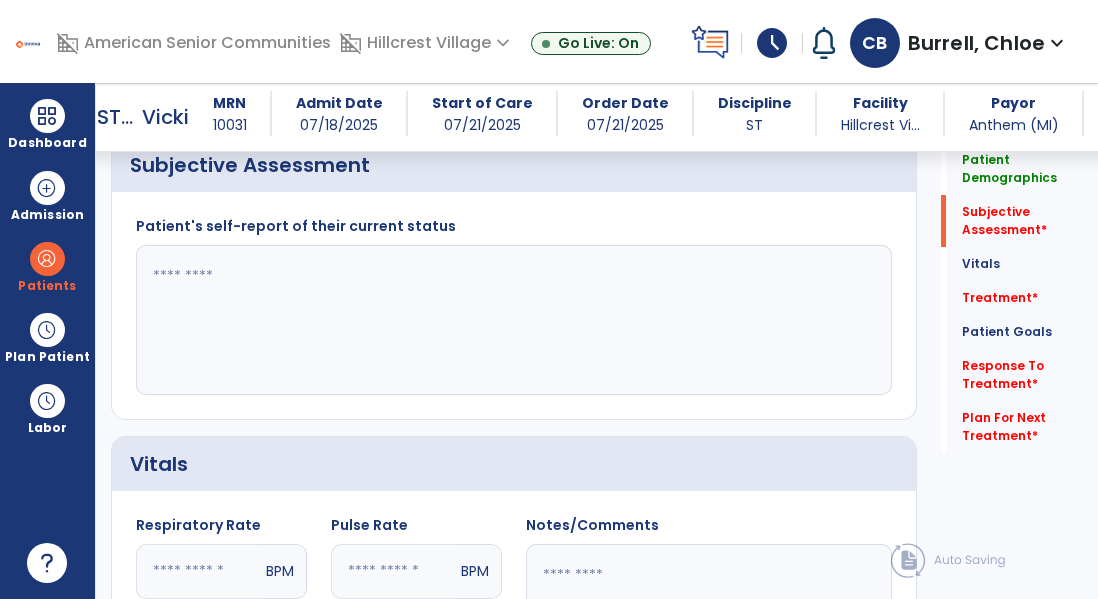 scroll, scrollTop: 472, scrollLeft: 0, axis: vertical 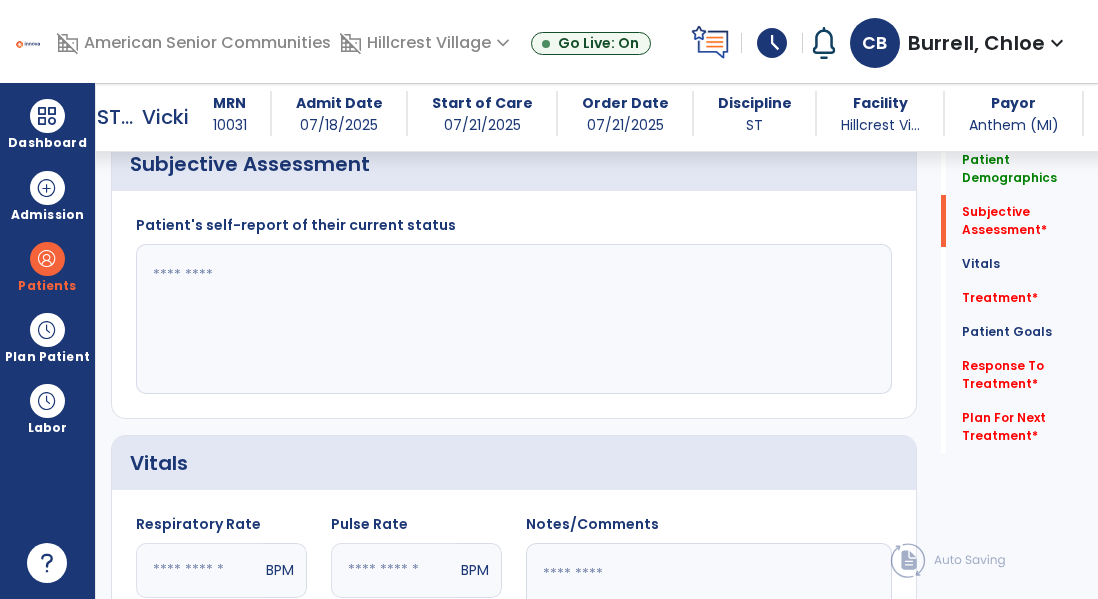 click 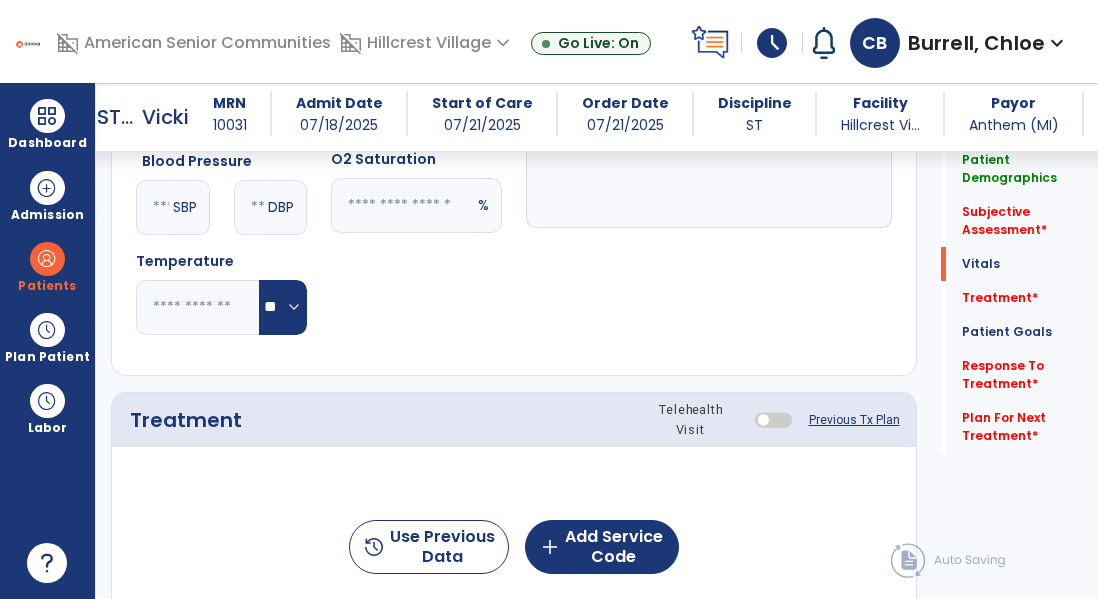 scroll, scrollTop: 938, scrollLeft: 0, axis: vertical 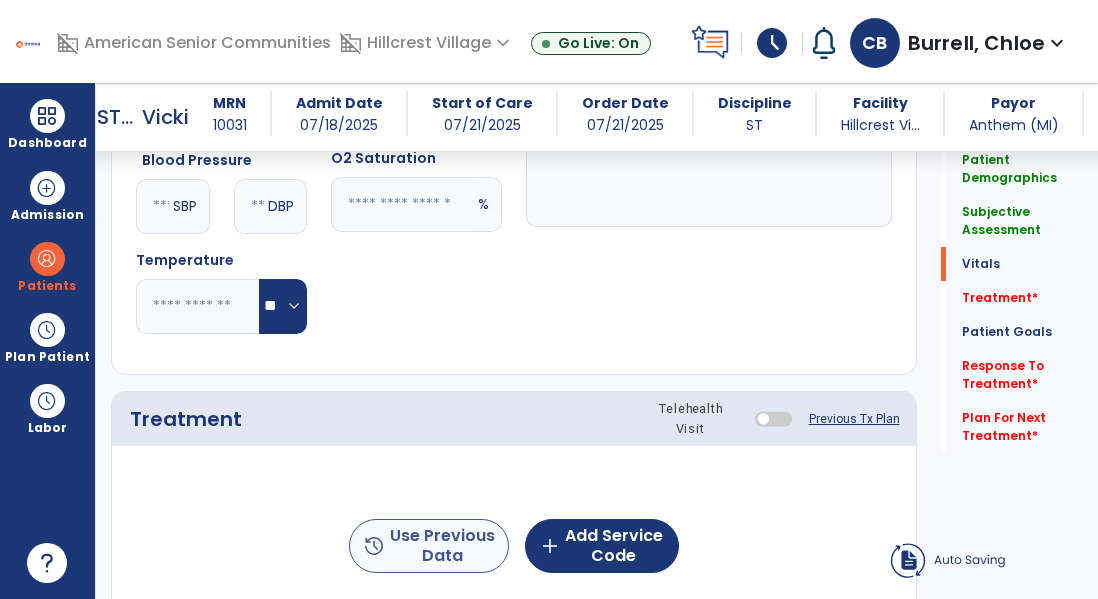 type on "**********" 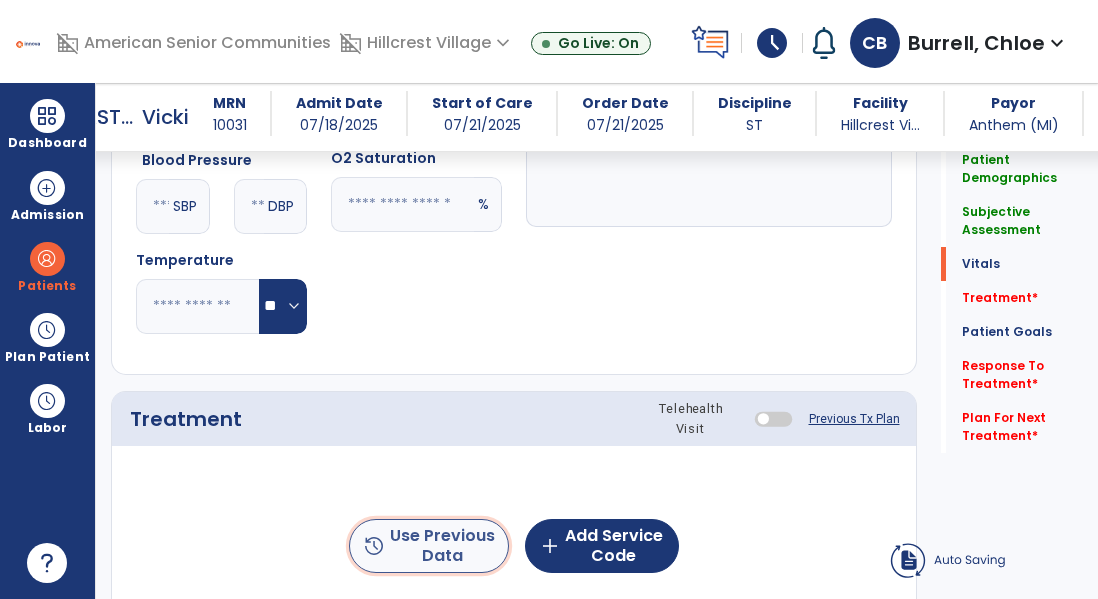 click on "history  Use Previous Data" 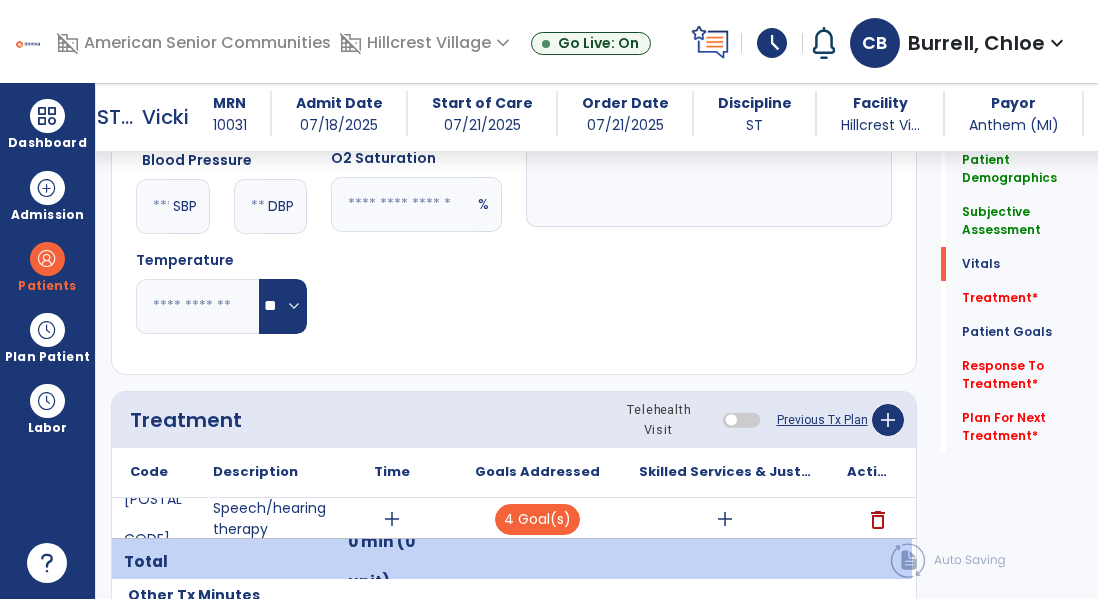 scroll, scrollTop: 1032, scrollLeft: 0, axis: vertical 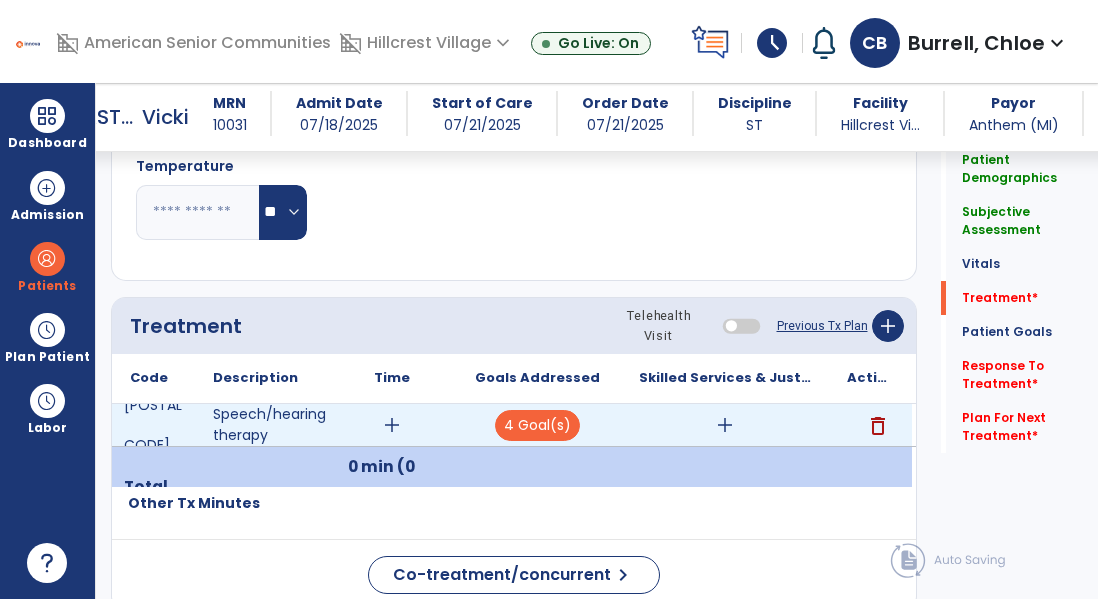 click on "add" at bounding box center [392, 425] 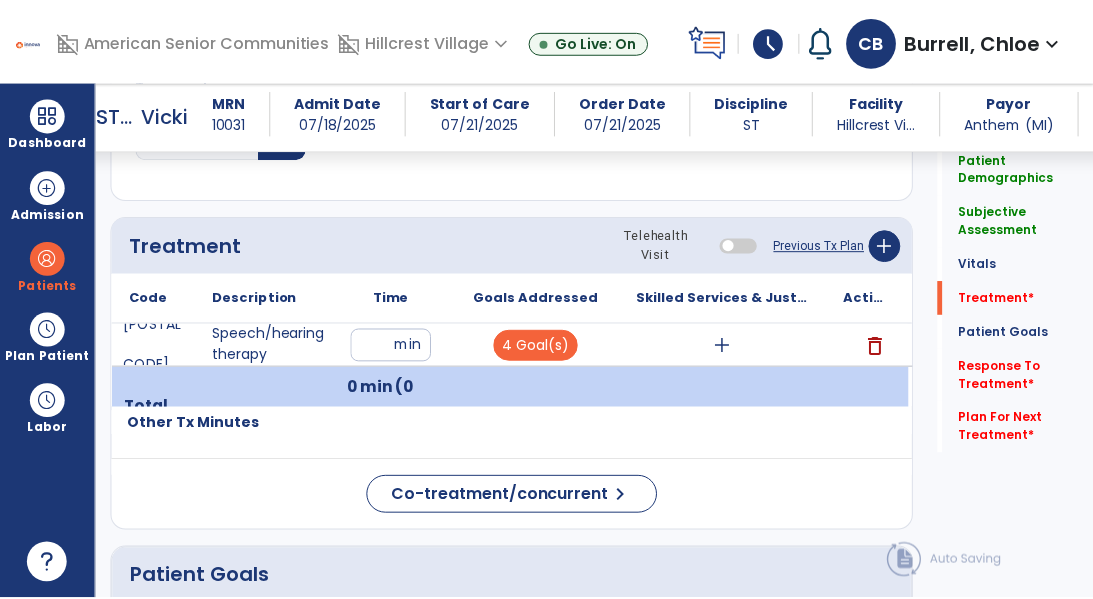 scroll, scrollTop: 1117, scrollLeft: 0, axis: vertical 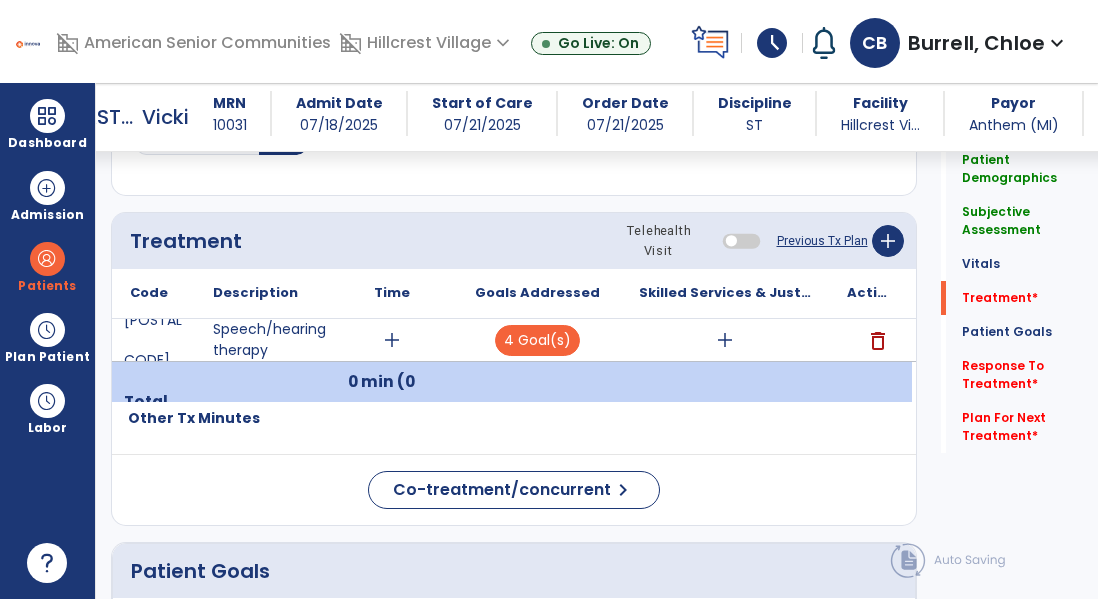 click on "Treatment Telehealth Visit  Previous Tx Plan   add
Code
Description
Time" 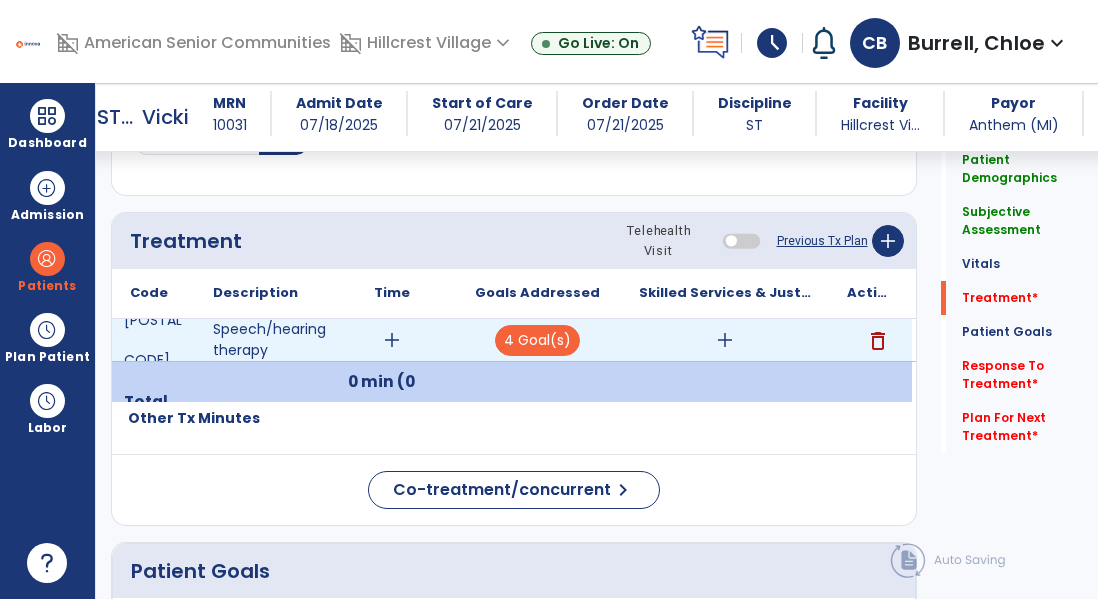click on "add" at bounding box center [392, 340] 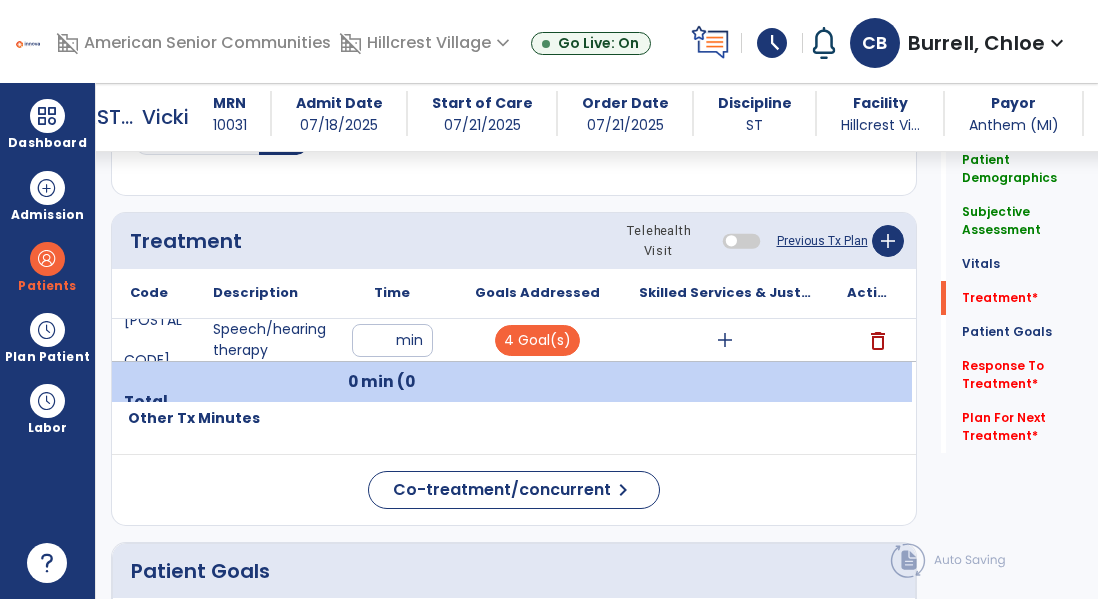 type on "**" 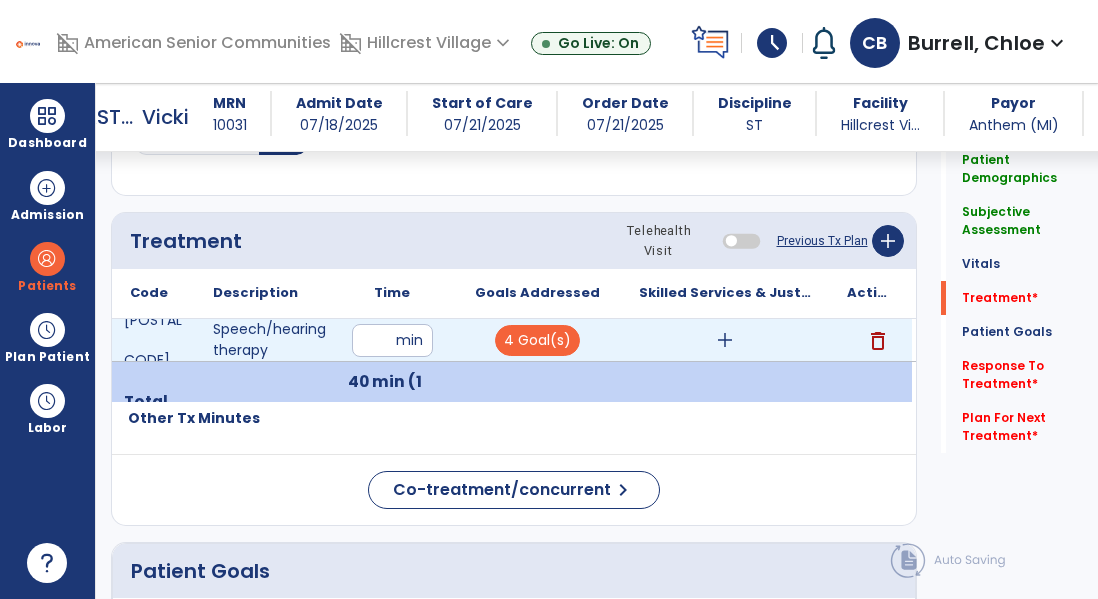 click on "add" at bounding box center [725, 340] 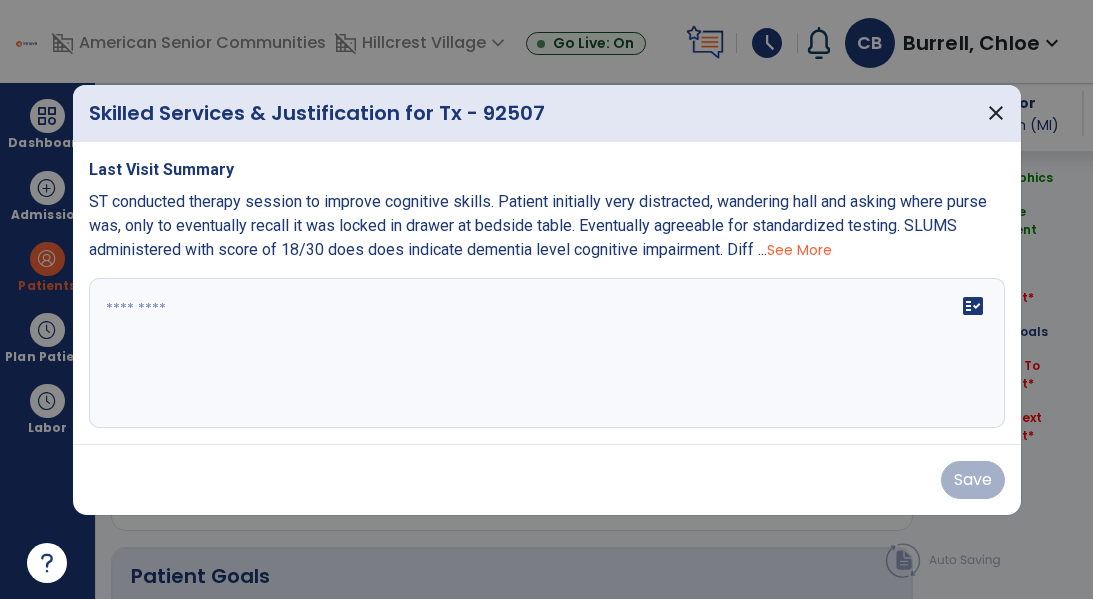 scroll, scrollTop: 1117, scrollLeft: 0, axis: vertical 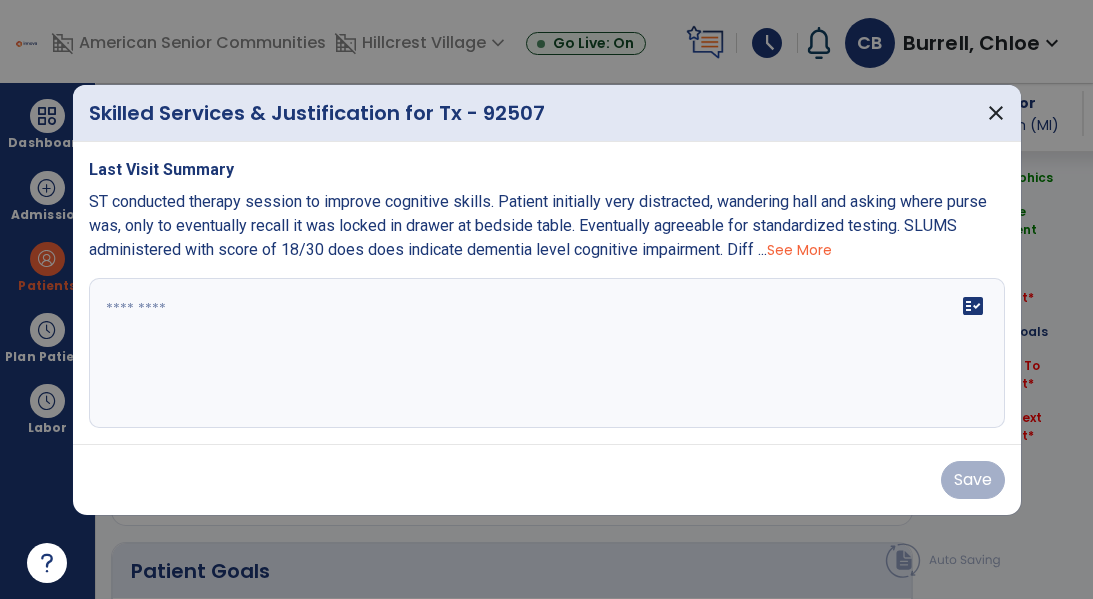 click on "See More" at bounding box center (799, 250) 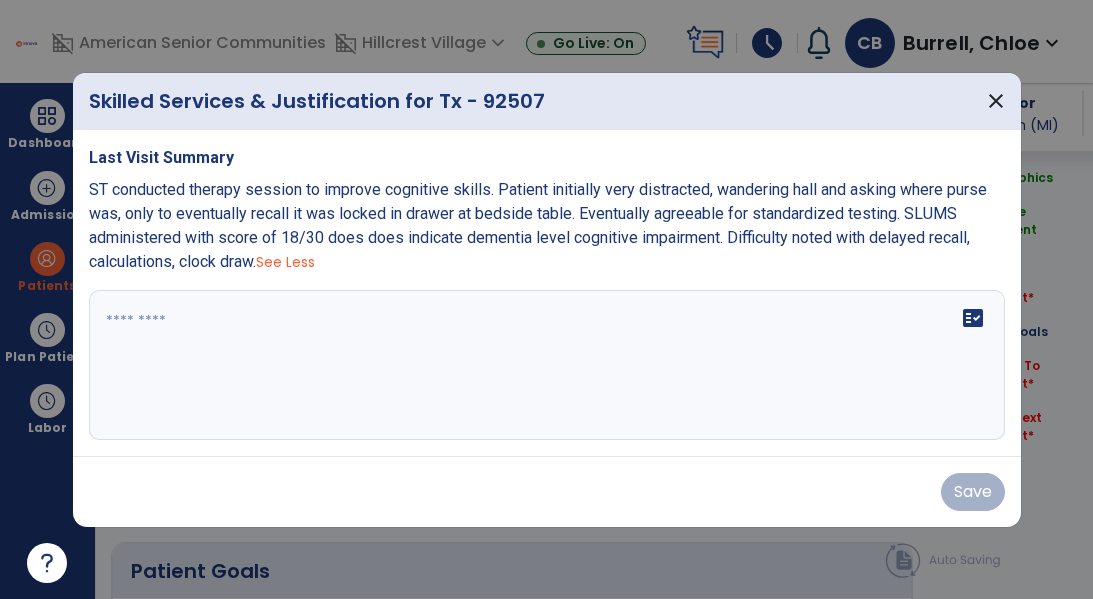 click on "fact_check" at bounding box center [547, 365] 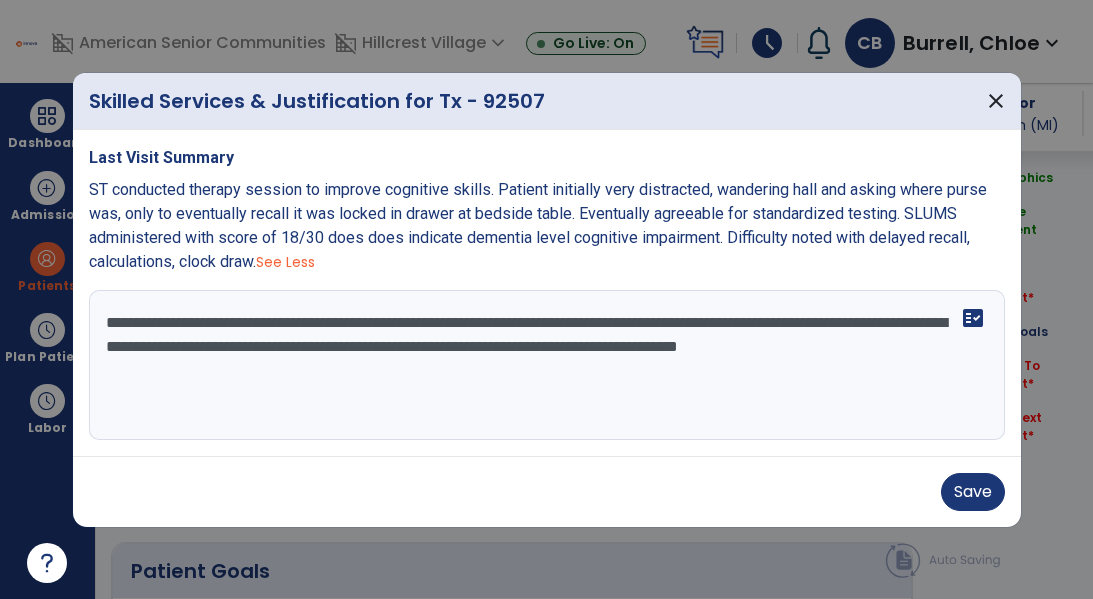 click on "**********" at bounding box center (547, 365) 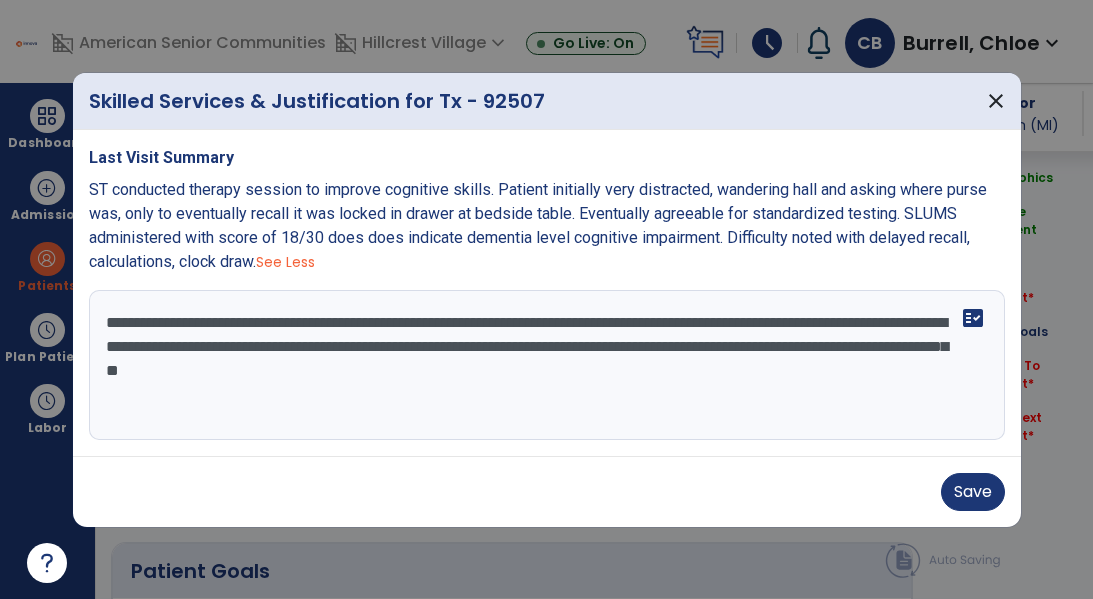 click on "**********" at bounding box center [547, 365] 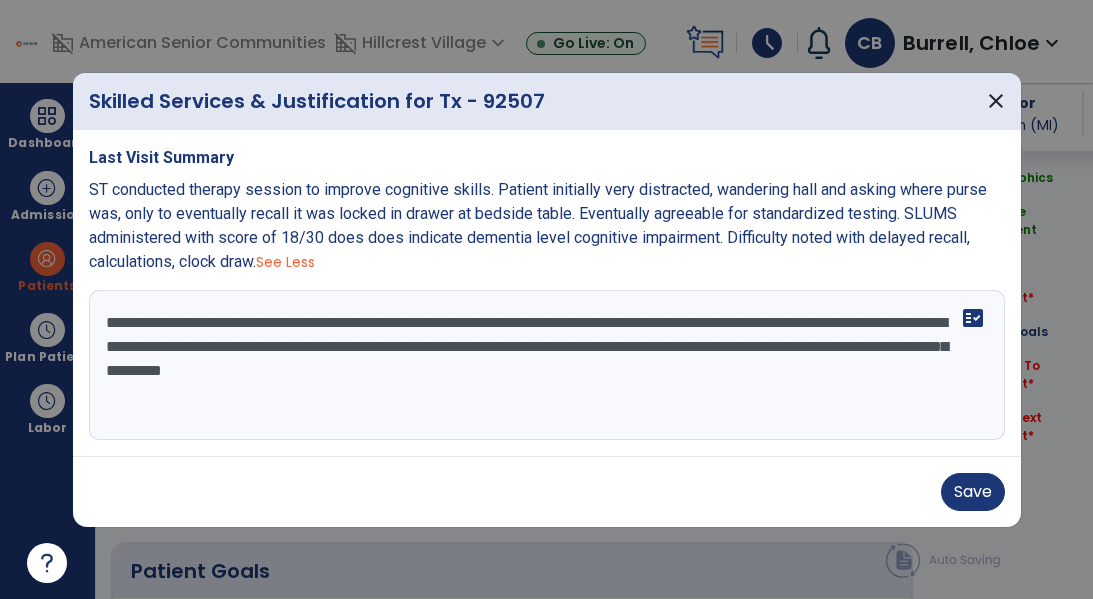 click on "**********" at bounding box center (547, 365) 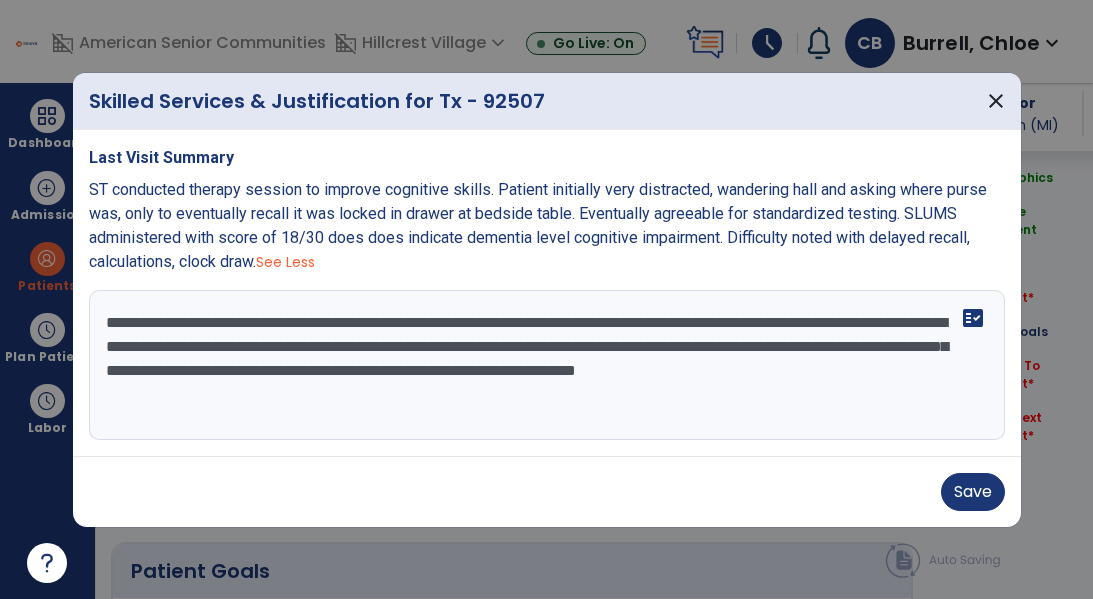 click on "Last Visit Summary ST conducted therapy session to improve cognitive skills. Patient initially very distracted, wandering hall and asking where purse was, only to eventually recall it was locked in drawer at bedside table. Eventually agreeable for standardized testing. SLUMS administered with score of 18/30 does does indicate dementia level cognitive impairment. Difficulty noted with delayed recall, calculations, clock draw.   See Less  ST conducted therapy session for cognitive communication skills. Patient very pleasant with some emotional lability but easily redirected. Recent memory with 90% accuracy in answering direct questions, however some difficulty noted in sequencing events and recalling names in conversation. ST provided instruction on using calendar as compensatory strategy.   fact_check" at bounding box center [547, 293] 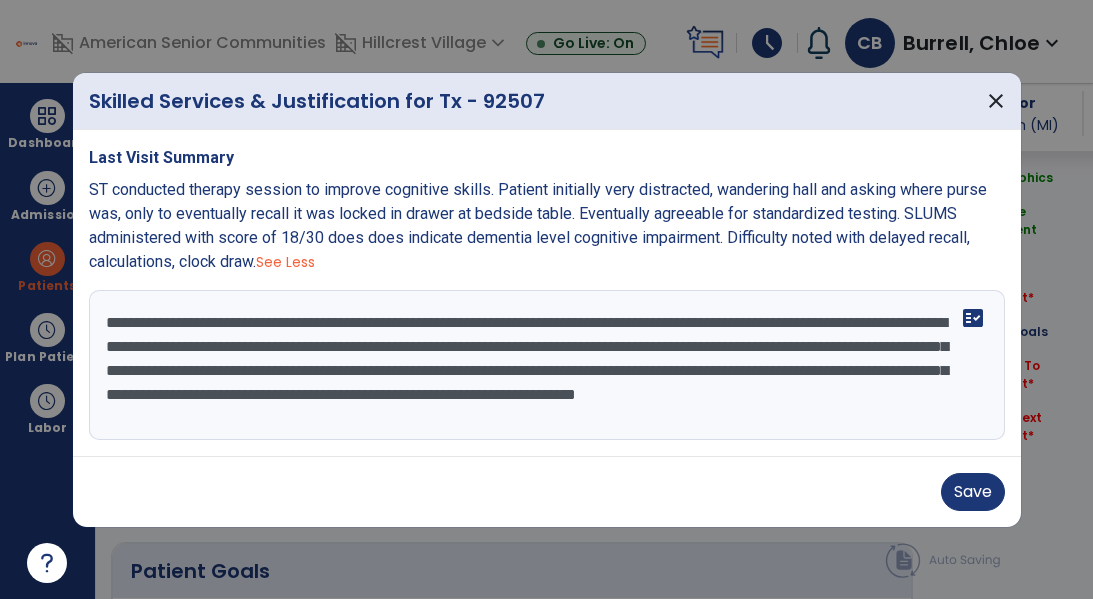 scroll, scrollTop: 16, scrollLeft: 0, axis: vertical 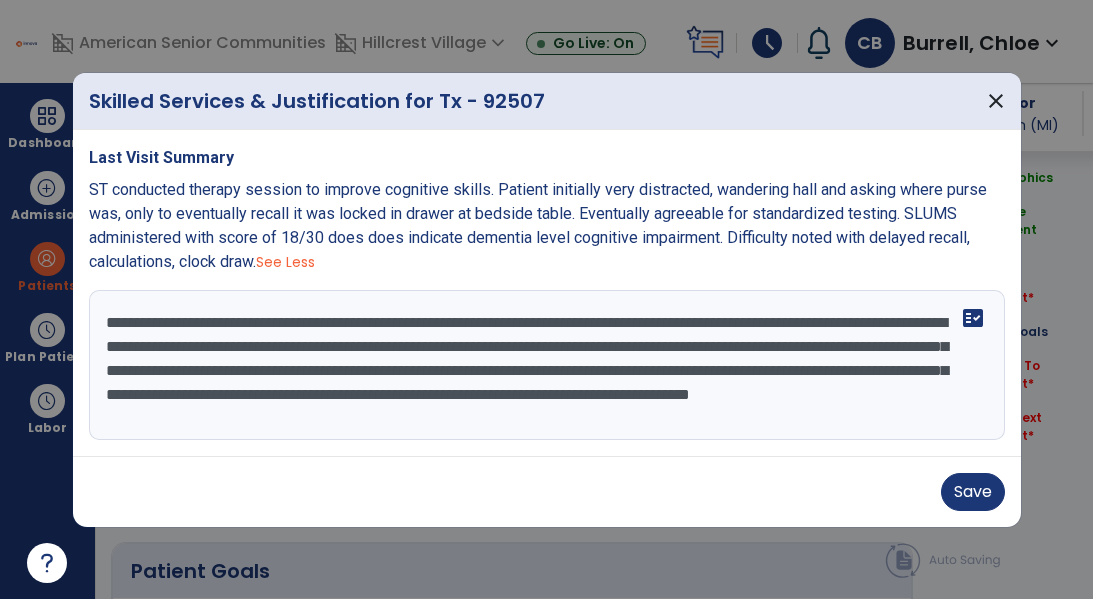 type on "**********" 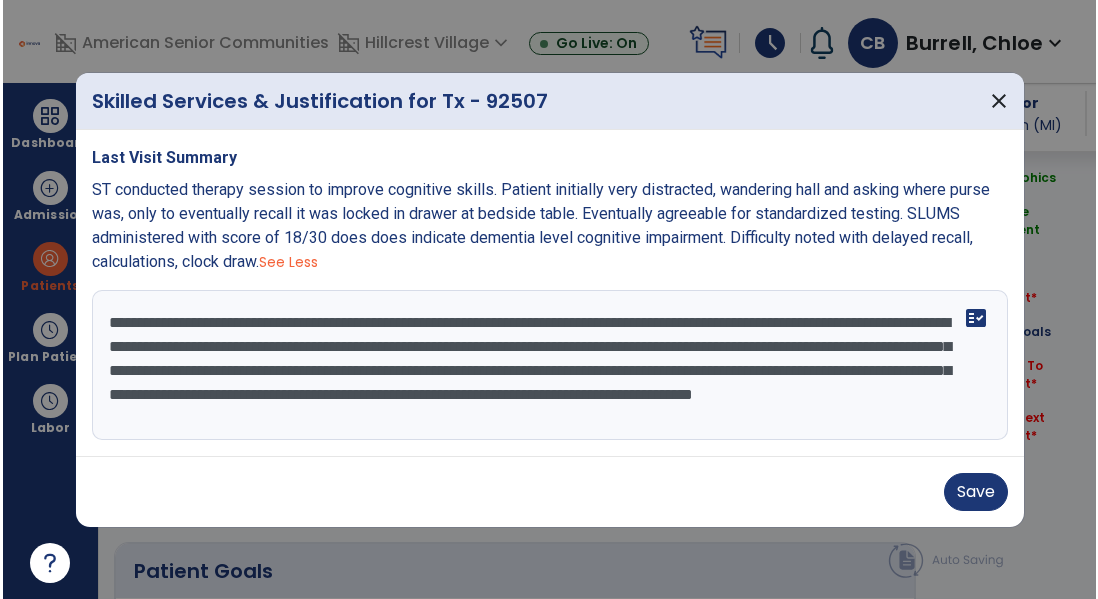 scroll, scrollTop: 24, scrollLeft: 0, axis: vertical 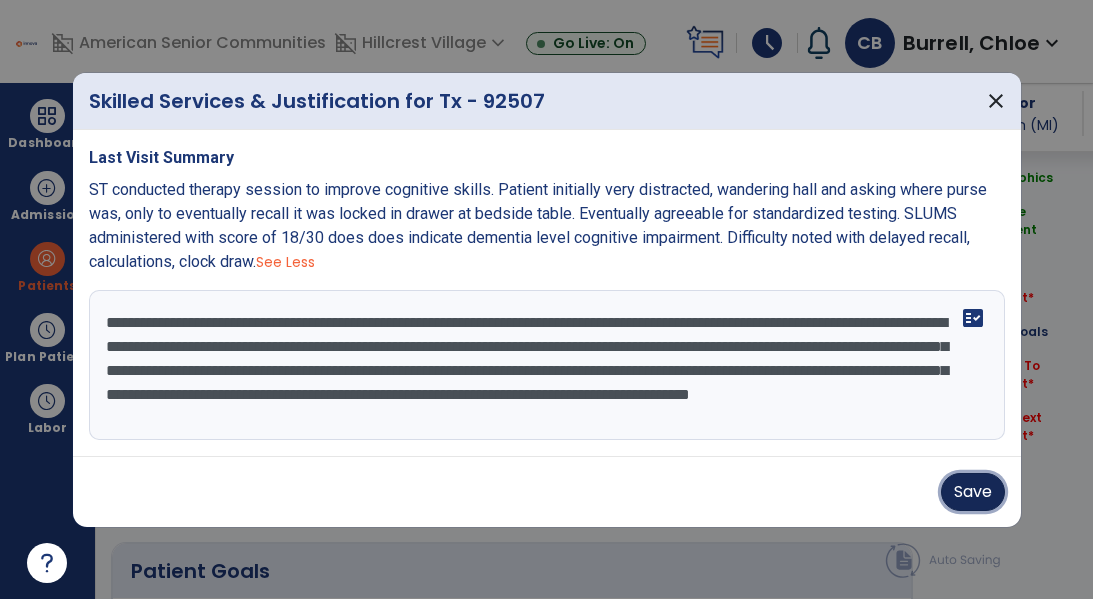 click on "Save" at bounding box center [973, 492] 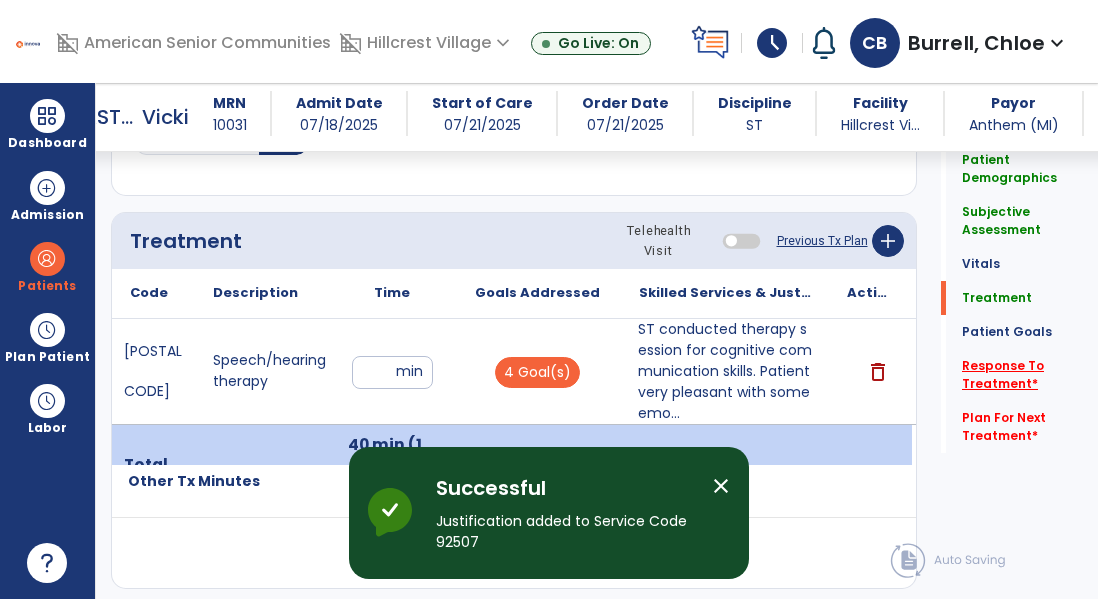 click on "Response To Treatment   *" 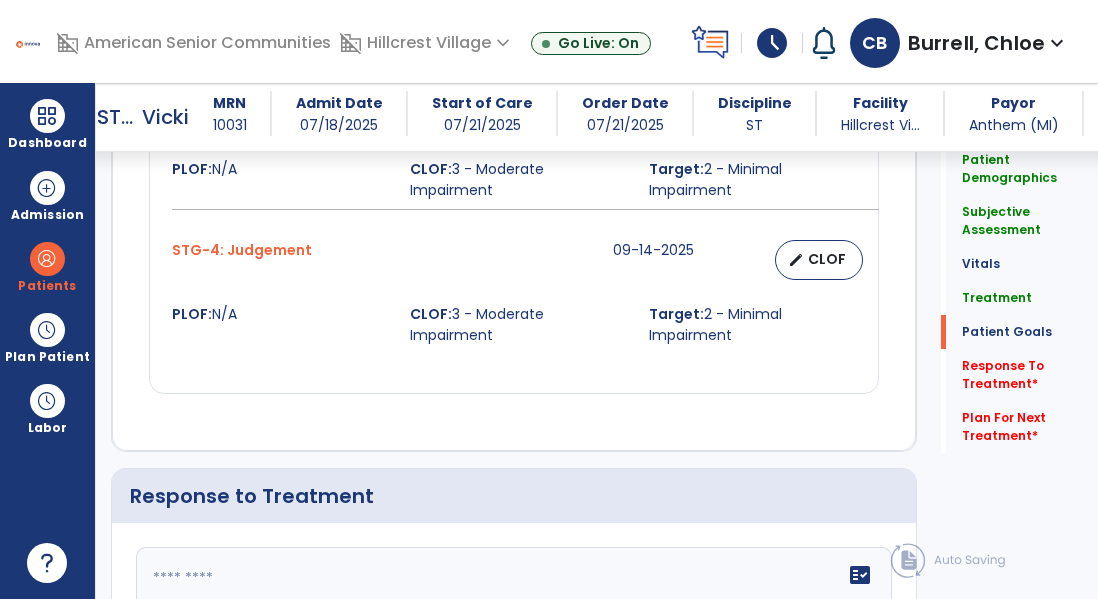 scroll, scrollTop: 2490, scrollLeft: 0, axis: vertical 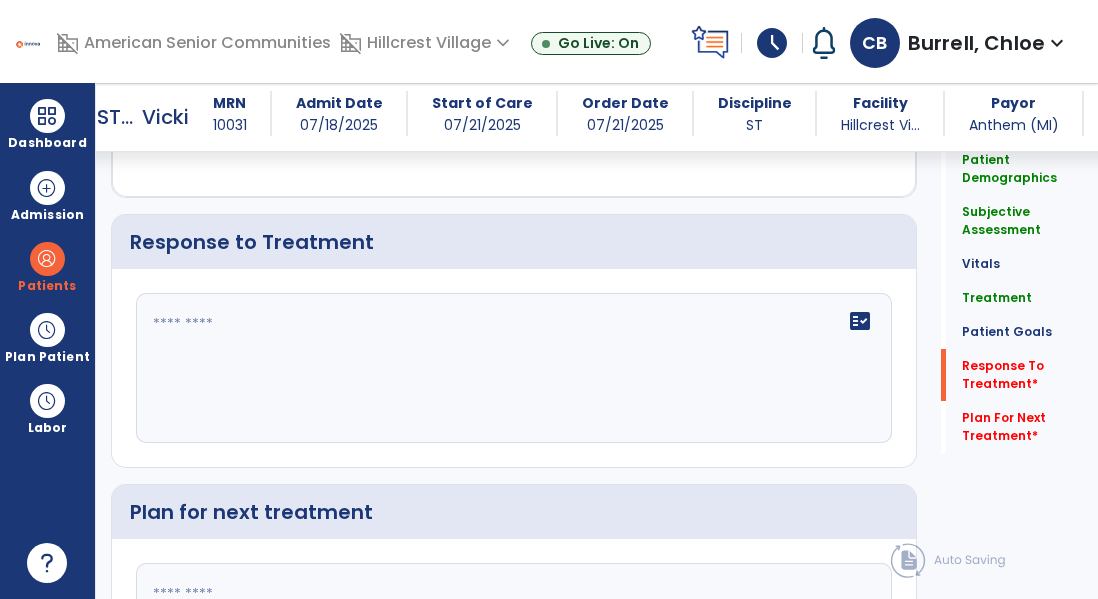 click on "fact_check" 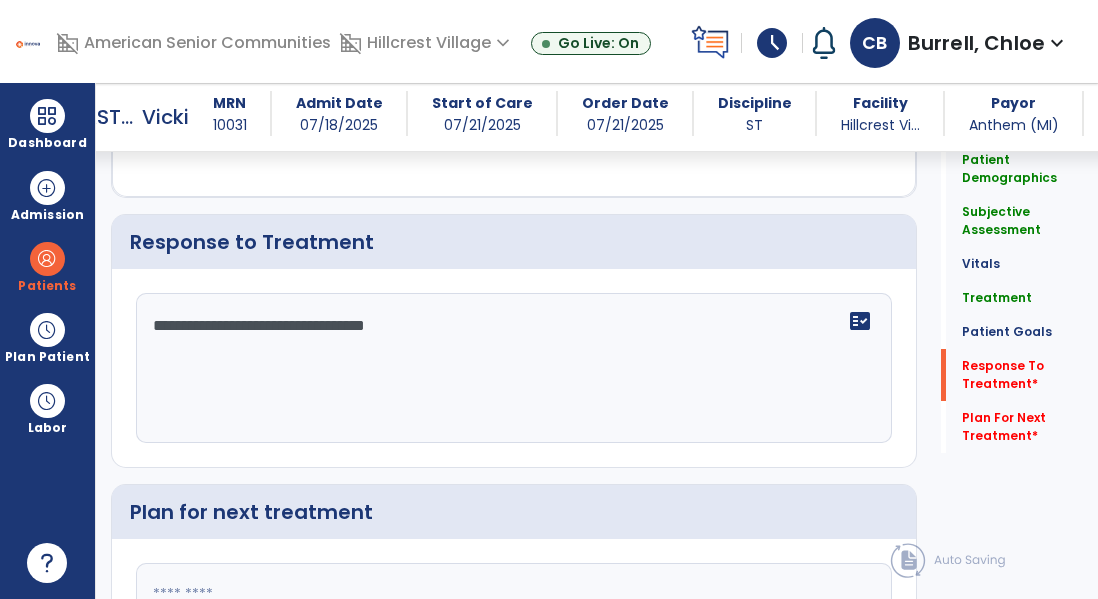 type on "**********" 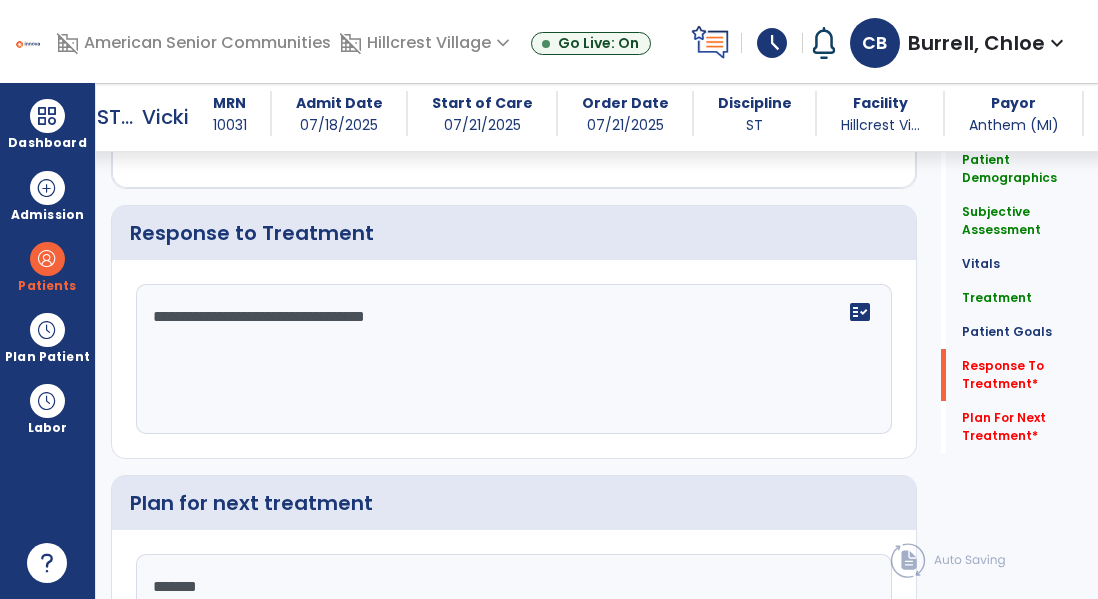 type on "********" 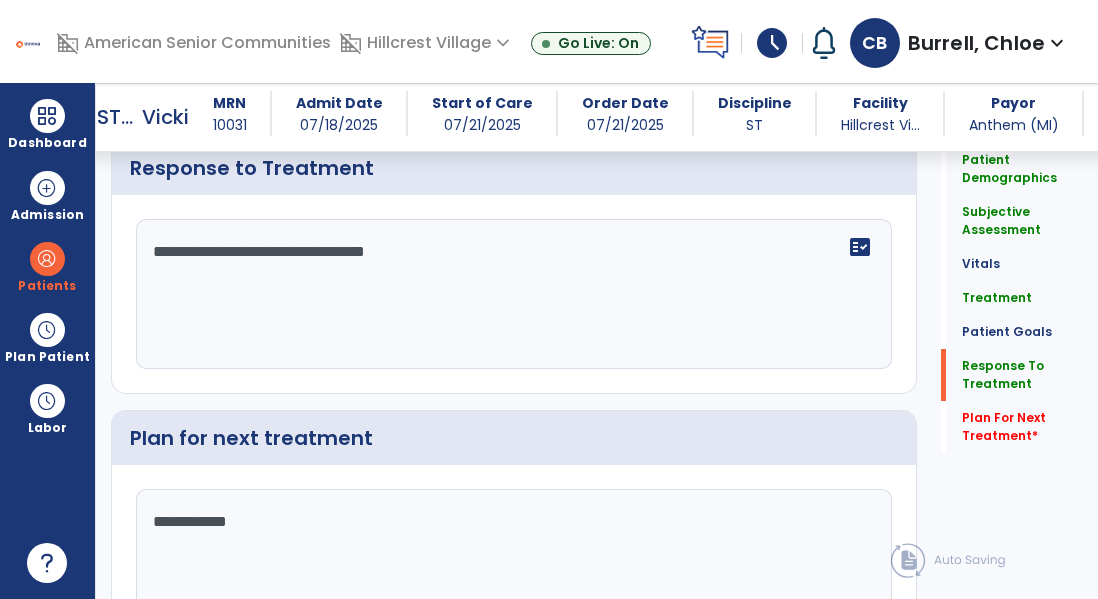 scroll, scrollTop: 2630, scrollLeft: 0, axis: vertical 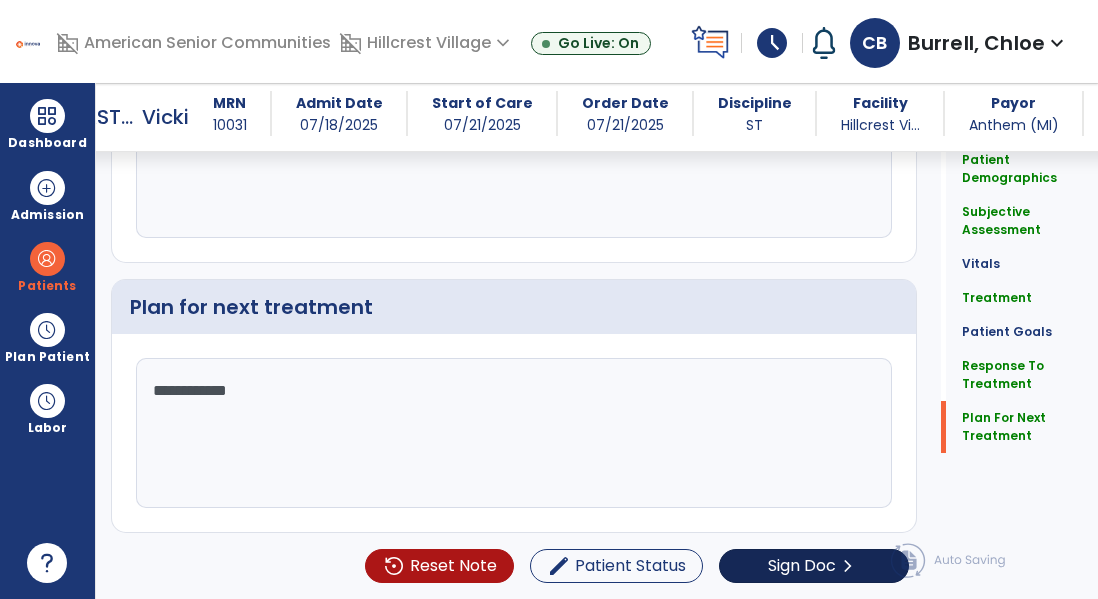type on "**********" 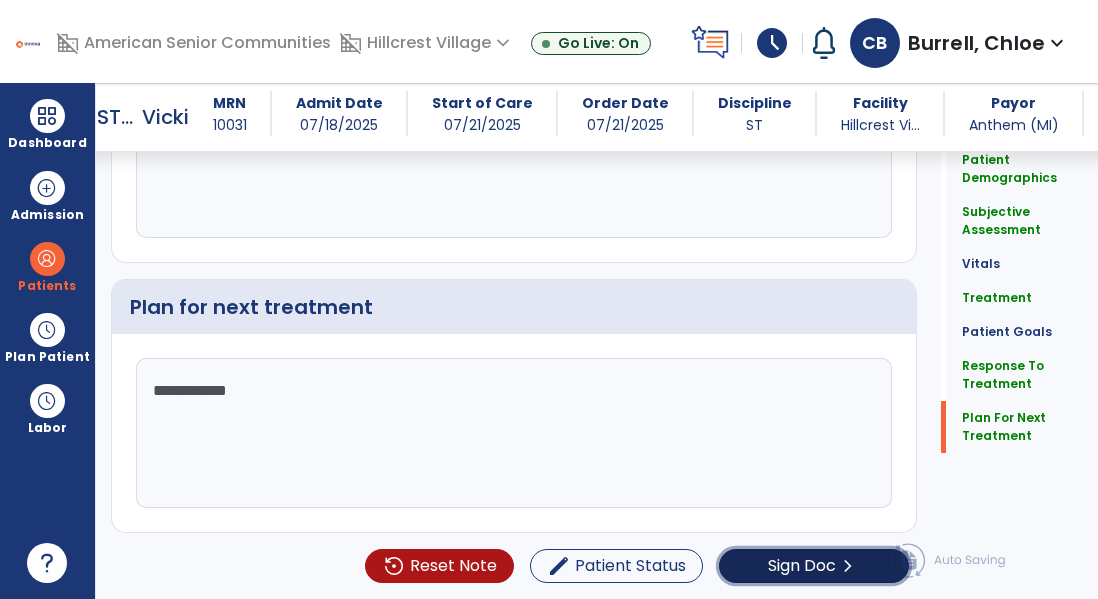 click on "Sign Doc" 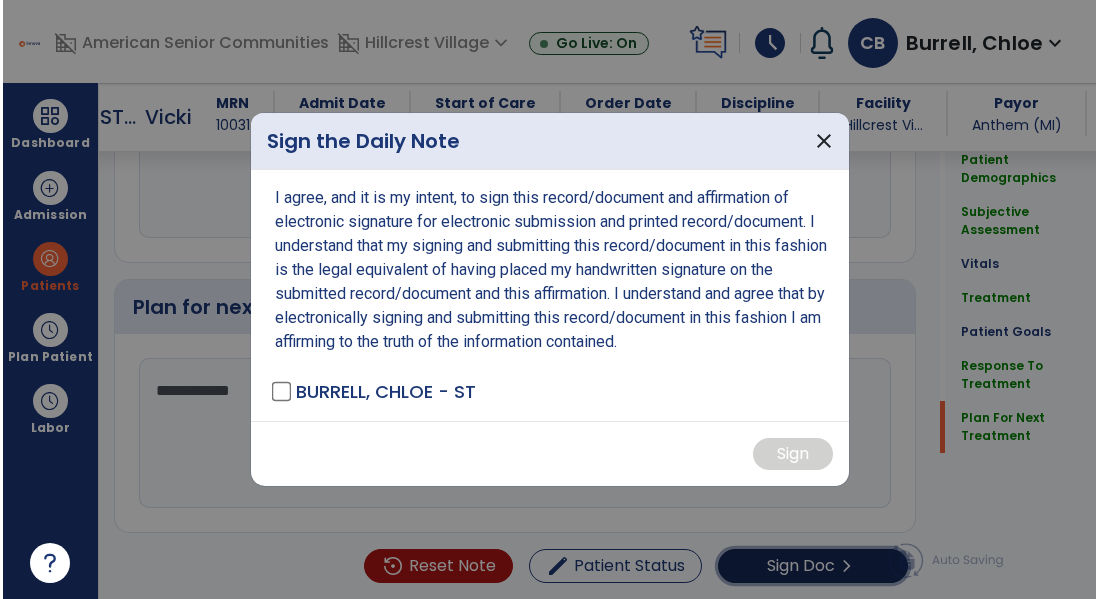 scroll, scrollTop: 2695, scrollLeft: 0, axis: vertical 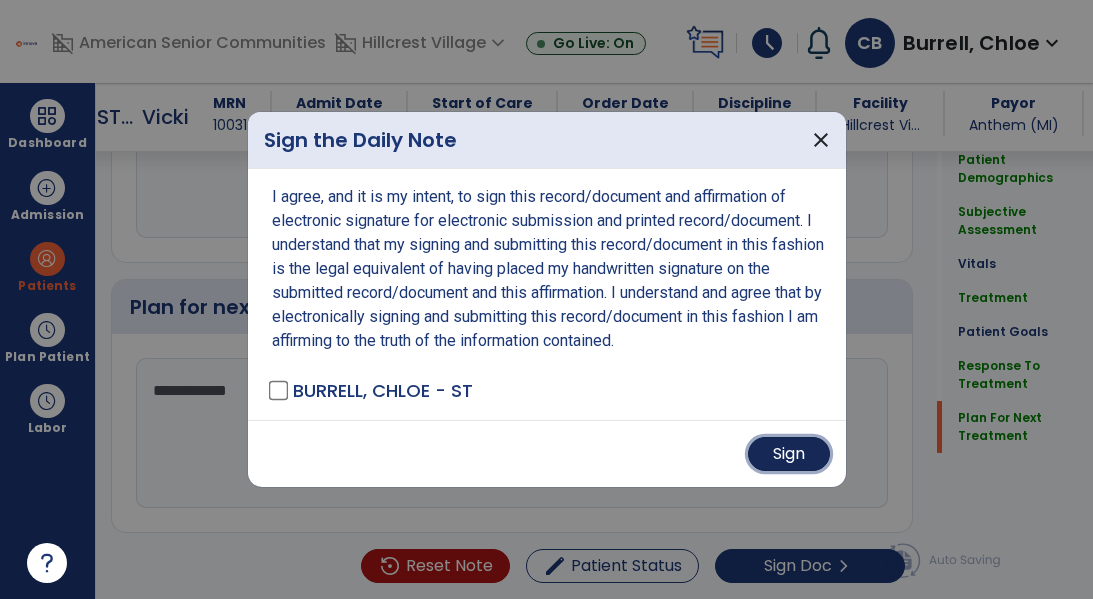 click on "Sign" at bounding box center (789, 454) 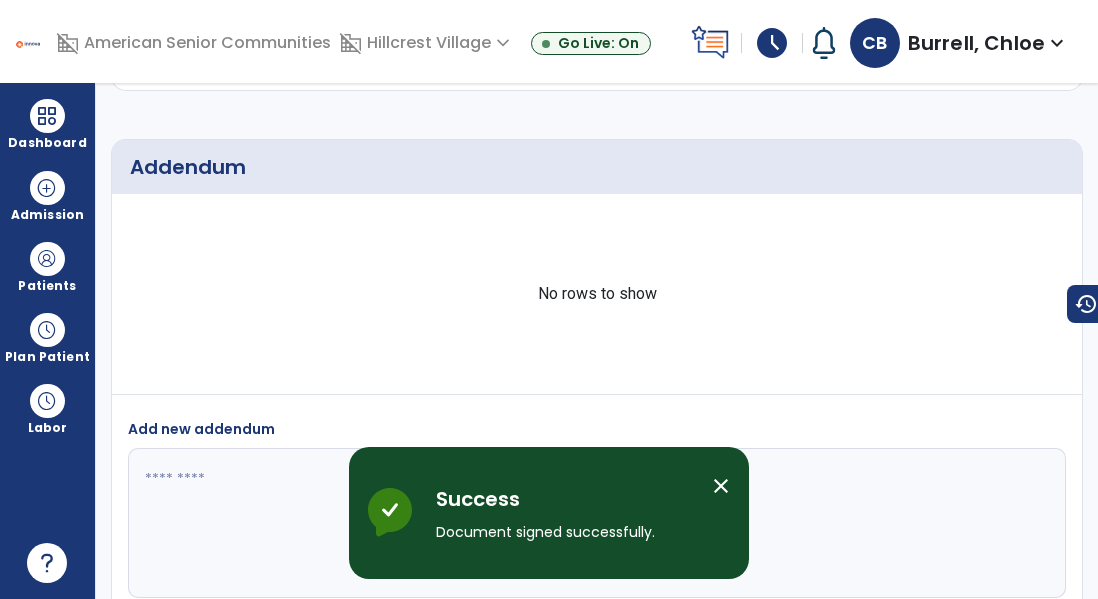 scroll, scrollTop: 21, scrollLeft: 0, axis: vertical 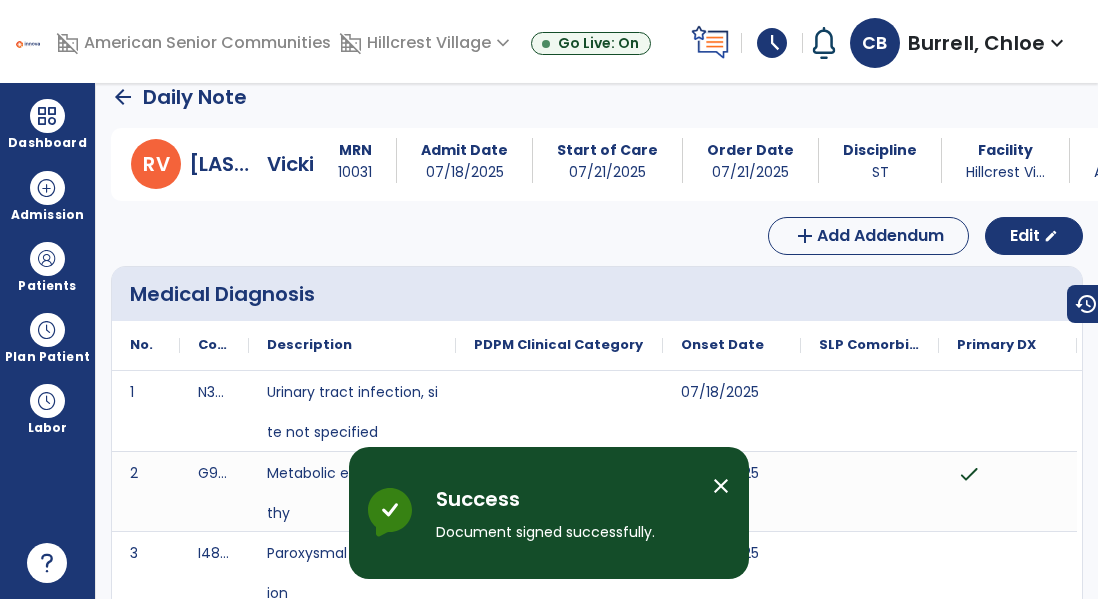 click on "arrow_back" 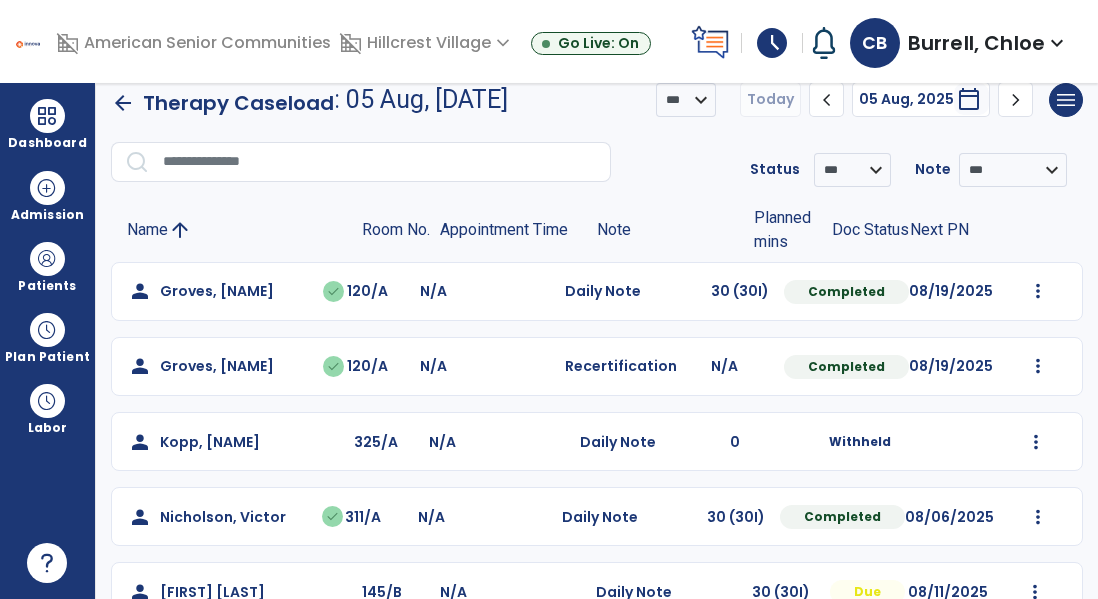 click on "**********" 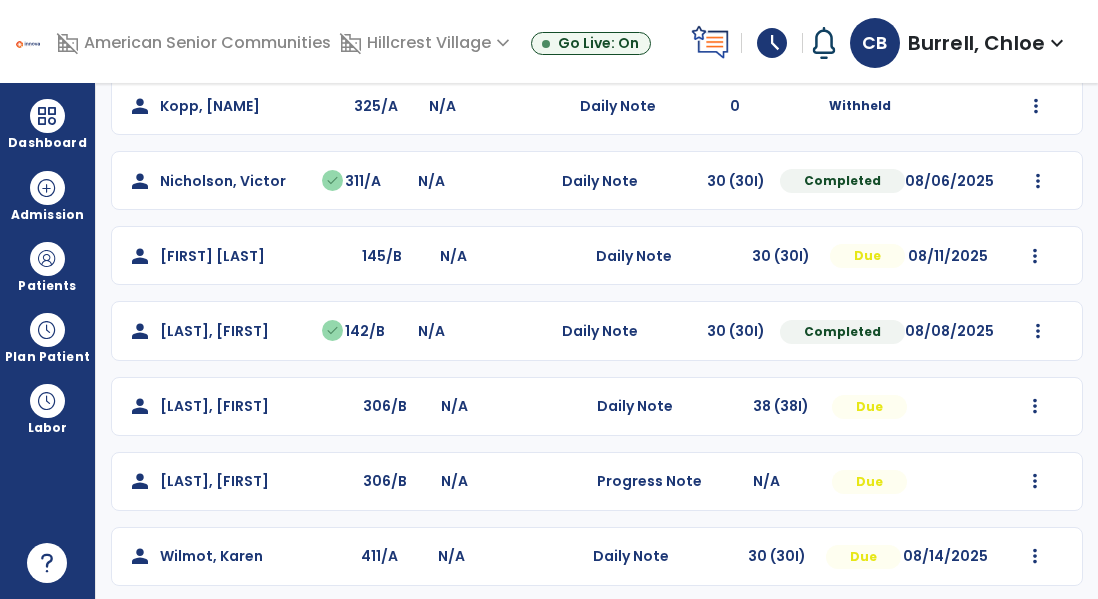 scroll, scrollTop: 368, scrollLeft: 0, axis: vertical 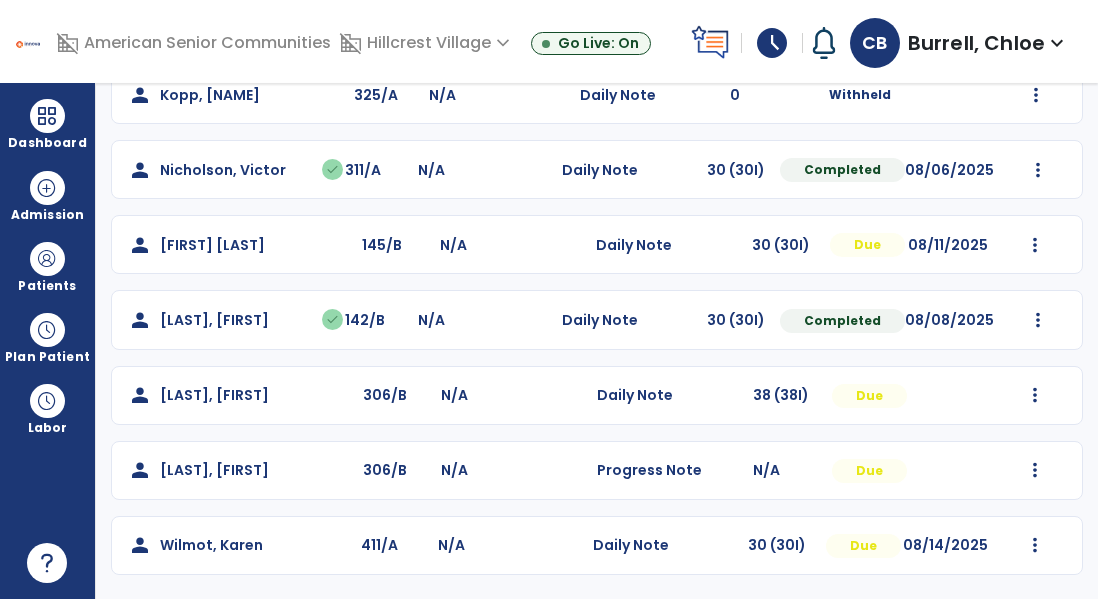 click on "Mark Visit As Complete   Reset Note   Open Document   G + C Mins" 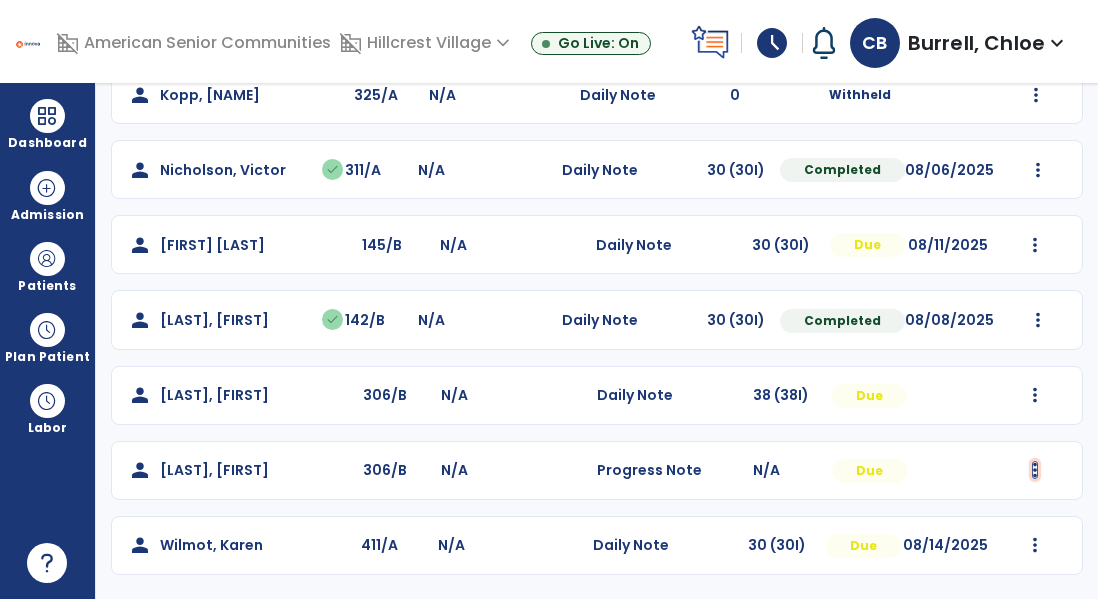 click at bounding box center (1038, -56) 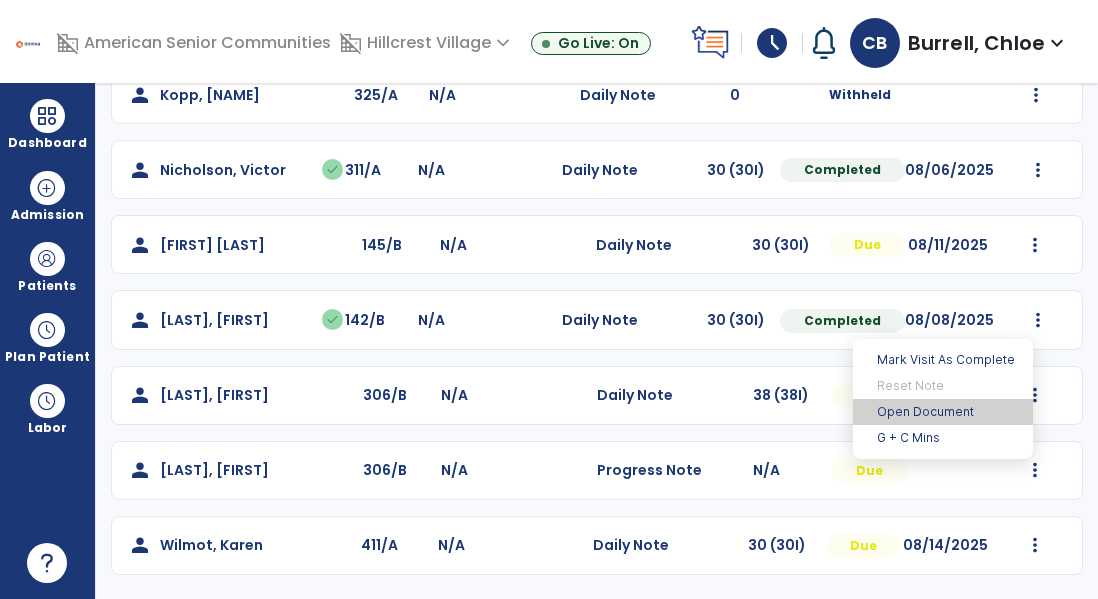 click on "Open Document" at bounding box center [943, 412] 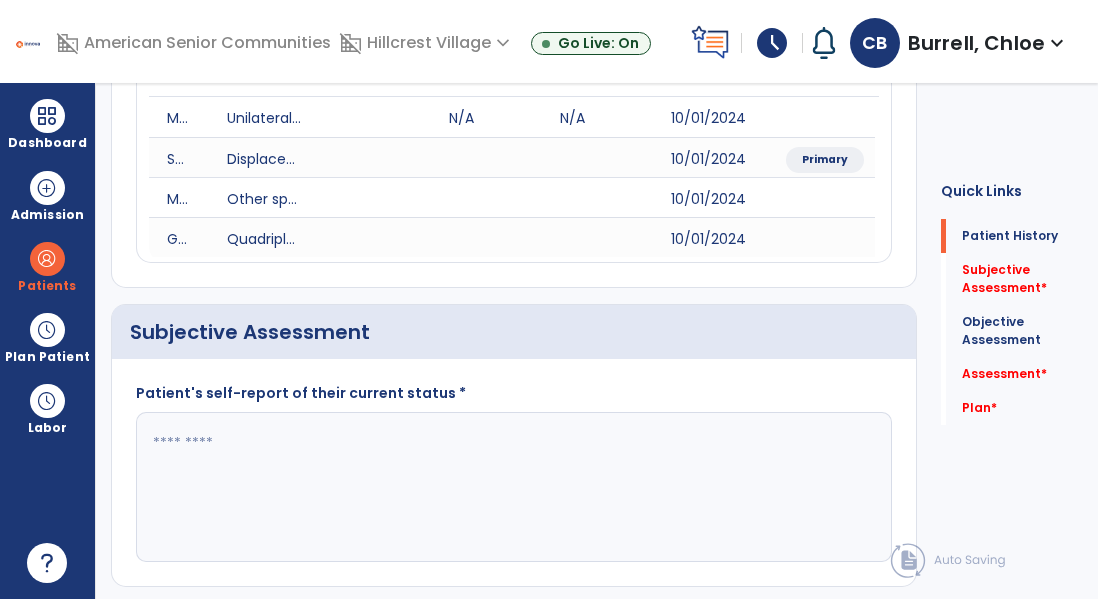 scroll, scrollTop: 0, scrollLeft: 0, axis: both 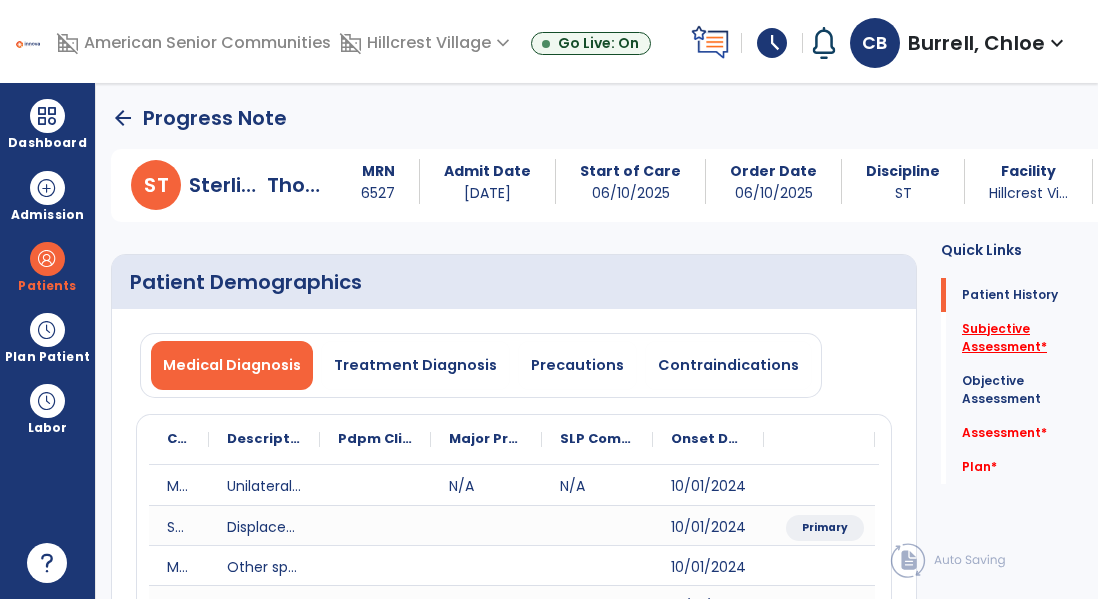 click on "Subjective Assessment   *" 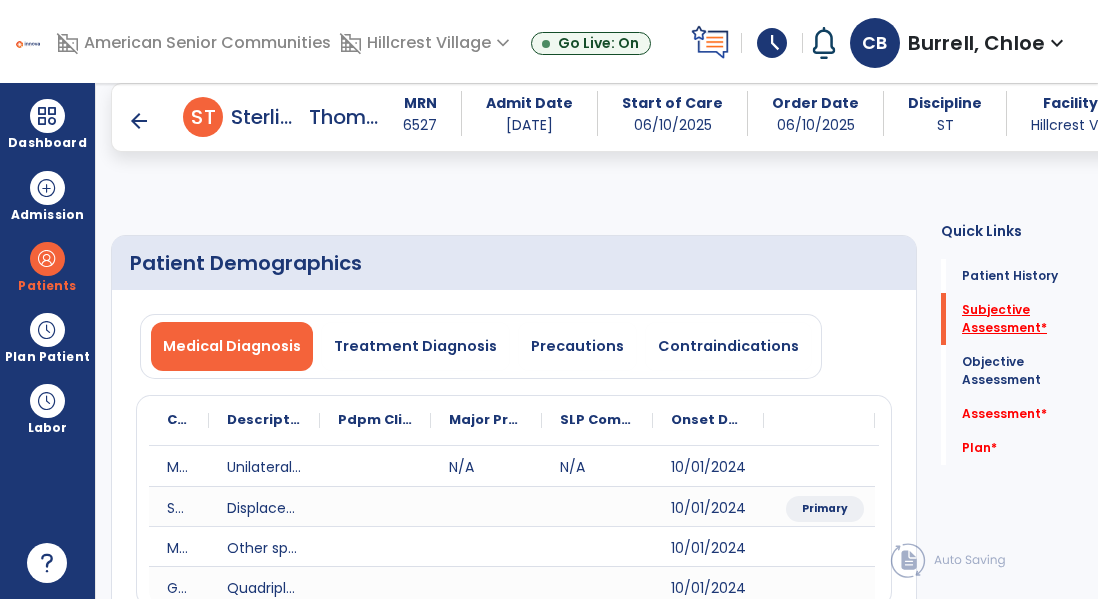 scroll, scrollTop: 204, scrollLeft: 0, axis: vertical 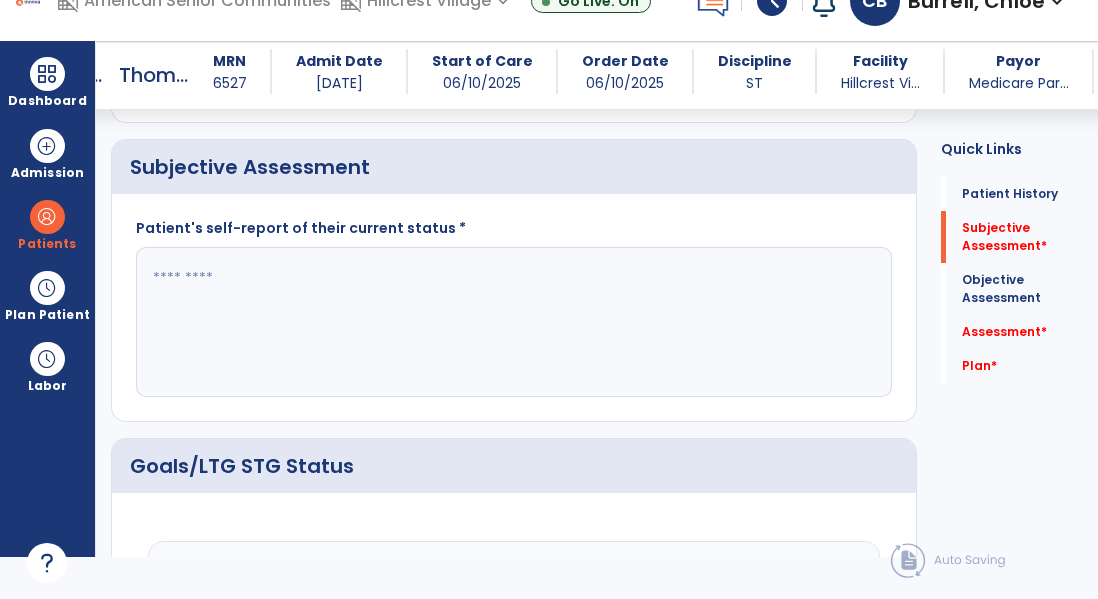 click 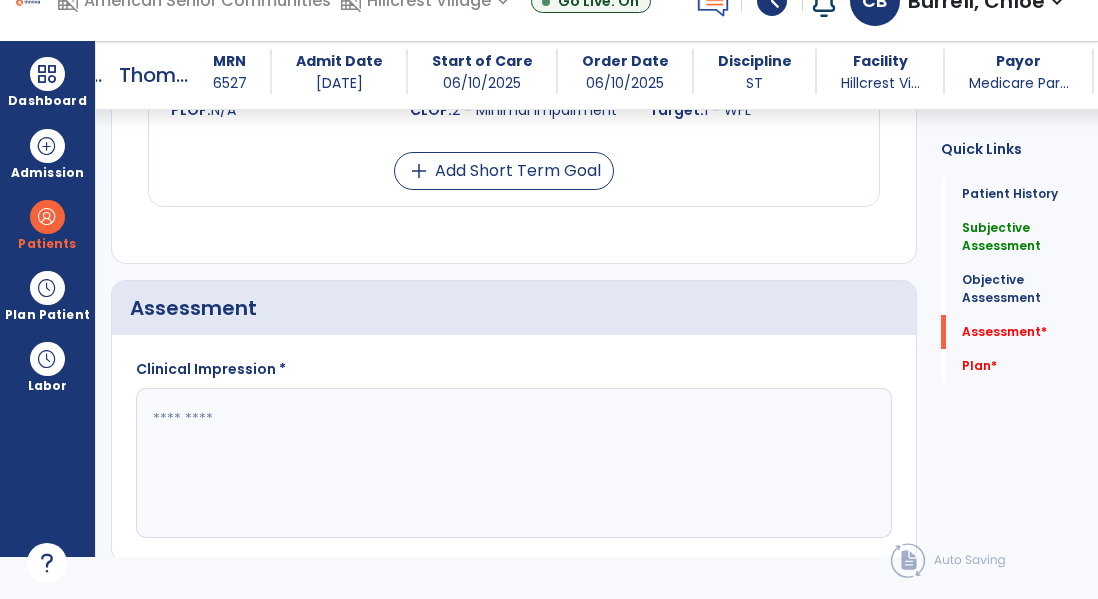 scroll, scrollTop: 1658, scrollLeft: 0, axis: vertical 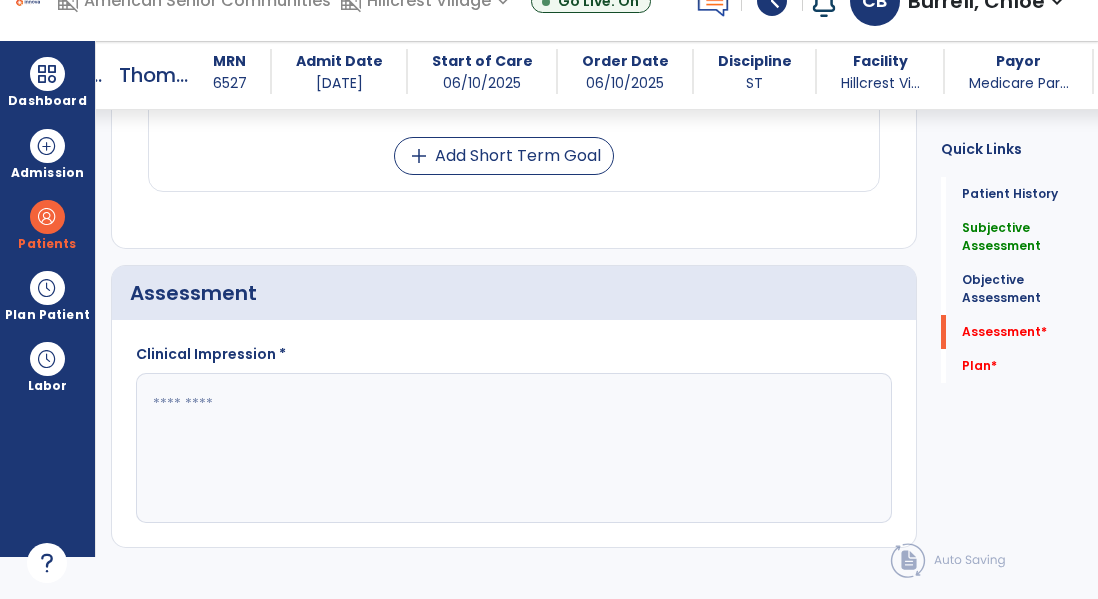 type on "**********" 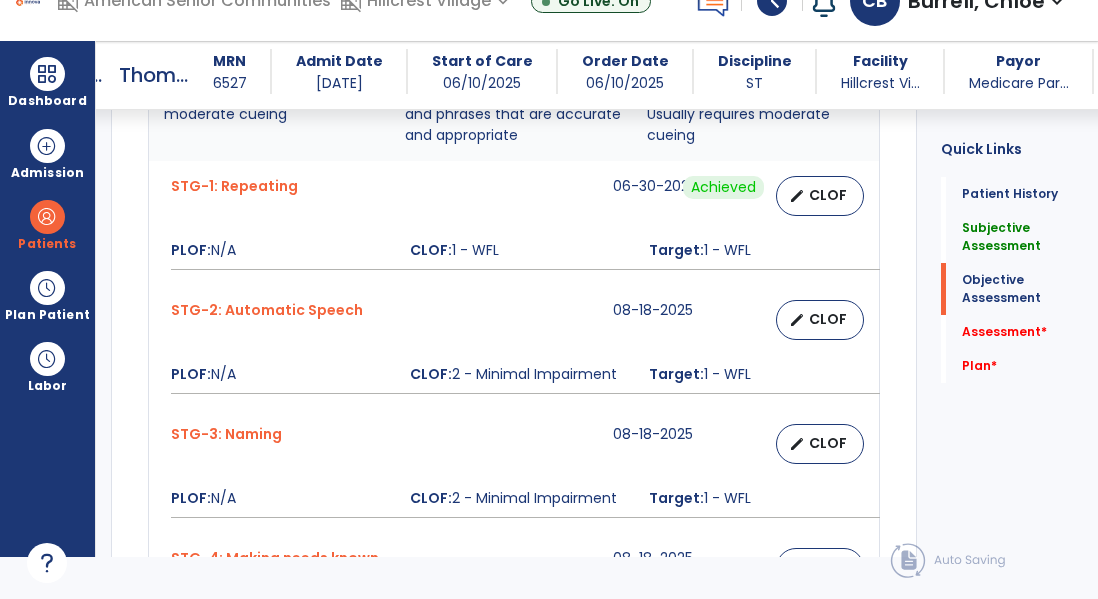 scroll, scrollTop: 1130, scrollLeft: 0, axis: vertical 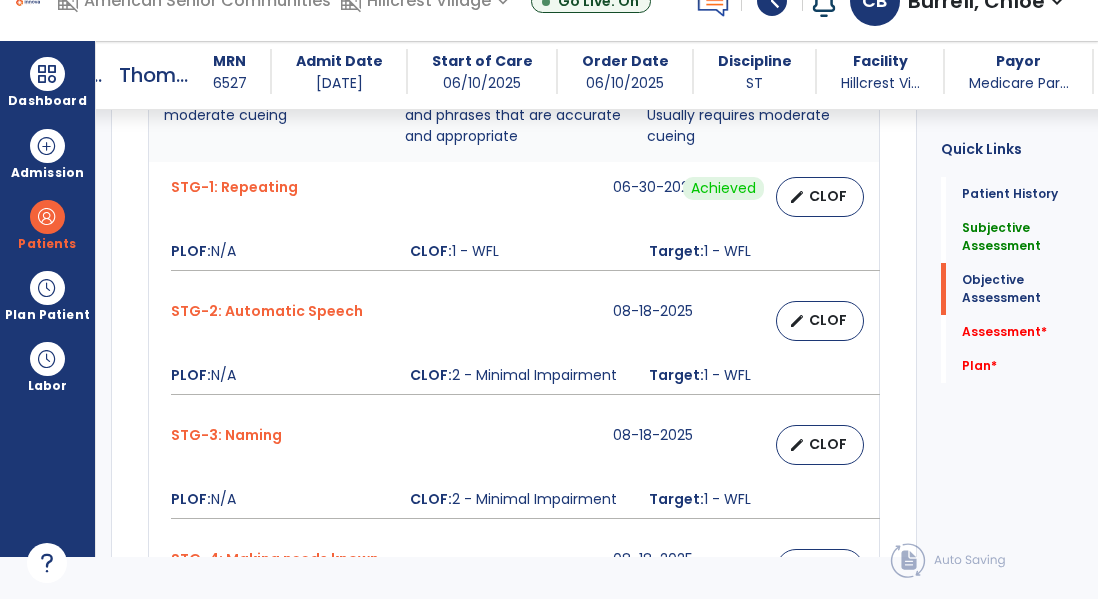 click on "STG-2: Automatic Speech 08-18-2025 edit CLOF PLOF: N/A CLOF: 2 - Minimal Impairment Target: 1 - WFL" at bounding box center [514, 348] 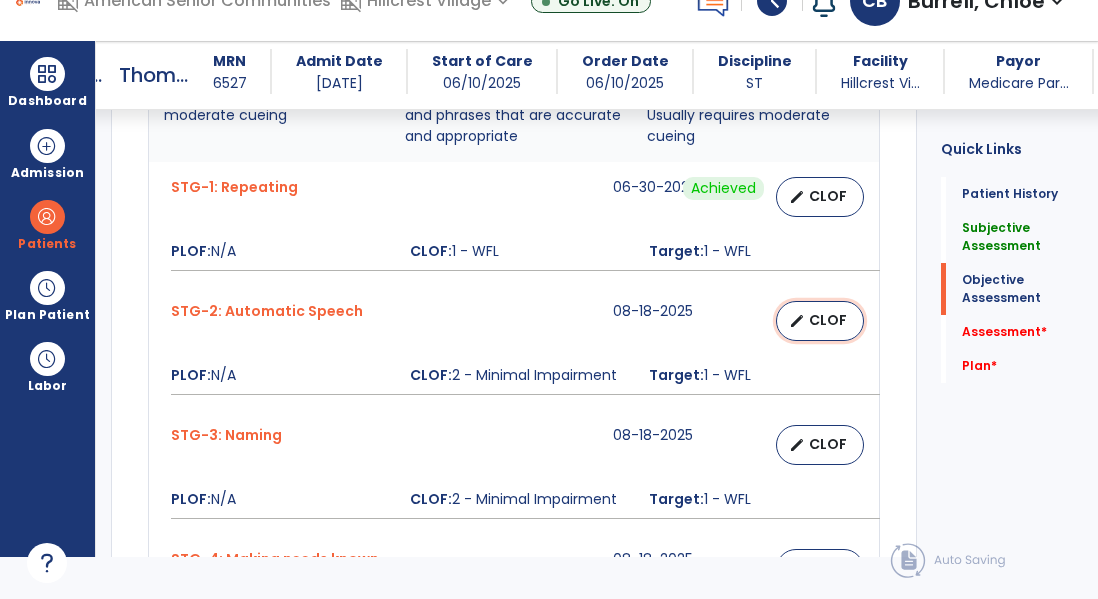 click on "CLOF" at bounding box center (828, 320) 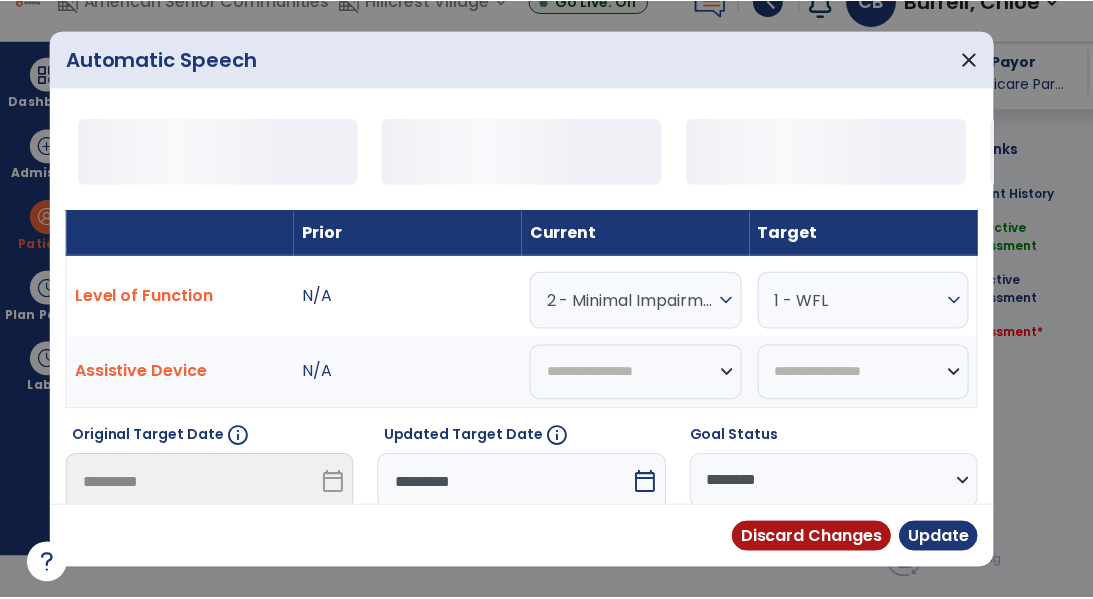 scroll, scrollTop: 0, scrollLeft: 0, axis: both 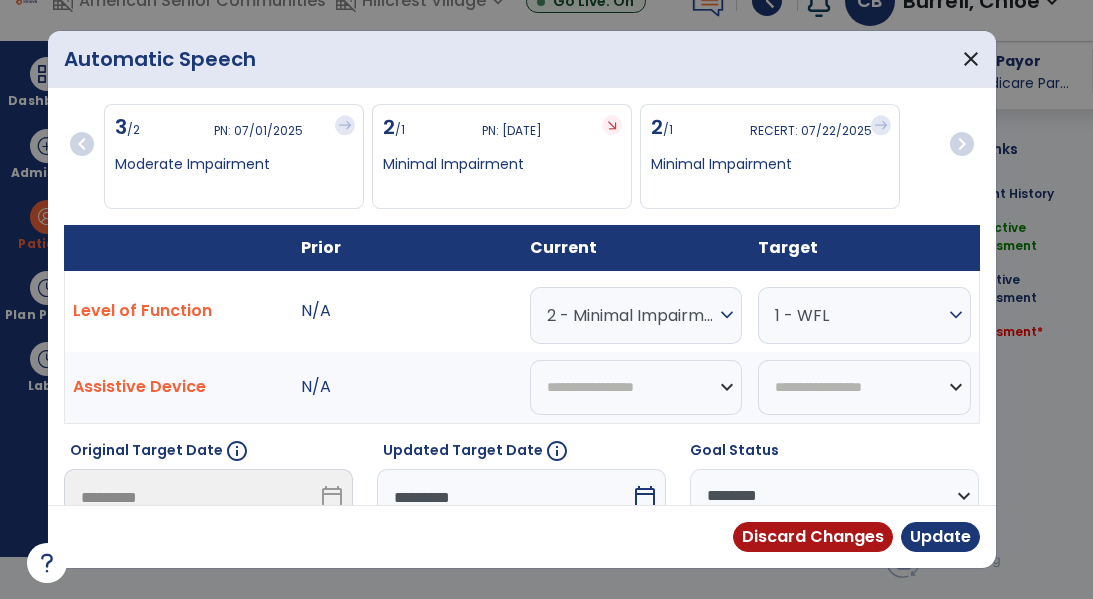 click on "2 - Minimal Impairment" at bounding box center [631, 315] 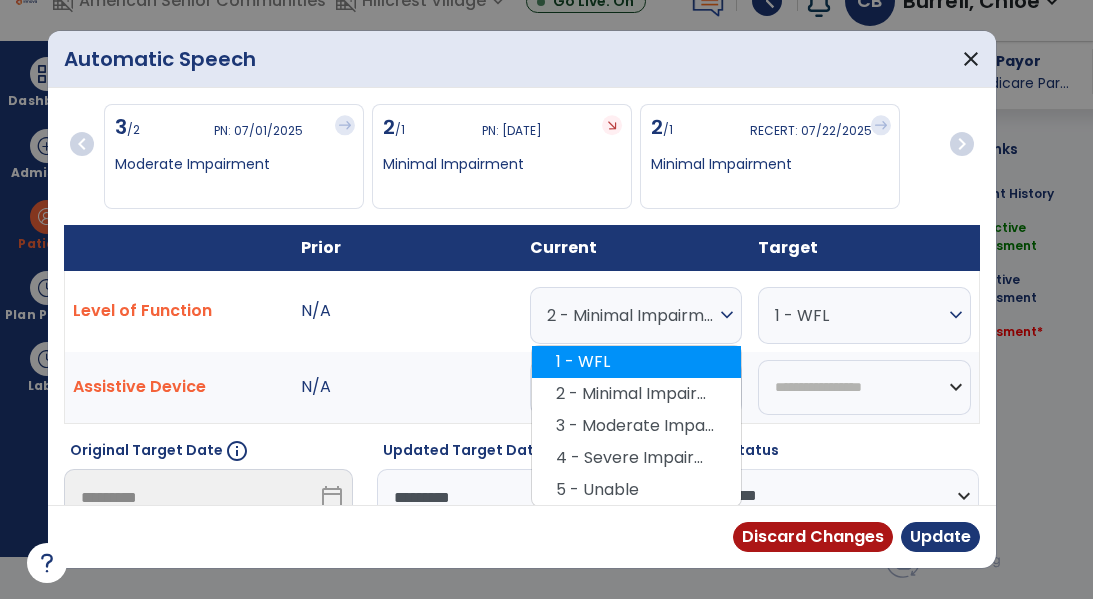 click on "1 - WFL" at bounding box center (636, 362) 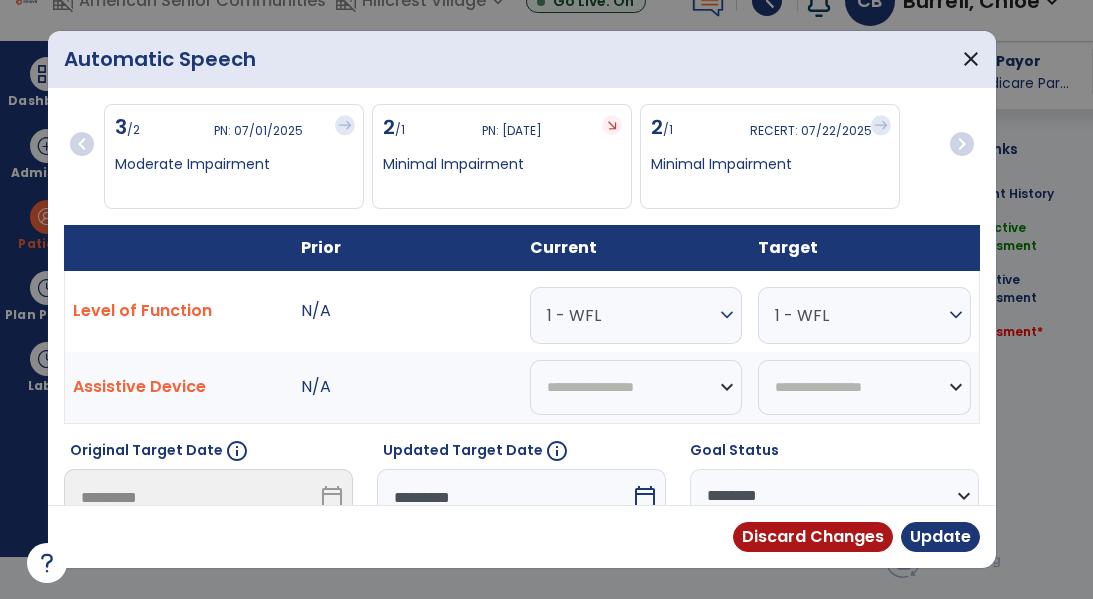 click on "**********" at bounding box center [834, 496] 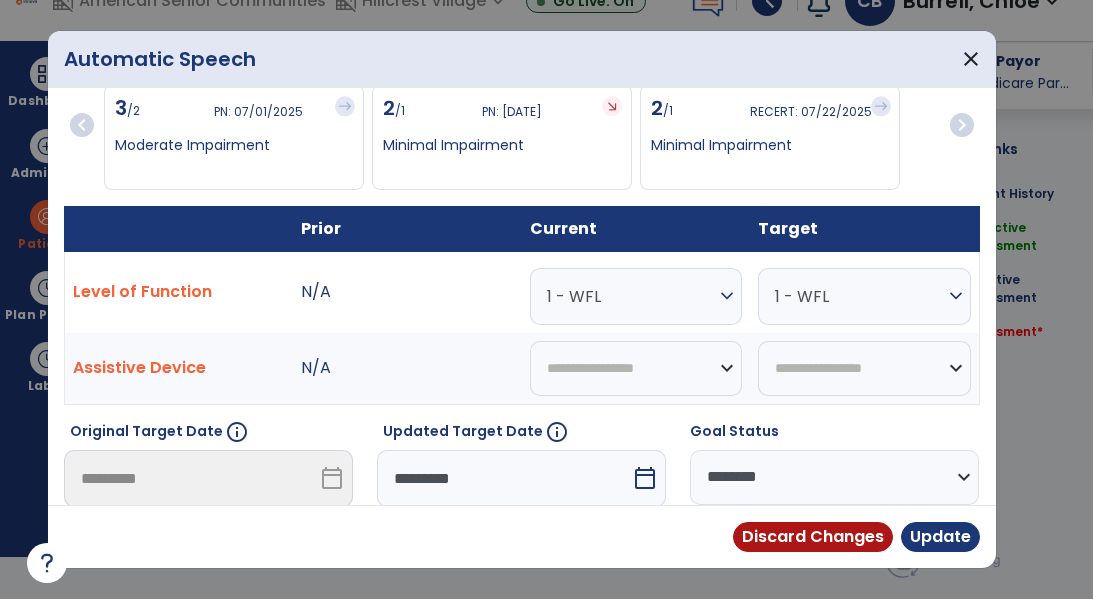 select on "********" 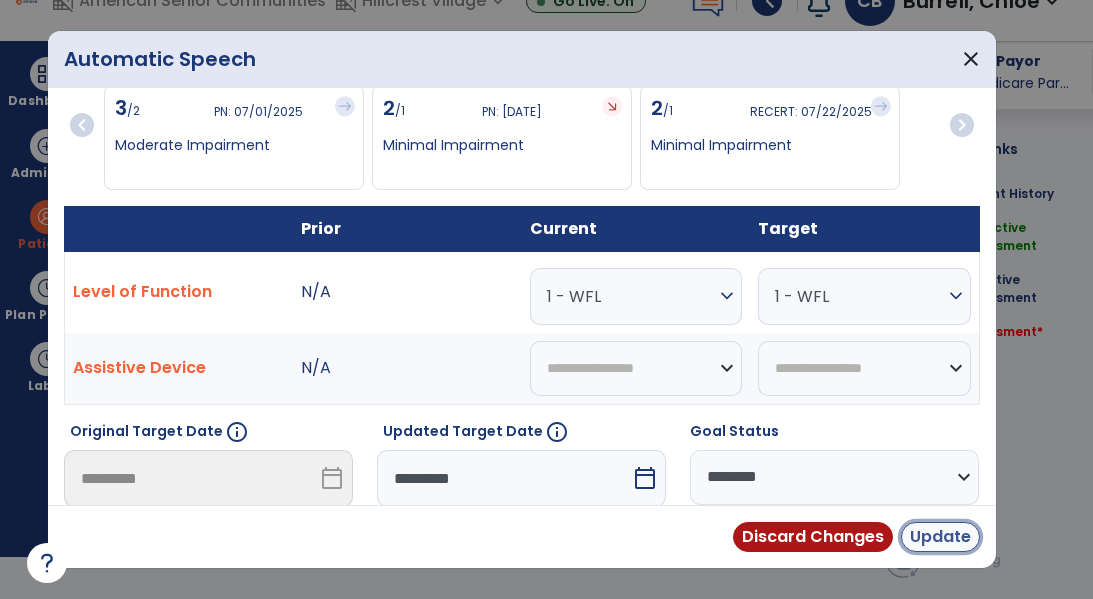 click on "Update" at bounding box center (940, 537) 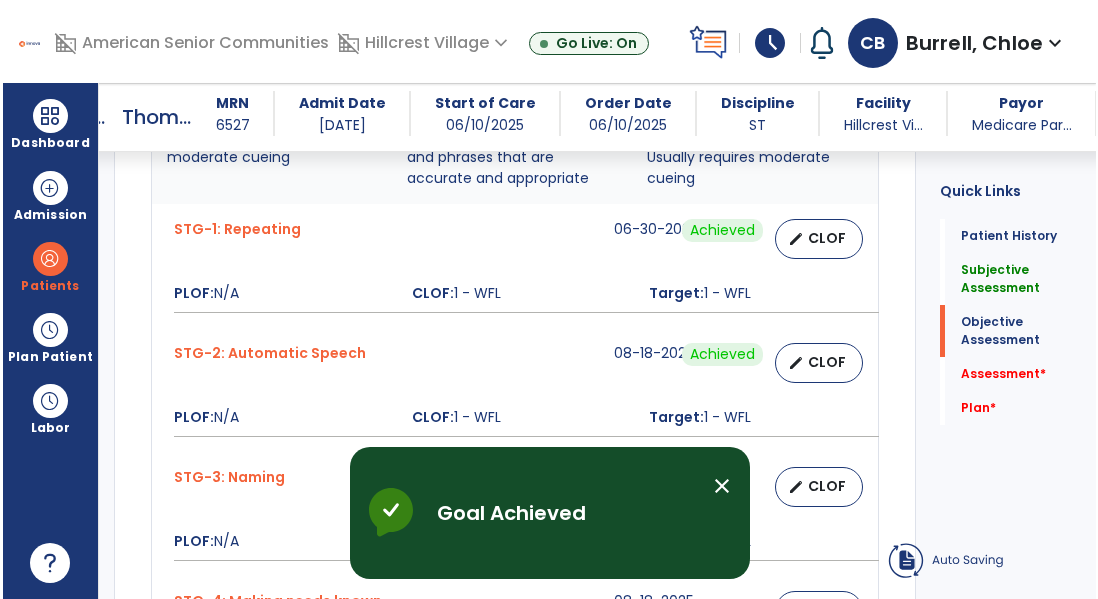 scroll, scrollTop: 42, scrollLeft: 0, axis: vertical 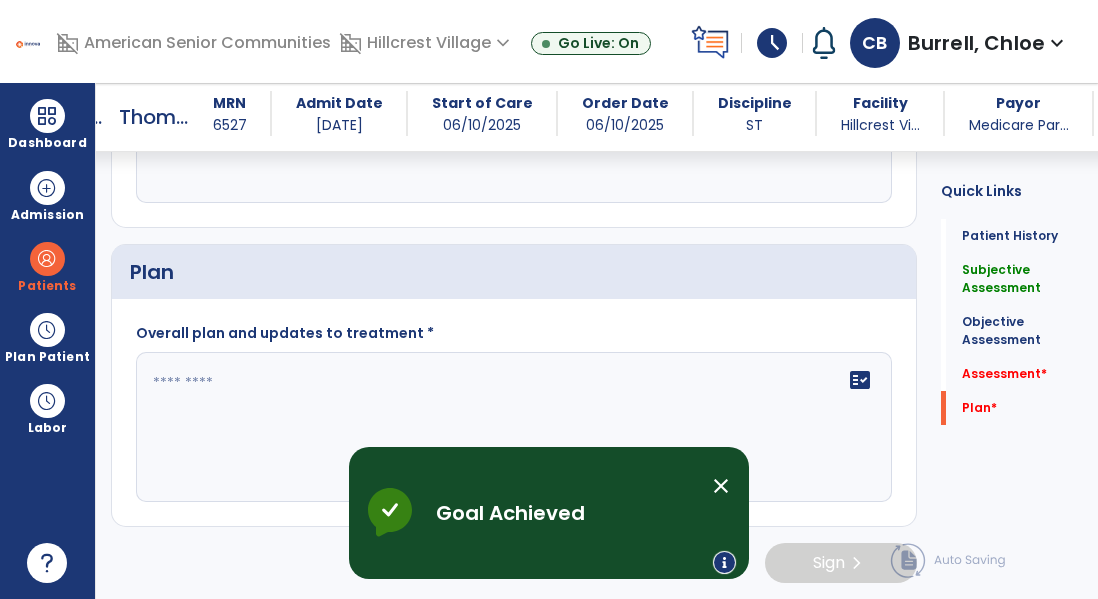 click on "close" at bounding box center [729, 513] 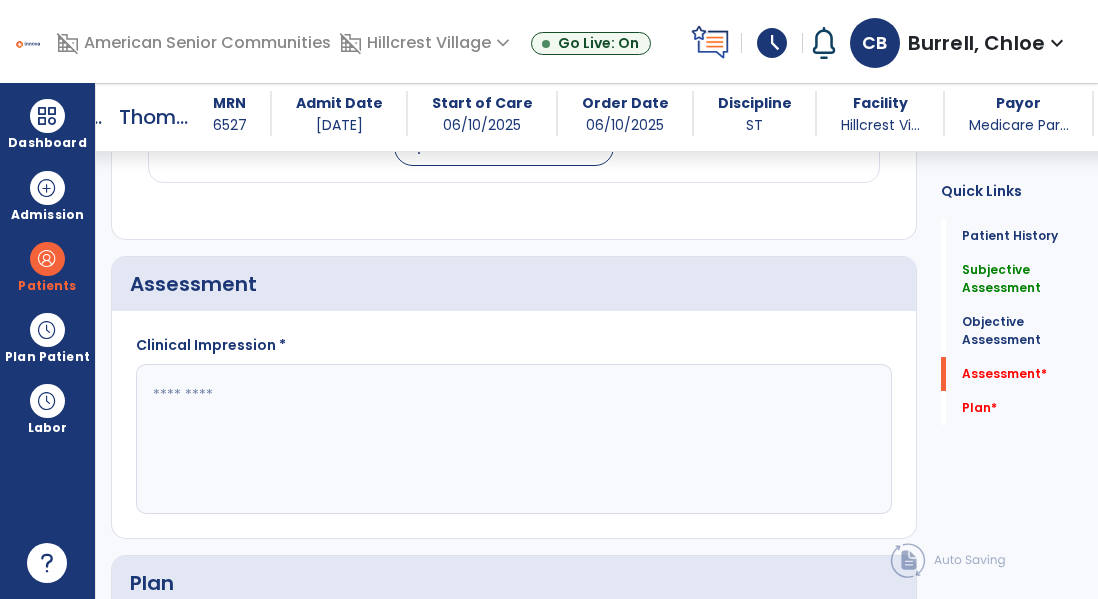 scroll, scrollTop: 1668, scrollLeft: 0, axis: vertical 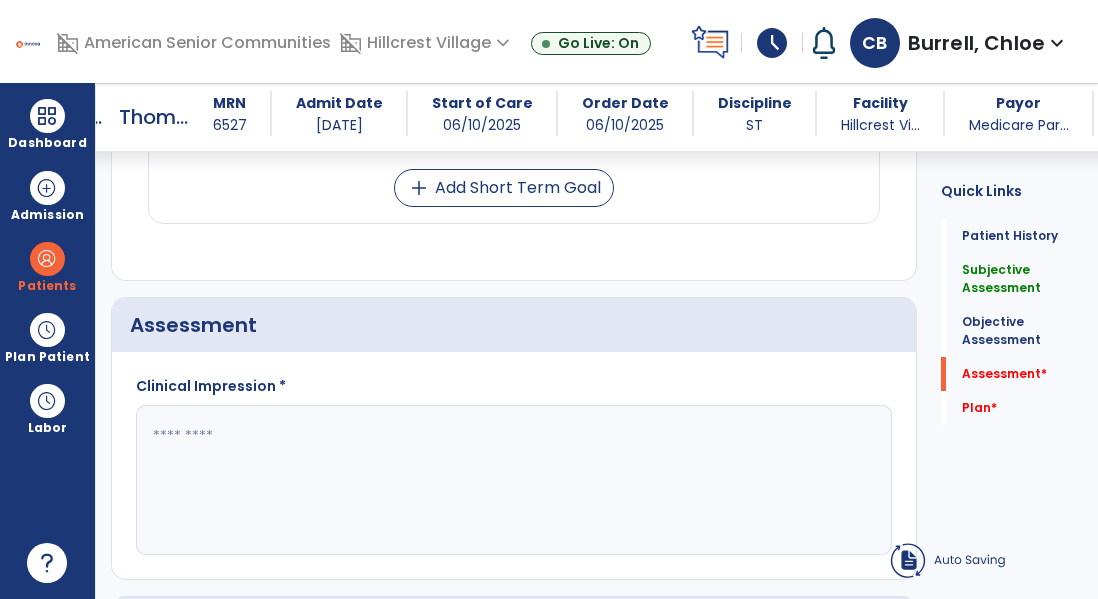 type on "**********" 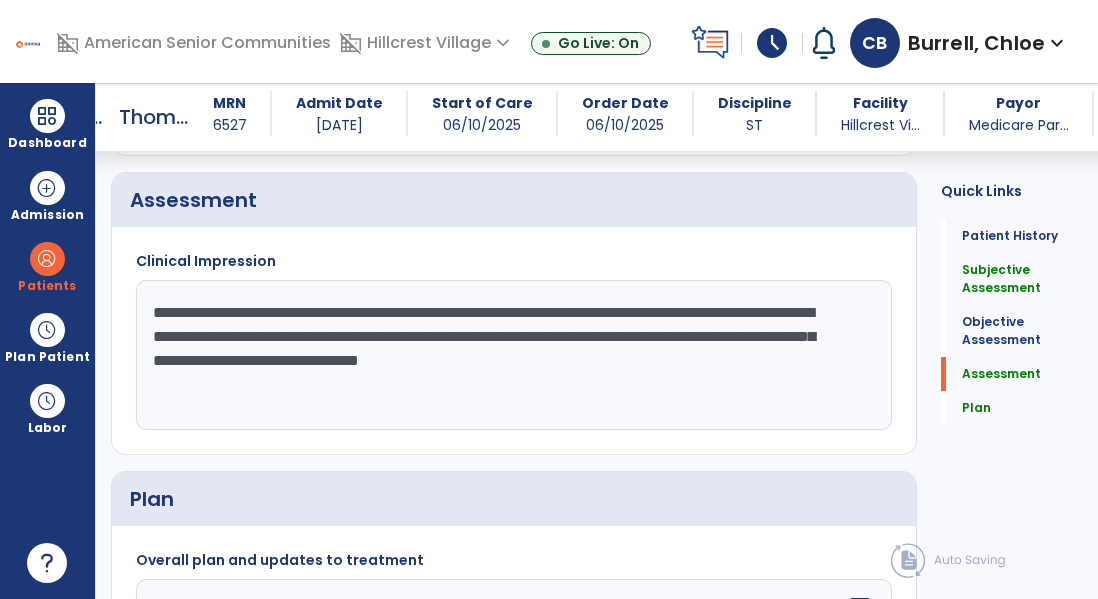 scroll, scrollTop: 1792, scrollLeft: 0, axis: vertical 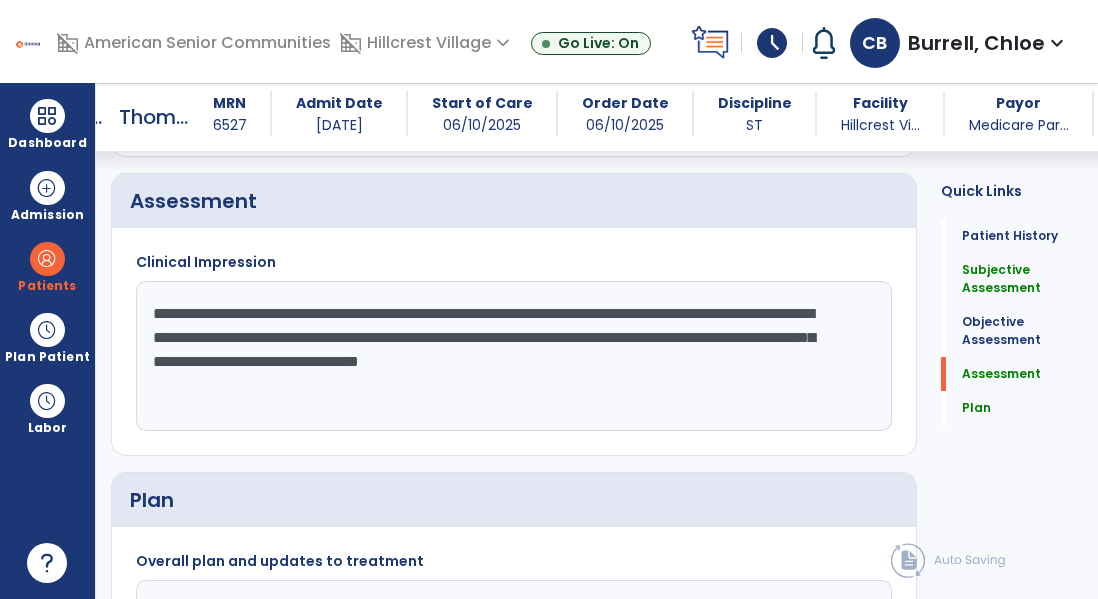 click on "**********" 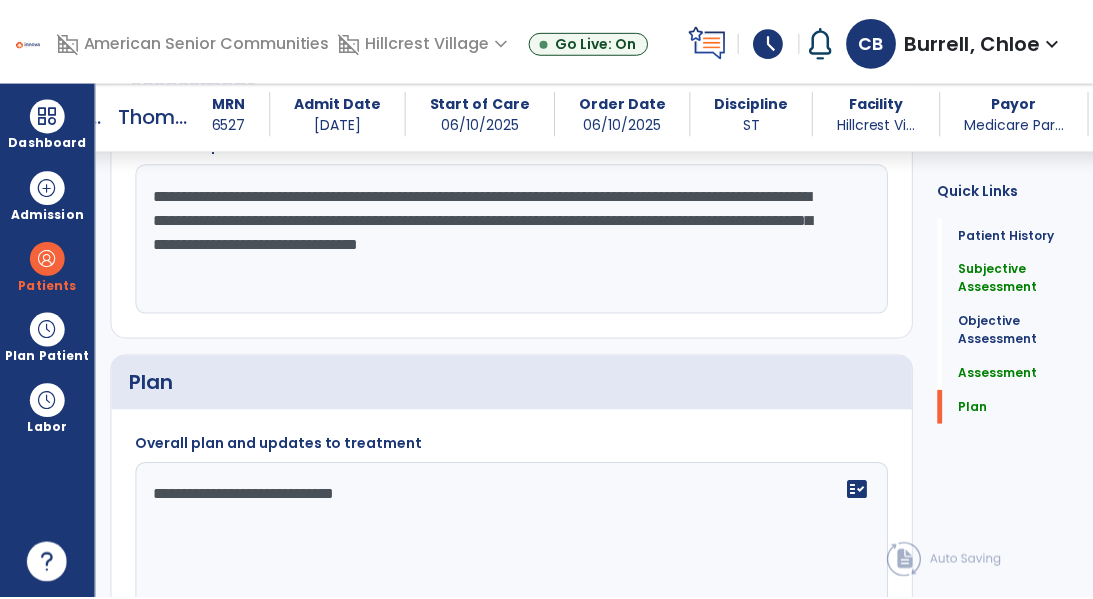 scroll, scrollTop: 2022, scrollLeft: 0, axis: vertical 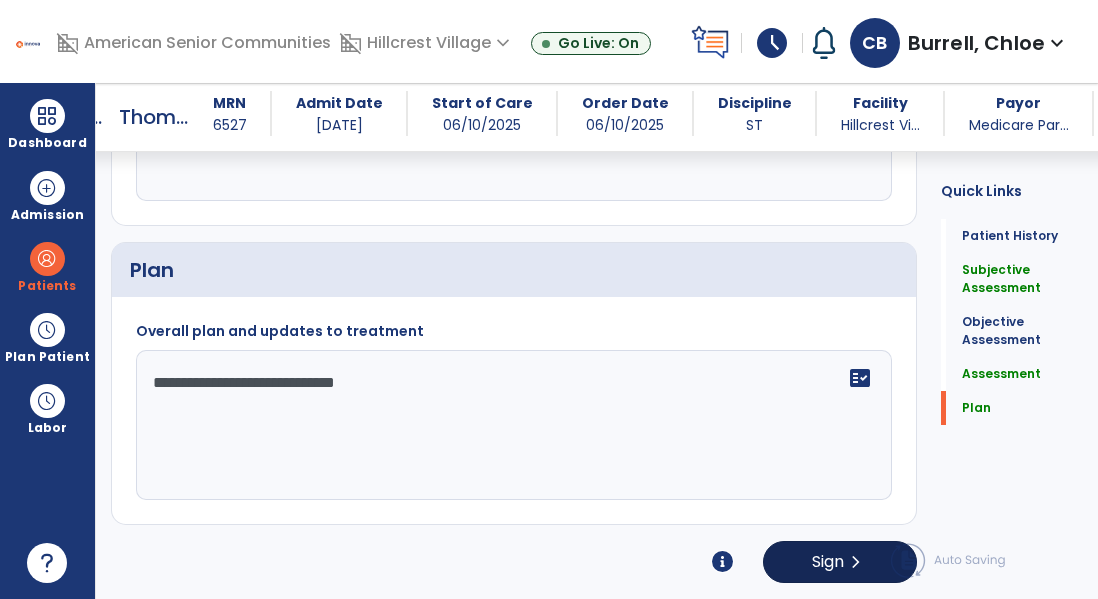 type on "**********" 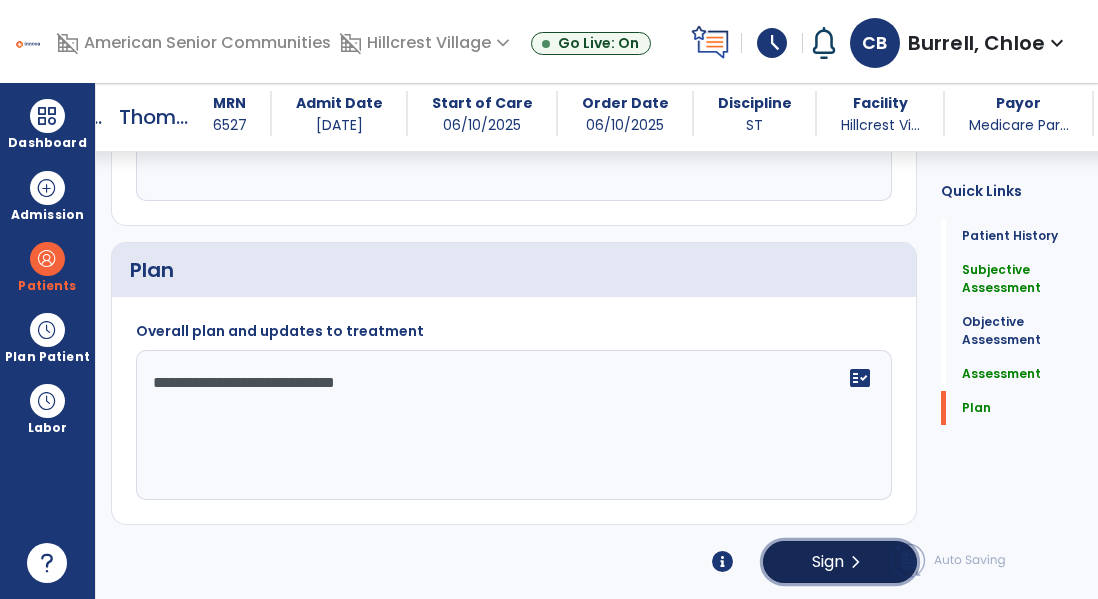 click on "chevron_right" 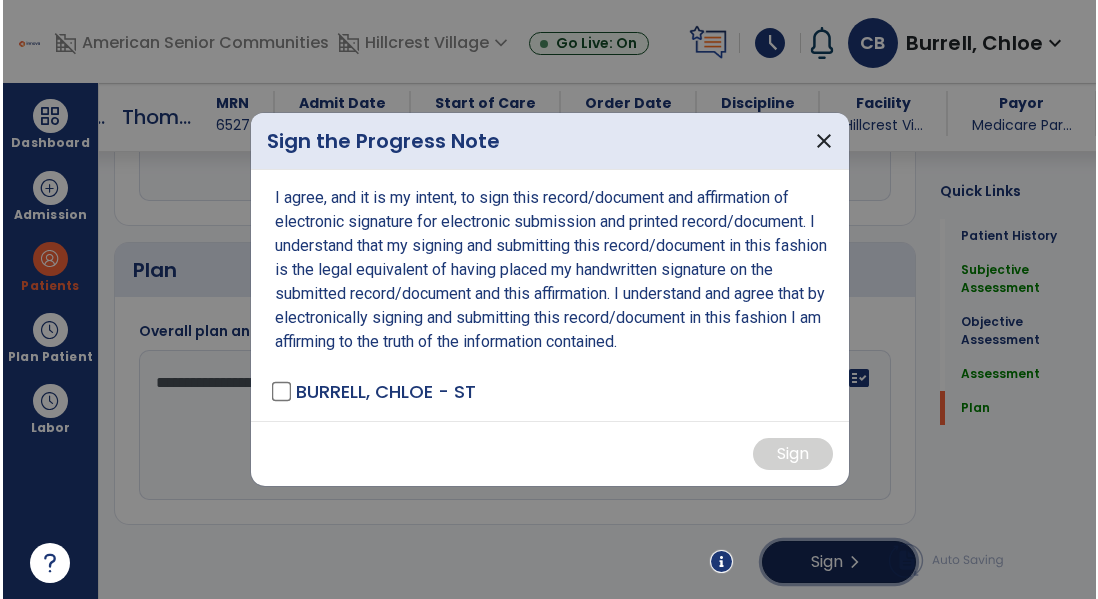 scroll, scrollTop: 2022, scrollLeft: 0, axis: vertical 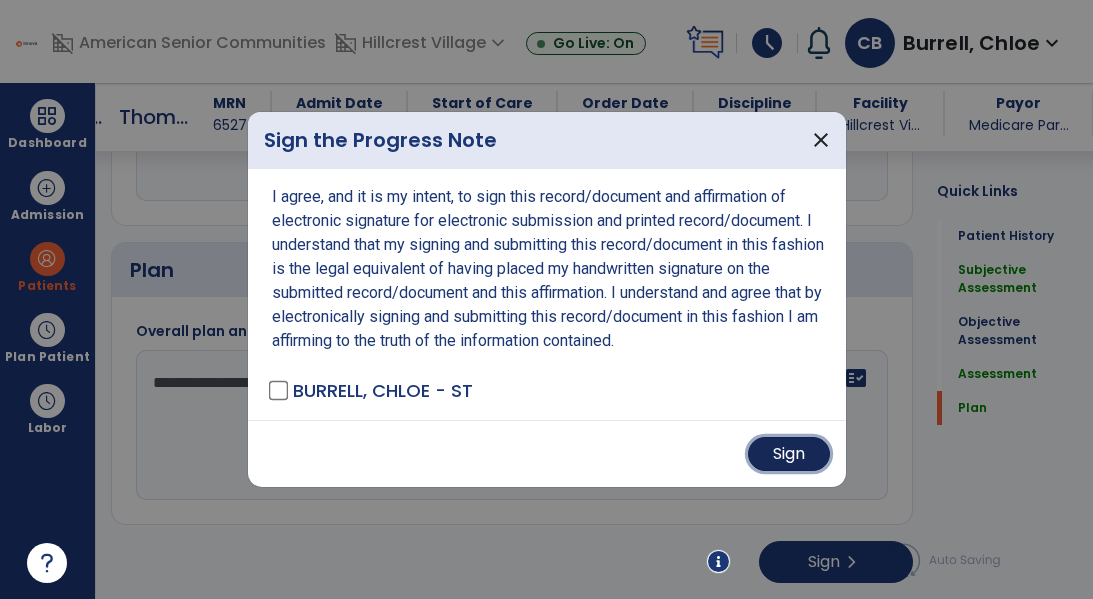 click on "Sign" at bounding box center (789, 454) 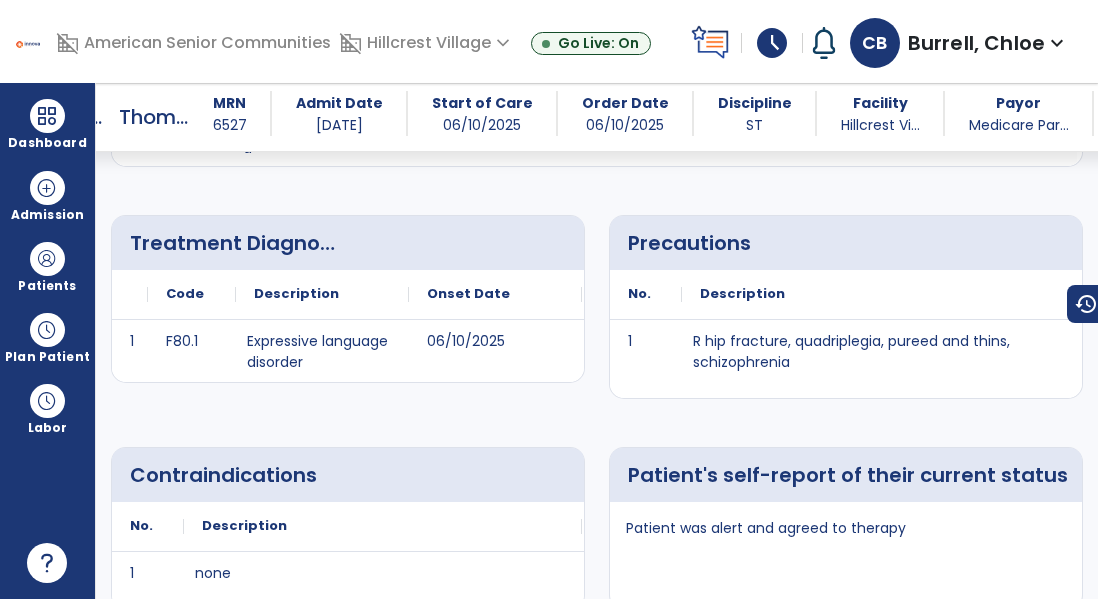 scroll, scrollTop: 0, scrollLeft: 0, axis: both 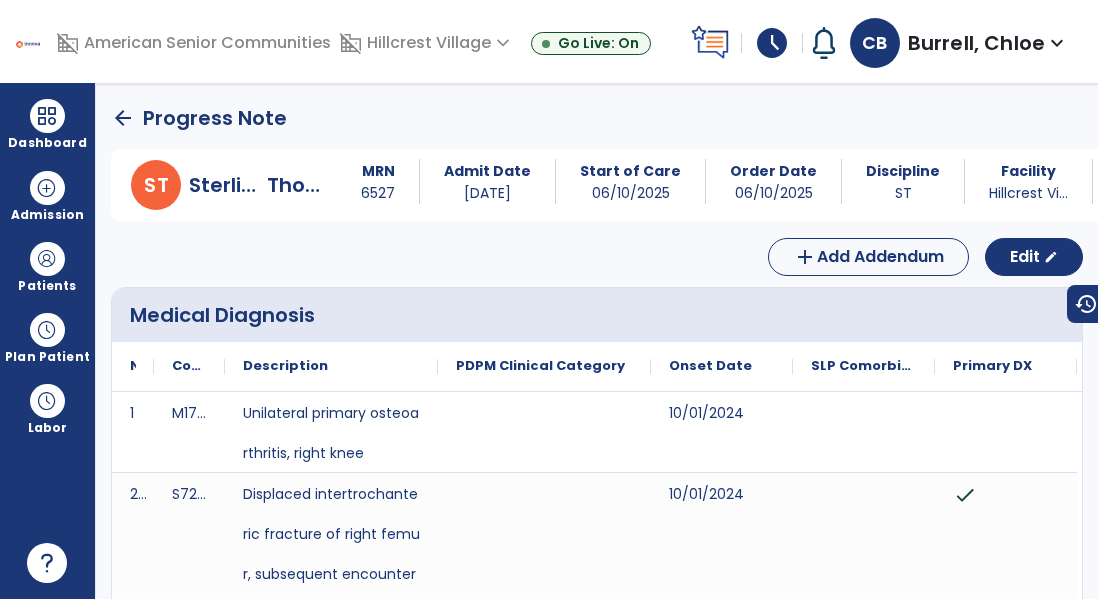 click on "arrow_back" 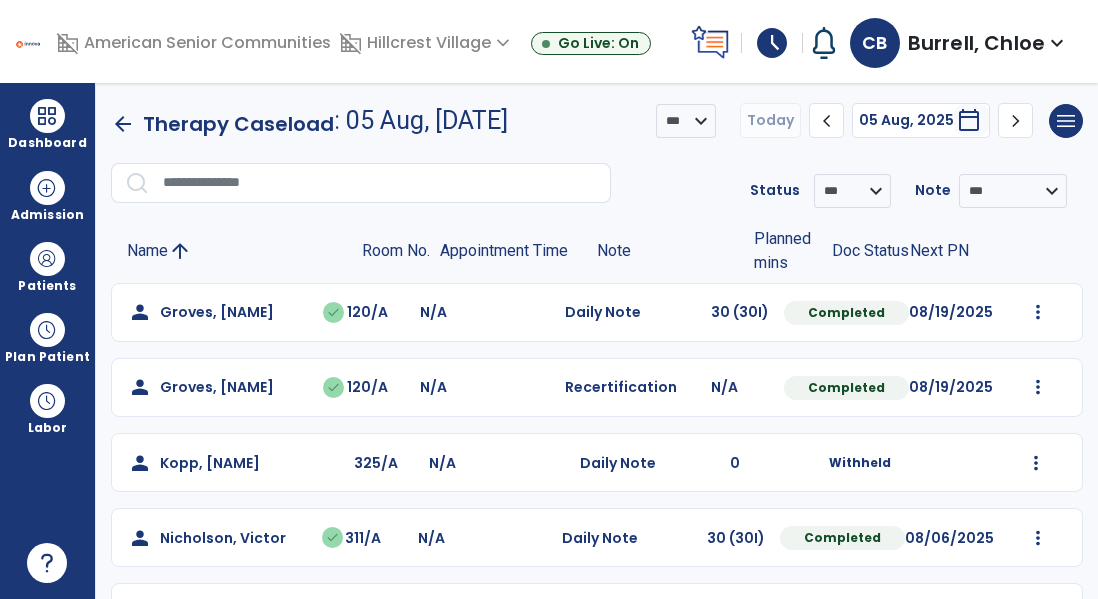 scroll, scrollTop: 368, scrollLeft: 0, axis: vertical 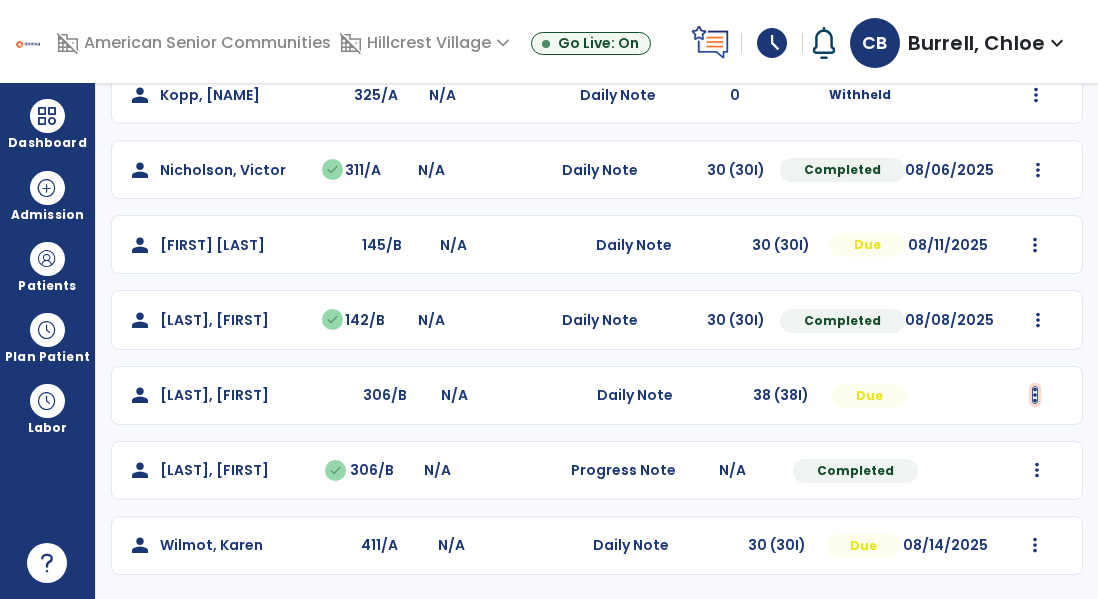 click at bounding box center (1038, -56) 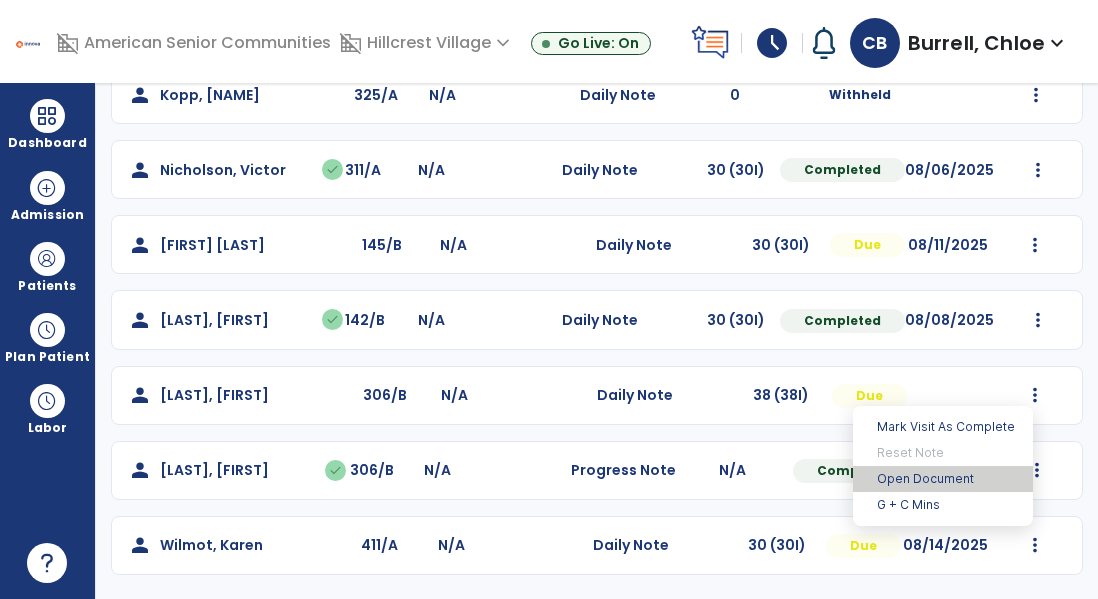 click on "Open Document" at bounding box center (943, 479) 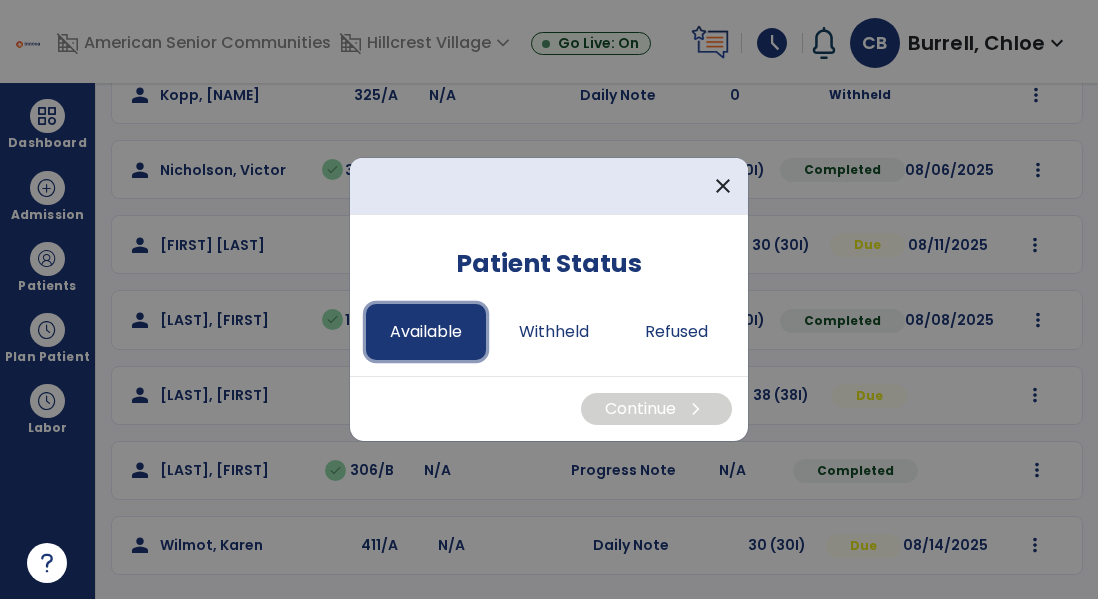 click on "Available" at bounding box center (426, 332) 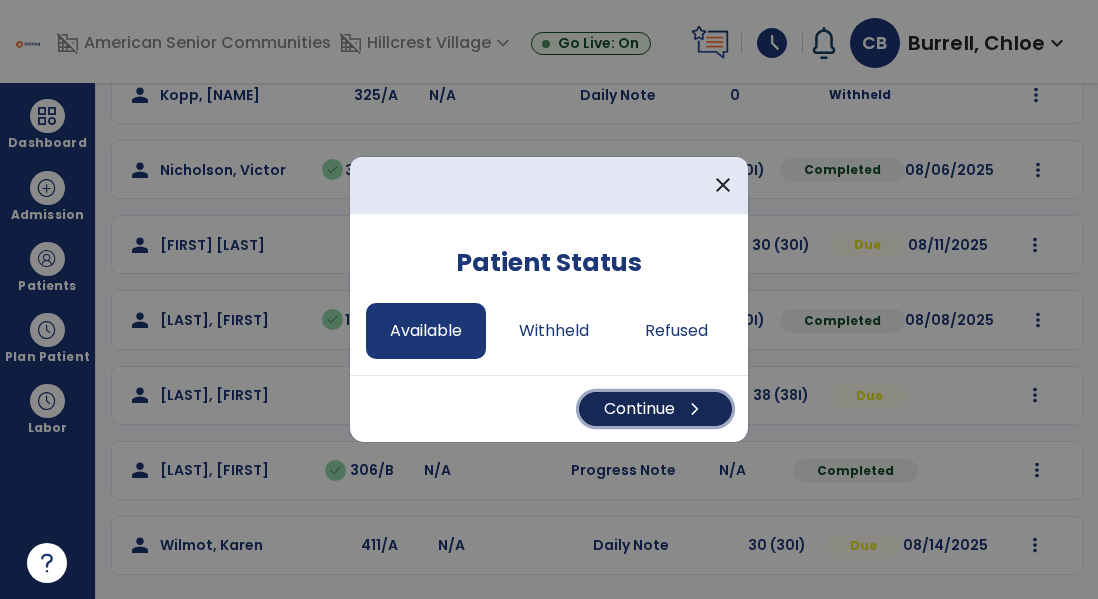 click on "Continue   chevron_right" at bounding box center (655, 409) 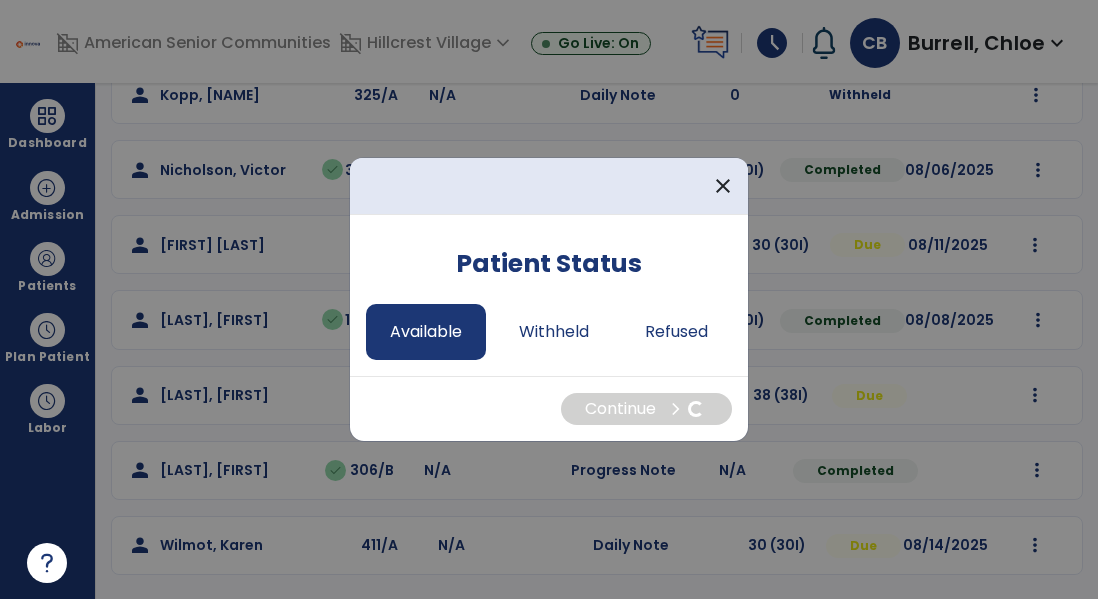 select on "*" 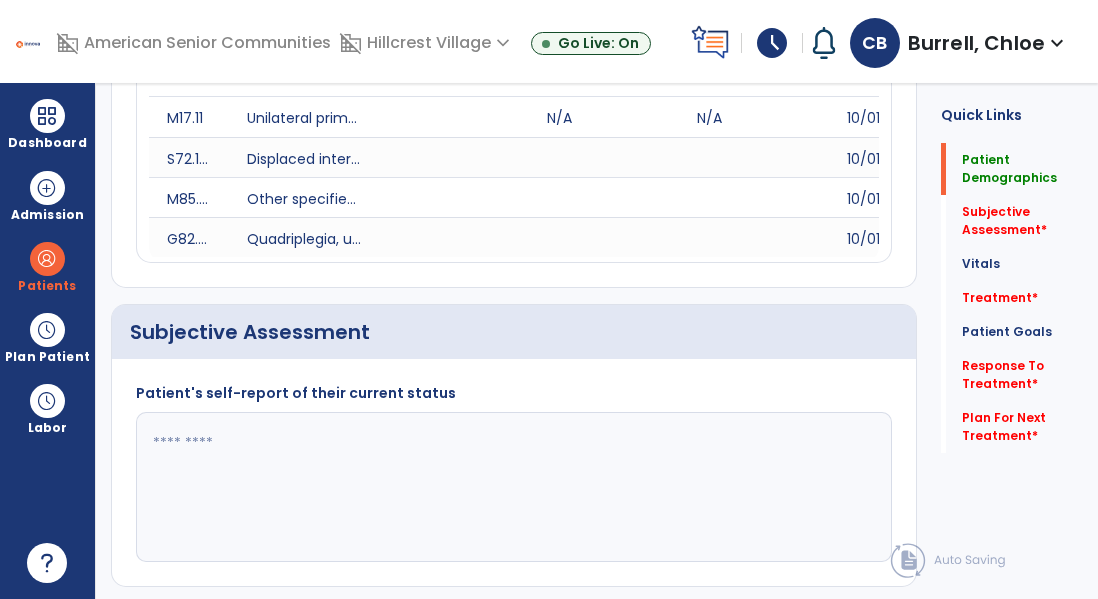scroll, scrollTop: 0, scrollLeft: 0, axis: both 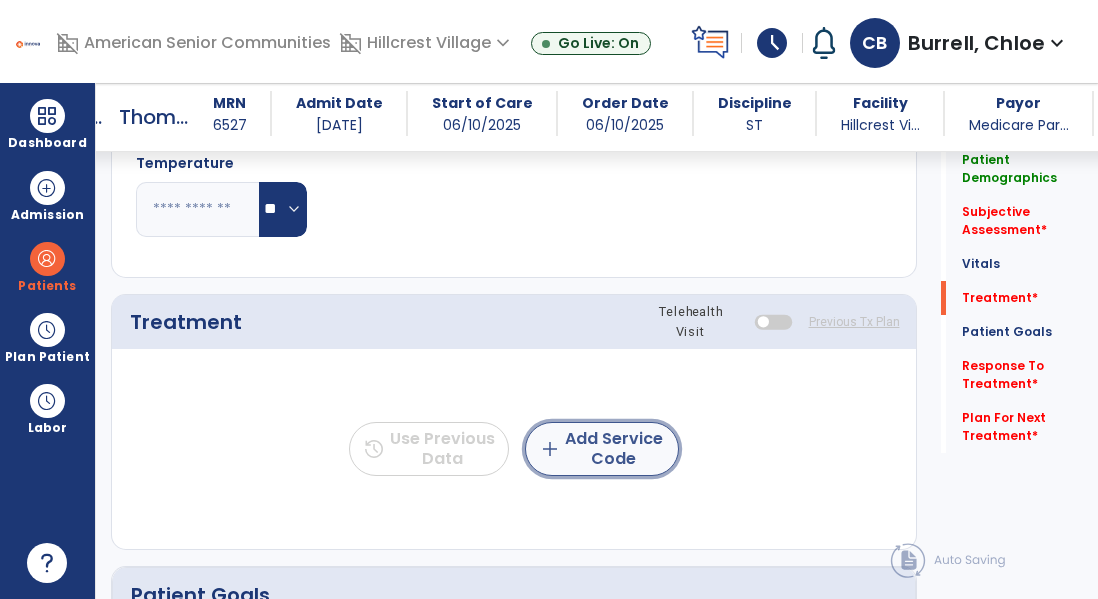 click on "add  Add Service Code" 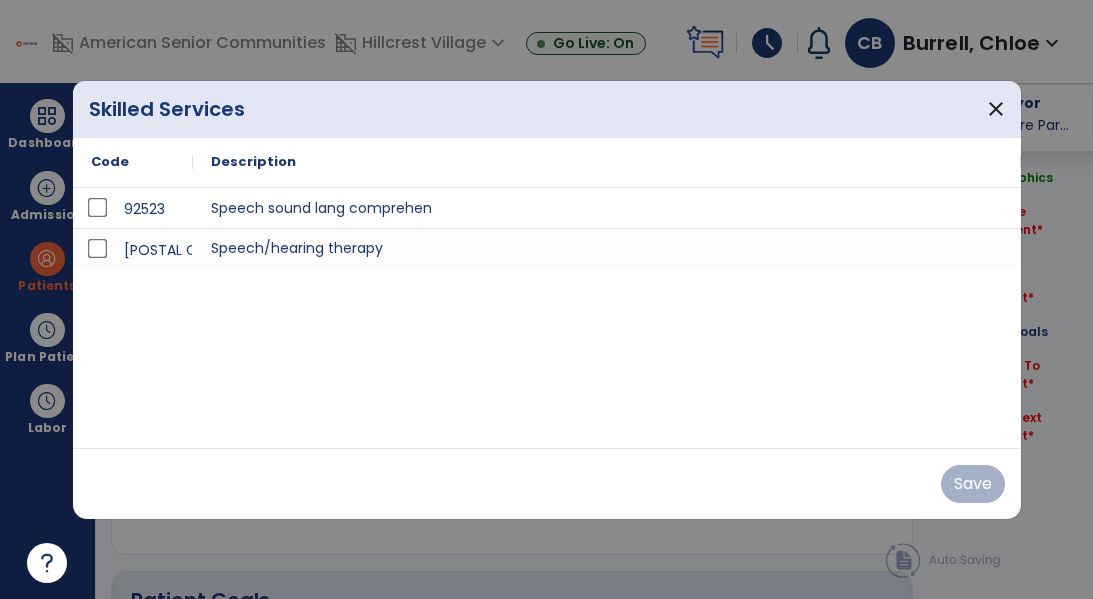 scroll, scrollTop: 1075, scrollLeft: 0, axis: vertical 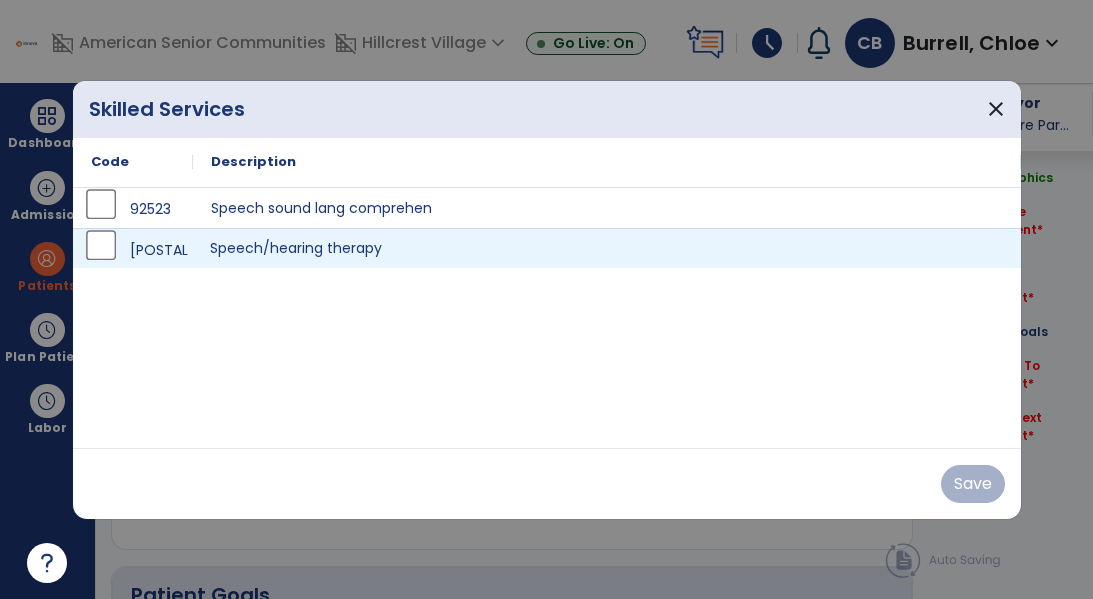 click on "Speech/hearing therapy" at bounding box center [607, 248] 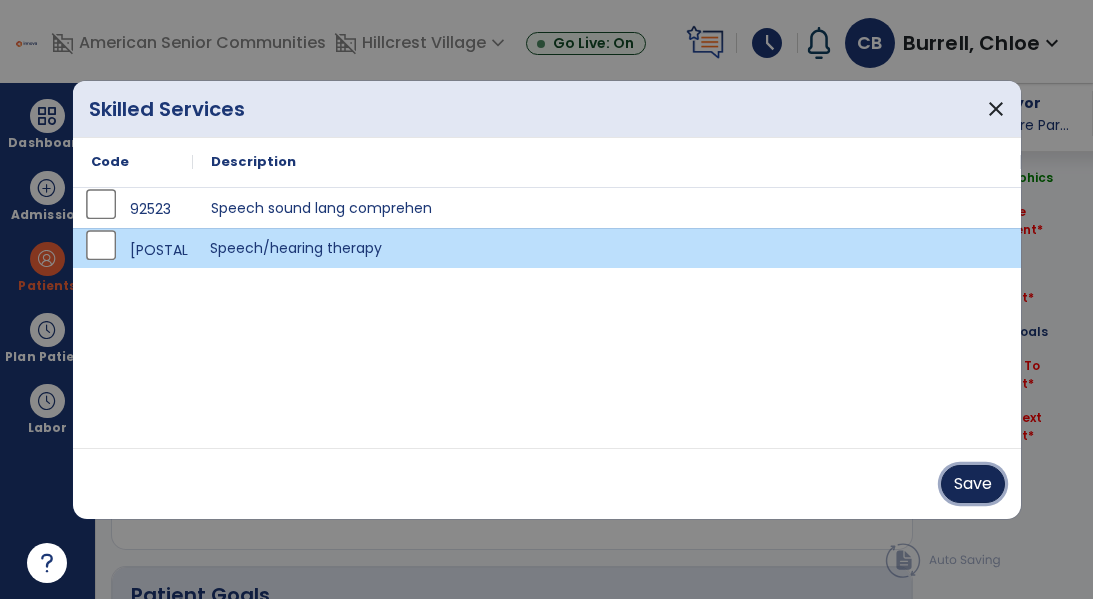 click on "Save" at bounding box center (973, 484) 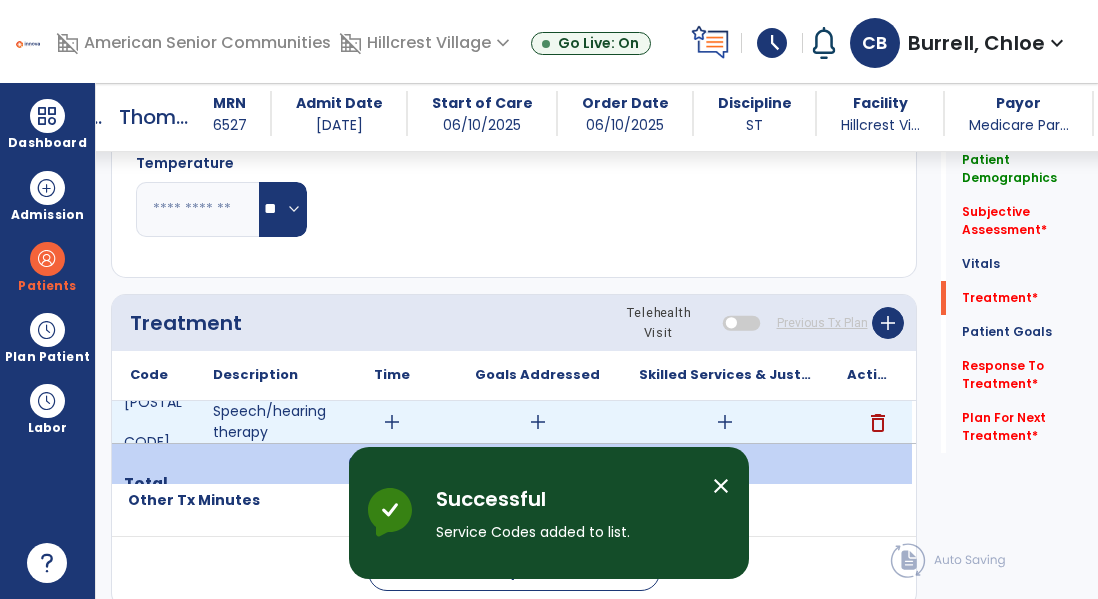 click on "add" at bounding box center [725, 422] 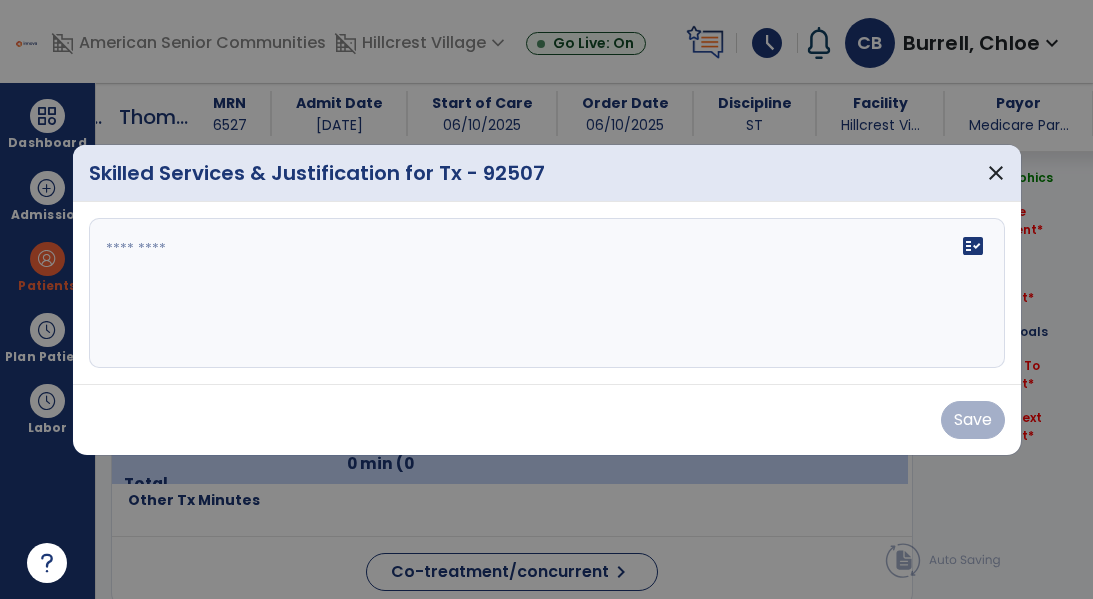 scroll, scrollTop: 1075, scrollLeft: 0, axis: vertical 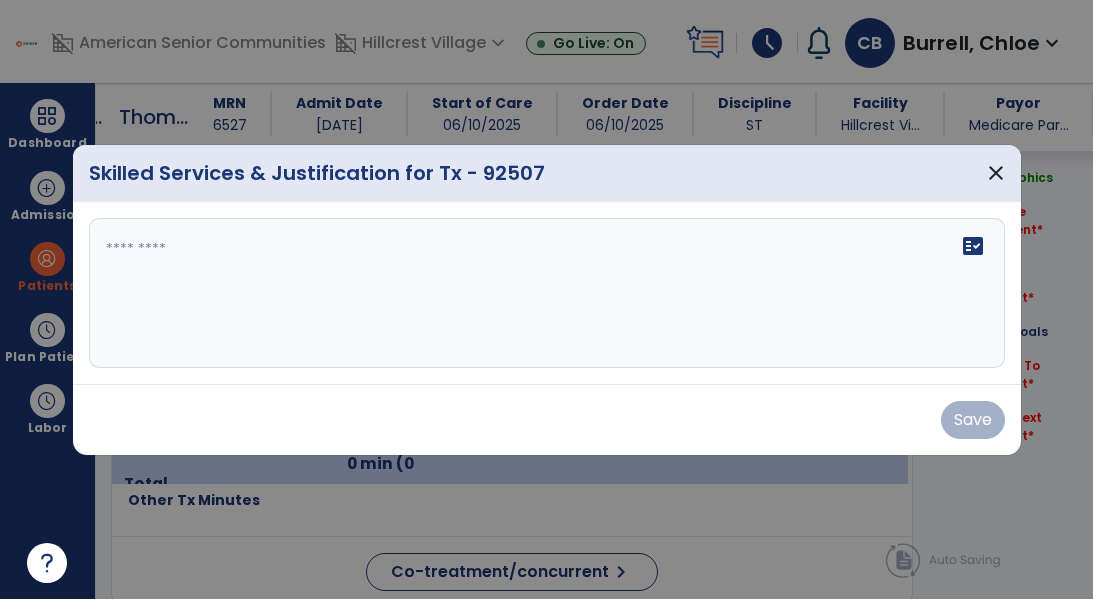 click on "fact_check" at bounding box center [547, 293] 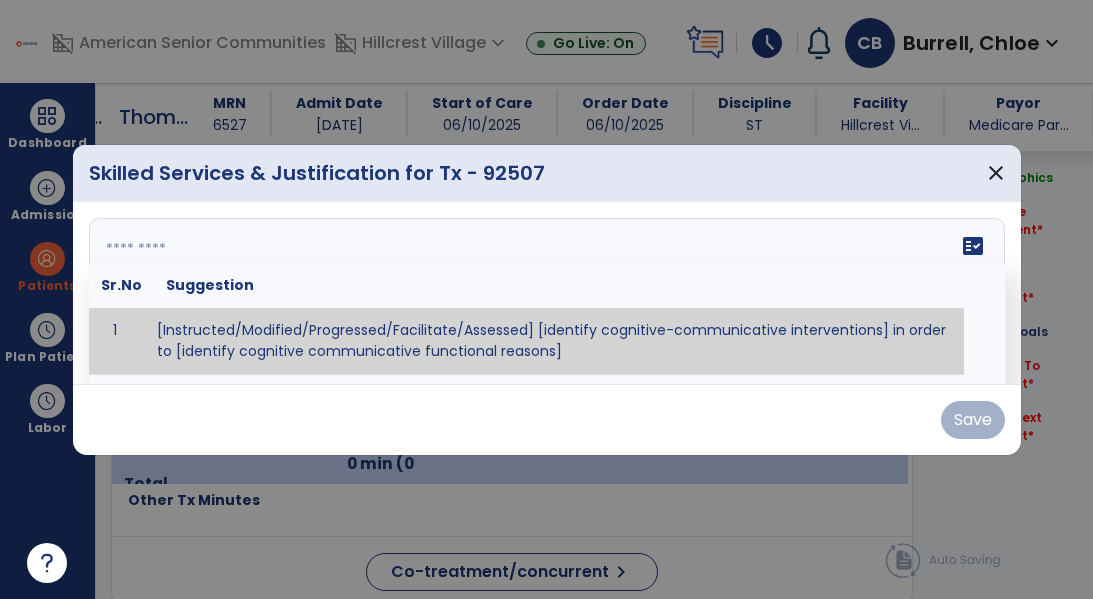 paste on "**********" 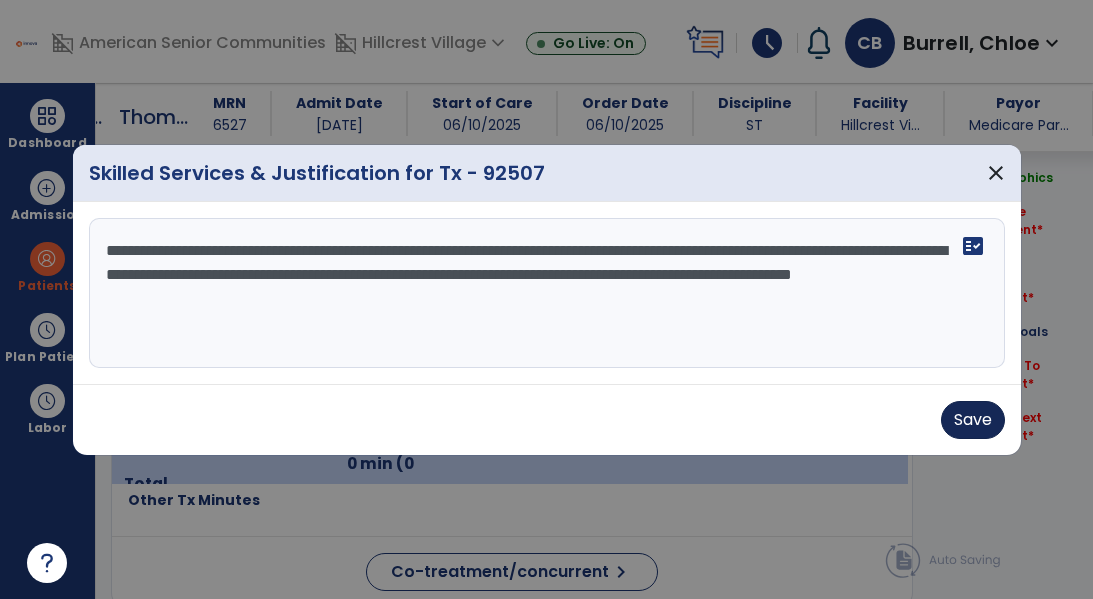 type on "**********" 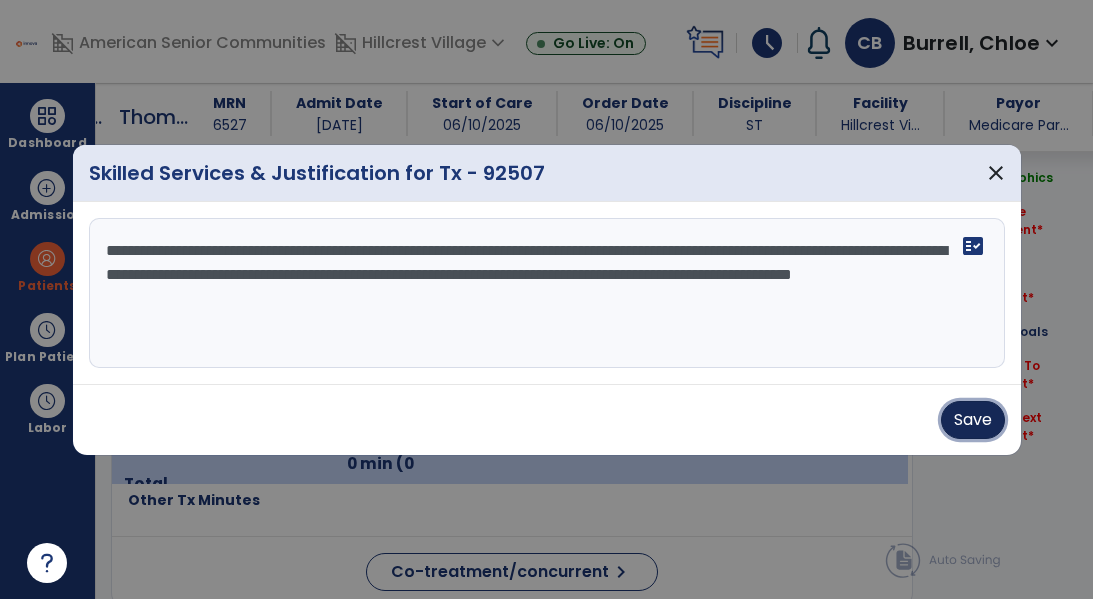 click on "Save" at bounding box center [973, 420] 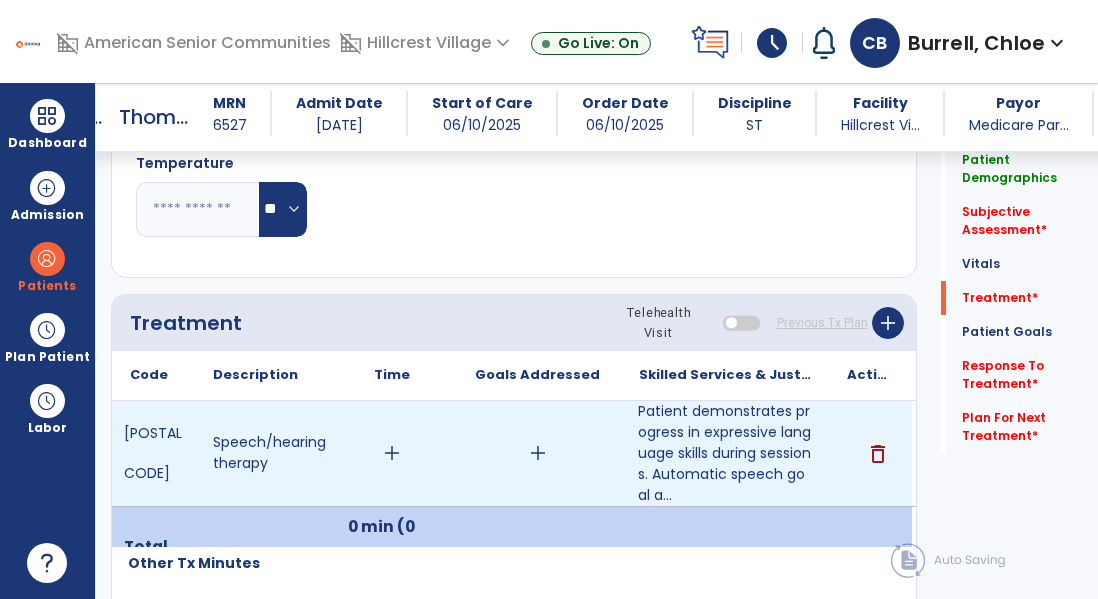 click on "add" at bounding box center [392, 453] 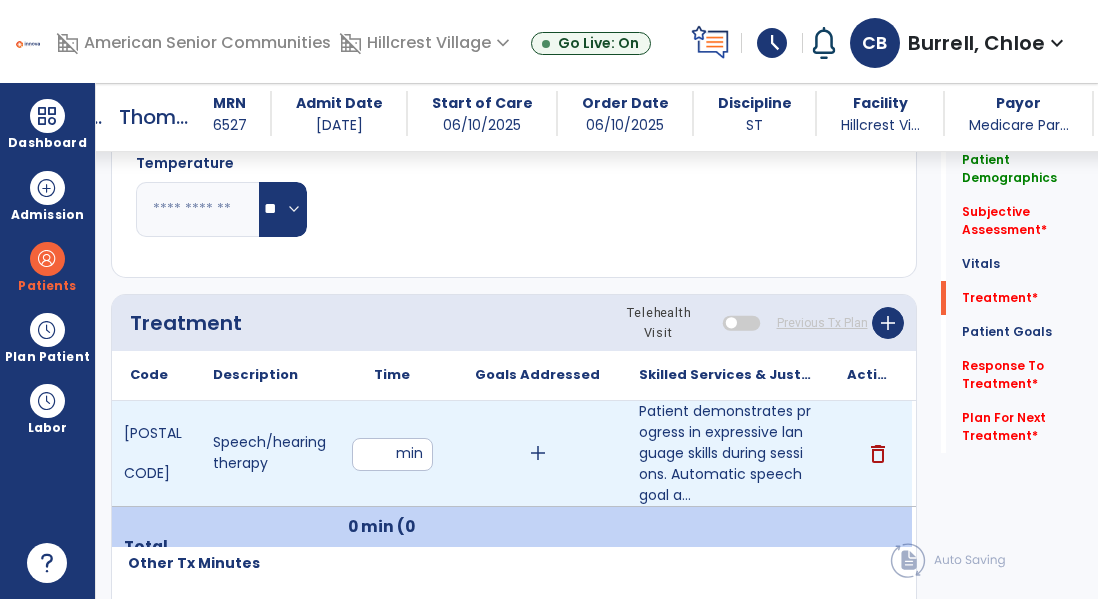 type on "**" 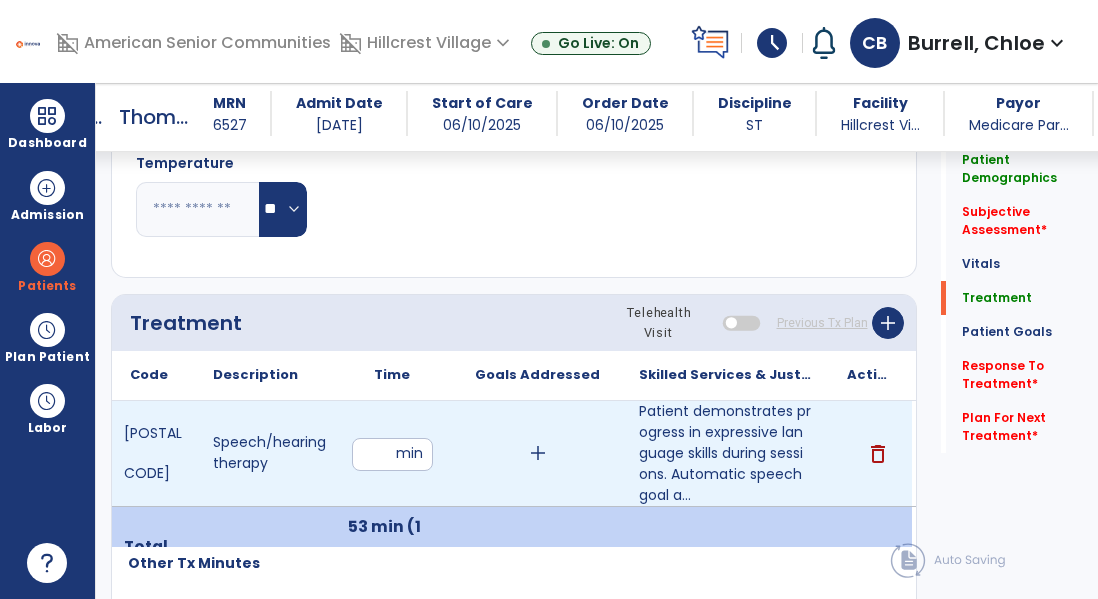 click on "add" at bounding box center (538, 453) 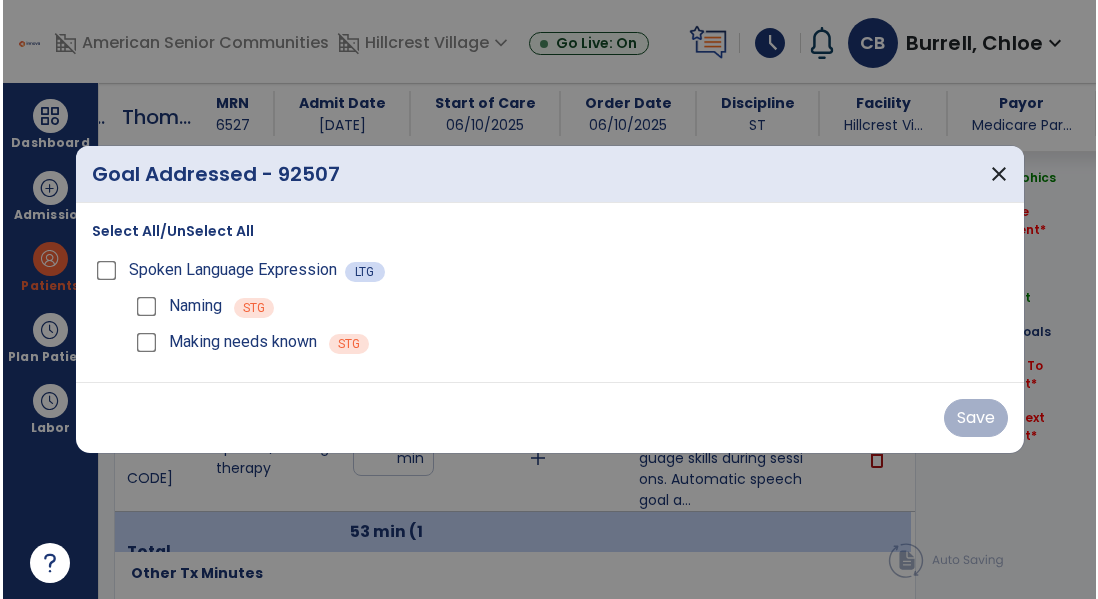 scroll, scrollTop: 1075, scrollLeft: 0, axis: vertical 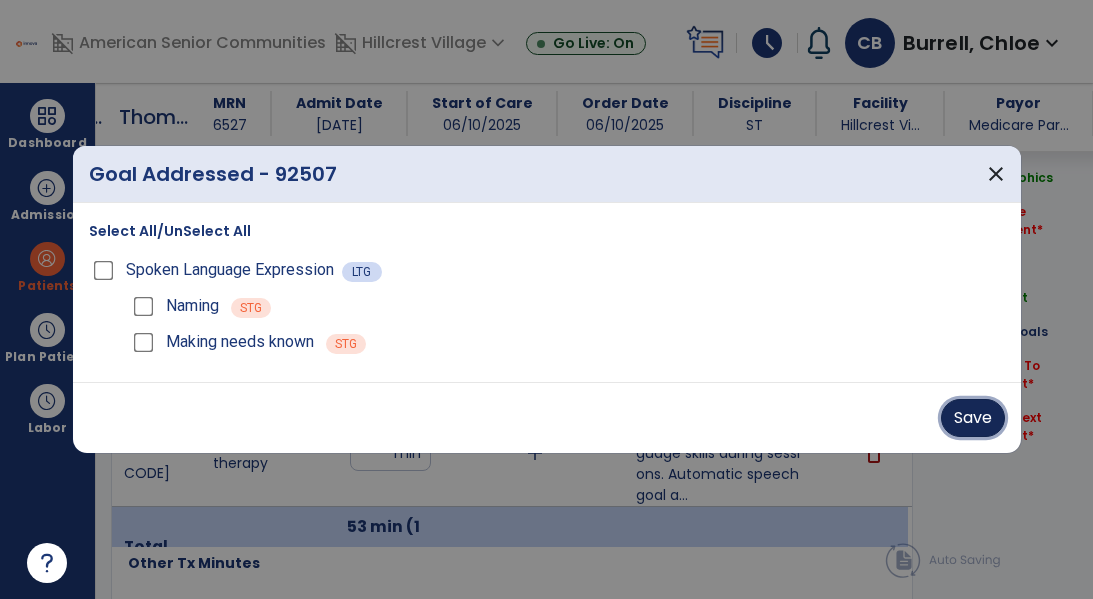 click on "Save" at bounding box center [973, 418] 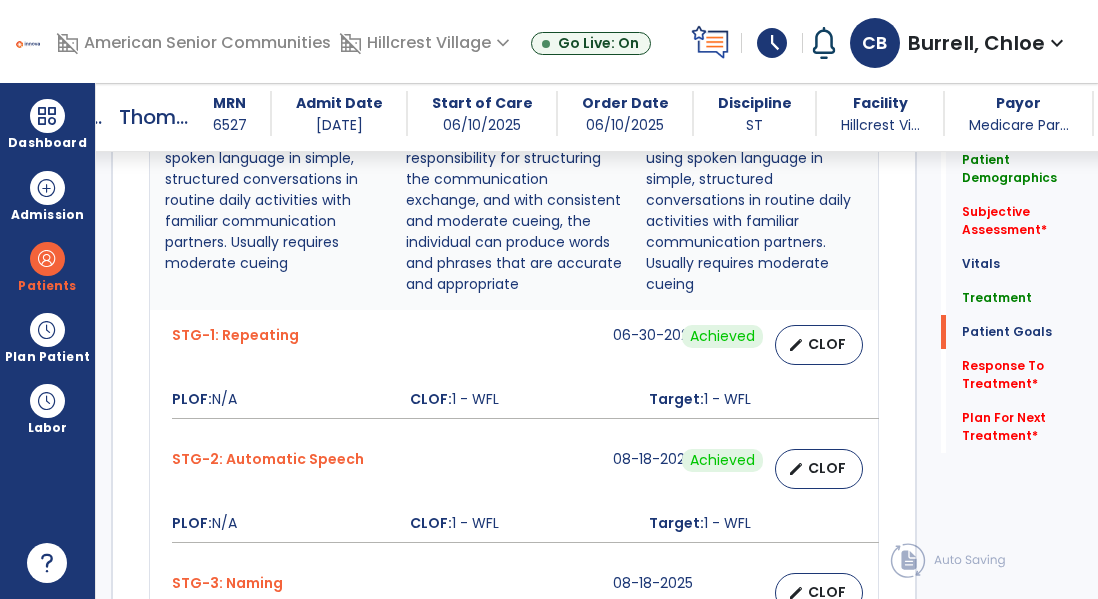 scroll, scrollTop: 2410, scrollLeft: 0, axis: vertical 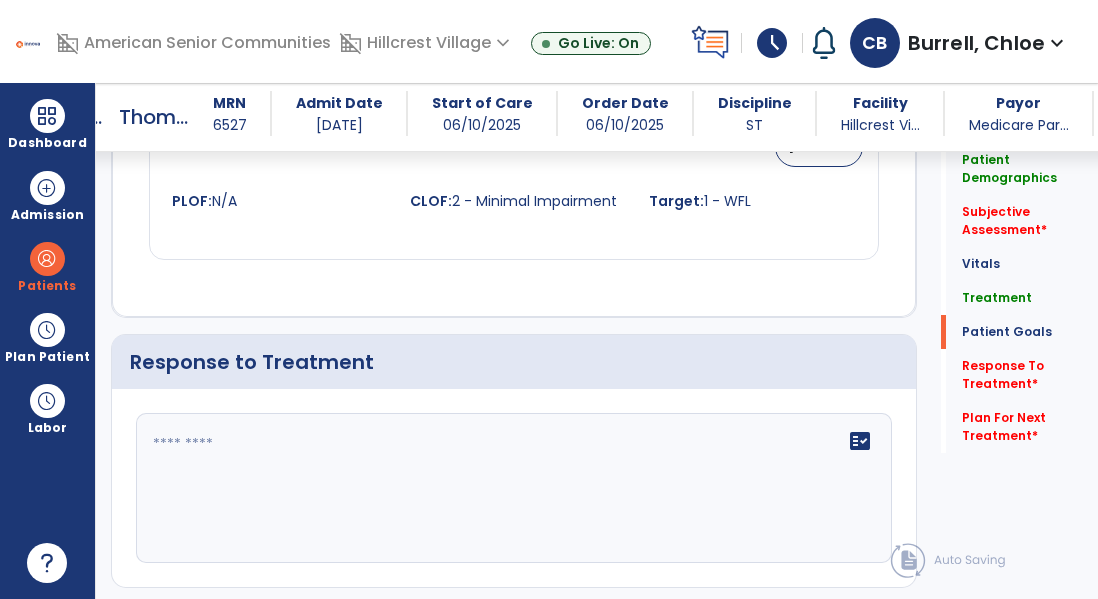 click on "fact_check" 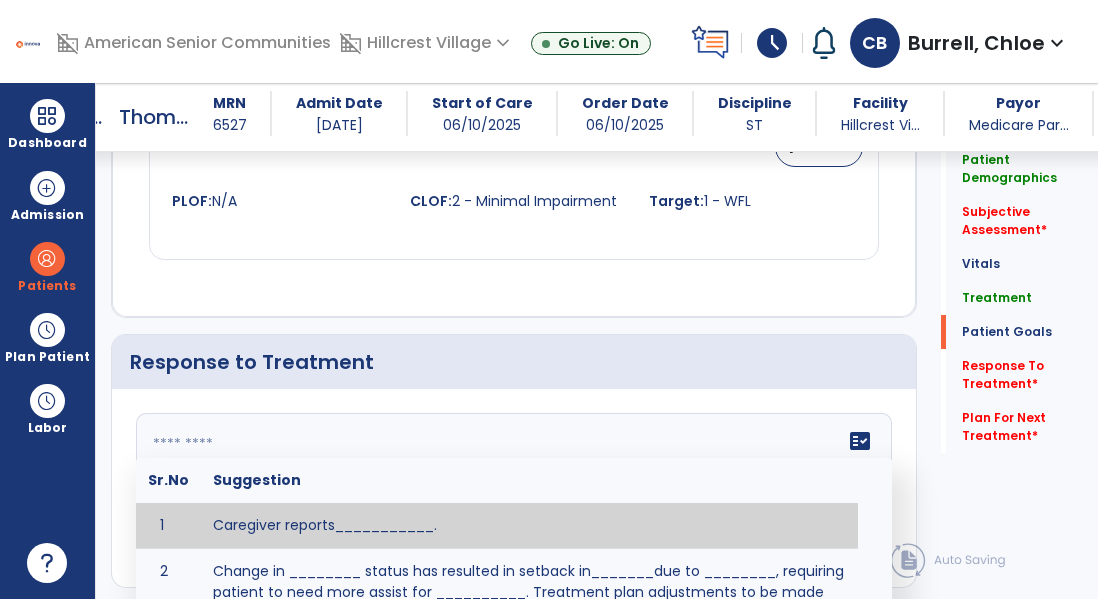 type on "*" 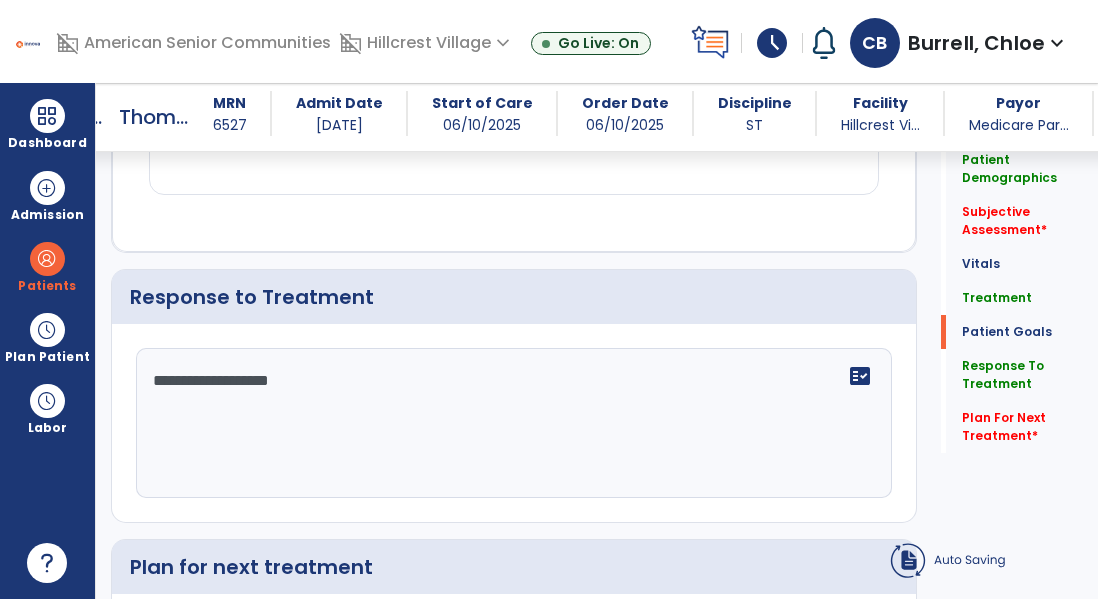 click on "**********" 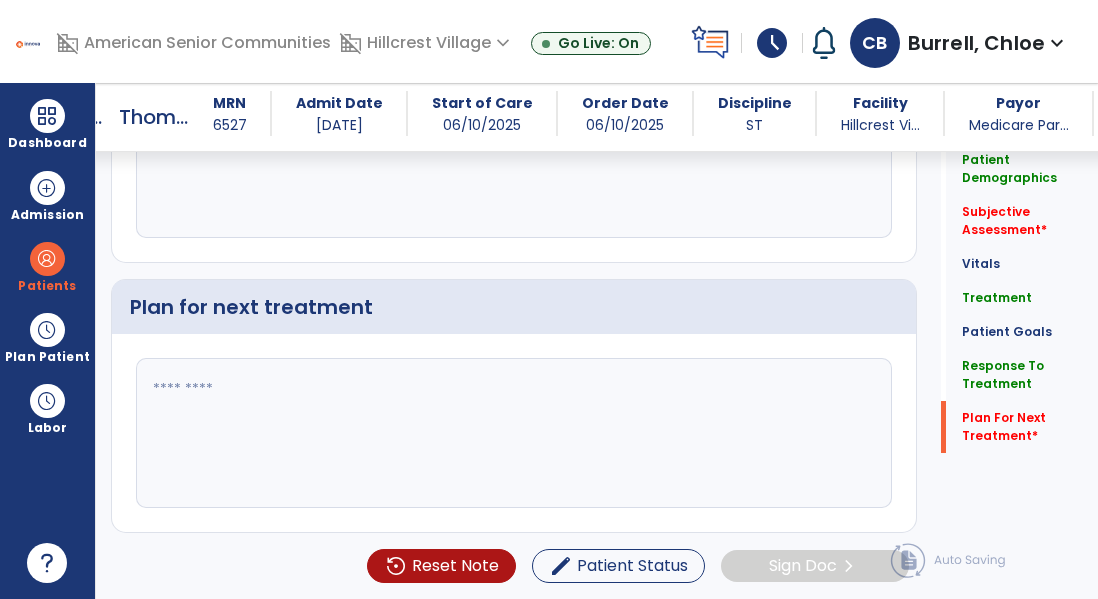 scroll, scrollTop: 2734, scrollLeft: 0, axis: vertical 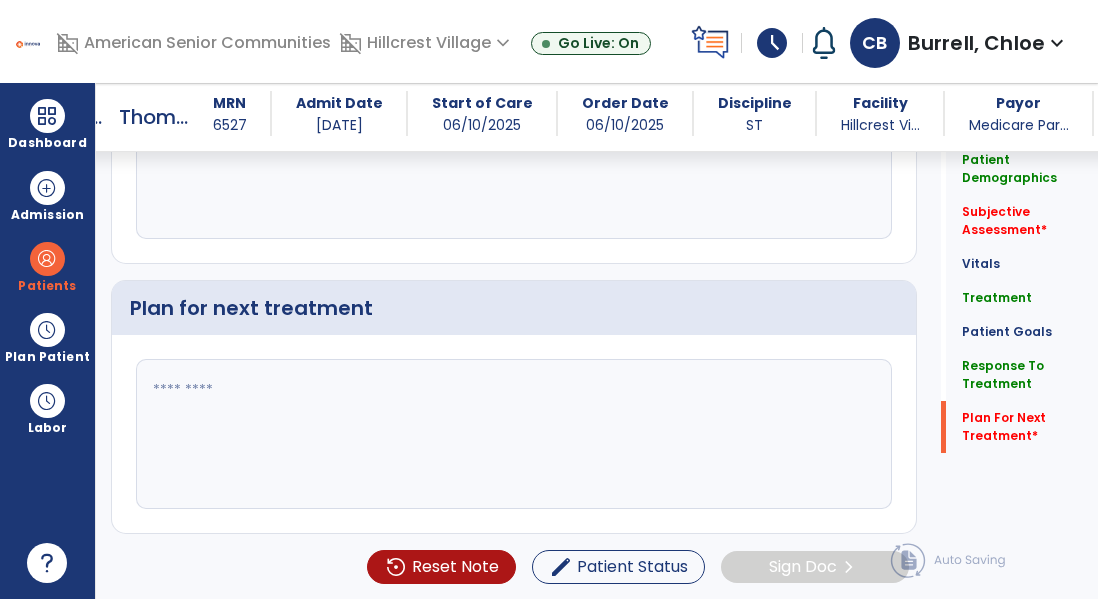 type on "**********" 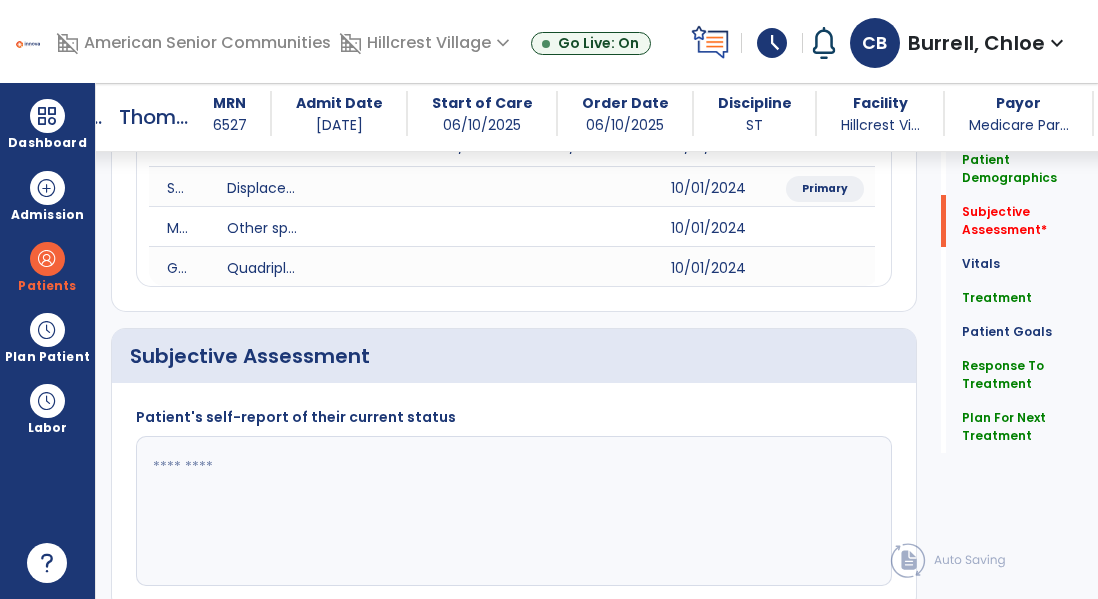 scroll, scrollTop: 386, scrollLeft: 0, axis: vertical 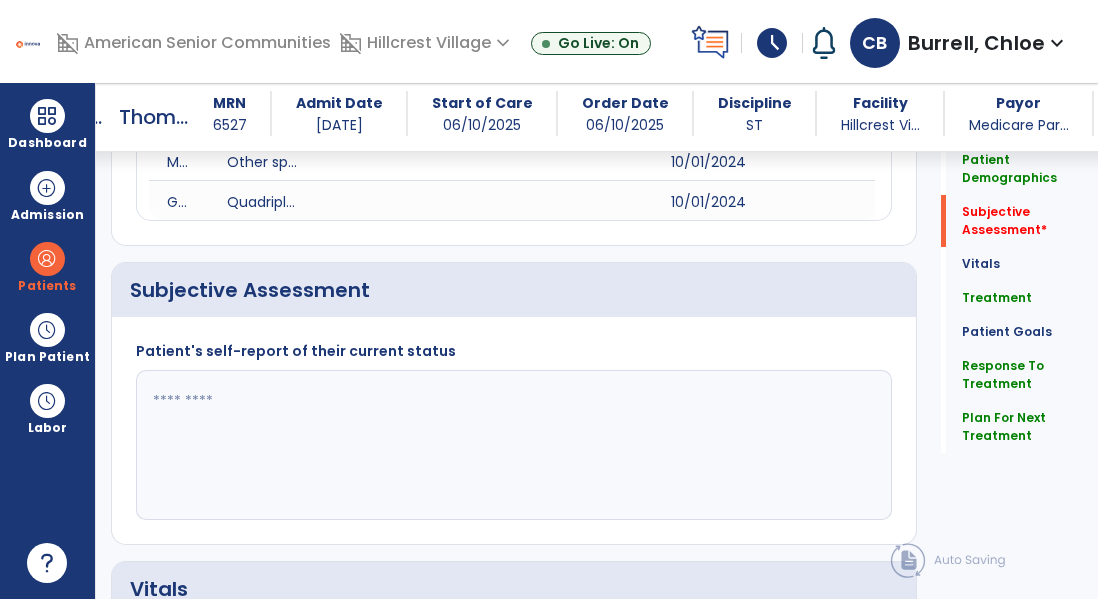 type on "**********" 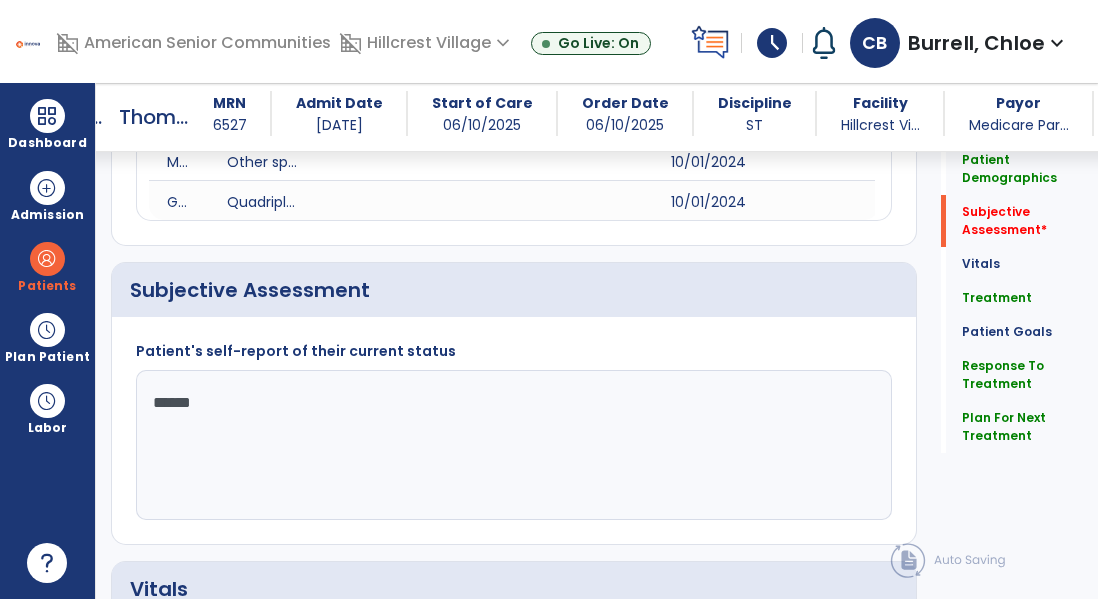 type on "*******" 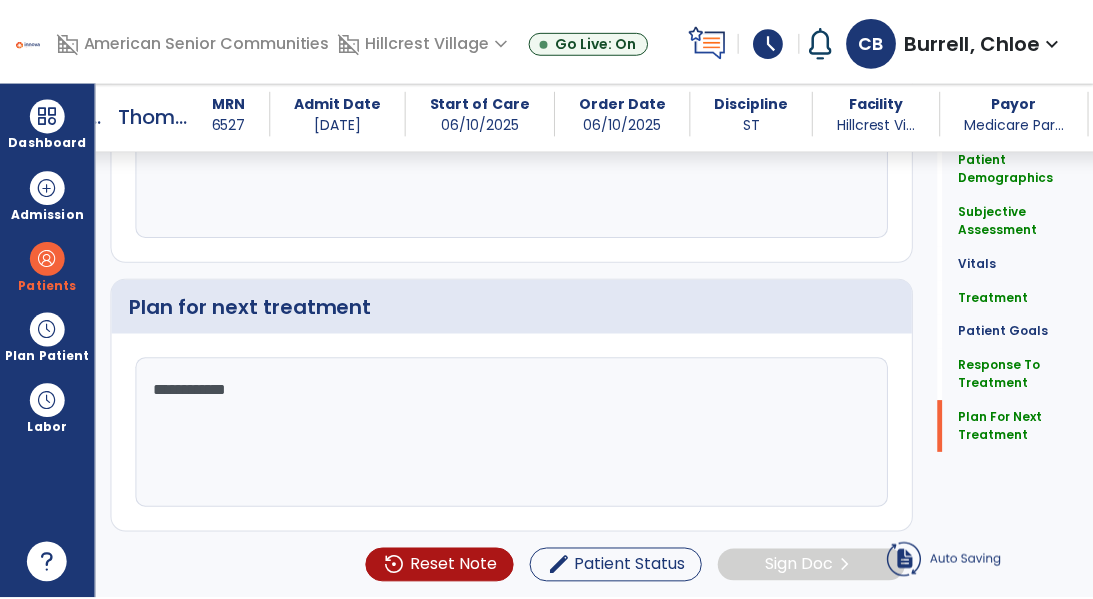 scroll, scrollTop: 2670, scrollLeft: 0, axis: vertical 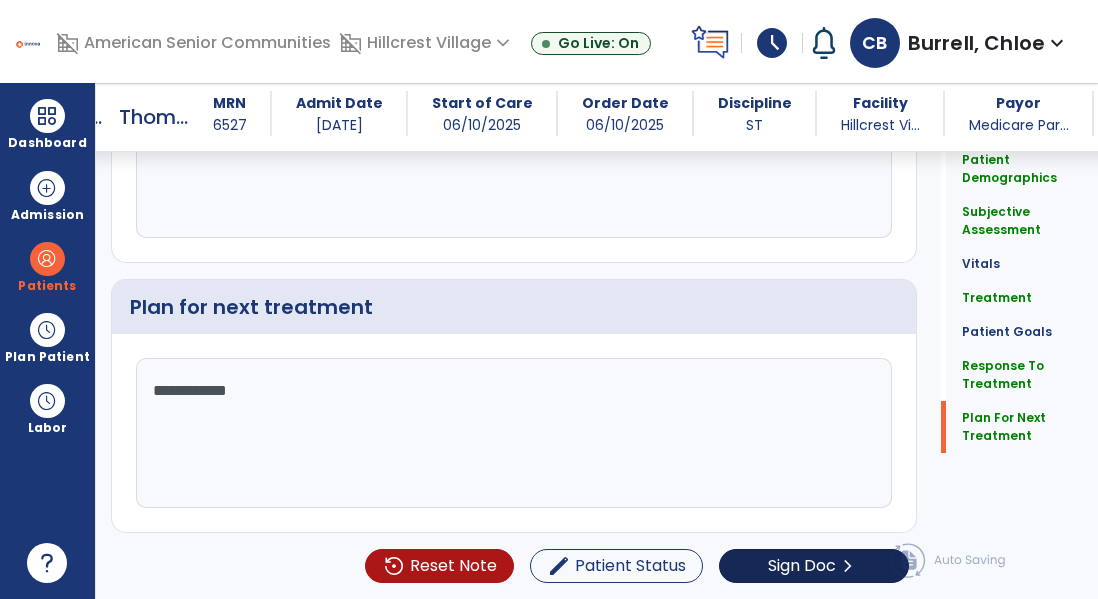 type on "**********" 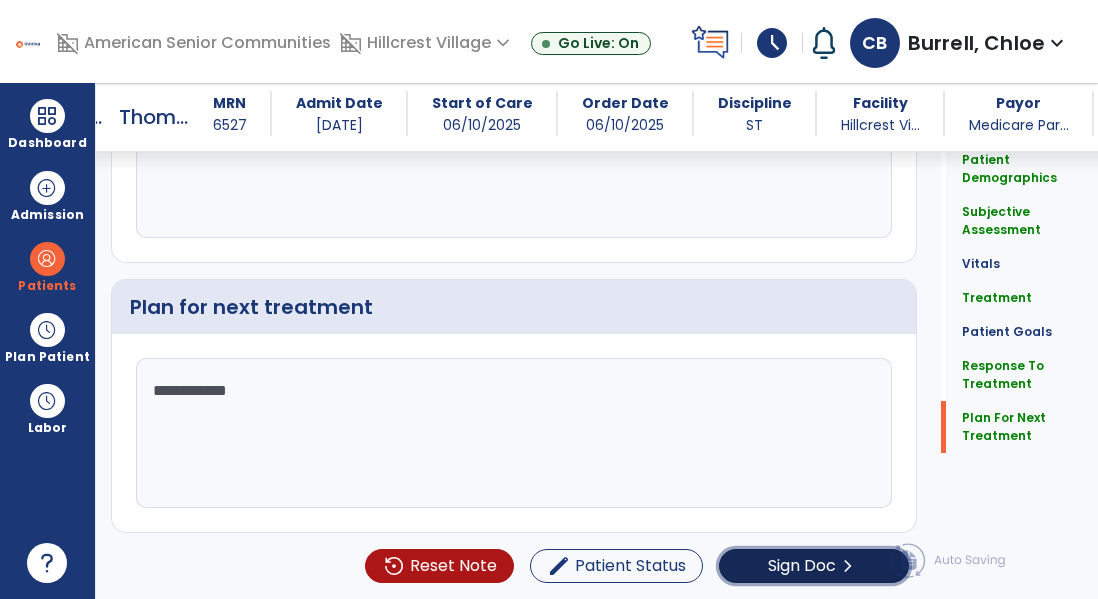 click on "Sign Doc" 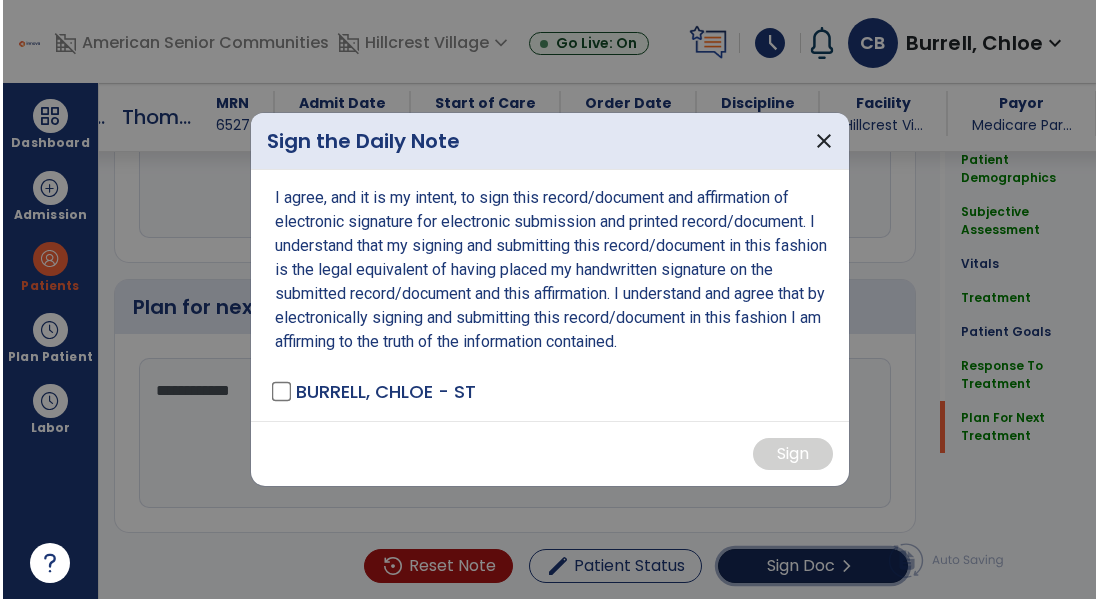 scroll, scrollTop: 2735, scrollLeft: 0, axis: vertical 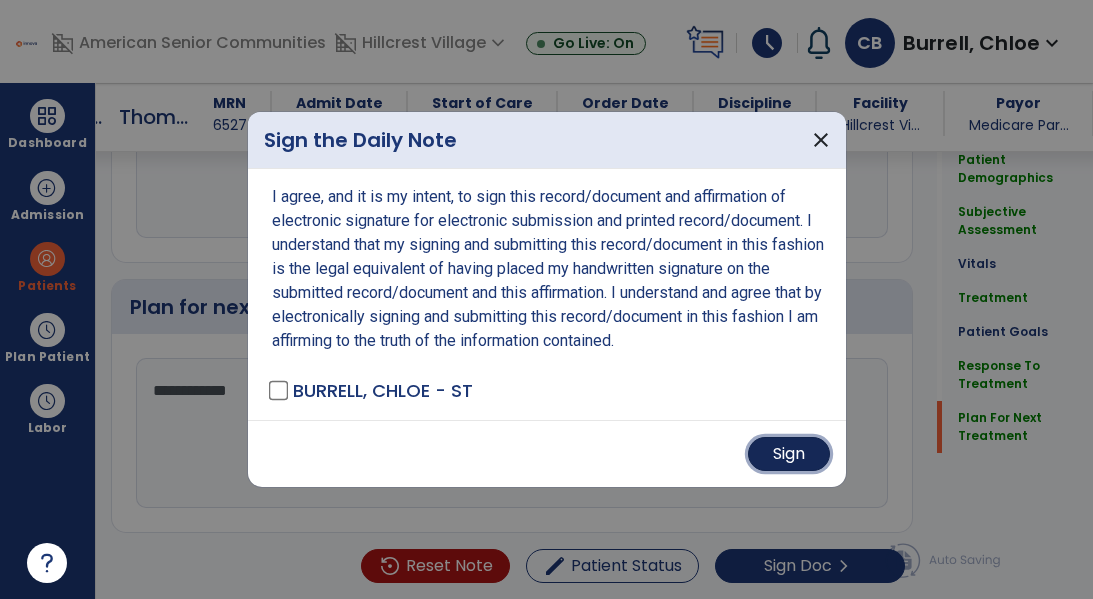 click on "Sign" at bounding box center [789, 454] 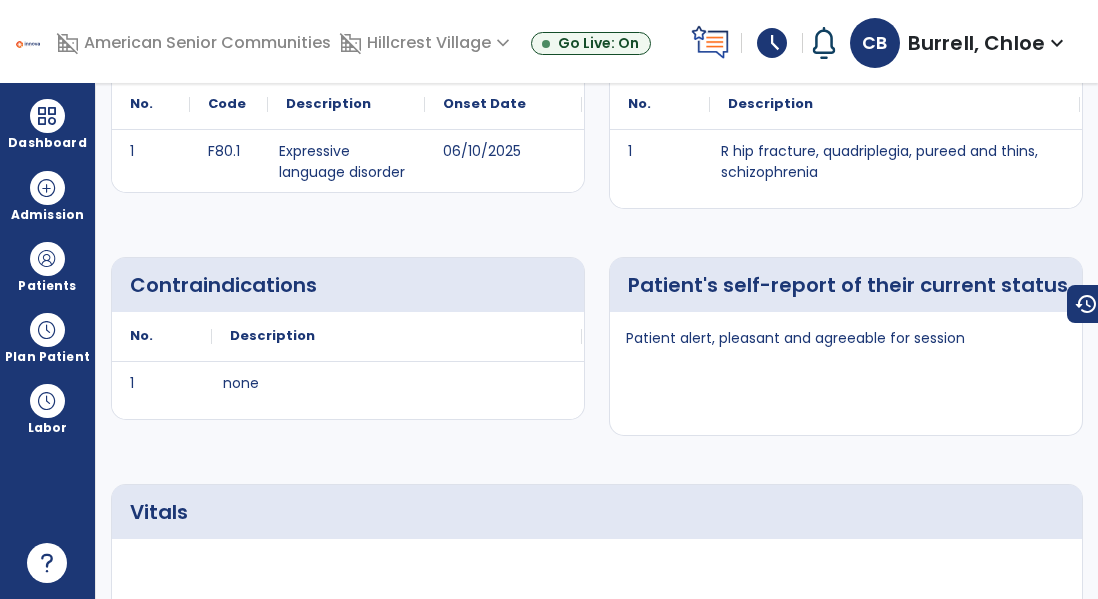 scroll, scrollTop: 0, scrollLeft: 0, axis: both 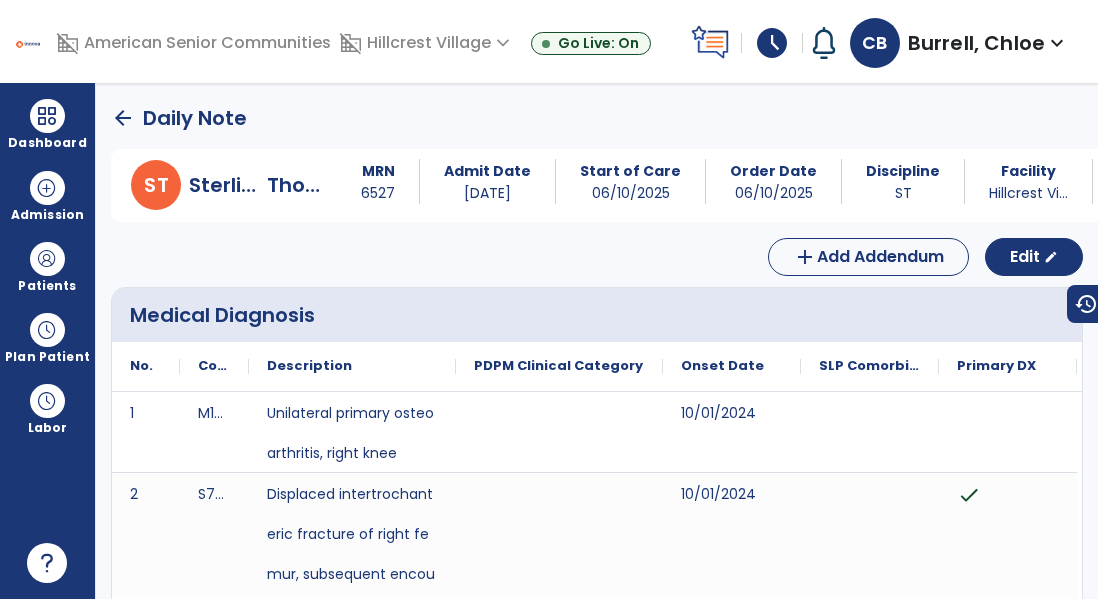 click on "arrow_back" 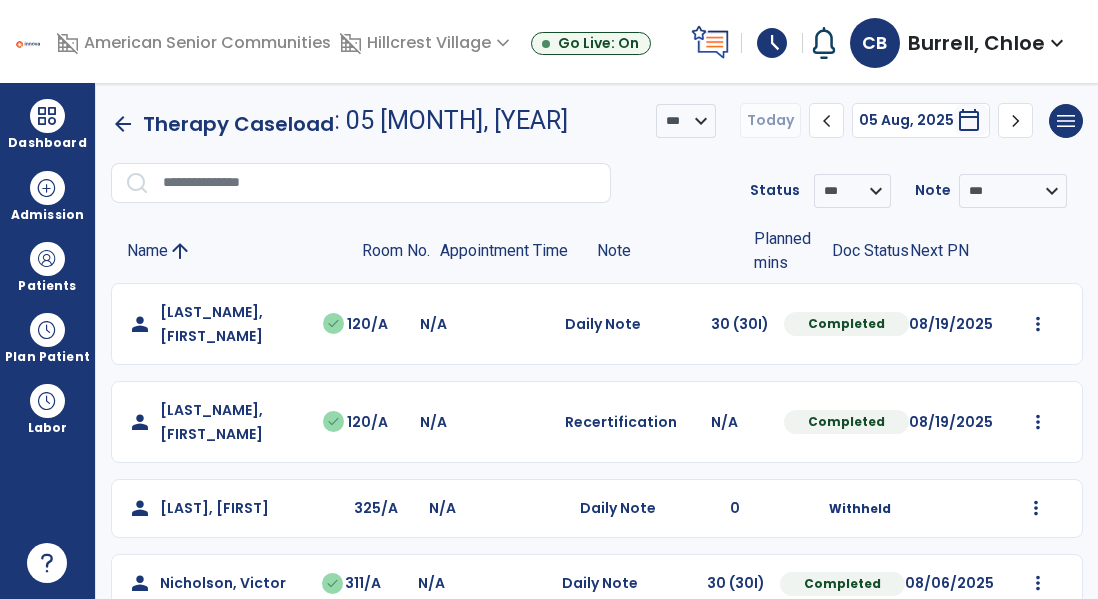 scroll, scrollTop: 0, scrollLeft: 0, axis: both 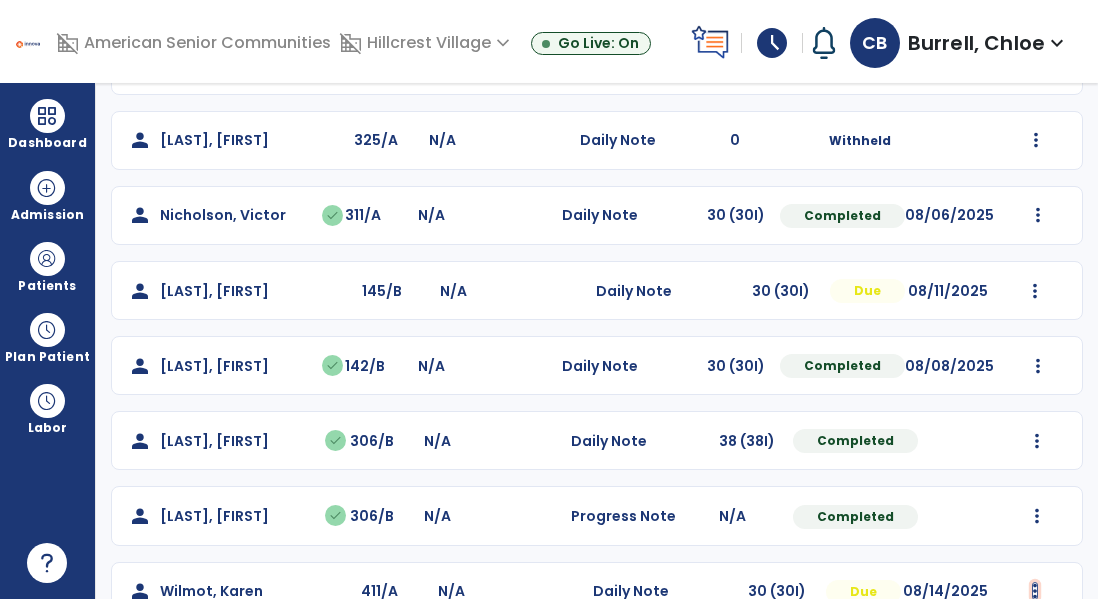 click at bounding box center (1038, -44) 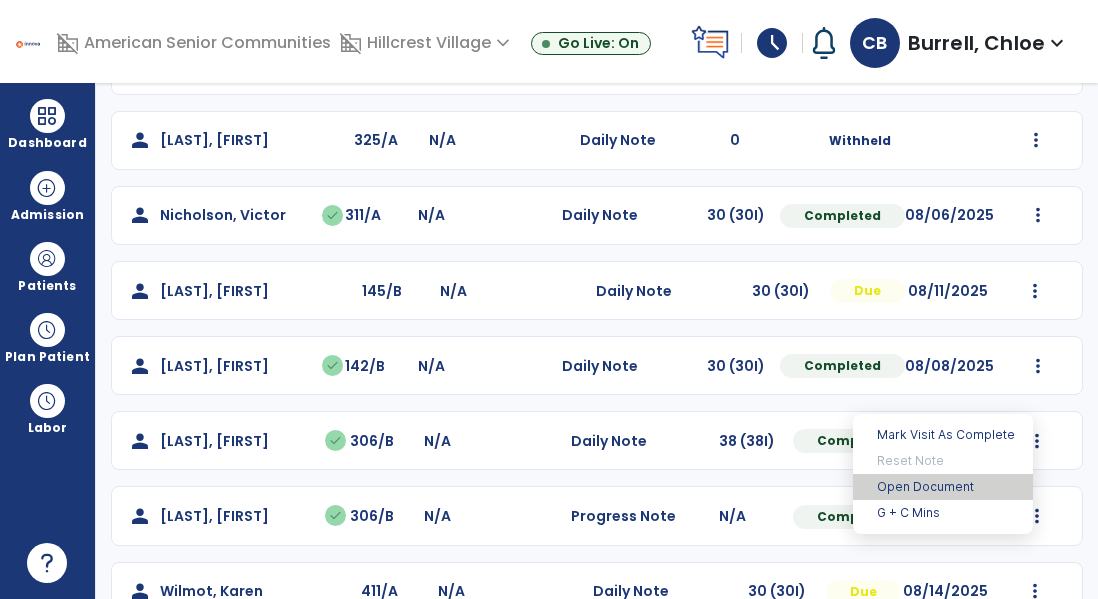 click on "Open Document" at bounding box center [943, 487] 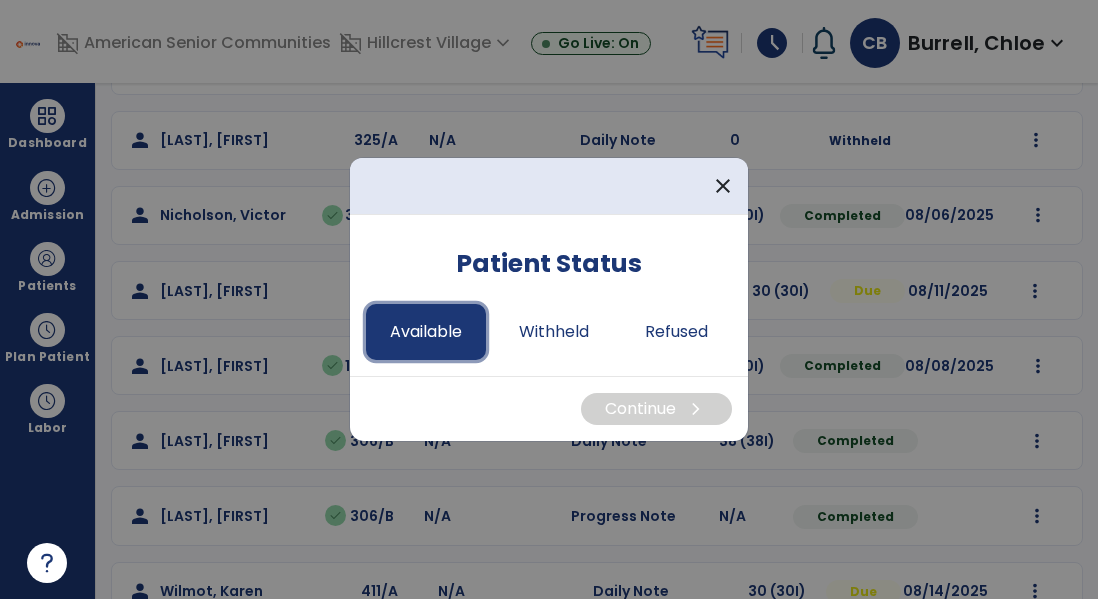 click on "Available" at bounding box center [426, 332] 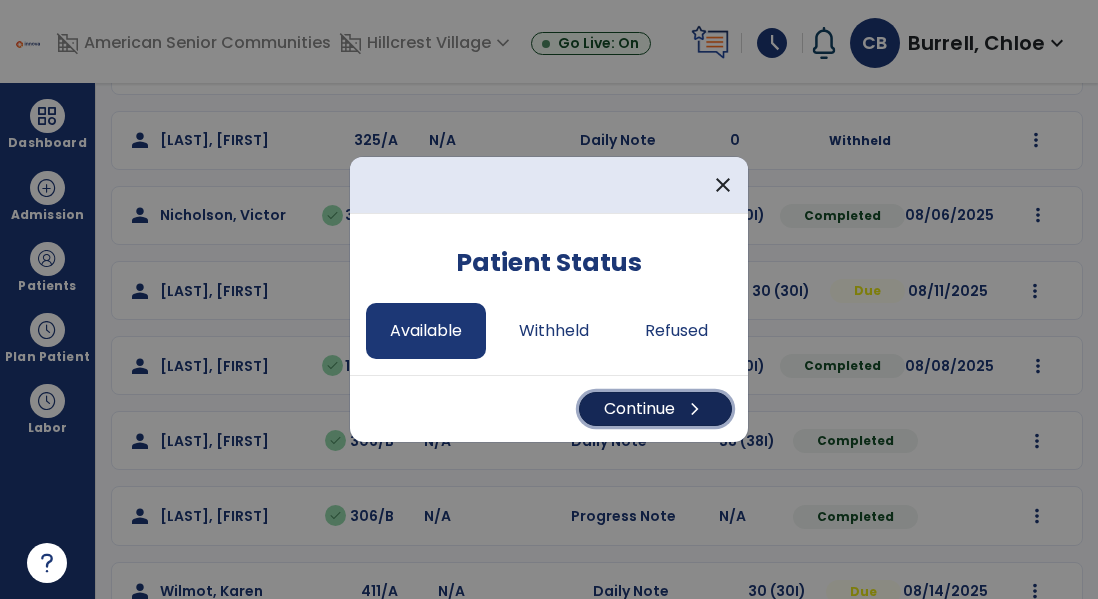 click on "Continue   chevron_right" at bounding box center [655, 409] 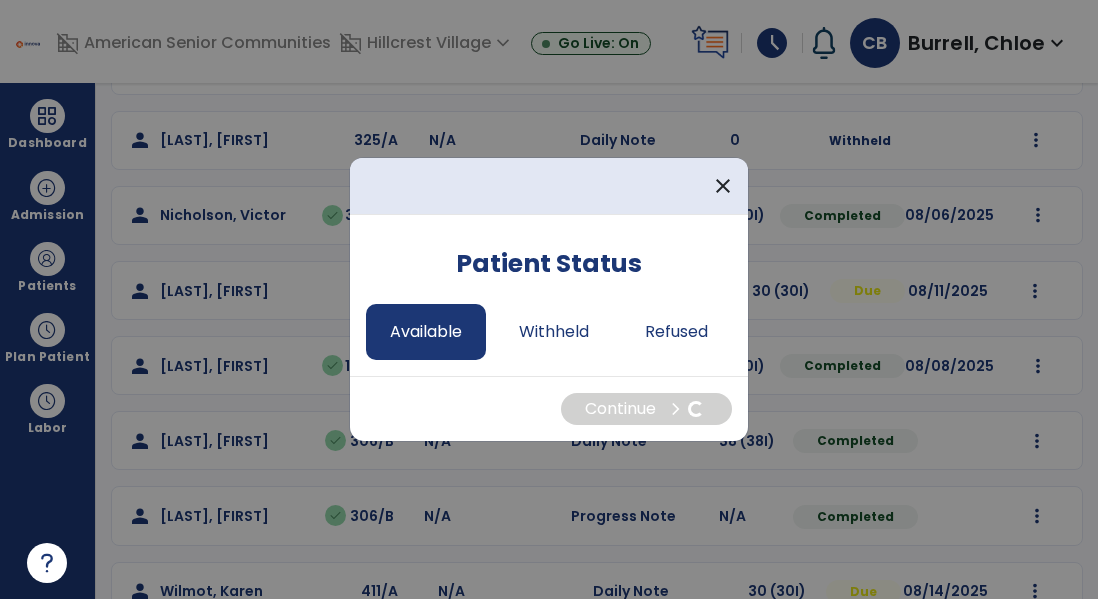 select on "*" 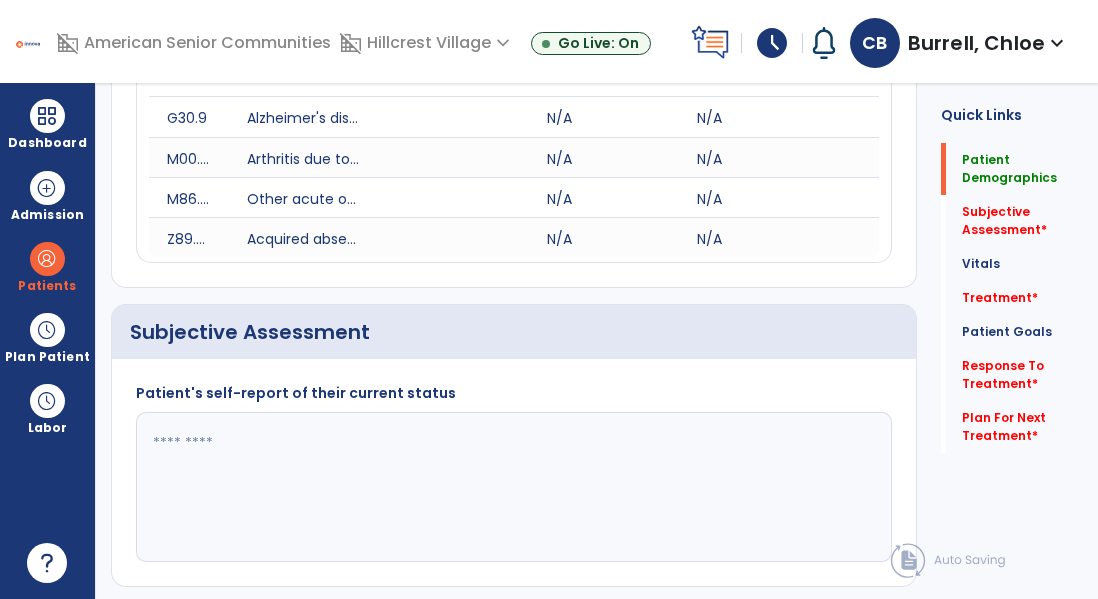 scroll, scrollTop: 0, scrollLeft: 0, axis: both 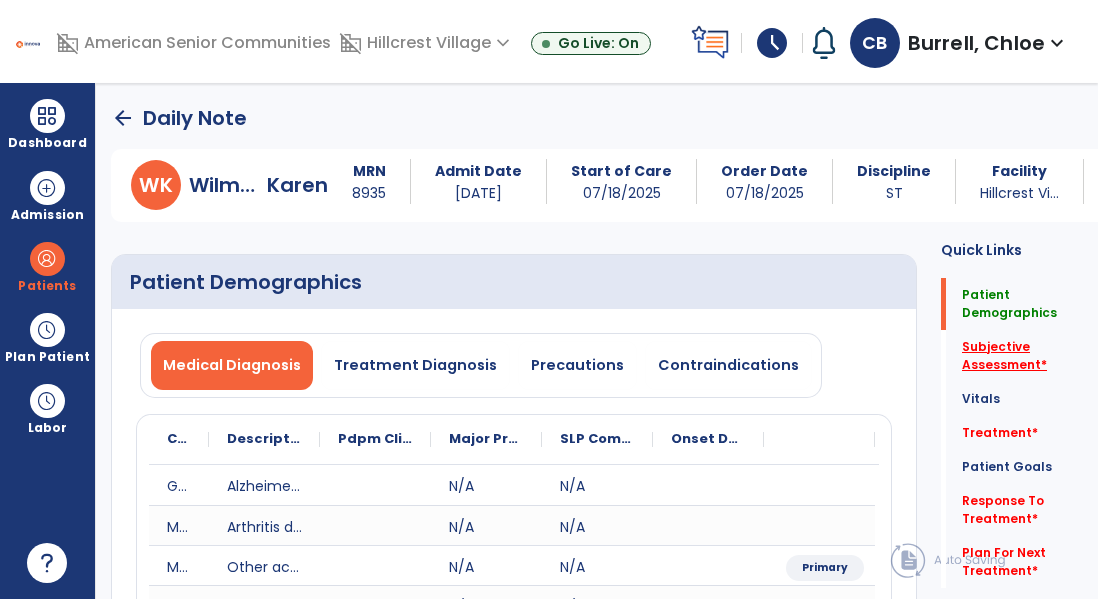 click on "Subjective Assessment   *" 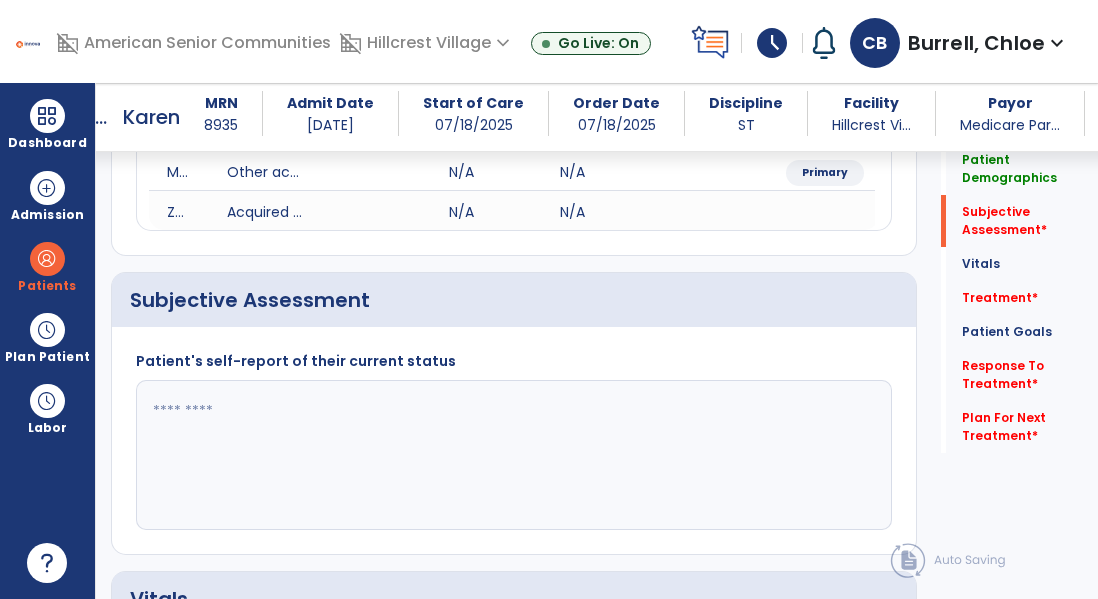 scroll, scrollTop: 467, scrollLeft: 0, axis: vertical 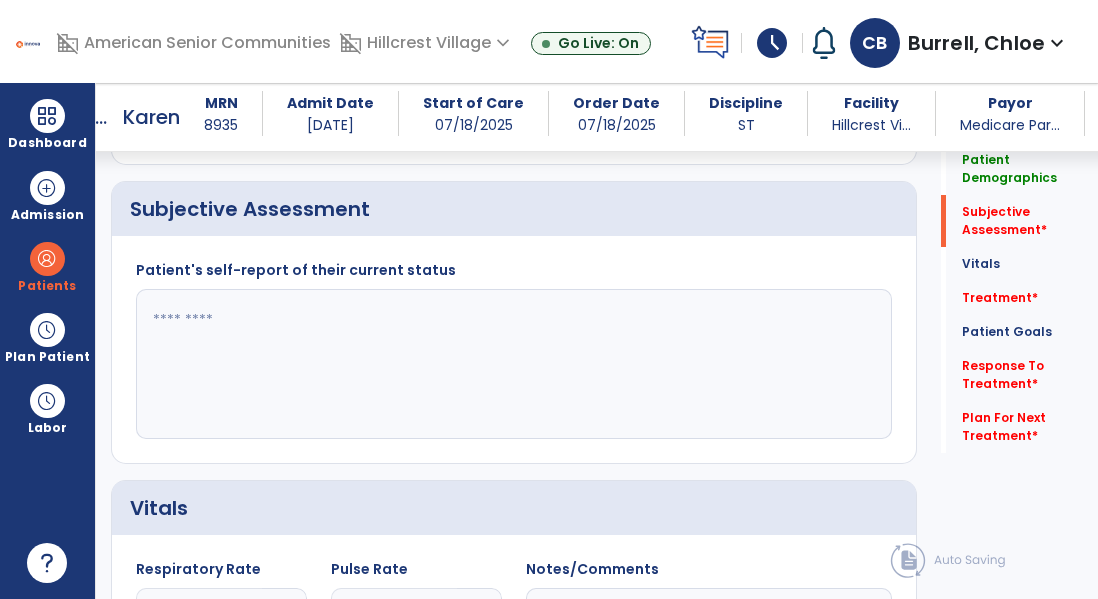 click 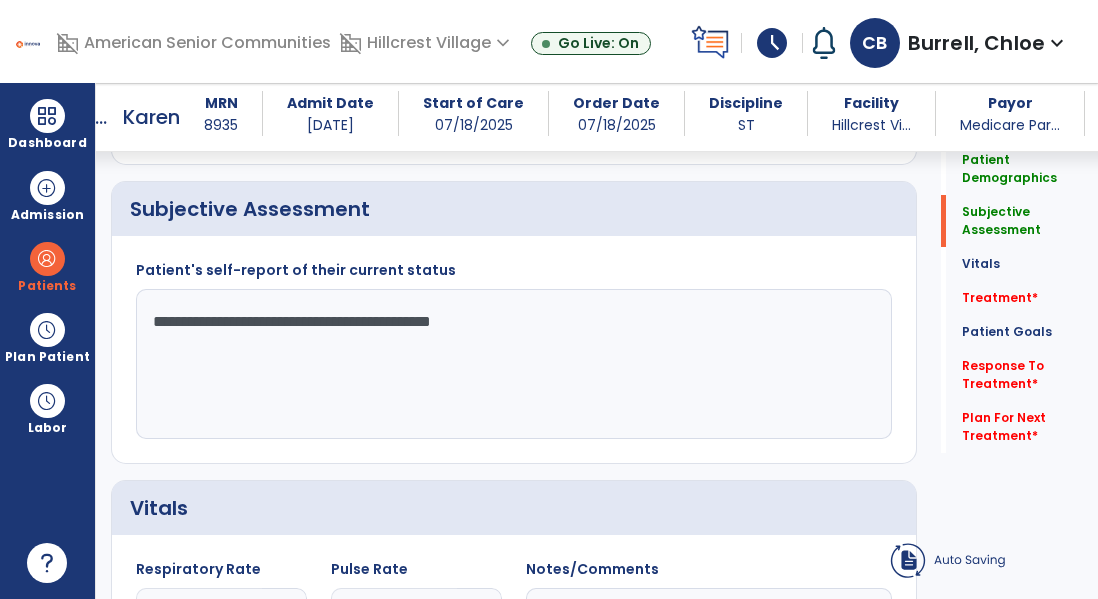 click on "**********" 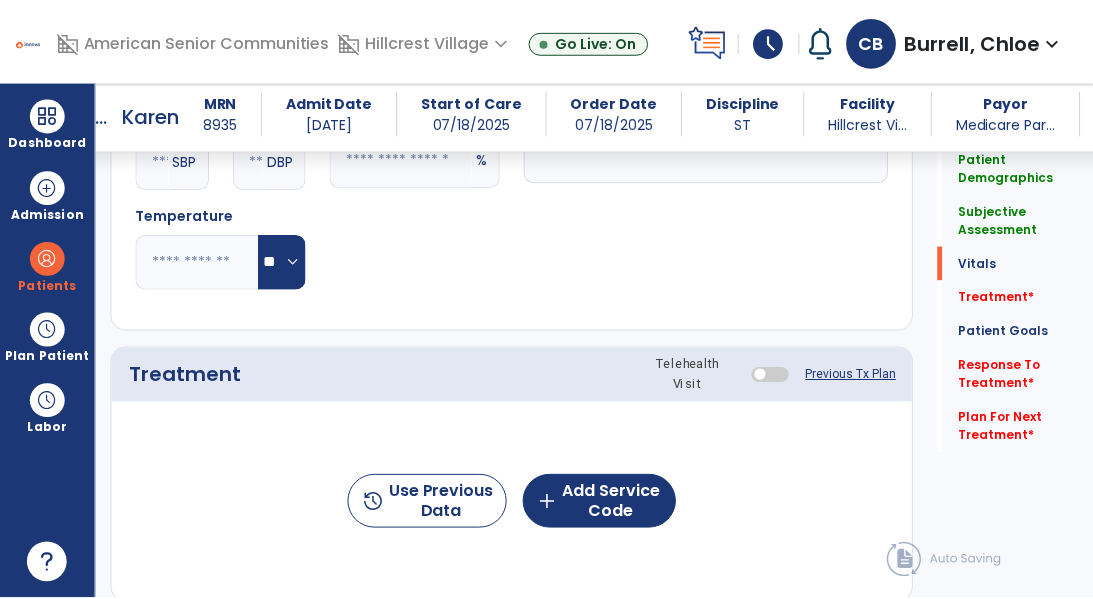 scroll, scrollTop: 1023, scrollLeft: 0, axis: vertical 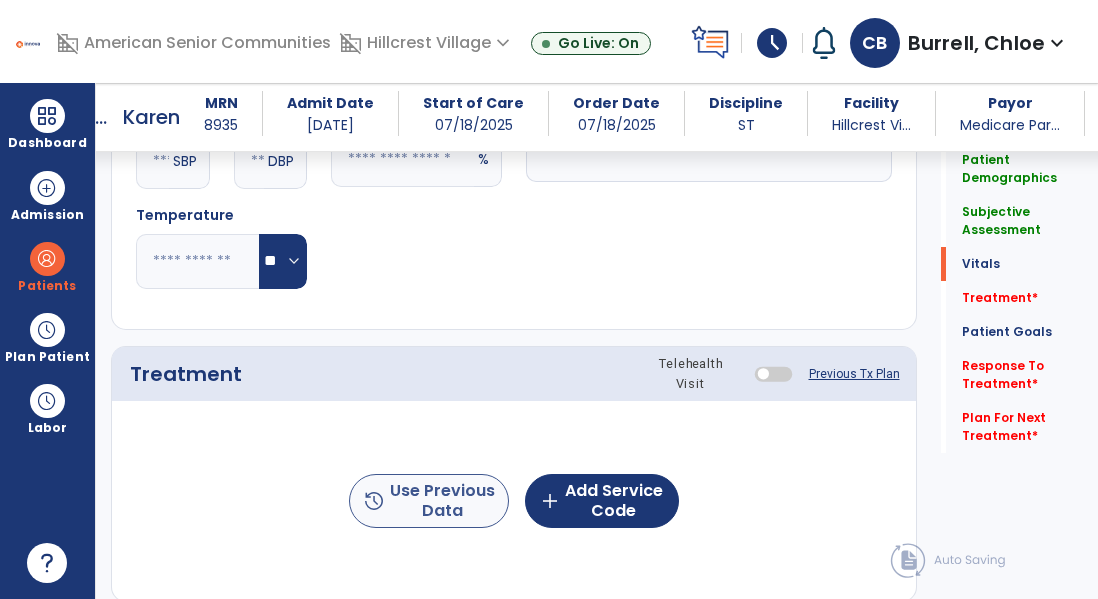 type on "**********" 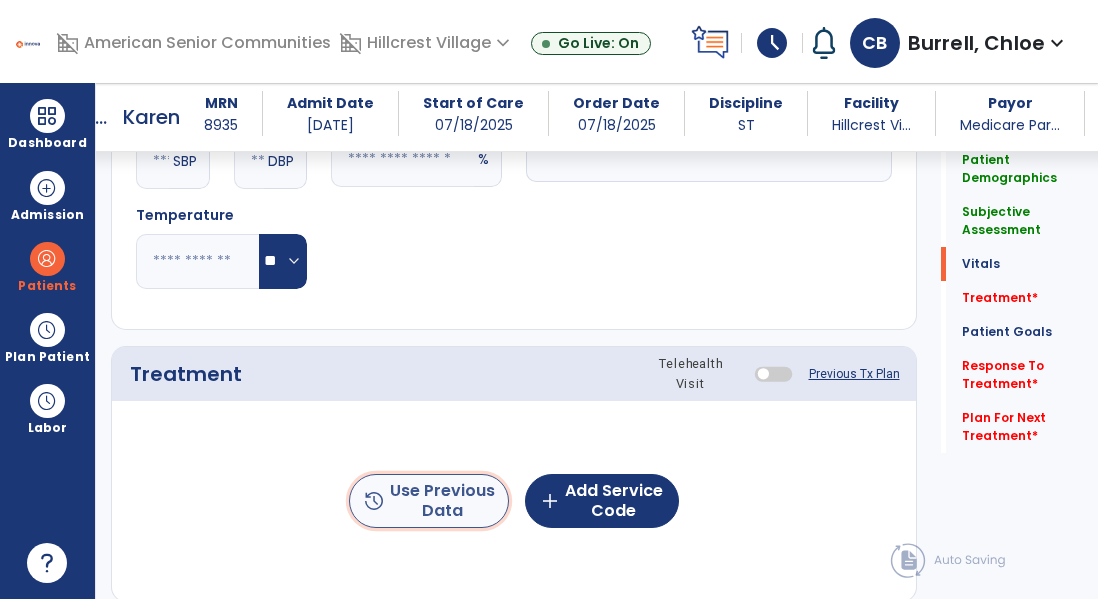 click on "history  Use Previous Data" 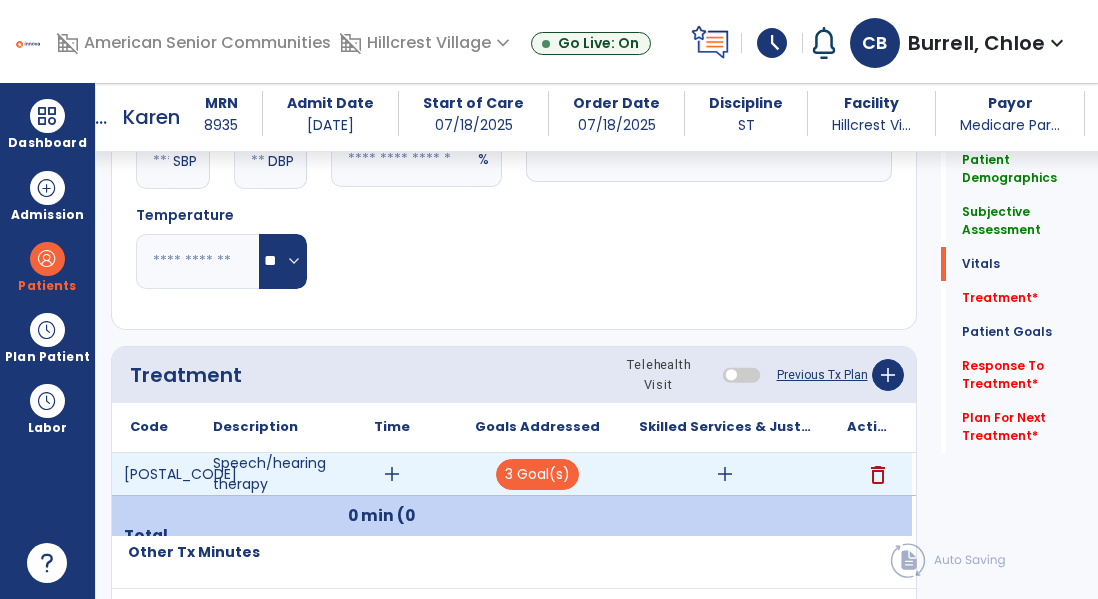 click on "add" at bounding box center (392, 474) 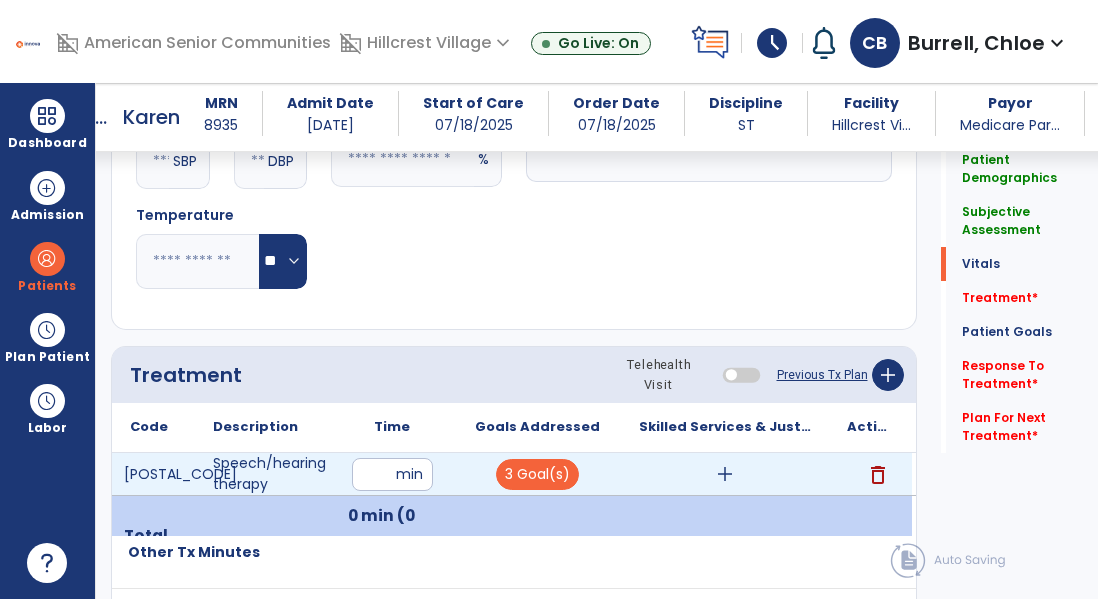 type on "**" 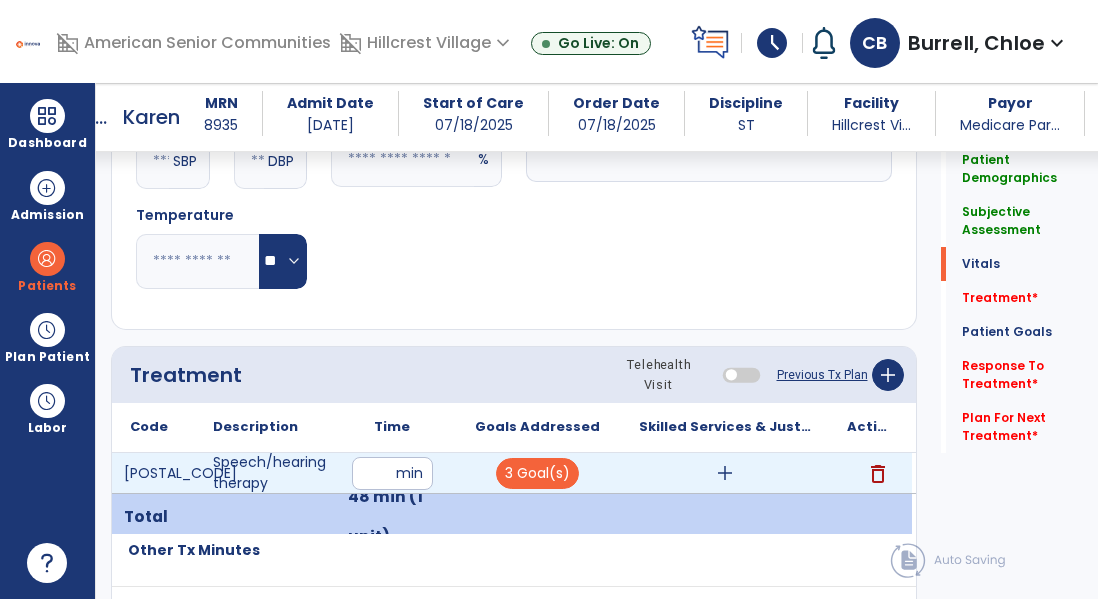 click on "3 Goal(s)" at bounding box center [537, 473] 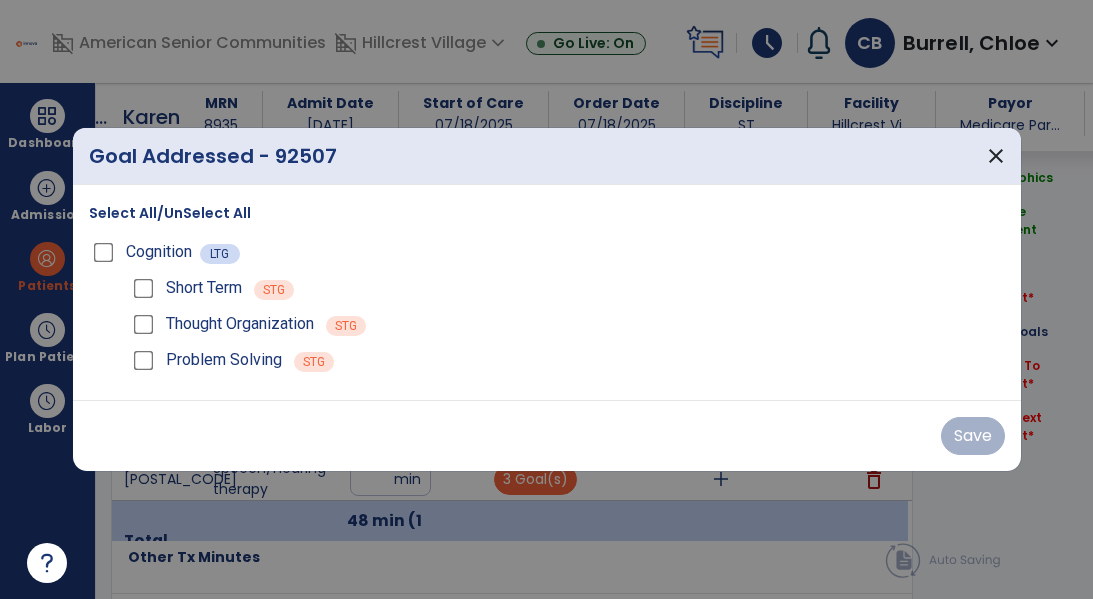 scroll, scrollTop: 1023, scrollLeft: 0, axis: vertical 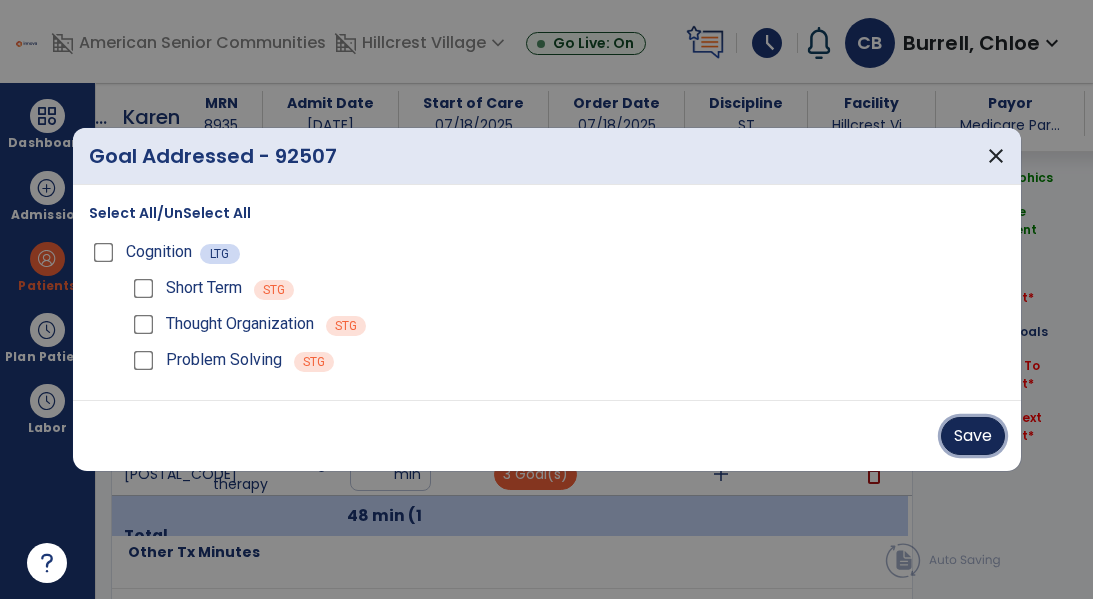 click on "Save" at bounding box center [973, 436] 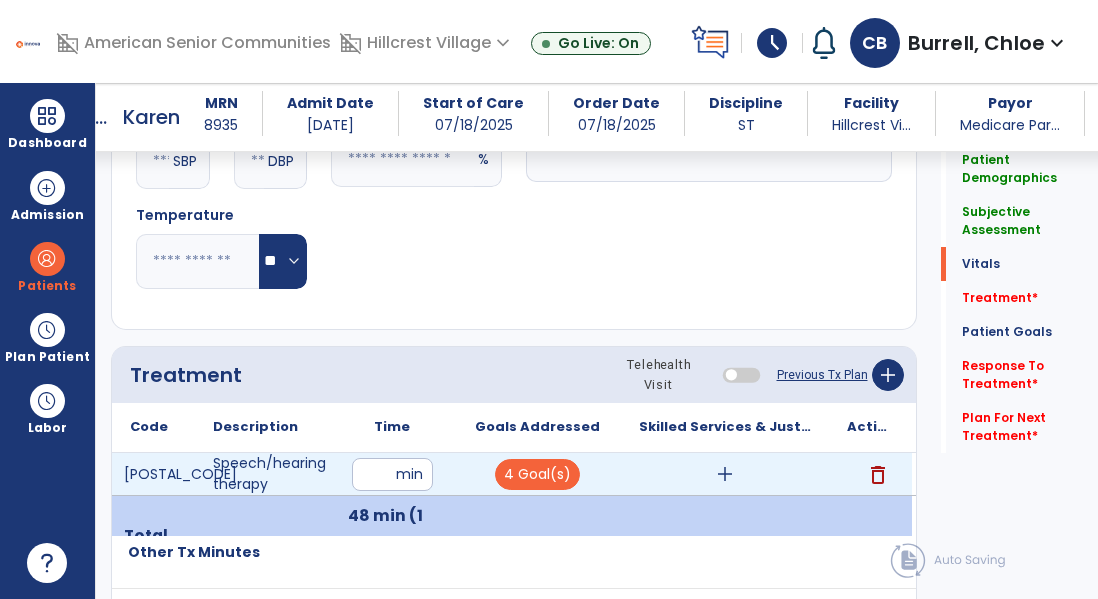 click on "add" at bounding box center (725, 474) 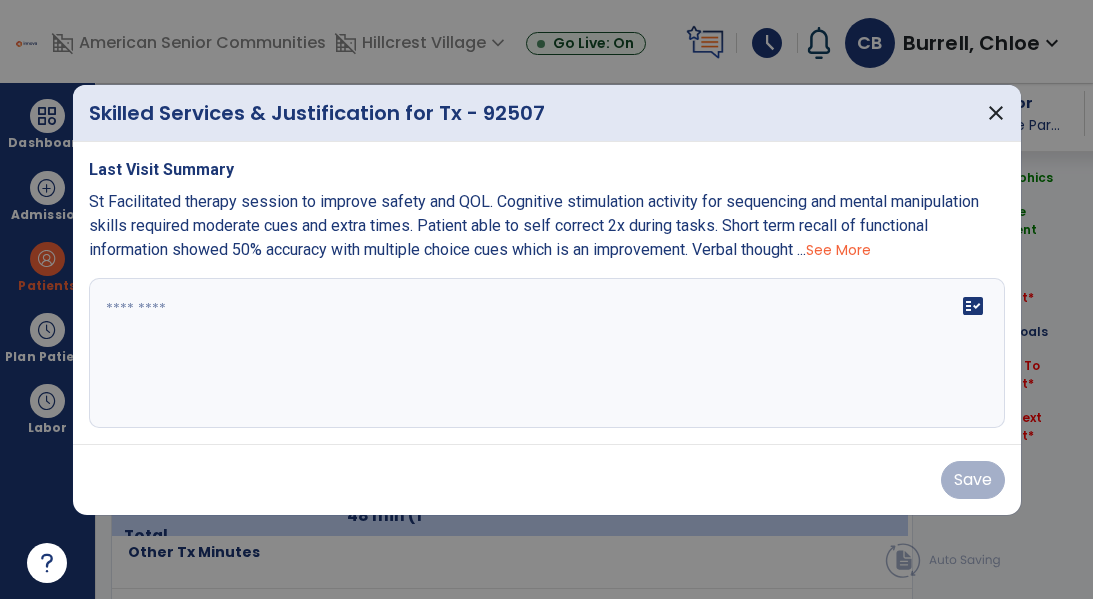scroll, scrollTop: 1023, scrollLeft: 0, axis: vertical 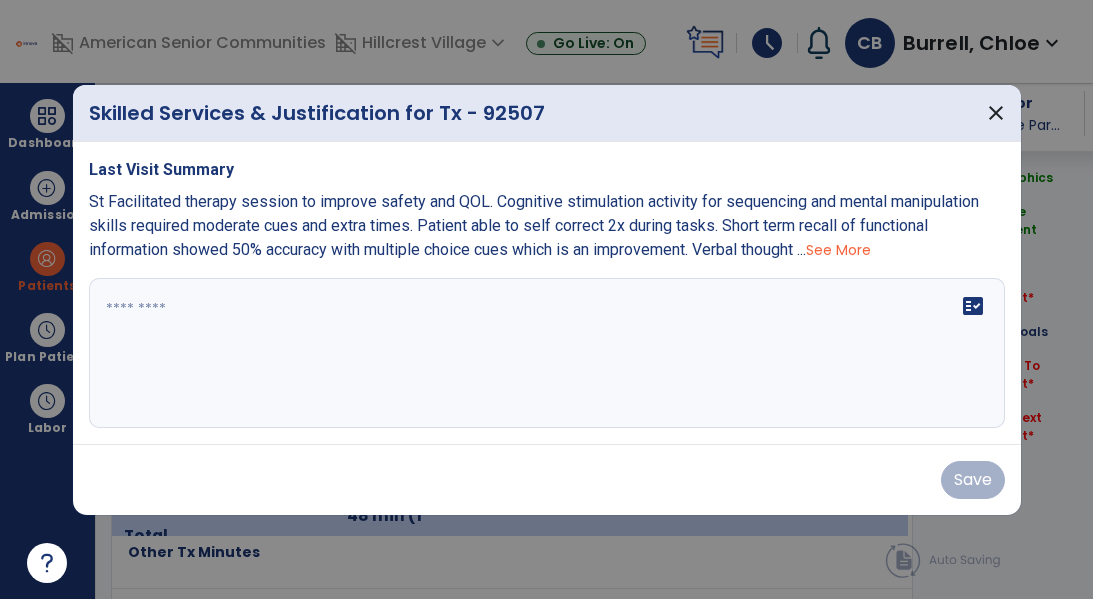 click on "See More" at bounding box center (838, 250) 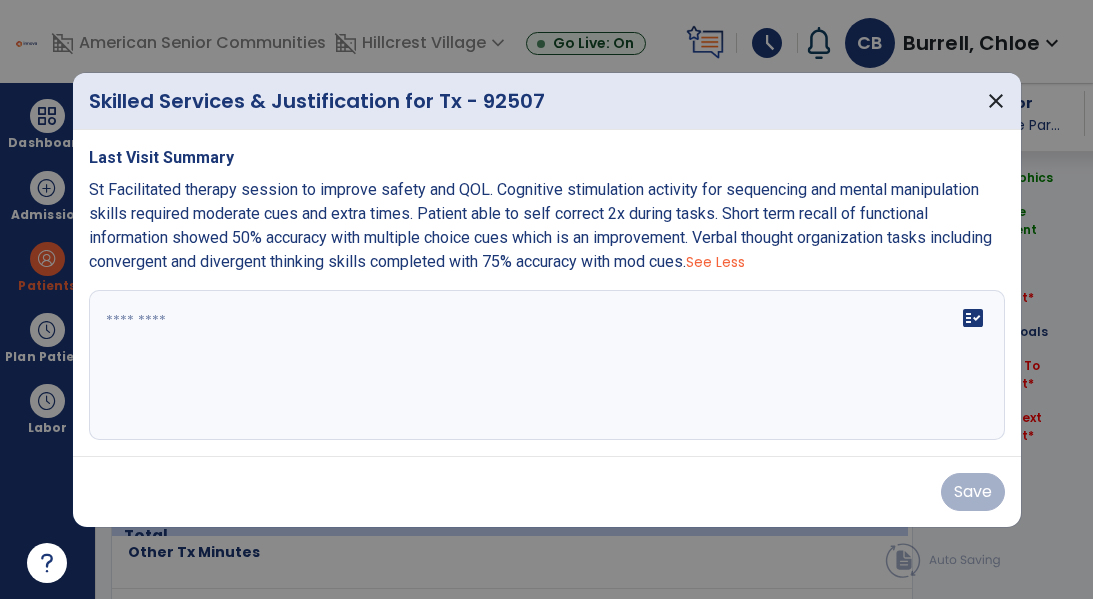 click on "St Facilitated therapy session to improve safety and QOL. Cognitive stimulation activity for sequencing and mental manipulation skills required moderate cues and extra times. Patient able to self correct 2x during tasks. Short term recall of functional information showed 50% accuracy with multiple choice cues which is an improvement. Verbal thought organization tasks including convergent and divergent thinking skills completed with 75% accuracy with mod cues." at bounding box center [540, 225] 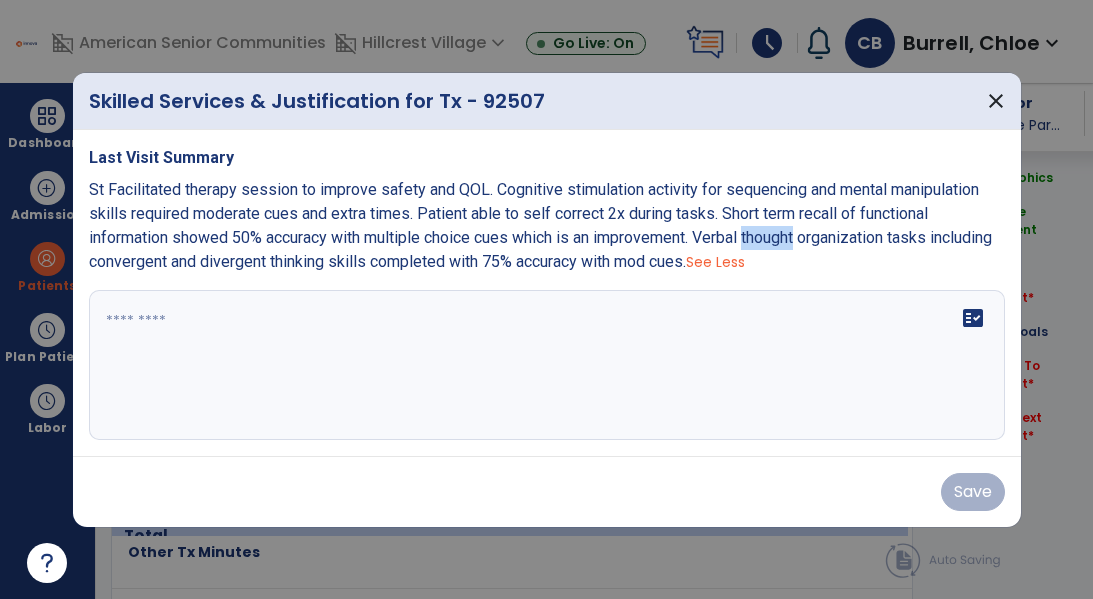 click on "St Facilitated therapy session to improve safety and QOL. Cognitive stimulation activity for sequencing and mental manipulation skills required moderate cues and extra times. Patient able to self correct 2x during tasks. Short term recall of functional information showed 50% accuracy with multiple choice cues which is an improvement. Verbal thought organization tasks including convergent and divergent thinking skills completed with 75% accuracy with mod cues." at bounding box center (540, 225) 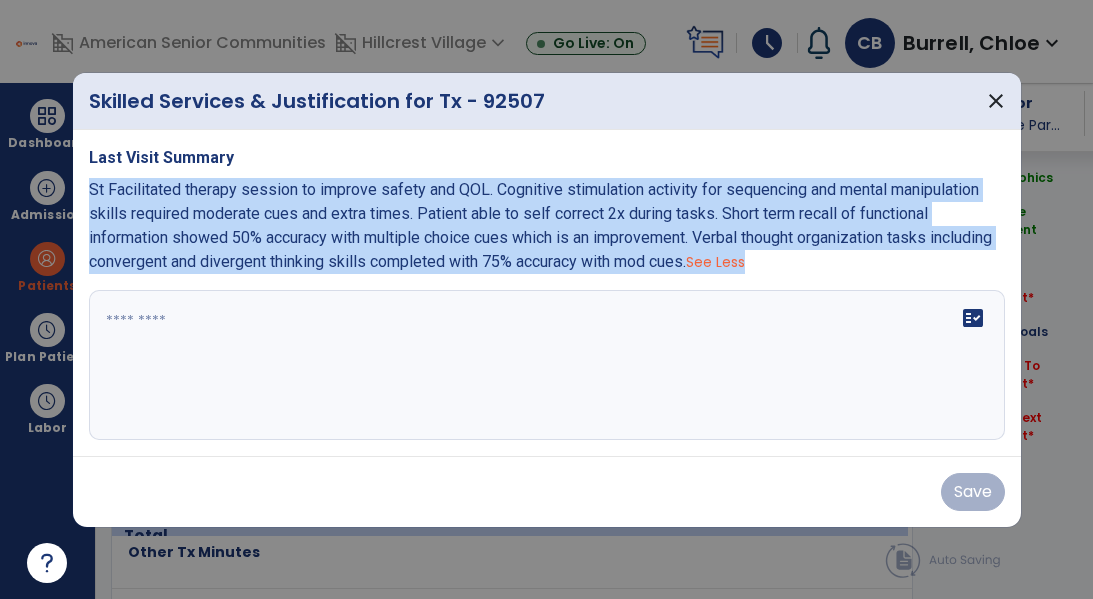 copy on "St Facilitated therapy session to improve safety and QOL. Cognitive stimulation activity for sequencing and mental manipulation skills required moderate cues and extra times. Patient able to self correct 2x during tasks. Short term recall of functional information showed 50% accuracy with multiple choice cues which is an improvement. Verbal thought organization tasks including convergent and divergent thinking skills completed with 75% accuracy with mod cues.  See Less" 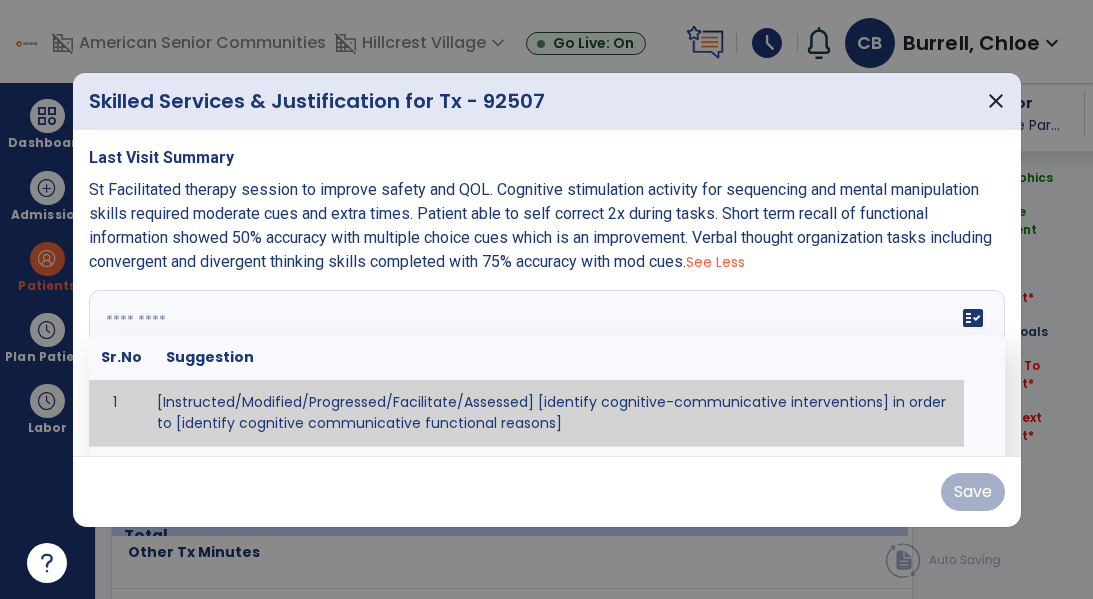 paste on "**********" 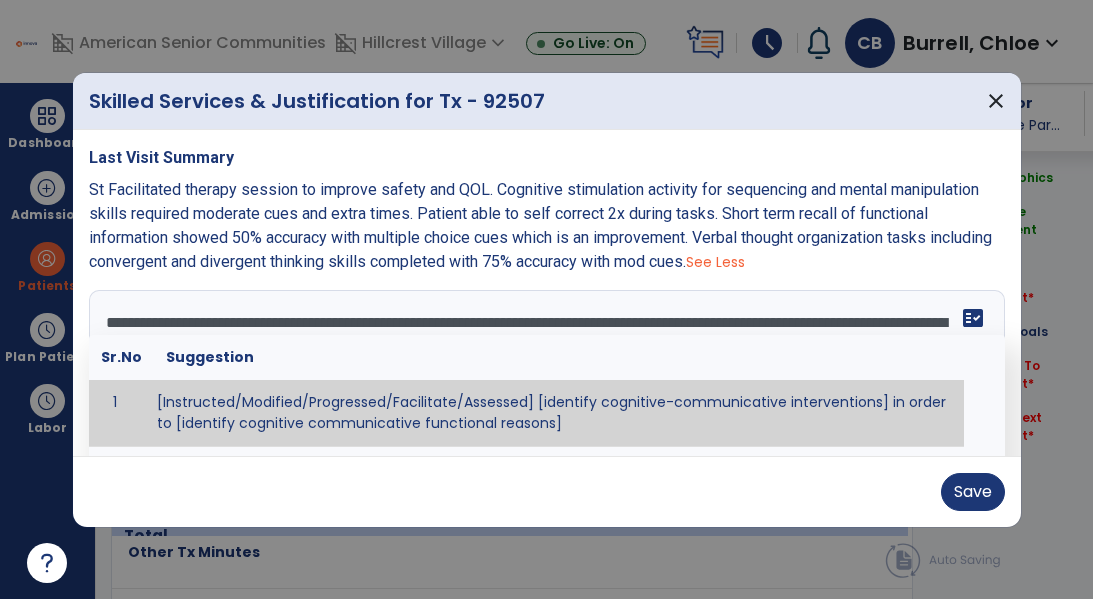 scroll, scrollTop: 40, scrollLeft: 0, axis: vertical 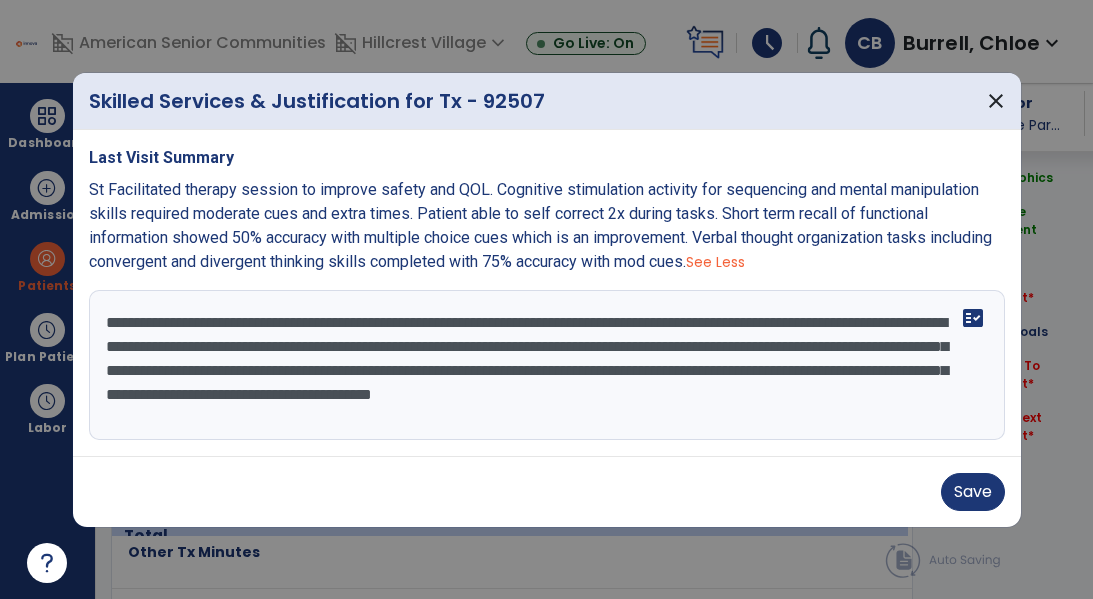 click on "**********" at bounding box center (547, 365) 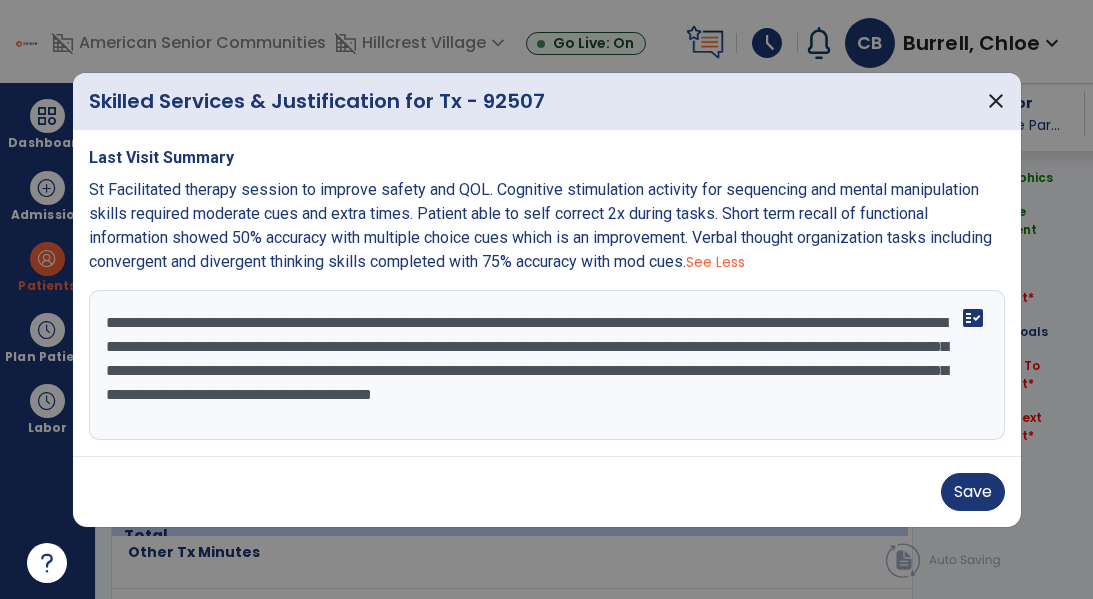 click on "**********" at bounding box center [547, 365] 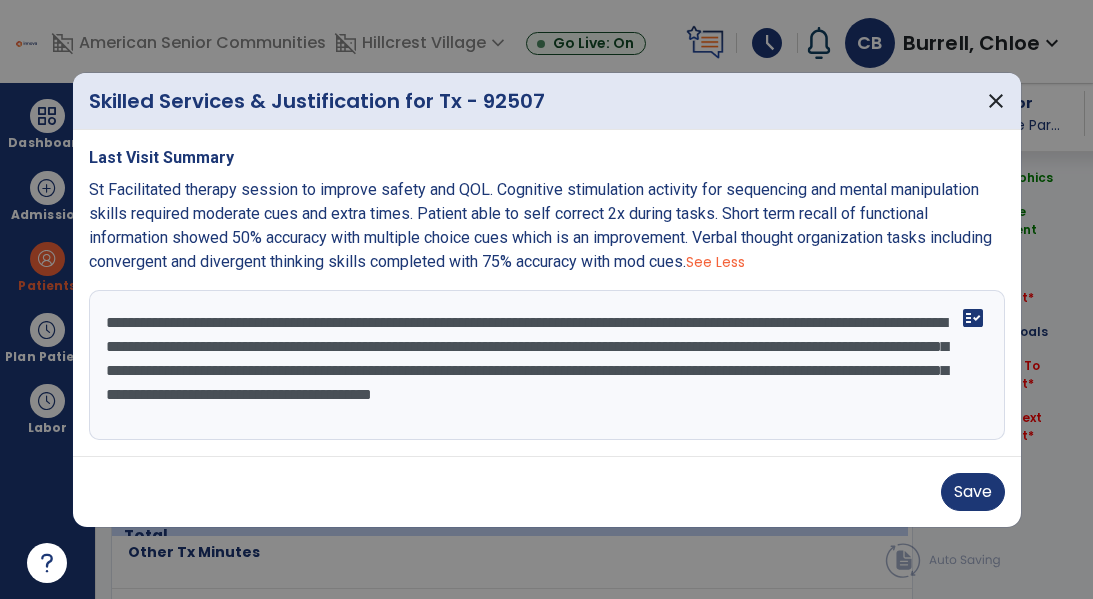 click on "**********" at bounding box center (547, 365) 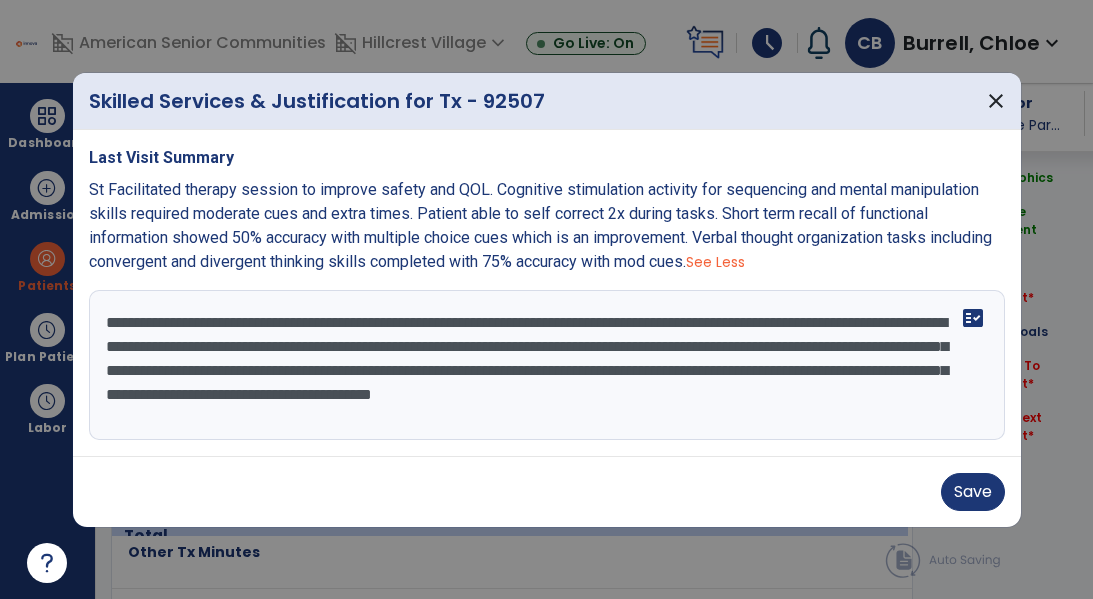 click on "**********" at bounding box center (547, 365) 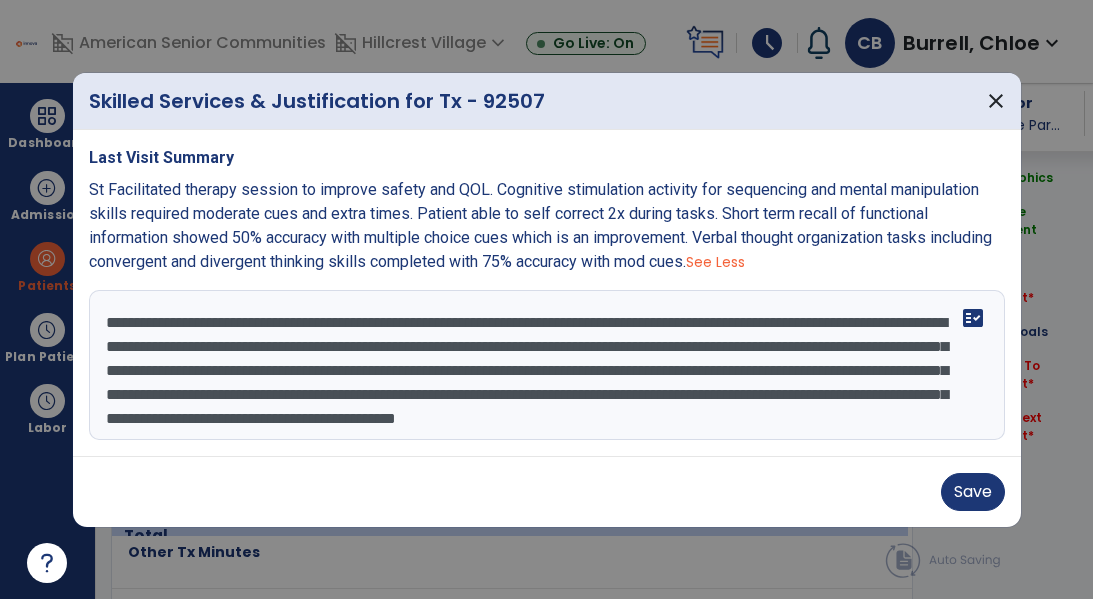 click on "**********" at bounding box center (547, 365) 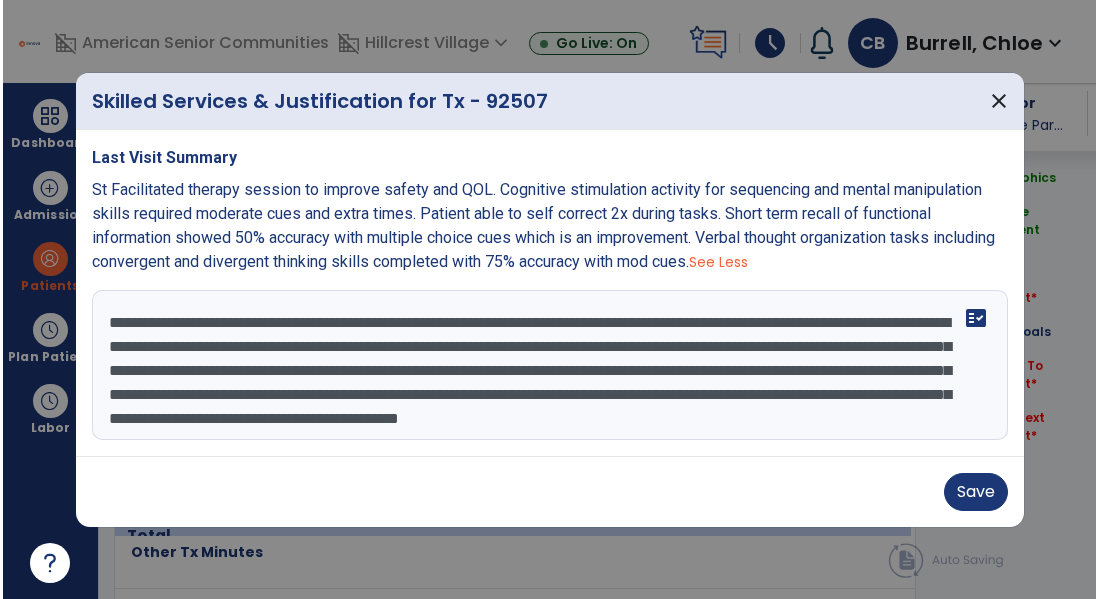 scroll, scrollTop: 24, scrollLeft: 0, axis: vertical 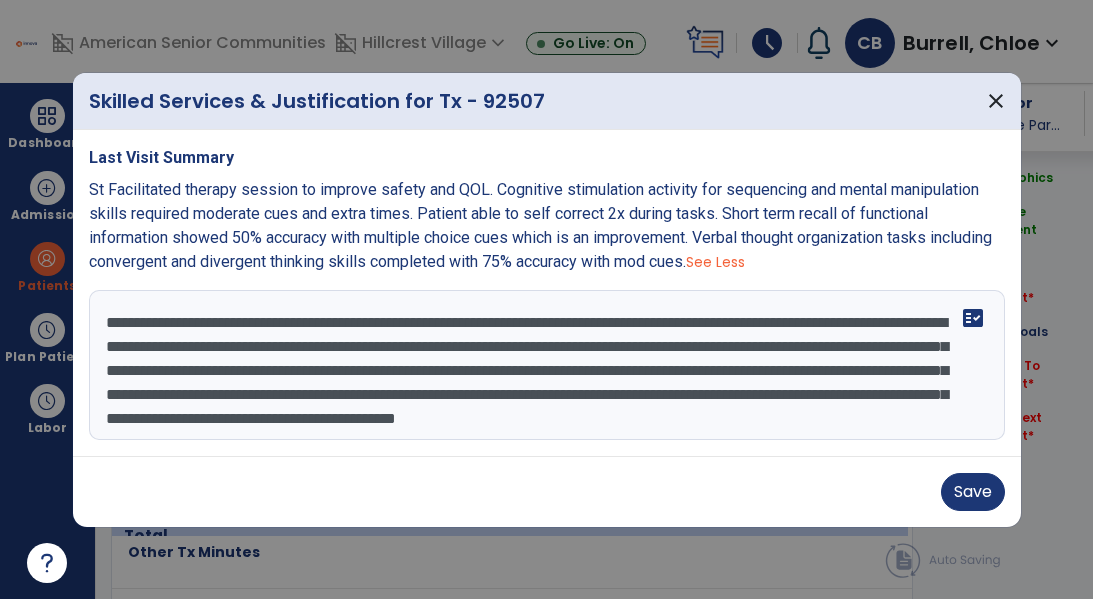 click on "**********" at bounding box center (547, 365) 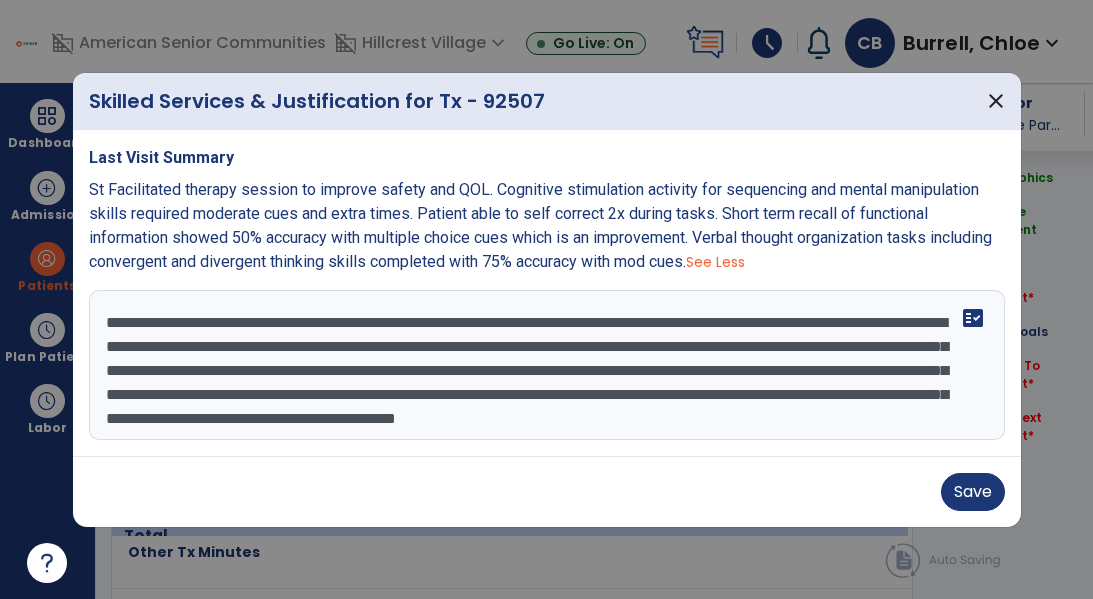 click on "**********" at bounding box center (547, 365) 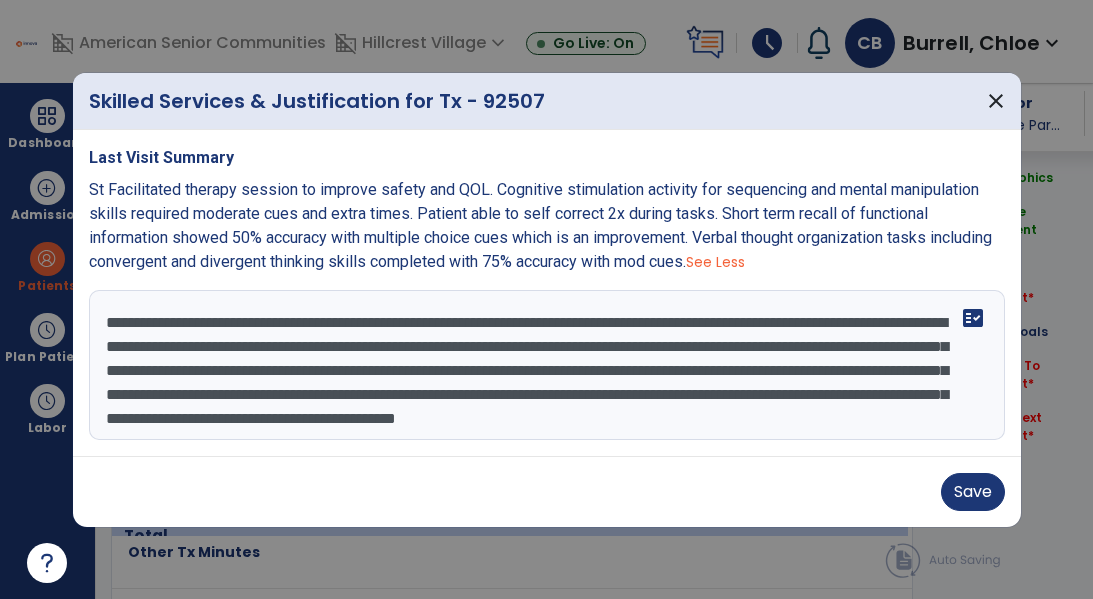drag, startPoint x: 545, startPoint y: 369, endPoint x: 203, endPoint y: 371, distance: 342.00586 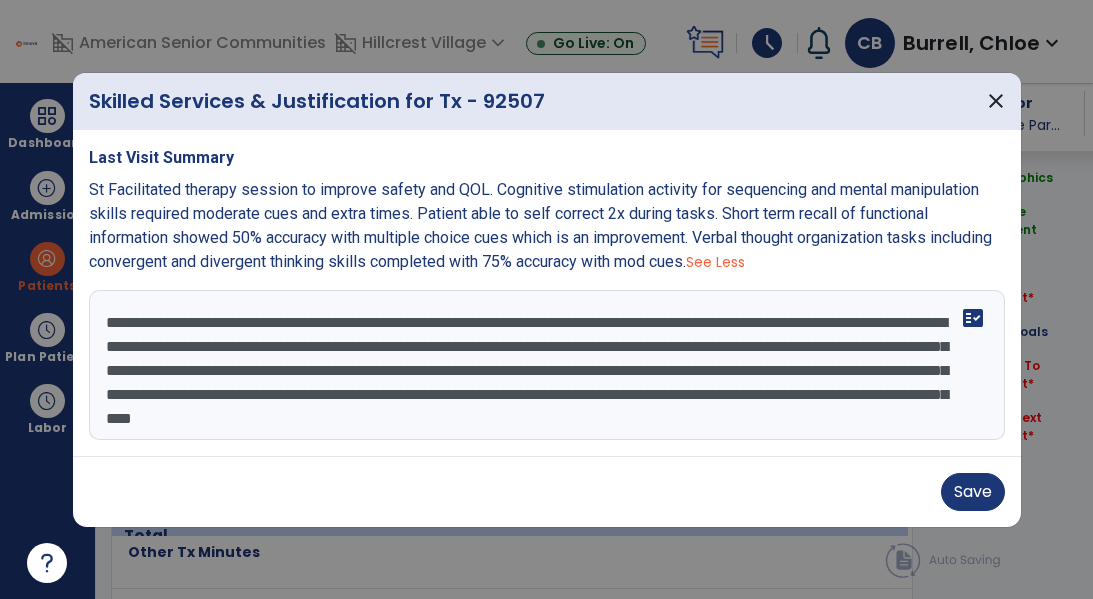 click on "**********" at bounding box center [547, 365] 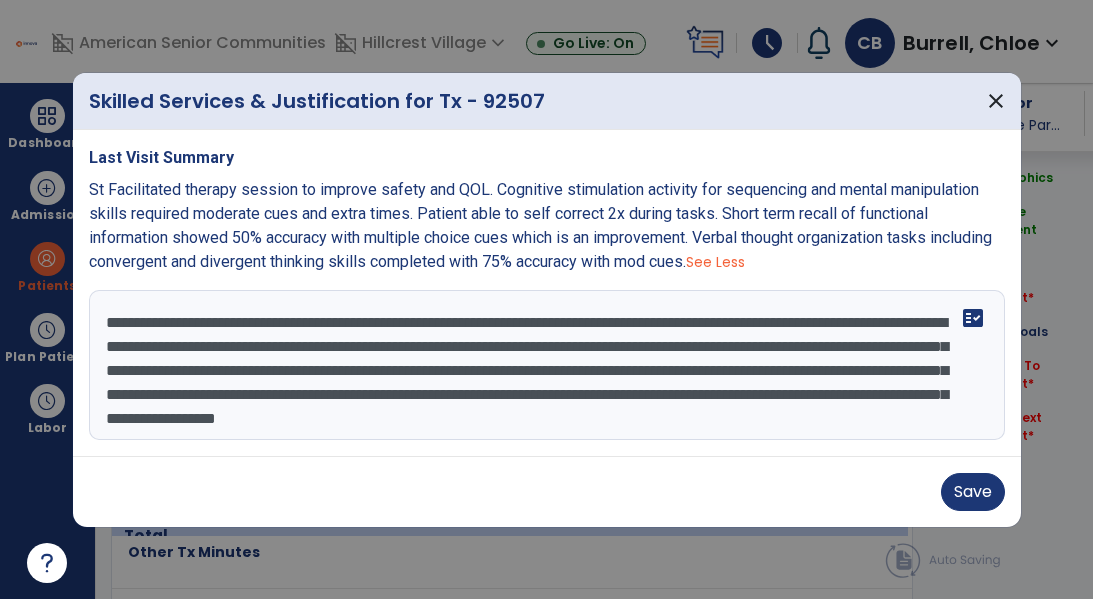 click on "**********" at bounding box center (547, 365) 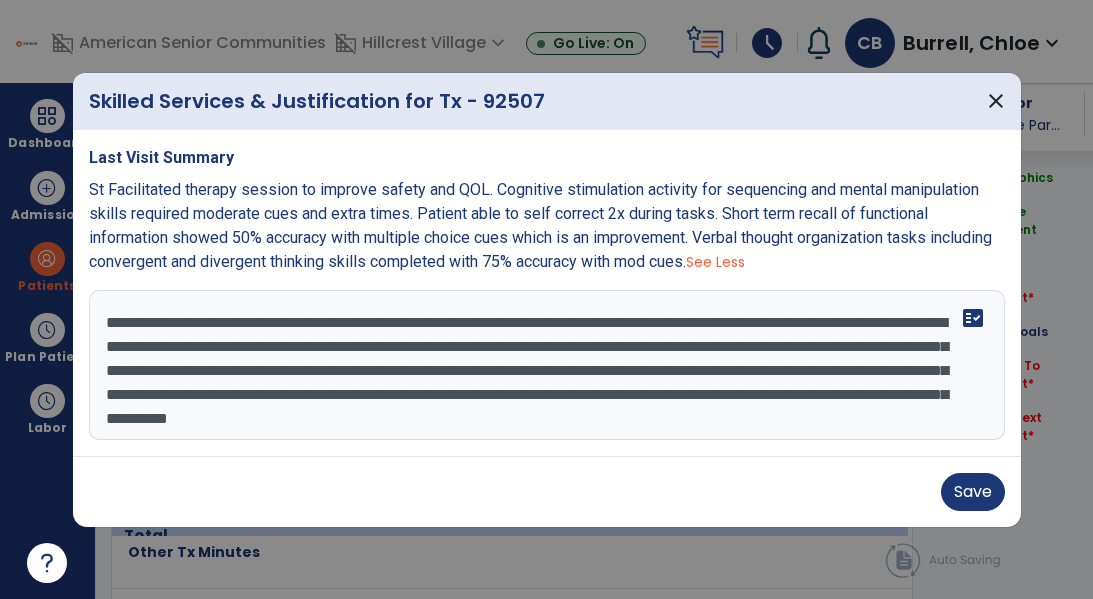 click on "**********" at bounding box center (547, 365) 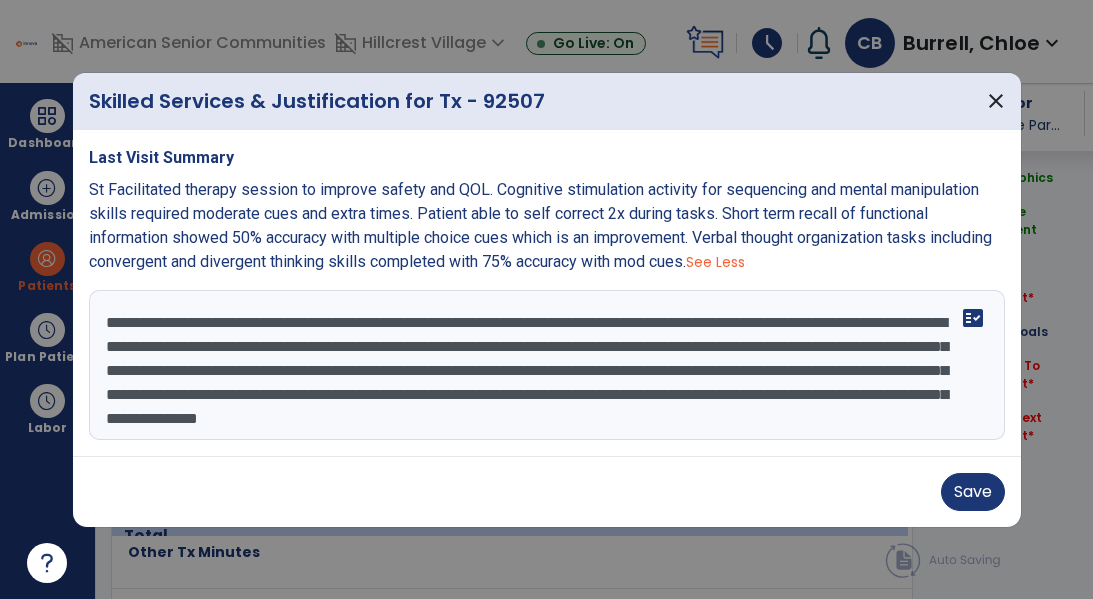 click on "**********" at bounding box center [547, 365] 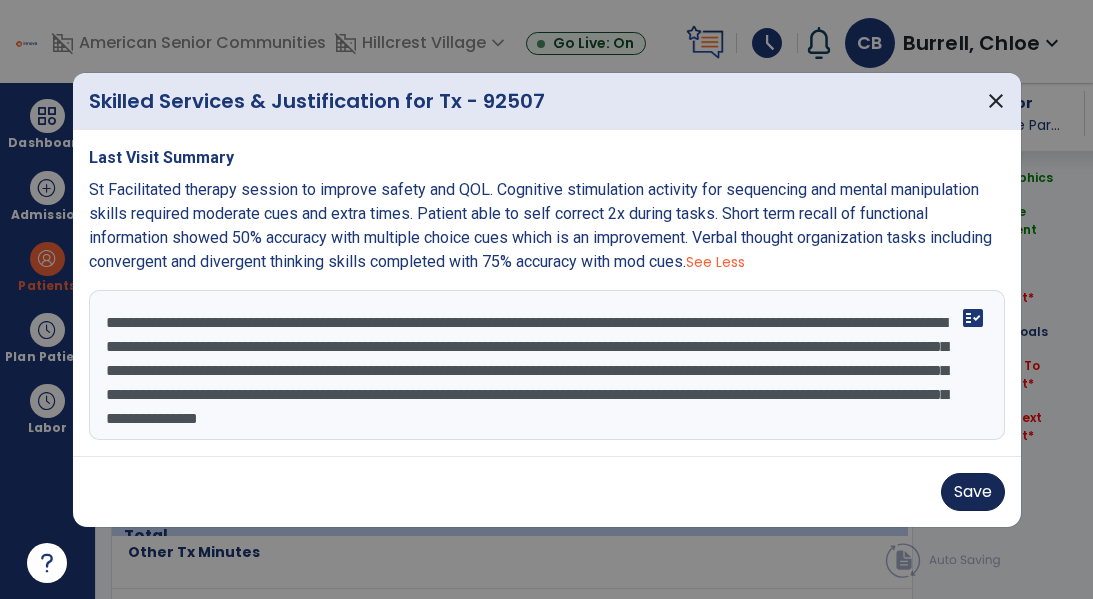 type on "**********" 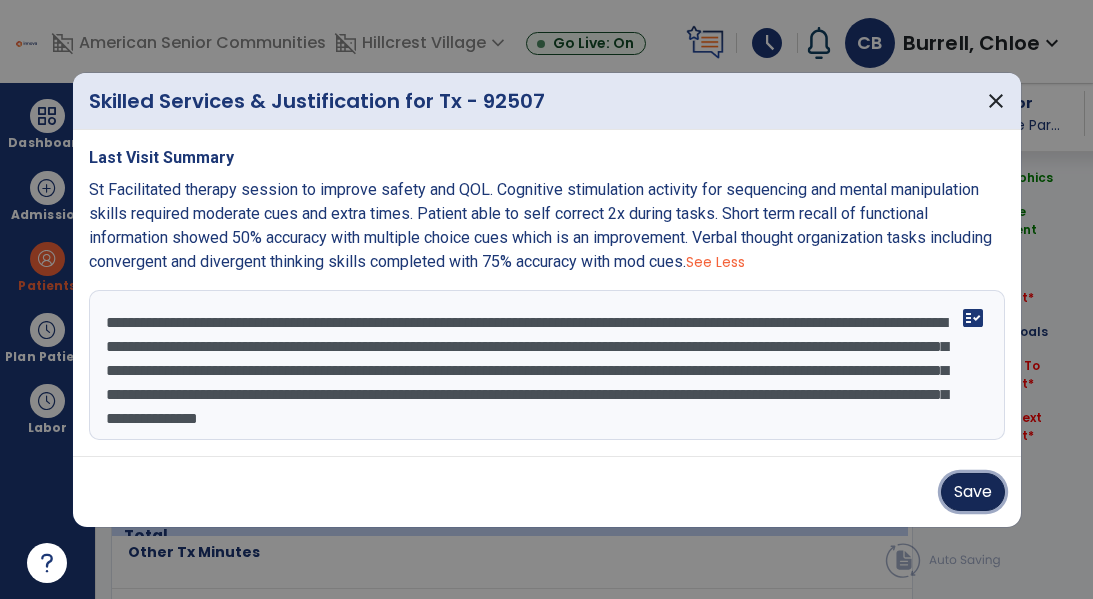 click on "Save" at bounding box center [973, 492] 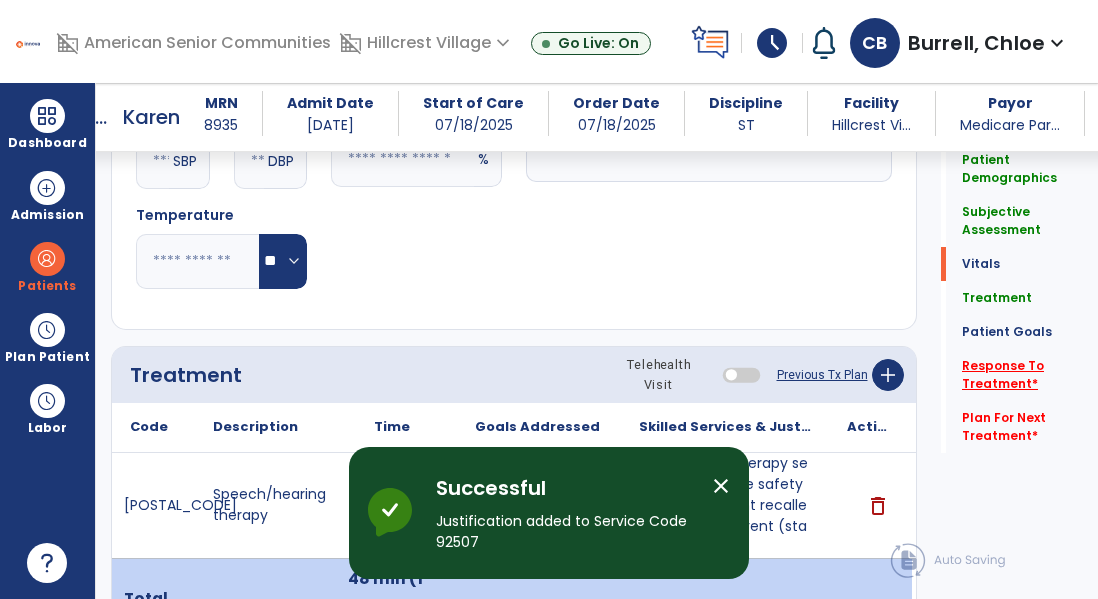 click on "Response To Treatment   *" 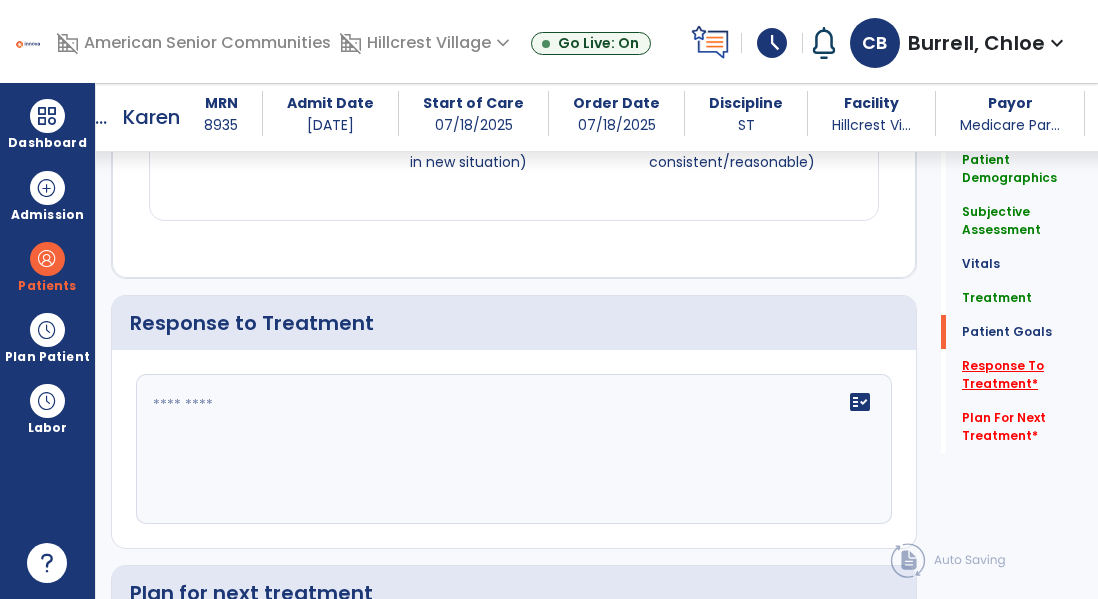 scroll, scrollTop: 2343, scrollLeft: 0, axis: vertical 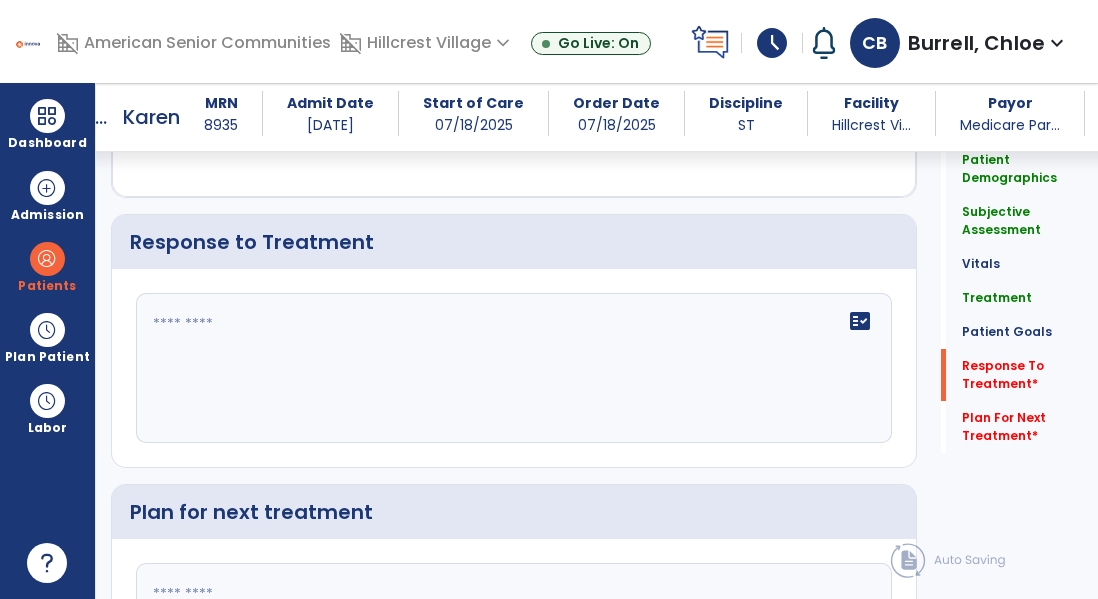 click on "fact_check" 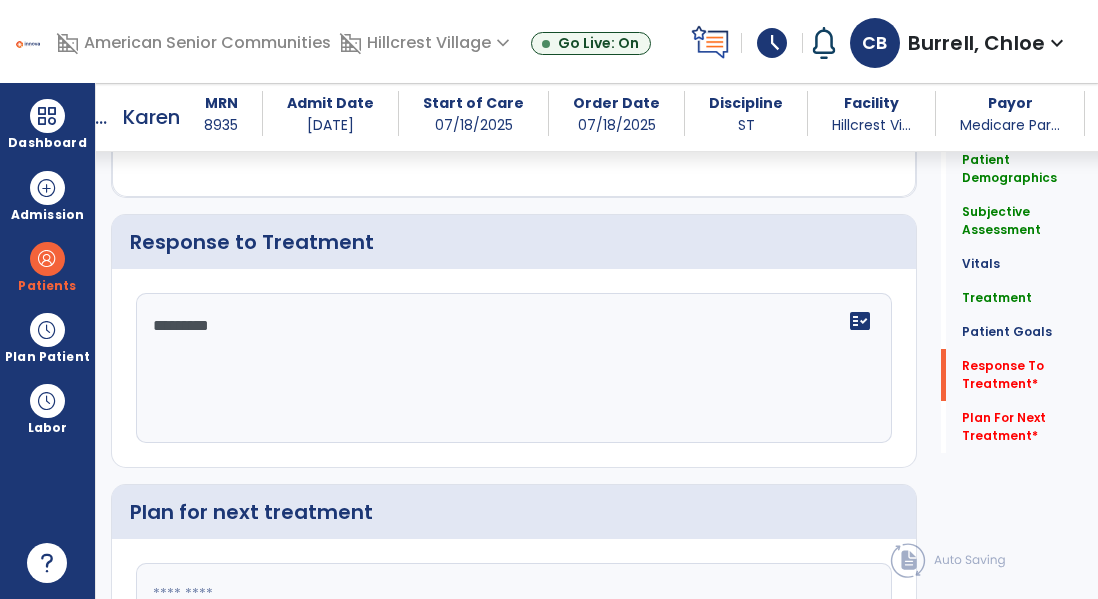 type on "**********" 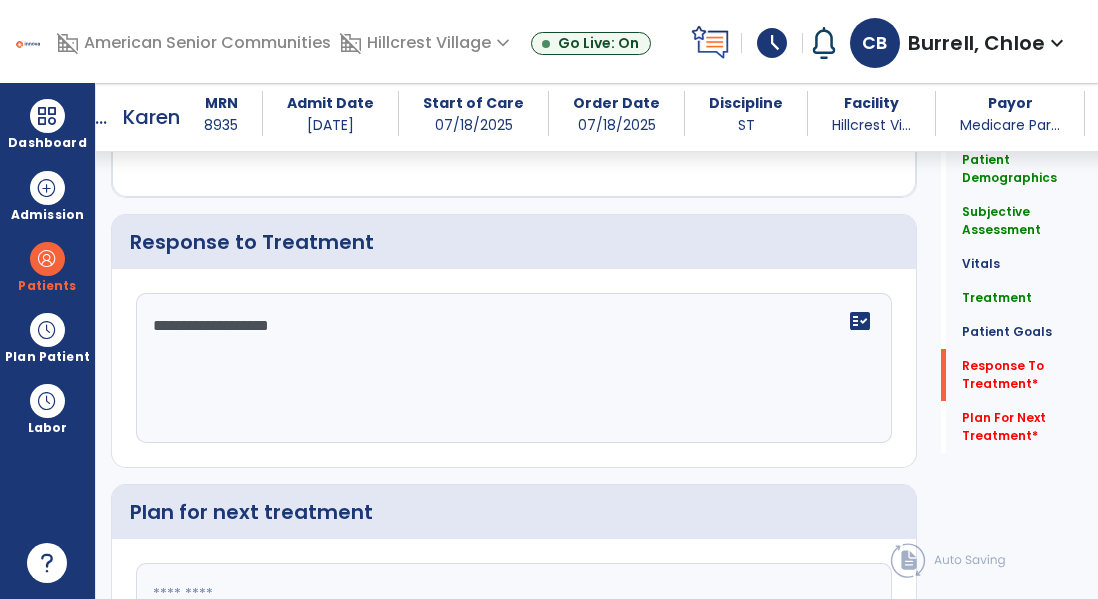 type on "**********" 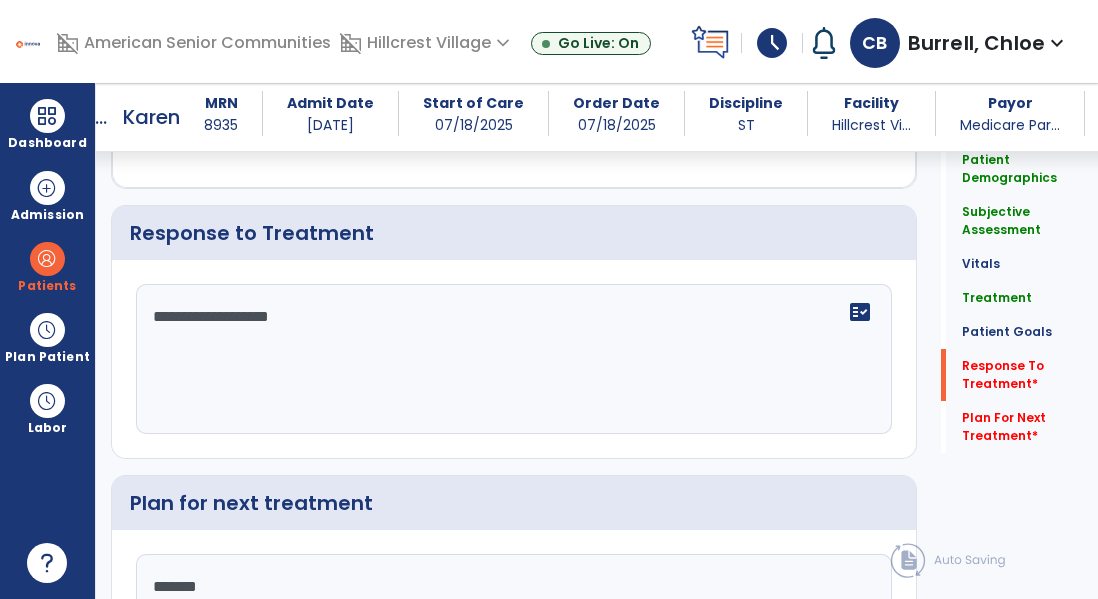 type on "********" 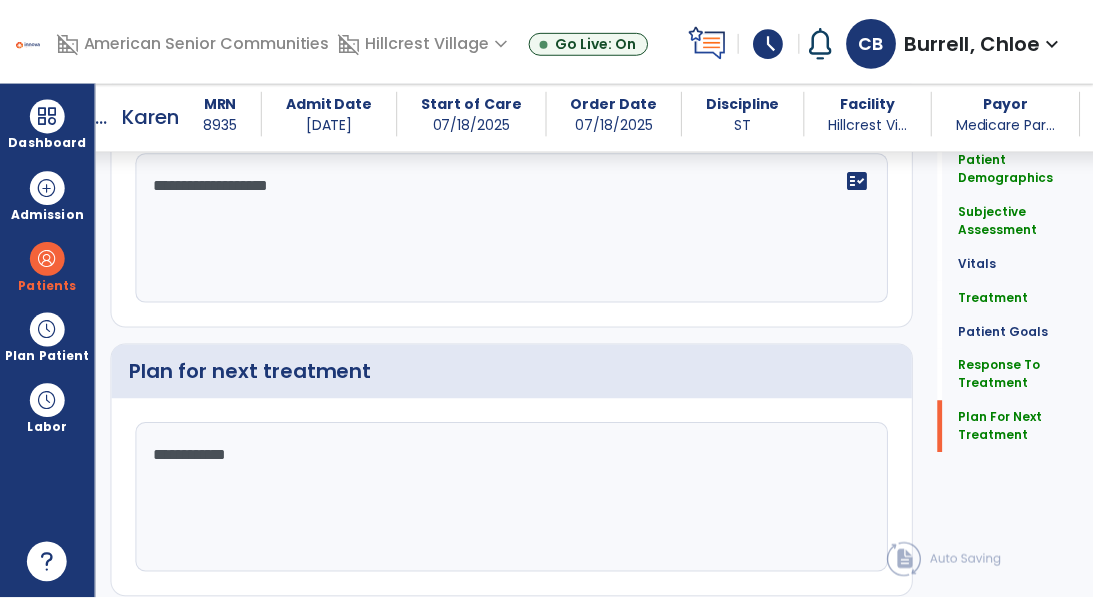 scroll, scrollTop: 2548, scrollLeft: 0, axis: vertical 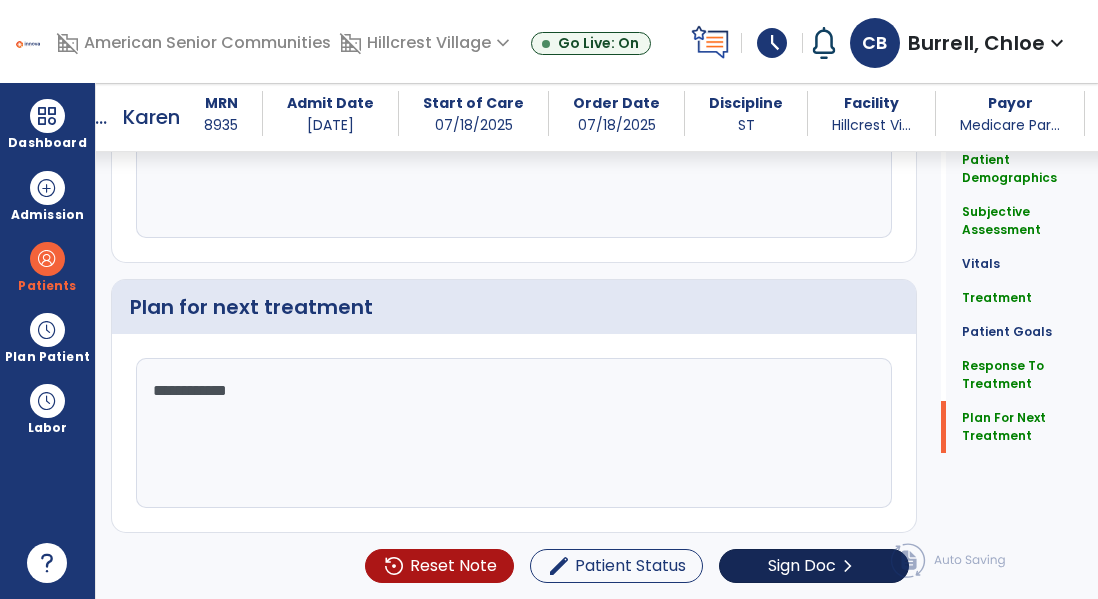 type on "**********" 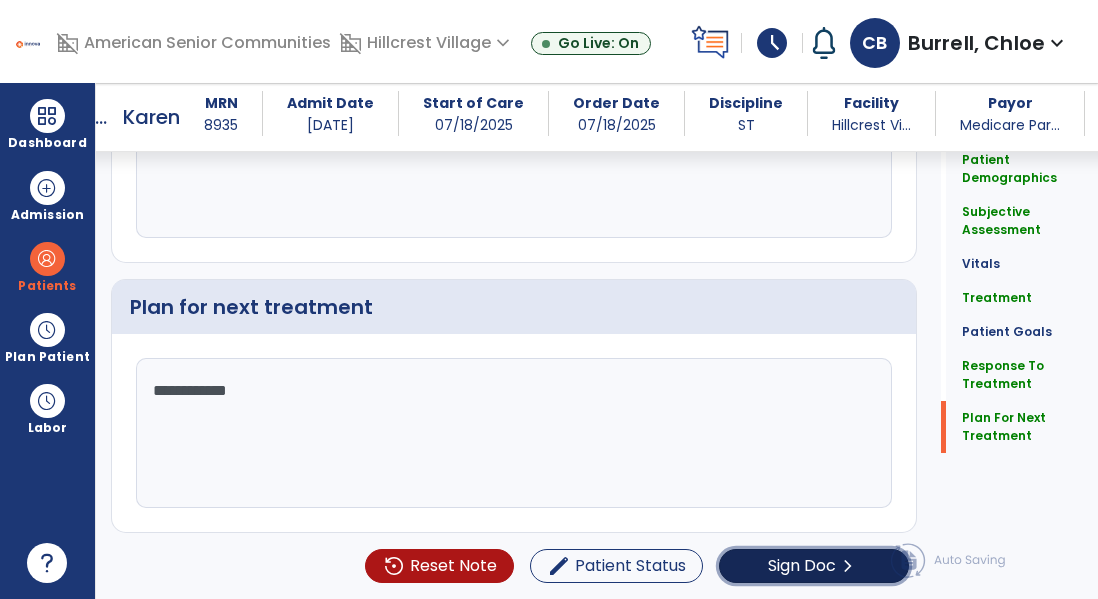 click on "Sign Doc" 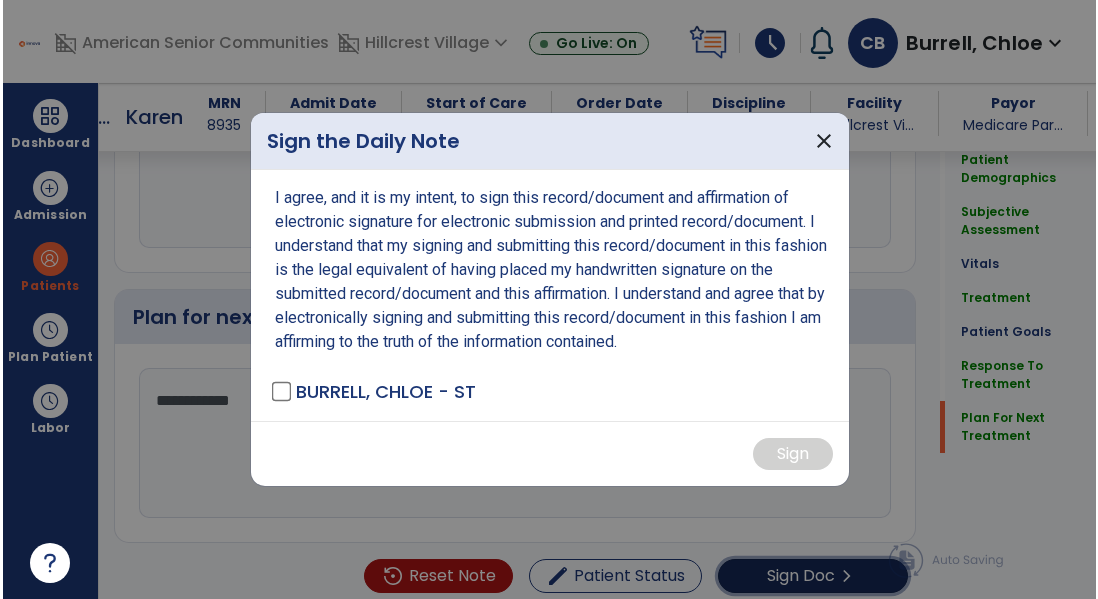 scroll, scrollTop: 2548, scrollLeft: 0, axis: vertical 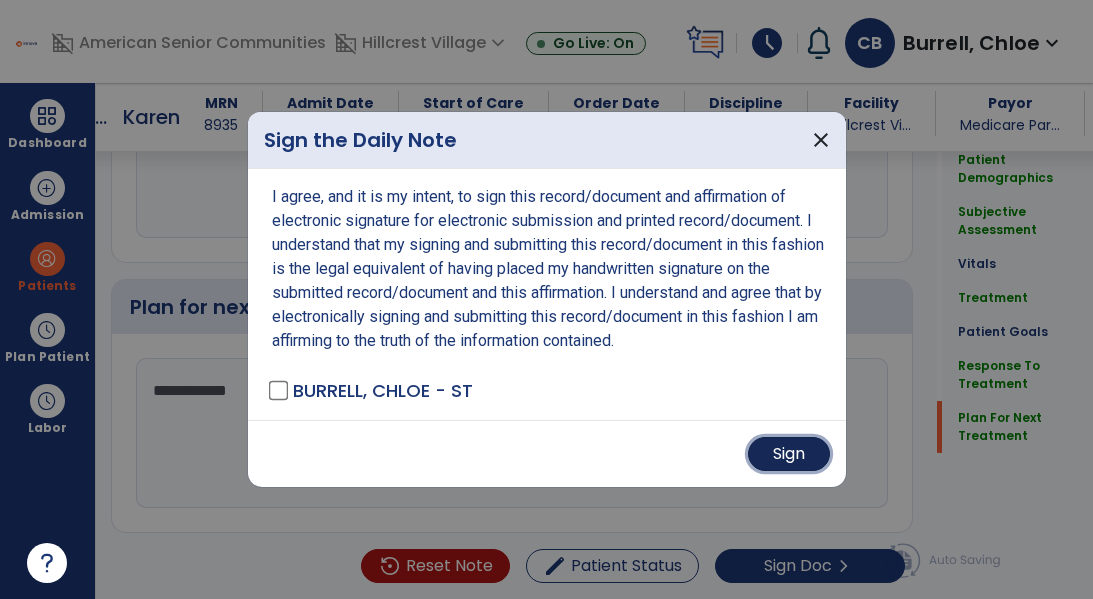 click on "Sign" at bounding box center [789, 454] 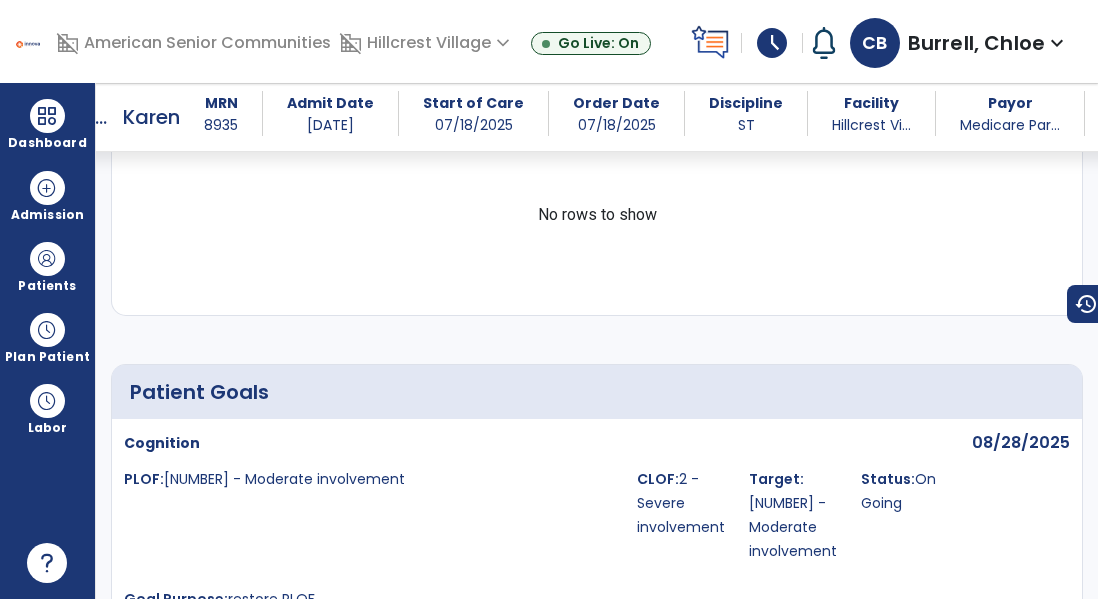 scroll, scrollTop: 0, scrollLeft: 0, axis: both 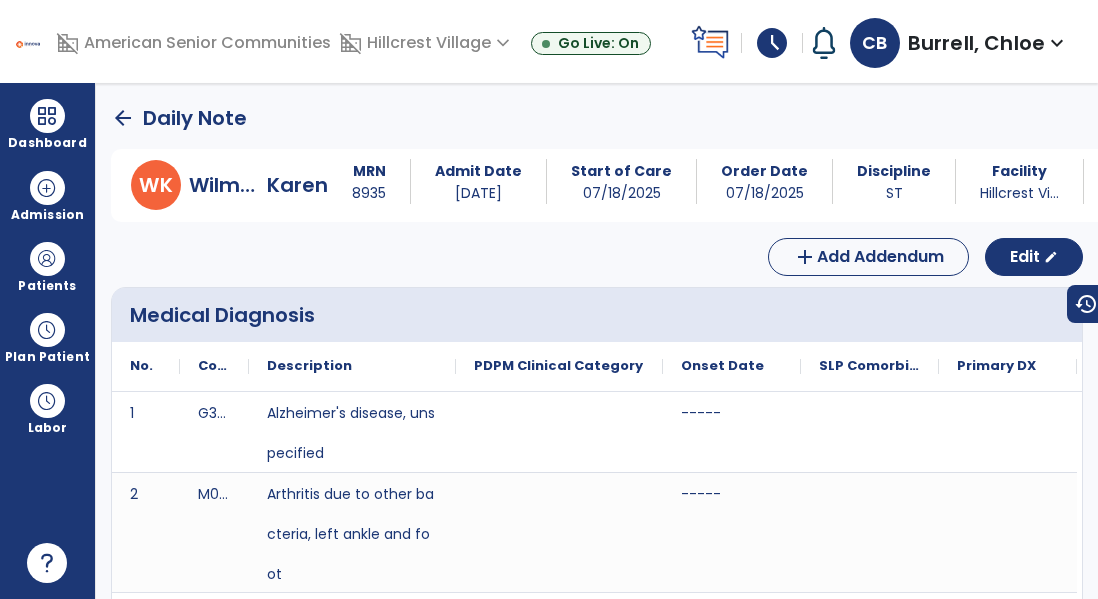 click on "arrow_back" 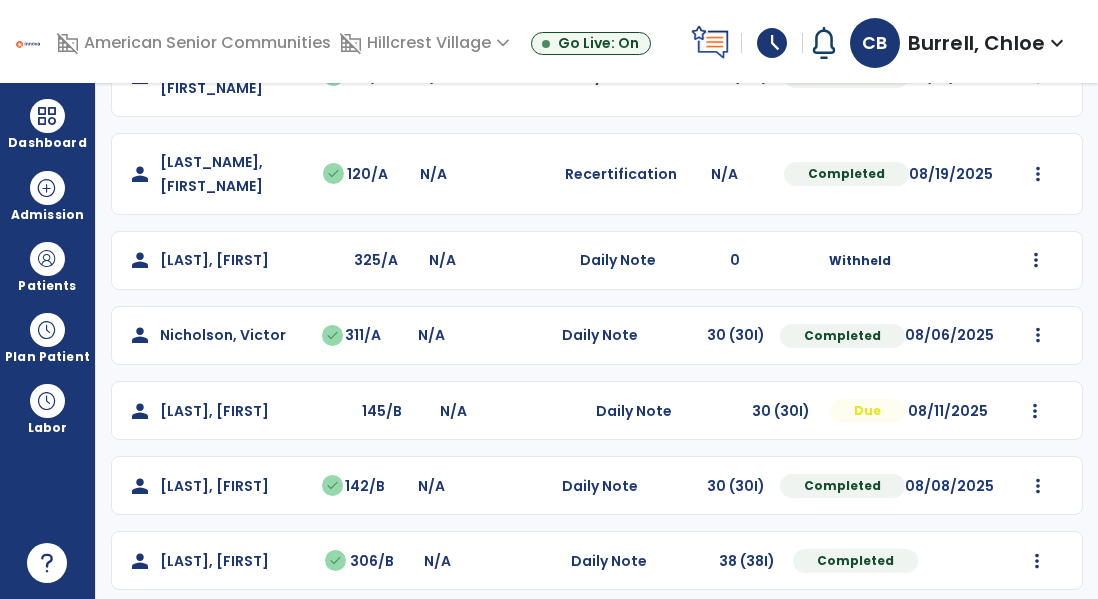 scroll, scrollTop: 247, scrollLeft: 0, axis: vertical 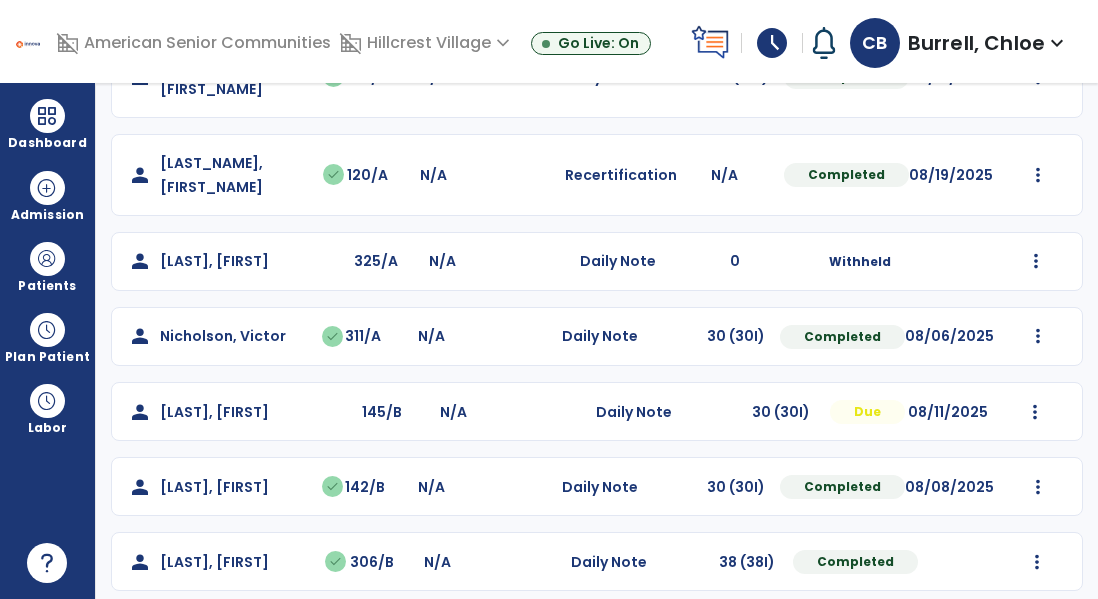 click on "Mark Visit As Complete   Reset Note   Open Document   G + C Mins" 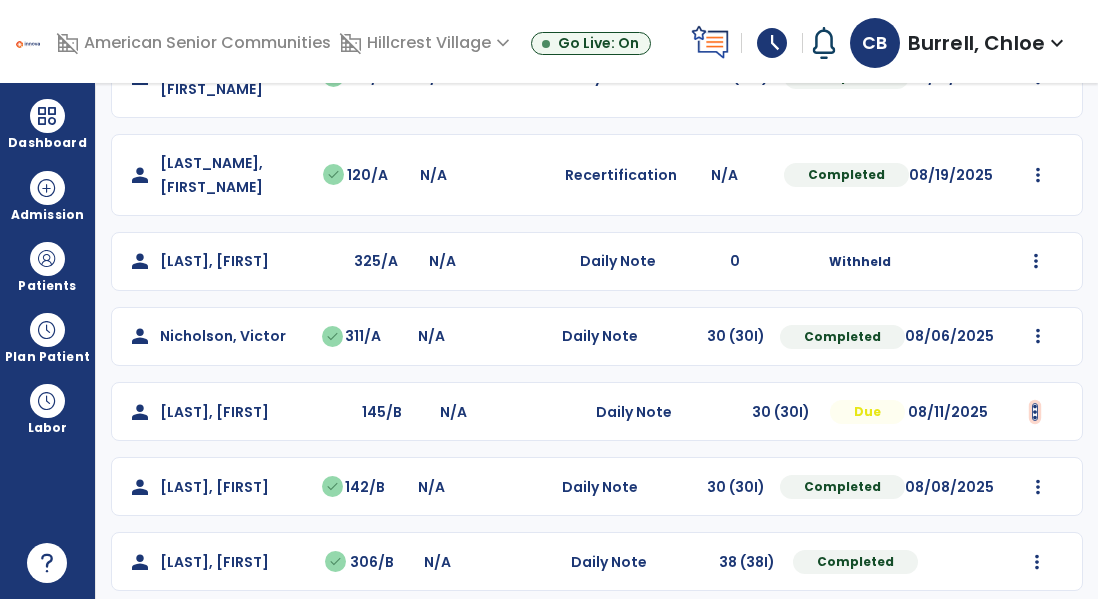 click at bounding box center (1038, 77) 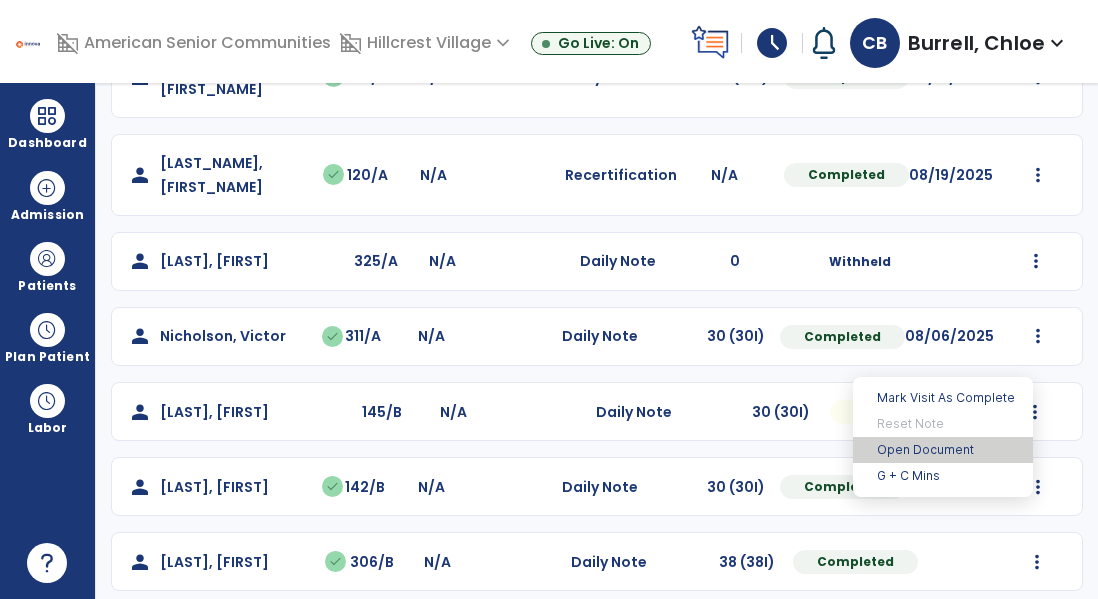click on "Open Document" at bounding box center [943, 450] 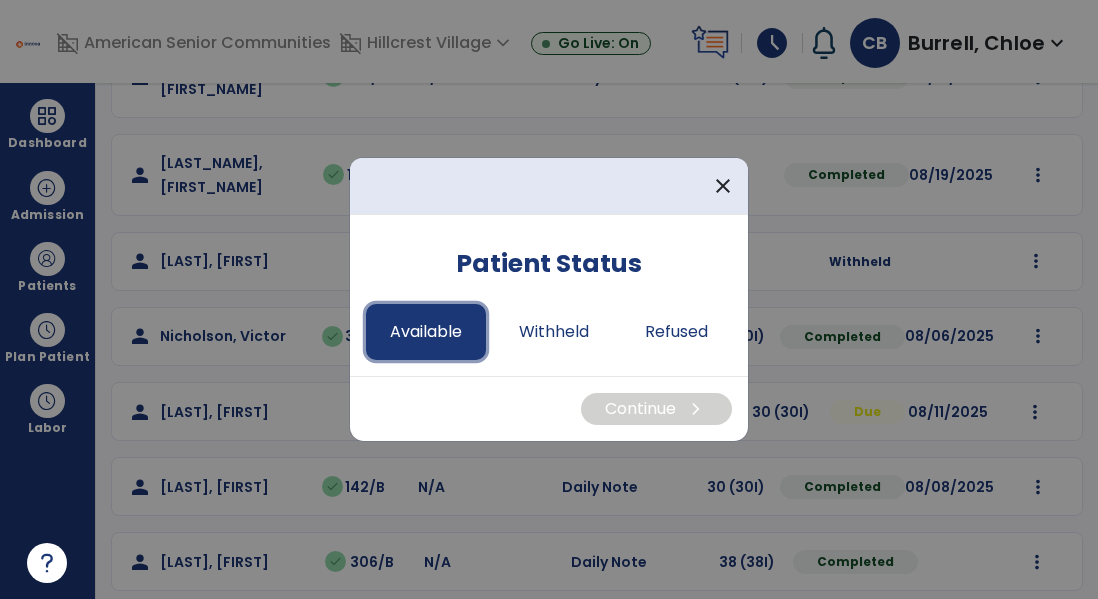 click on "Available" at bounding box center [426, 332] 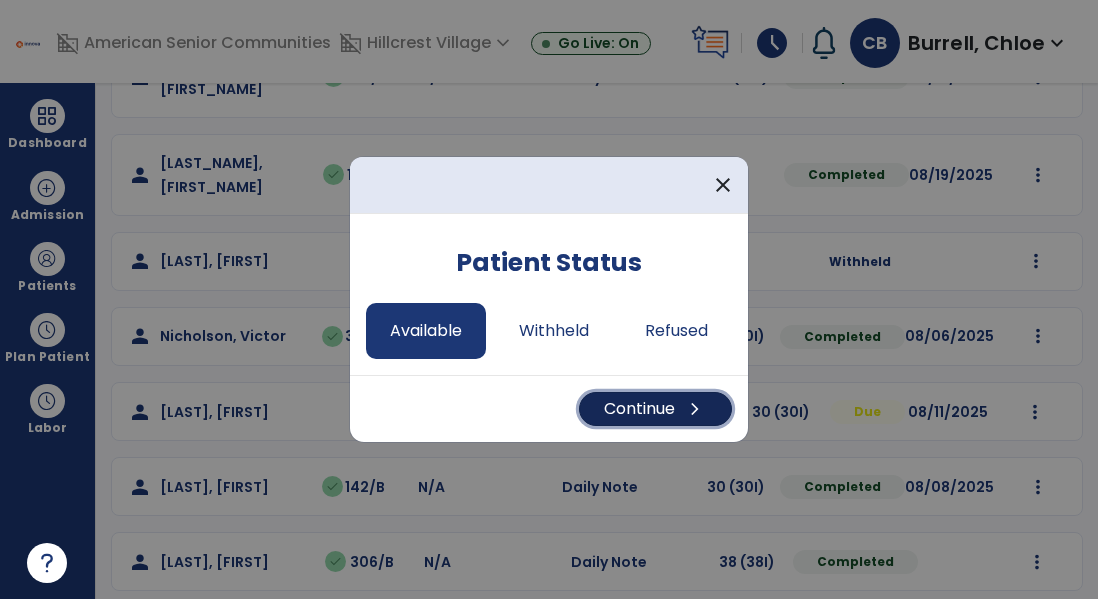 click on "Continue   chevron_right" at bounding box center (655, 409) 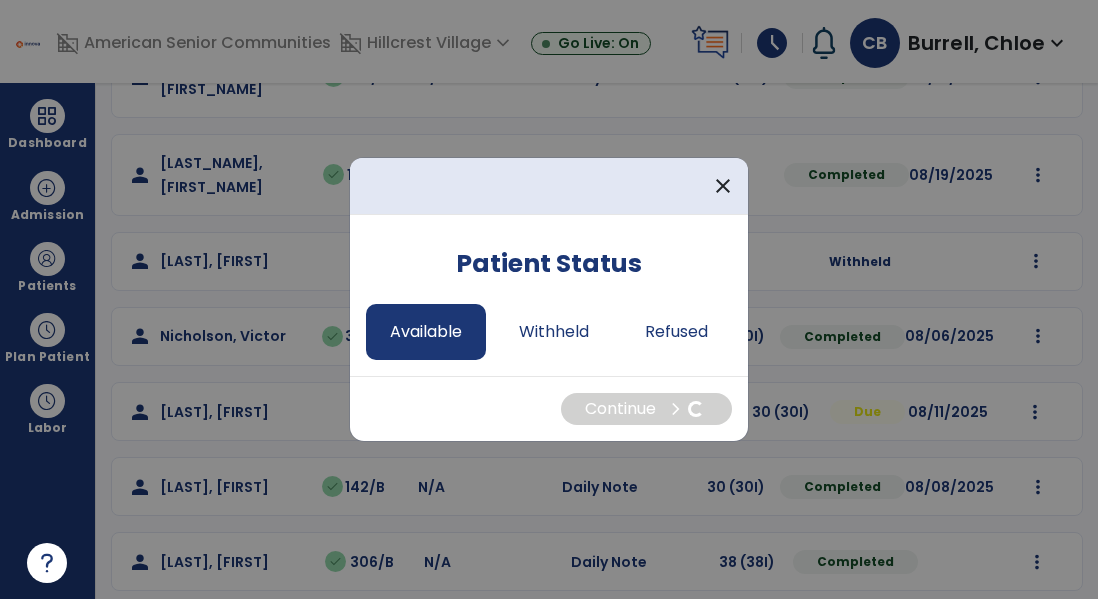 select on "*" 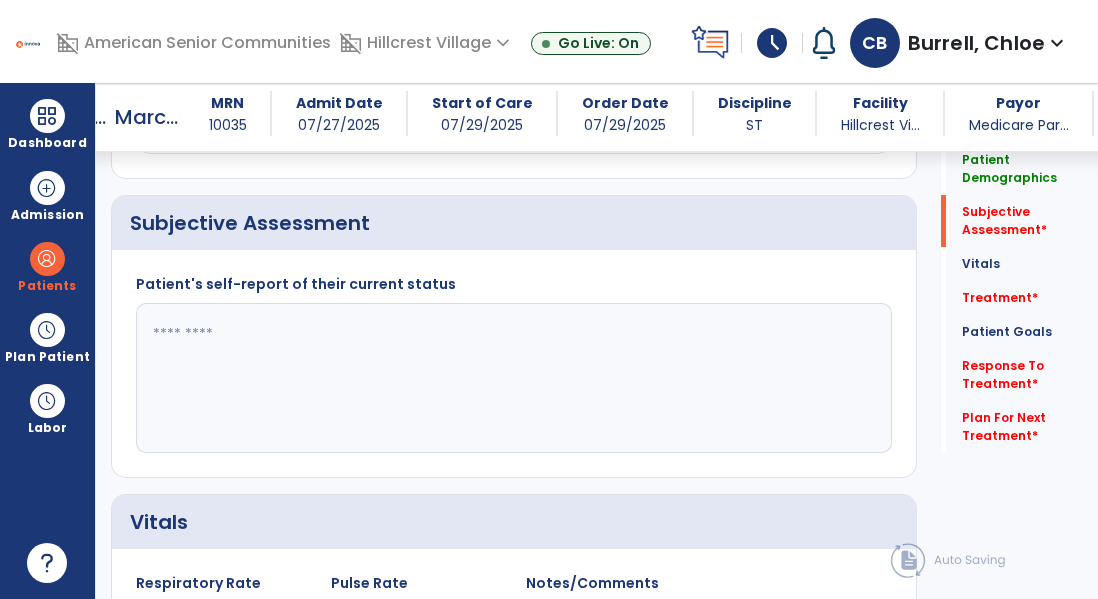 scroll, scrollTop: 469, scrollLeft: 0, axis: vertical 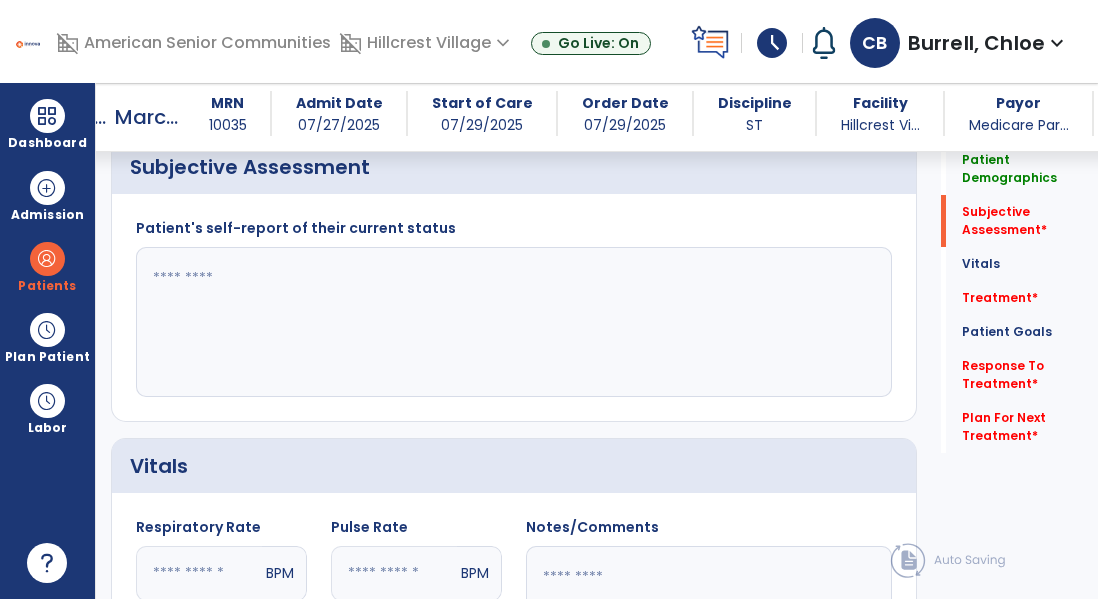 click 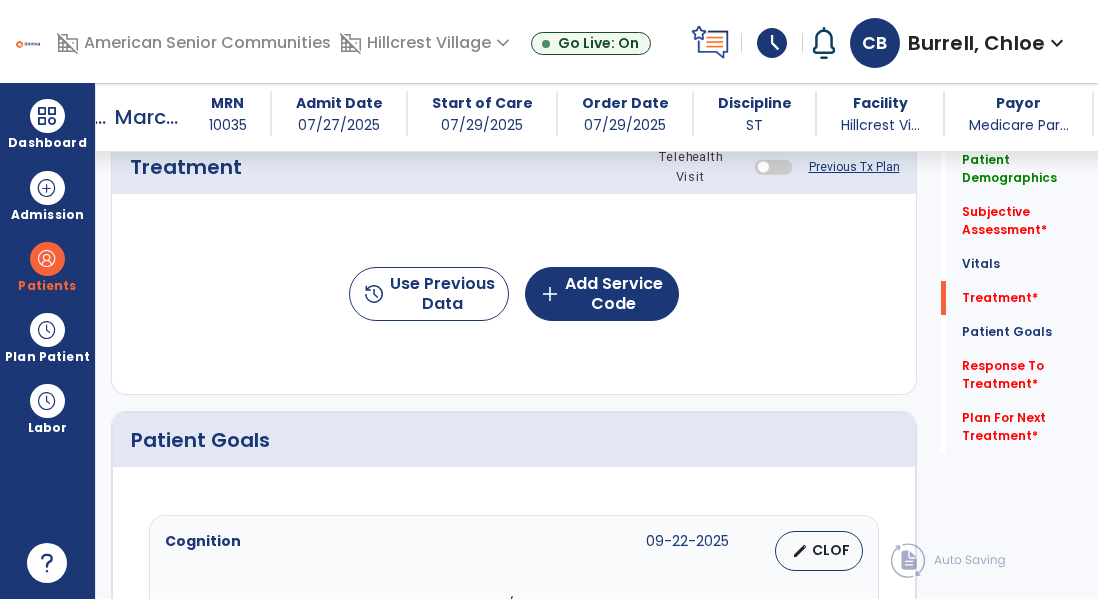 scroll, scrollTop: 1196, scrollLeft: 0, axis: vertical 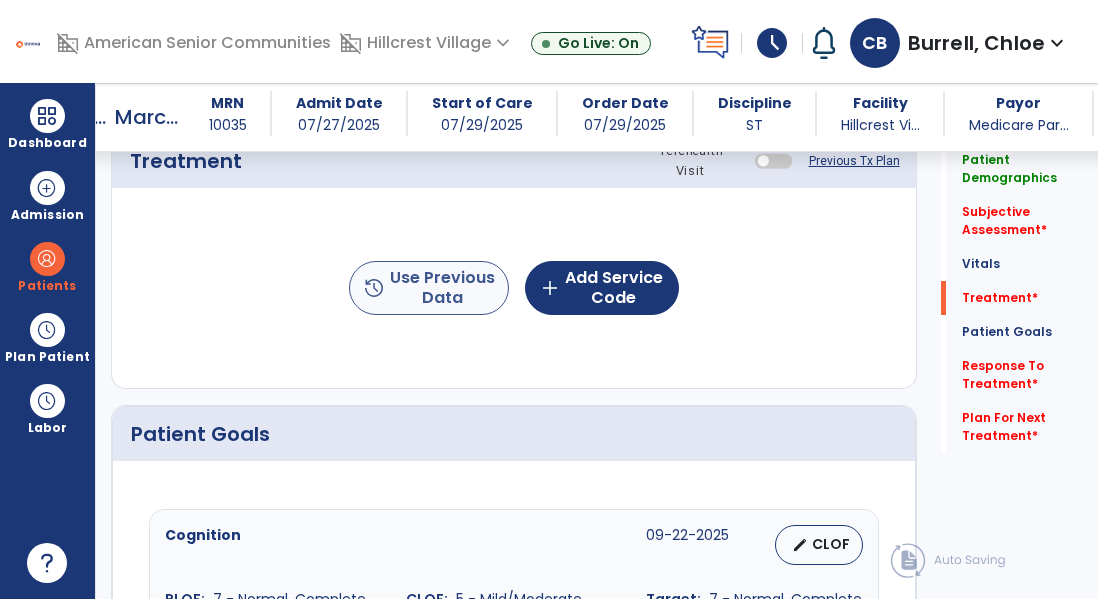 type on "**********" 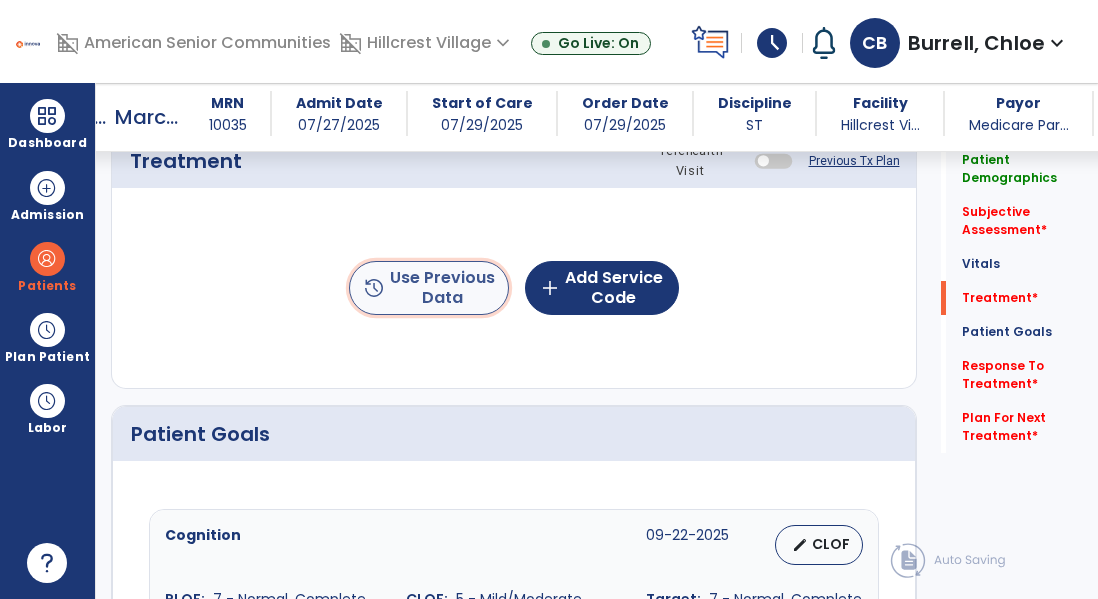 click on "history  Use Previous Data" 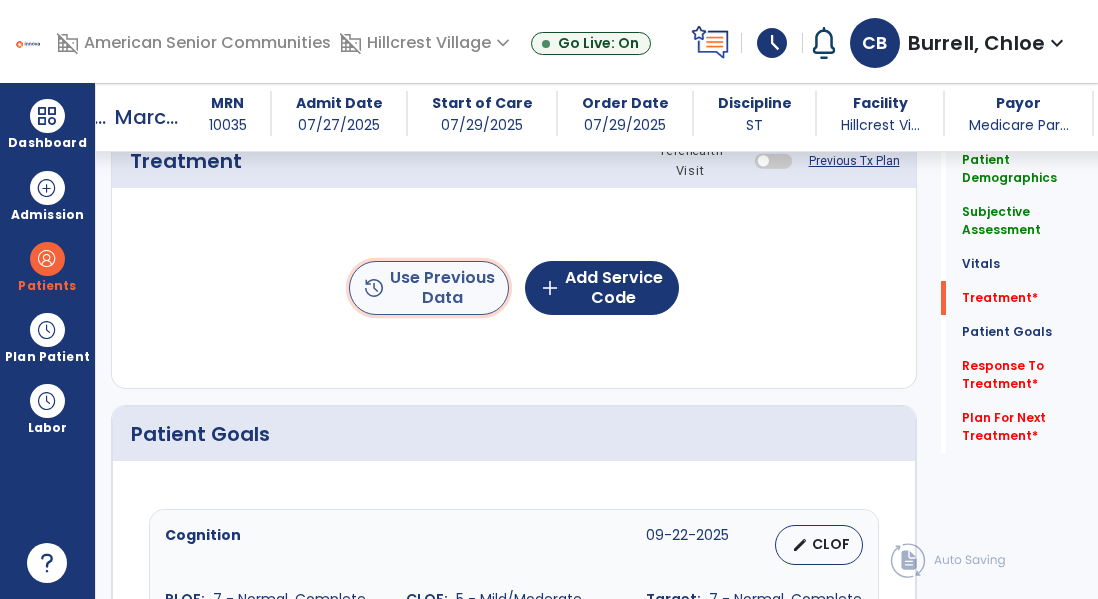 click on "history  Use Previous Data" 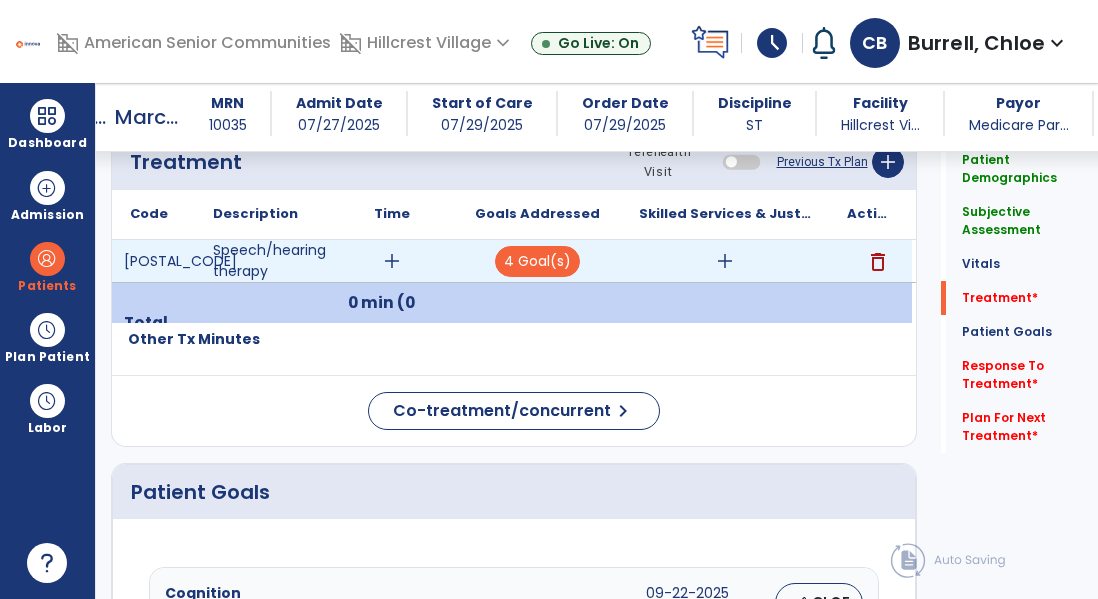 click on "add" at bounding box center (392, 261) 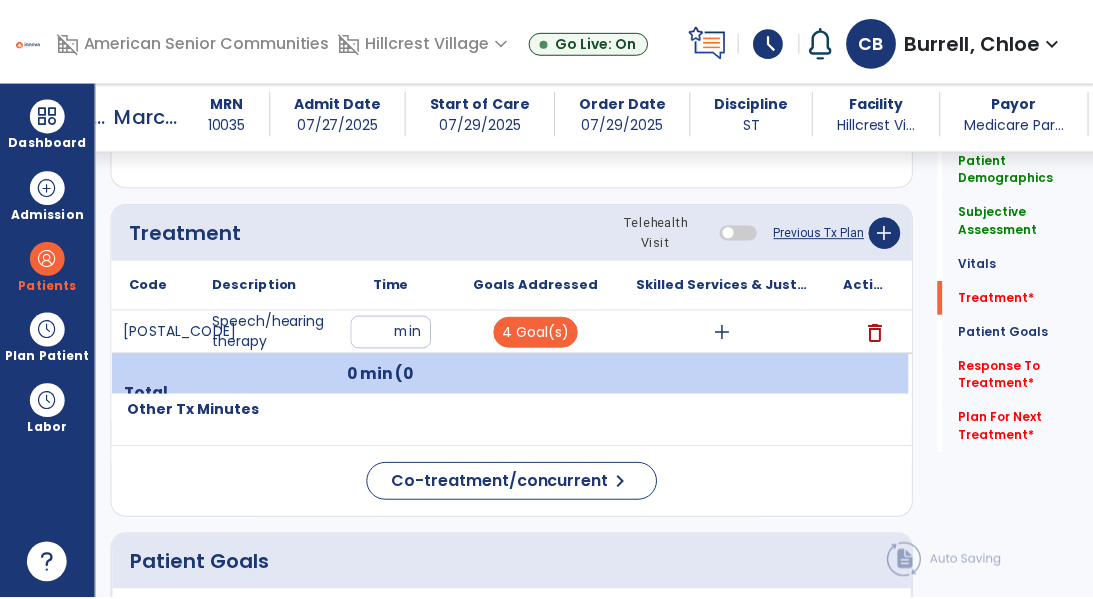 scroll, scrollTop: 1126, scrollLeft: 0, axis: vertical 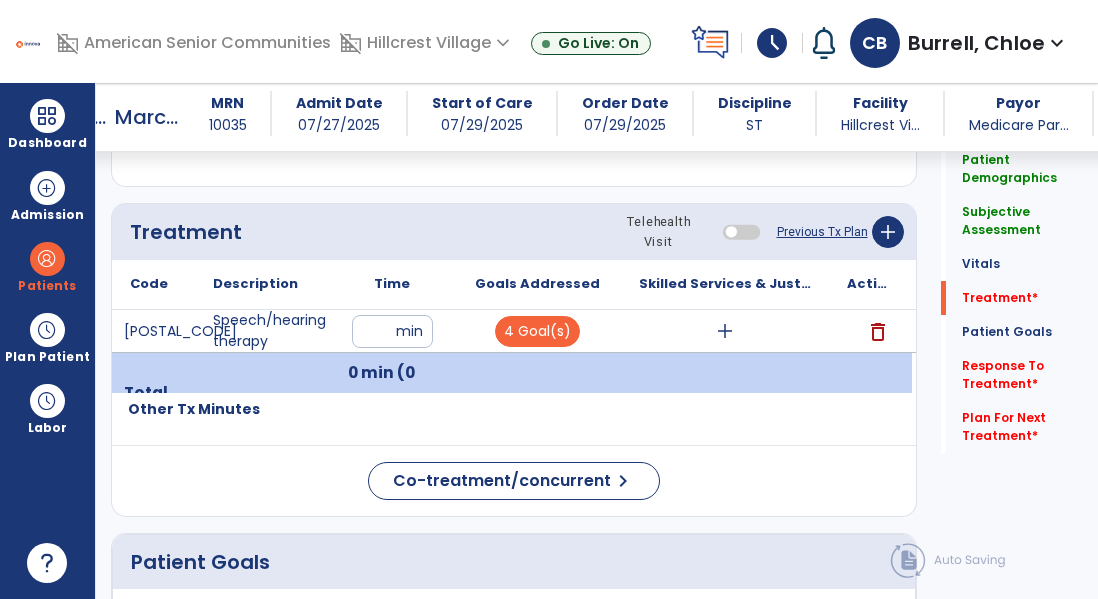type on "**" 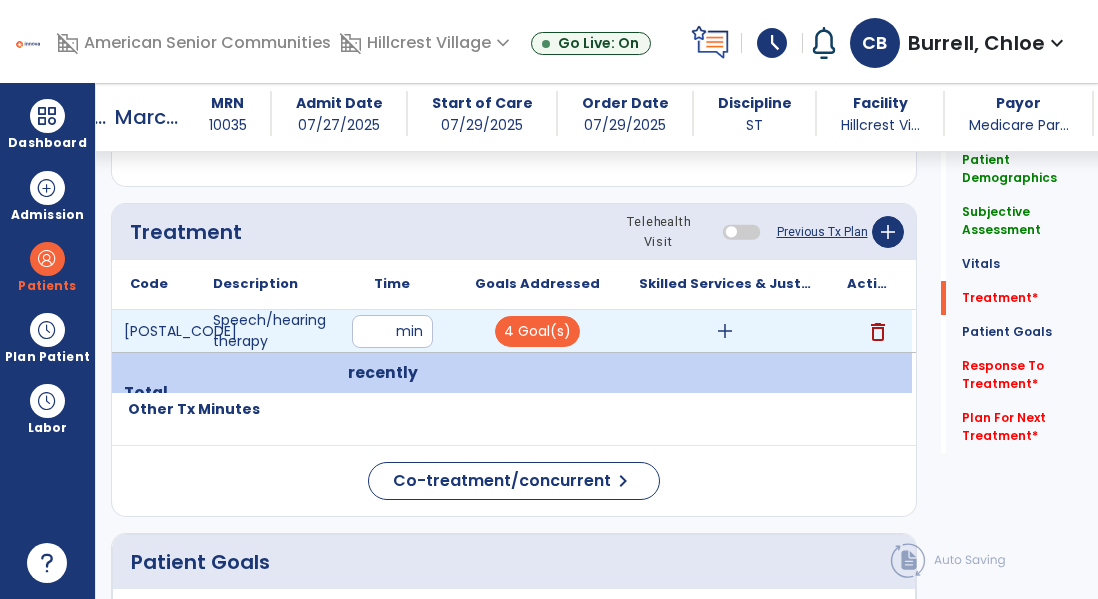 click on "add" at bounding box center [725, 331] 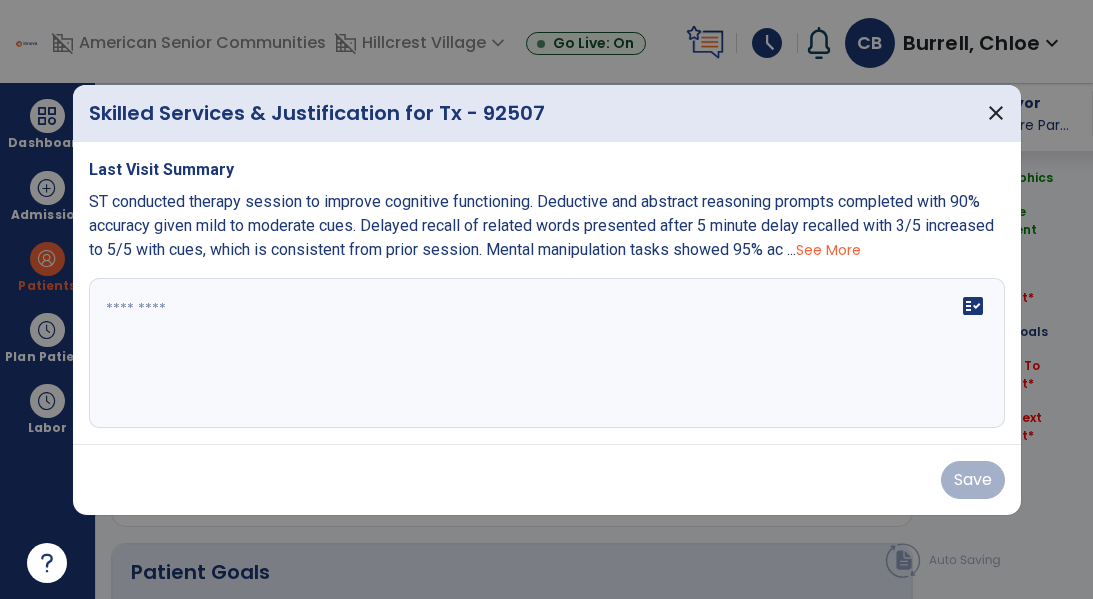 scroll, scrollTop: 1126, scrollLeft: 0, axis: vertical 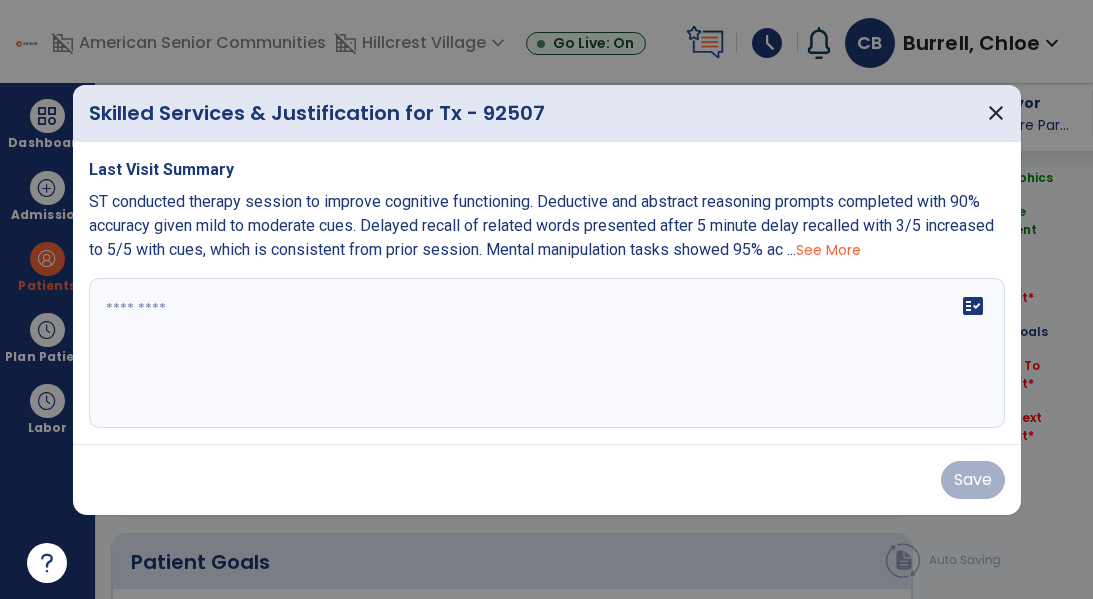 click on "See More" at bounding box center [828, 250] 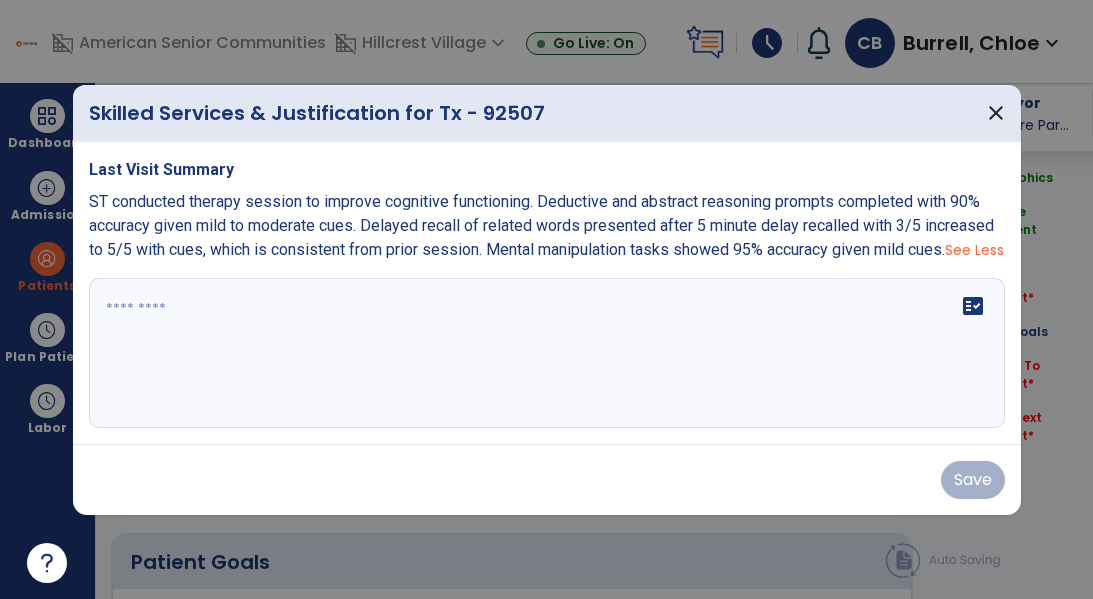 click on "ST conducted therapy session to improve cognitive functioning.  Deductive and abstract reasoning prompts completed with 90% accuracy given mild to moderate cues. Delayed recall of related words presented after 5 minute delay recalled with 3/5 increased to 5/5 with cues, which is consistent from prior session. Mental manipulation tasks showed 95% accuracy given mild cues." at bounding box center [541, 225] 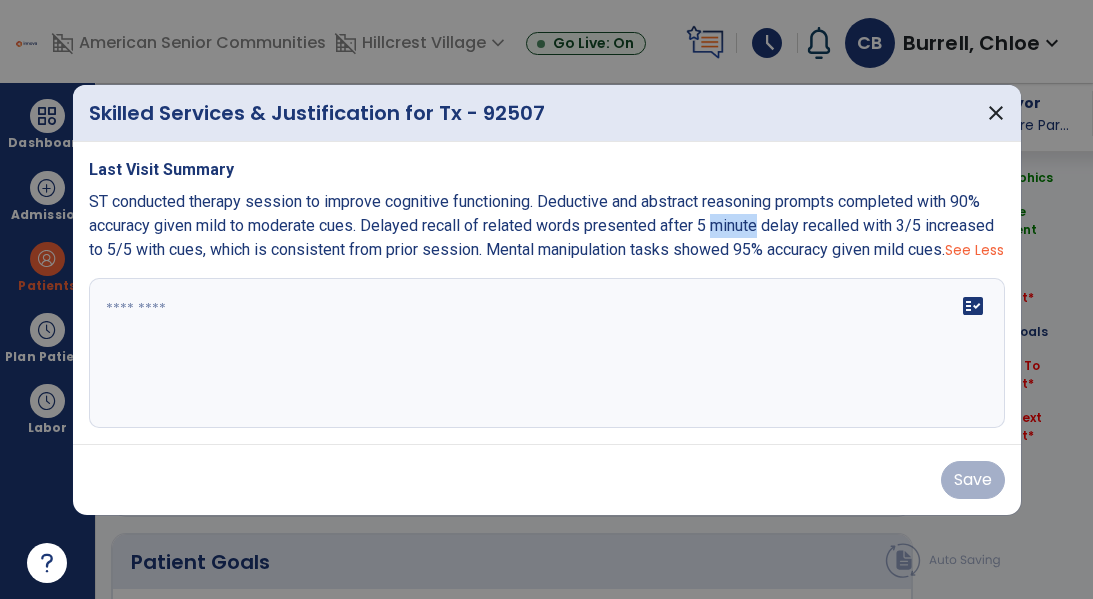 click on "ST conducted therapy session to improve cognitive functioning.  Deductive and abstract reasoning prompts completed with 90% accuracy given mild to moderate cues. Delayed recall of related words presented after 5 minute delay recalled with 3/5 increased to 5/5 with cues, which is consistent from prior session. Mental manipulation tasks showed 95% accuracy given mild cues." at bounding box center (541, 225) 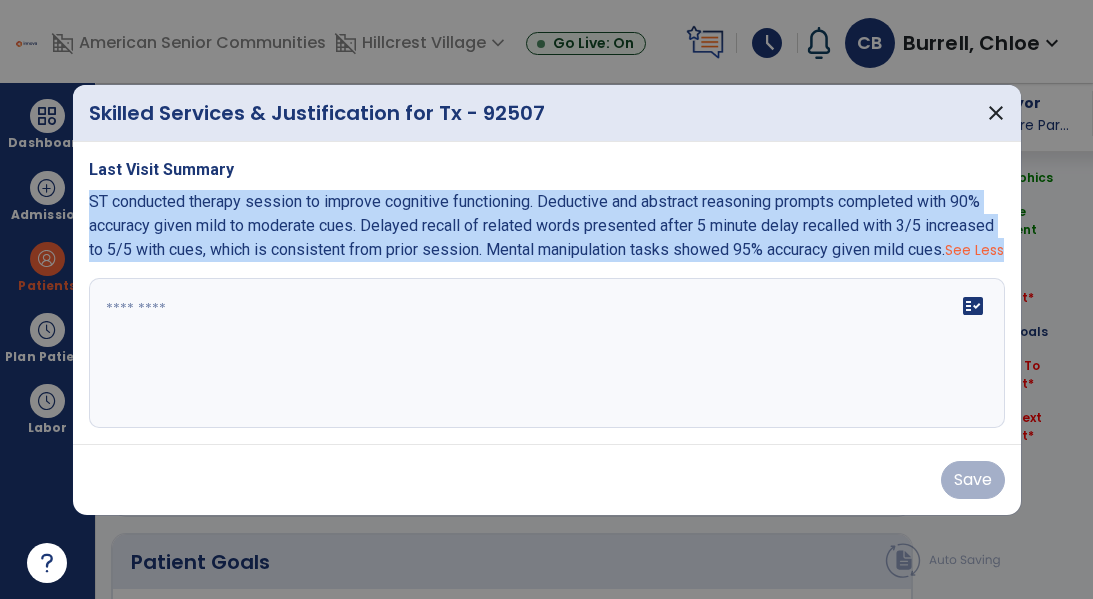 copy on "ST conducted therapy session to improve cognitive functioning.  Deductive and abstract reasoning prompts completed with 90% accuracy given mild to moderate cues. Delayed recall of related words presented after 5 minute delay recalled with 3/5 increased to 5/5 with cues, which is consistent from prior session. Mental manipulation tasks showed 95% accuracy given mild cues.  See Less" 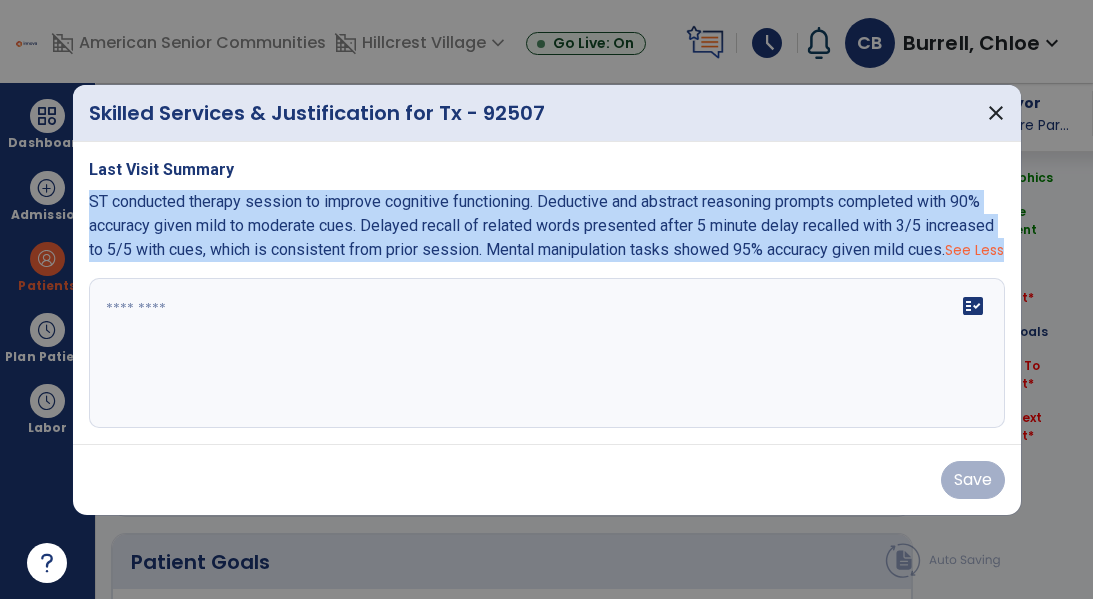 click on "fact_check" at bounding box center (547, 353) 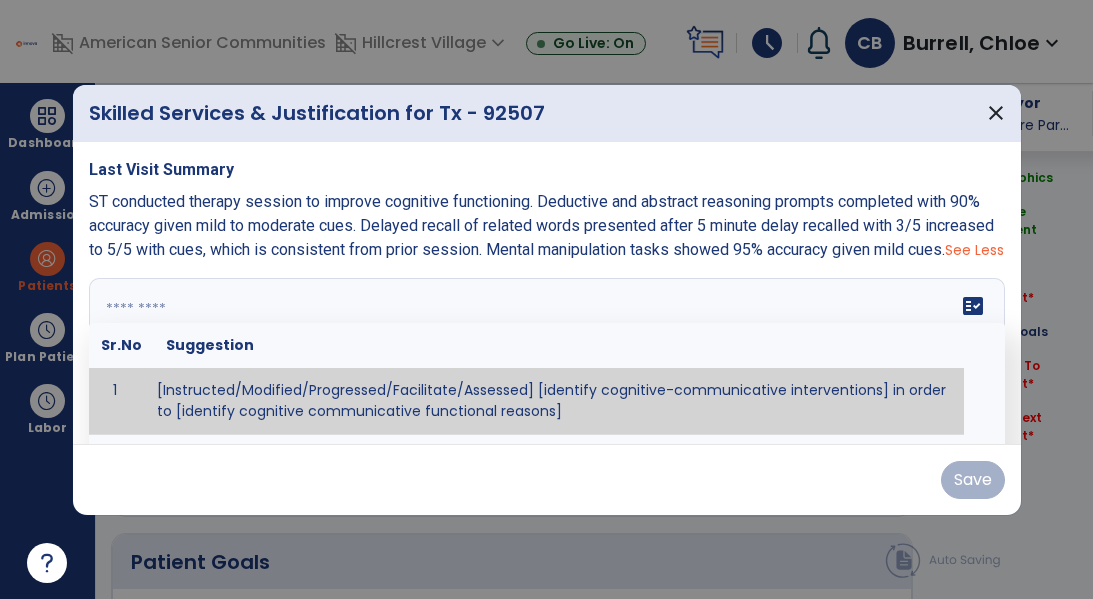 paste on "**********" 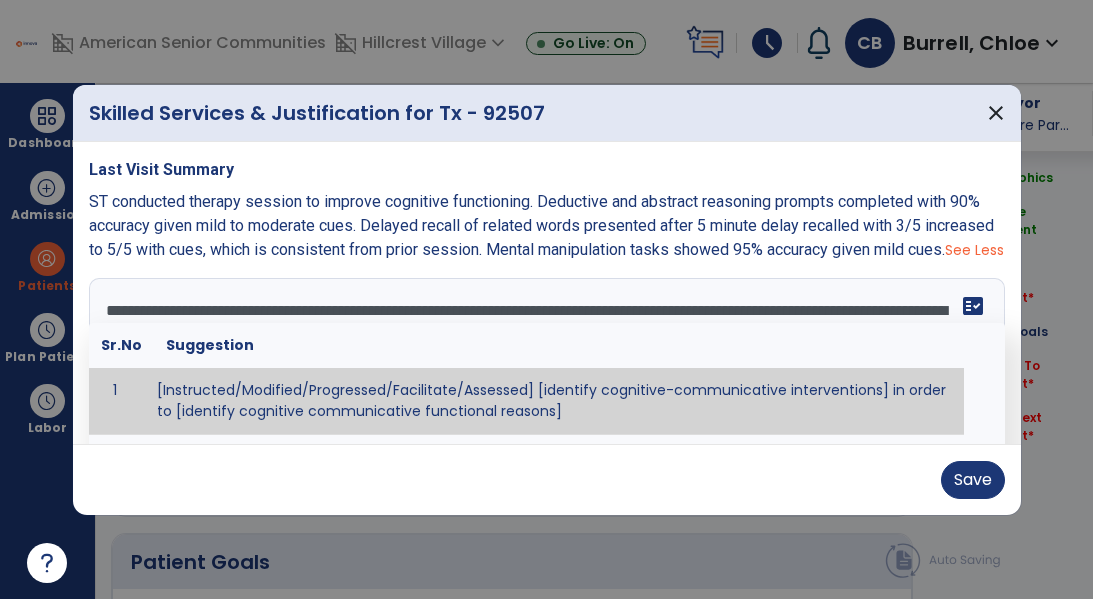scroll, scrollTop: 16, scrollLeft: 0, axis: vertical 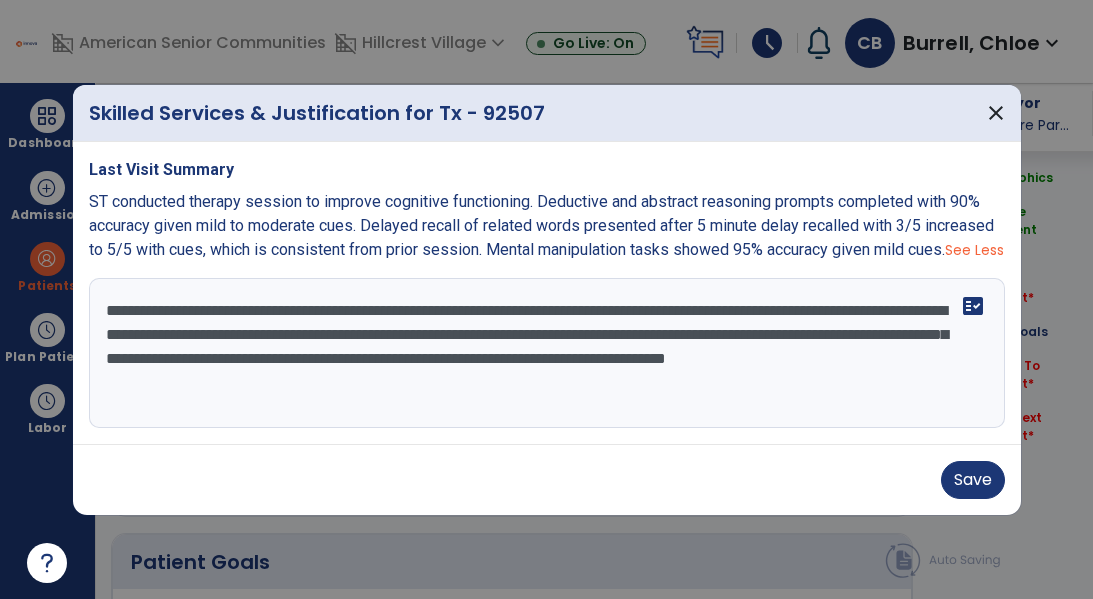 type on "**********" 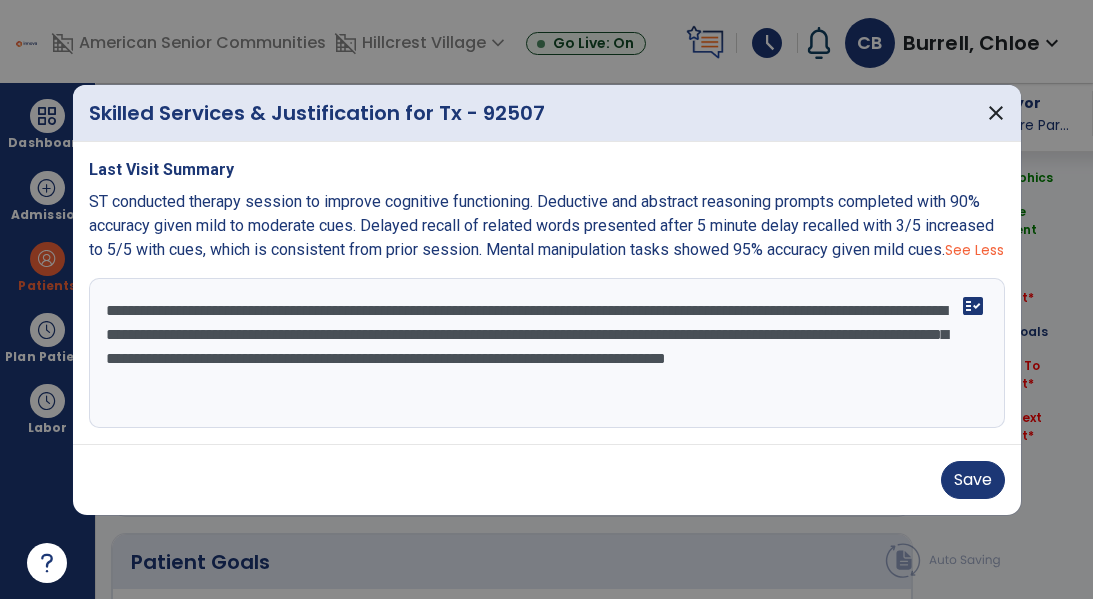 click on "**********" at bounding box center [547, 353] 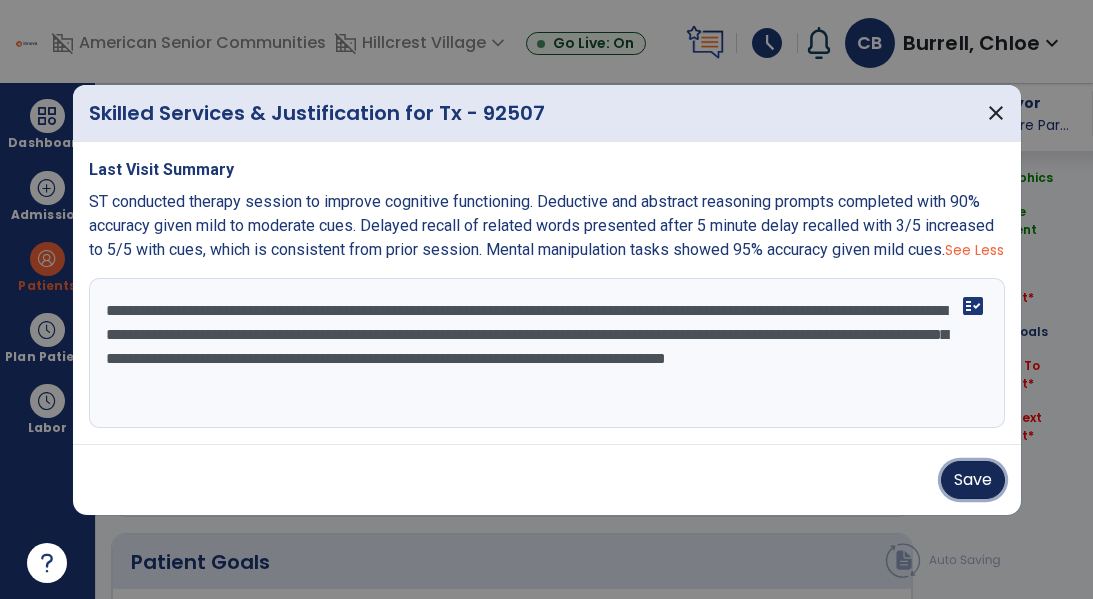 click on "Save" at bounding box center (973, 480) 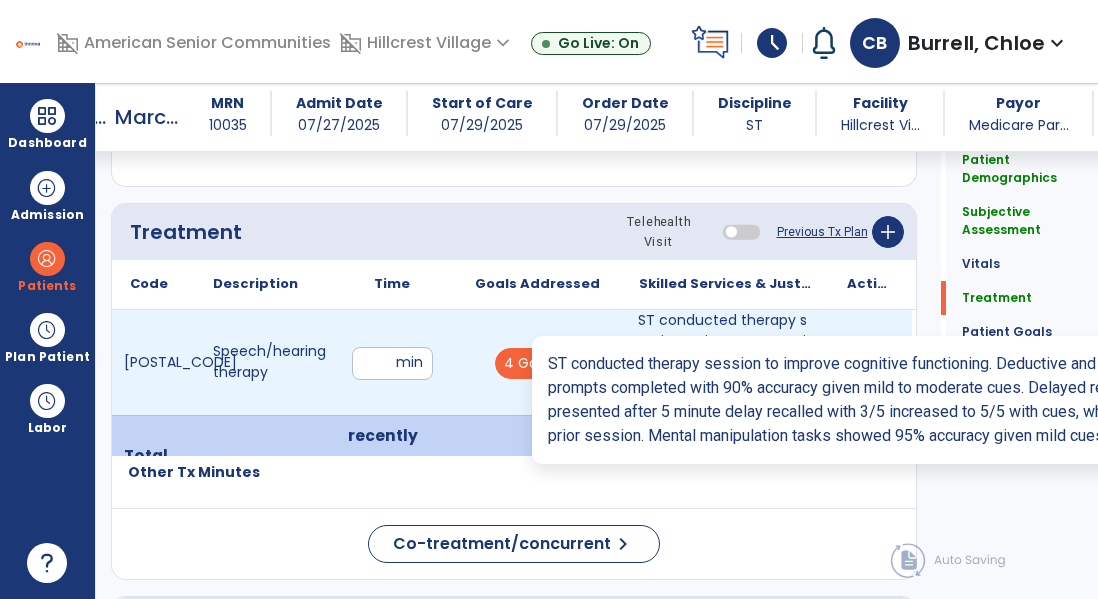 click on "ST conducted therapy session to improve cognitive functioning. Deductive and abstract reasoning prom..." at bounding box center [725, 362] 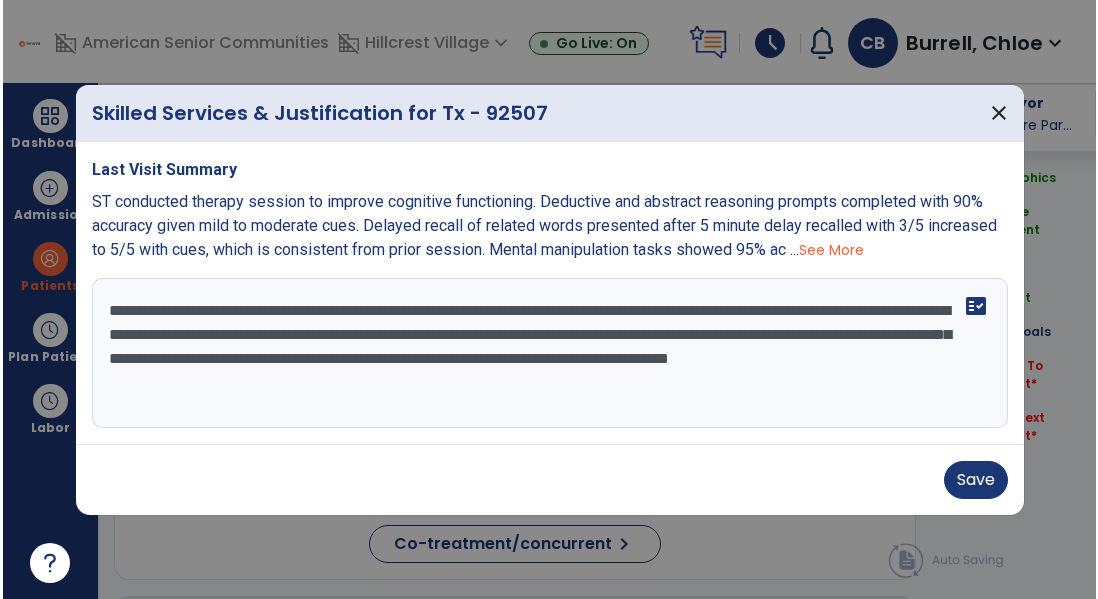 scroll, scrollTop: 1126, scrollLeft: 0, axis: vertical 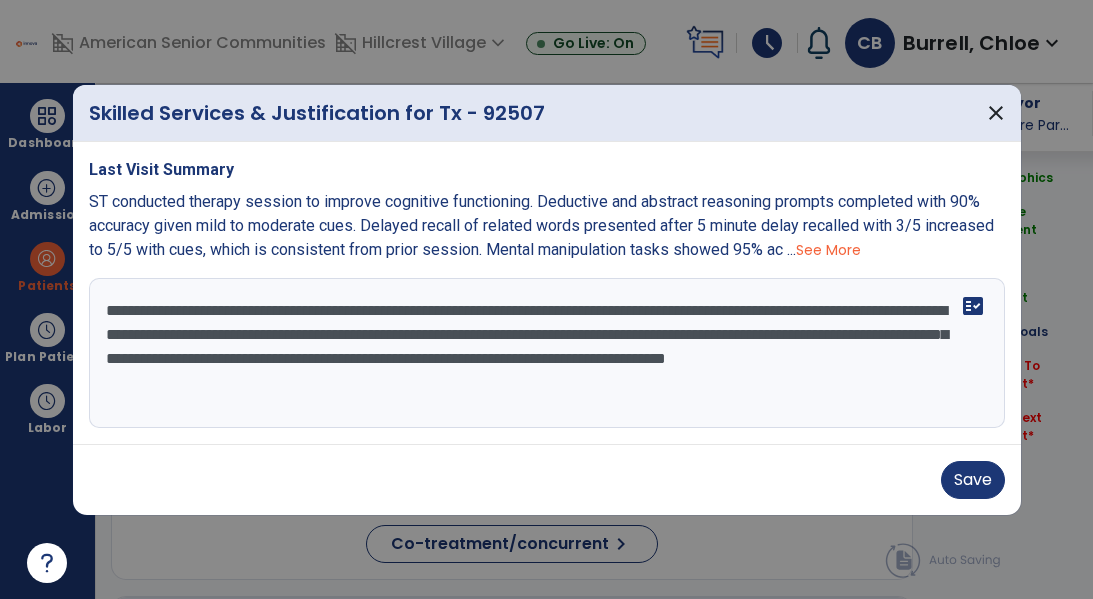 click on "**********" at bounding box center (547, 353) 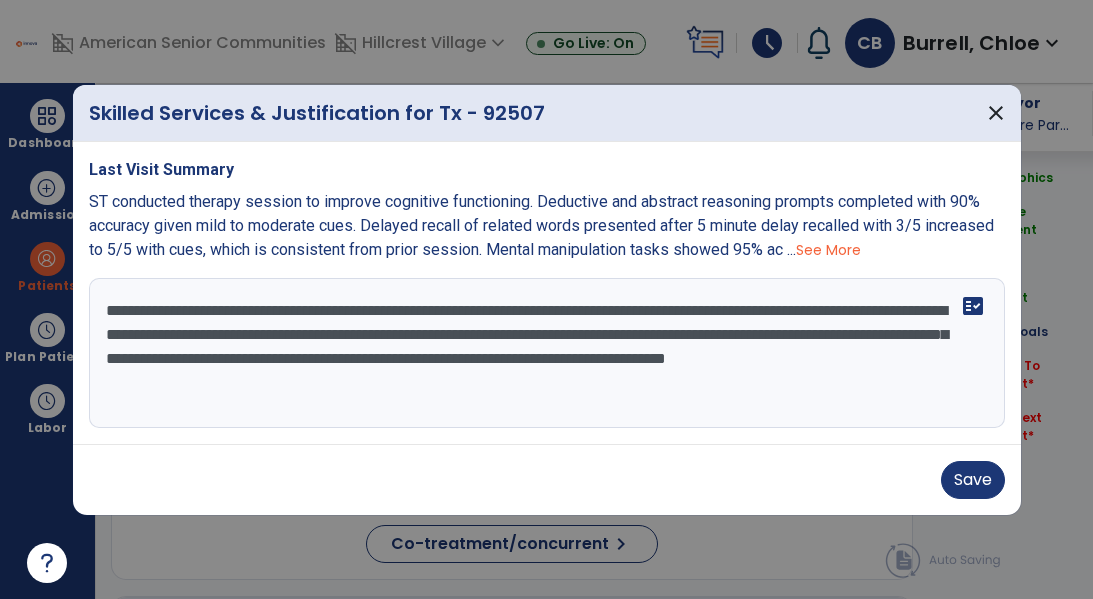 click on "**********" at bounding box center (547, 353) 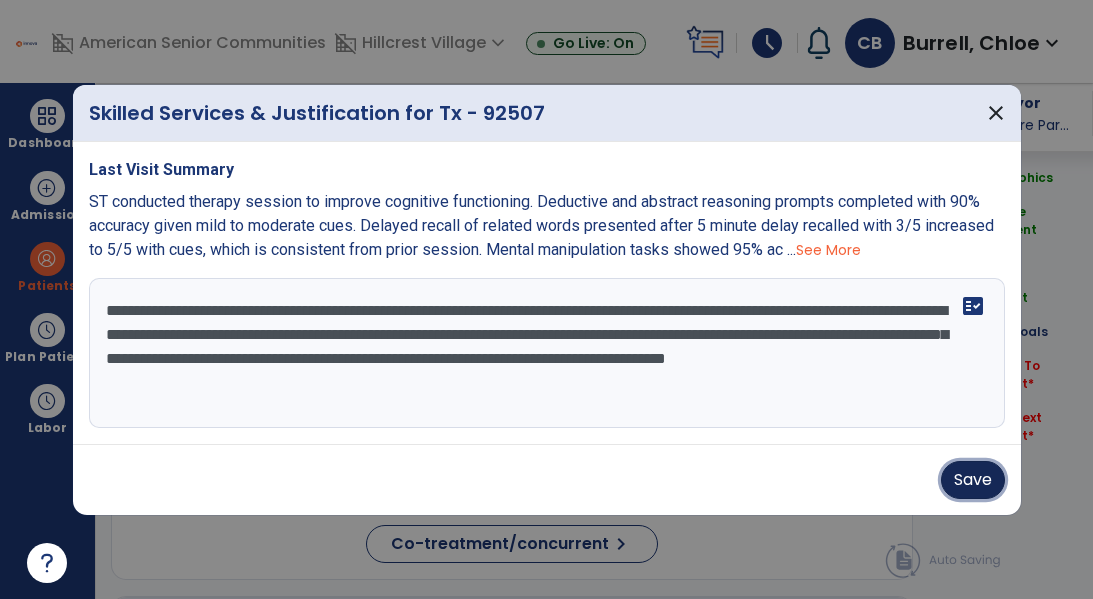 click on "Save" at bounding box center [973, 480] 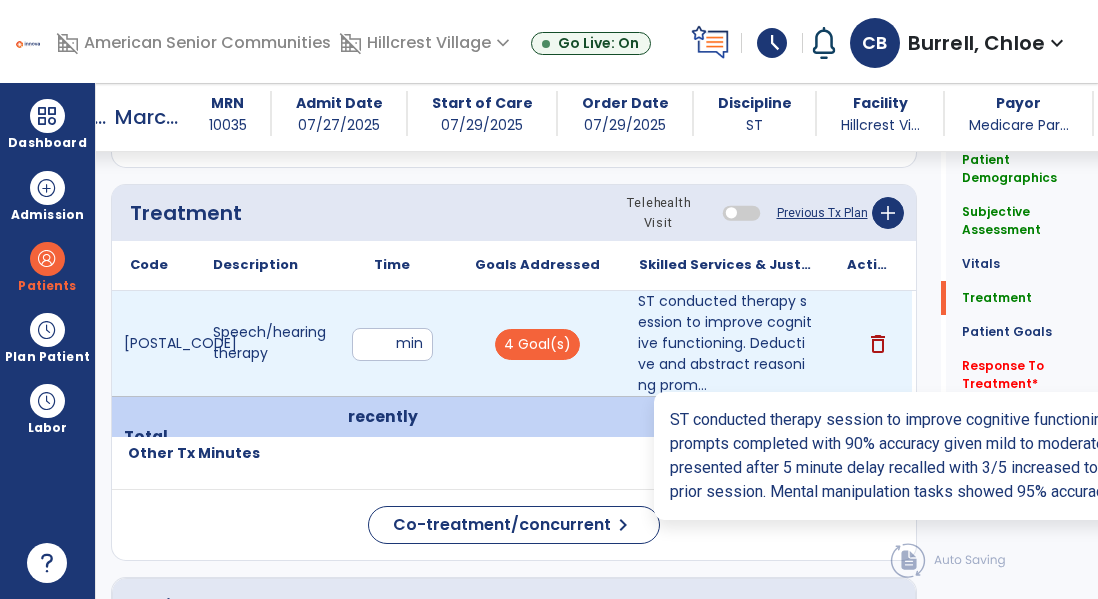 scroll, scrollTop: 1144, scrollLeft: 0, axis: vertical 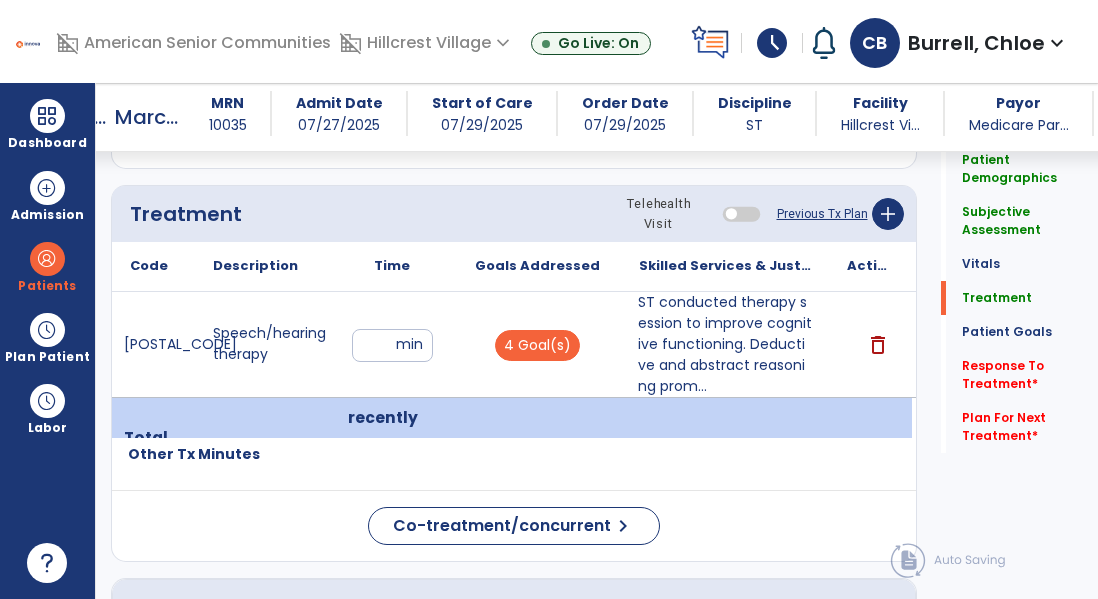 click on "Code
Description
Time" 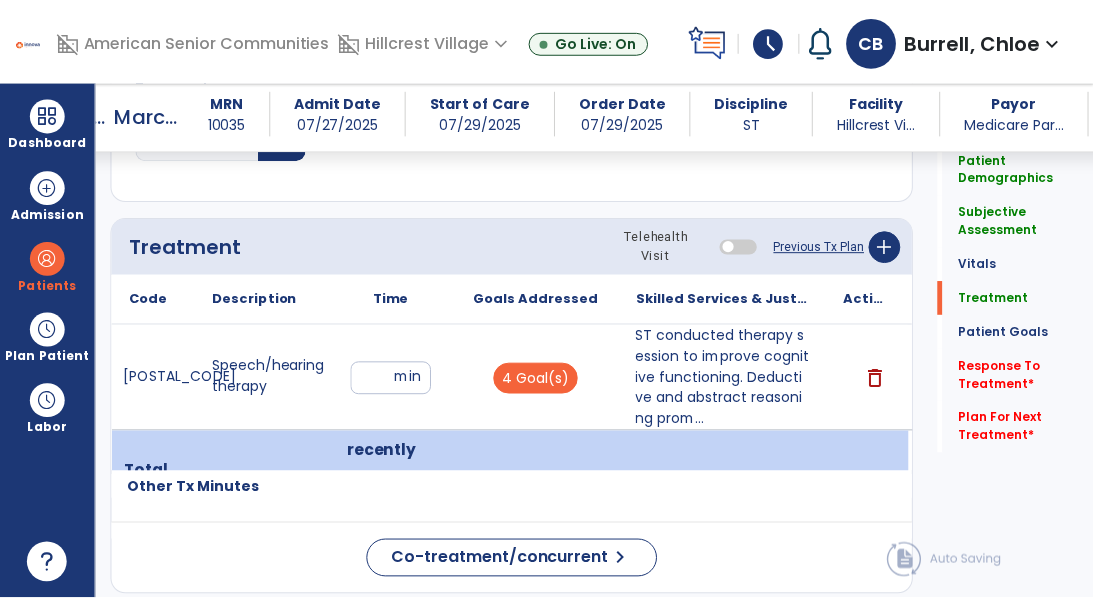 scroll, scrollTop: 1109, scrollLeft: 0, axis: vertical 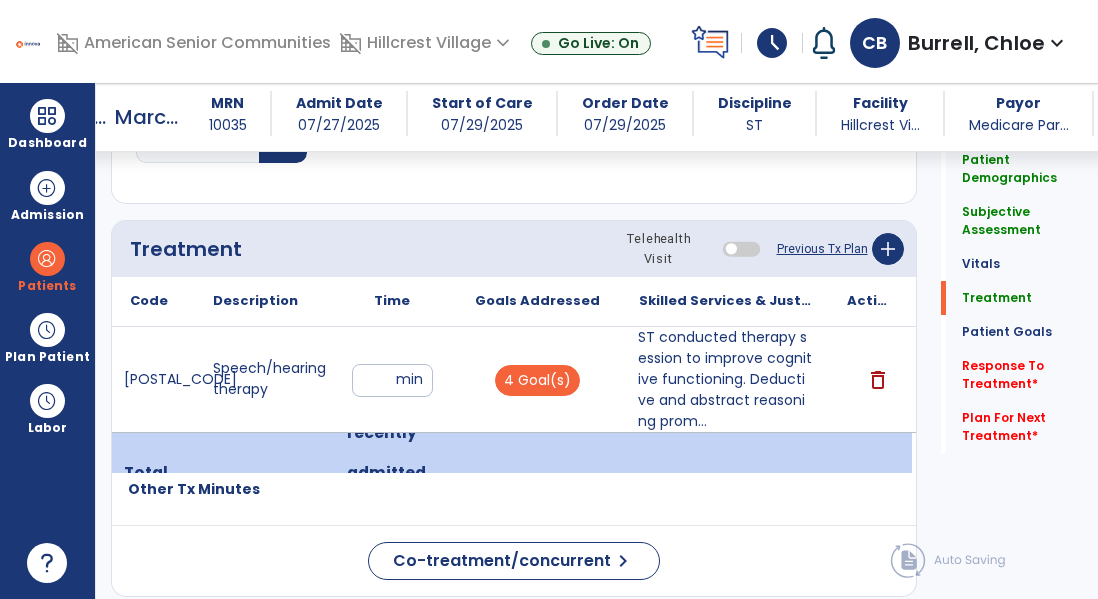 click on "45 min (1 unit)" at bounding box center (392, 472) 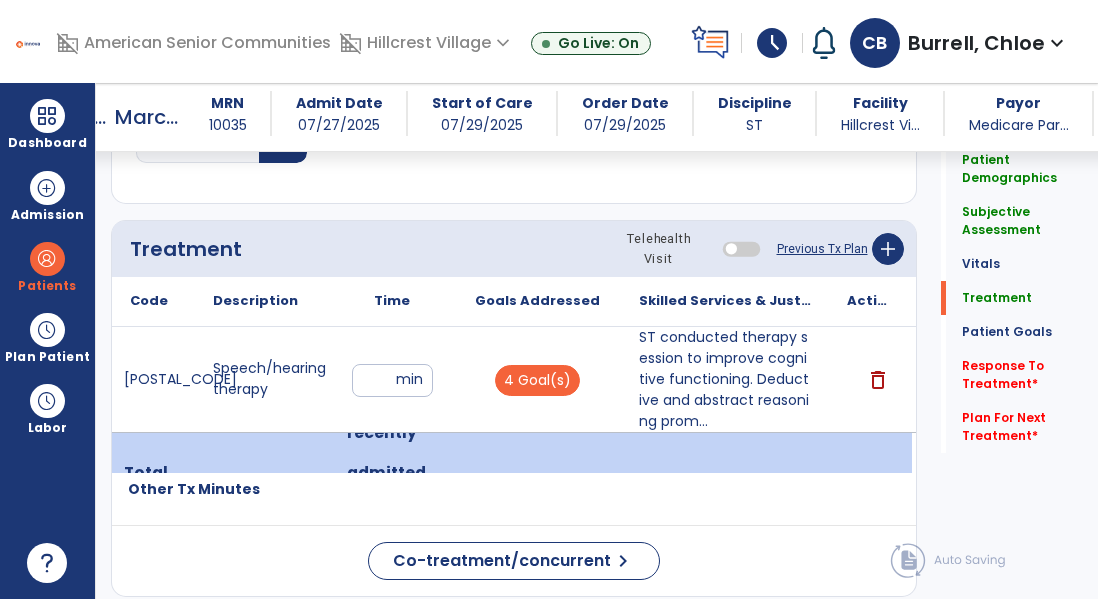 click on "45 min (1 unit)" at bounding box center (392, 472) 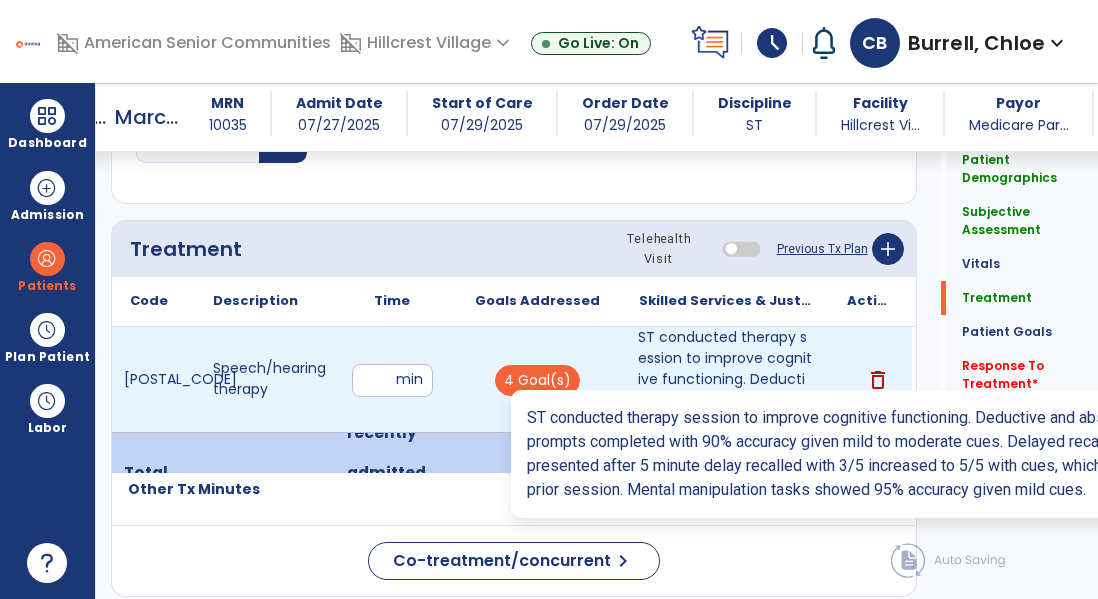 click on "ST conducted therapy session to improve cognitive functioning. Deductive and abstract reasoning prom..." at bounding box center (725, 379) 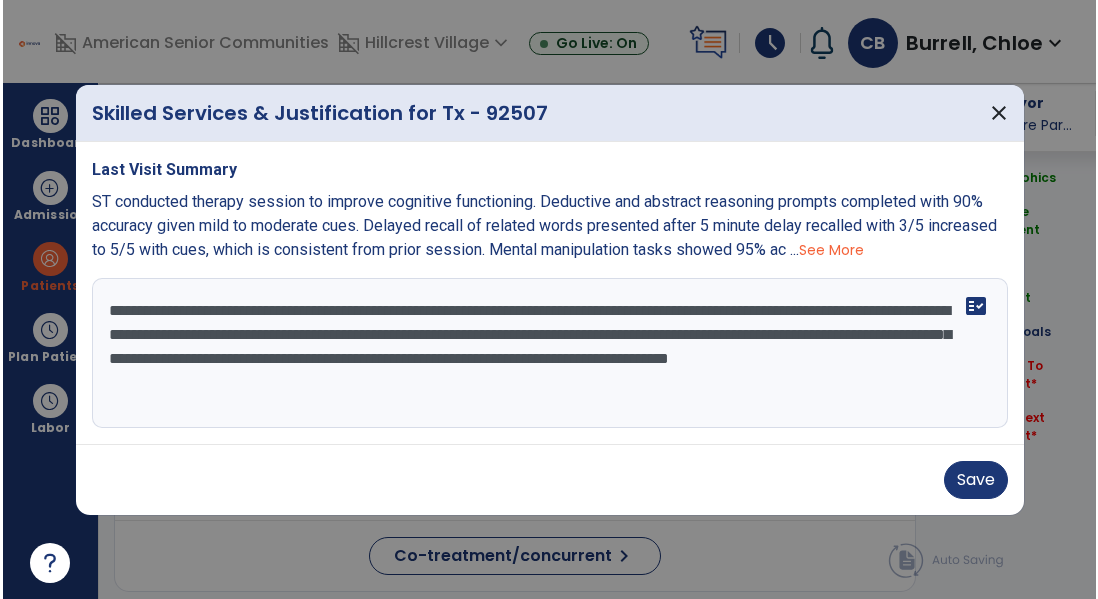 scroll, scrollTop: 1109, scrollLeft: 0, axis: vertical 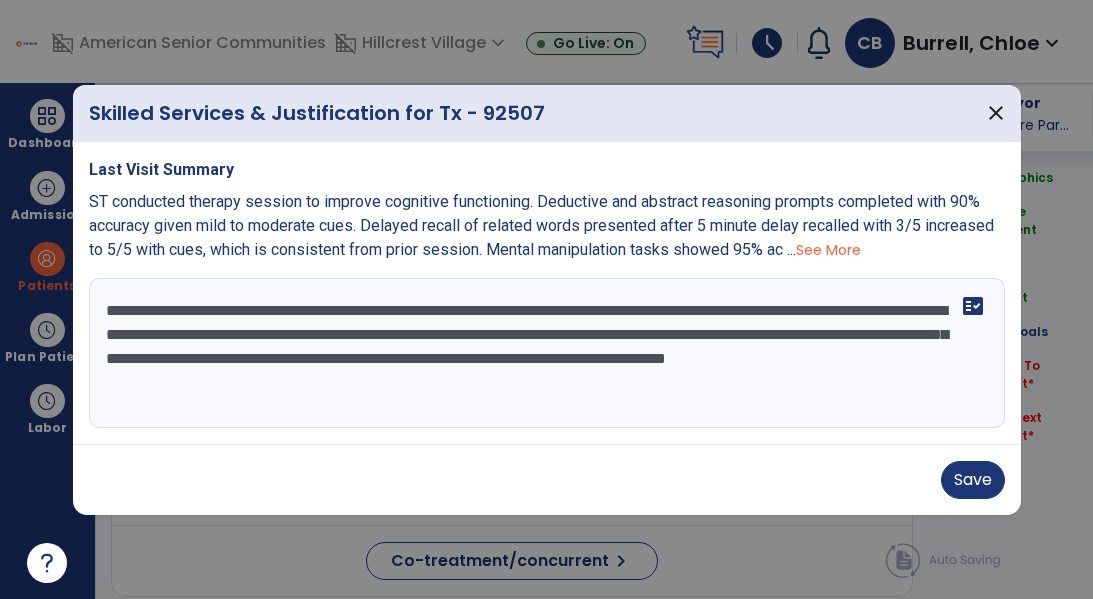 click on "**********" at bounding box center (547, 353) 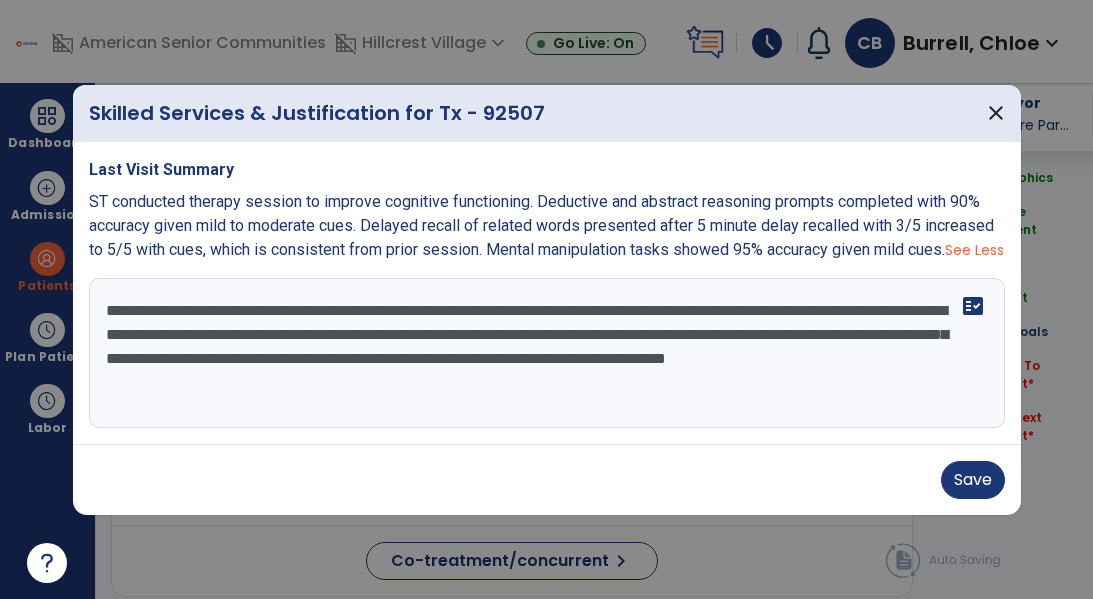 click on "**********" at bounding box center [547, 353] 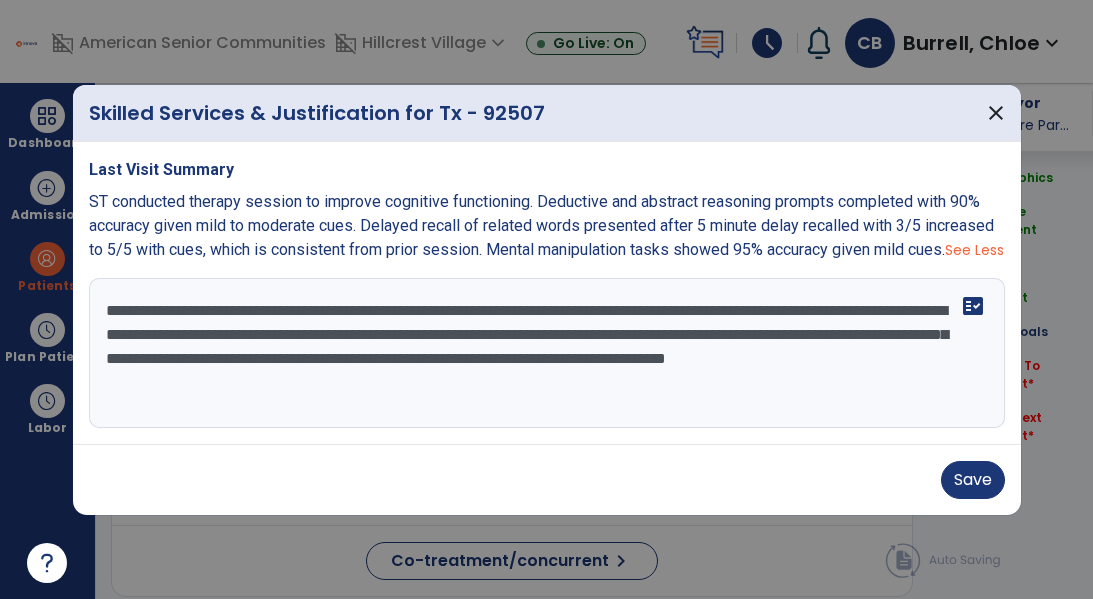 click on "**********" at bounding box center (547, 353) 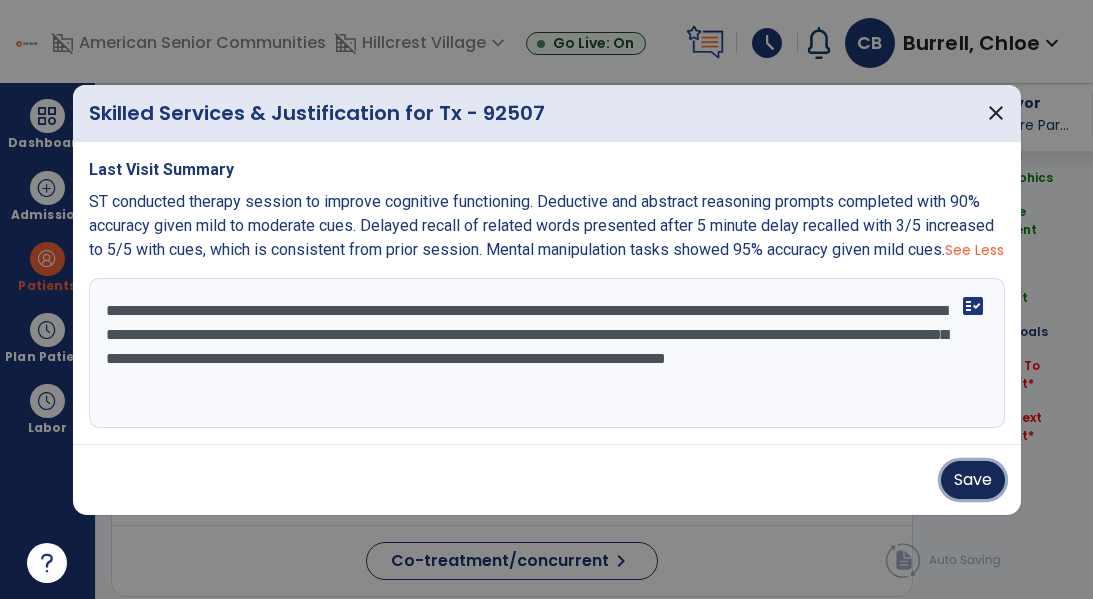 click on "Save" at bounding box center (973, 480) 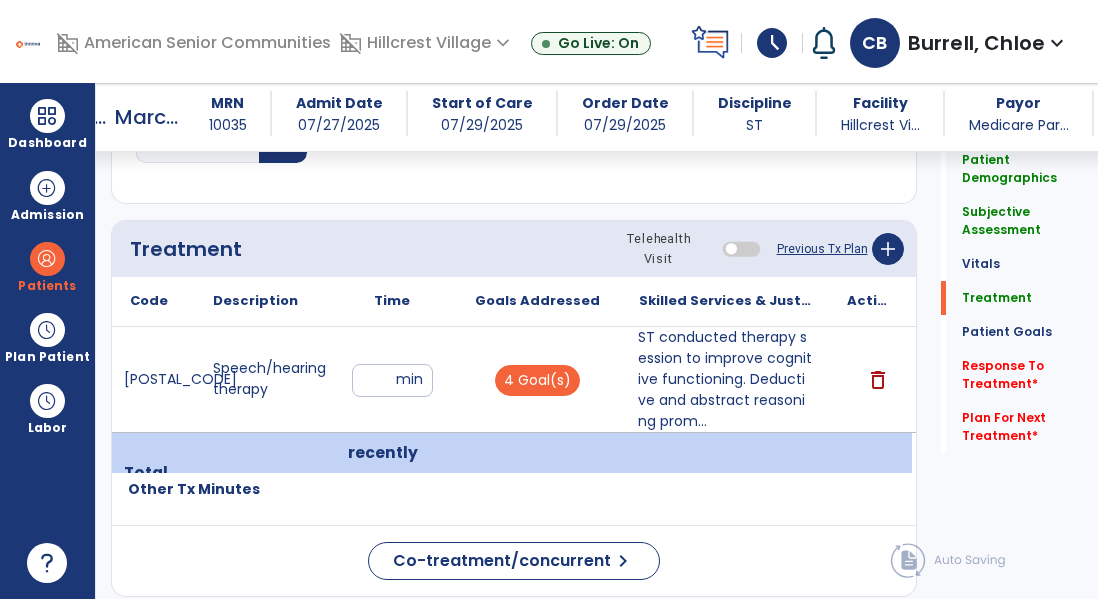 click on "Patient Demographics  Medical Diagnosis   Treatment Diagnosis   Precautions   Contraindications
Code
Description
Pdpm Clinical Category
N39.0 to" 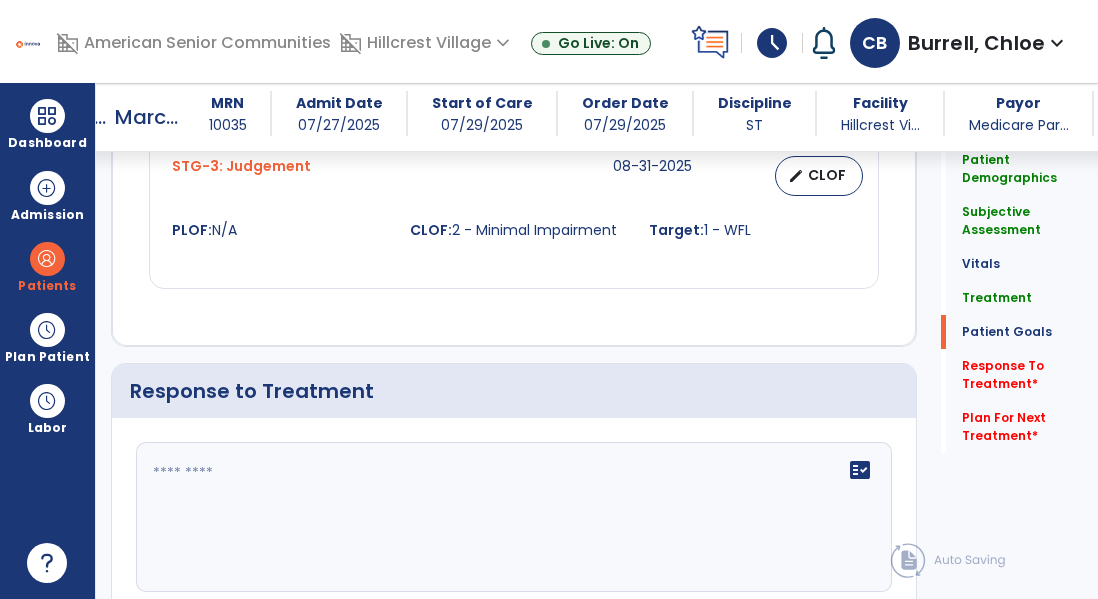 scroll, scrollTop: 2289, scrollLeft: 0, axis: vertical 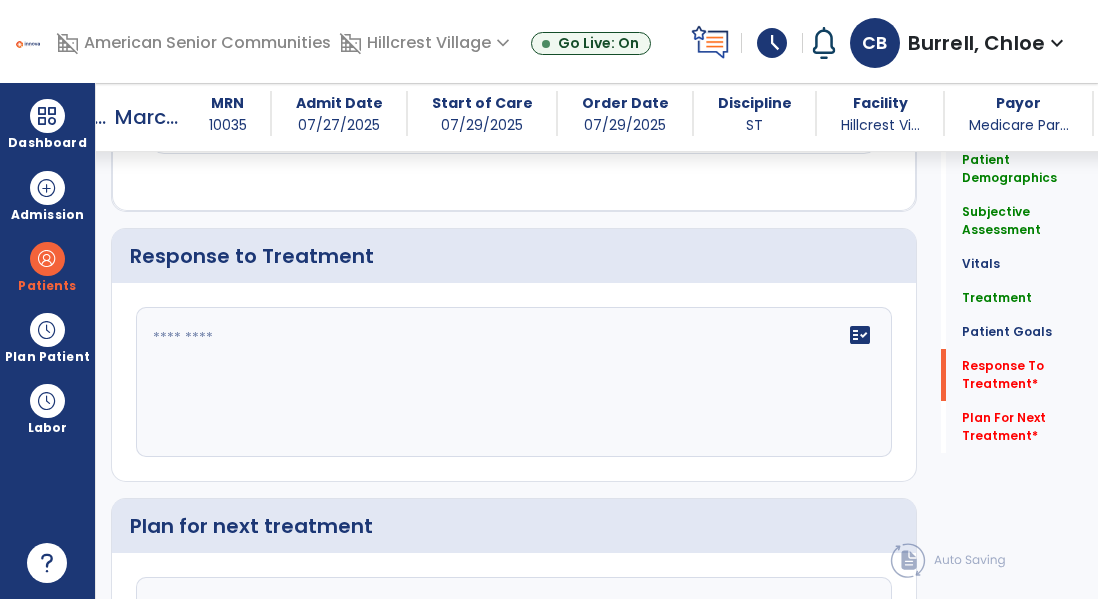 click 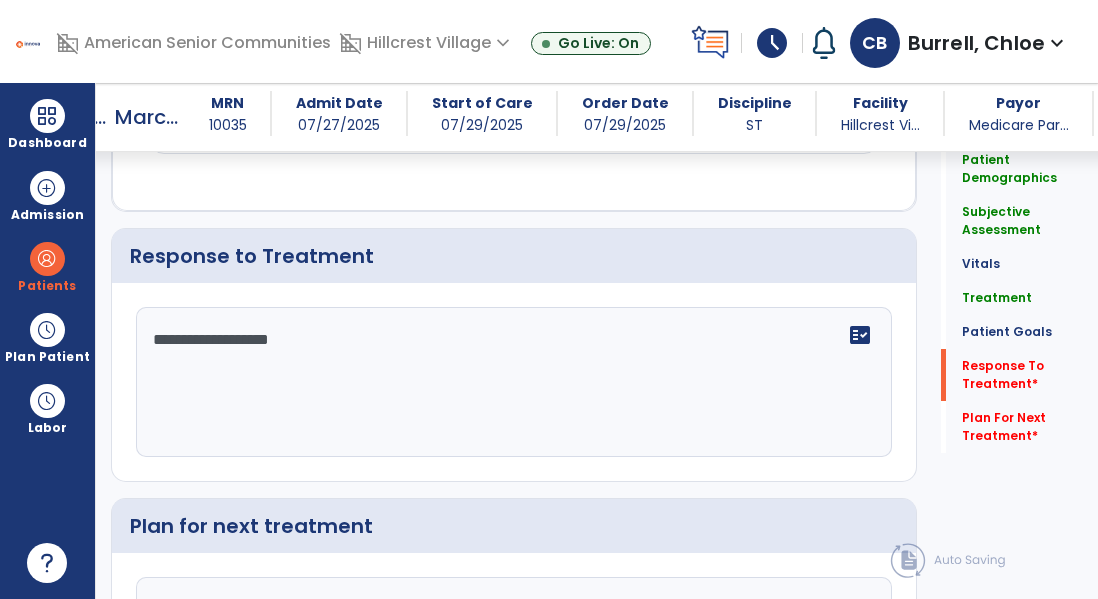 type on "**********" 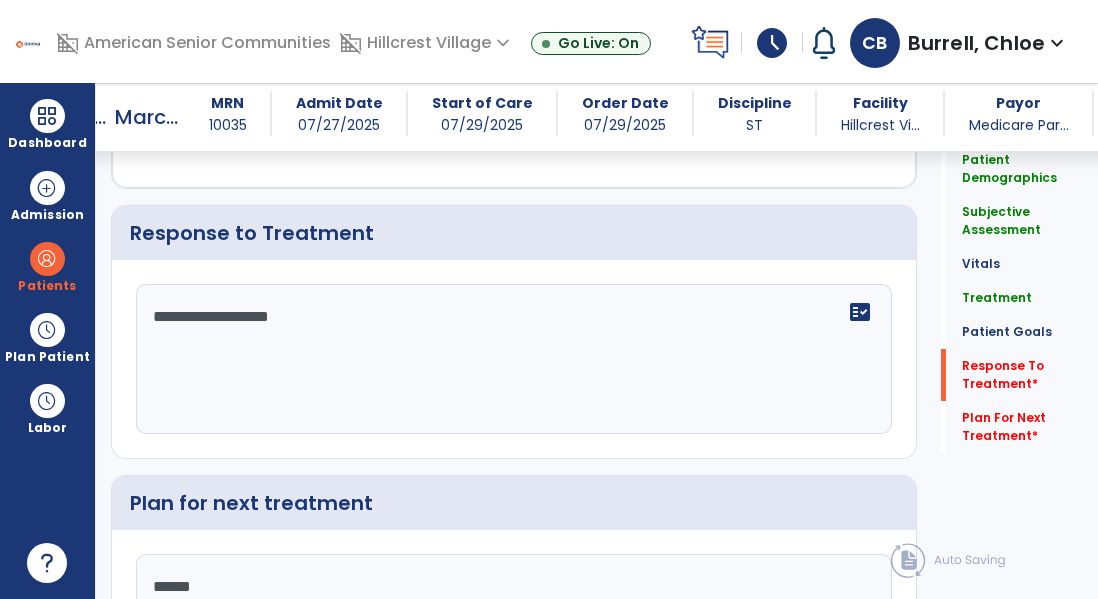 type on "*******" 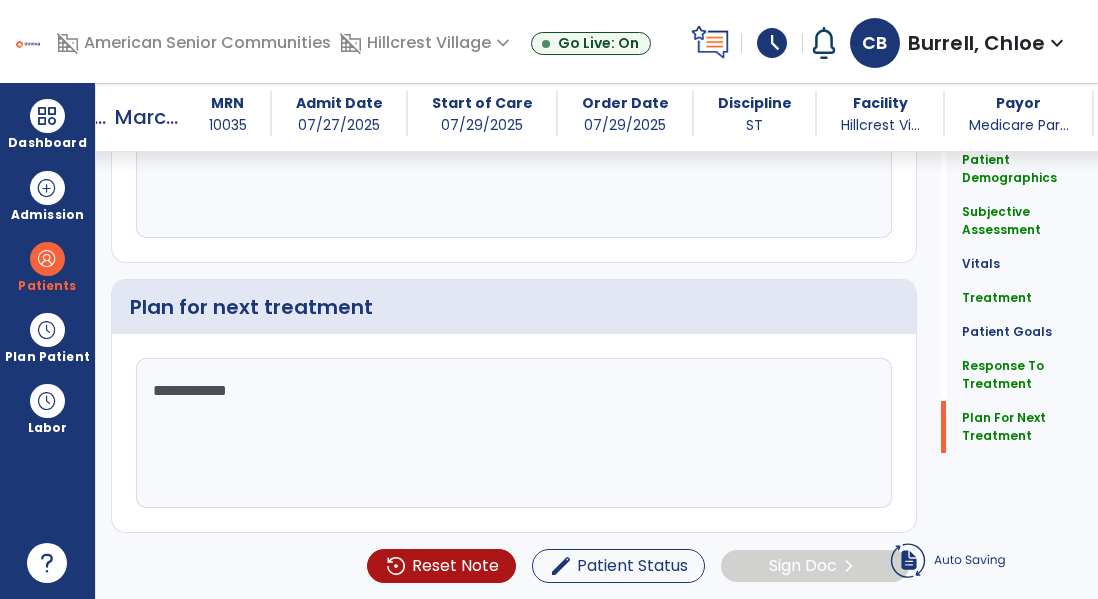 scroll, scrollTop: 2443, scrollLeft: 0, axis: vertical 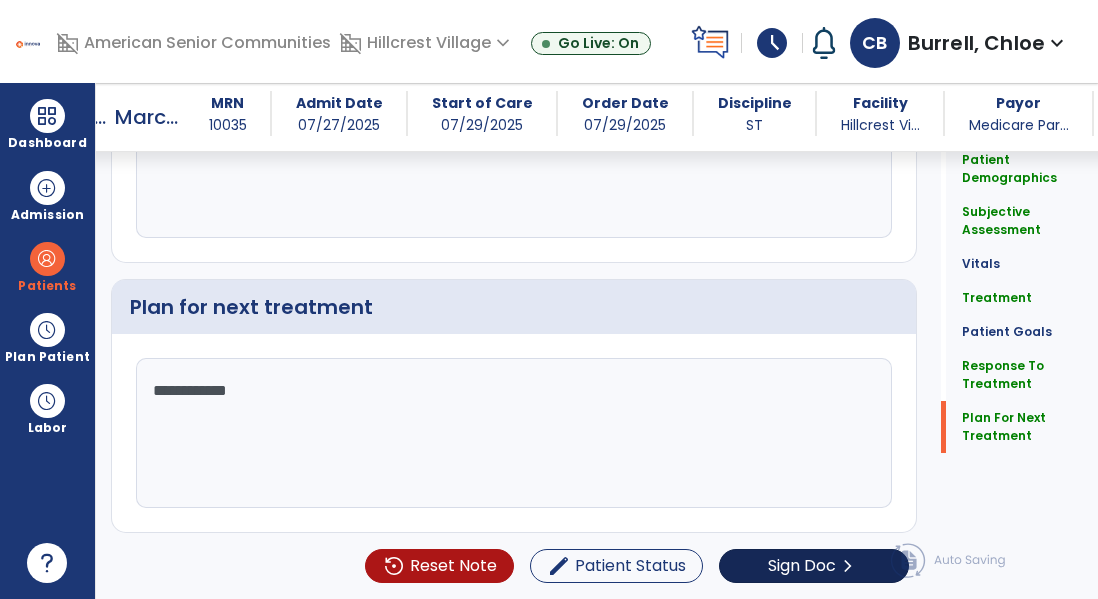 type on "**********" 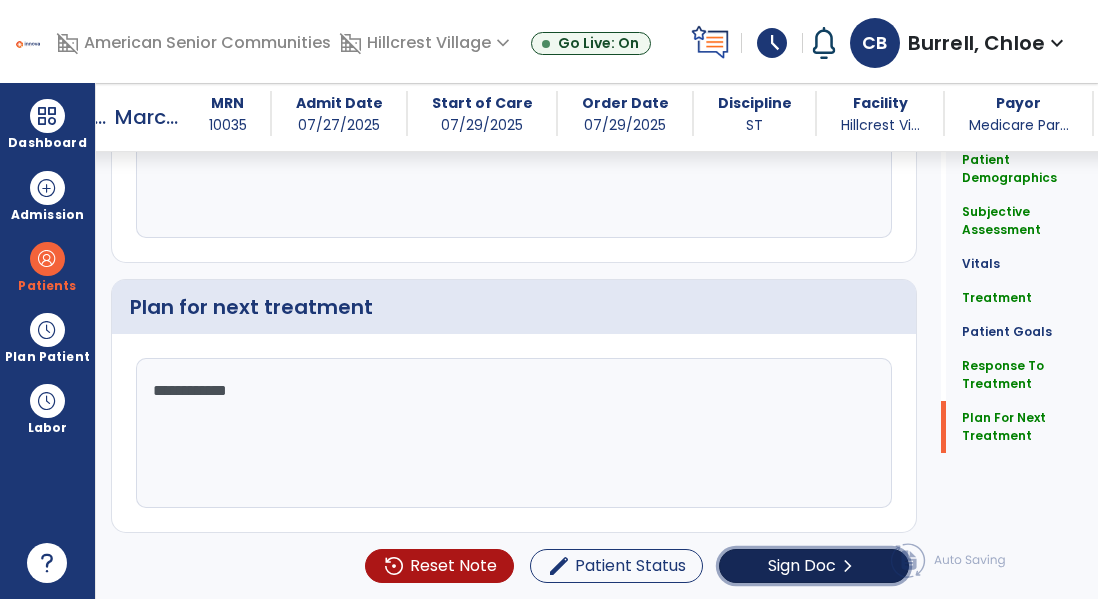 click on "chevron_right" 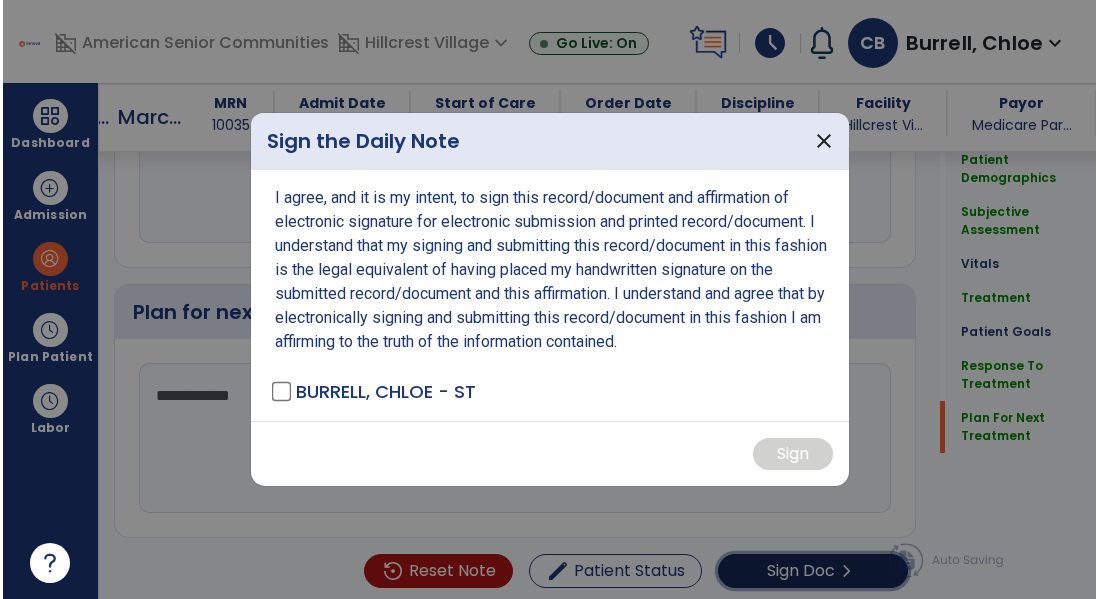 scroll, scrollTop: 2508, scrollLeft: 0, axis: vertical 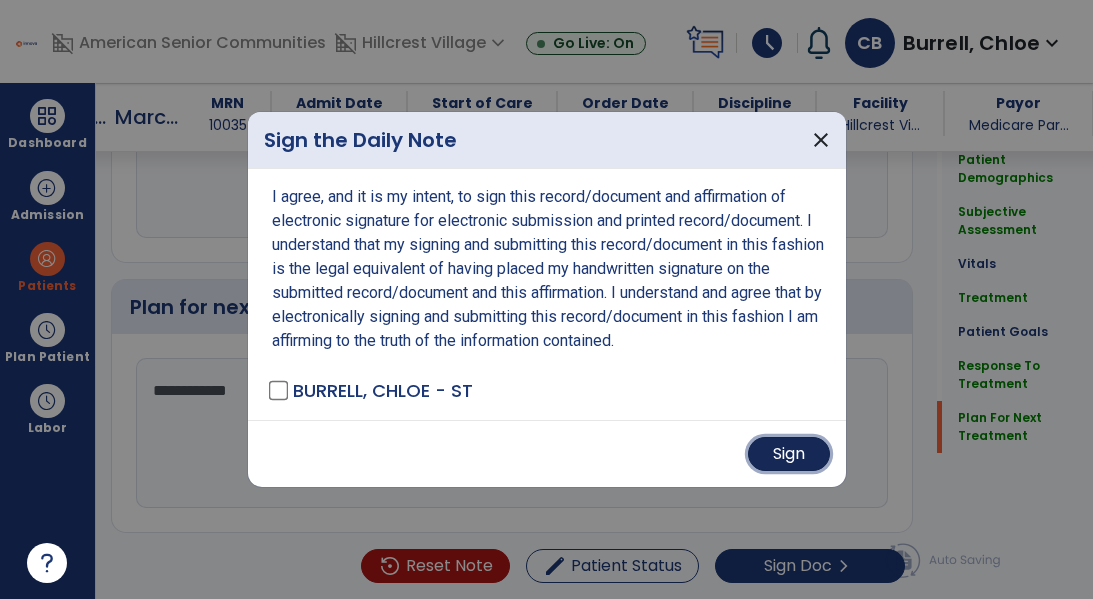 click on "Sign" at bounding box center [789, 454] 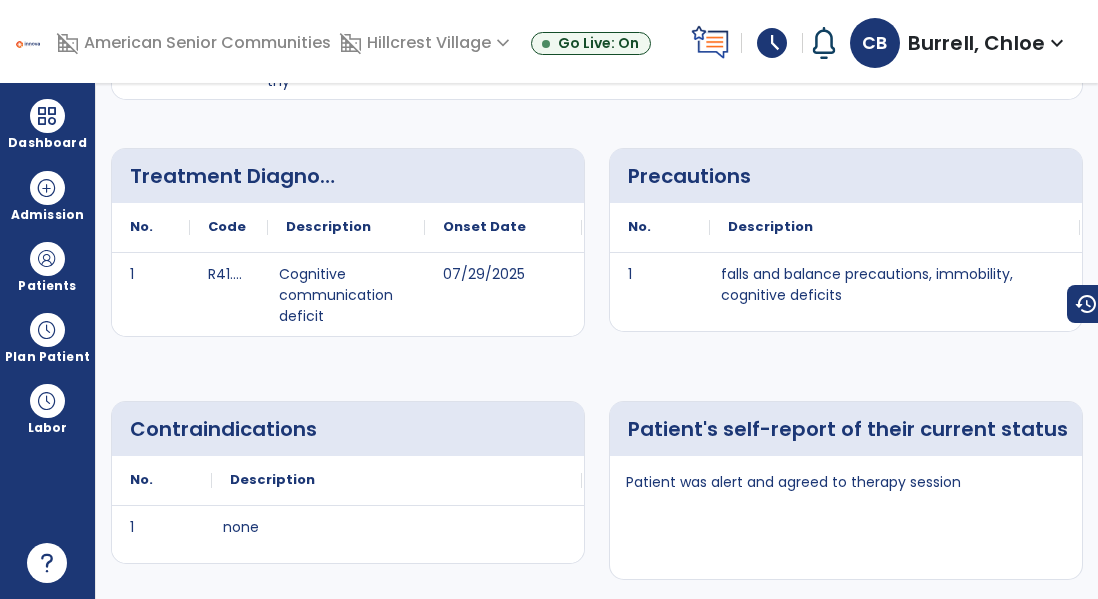 scroll, scrollTop: 0, scrollLeft: 0, axis: both 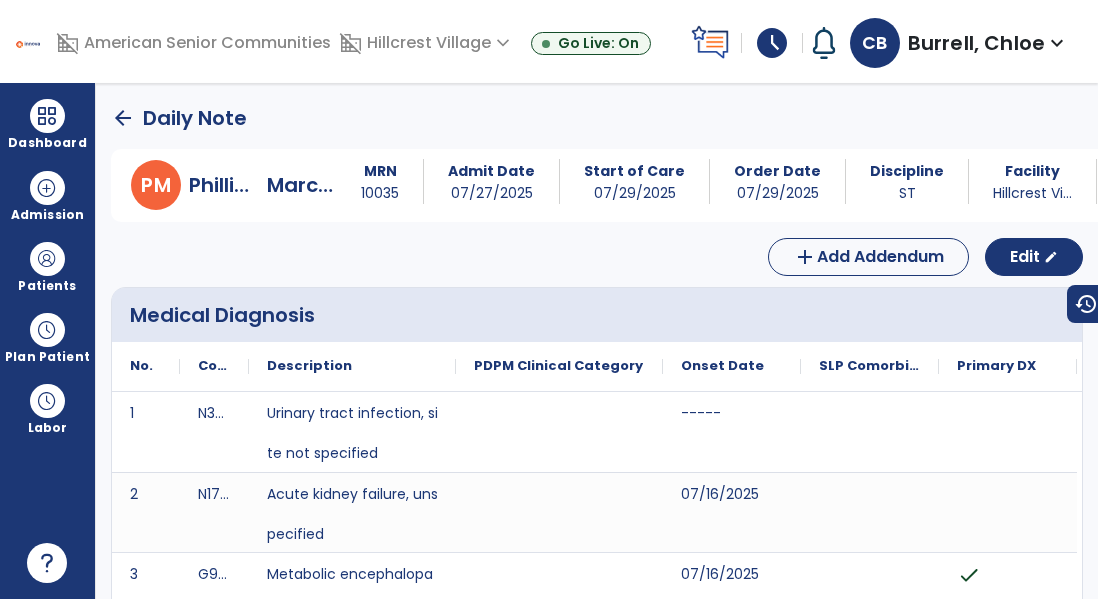 click on "arrow_back" 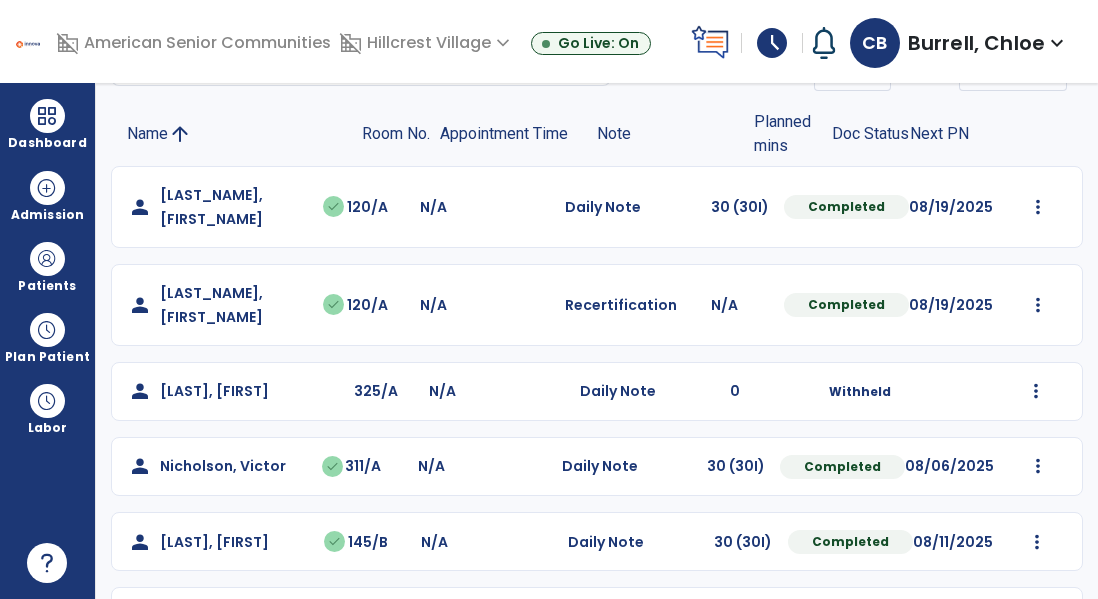 scroll, scrollTop: 368, scrollLeft: 0, axis: vertical 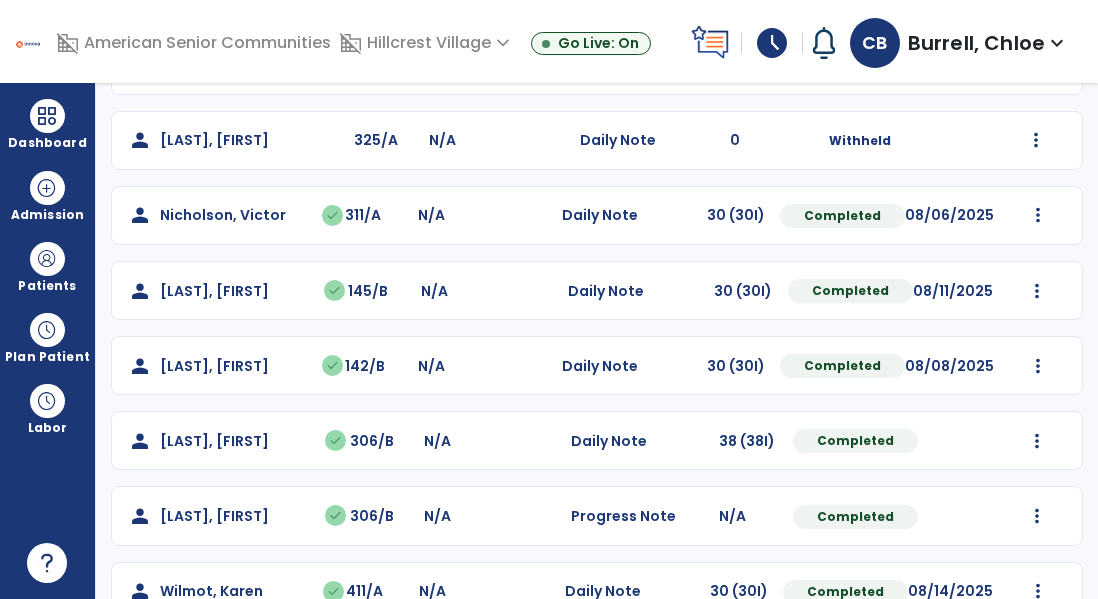click on "Undo Visit Status   Reset Note   Open Document   G + C Mins" 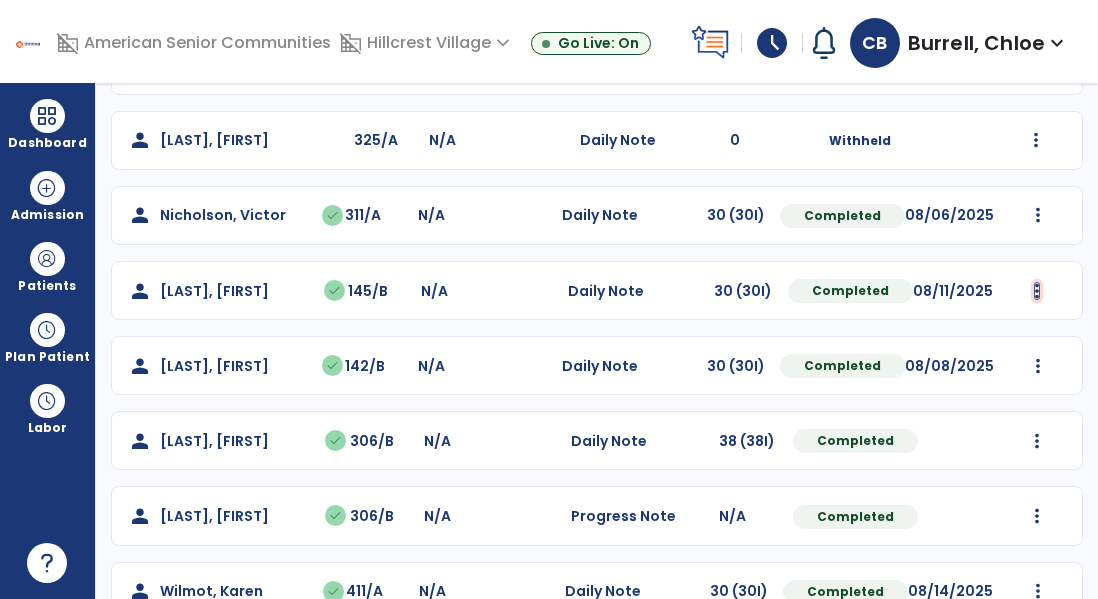 click at bounding box center (1038, -44) 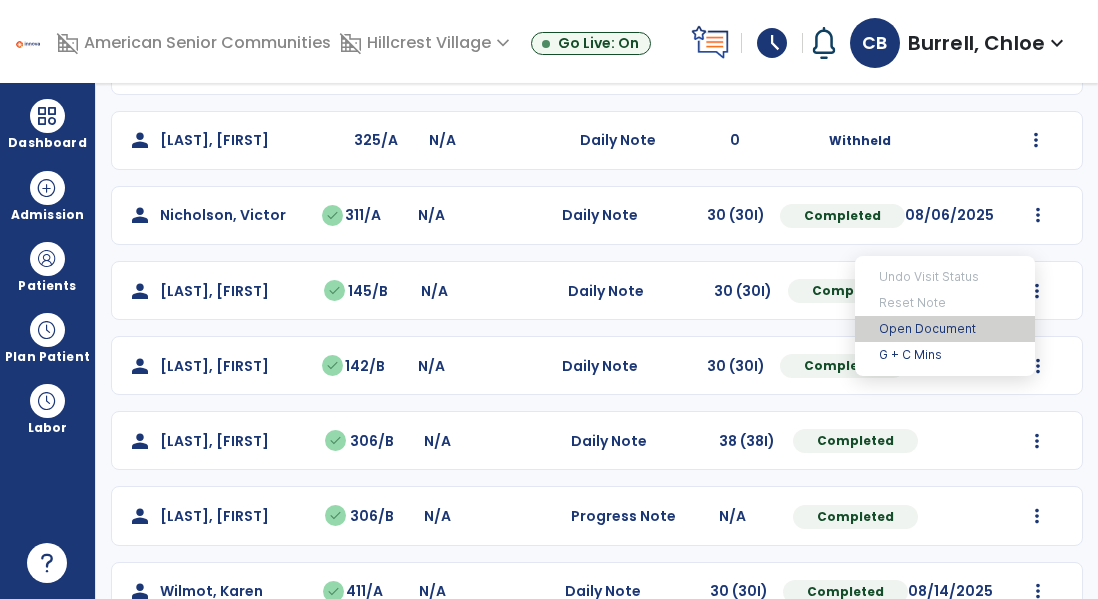 click on "Open Document" at bounding box center (945, 329) 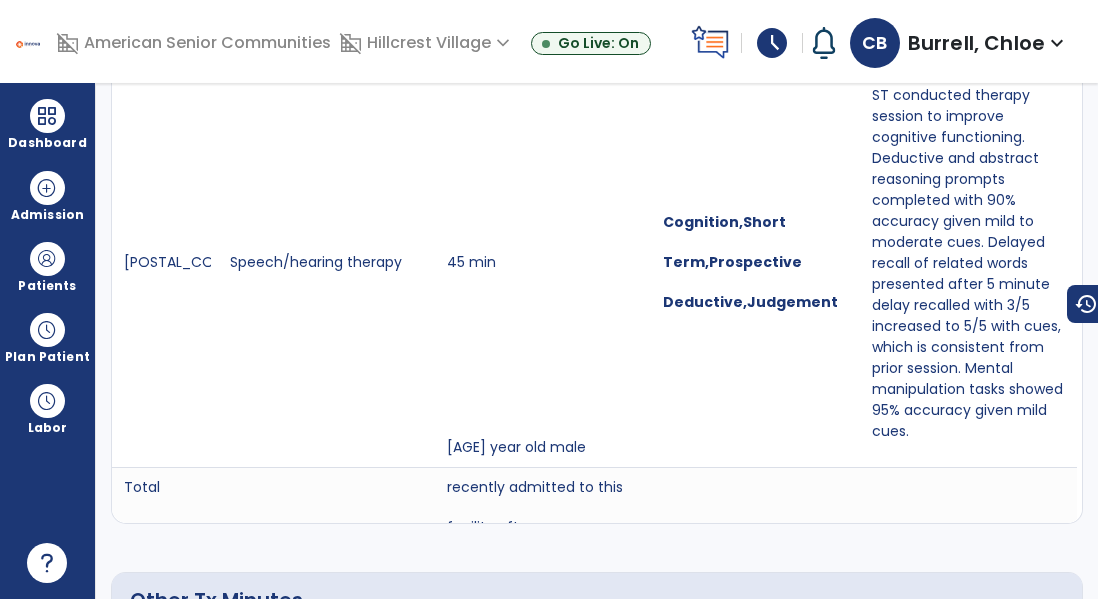 scroll, scrollTop: 0, scrollLeft: 0, axis: both 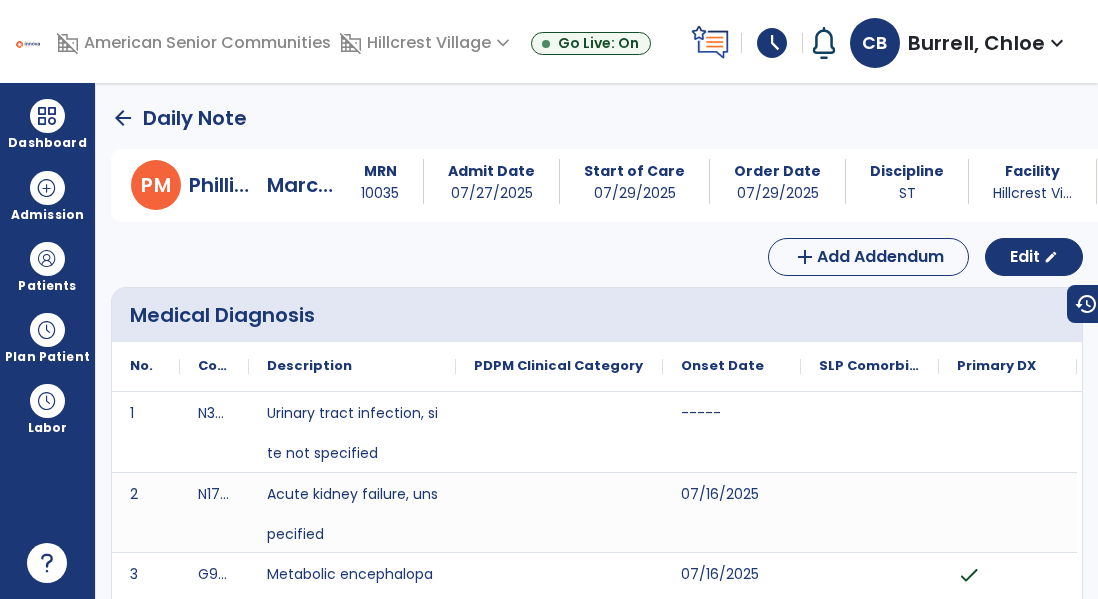 click on "arrow_back" 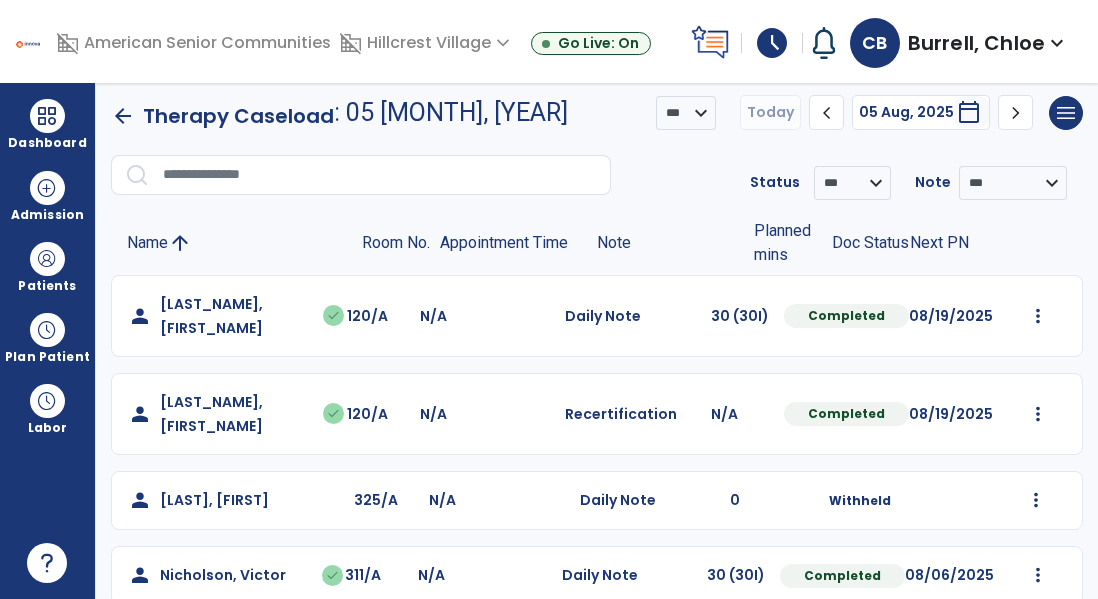 scroll, scrollTop: 0, scrollLeft: 0, axis: both 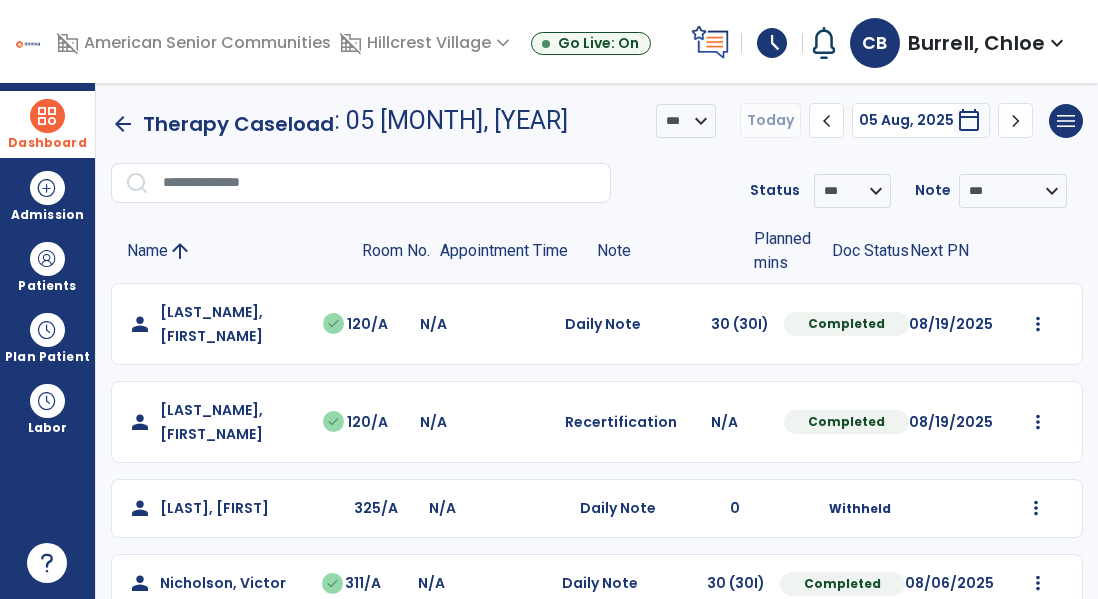 click at bounding box center (47, 116) 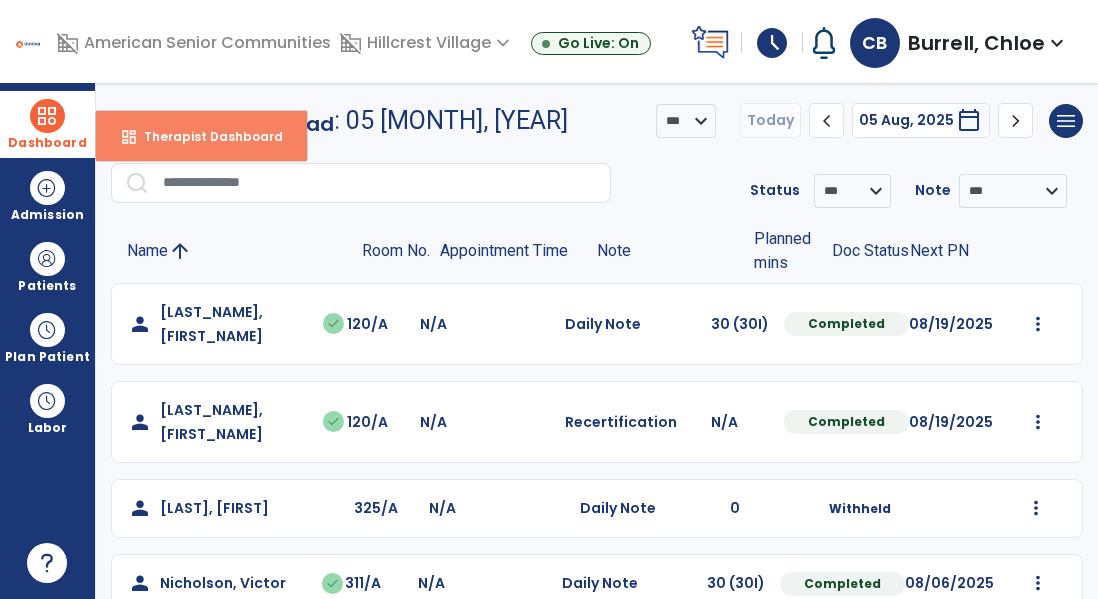 click on "dashboard" at bounding box center (129, 137) 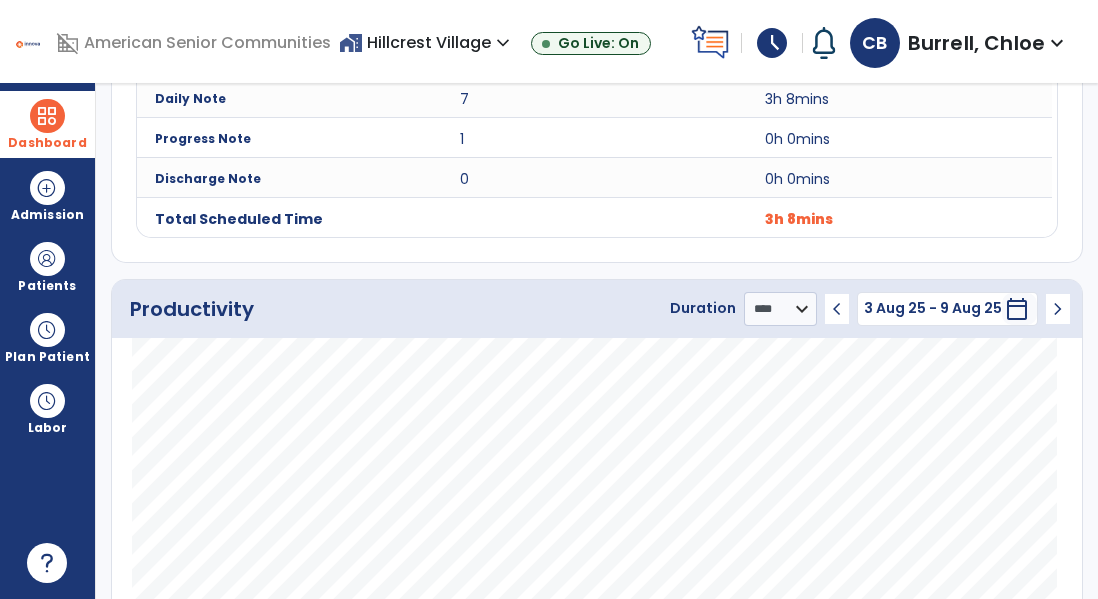 scroll, scrollTop: 1006, scrollLeft: 0, axis: vertical 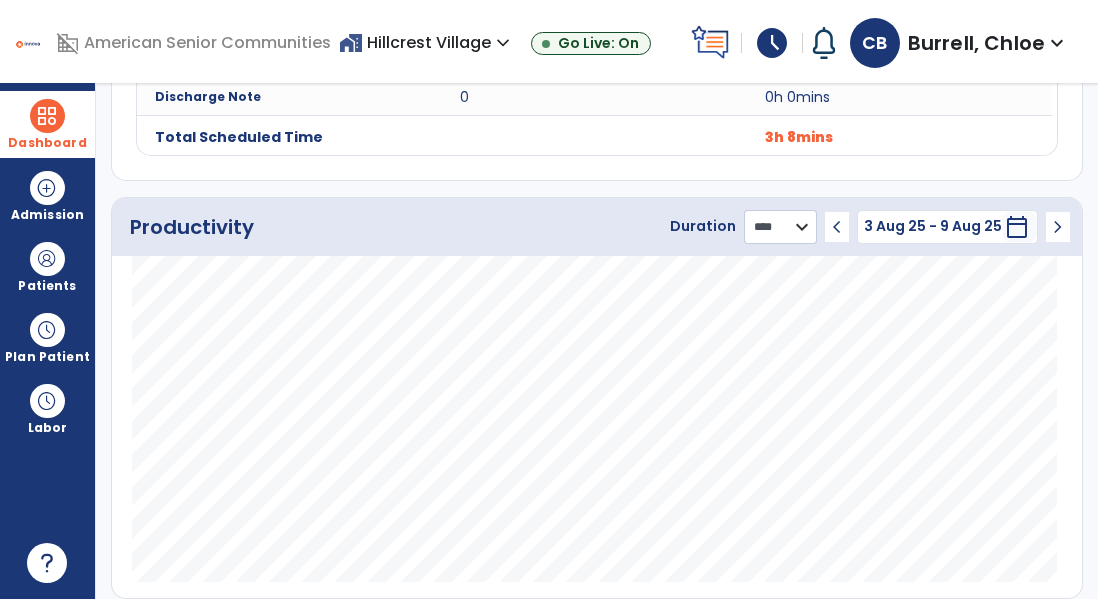 click on "******** **** ***" 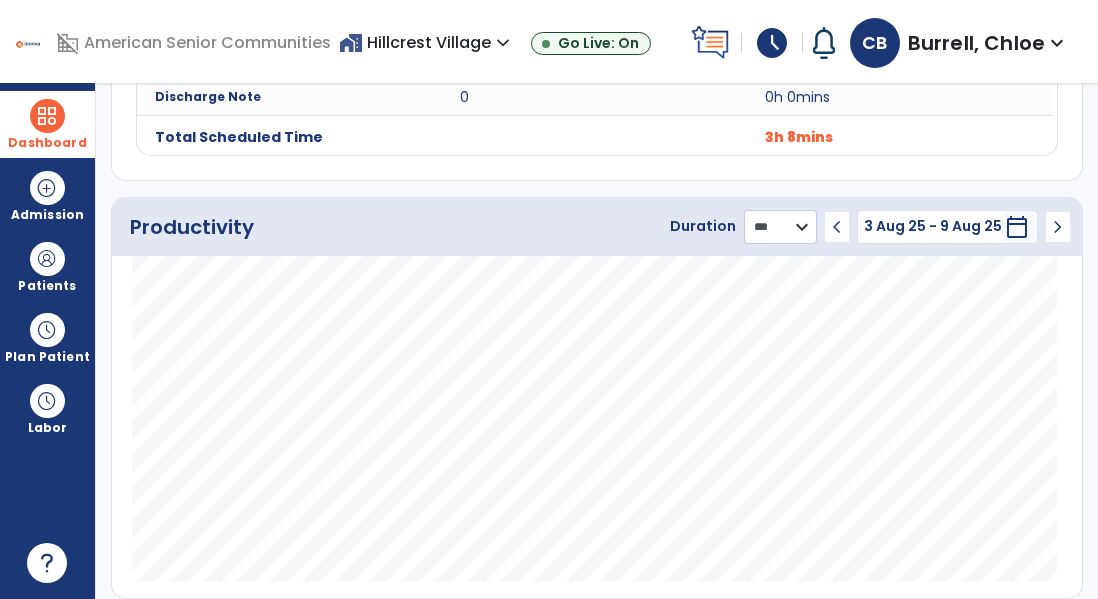 click on "******** **** ***" 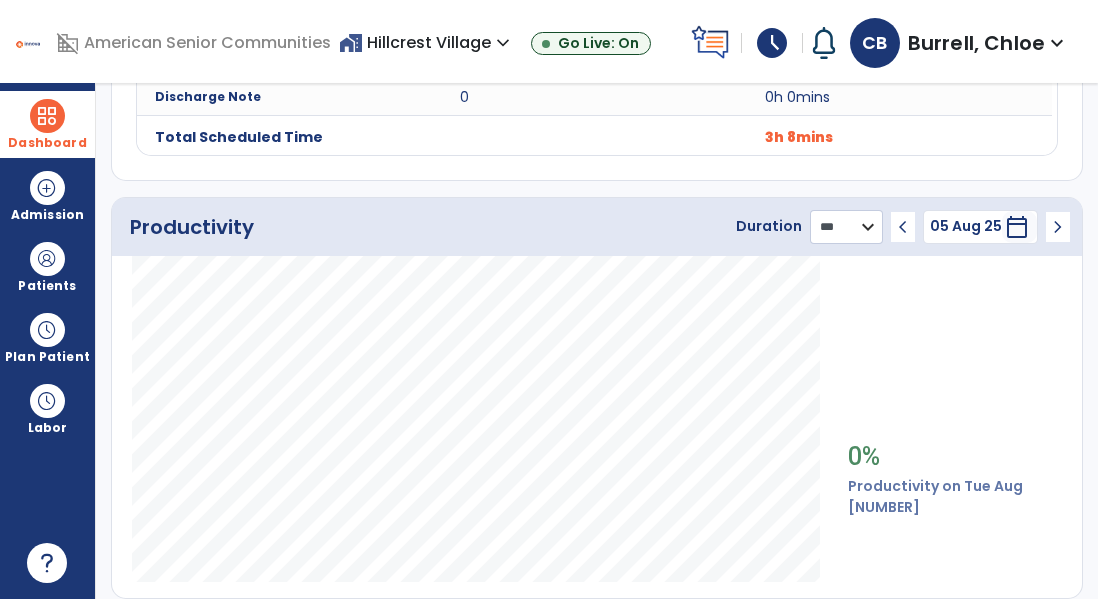 scroll, scrollTop: 0, scrollLeft: 0, axis: both 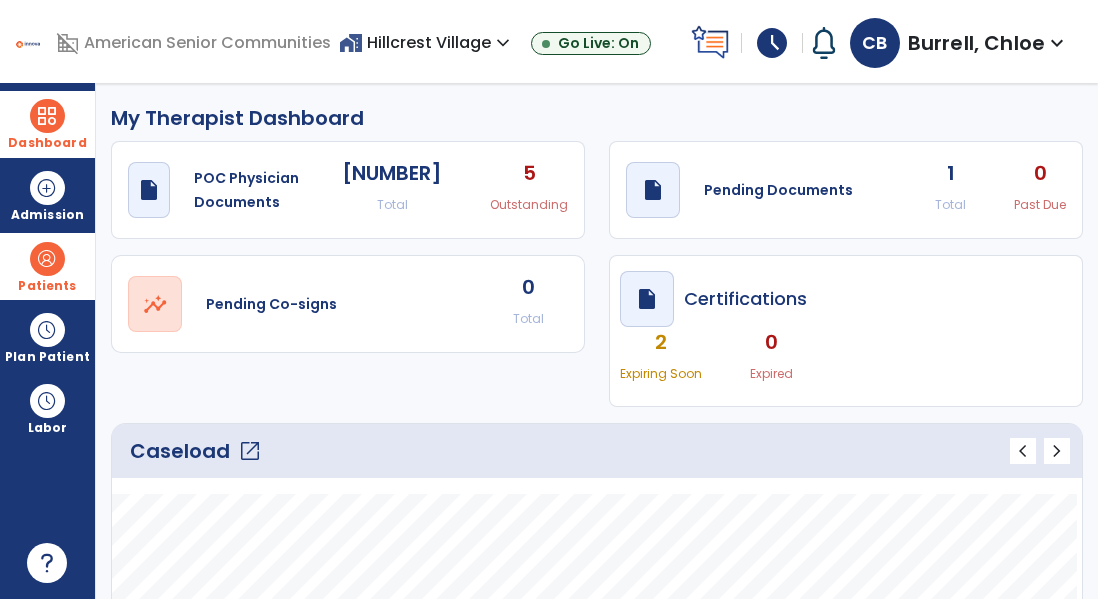 click at bounding box center (47, 259) 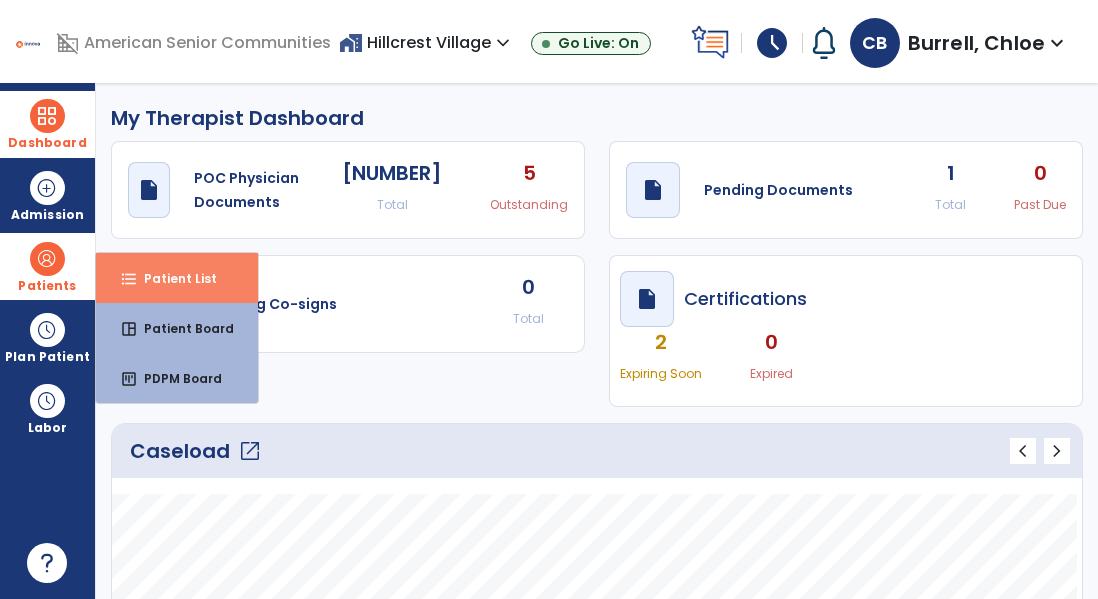 click on "format_list_bulleted  Patient List" at bounding box center (177, 278) 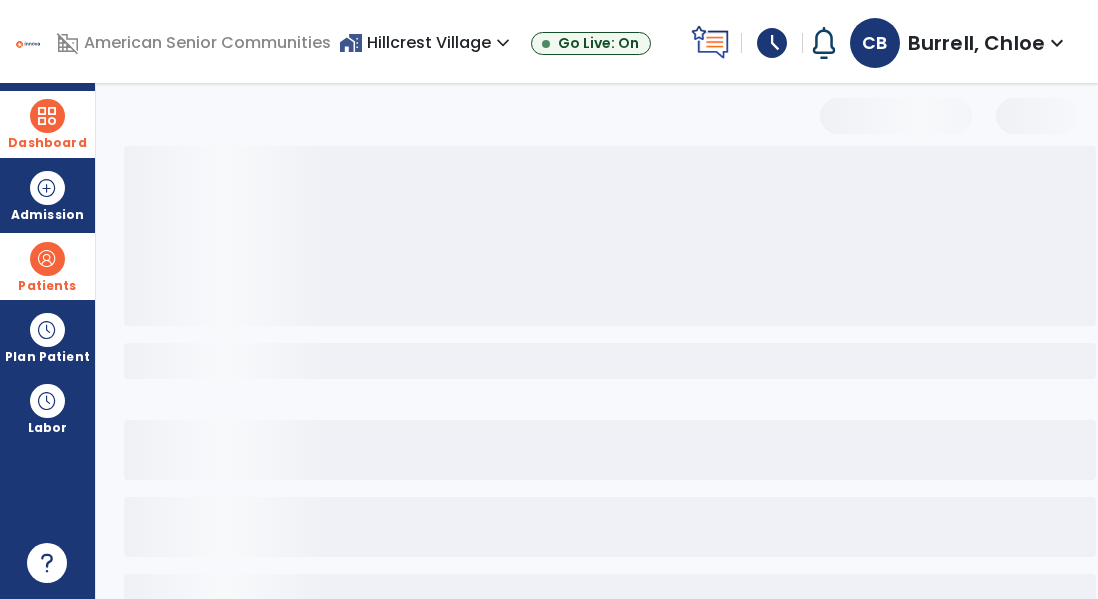 select on "***" 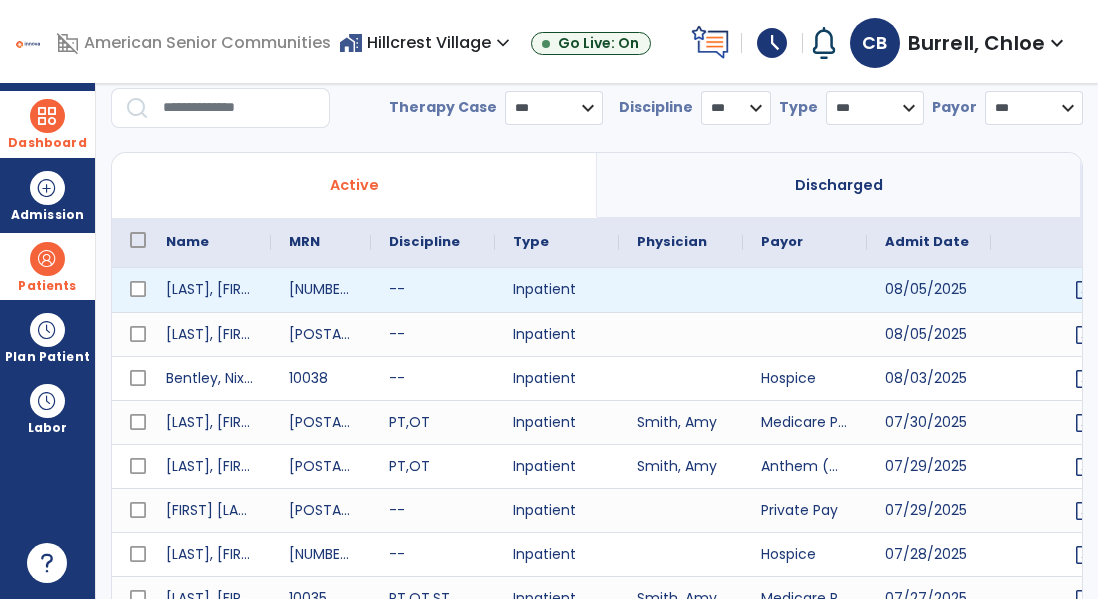 scroll, scrollTop: 66, scrollLeft: 0, axis: vertical 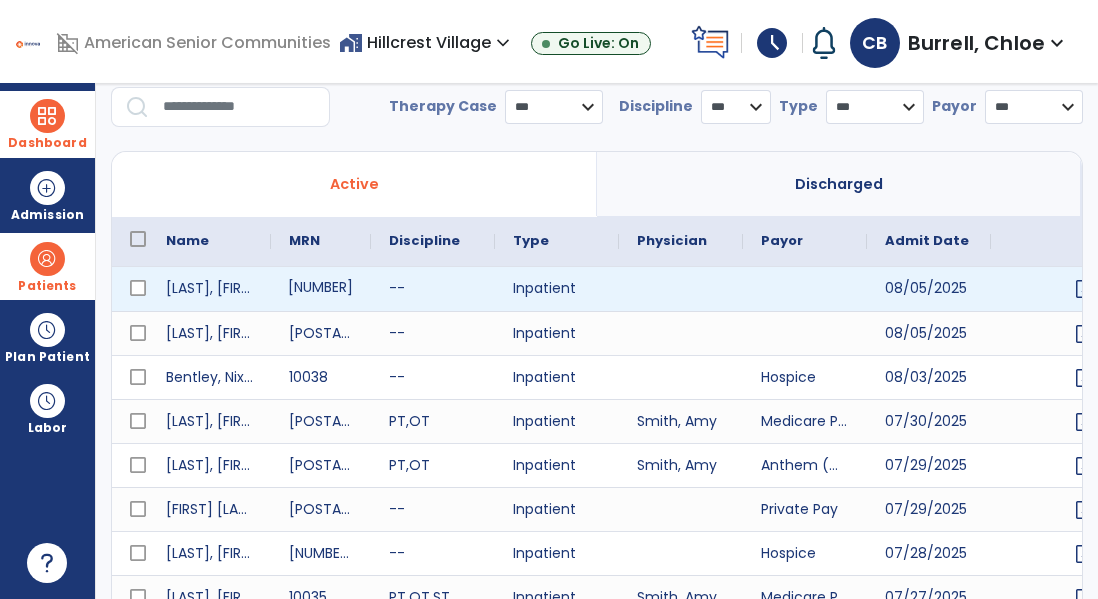 click on "10033" at bounding box center (321, 289) 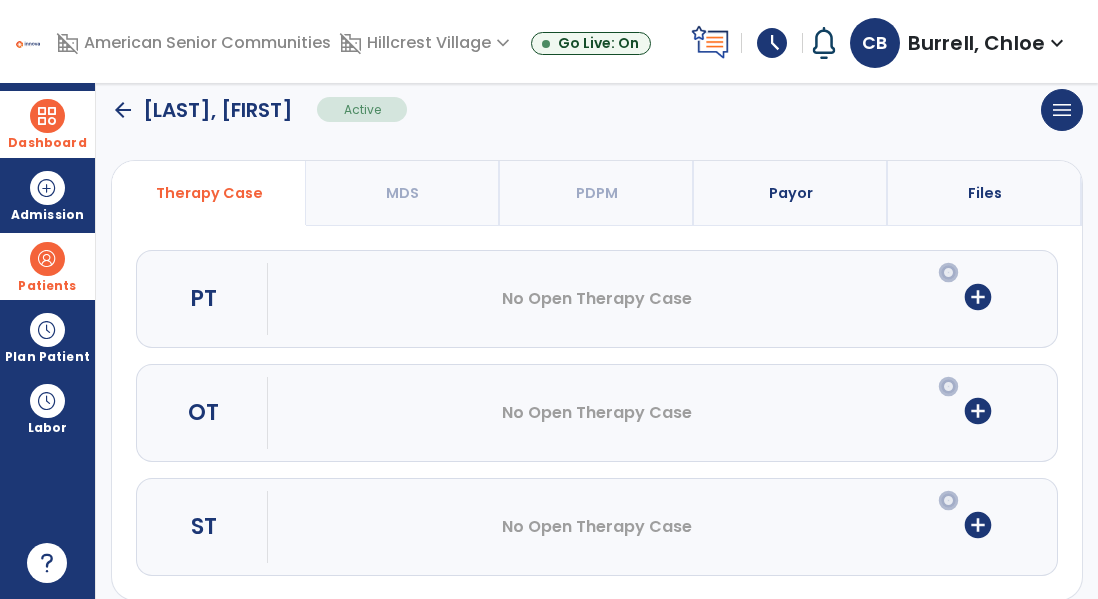 scroll, scrollTop: 162, scrollLeft: 0, axis: vertical 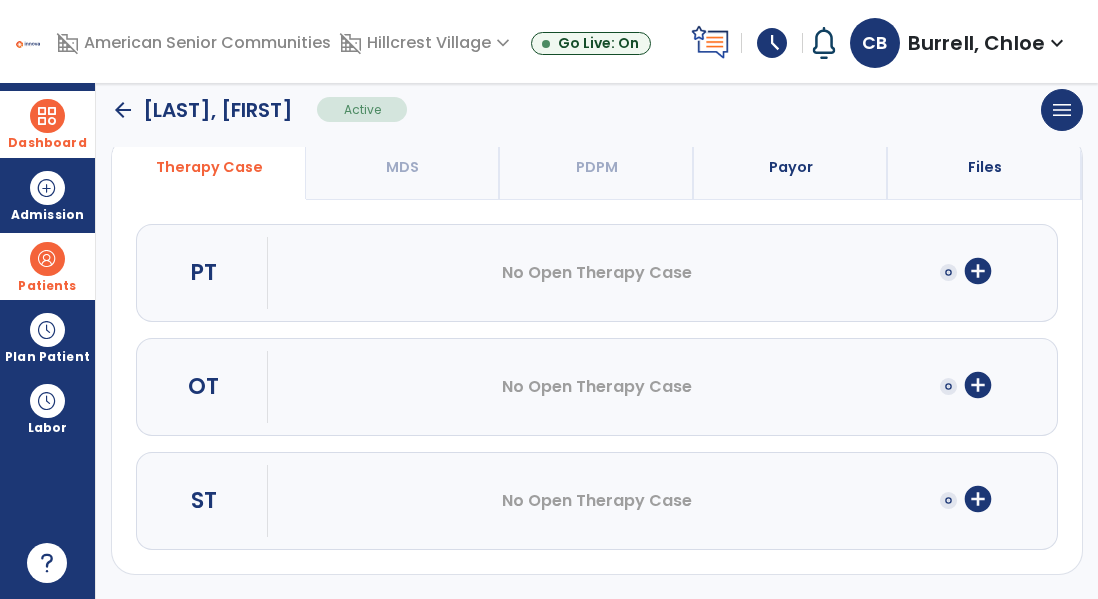 click on "add_circle" at bounding box center [978, 499] 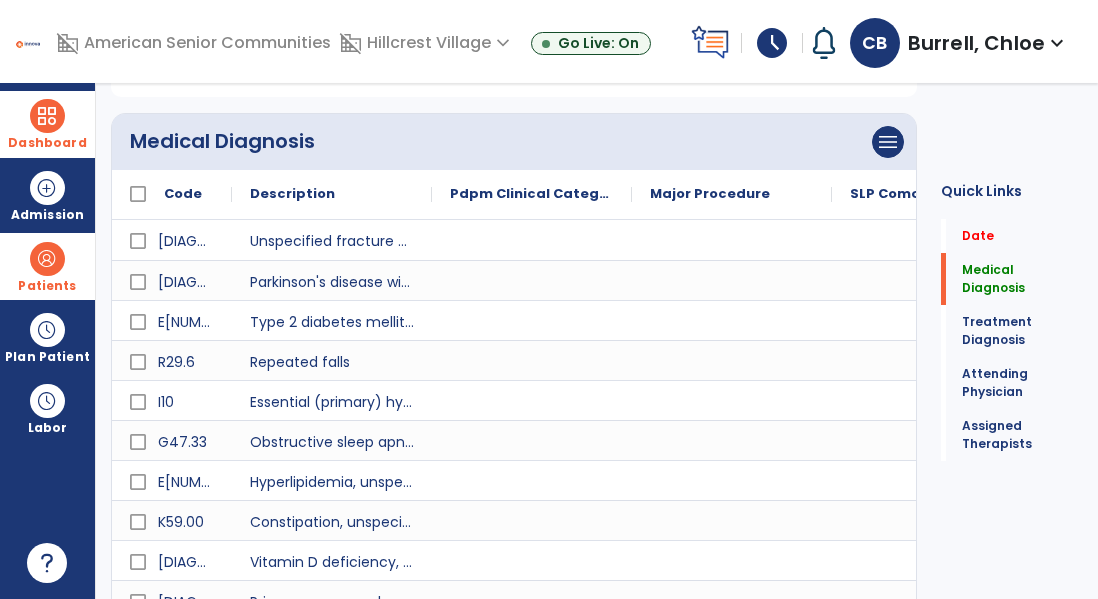 scroll, scrollTop: 0, scrollLeft: 0, axis: both 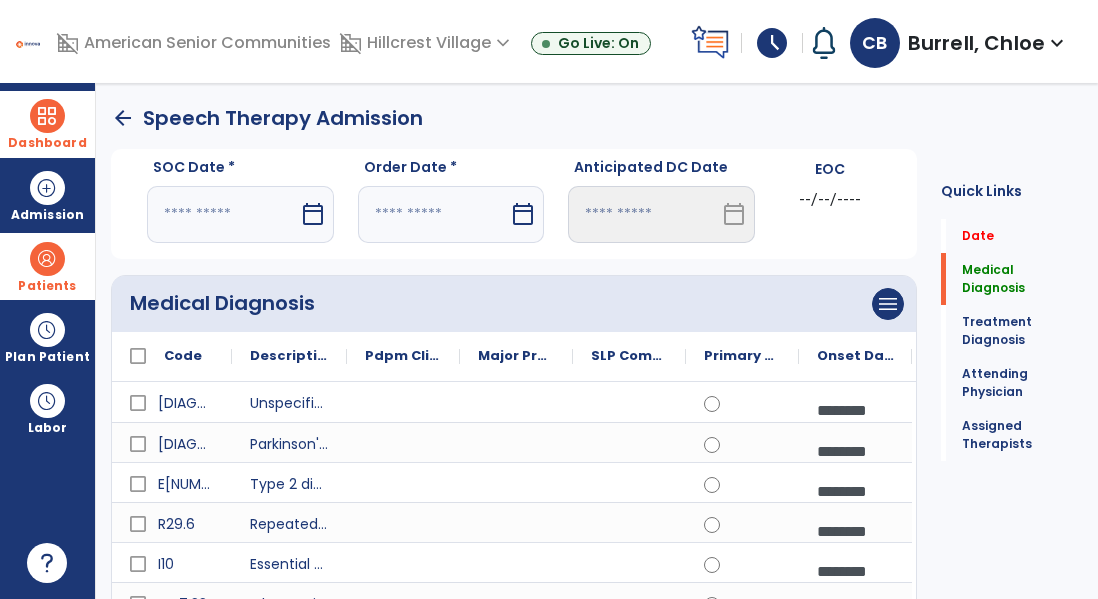 click on "calendar_today" at bounding box center (313, 214) 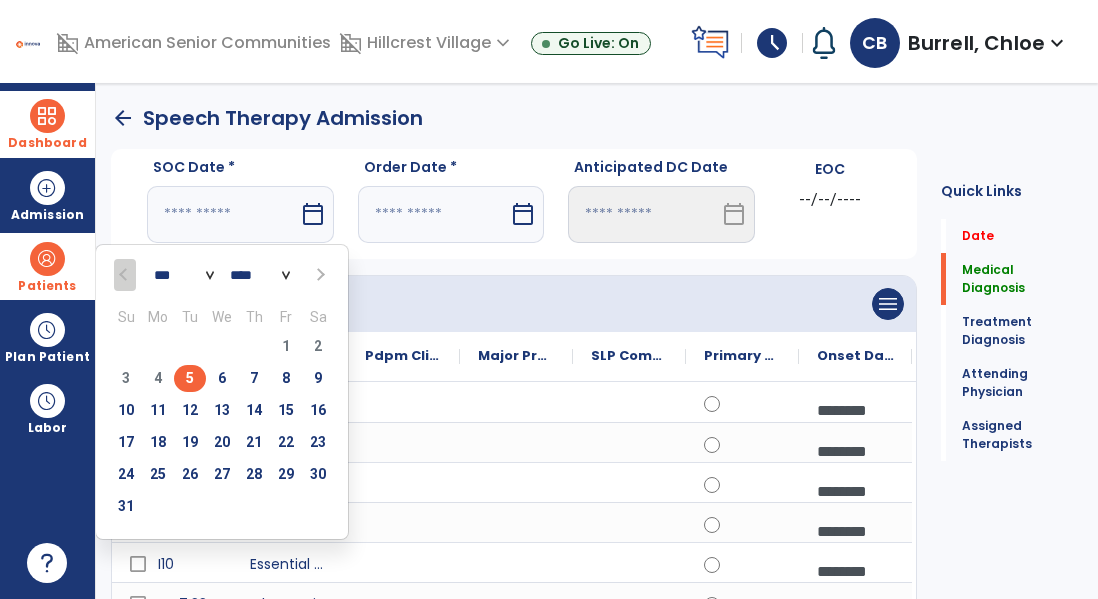 click on "5" at bounding box center (190, 378) 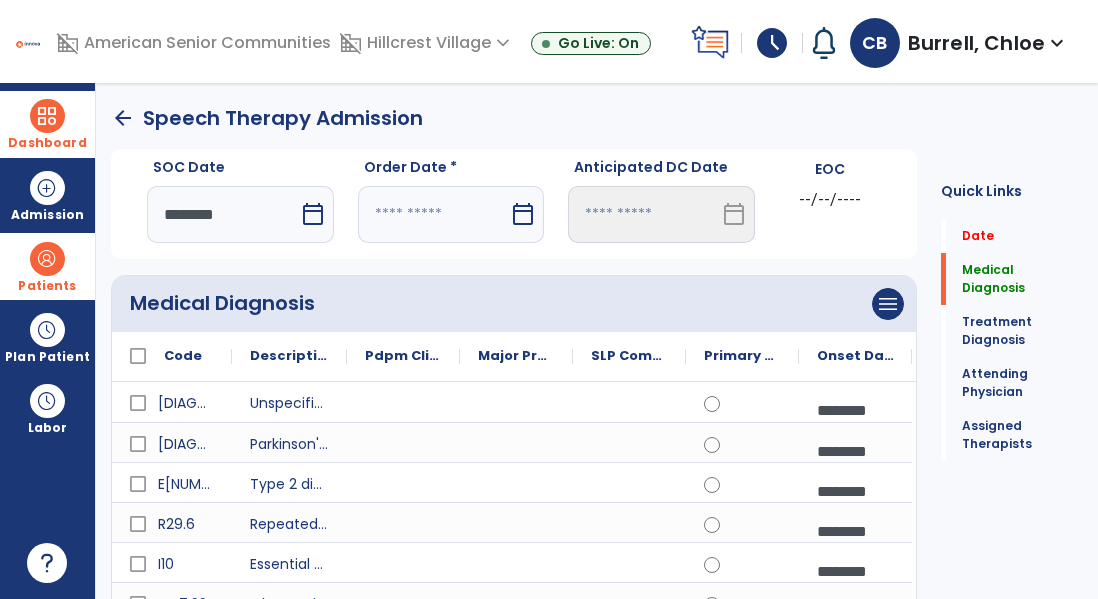 click at bounding box center [434, 214] 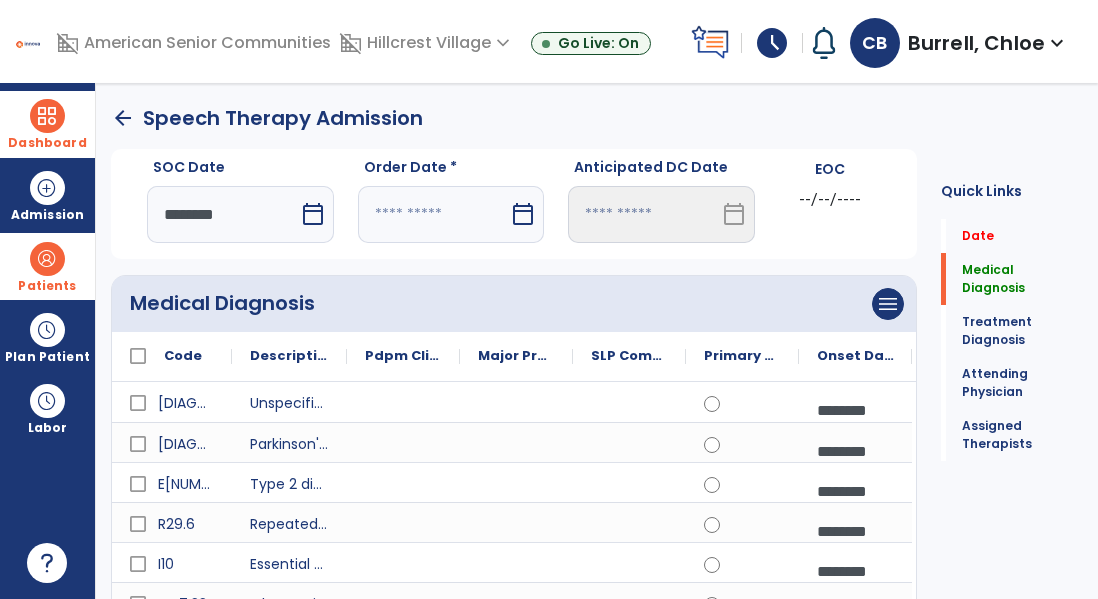 select on "*" 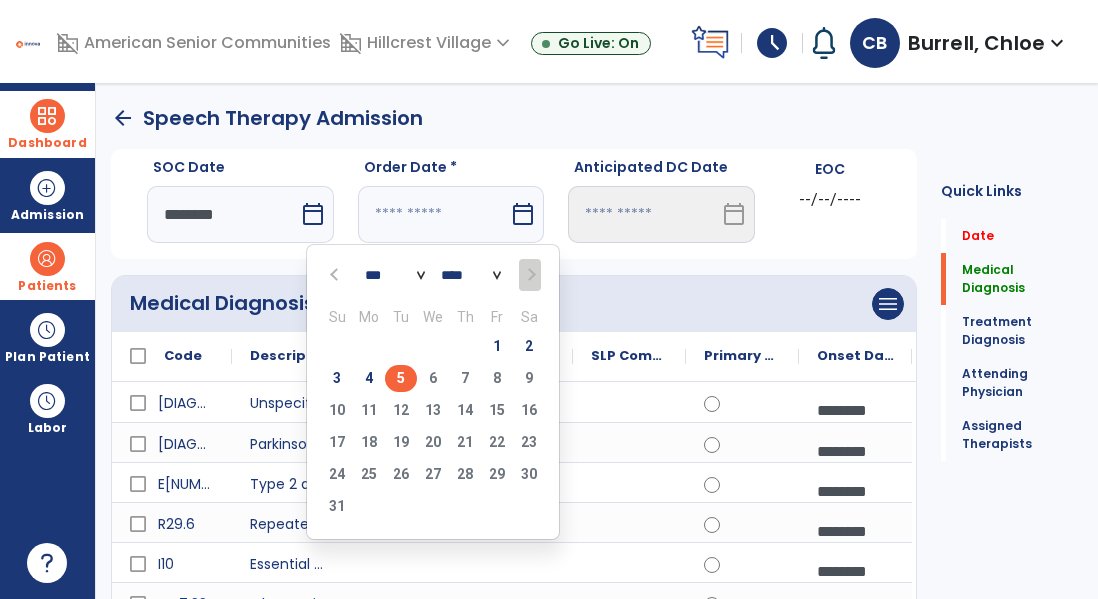 click on "5" at bounding box center (401, 378) 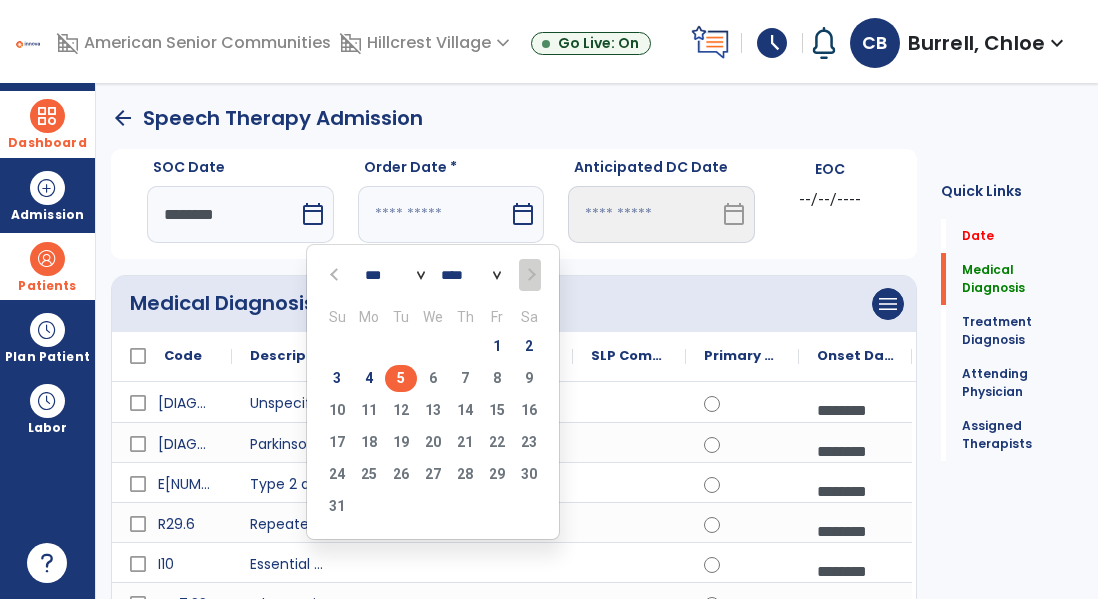 type on "********" 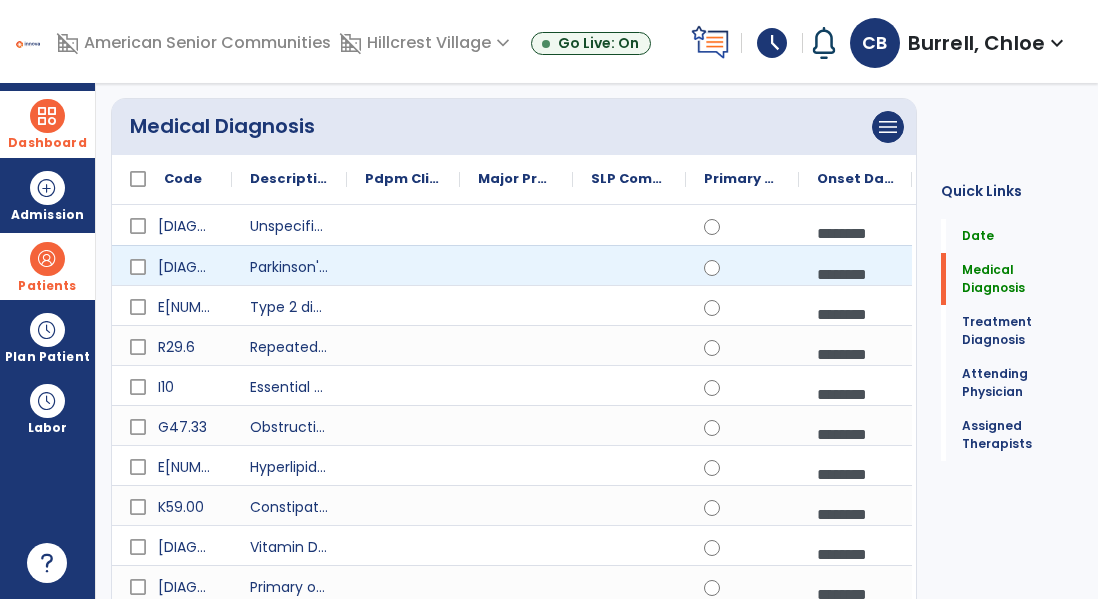 scroll, scrollTop: 202, scrollLeft: 0, axis: vertical 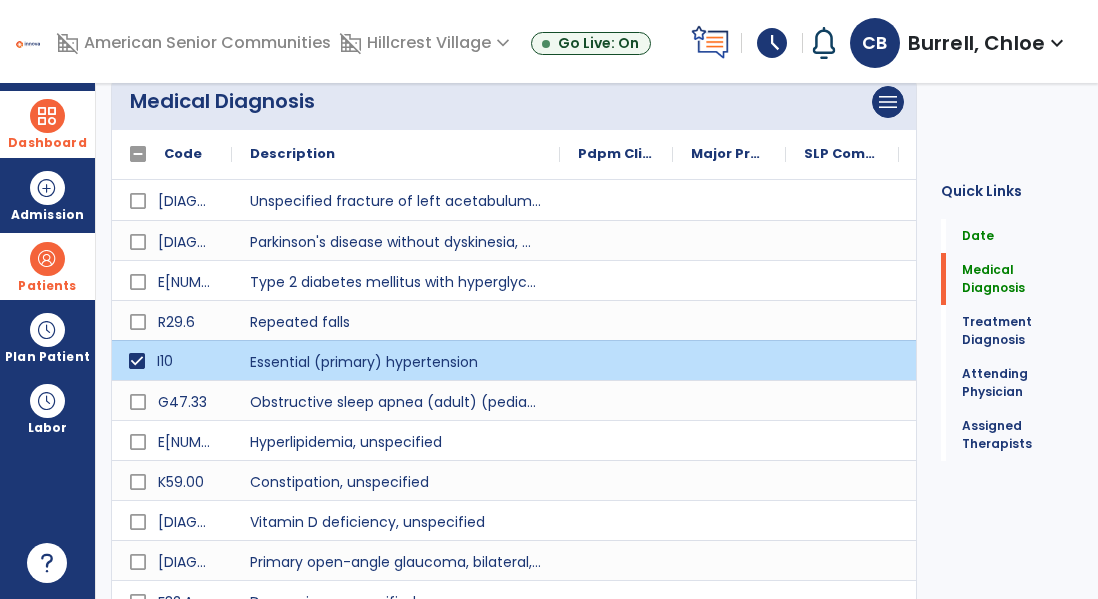 drag, startPoint x: 346, startPoint y: 151, endPoint x: 560, endPoint y: 162, distance: 214.28252 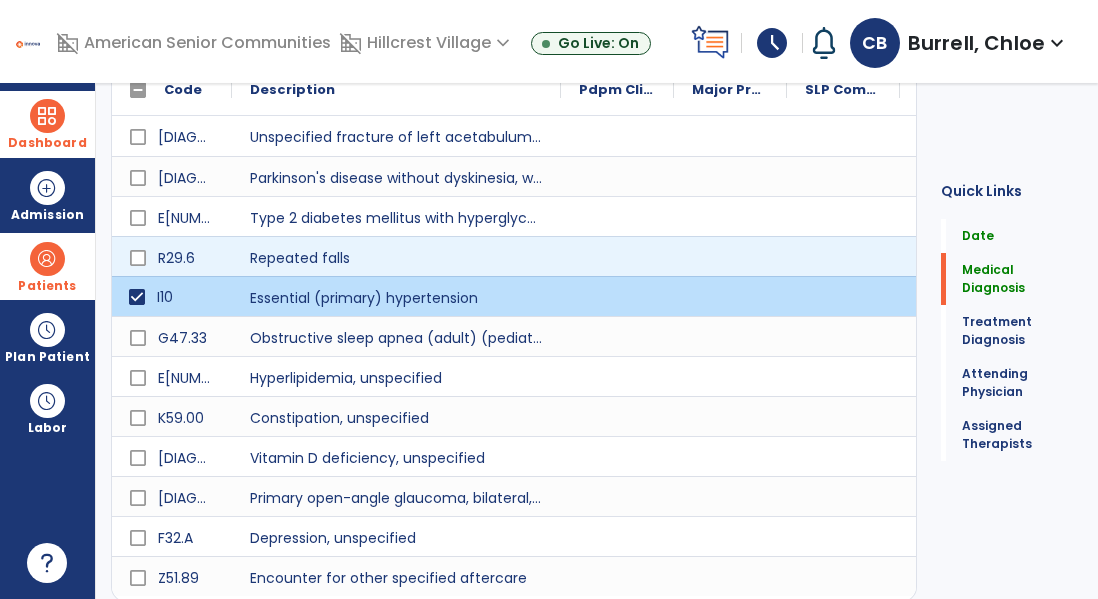 scroll, scrollTop: 278, scrollLeft: 0, axis: vertical 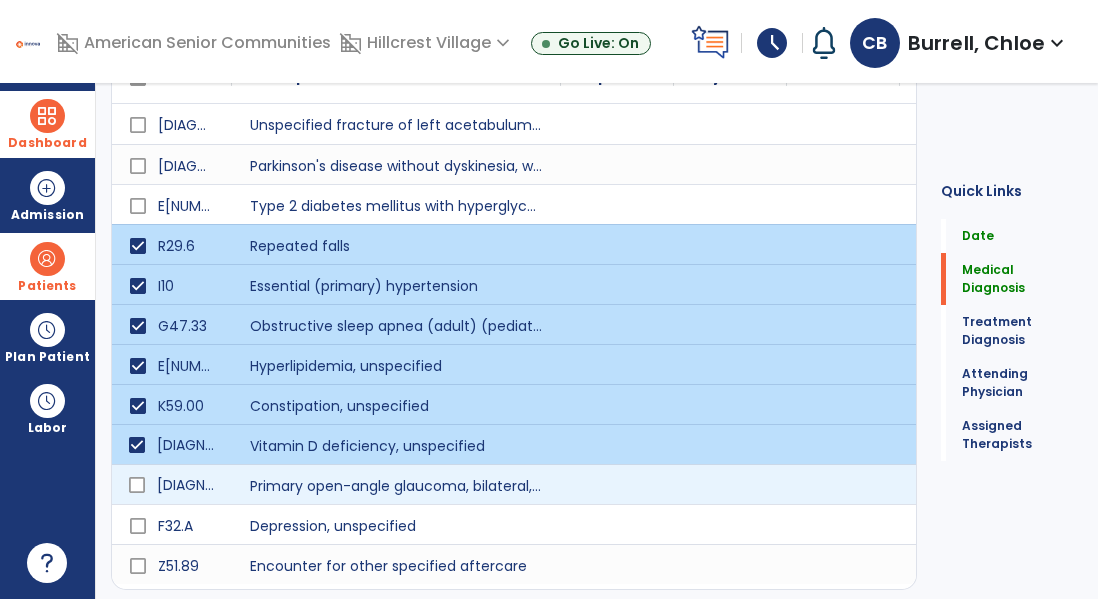 click on "H40.1130" 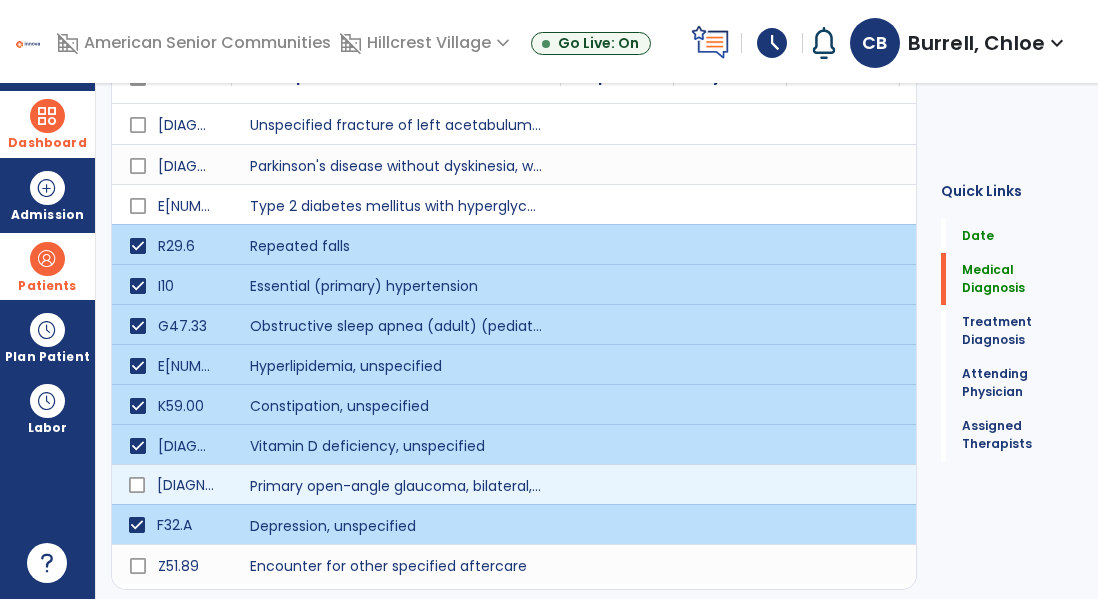 click 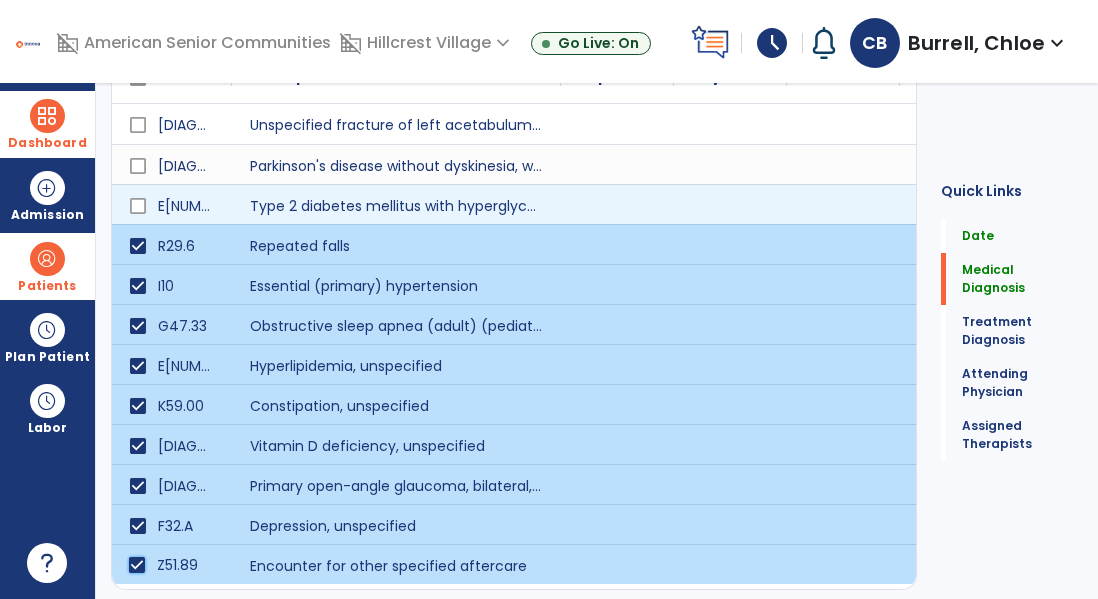 scroll, scrollTop: 0, scrollLeft: 0, axis: both 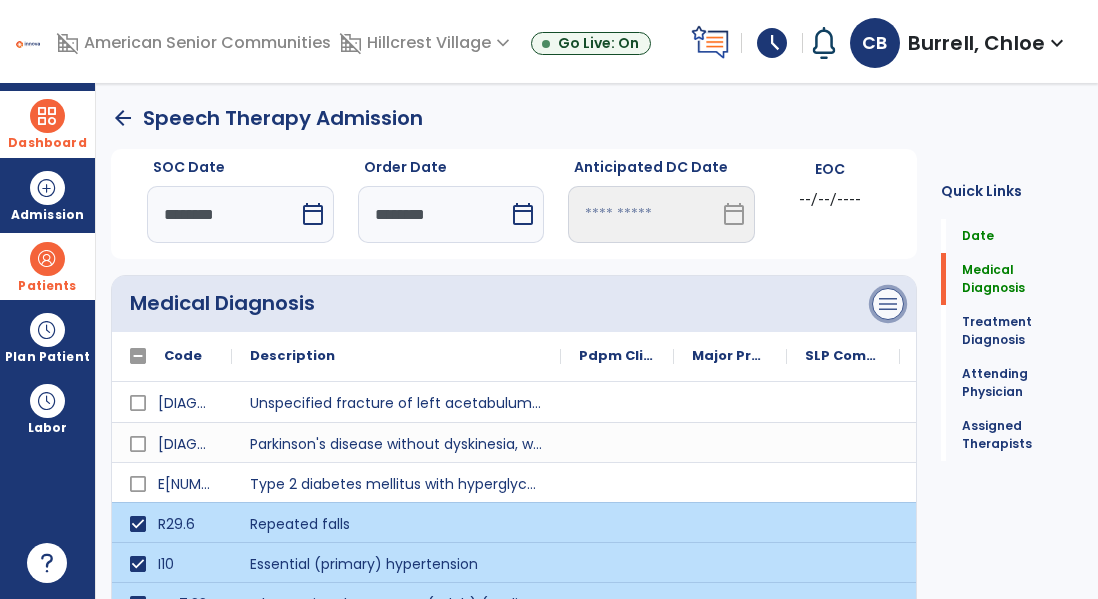 click on "menu" at bounding box center (888, 304) 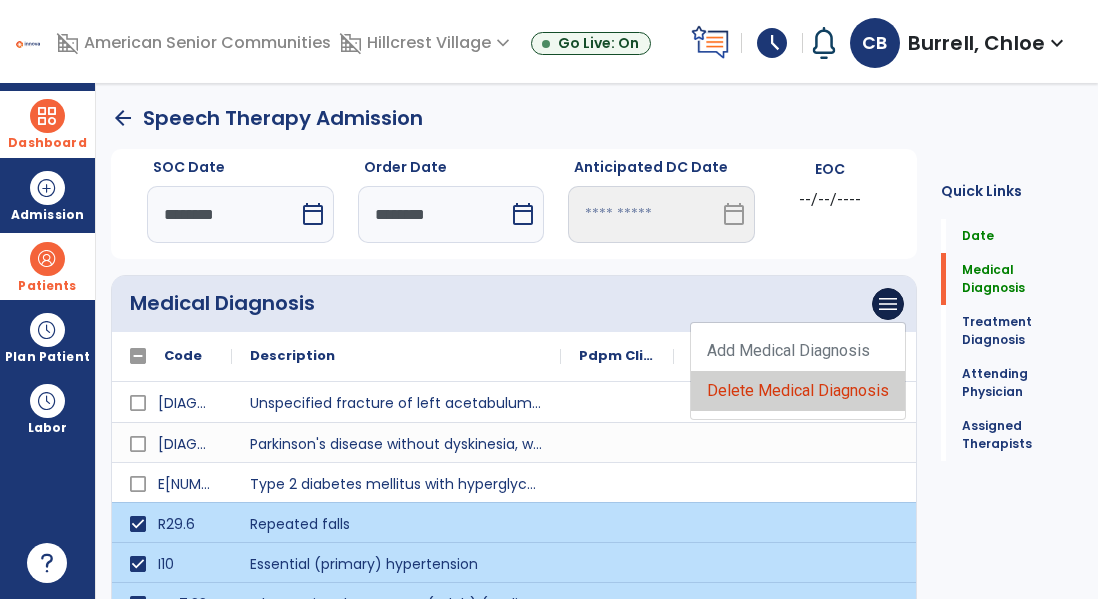 click on "Delete Medical Diagnosis" 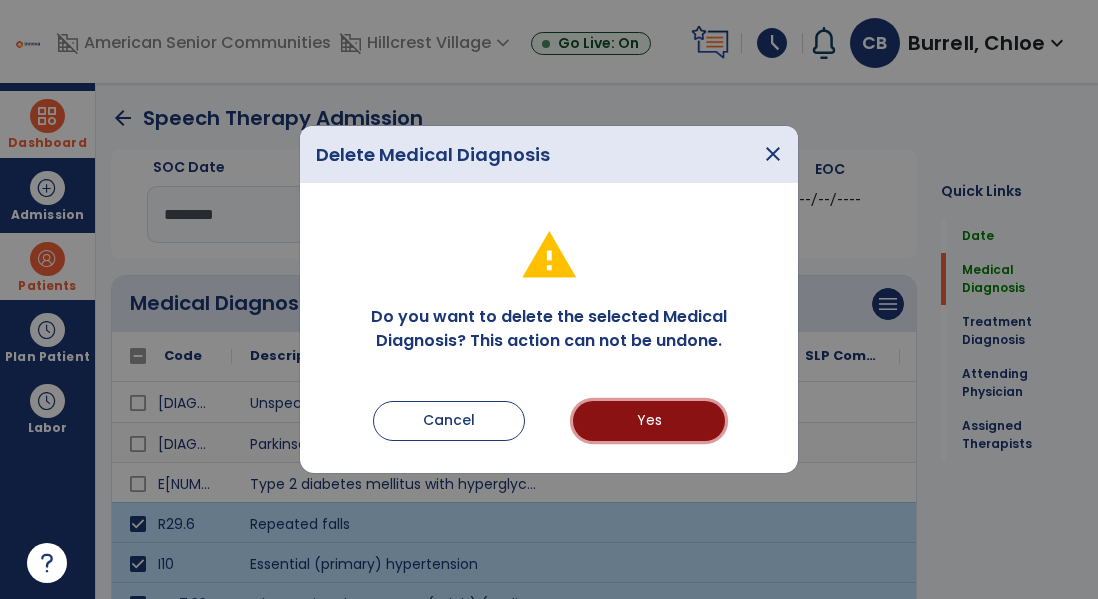 click on "Yes" at bounding box center [649, 421] 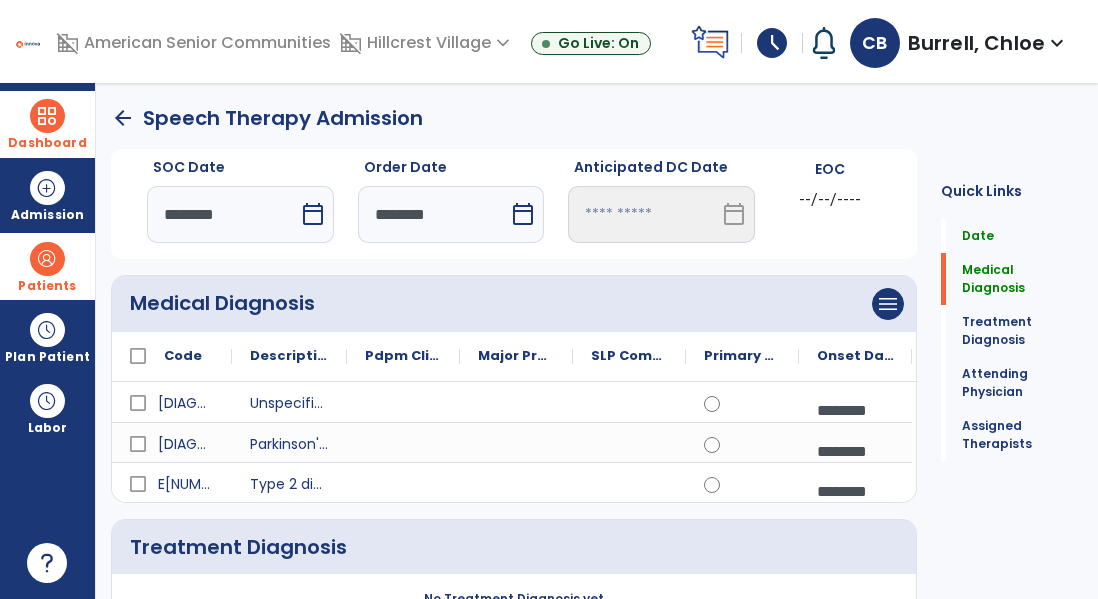 click on "EOC --/--/----" at bounding box center [830, 208] 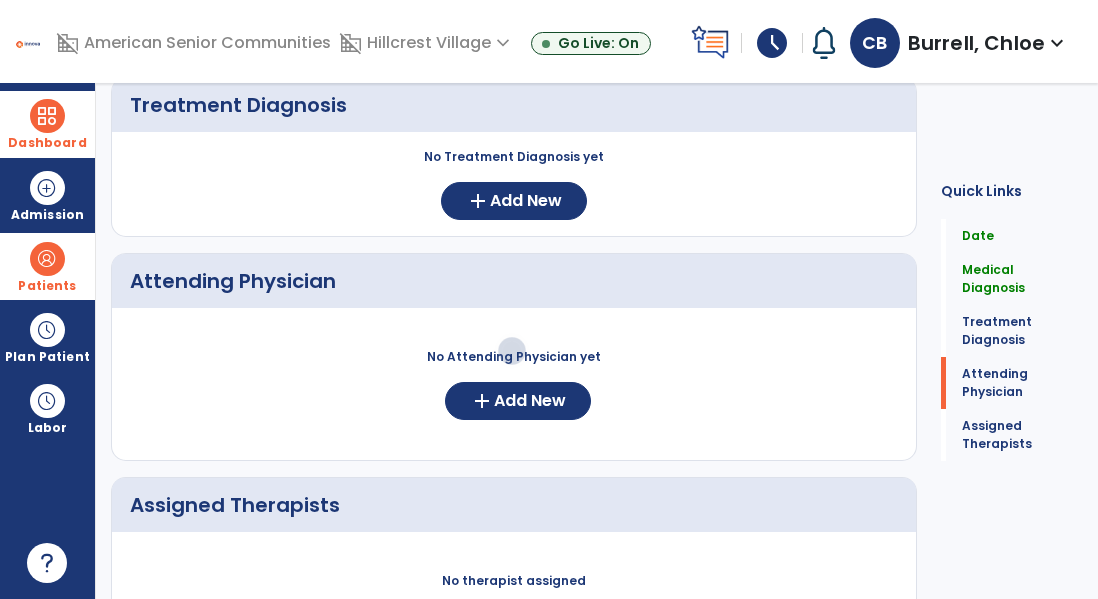 scroll, scrollTop: 449, scrollLeft: 0, axis: vertical 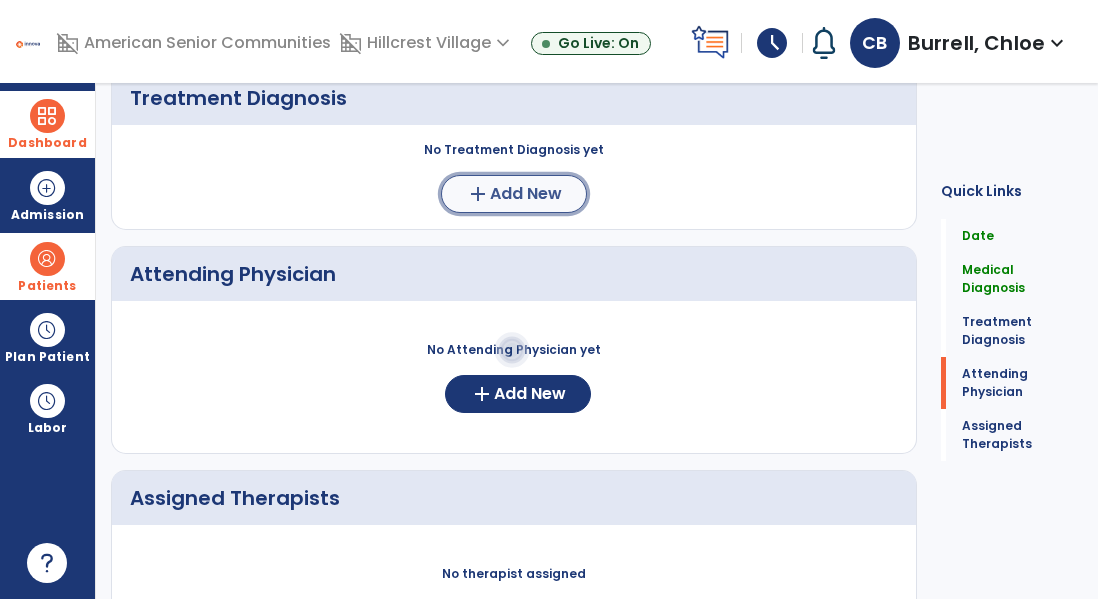 click on "Add New" 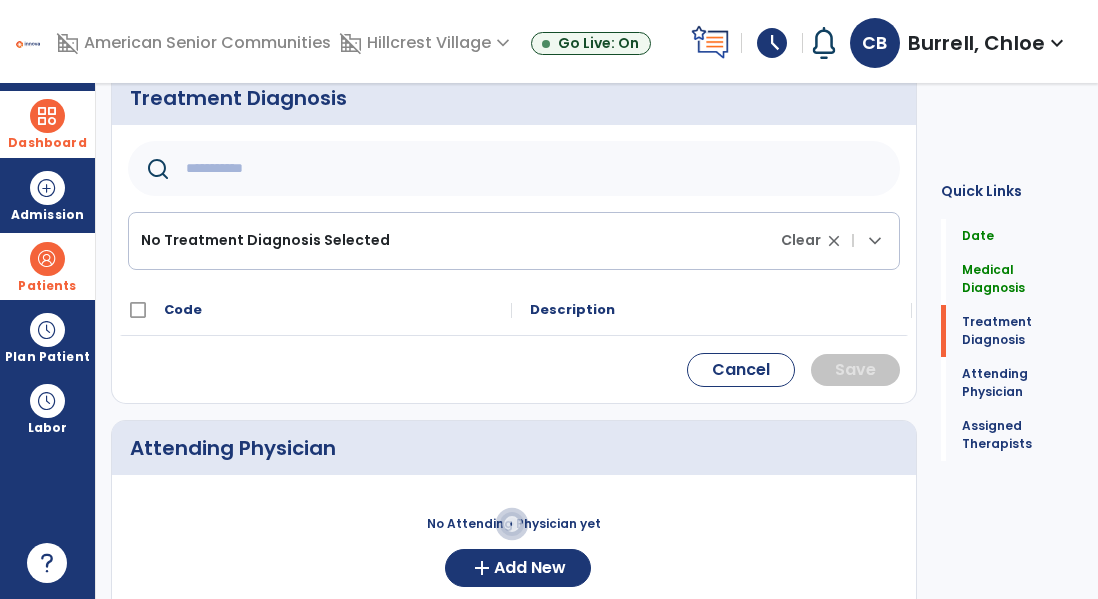 click 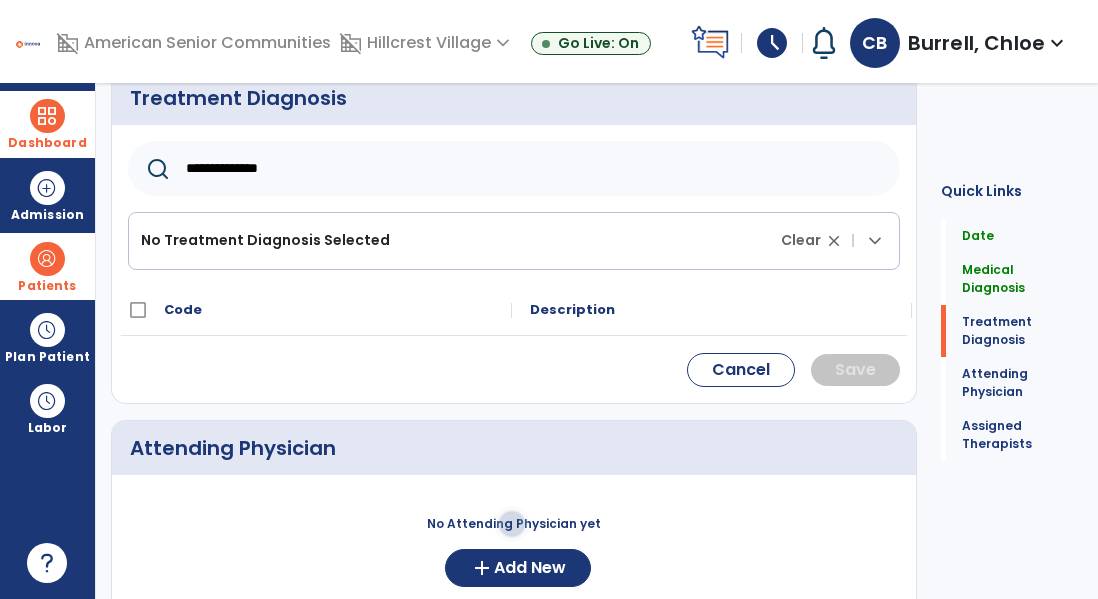 type on "**********" 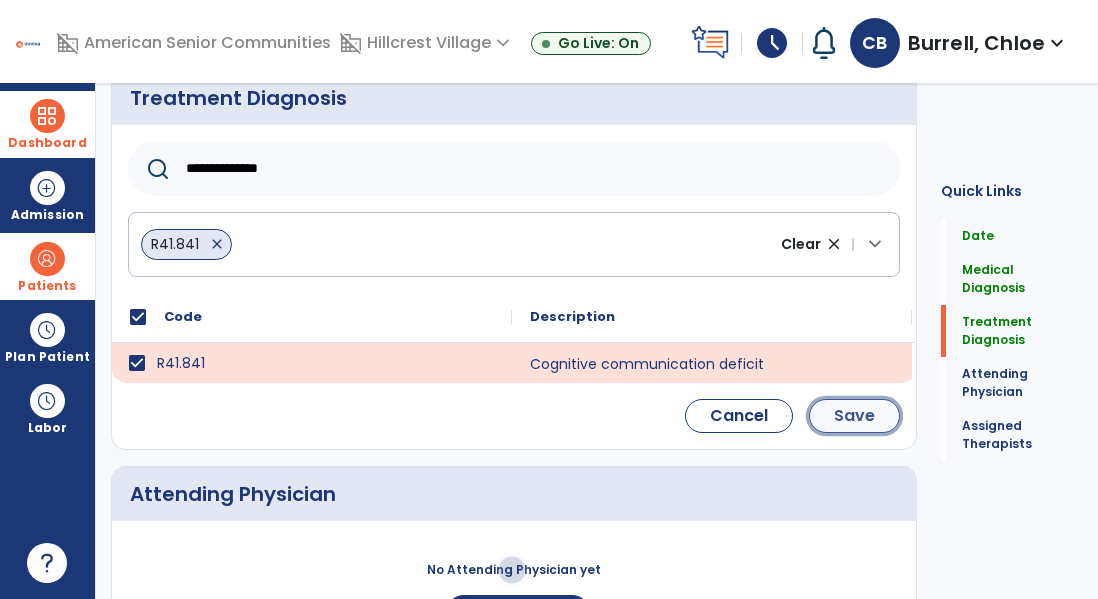 click on "Save" 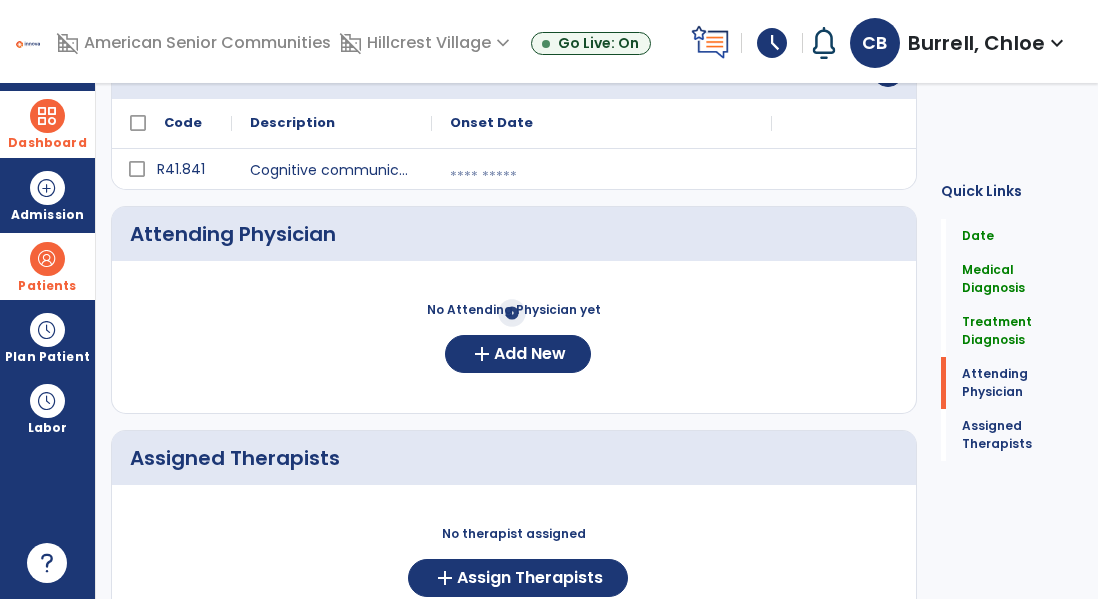 scroll, scrollTop: 478, scrollLeft: 0, axis: vertical 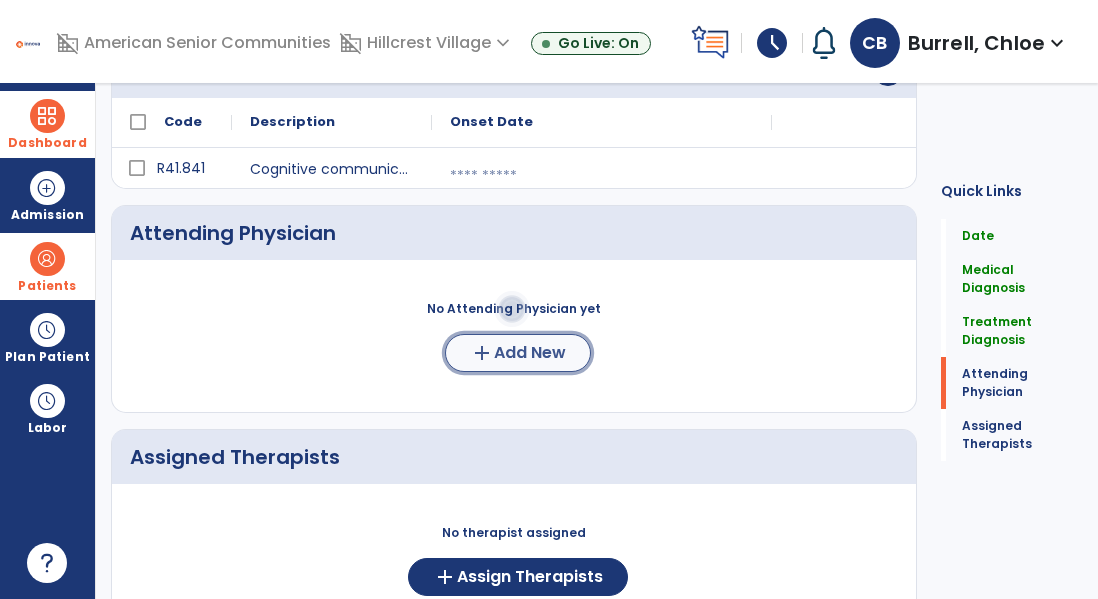 click on "Add New" 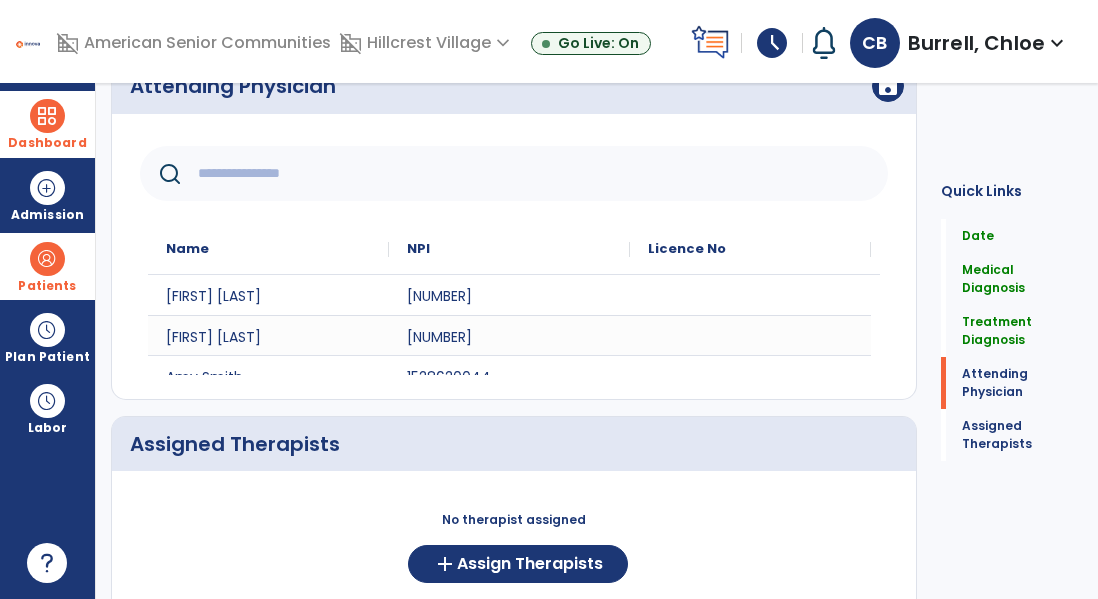 scroll, scrollTop: 661, scrollLeft: 0, axis: vertical 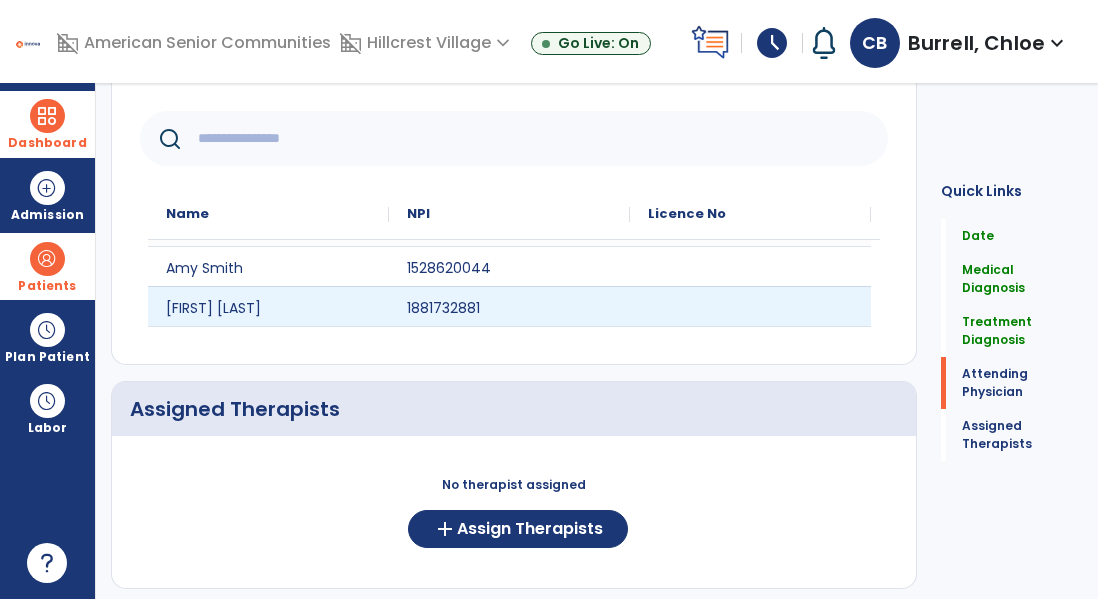 click on "Richard Bobay 1881732881" 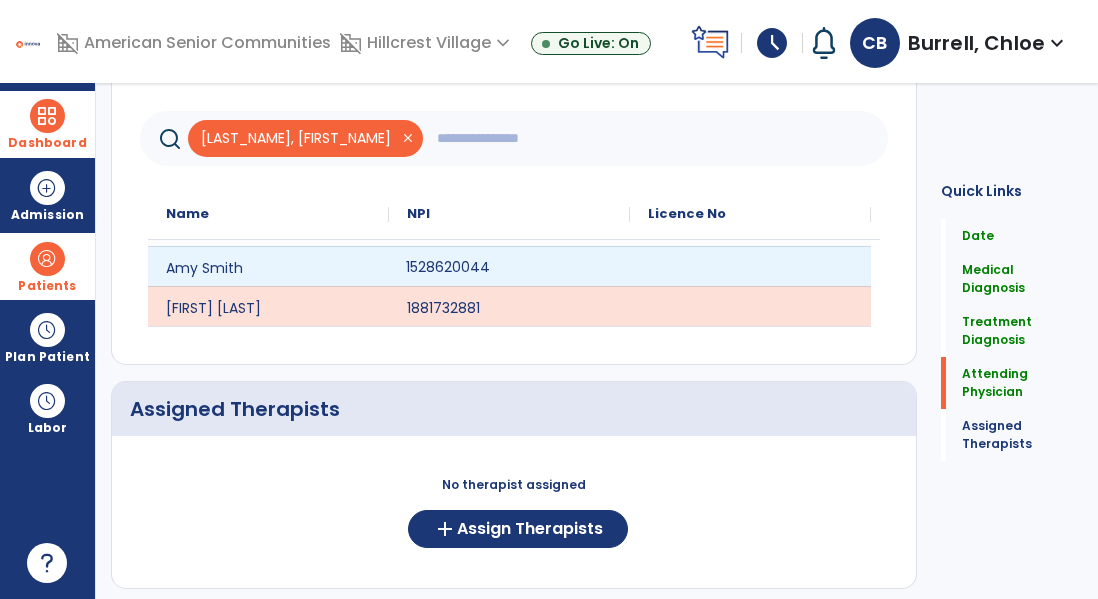 click on "1528620044" 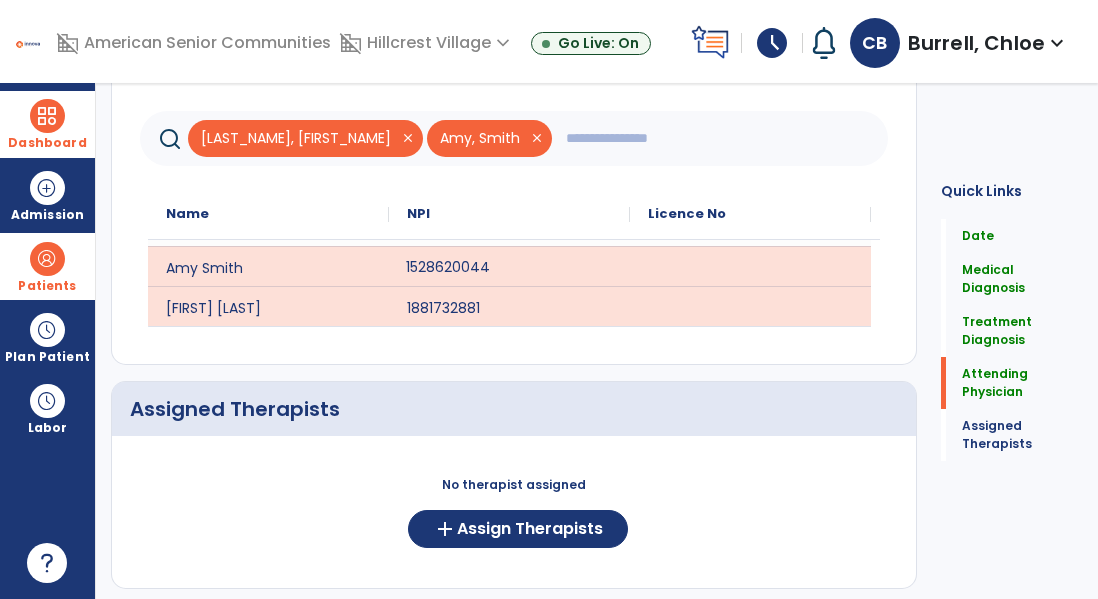 click on "close" 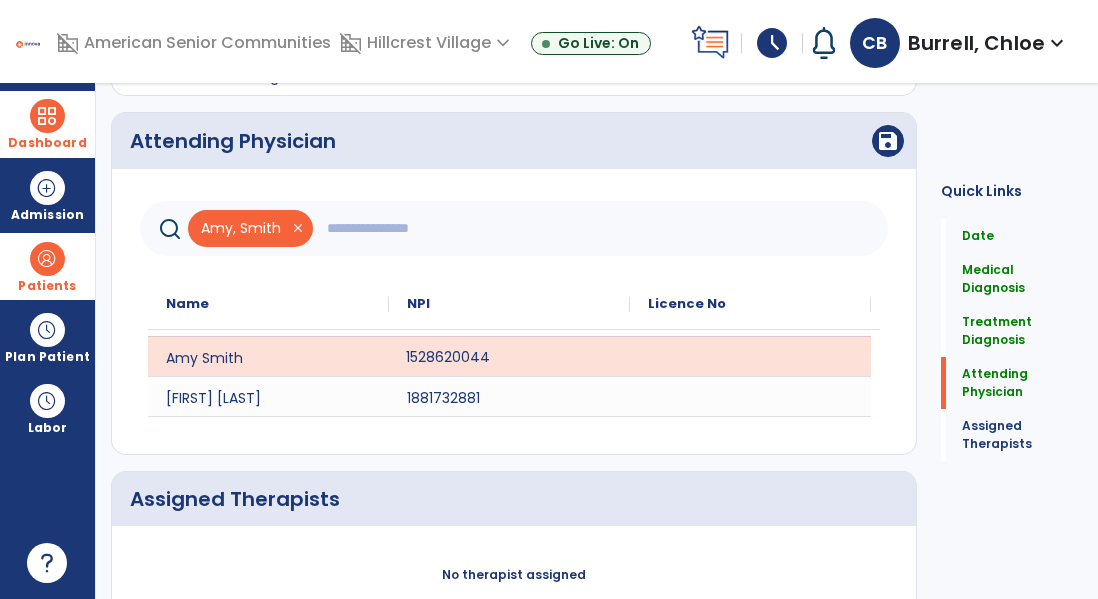 scroll, scrollTop: 562, scrollLeft: 0, axis: vertical 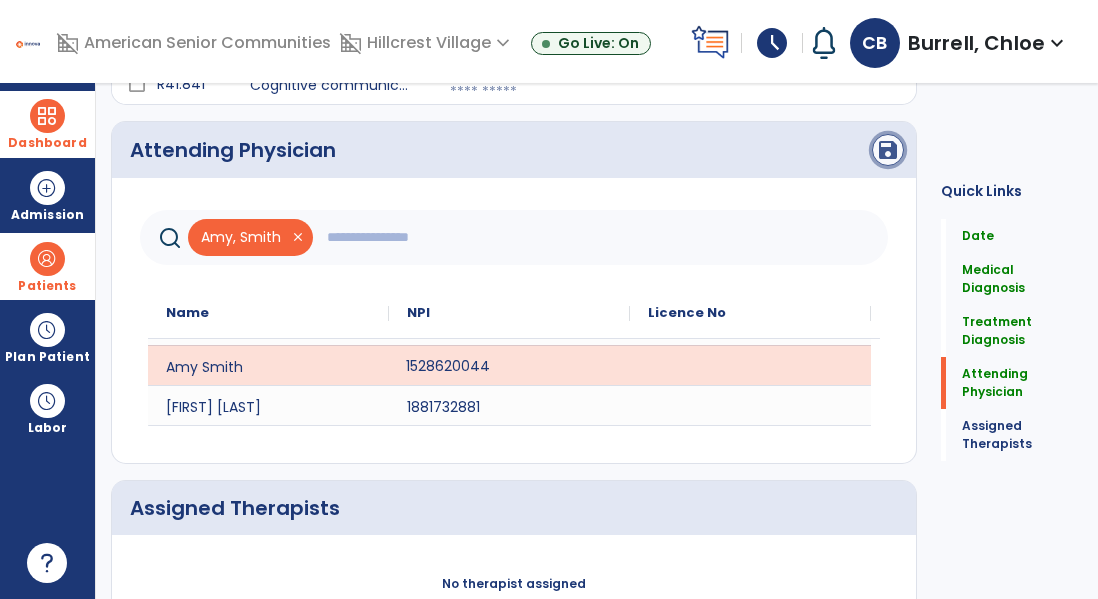 click on "save" 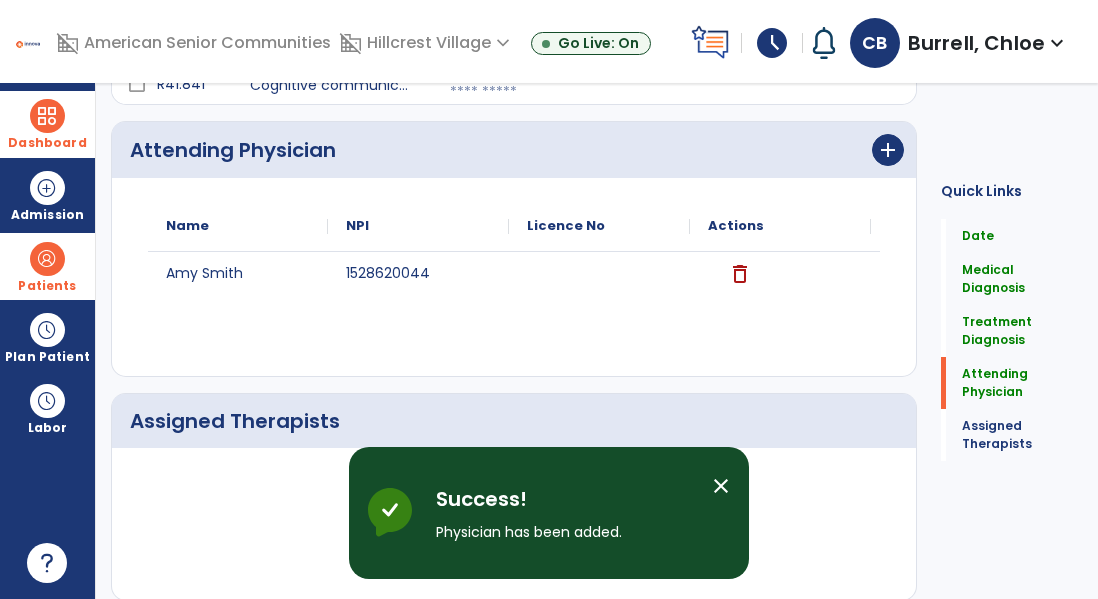 scroll, scrollTop: 0, scrollLeft: 0, axis: both 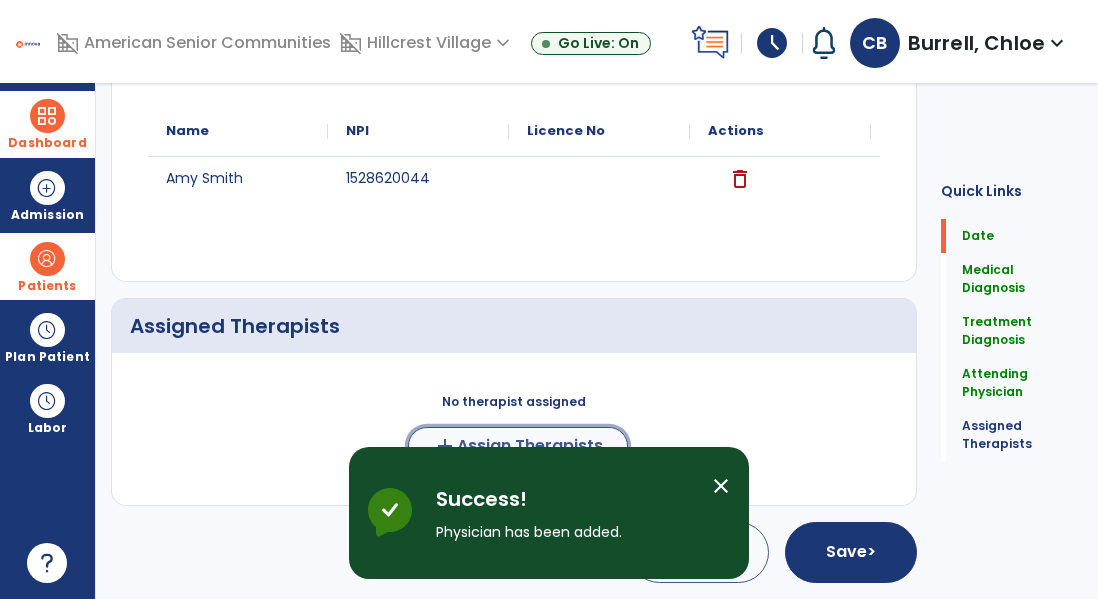 click on "Assign Therapists" 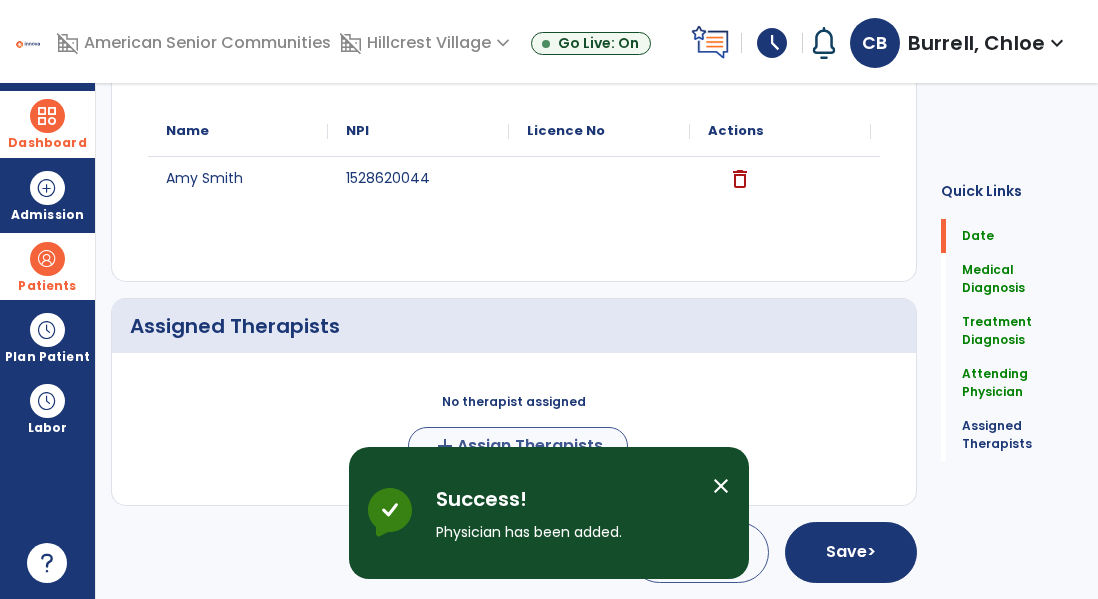 scroll, scrollTop: 653, scrollLeft: 0, axis: vertical 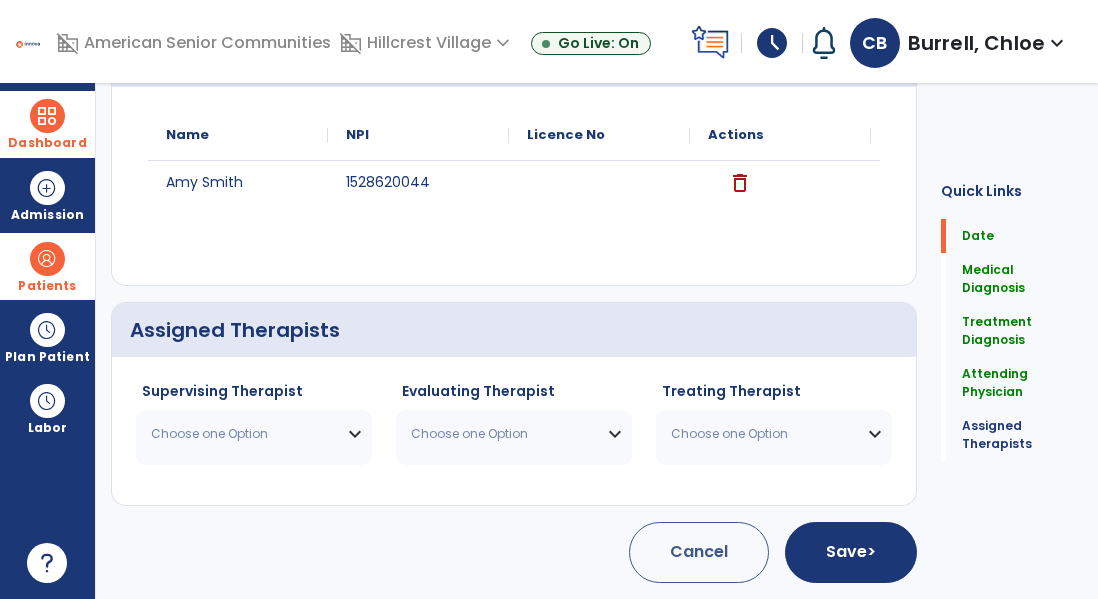 click on "Choose one Option" at bounding box center (241, 434) 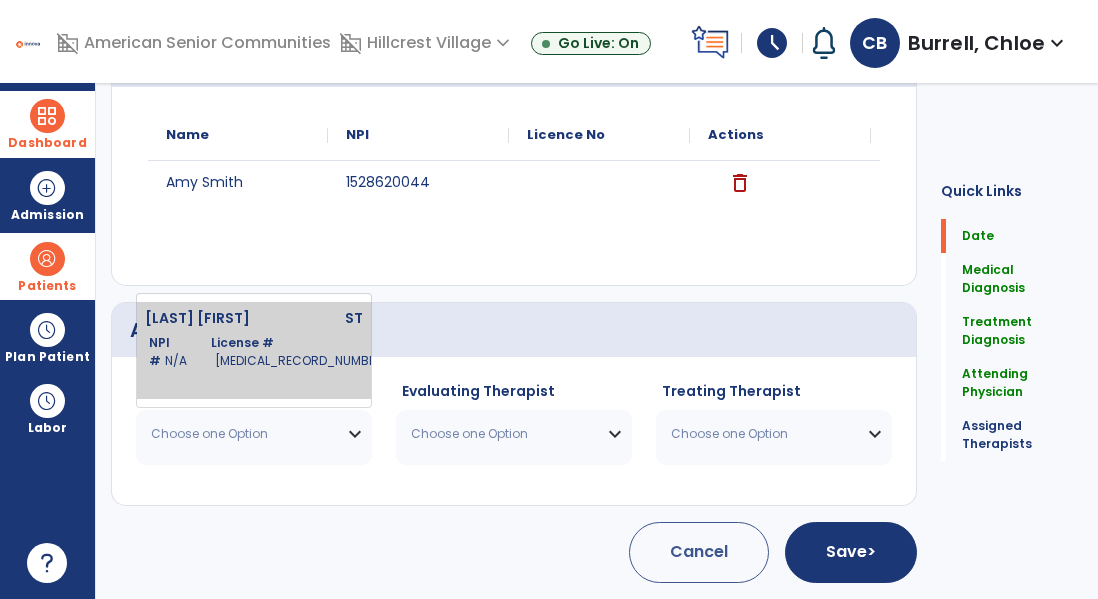 click on "22007638A" 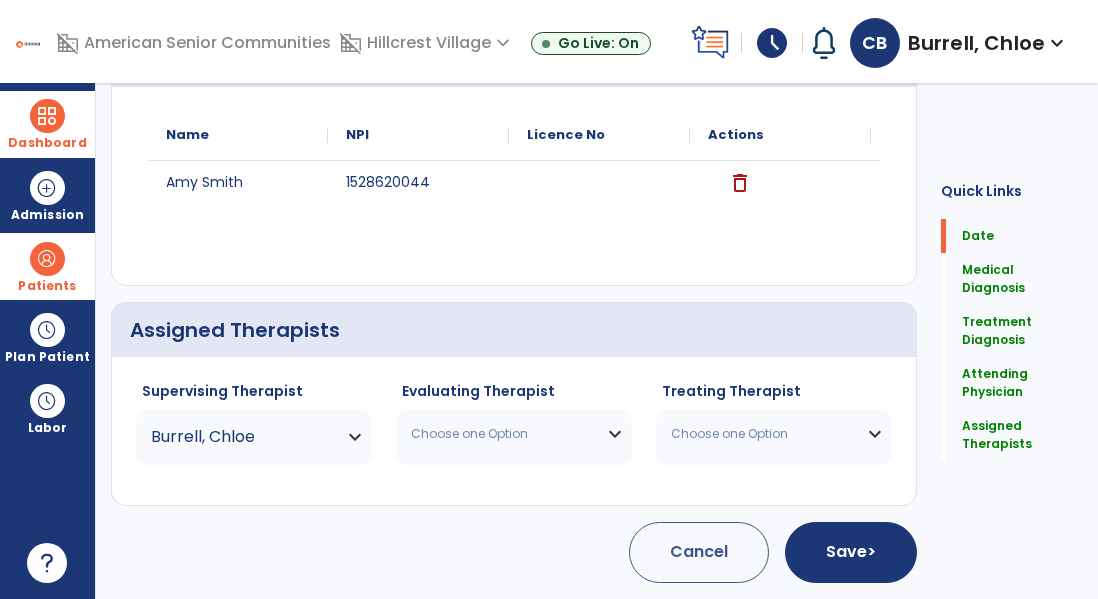 click on "Choose one Option" at bounding box center (514, 434) 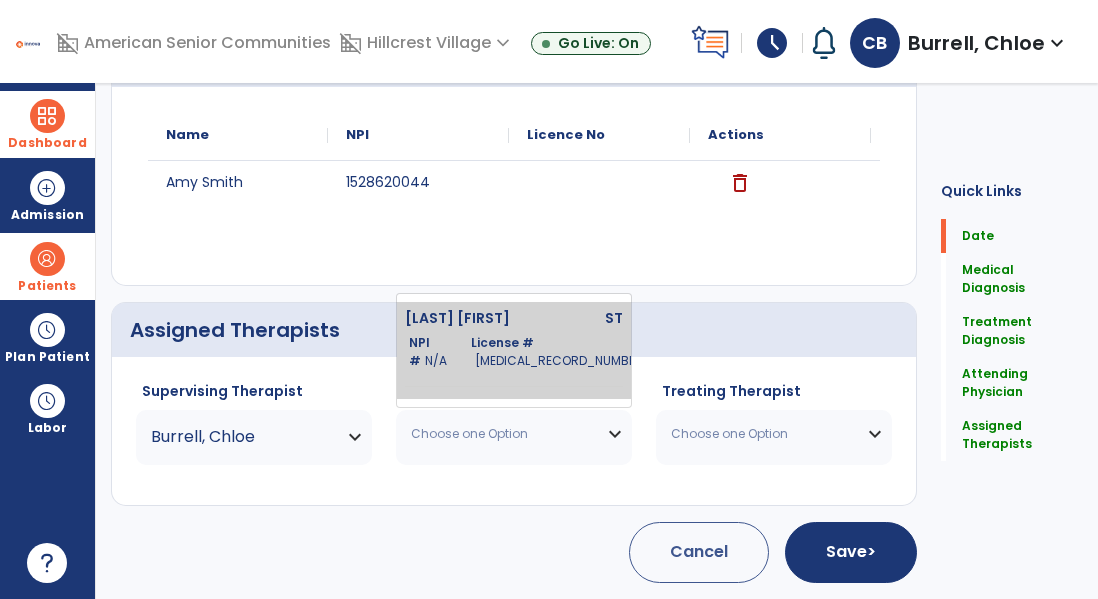 click on "NPI #  N/A" 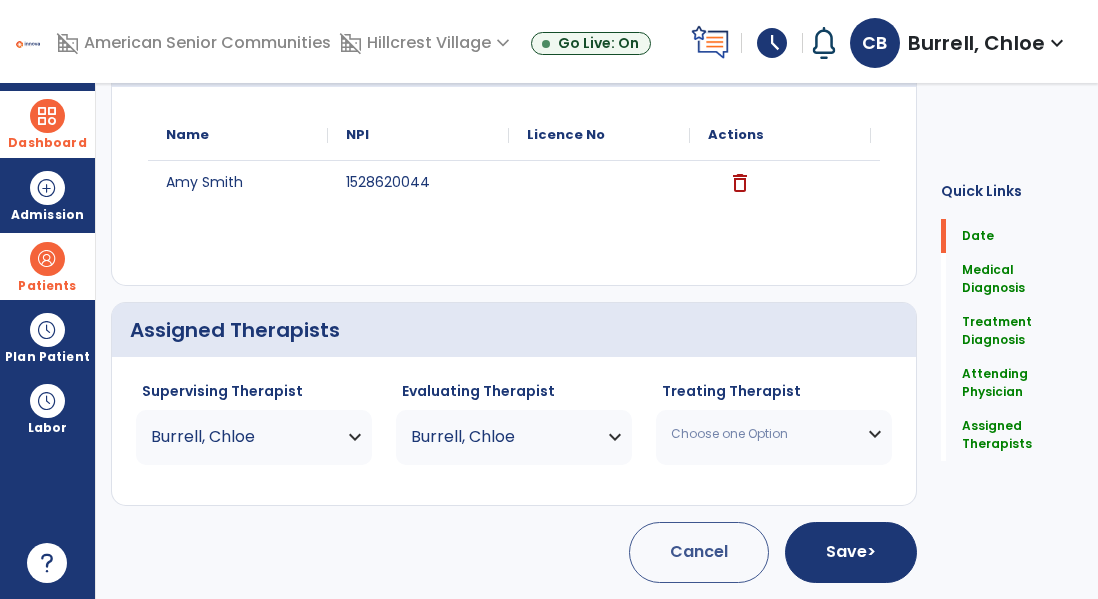 click on "Choose one Option" at bounding box center (761, 434) 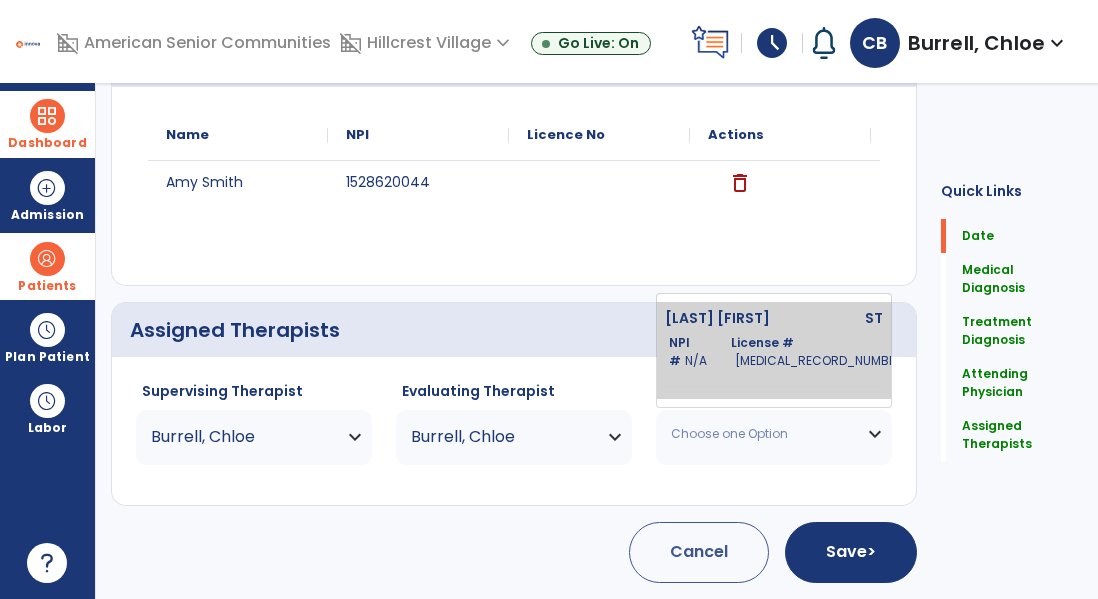 click on "Burrell Chloe  ST   NPI #  N/A   License #  22007638A" 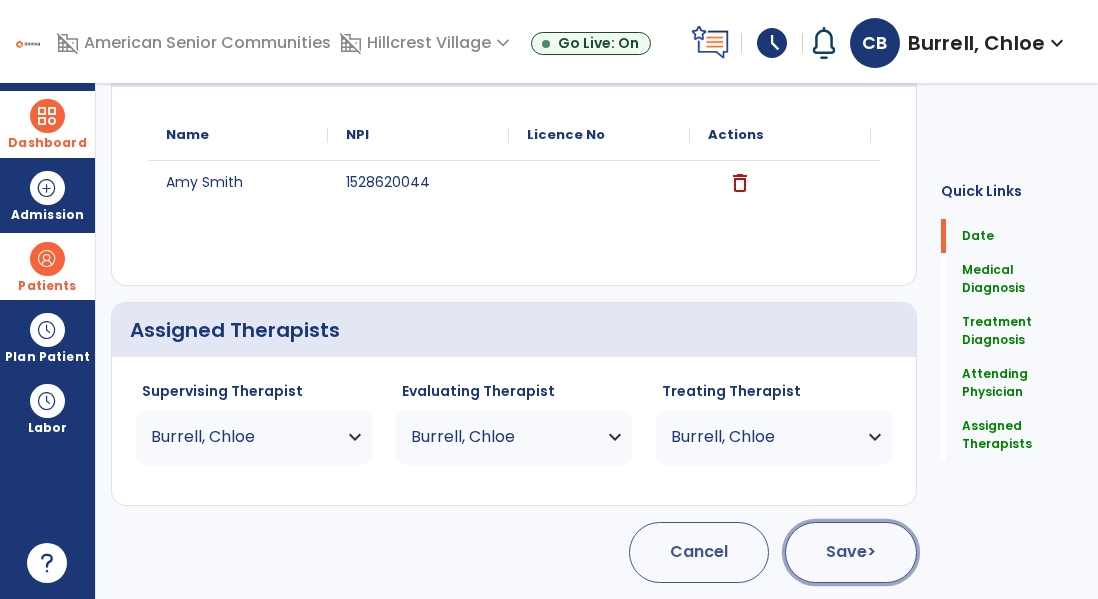click on "Save  >" 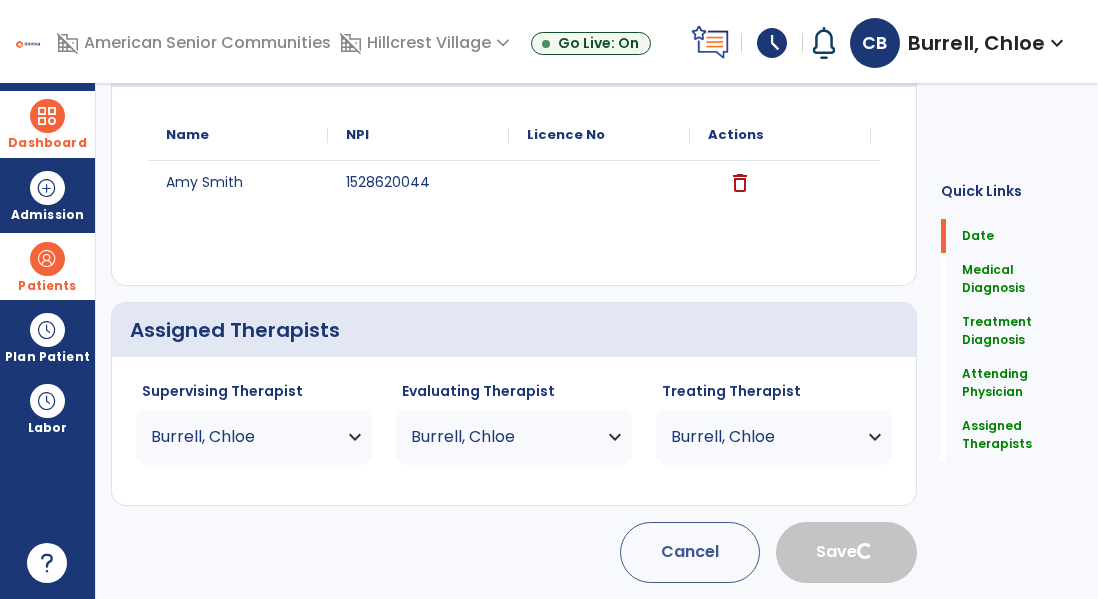 type 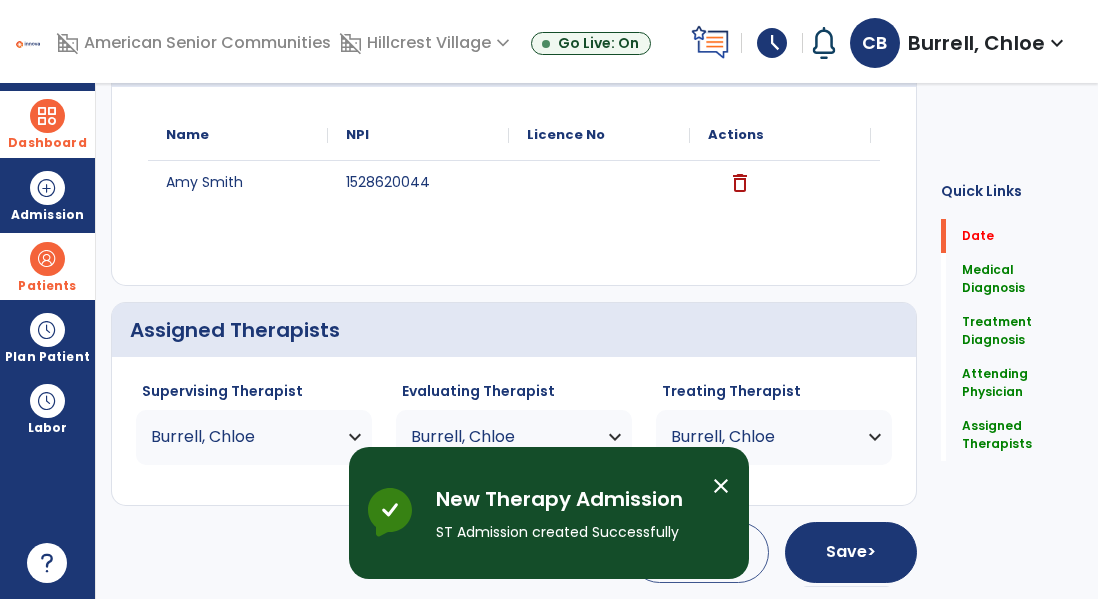 scroll, scrollTop: 162, scrollLeft: 0, axis: vertical 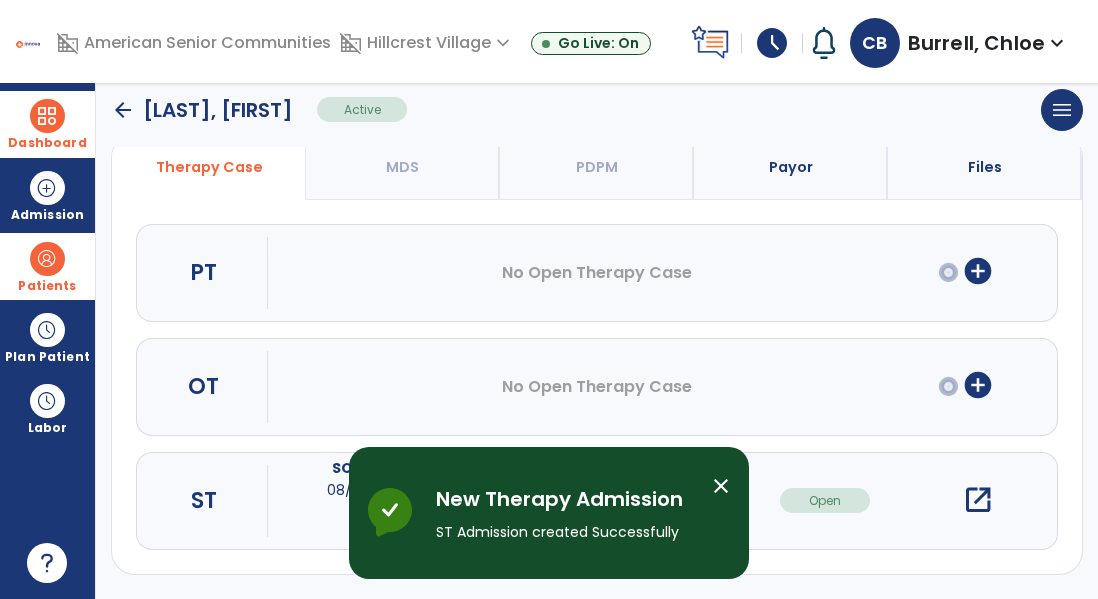 click on "open_in_new" at bounding box center (978, 500) 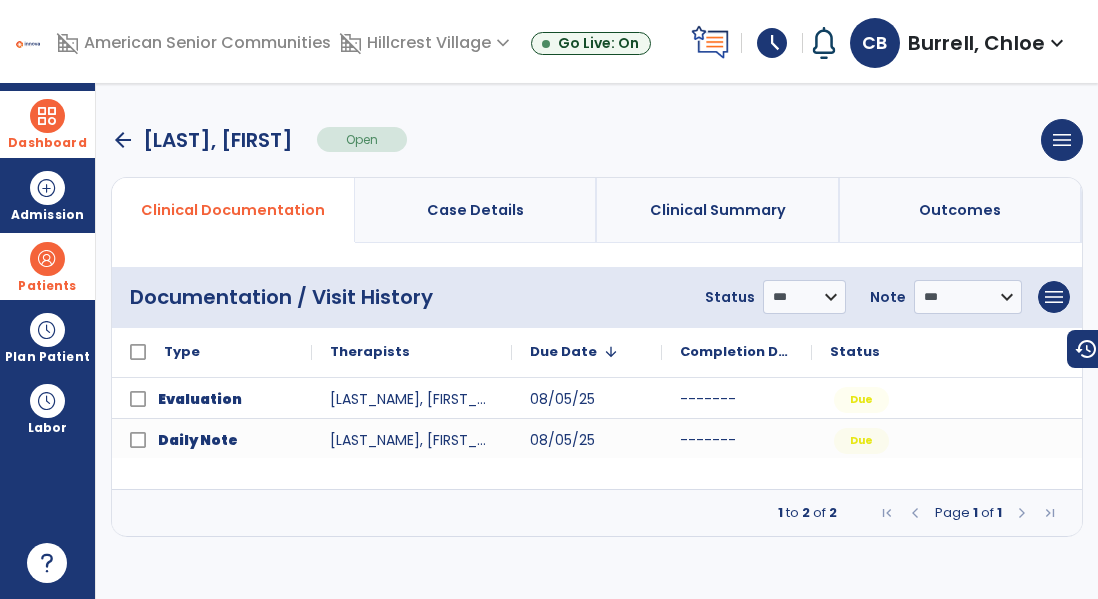 scroll, scrollTop: 0, scrollLeft: 0, axis: both 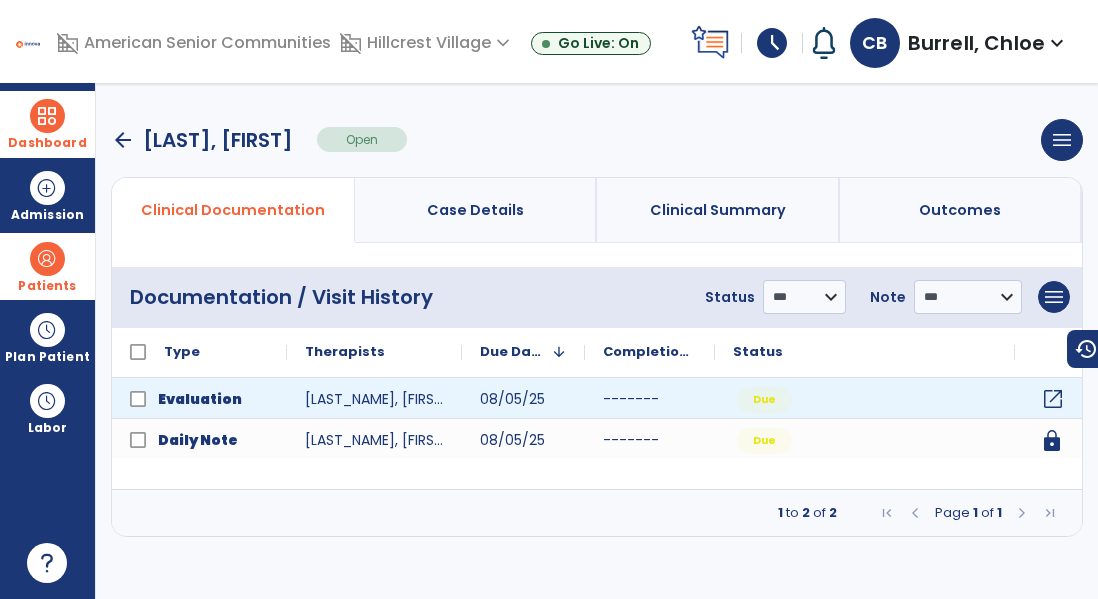 click on "open_in_new" 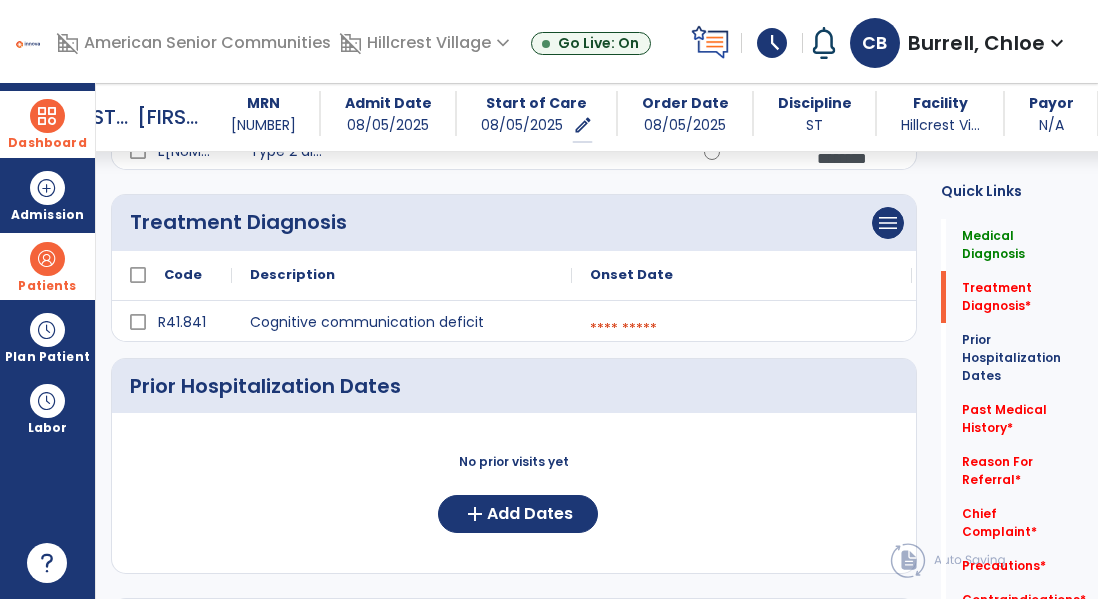 scroll, scrollTop: 422, scrollLeft: 0, axis: vertical 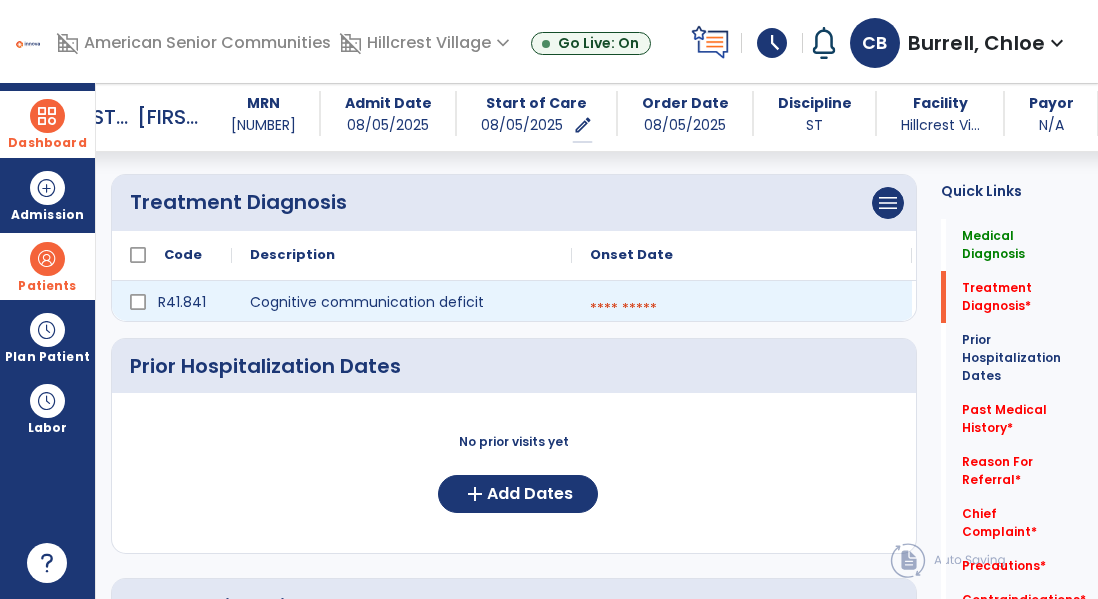 click at bounding box center [742, 309] 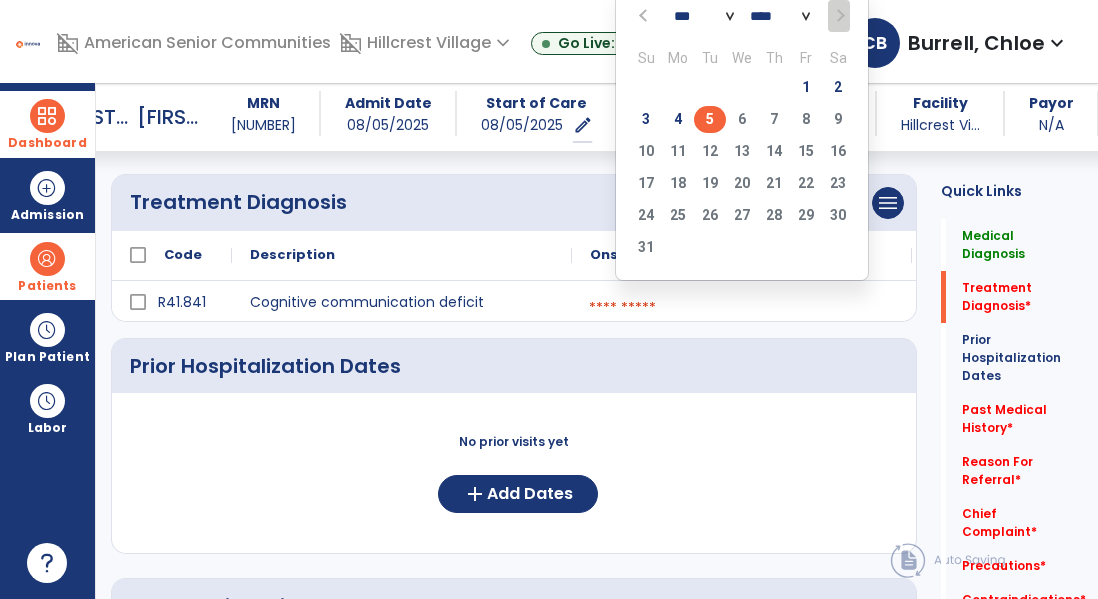 click on "5" 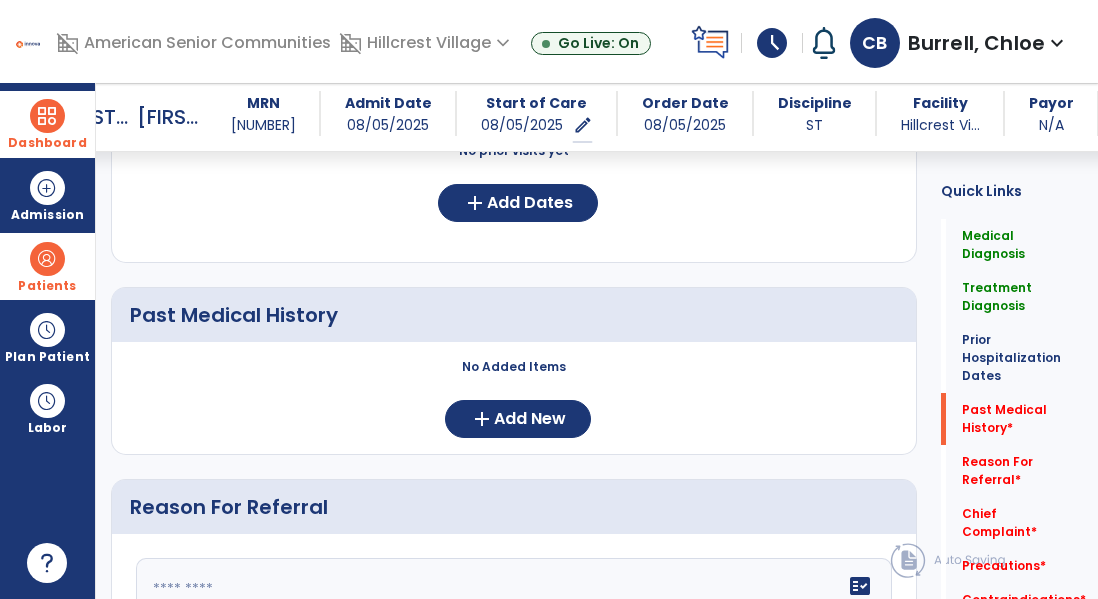 scroll, scrollTop: 716, scrollLeft: 0, axis: vertical 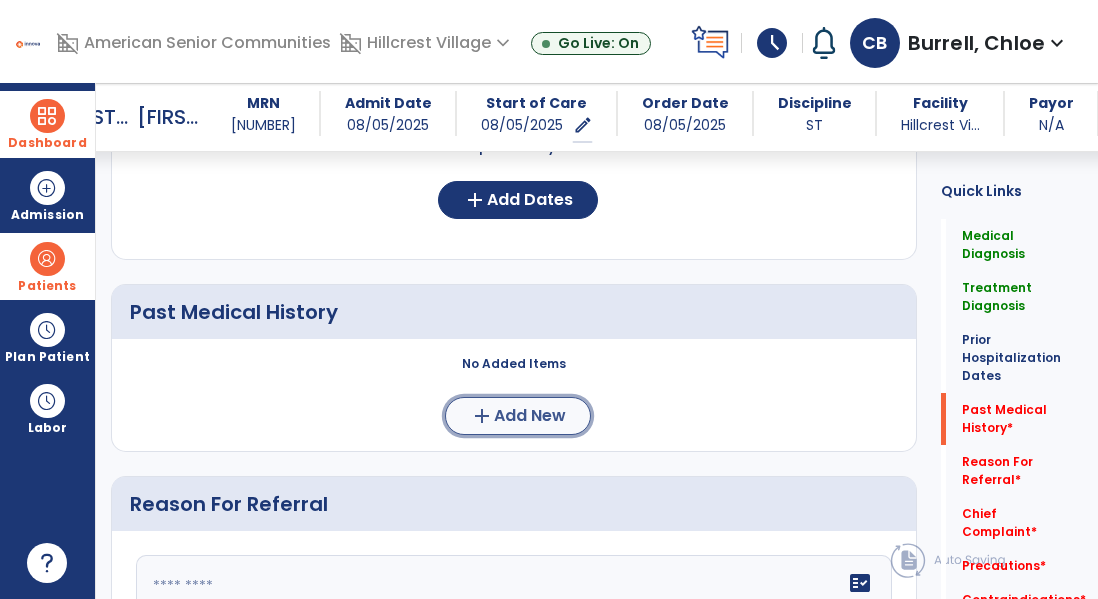click on "Add New" 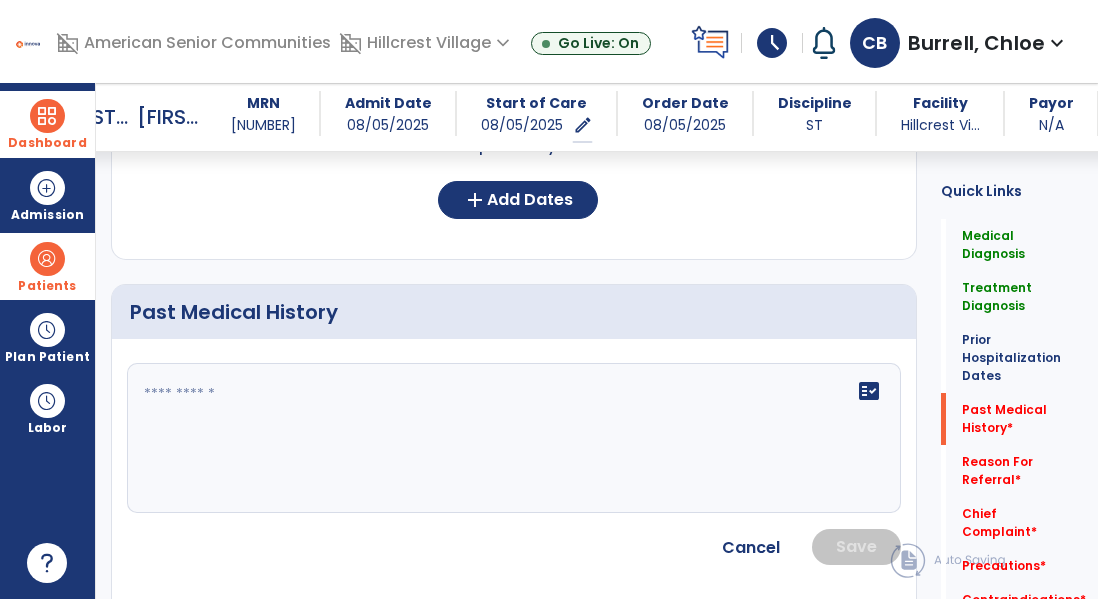 click on "fact_check" 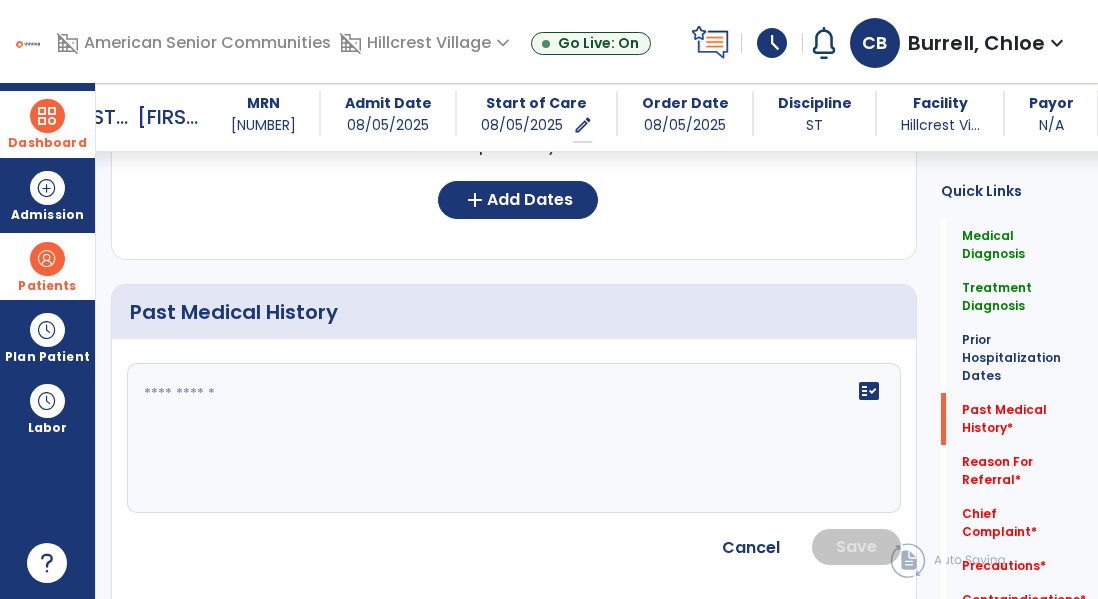 click on "Medical Diagnosis      menu   Add Medical Diagnosis   Delete Medical Diagnosis
Code
Description
Pdpm Clinical Category" 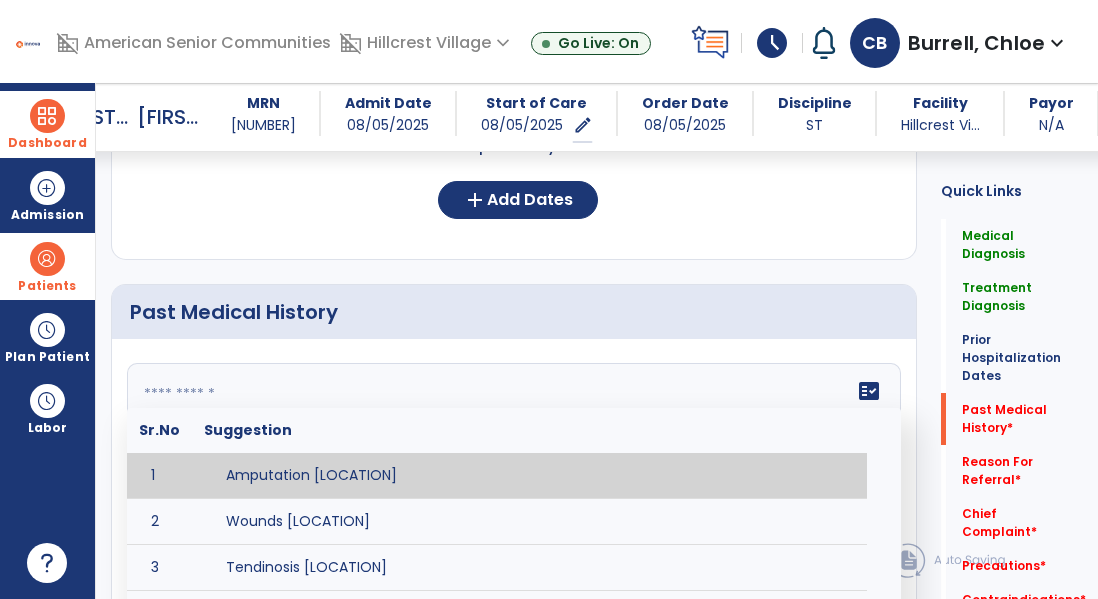 paste on "**********" 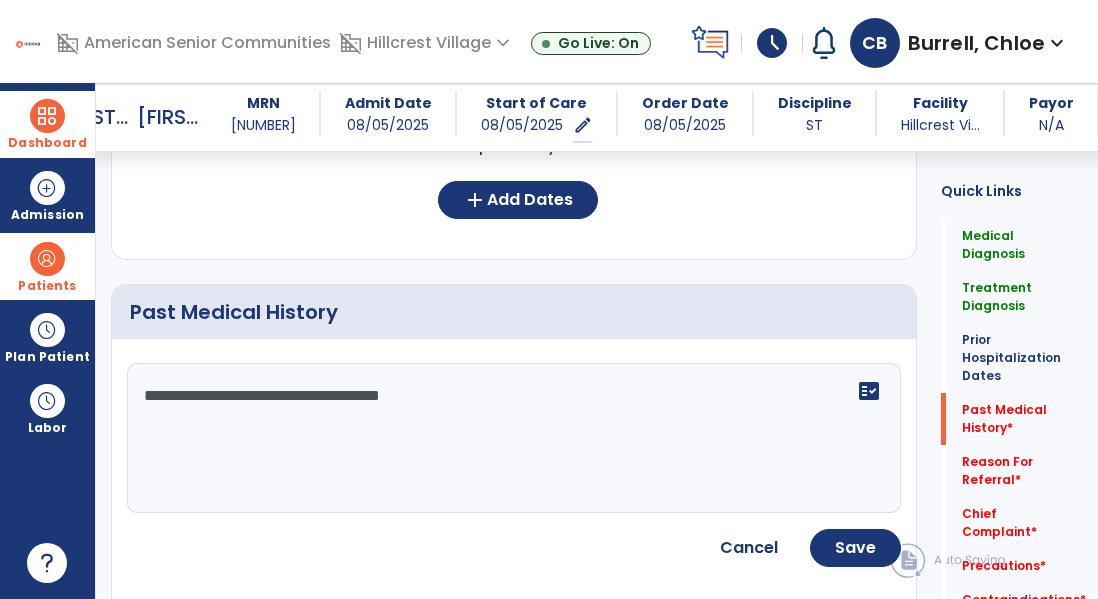 click on "**********" 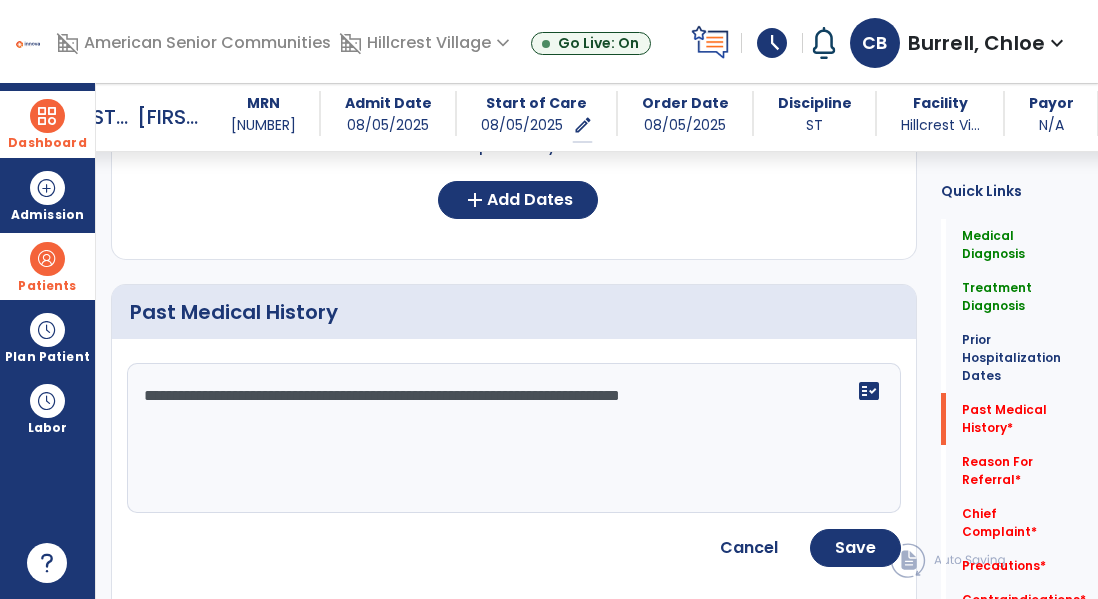 click on "**********" 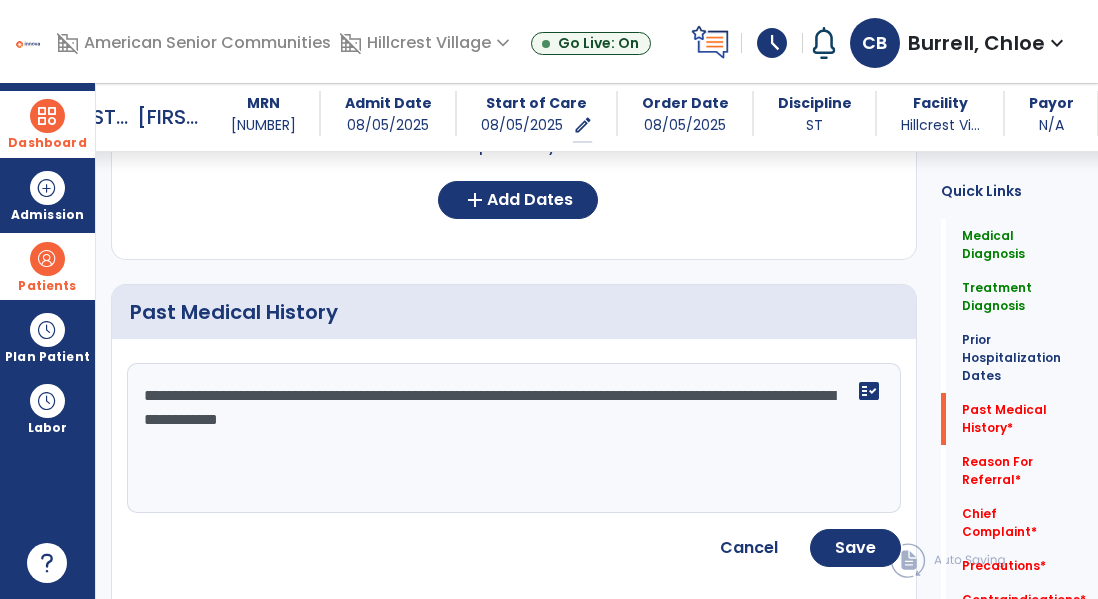 click on "**********" 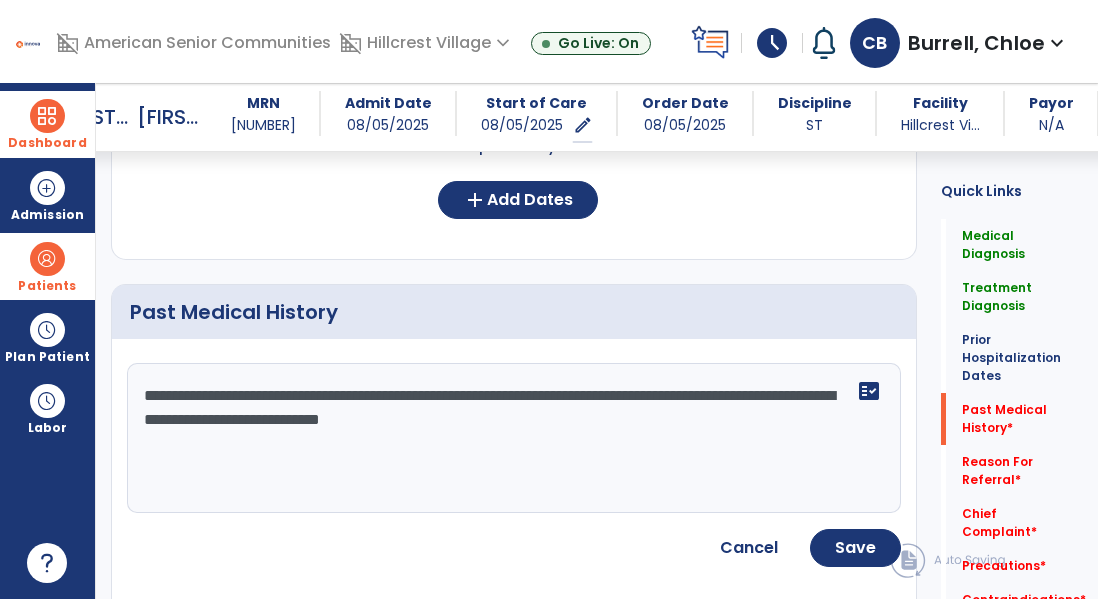 click on "**********" 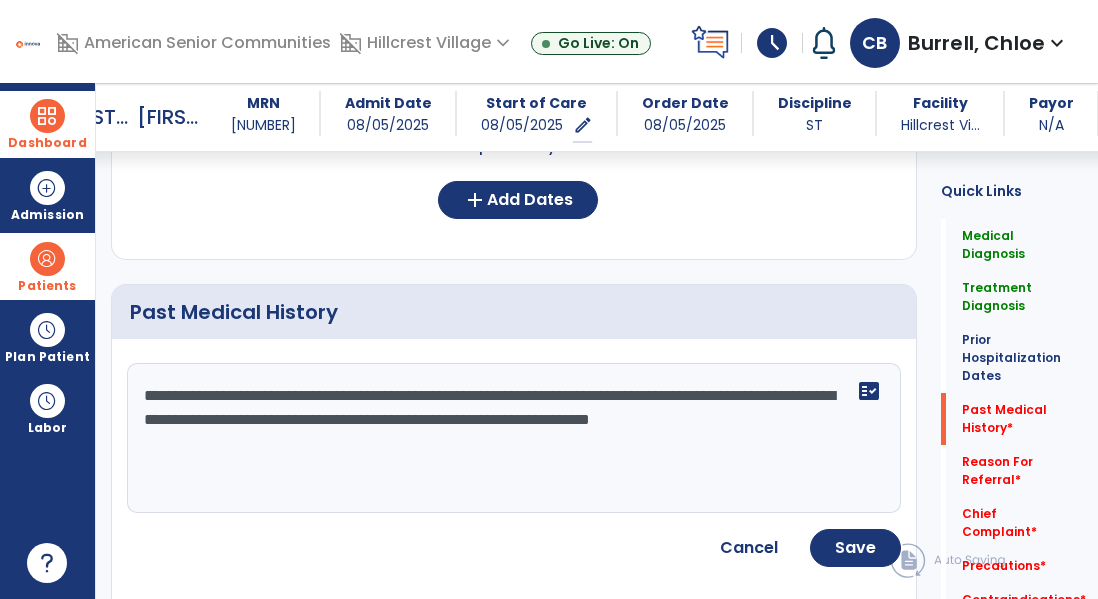 click on "**********" 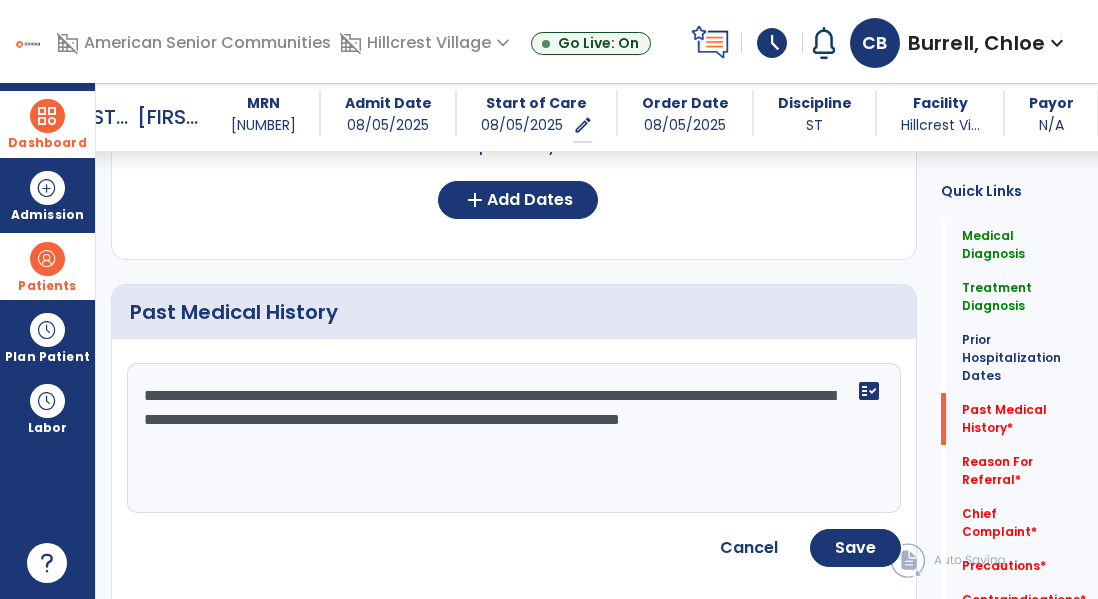 paste on "**********" 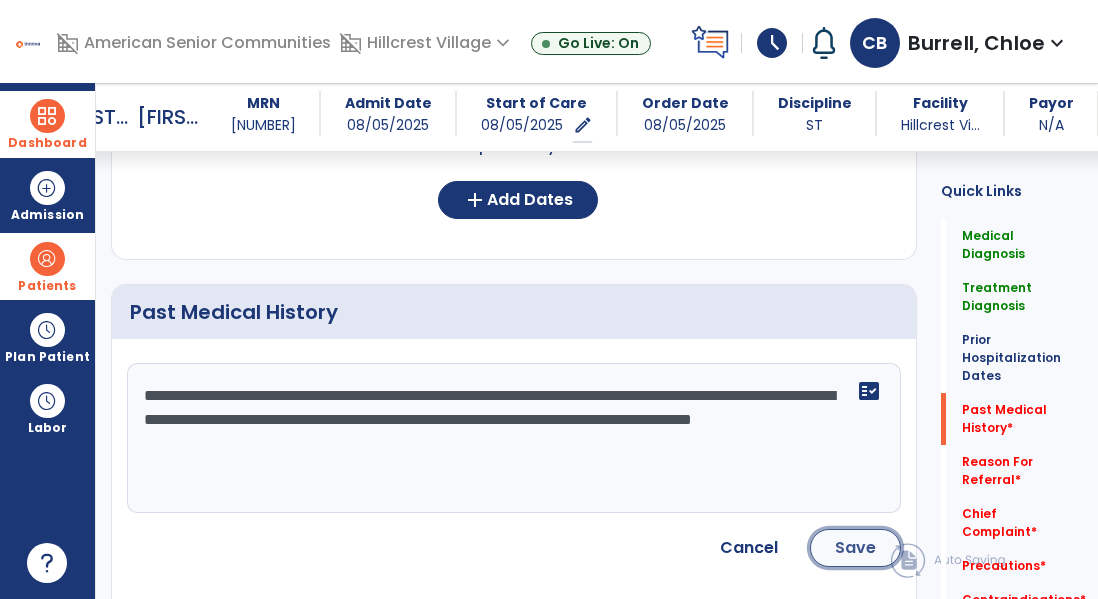 click on "Save" 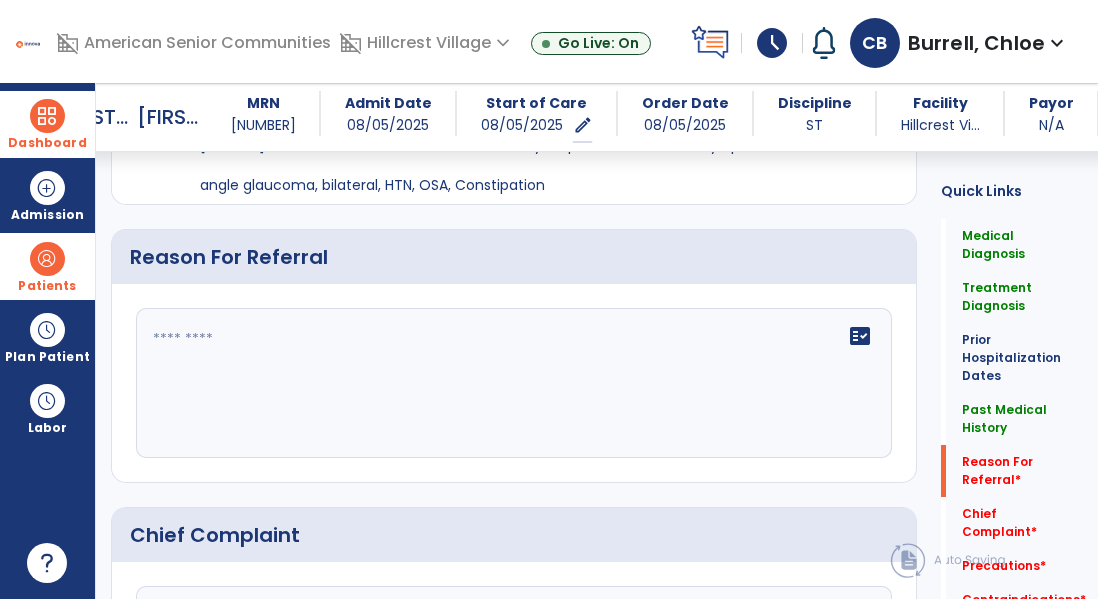 scroll, scrollTop: 1040, scrollLeft: 0, axis: vertical 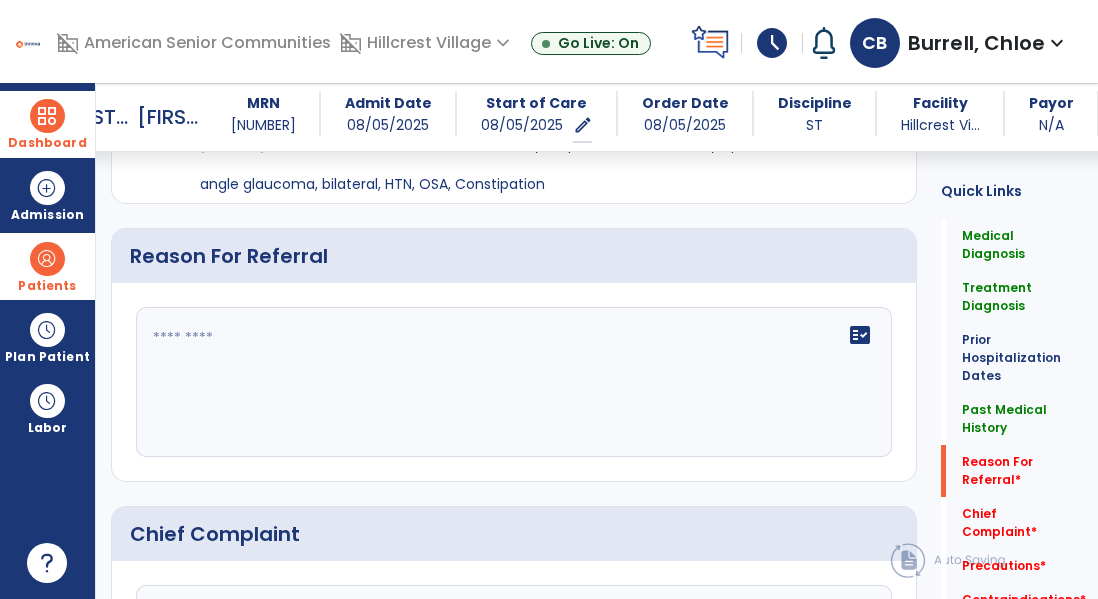click on "fact_check" 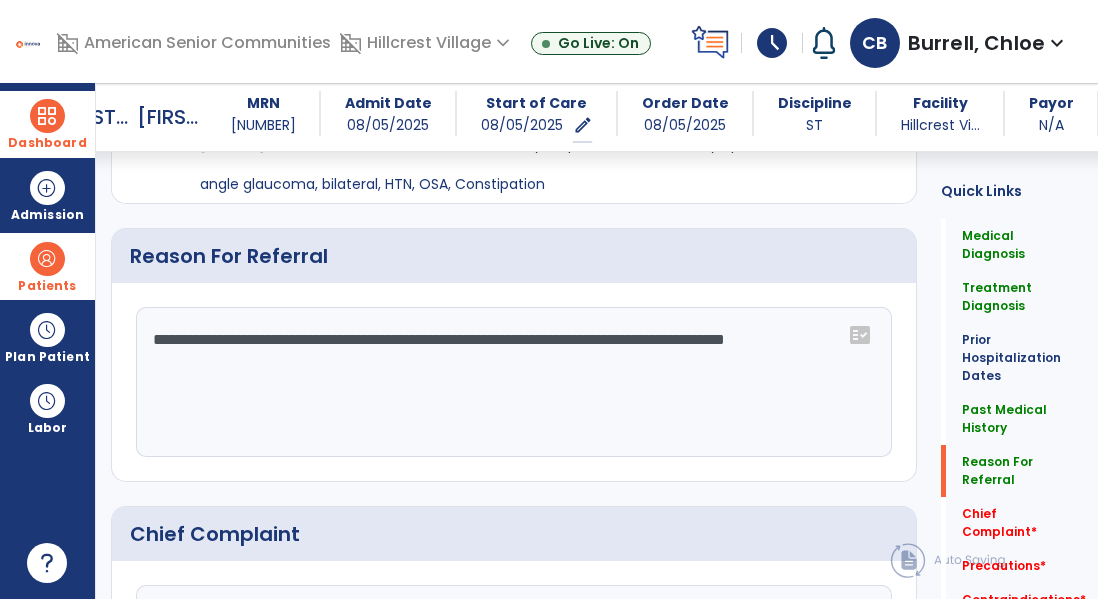 click on "Medical Diagnosis      menu   Add Medical Diagnosis   Delete Medical Diagnosis
Code
Description
Pdpm Clinical Category" 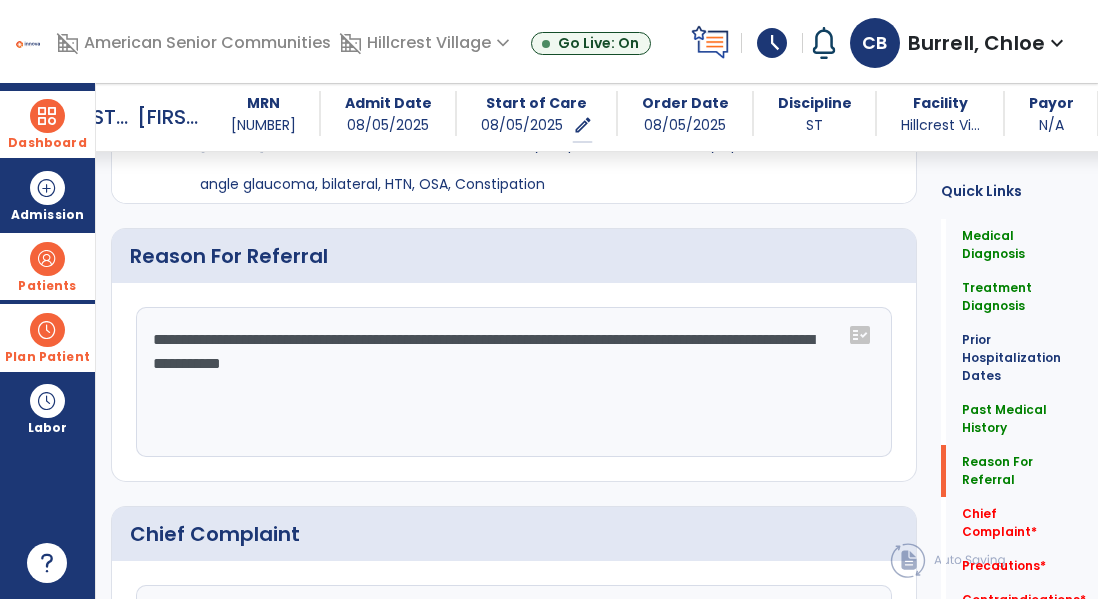 type on "**********" 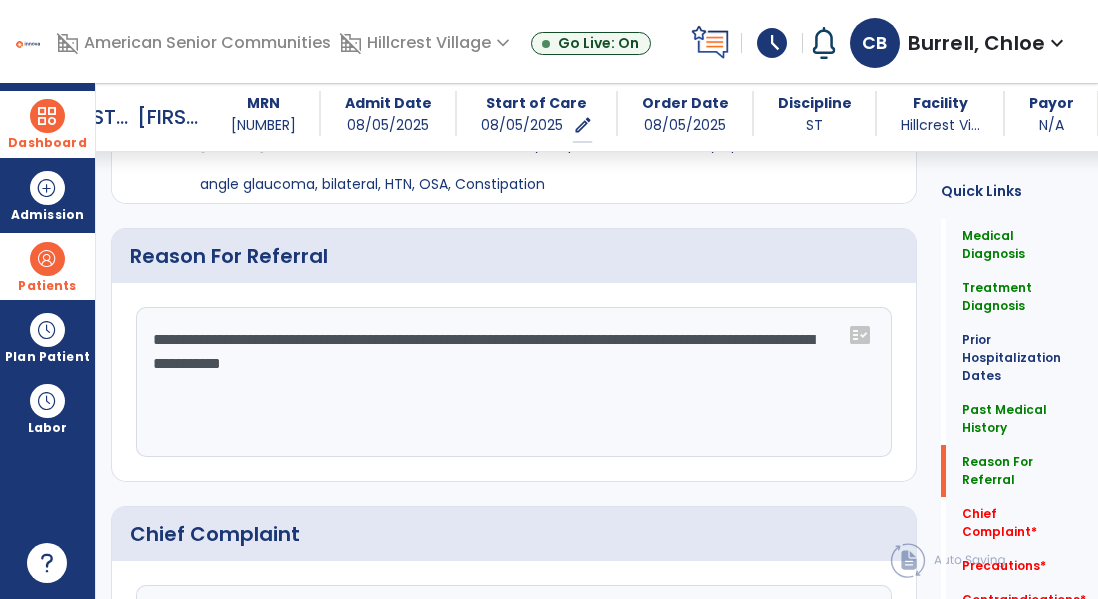 click on "**********" 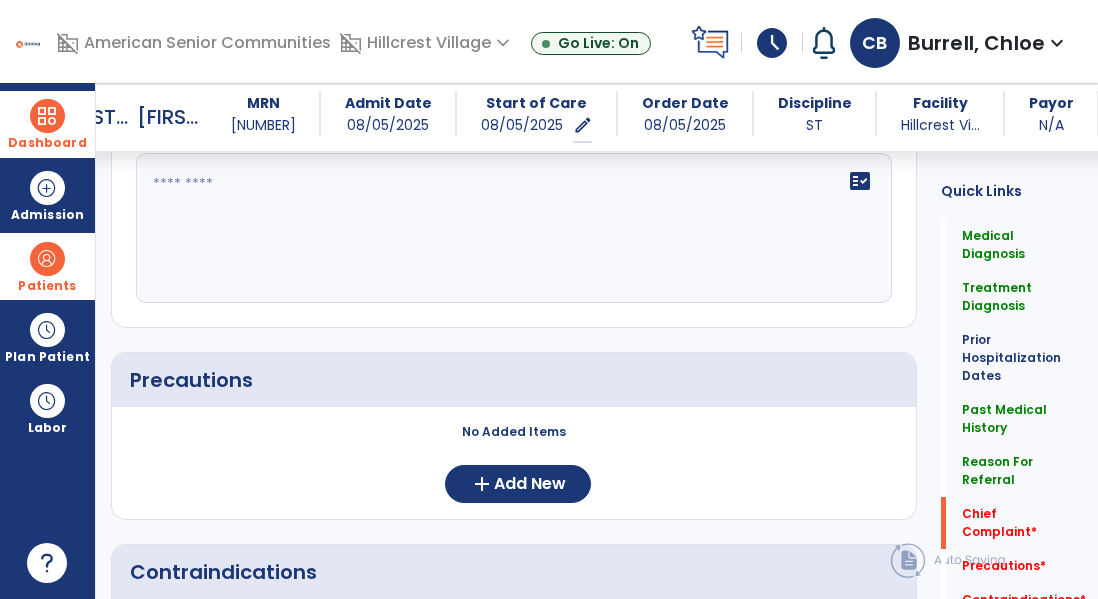 scroll, scrollTop: 1473, scrollLeft: 0, axis: vertical 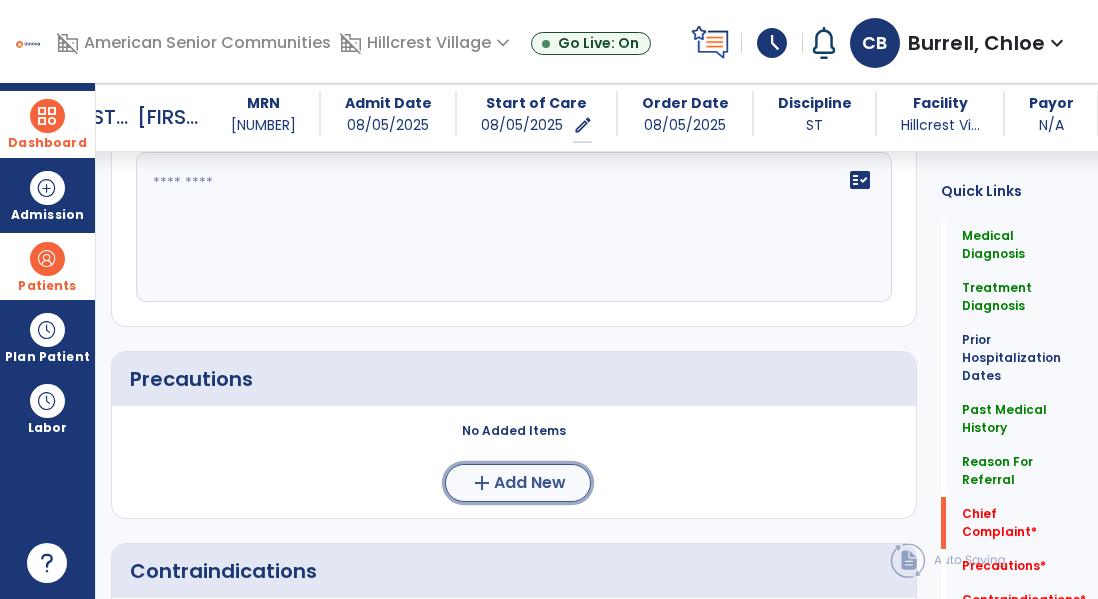 click on "Add New" 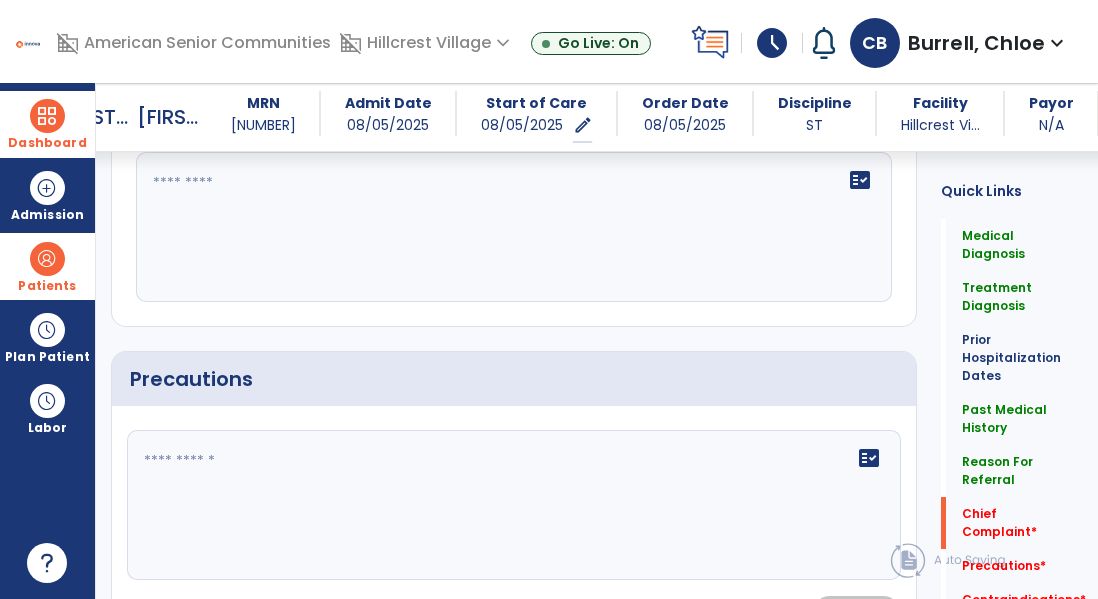 click 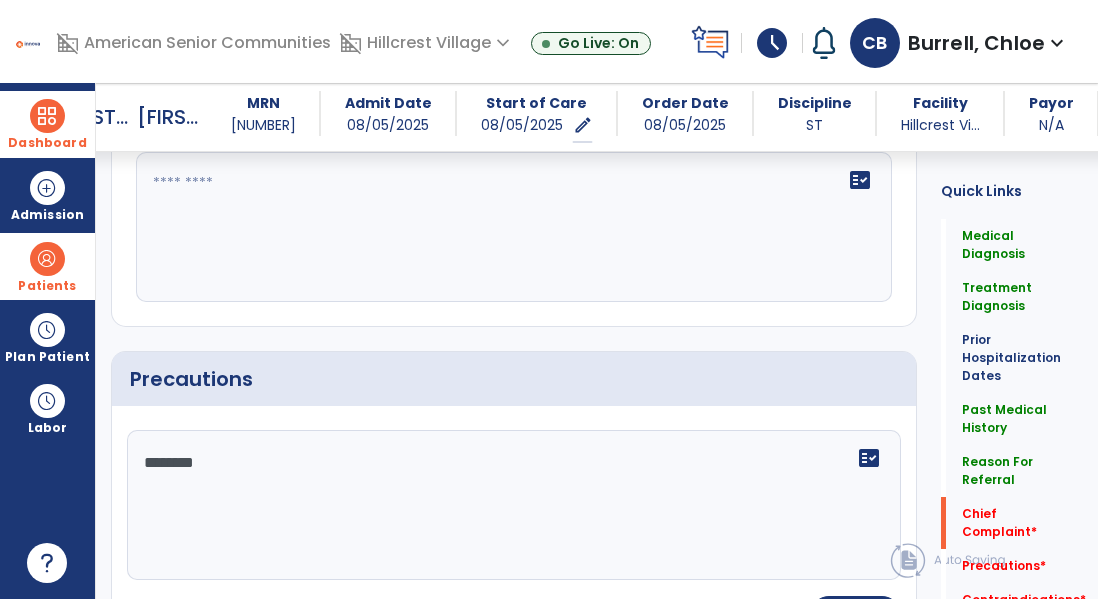 type on "********" 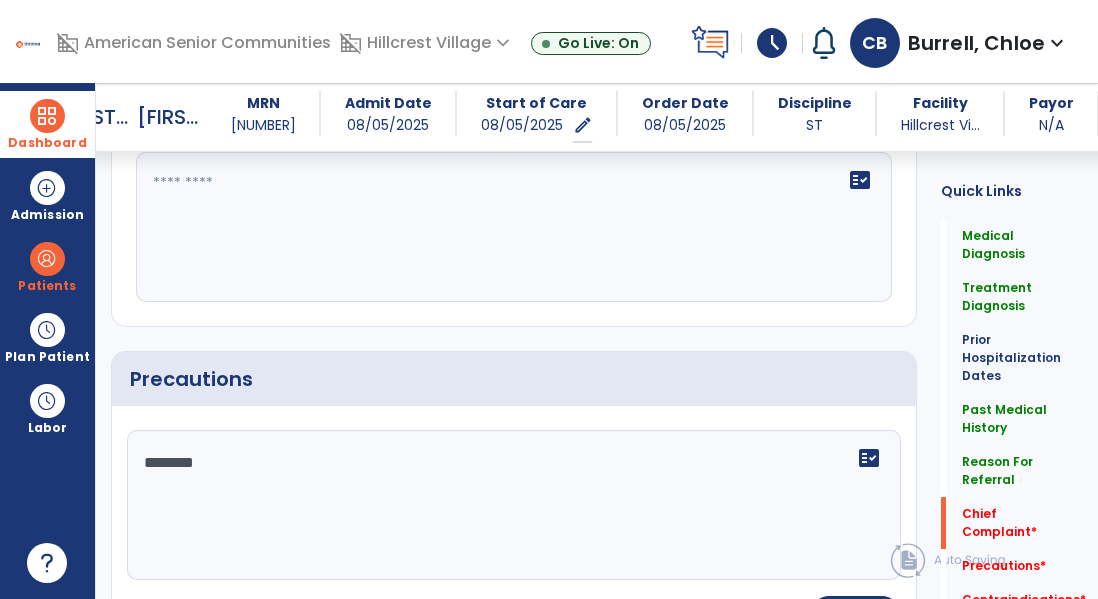 click on "fact_check" 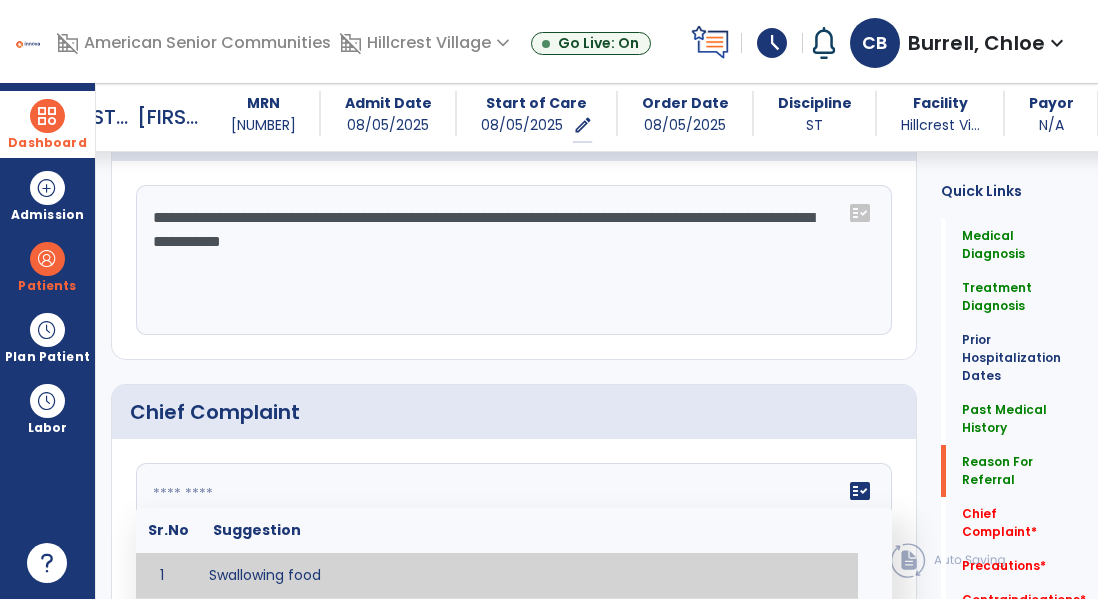 scroll, scrollTop: 1160, scrollLeft: 0, axis: vertical 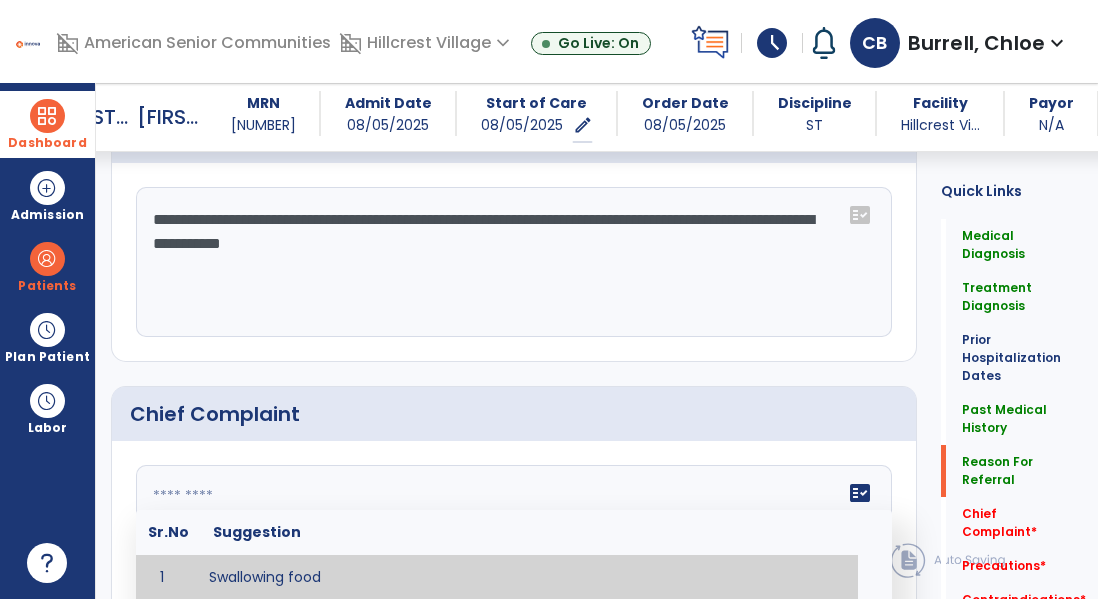 click on "**********" 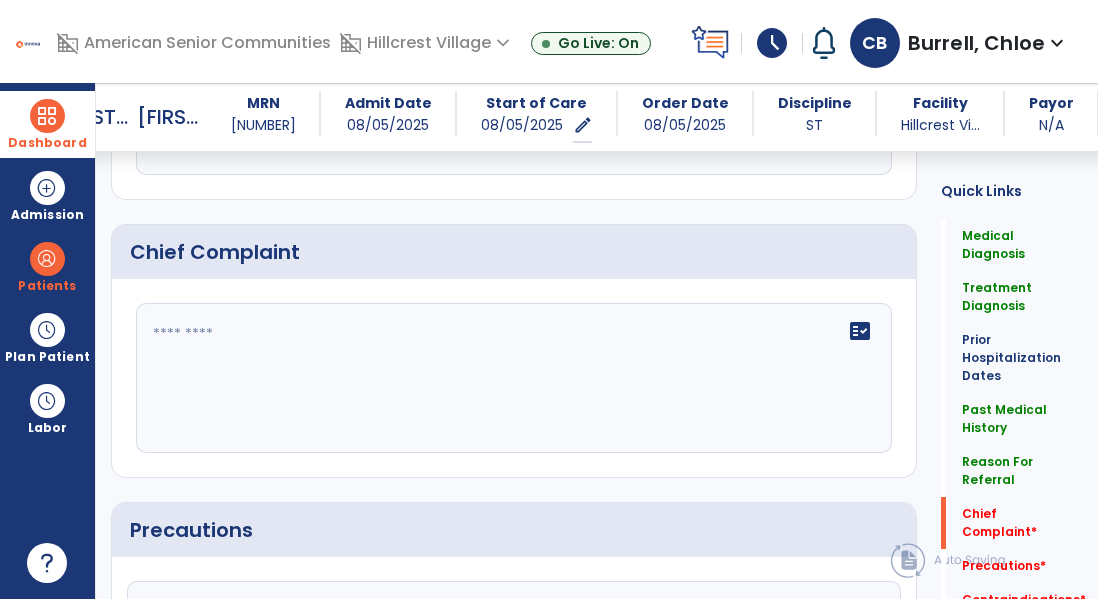 scroll, scrollTop: 1342, scrollLeft: 0, axis: vertical 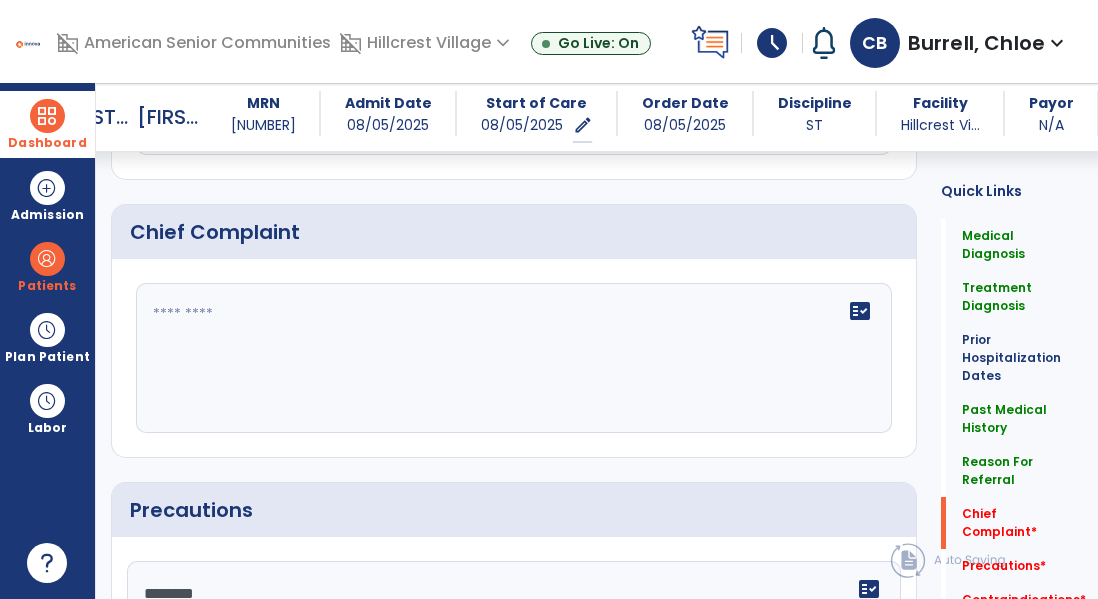 type on "**********" 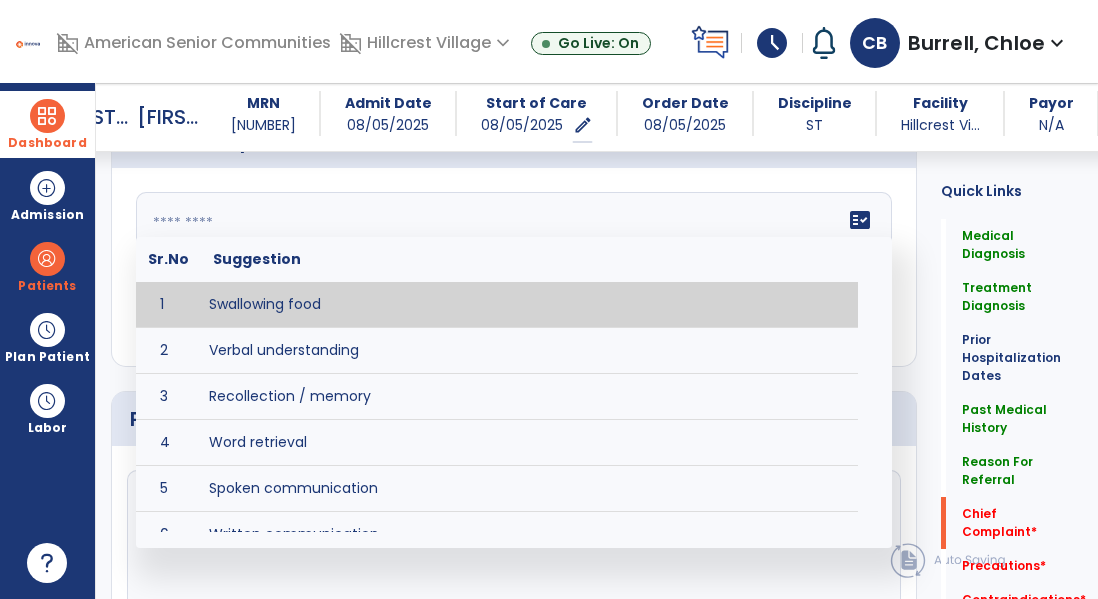 scroll, scrollTop: 1437, scrollLeft: 0, axis: vertical 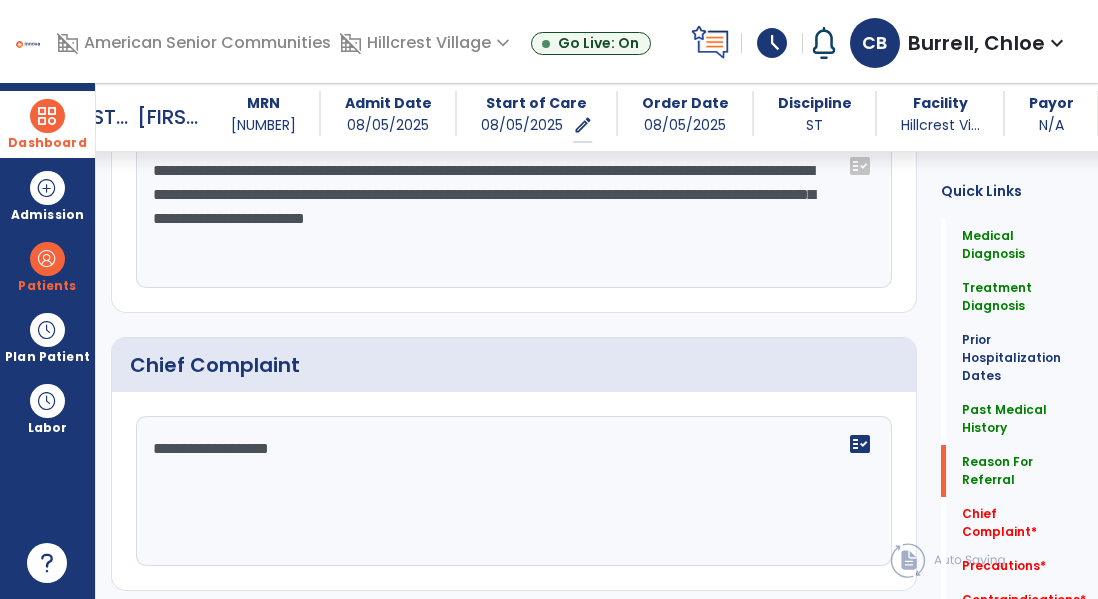 click on "**********" 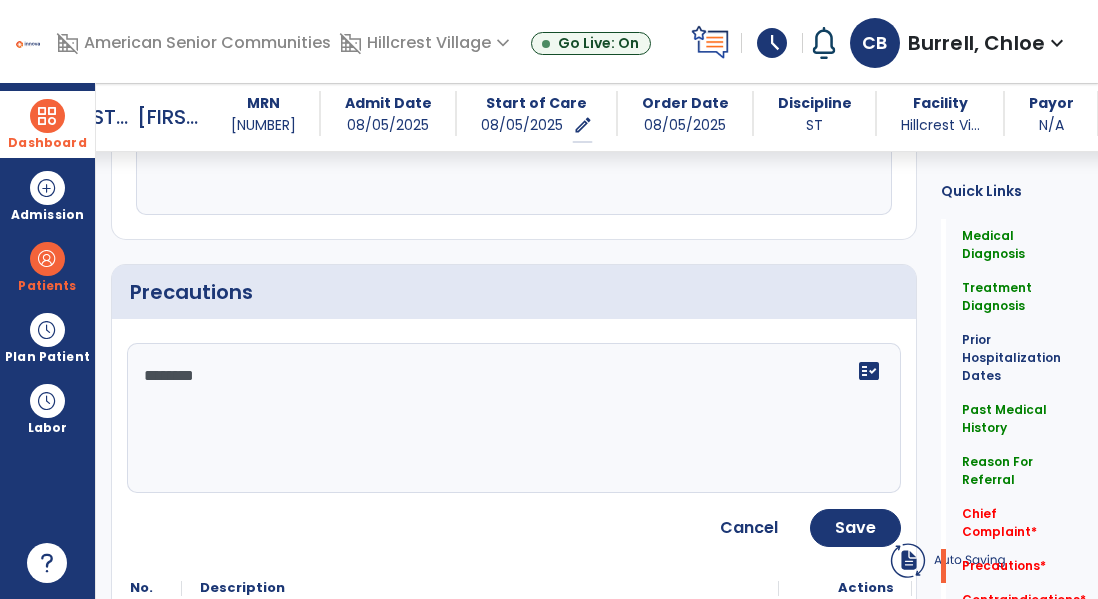 scroll, scrollTop: 1580, scrollLeft: 0, axis: vertical 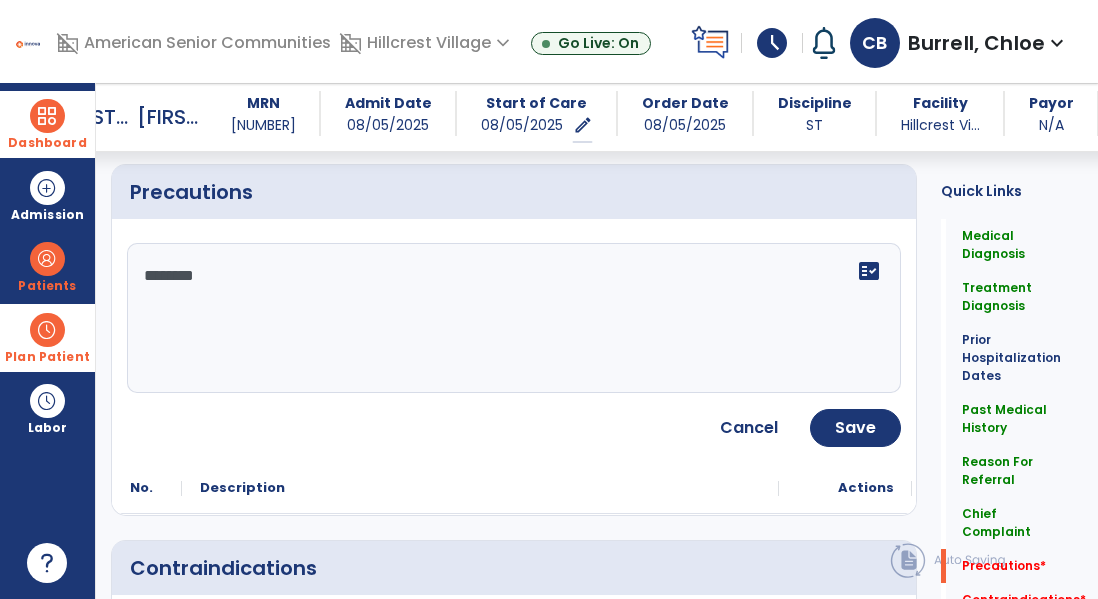 type on "**********" 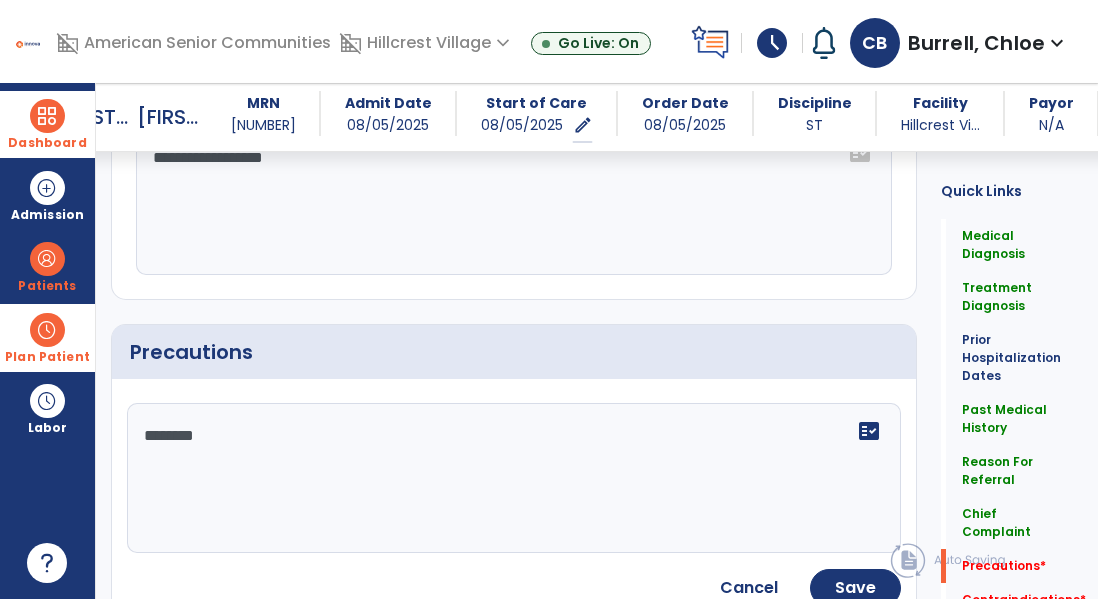 scroll, scrollTop: 1580, scrollLeft: 0, axis: vertical 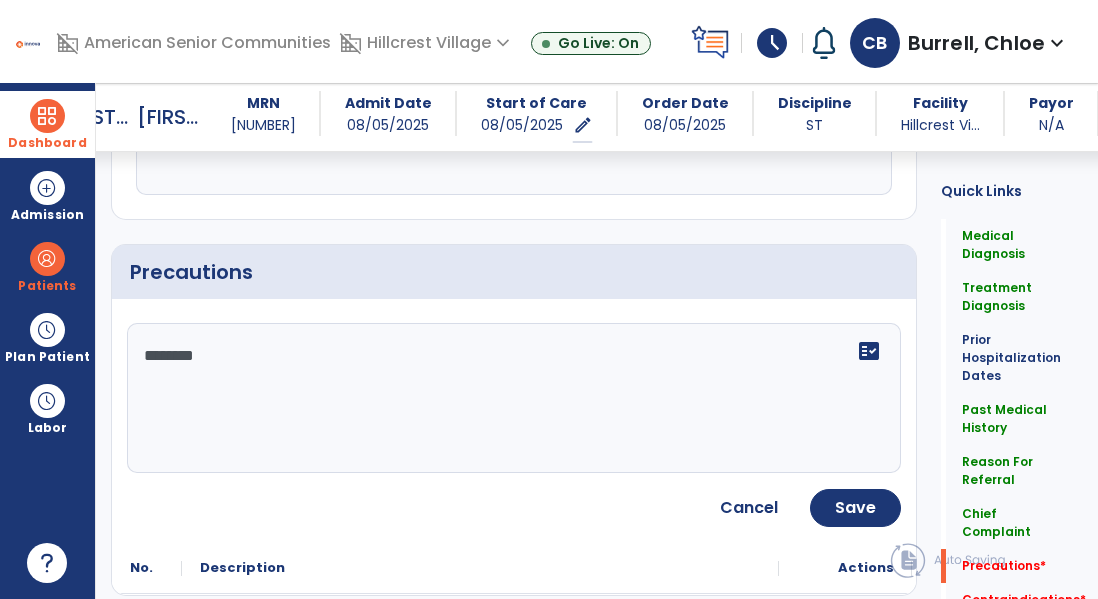 click 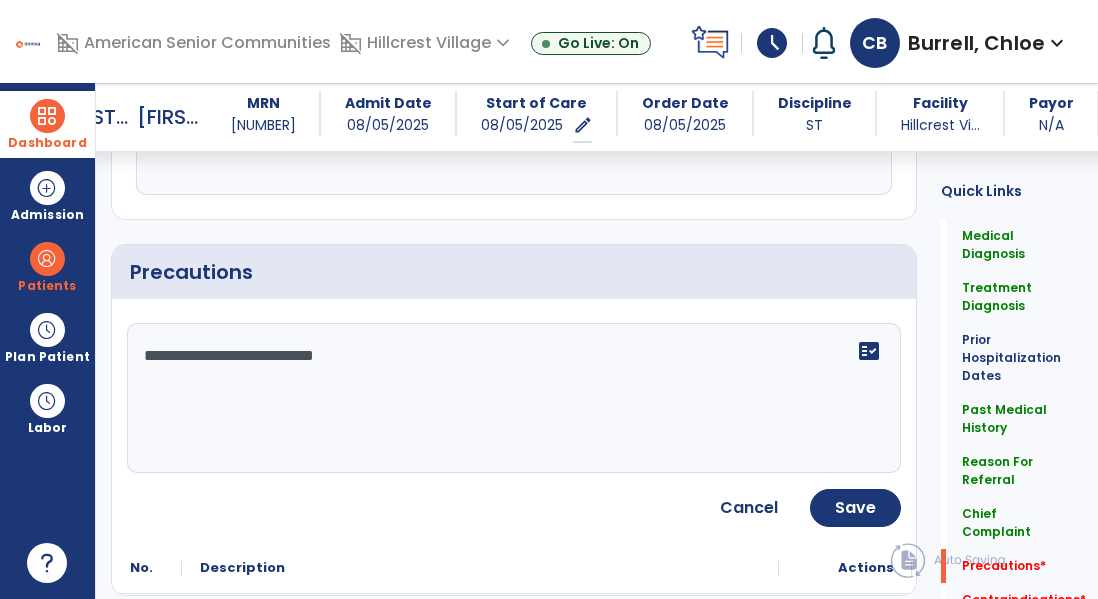 type on "**********" 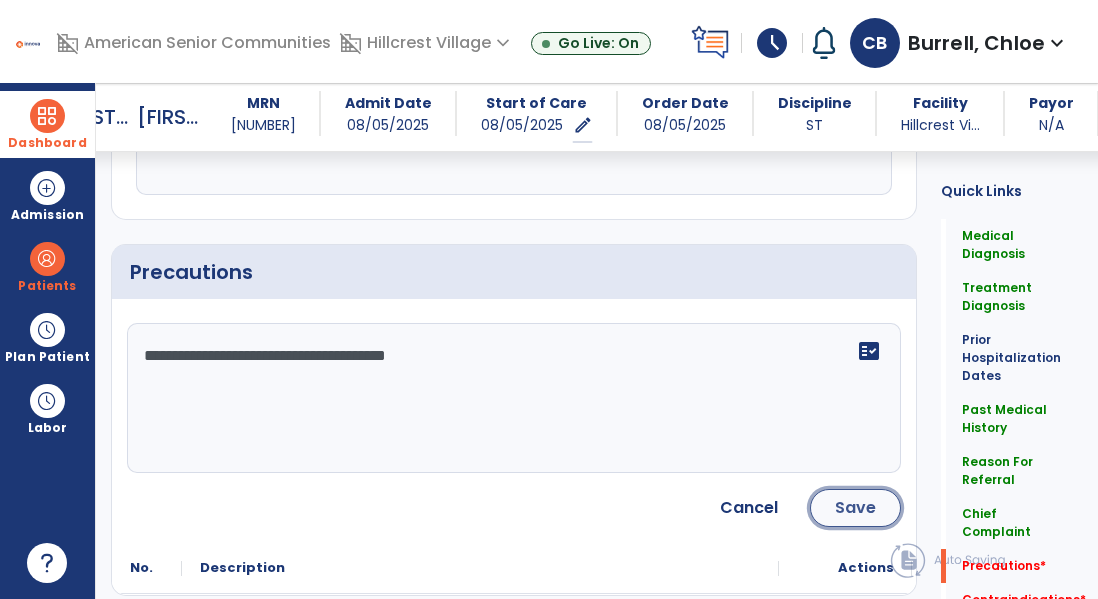 click on "Save" 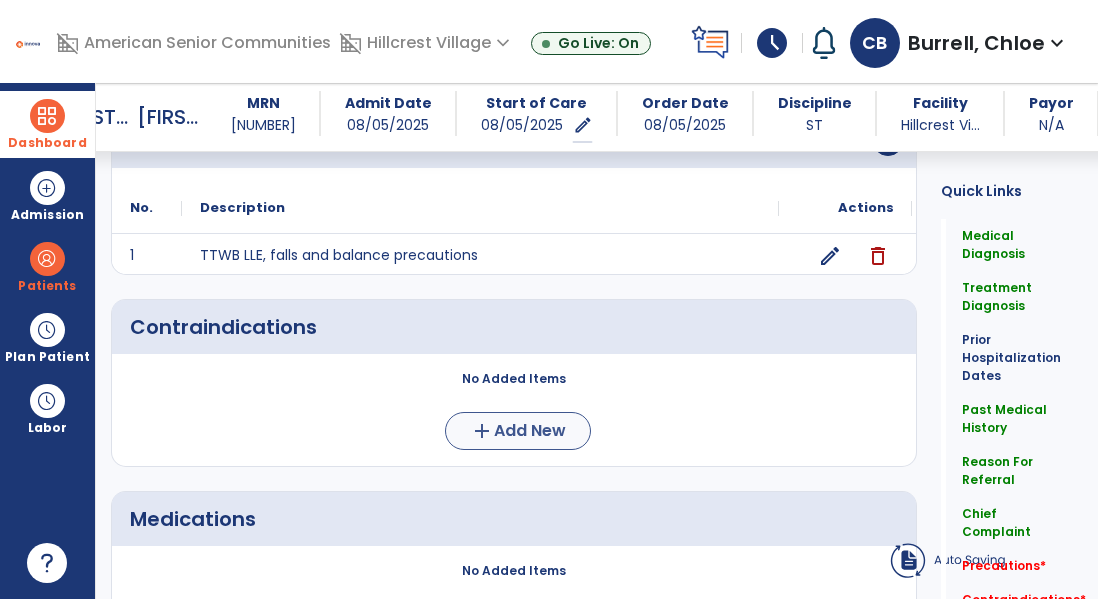 scroll, scrollTop: 1721, scrollLeft: 0, axis: vertical 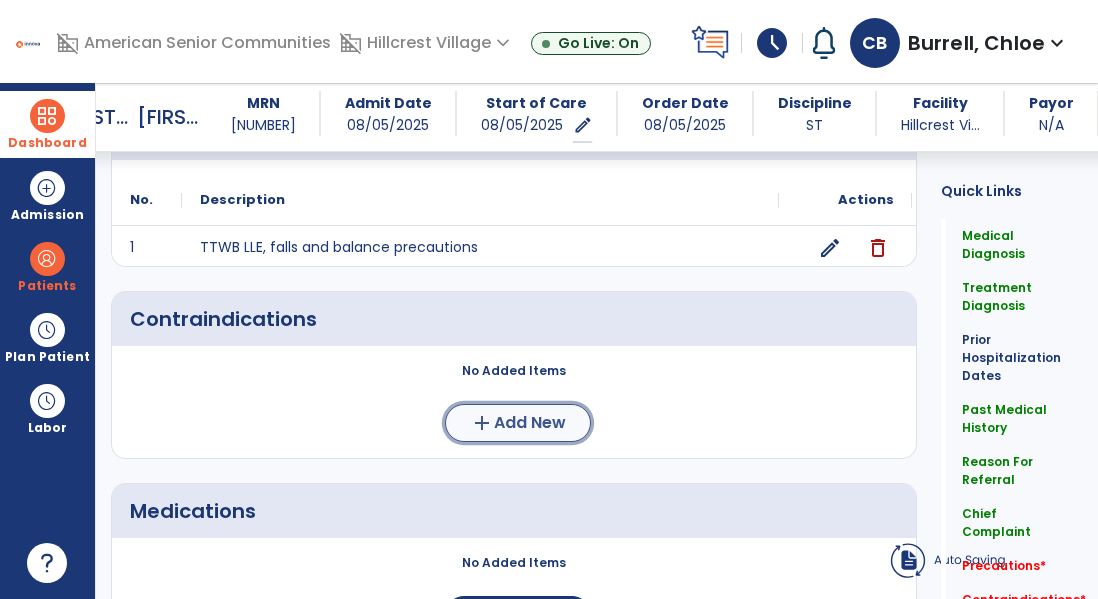 click on "Add New" 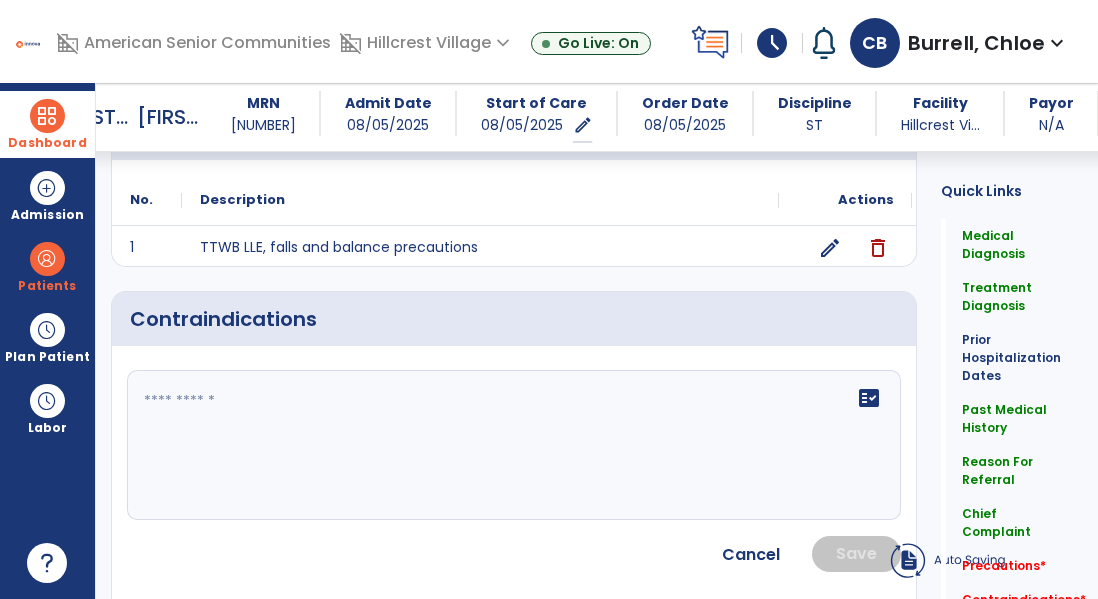 click on "fact_check" 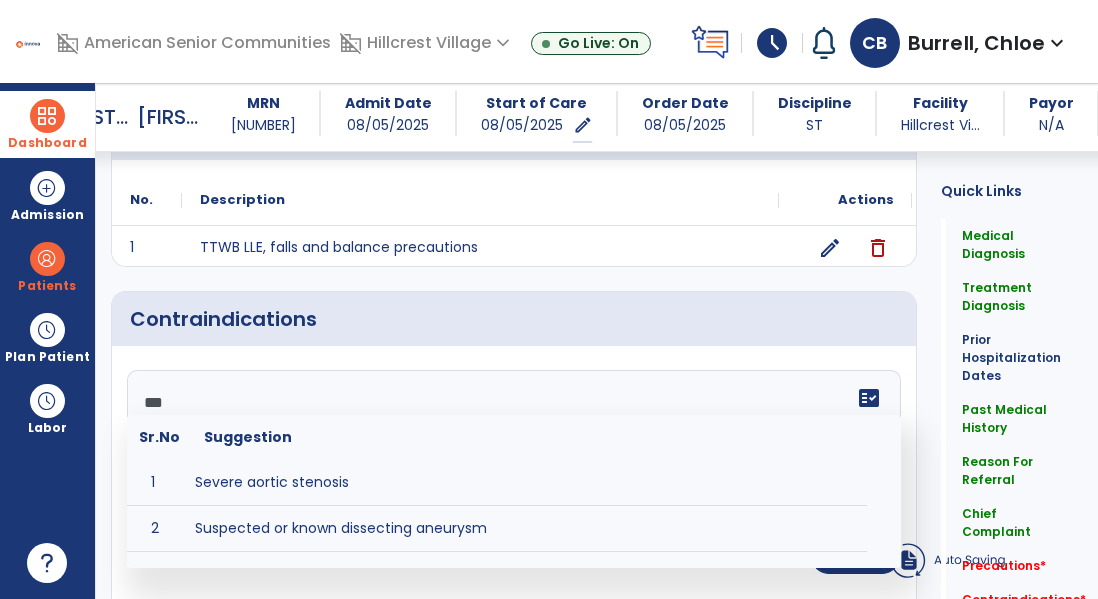 type on "****" 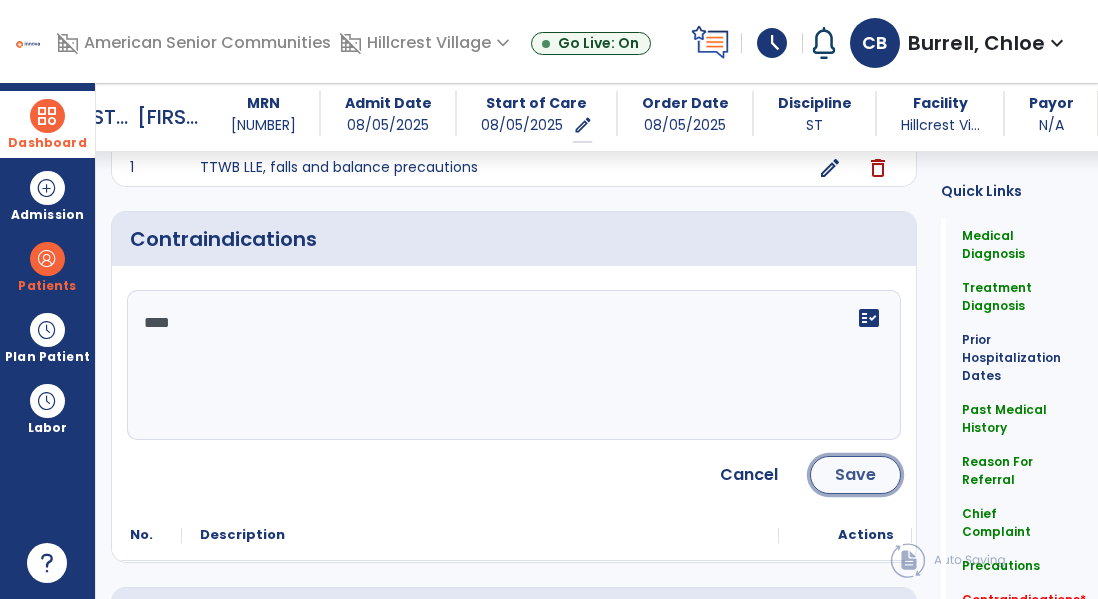 click on "Save" 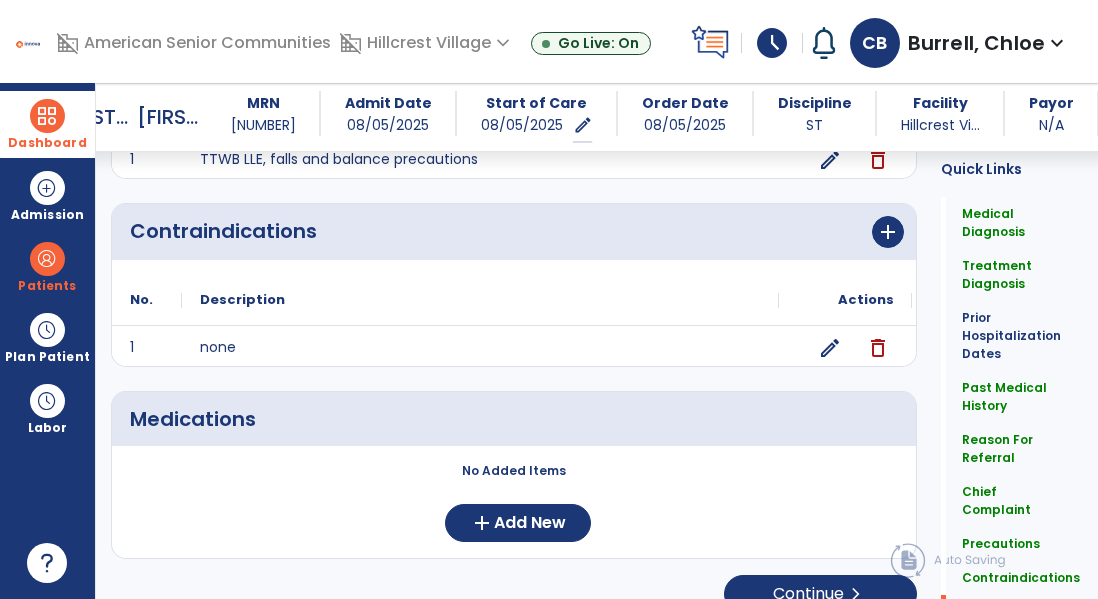 scroll, scrollTop: 1809, scrollLeft: 0, axis: vertical 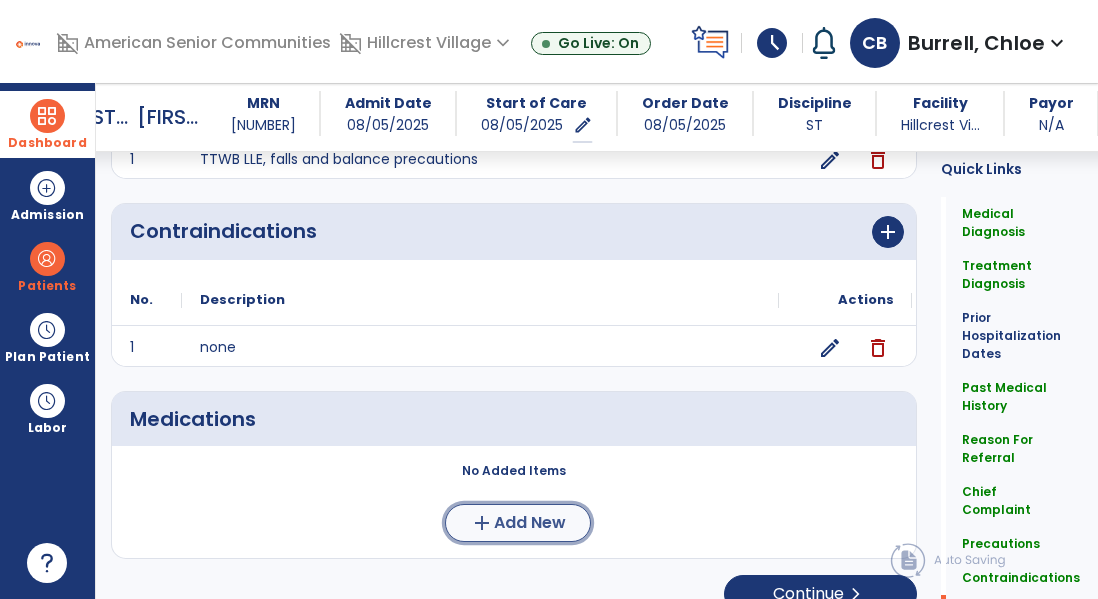 click on "add  Add New" 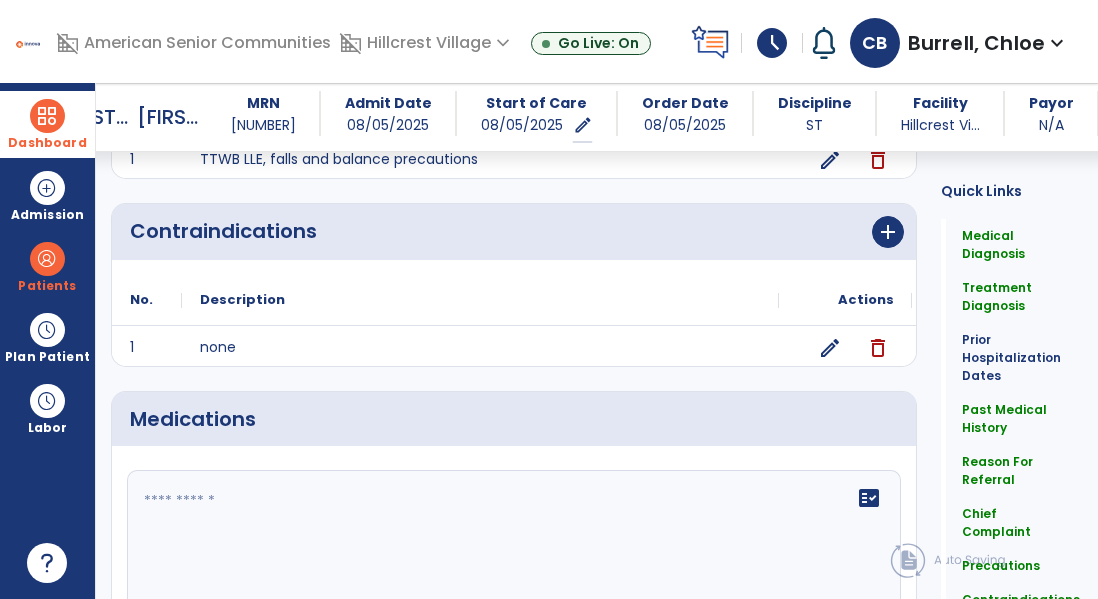 click 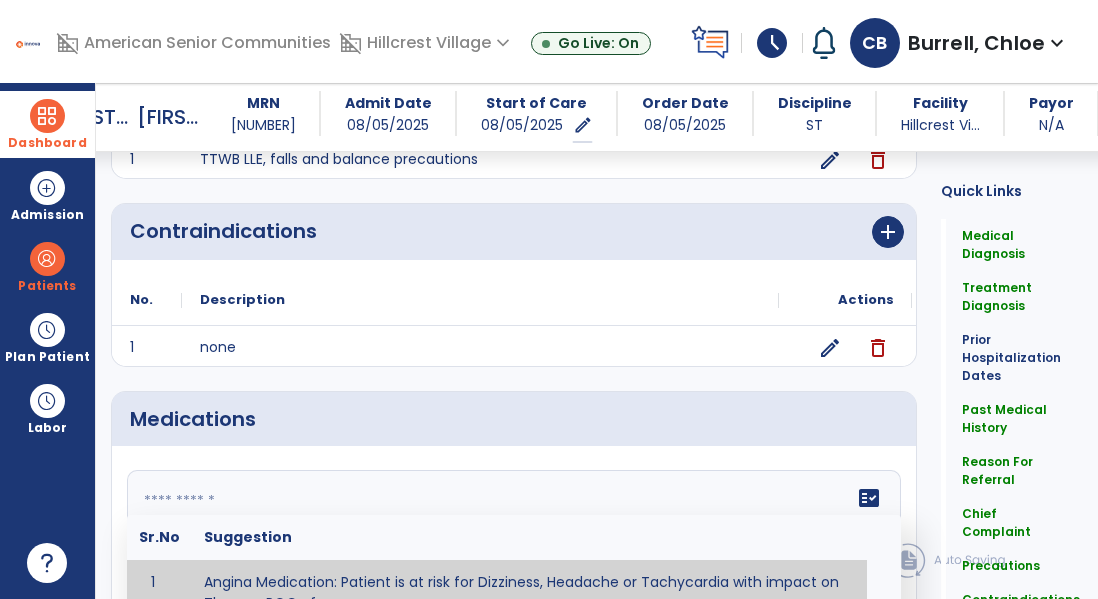scroll, scrollTop: 1836, scrollLeft: 0, axis: vertical 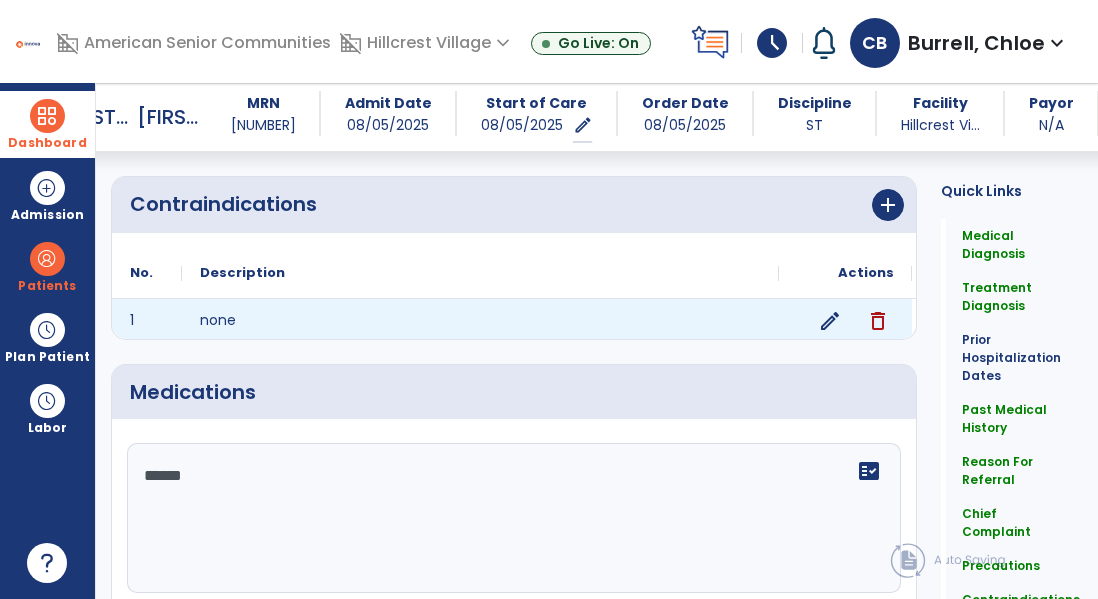 type on "*******" 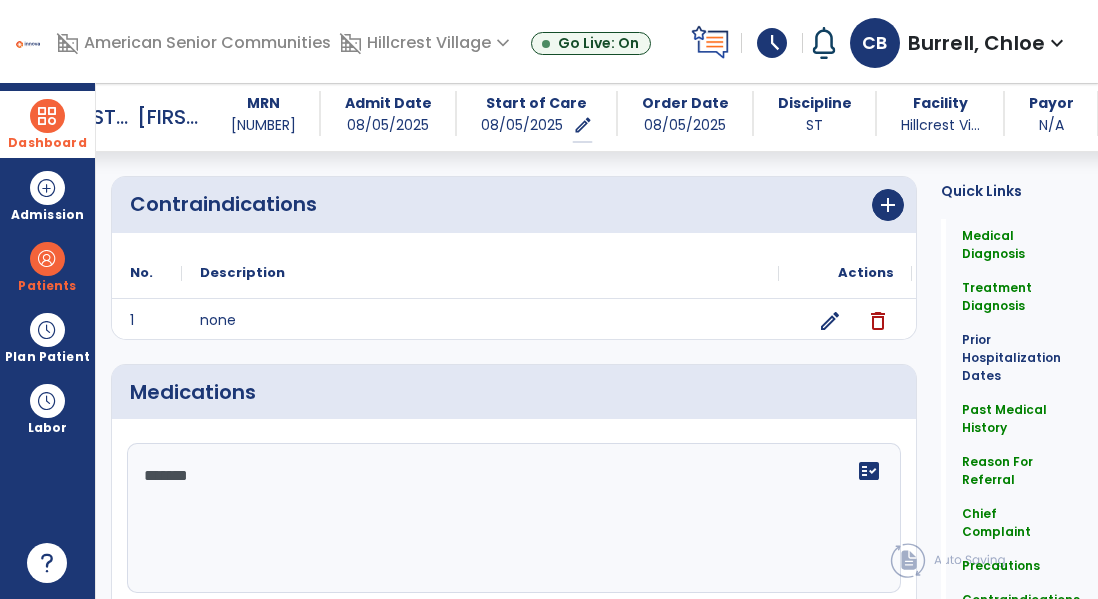 scroll, scrollTop: 2023, scrollLeft: 0, axis: vertical 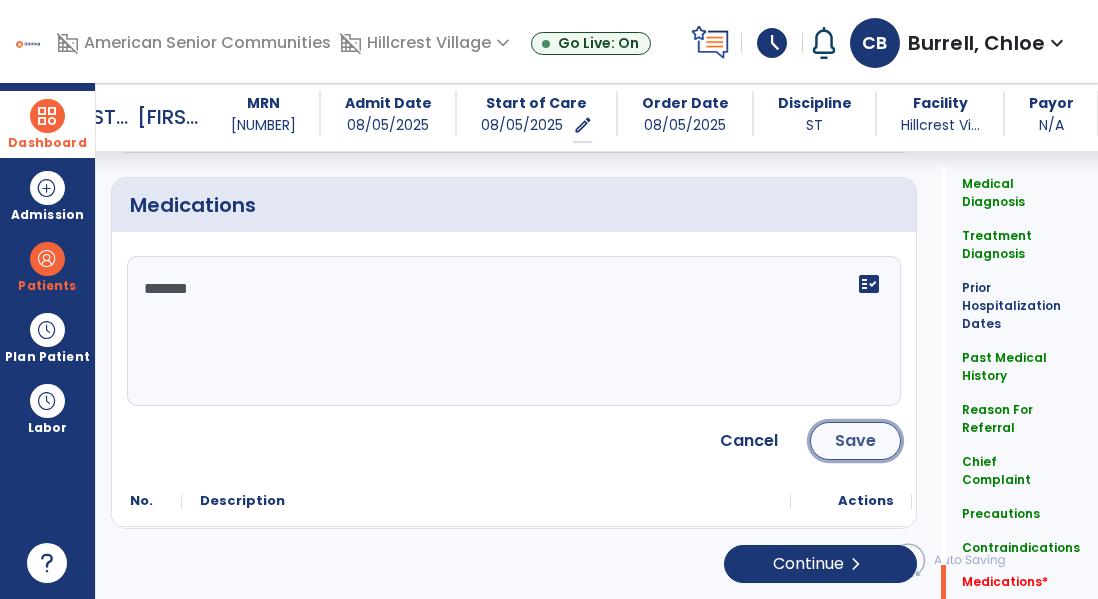 click on "Save" 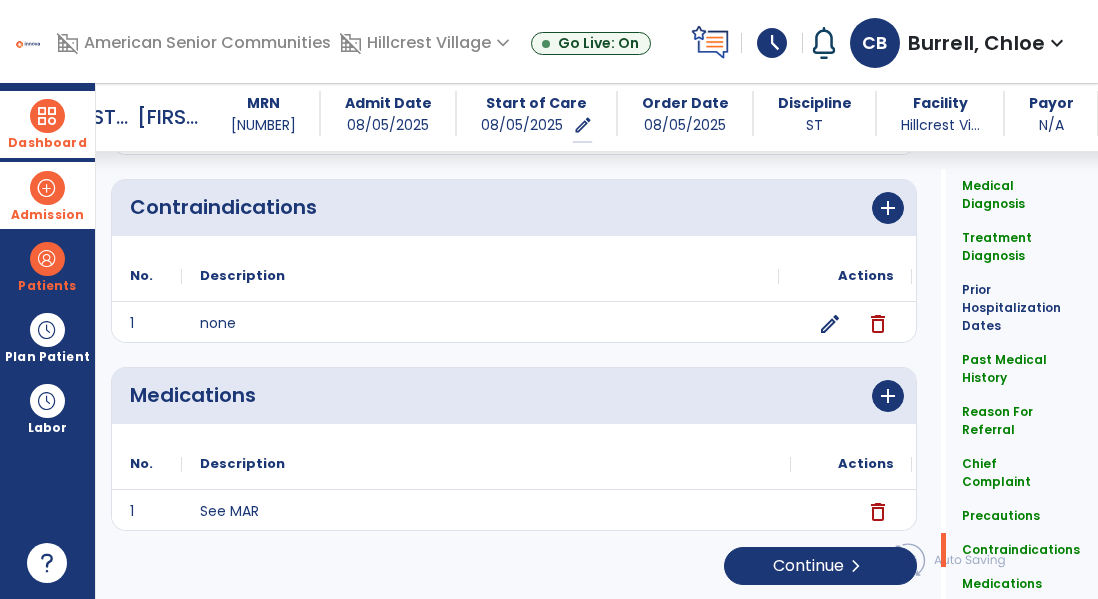 scroll, scrollTop: 1835, scrollLeft: 0, axis: vertical 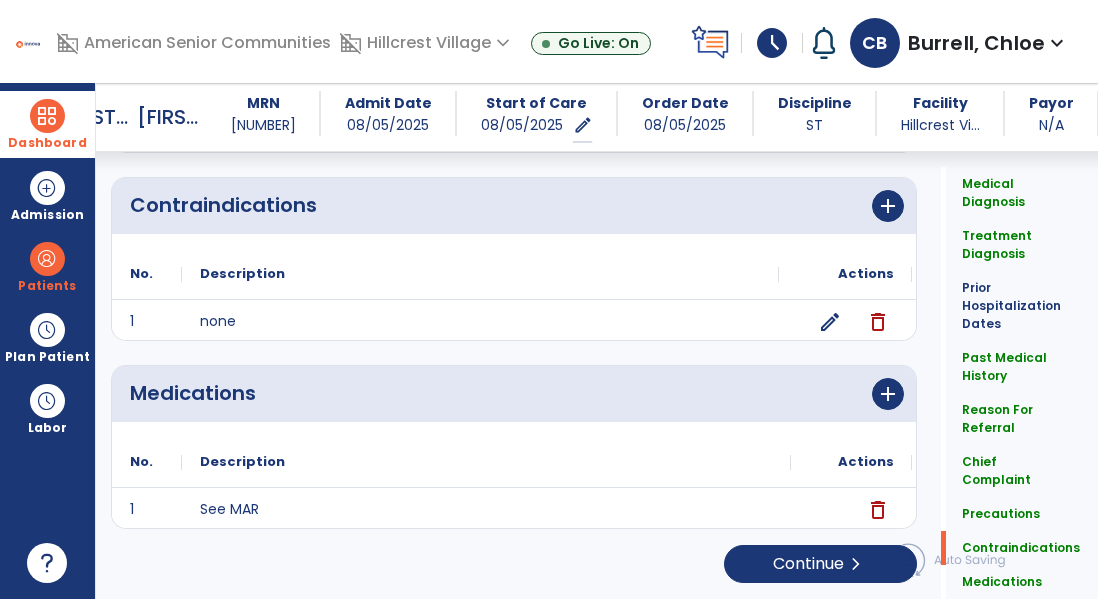 click on "Quick Links  Medical Diagnosis   Medical Diagnosis   Treatment Diagnosis   Treatment Diagnosis   Prior Hospitalization Dates   Prior Hospitalization Dates   Past Medical History   Past Medical History   Reason For Referral   Reason For Referral   Chief Complaint   Chief Complaint   Precautions   Precautions   Contraindications   Contraindications   Medications   Medications" 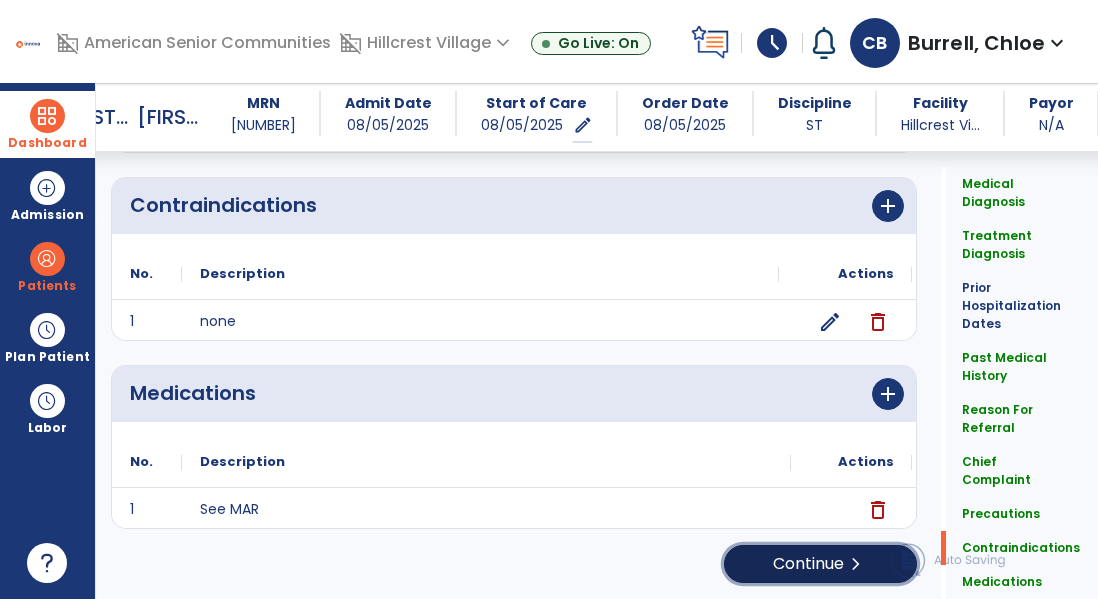 click on "Continue  chevron_right" 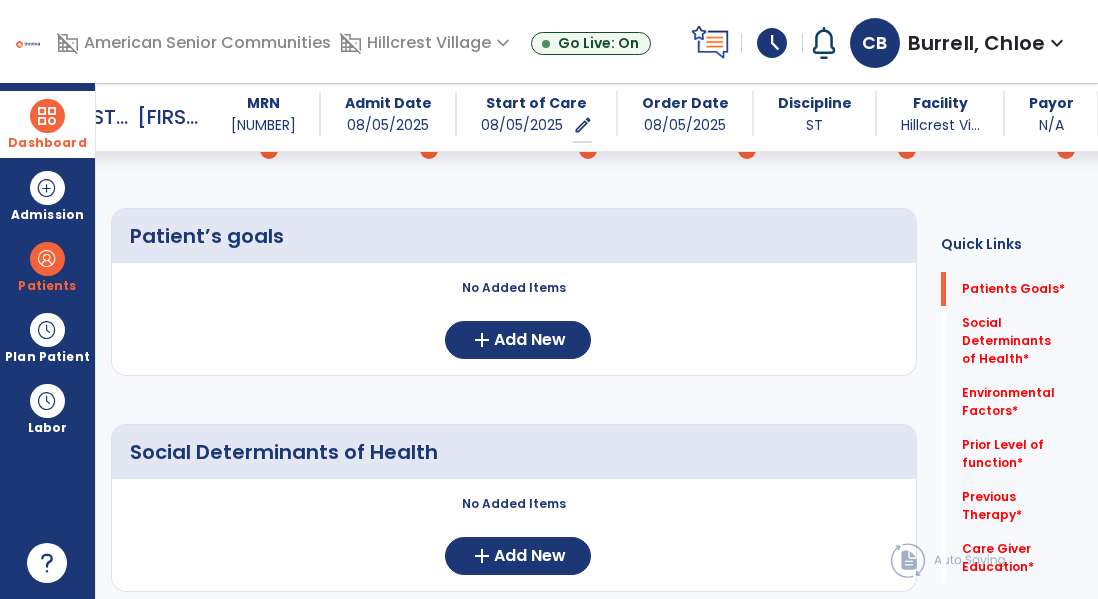 scroll, scrollTop: 144, scrollLeft: 0, axis: vertical 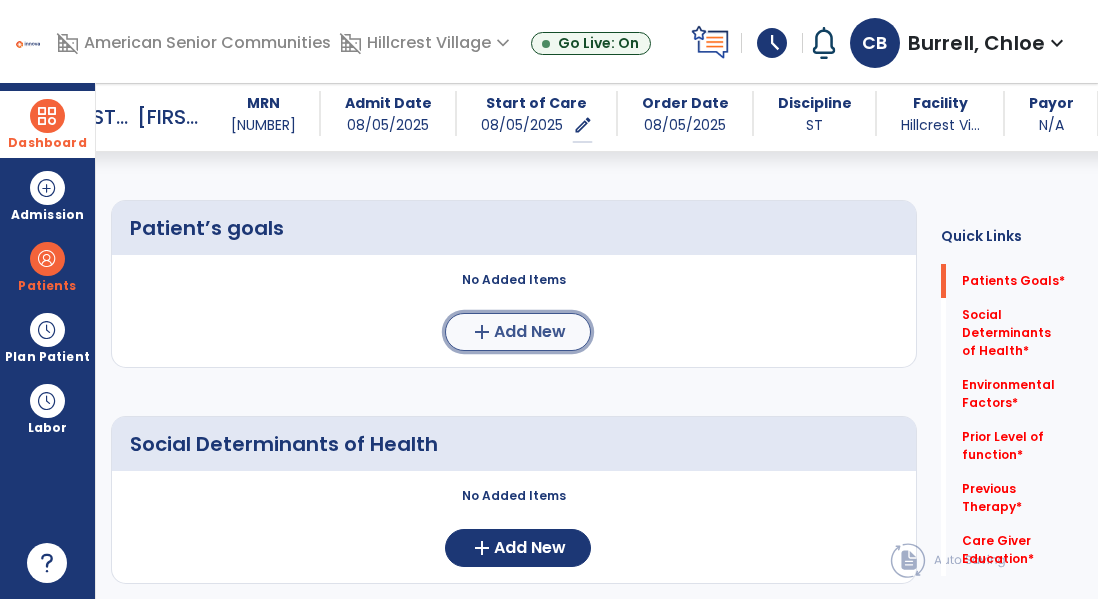 click on "add" 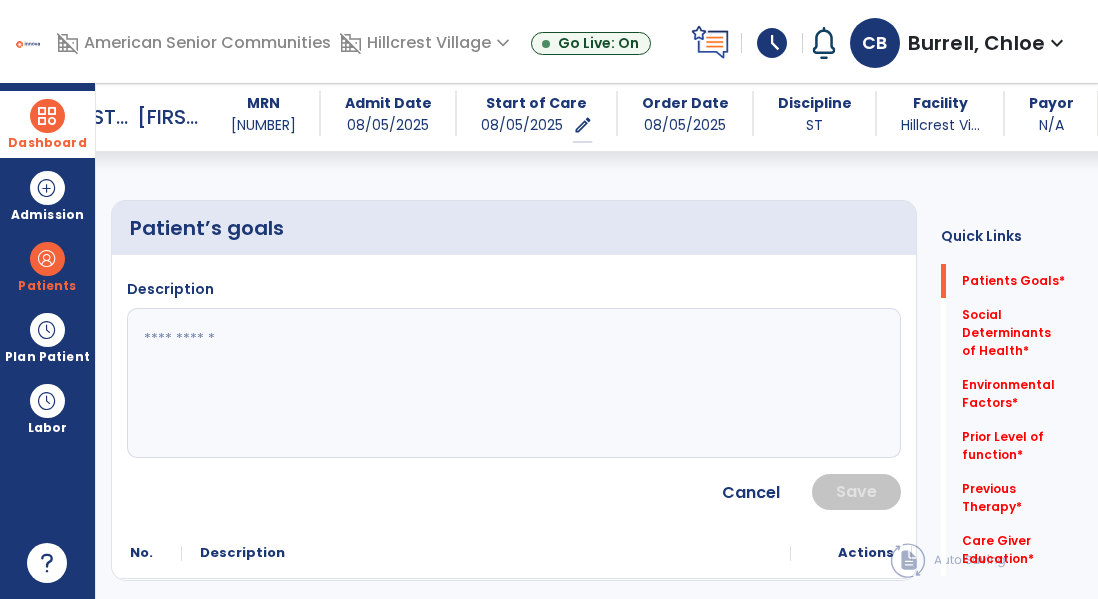 click 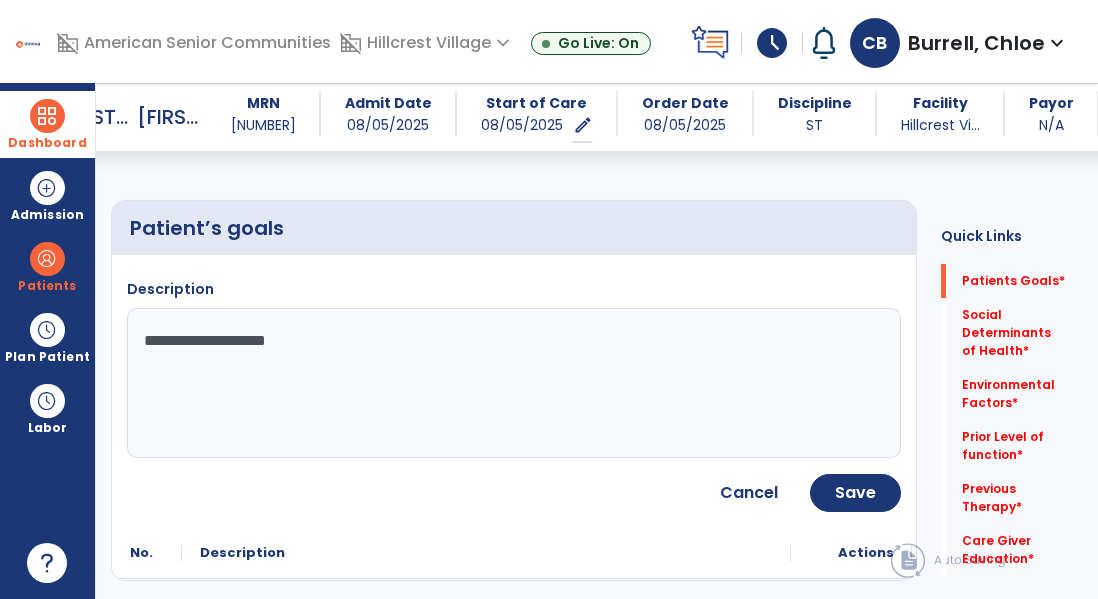 type on "**********" 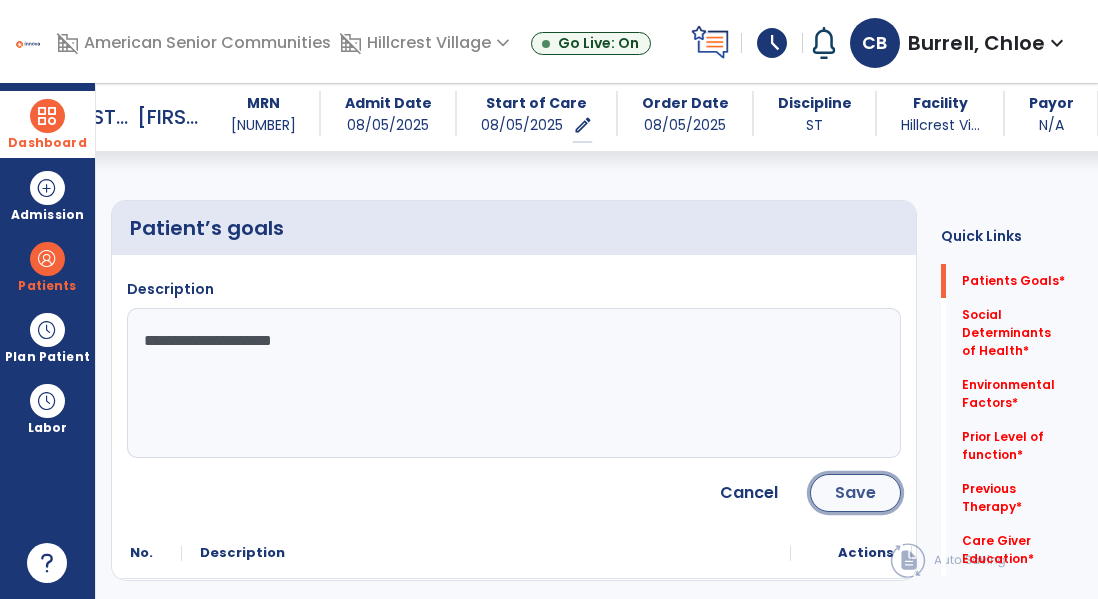 click on "Save" 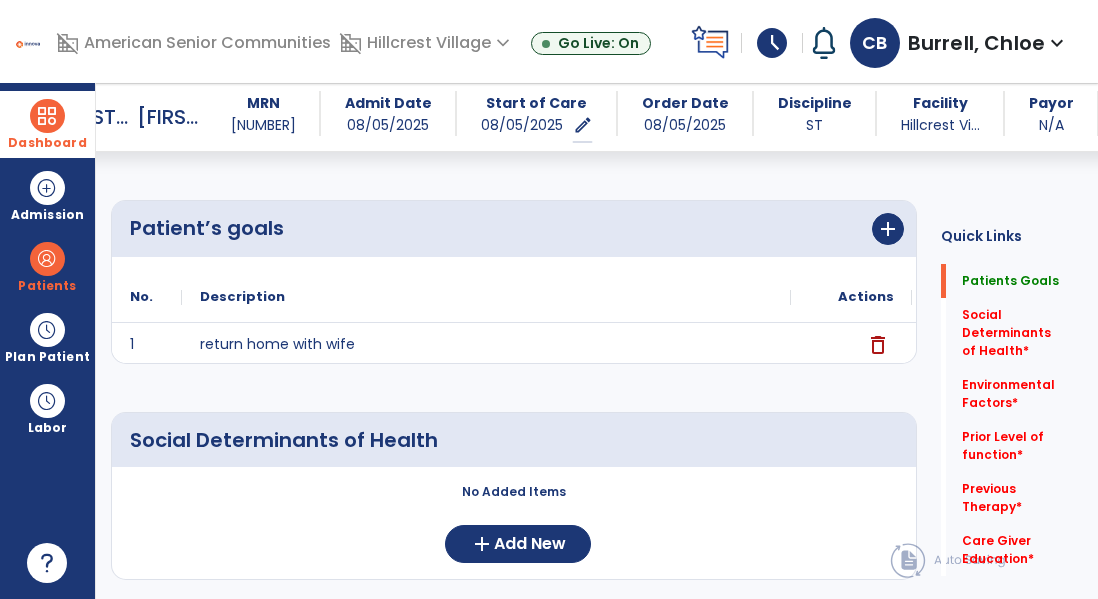click on "arrow_back      R  M  Riggs,   Marcus  MRN 10033 Admit Date 08/05/2025 Start of Care 08/05/2025   edit  ******** Order Date 08/05/2025 Discipline ST Facility Hillcrest Vi... Payor N/A Service Date 08/05/2025  Medical Review  0  Background Assess...  5  Patient Assessment  3  Medical Necessity  2  Evaluation Type  2  Plan of Care  10 Patient’s goals      add
No.
Description" 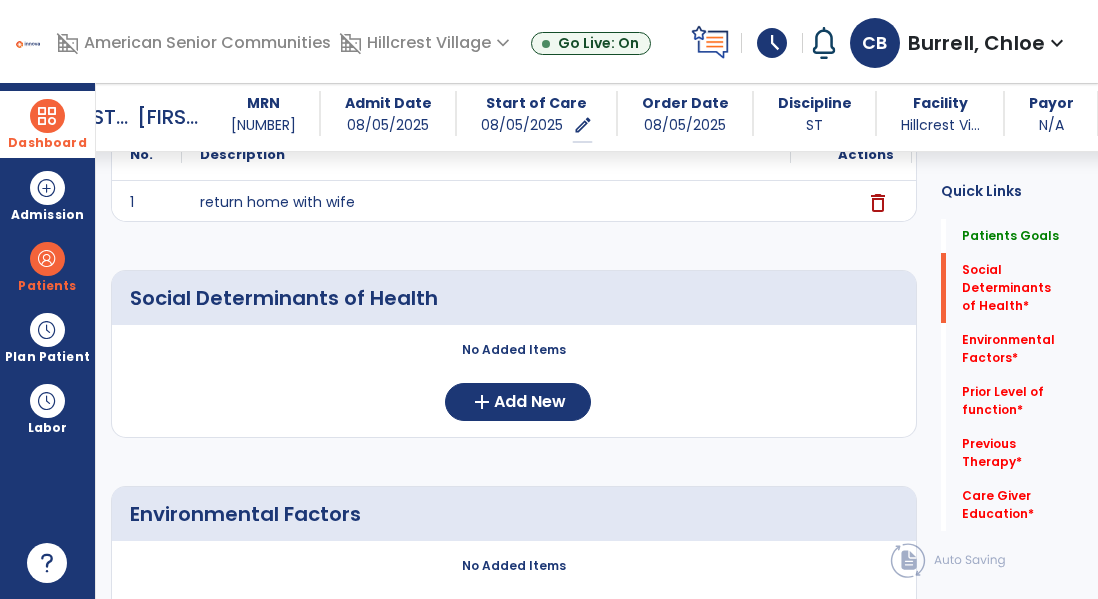 scroll, scrollTop: 293, scrollLeft: 0, axis: vertical 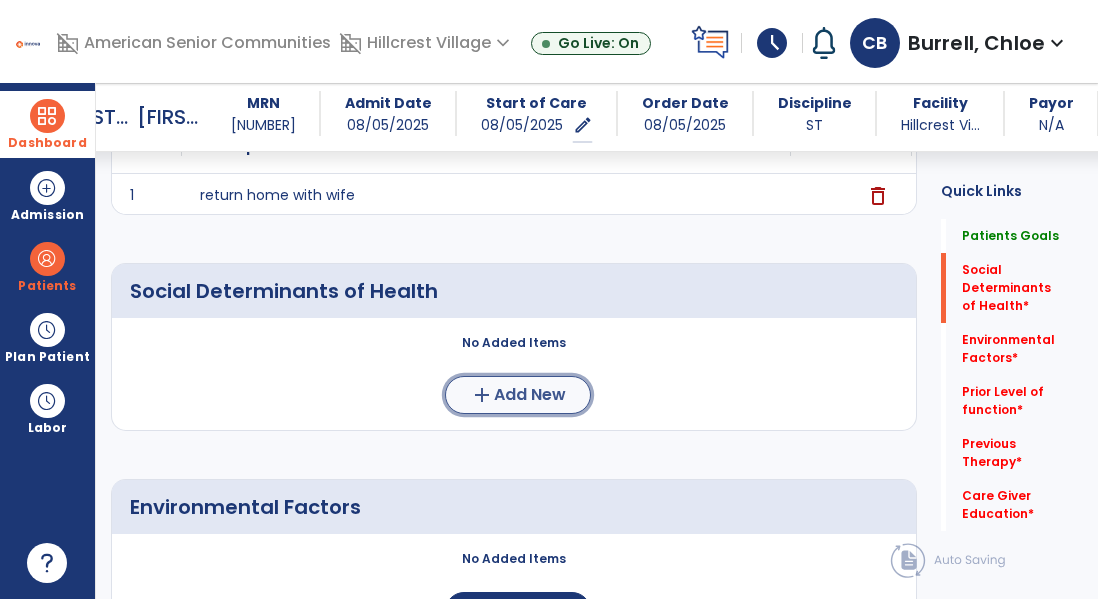 click on "Add New" 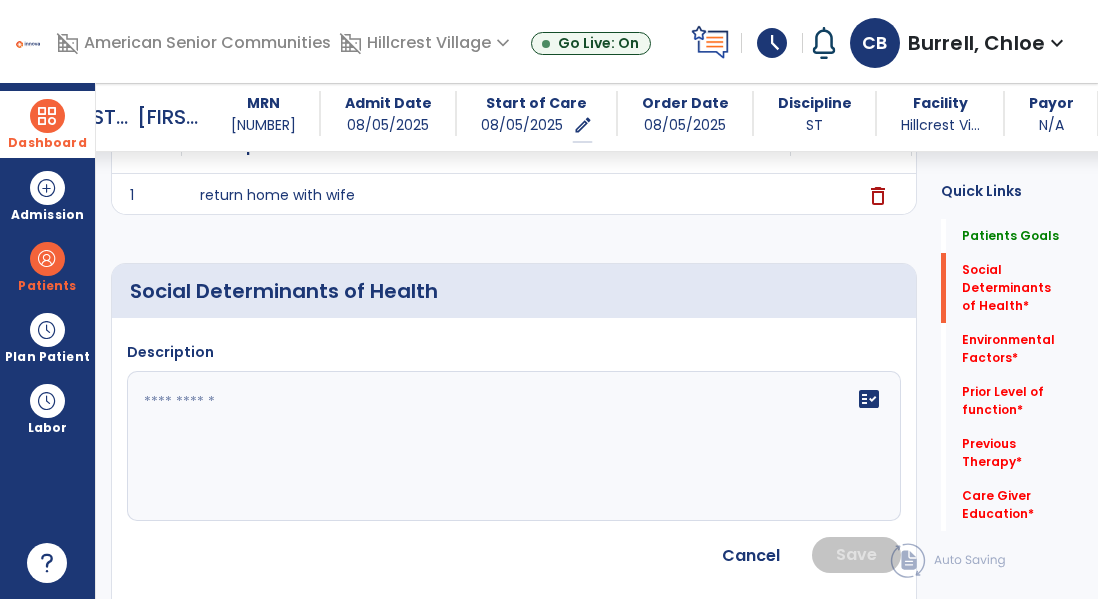 click 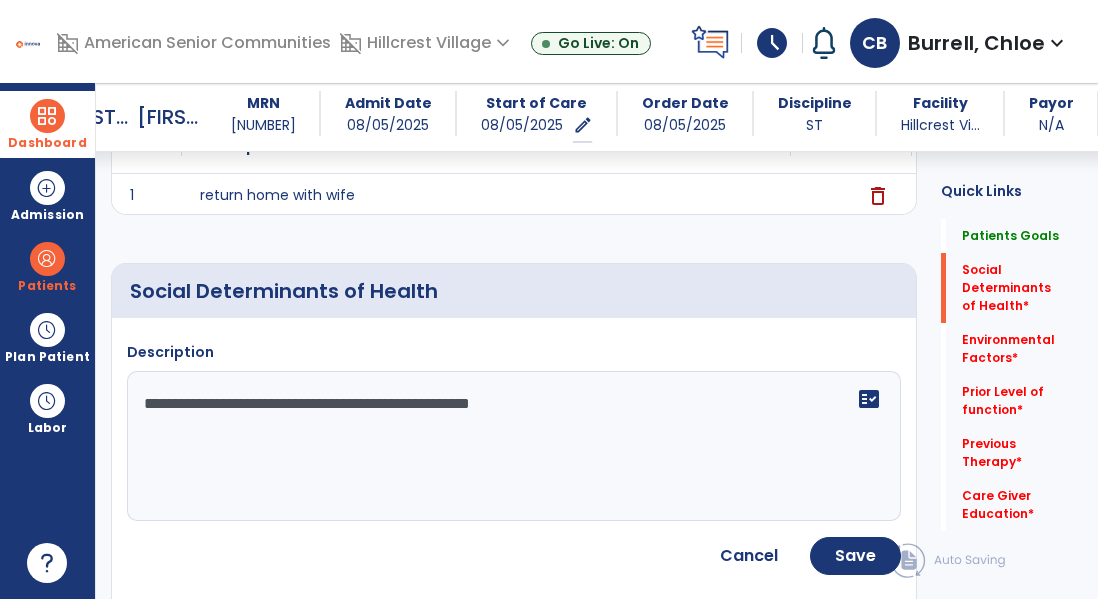 click on "**********" 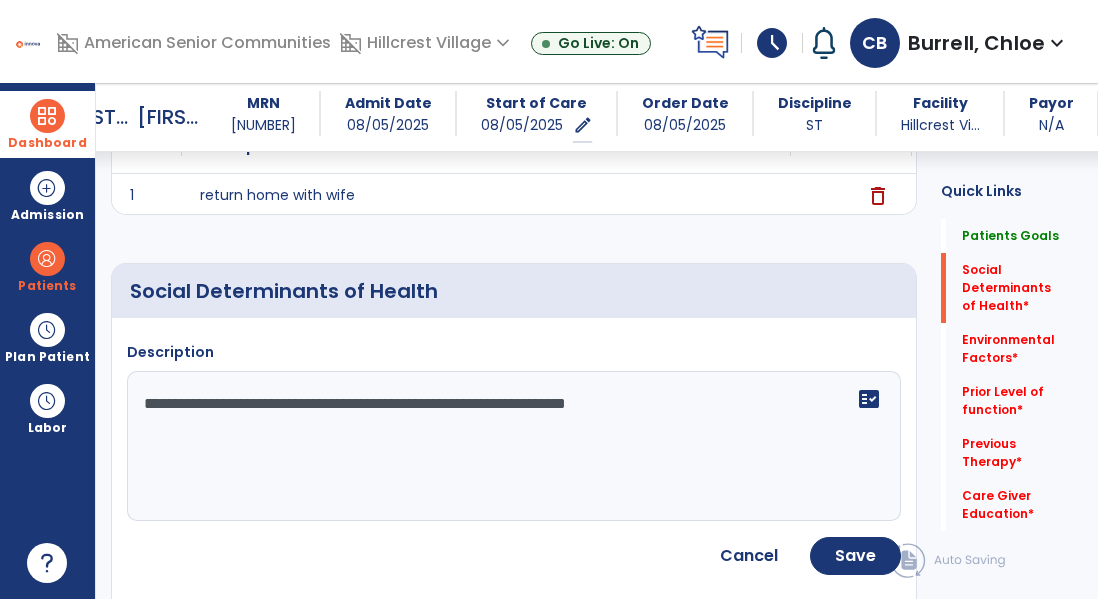 type on "**********" 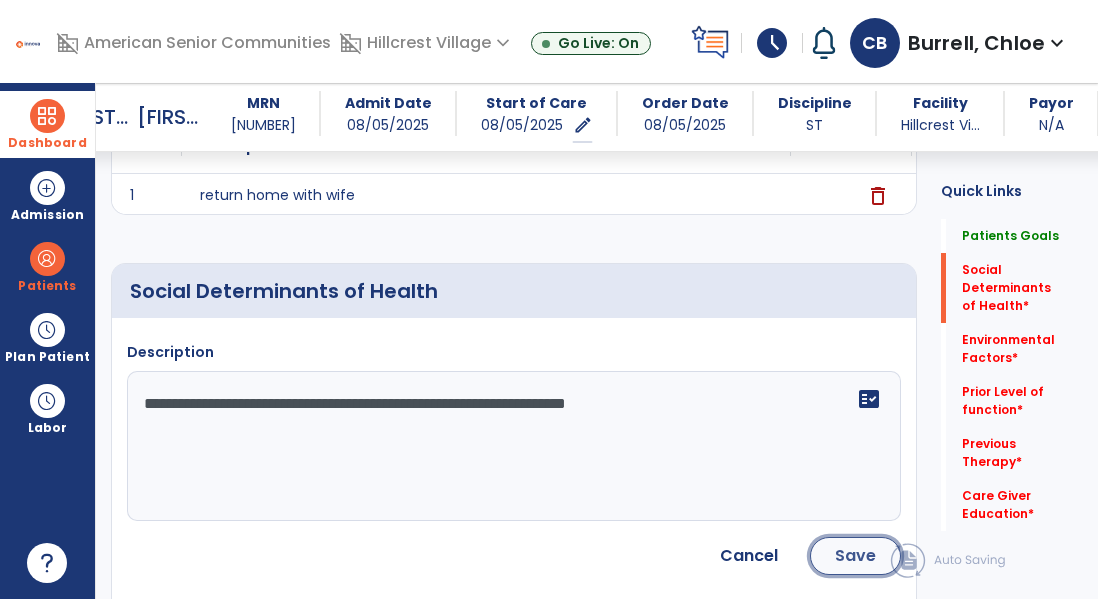click on "Save" 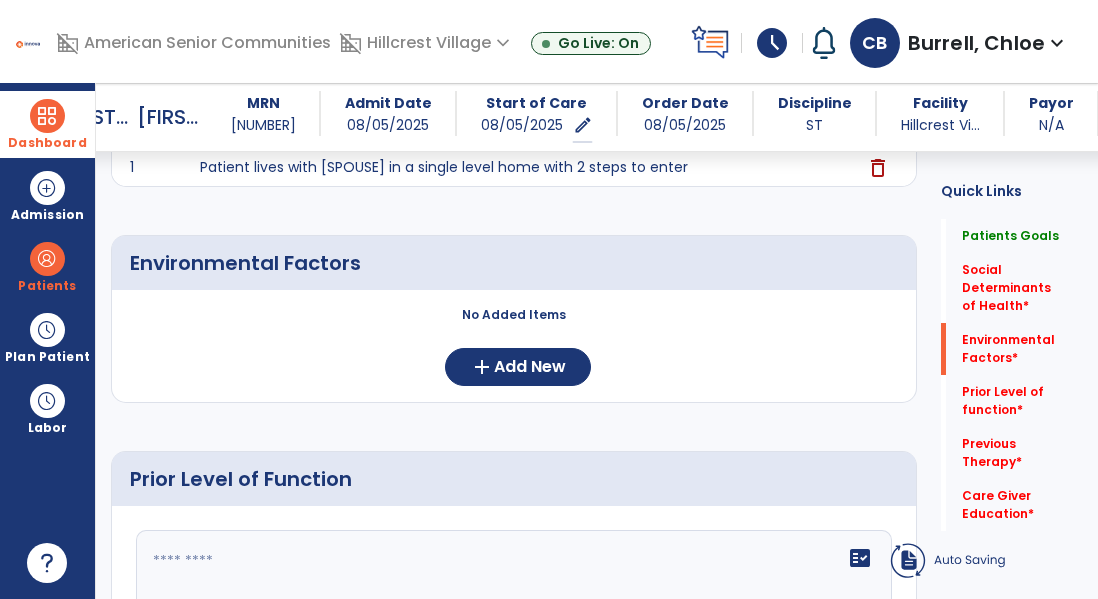 scroll, scrollTop: 567, scrollLeft: 0, axis: vertical 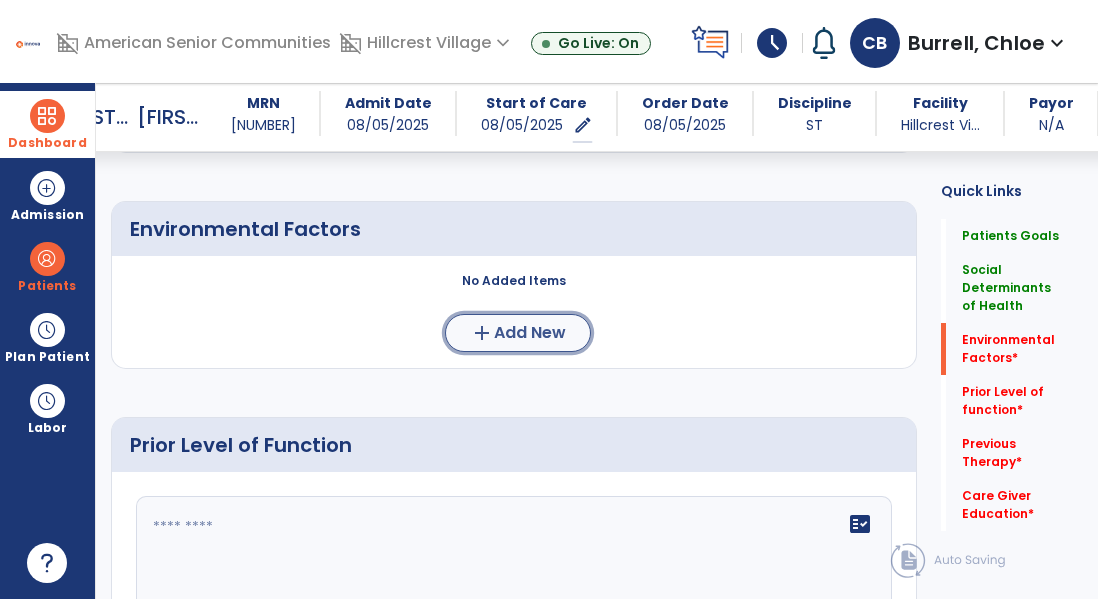 click on "Add New" 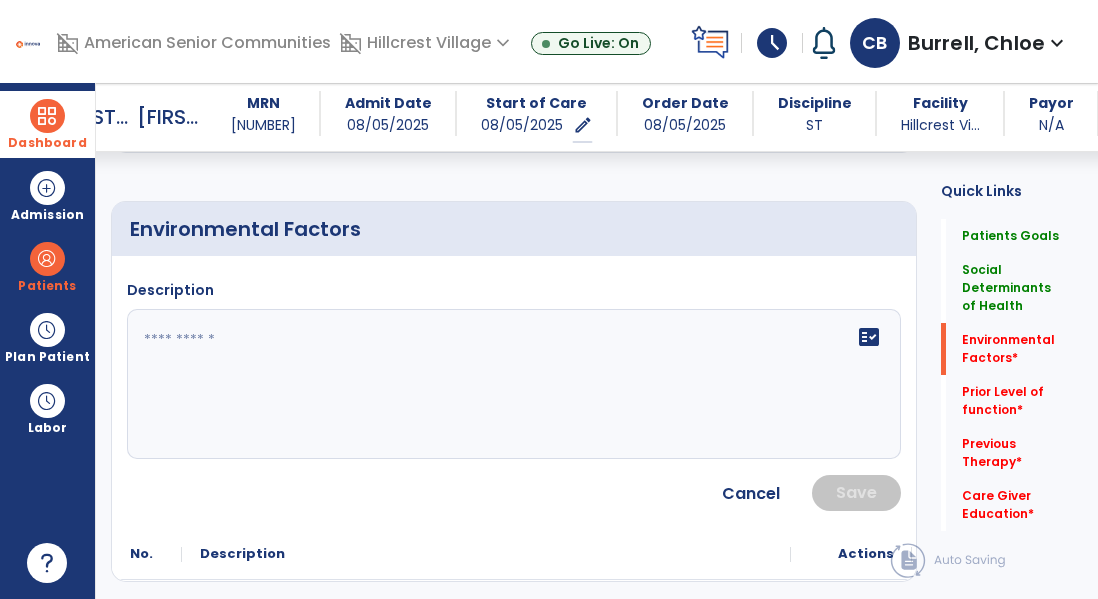 click 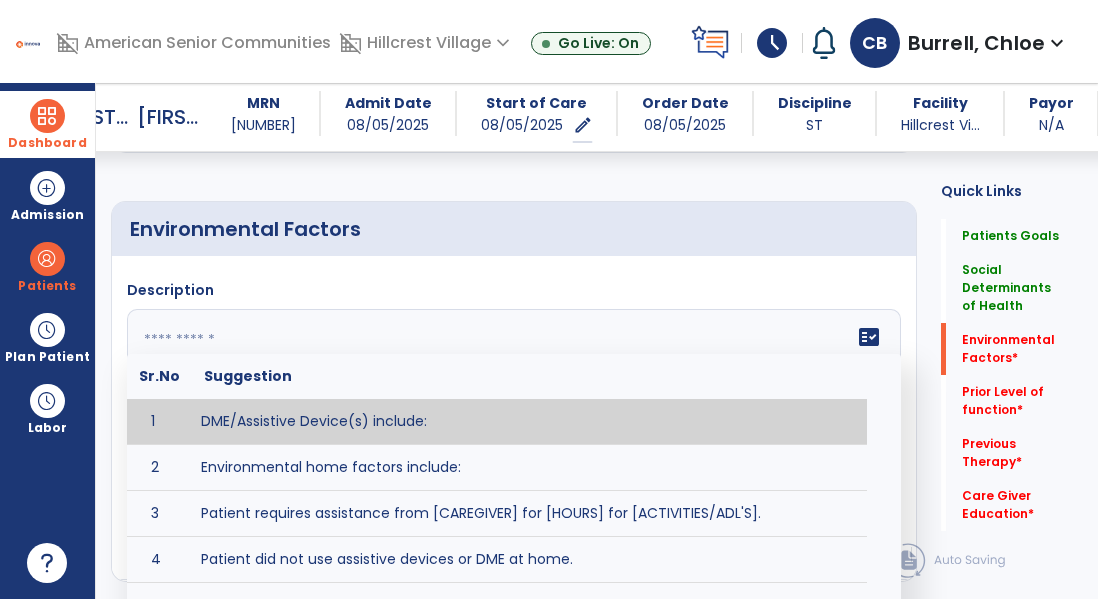 paste on "**********" 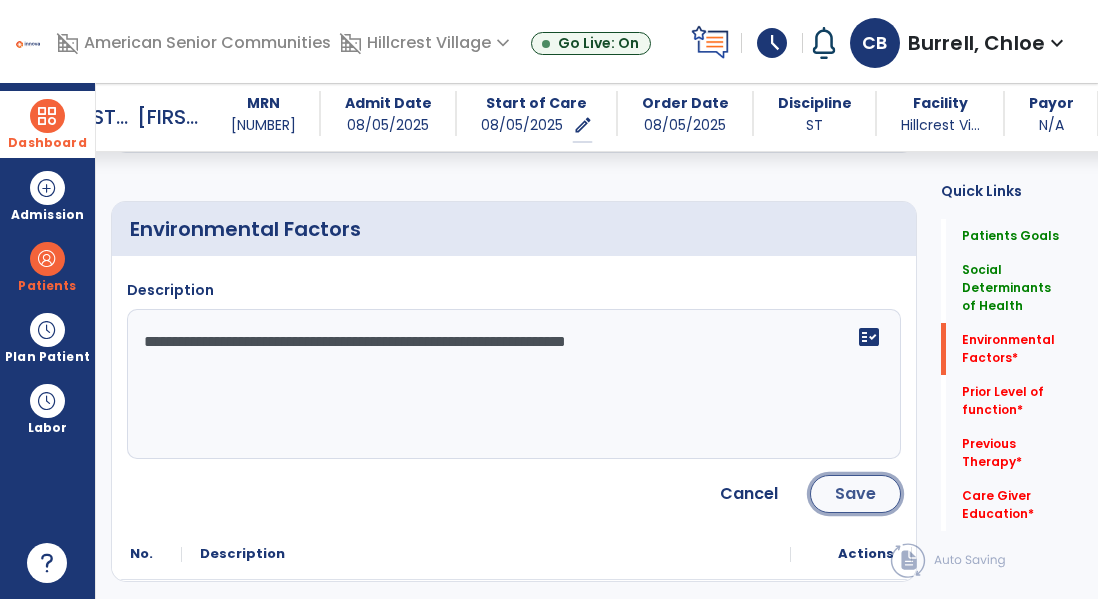click on "Save" 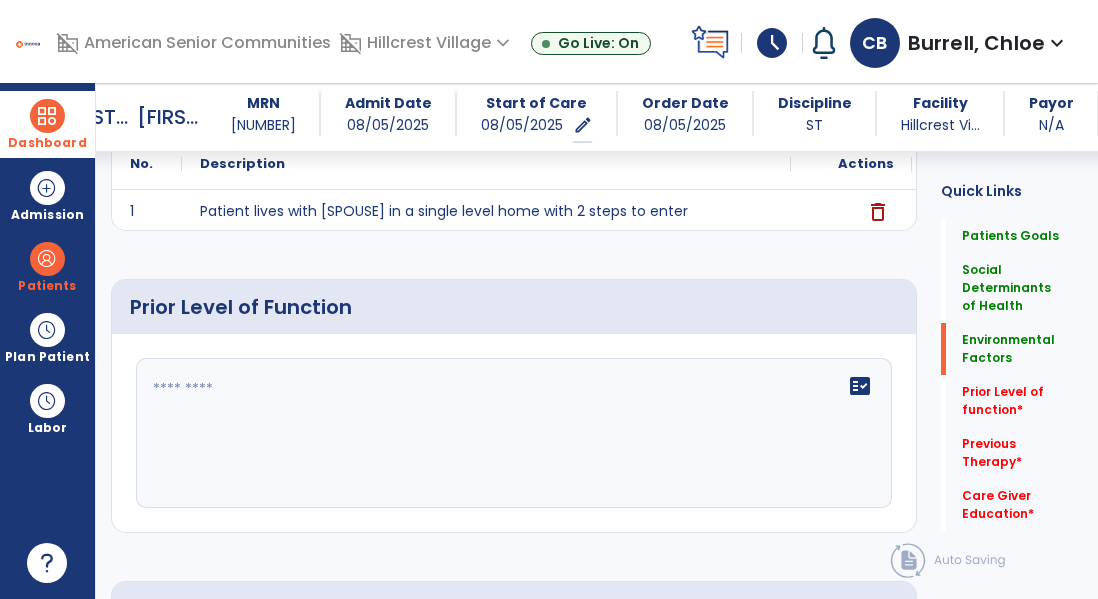 scroll, scrollTop: 710, scrollLeft: 0, axis: vertical 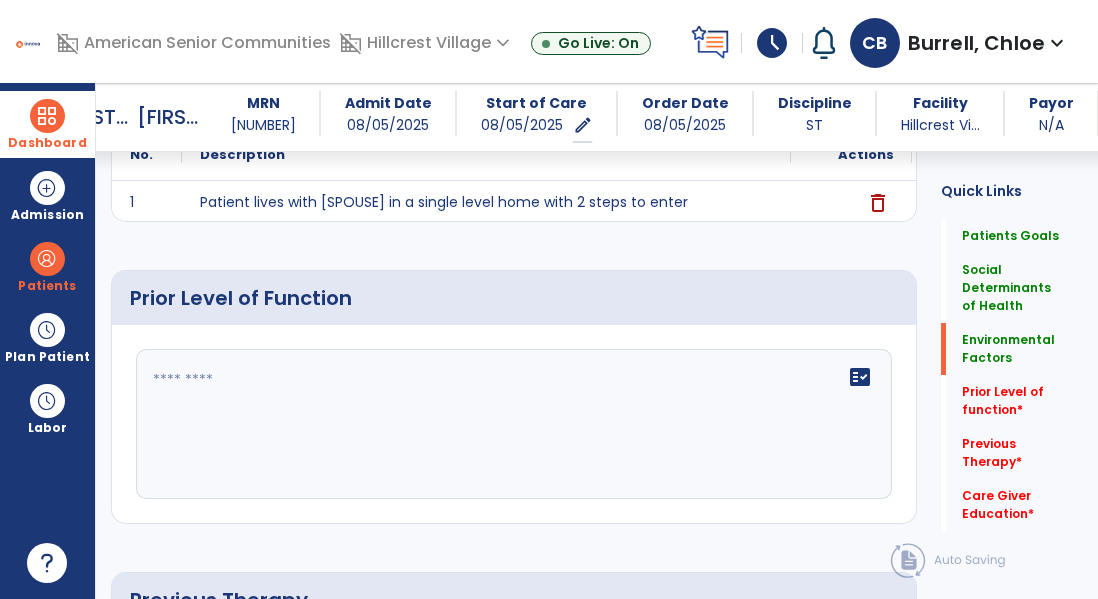 click on "fact_check" 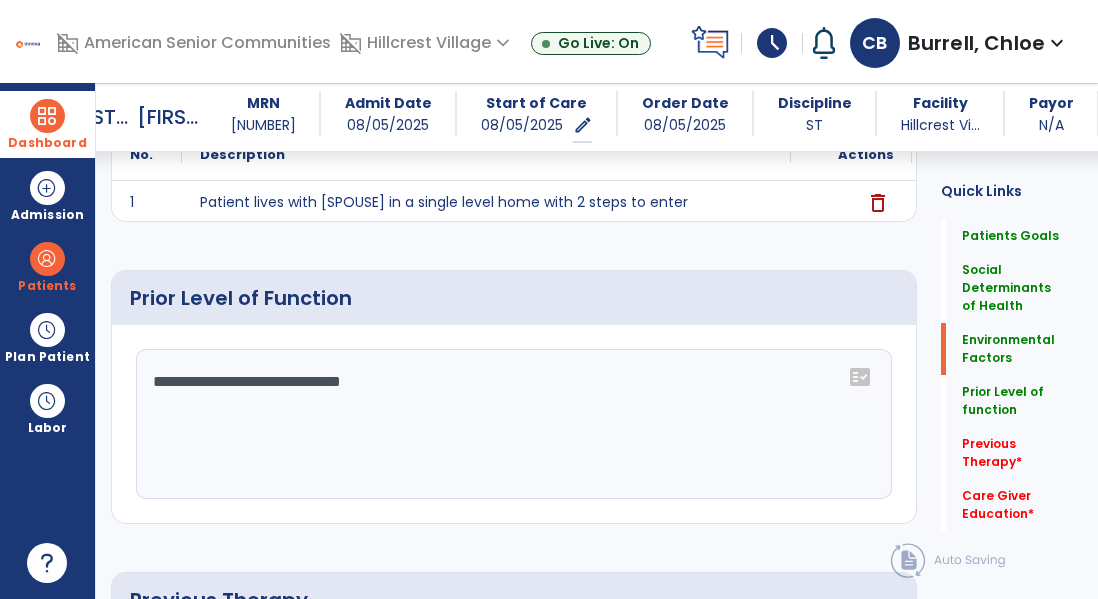 click on "**********" 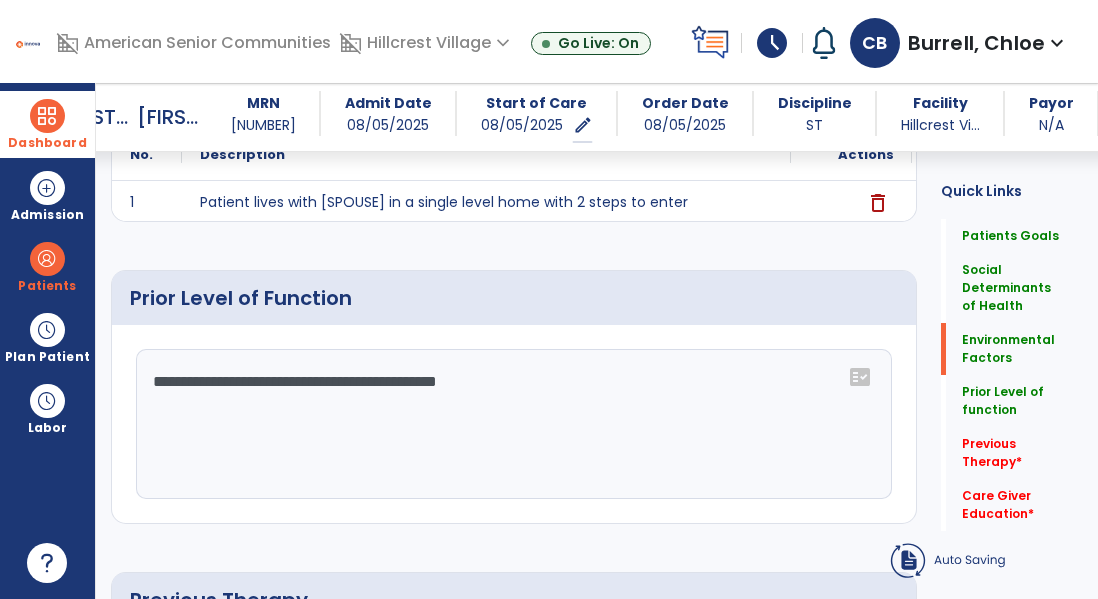 click on "**********" 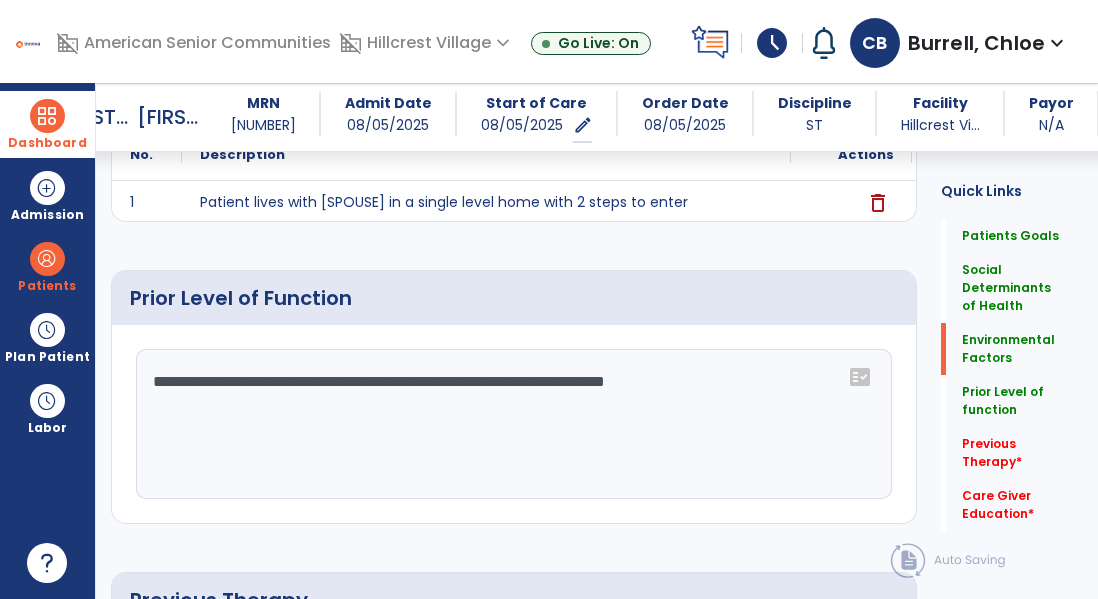 click on "**********" 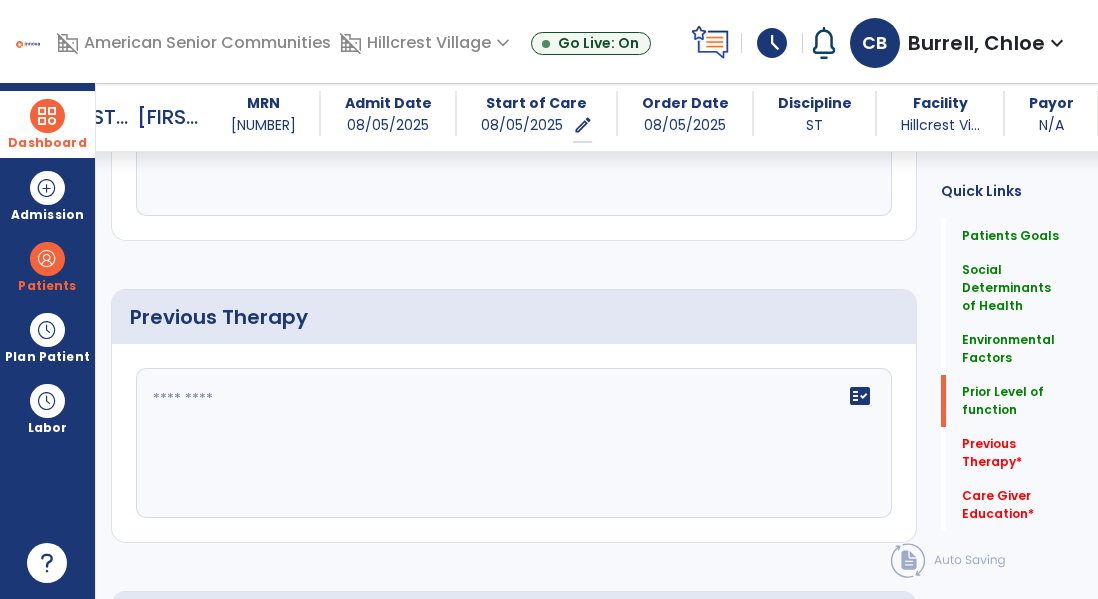 scroll, scrollTop: 997, scrollLeft: 0, axis: vertical 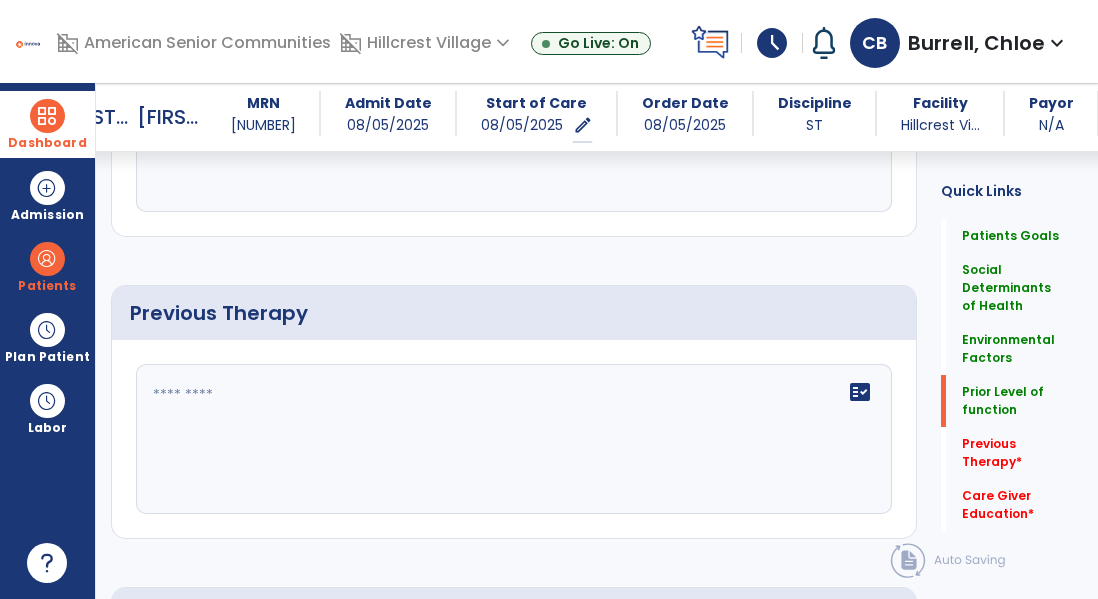 type on "**********" 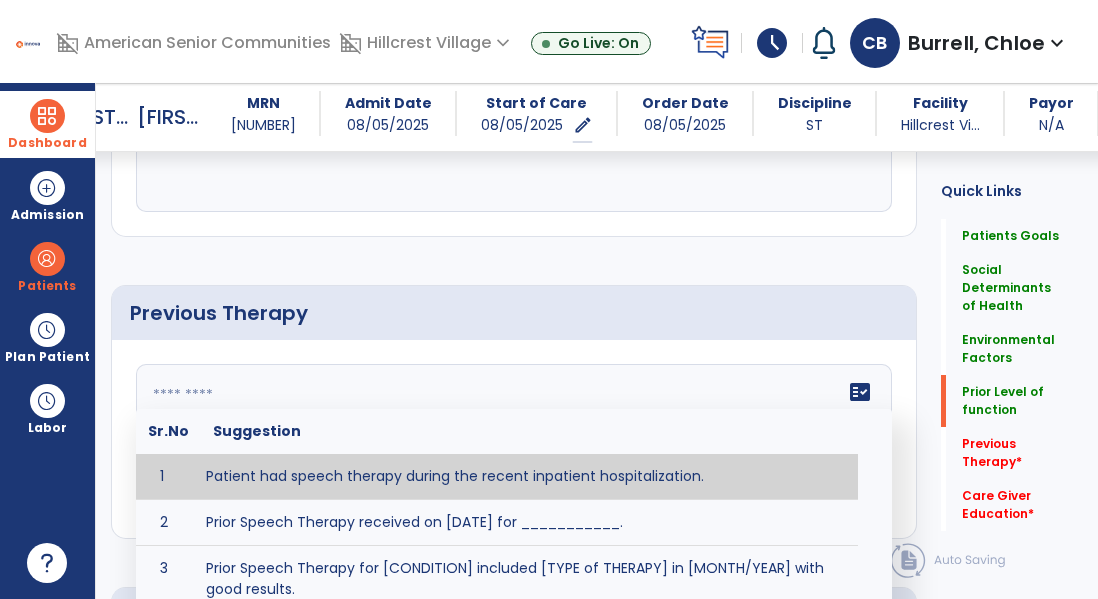 click on "fact_check  Sr.No Suggestion 1 Patient had speech therapy during the recent inpatient hospitalization. 2 Prior Speech Therapy received on [DATE] for ___________. 3 Prior Speech Therapy for [CONDITION] included [TYPE of THERAPY] in [MONTH/YEAR] with good results. 4 Patient has not received Speech Therapy for this current medical condition in the past year and had yet to achieve LTGs prior to being hospitalized. 5 Prior to this recent hospitalization, the patient had been on therapy case load for [TIME]and was still working to achieve LTGs before being hospitalized." 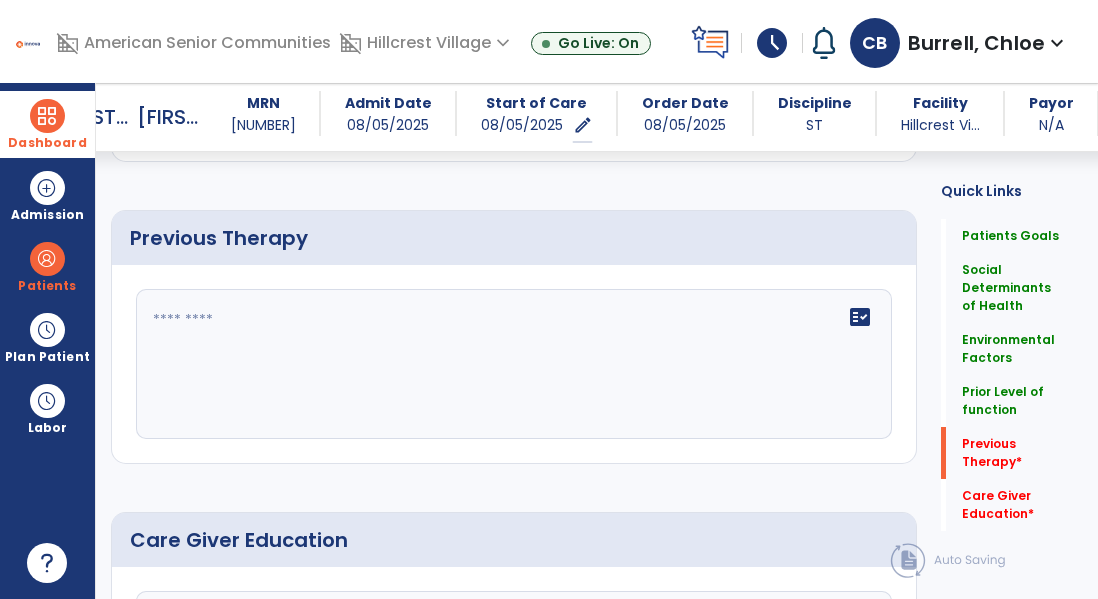 scroll, scrollTop: 1073, scrollLeft: 0, axis: vertical 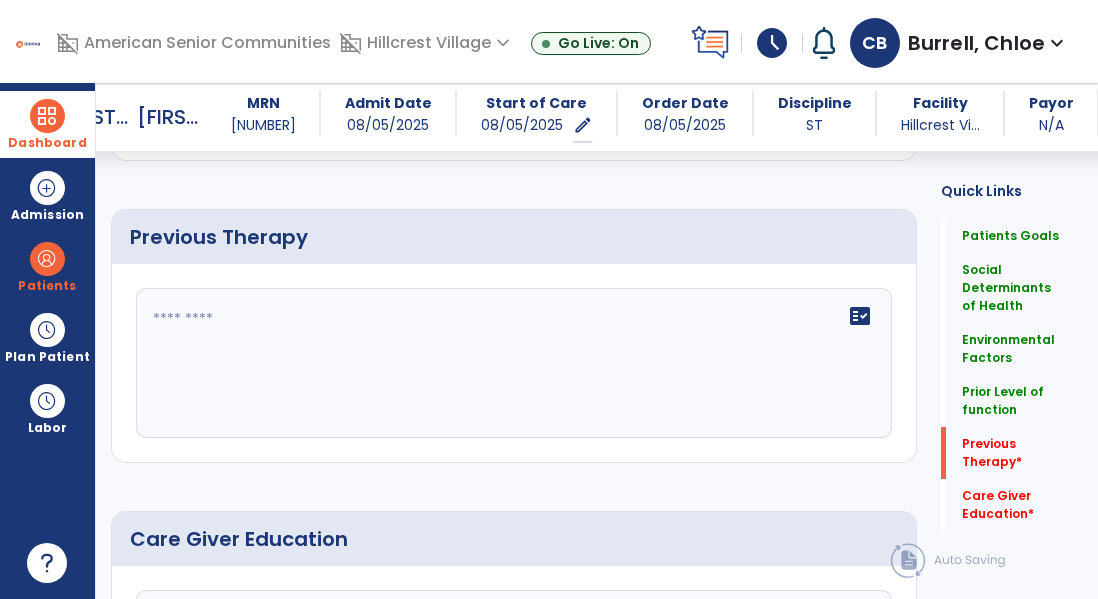 click 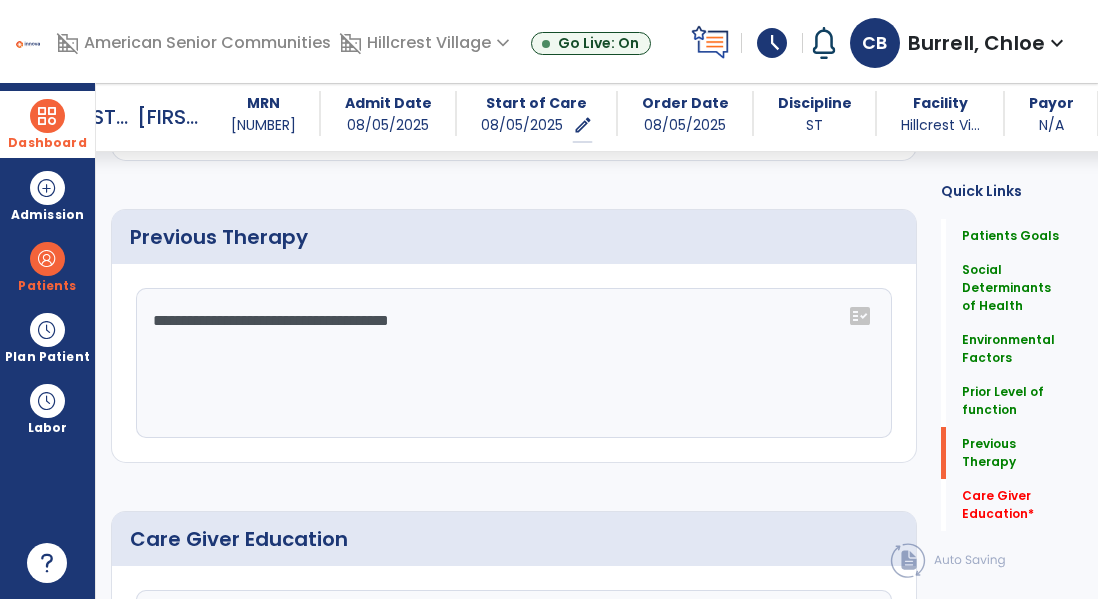 scroll, scrollTop: 1309, scrollLeft: 0, axis: vertical 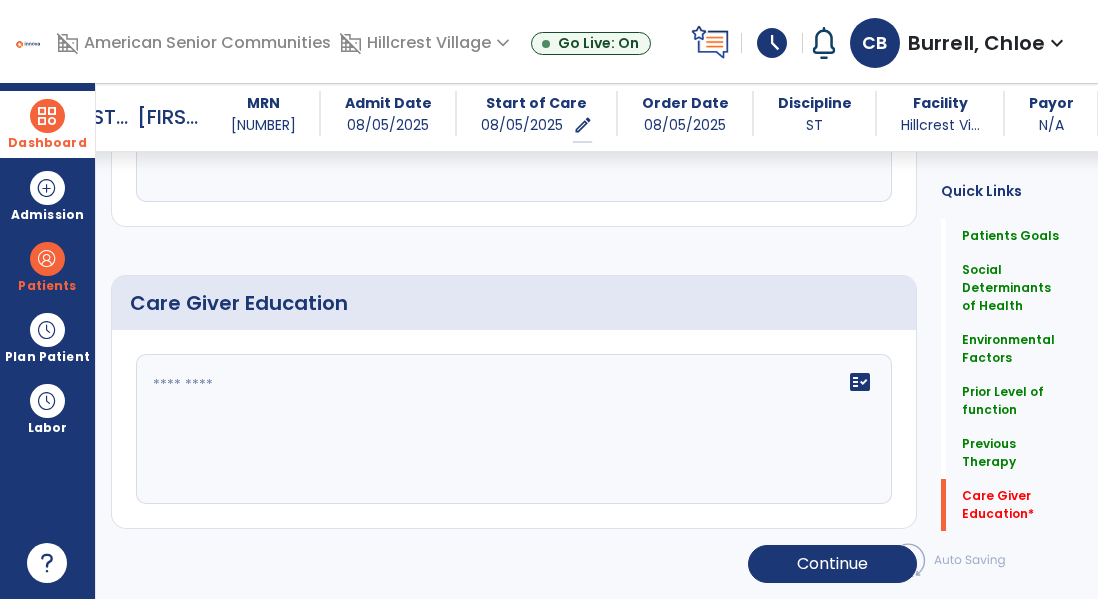 type on "**********" 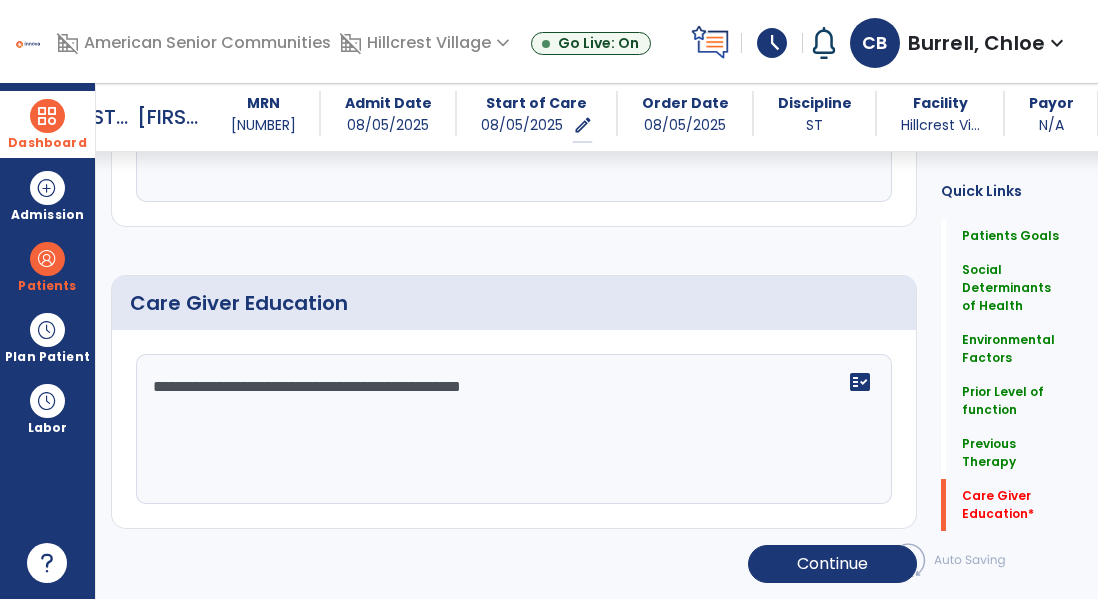 type on "**********" 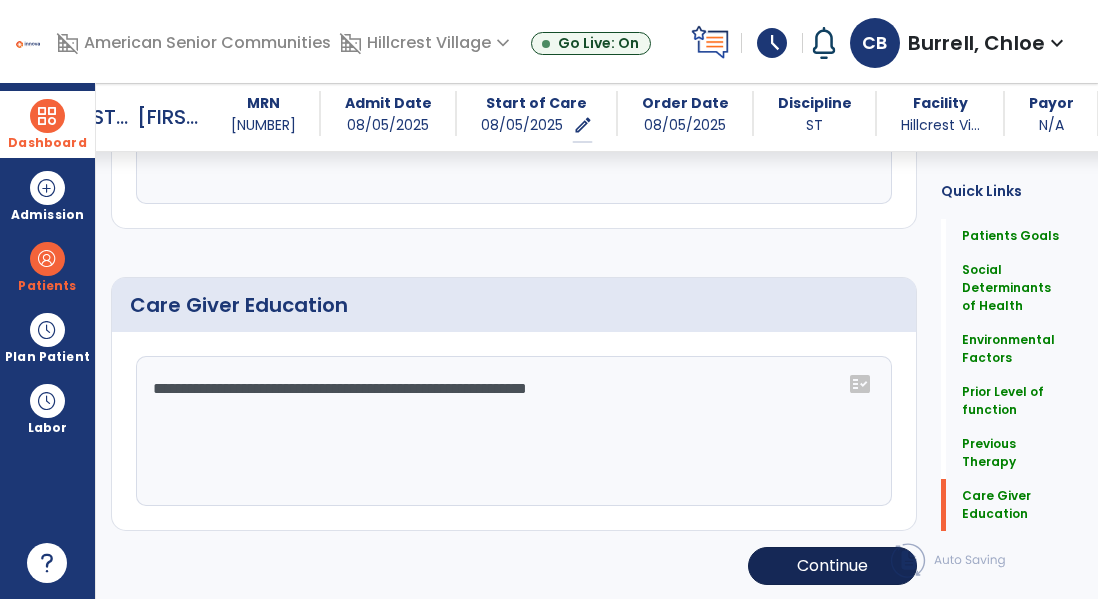 scroll, scrollTop: 1309, scrollLeft: 0, axis: vertical 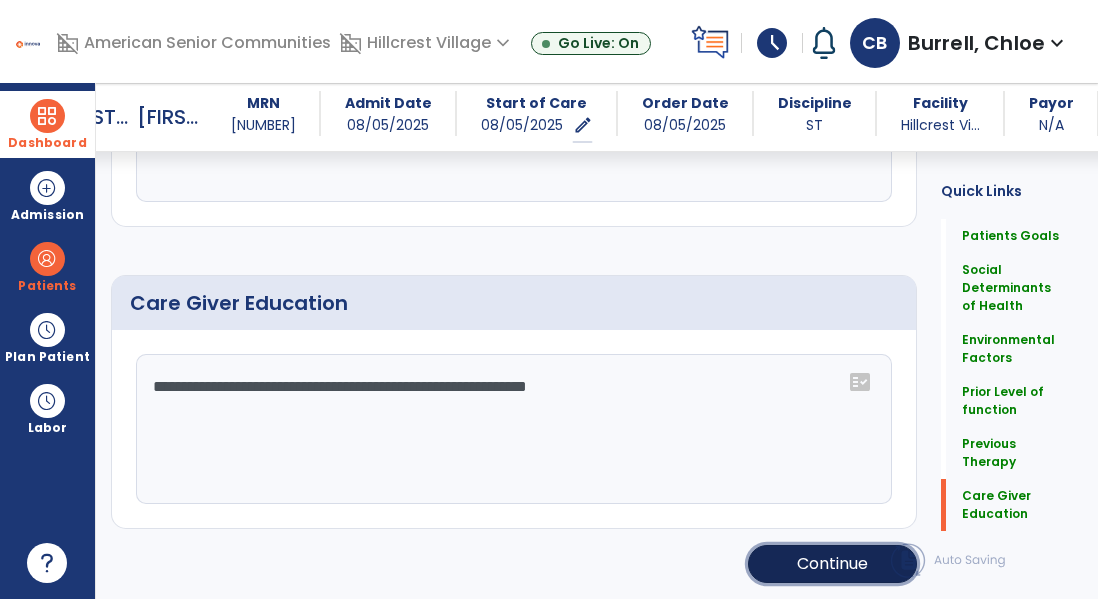 click on "Continue" 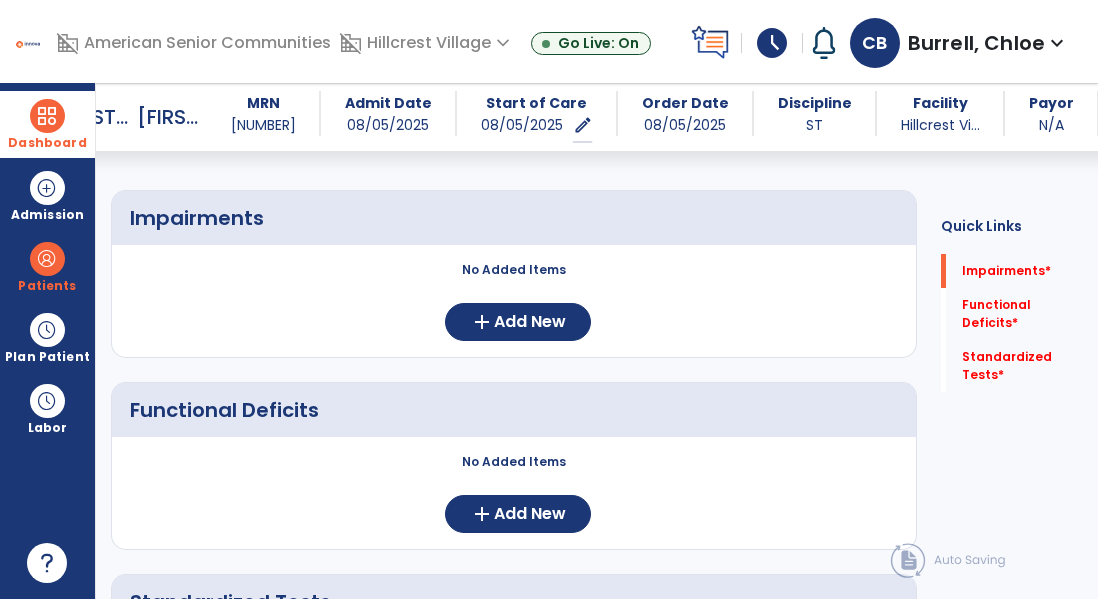scroll, scrollTop: 173, scrollLeft: 0, axis: vertical 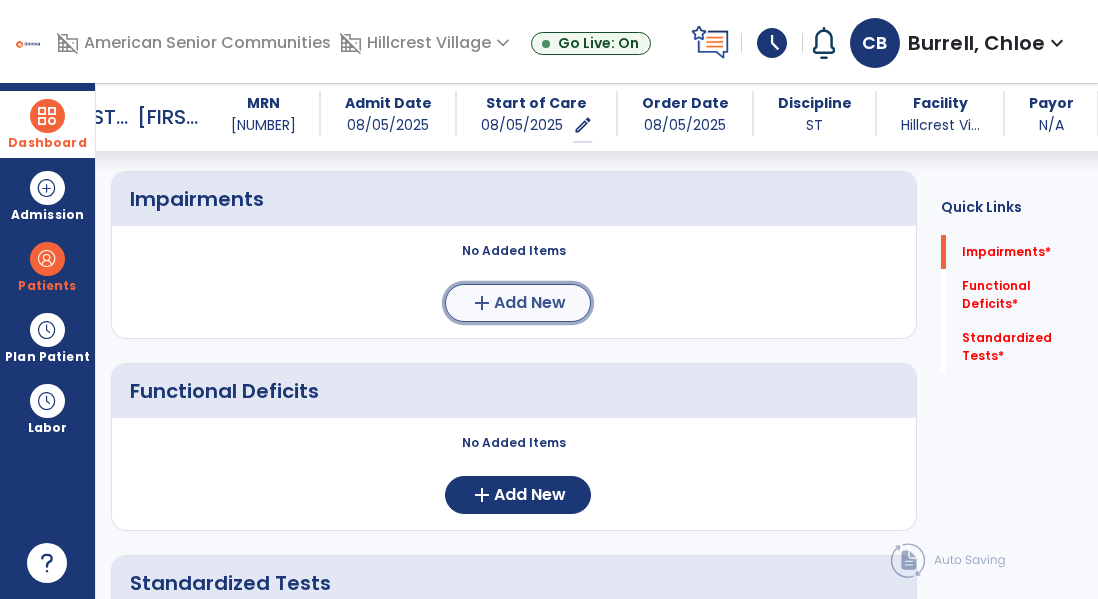 click on "Add New" 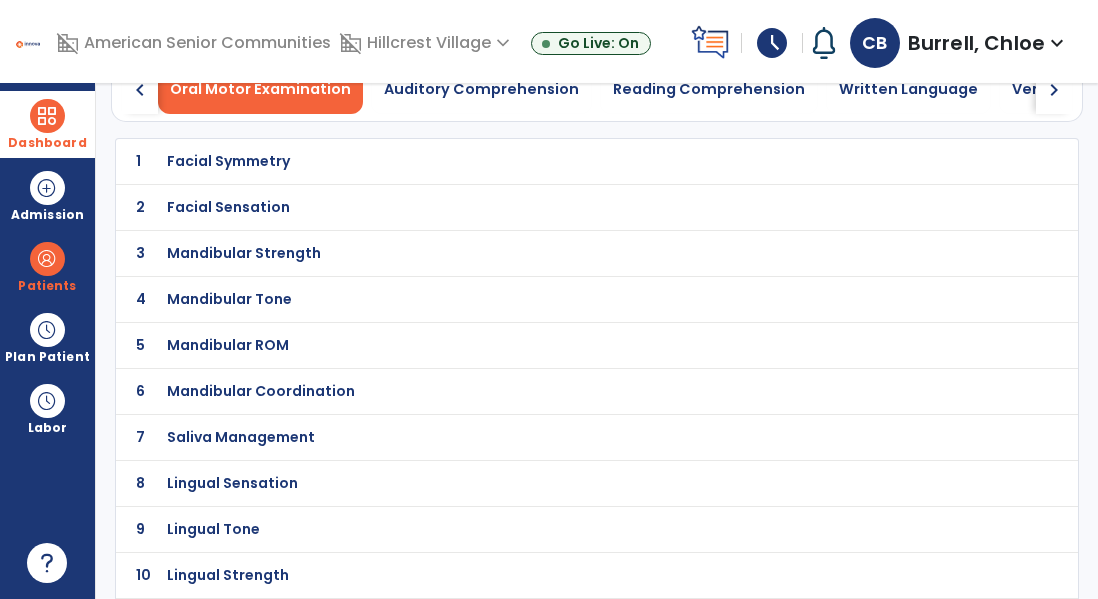 scroll, scrollTop: 0, scrollLeft: 0, axis: both 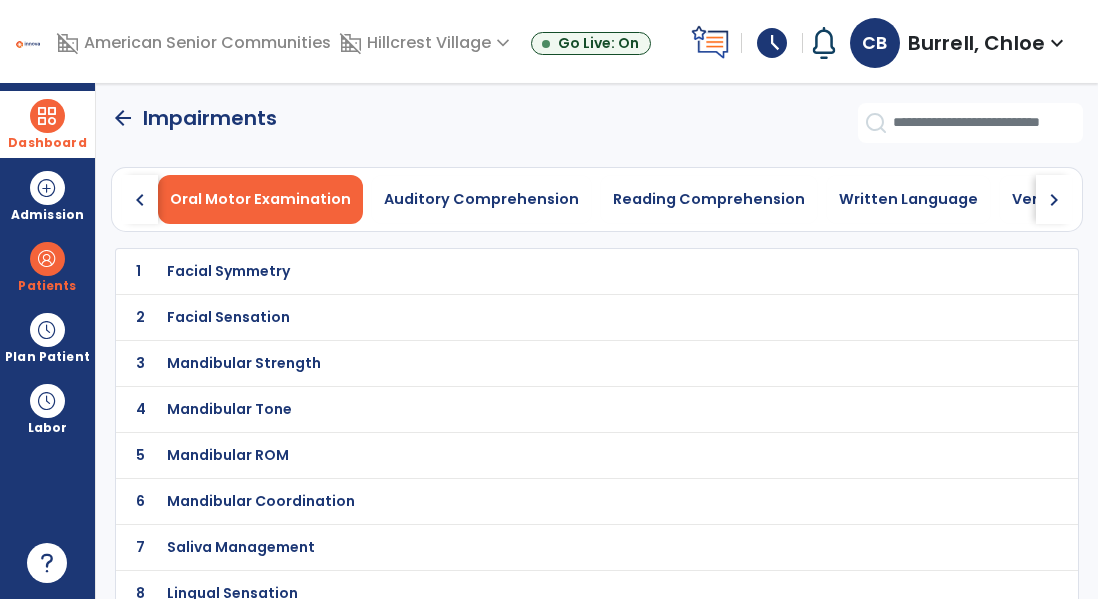 click on "chevron_right" 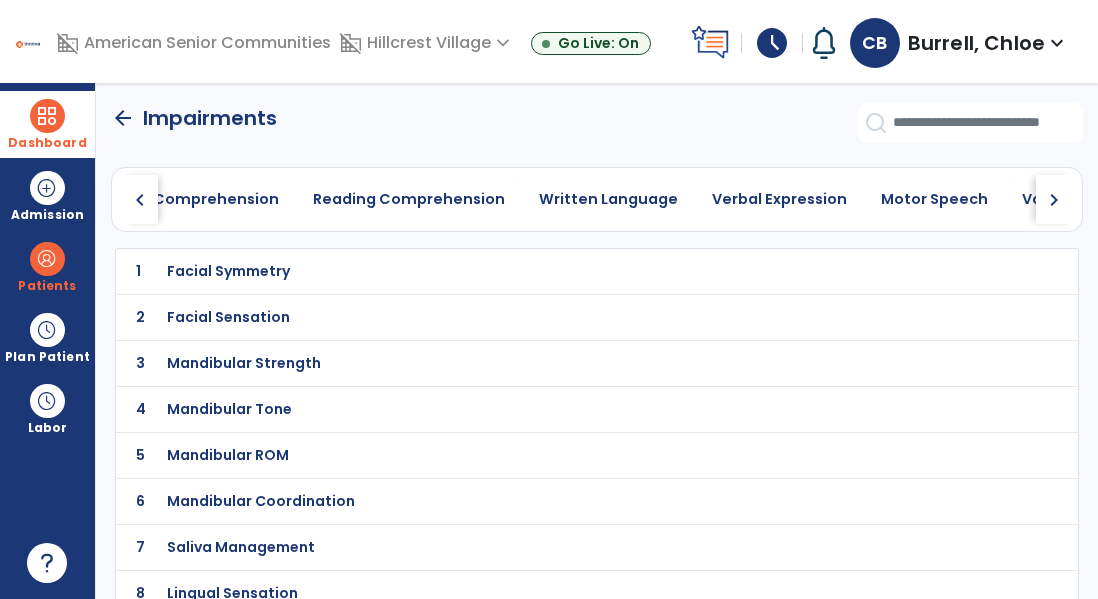 click on "chevron_right" 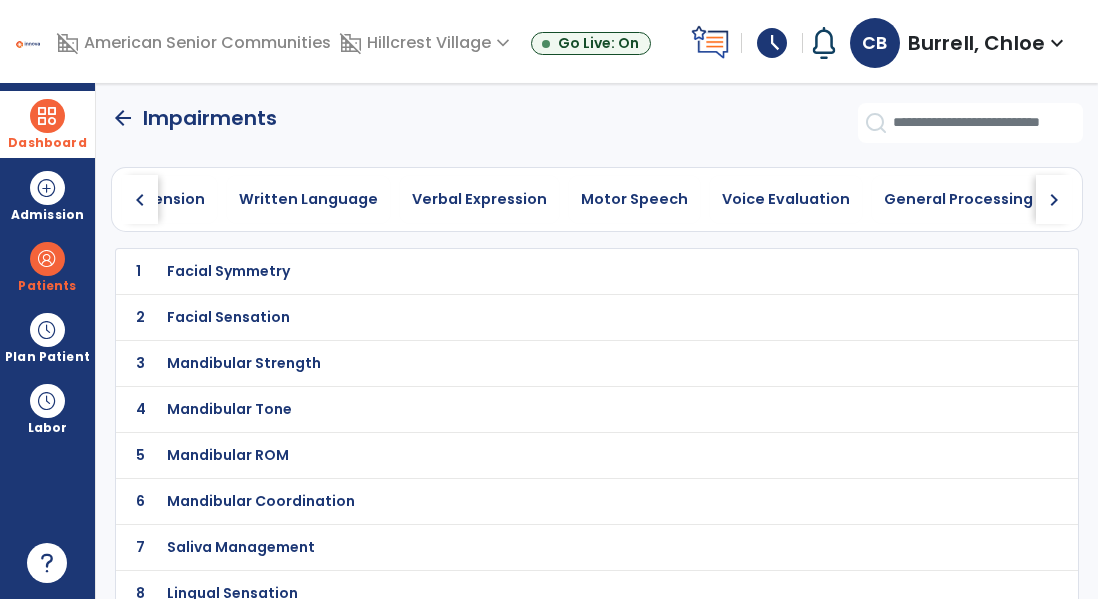 click on "chevron_right" 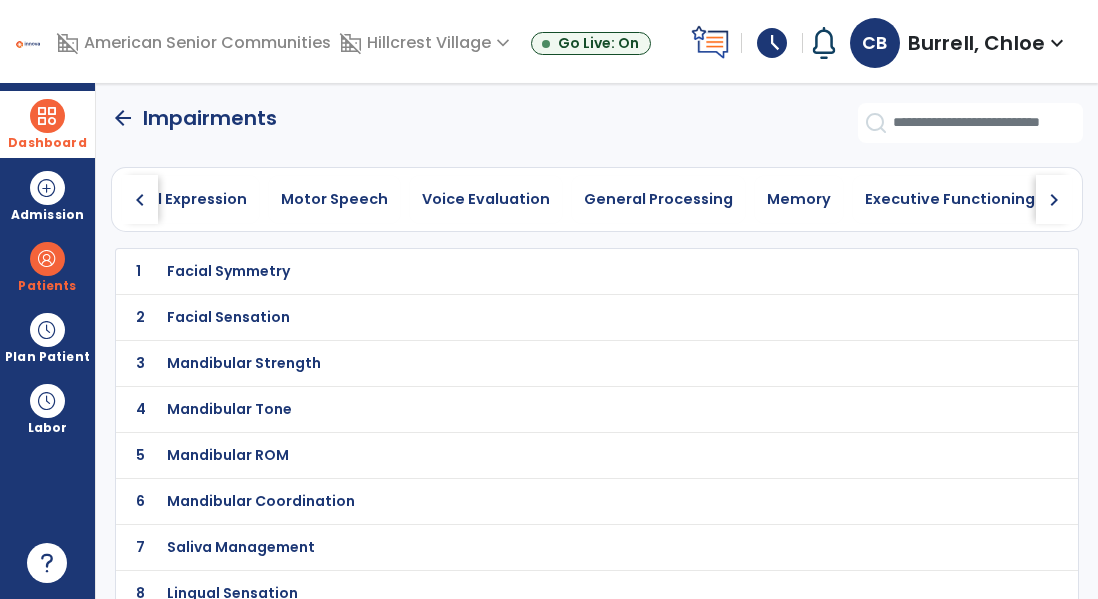 click on "chevron_right" 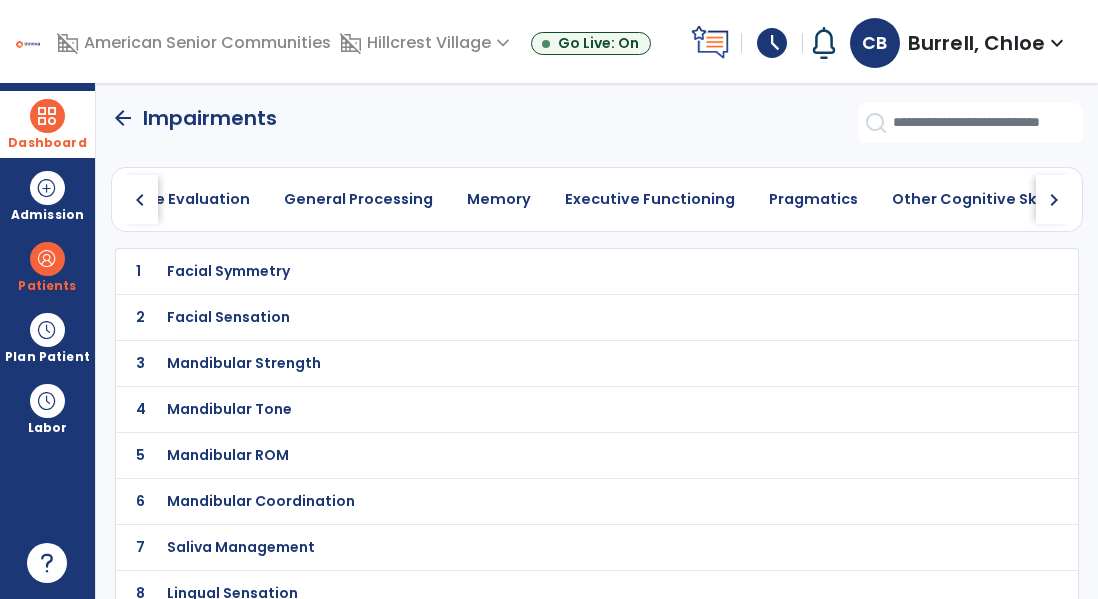 click on "chevron_right" 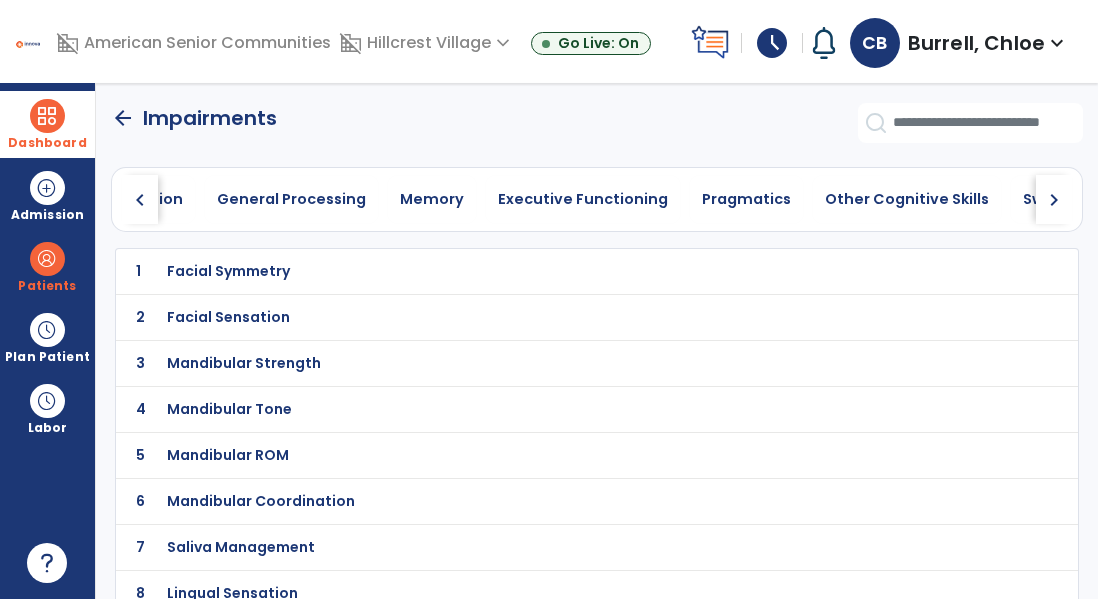 click on "chevron_right" 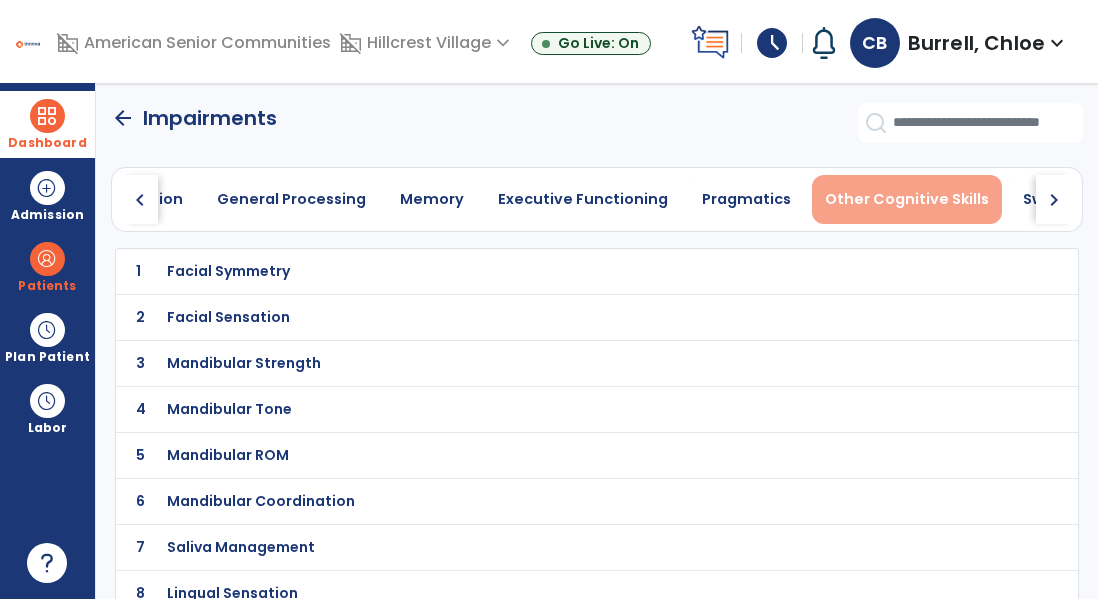 click on "Other Cognitive Skills" at bounding box center [907, 199] 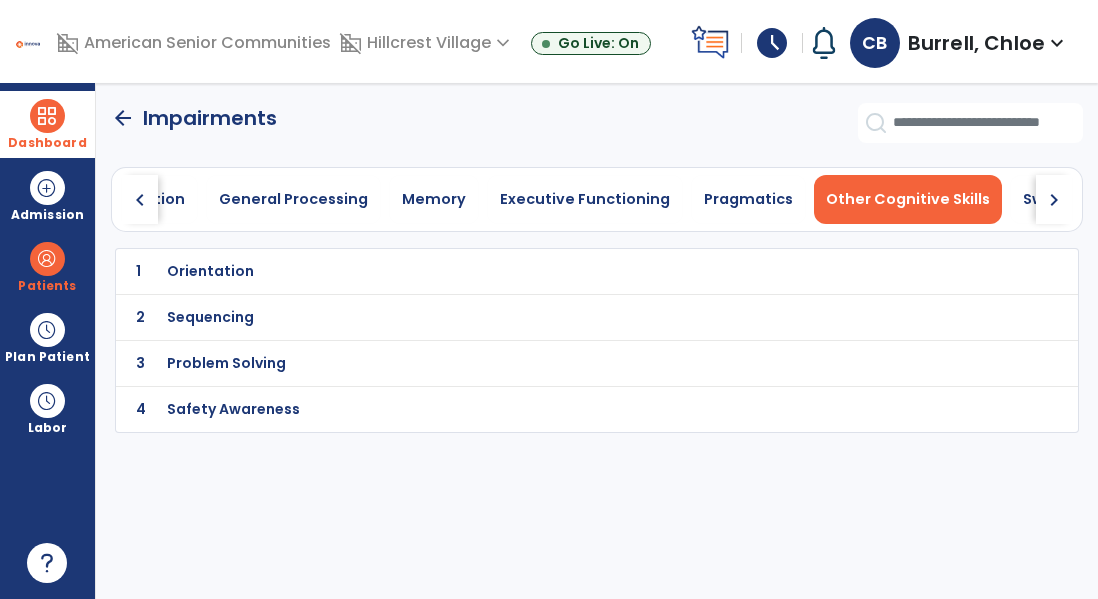 scroll, scrollTop: 0, scrollLeft: 1260, axis: horizontal 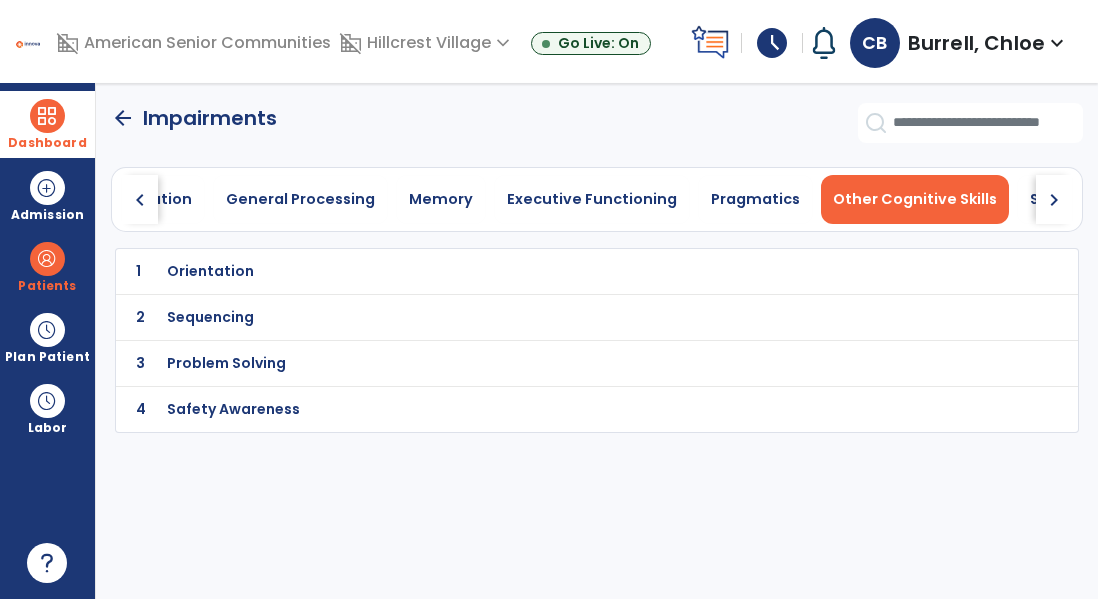 click on "Orientation" at bounding box center [552, 271] 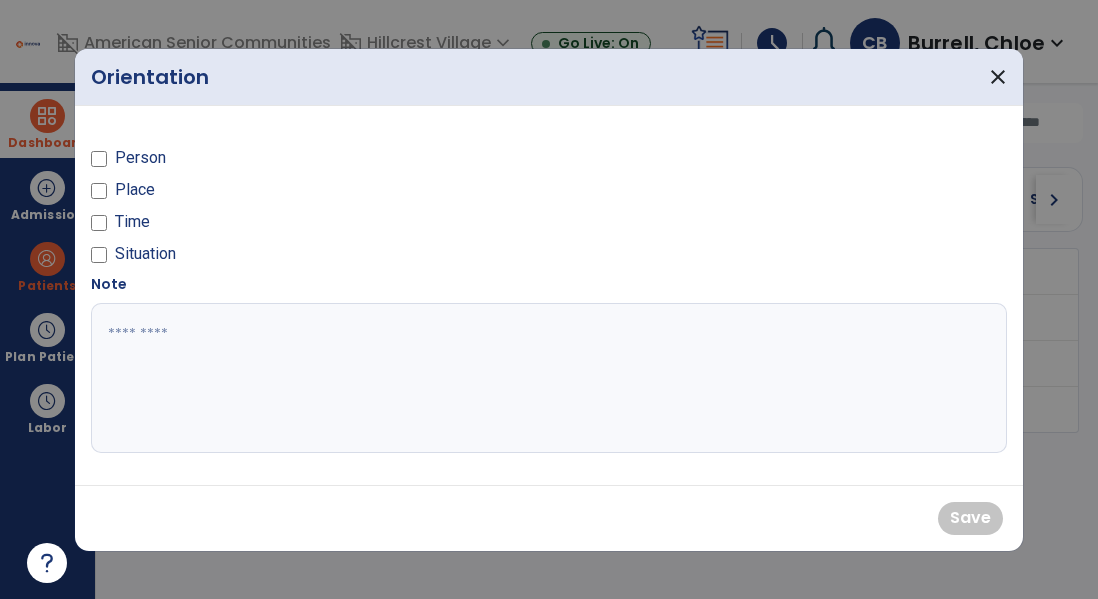 click on "Person" at bounding box center (140, 158) 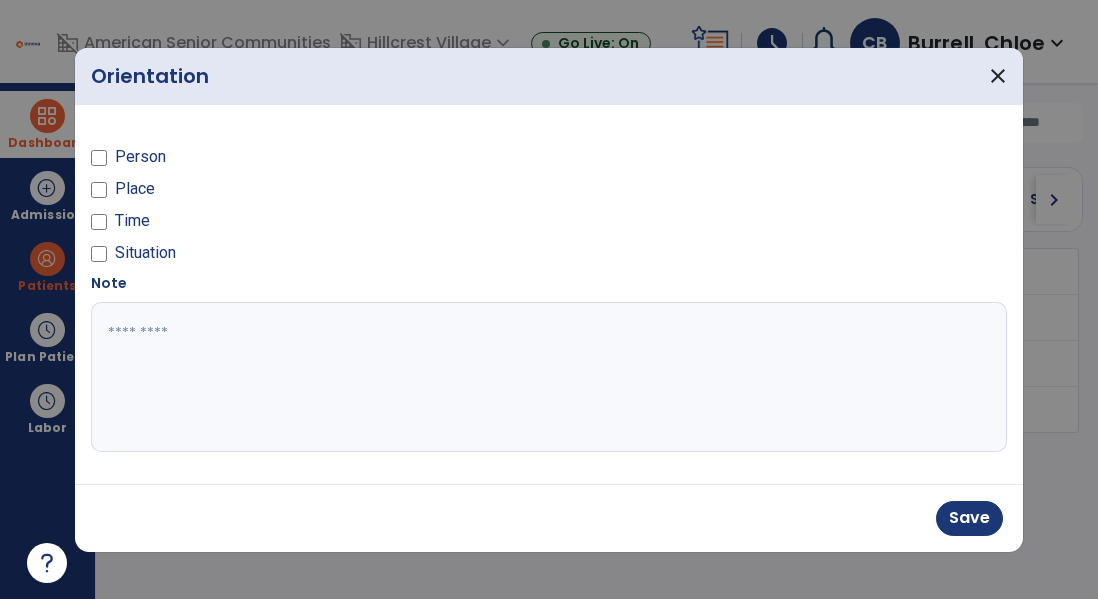 click on "Place" at bounding box center [135, 189] 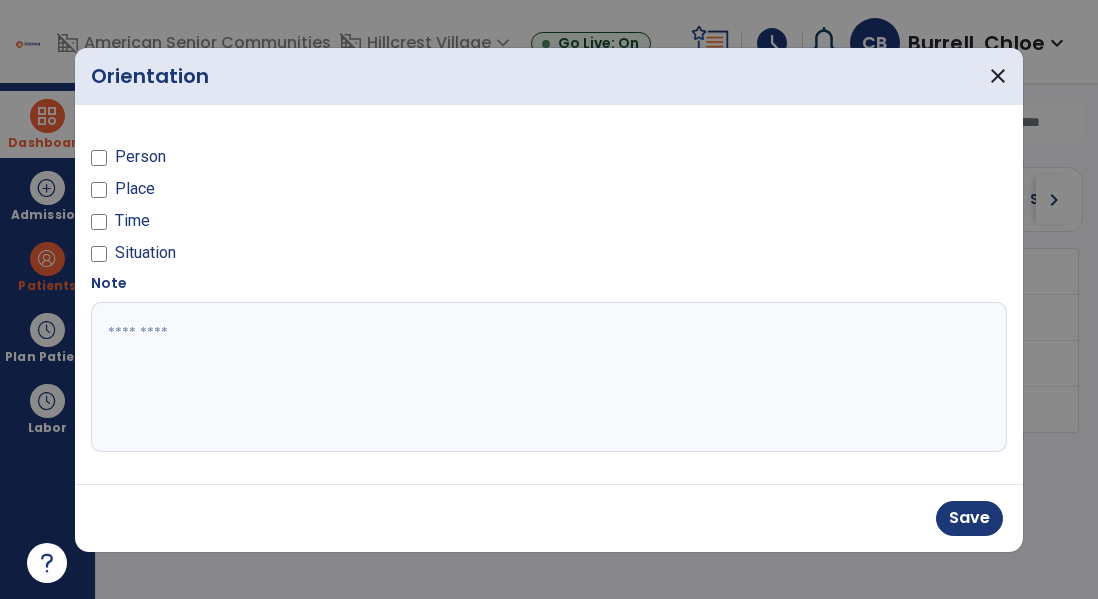 click on "Person      Place      Time      Situation  Note" at bounding box center [549, 294] 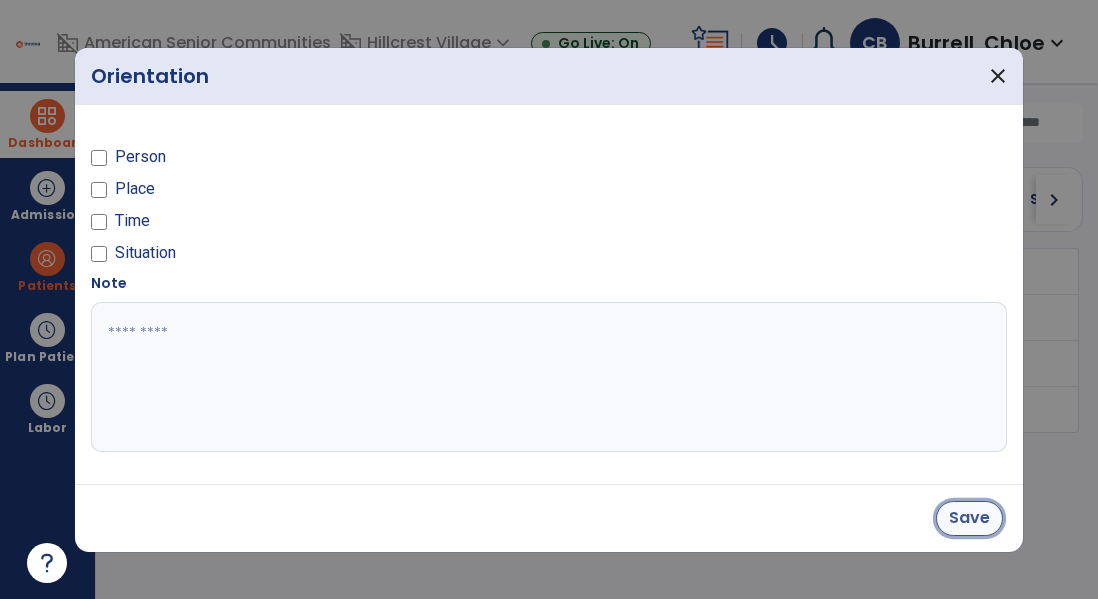 click on "Save" at bounding box center [969, 518] 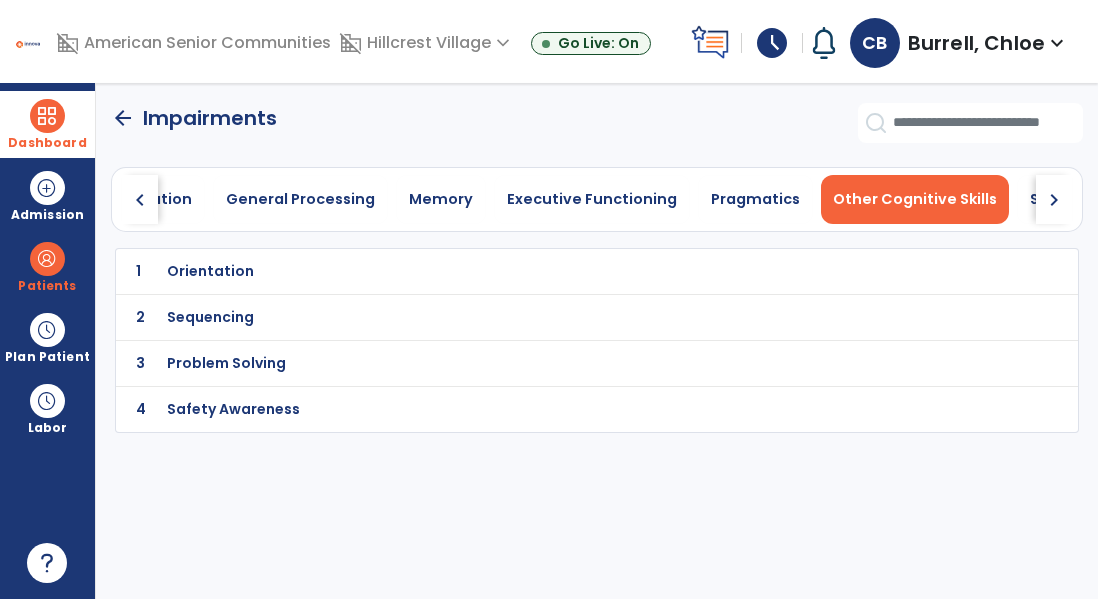click on "4 Safety Awareness" 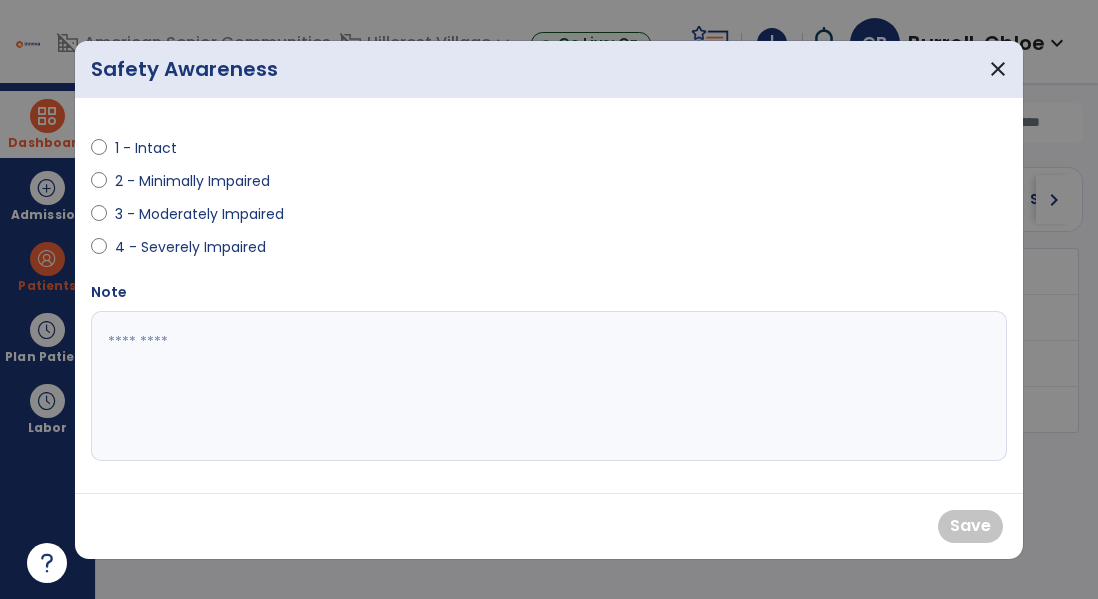click on "3 - Moderately Impaired" at bounding box center (199, 214) 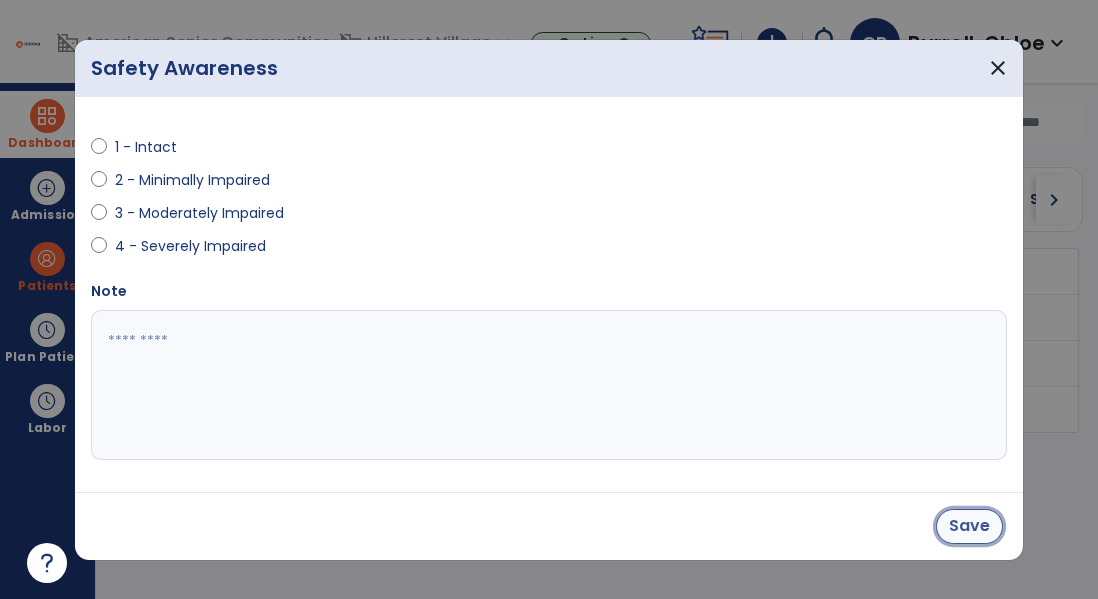 click on "Save" at bounding box center (969, 526) 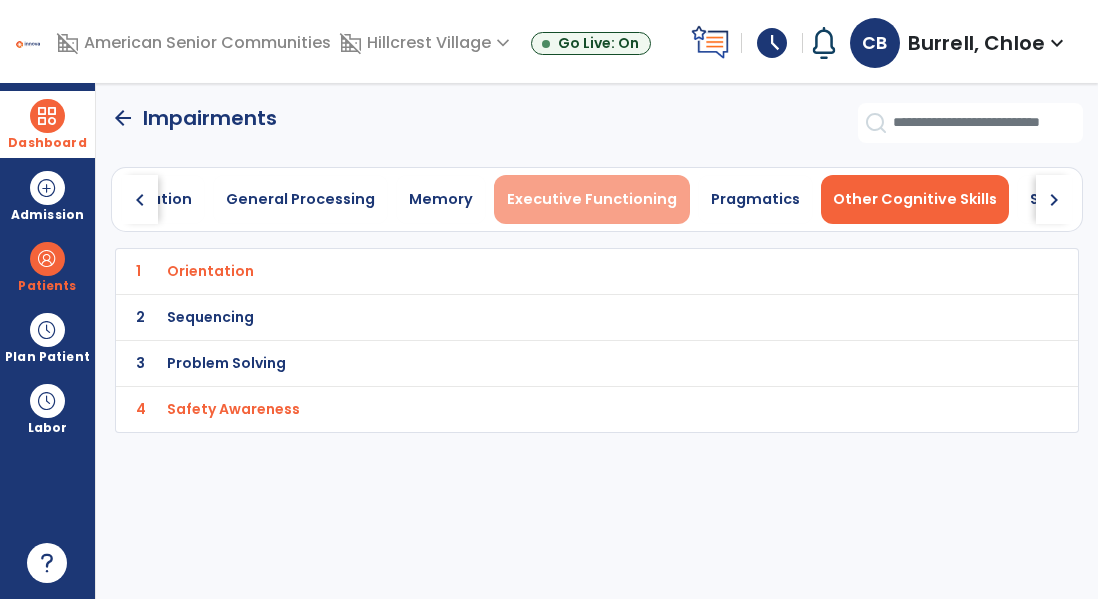 click on "Executive Functioning" at bounding box center (592, 199) 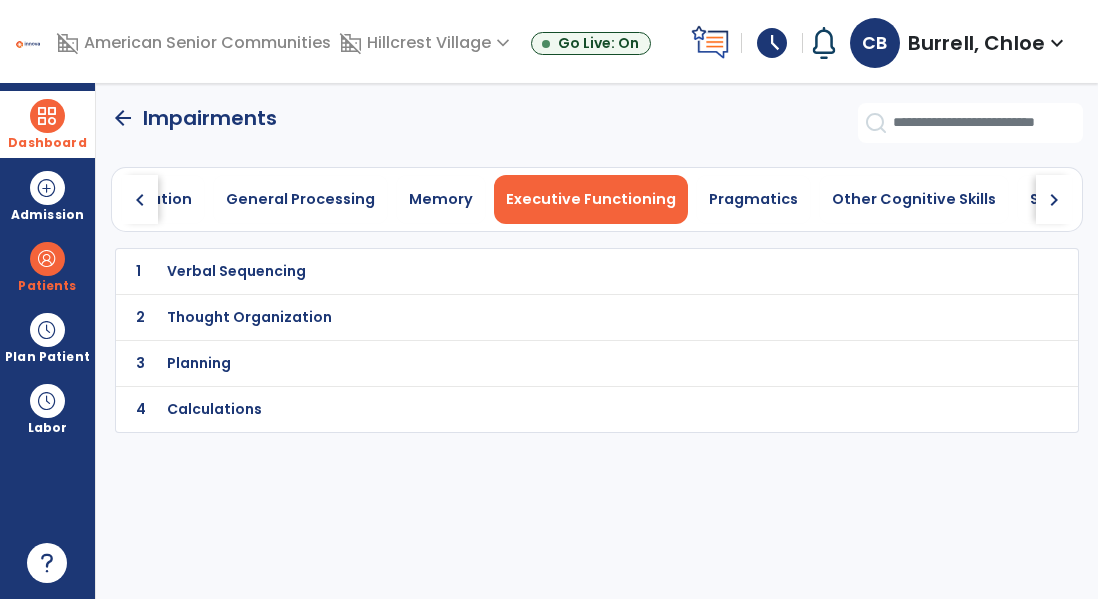 click on "Thought Organization" at bounding box center (552, 271) 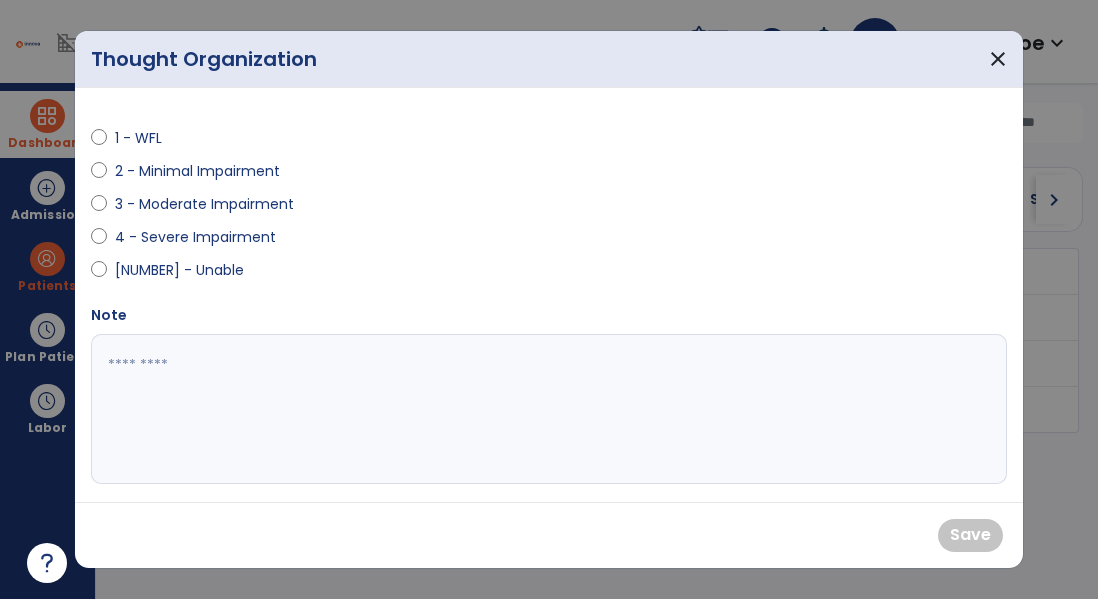 click on "3 - Moderate Impairment" at bounding box center (204, 204) 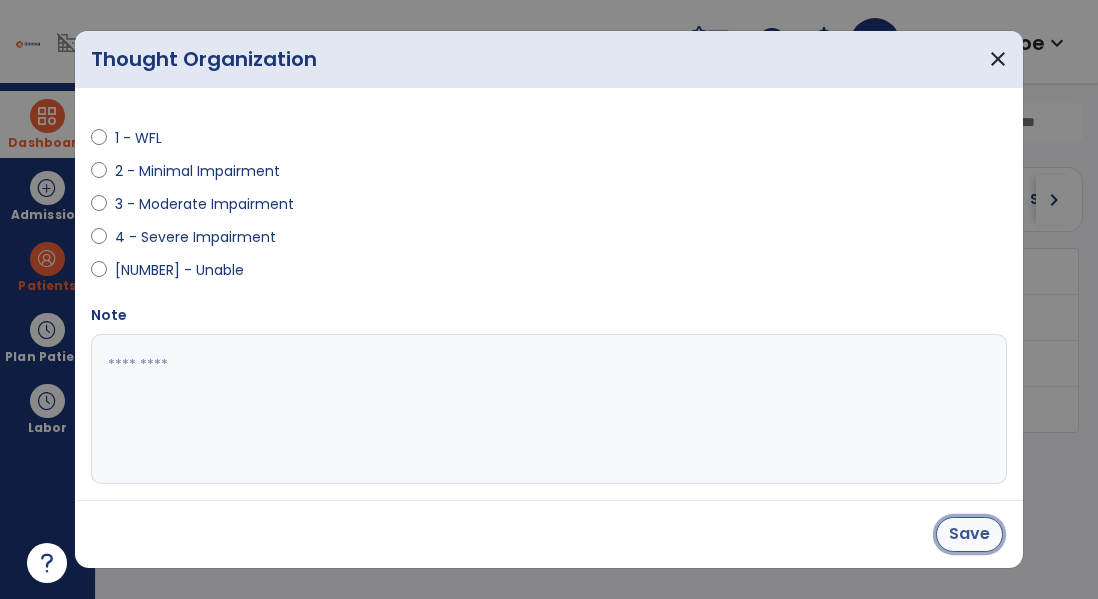 click on "Save" at bounding box center (969, 534) 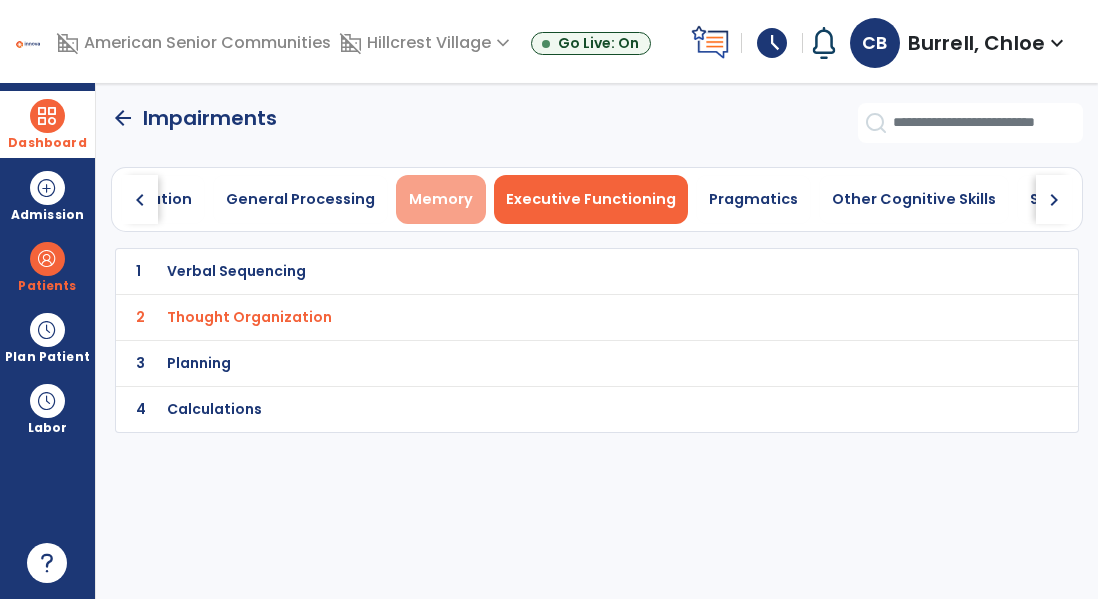 click on "Memory" at bounding box center (441, 199) 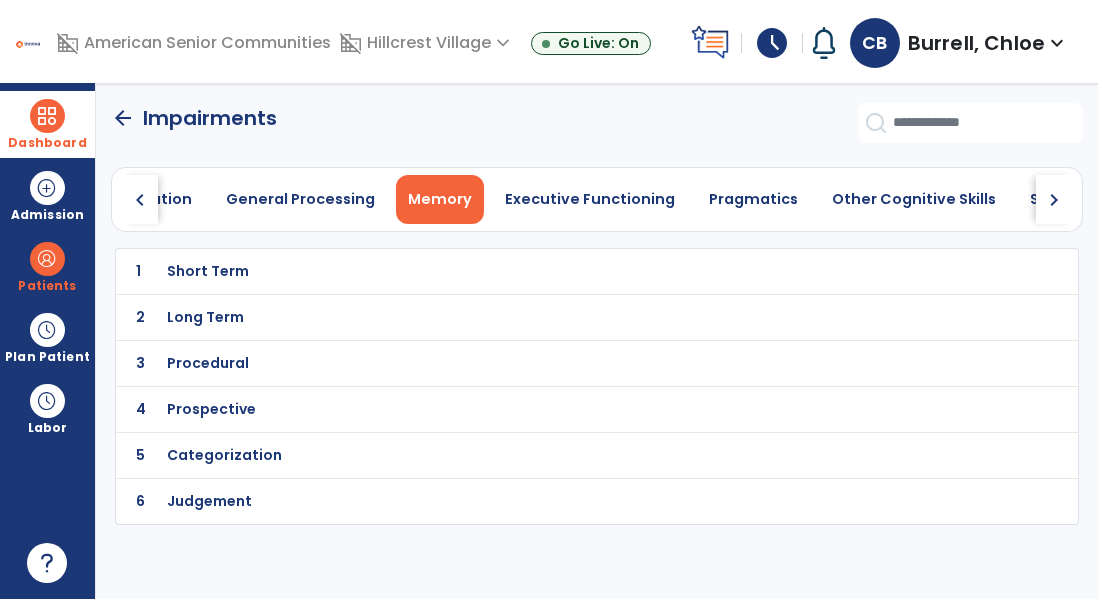 click on "Short Term" at bounding box center [552, 271] 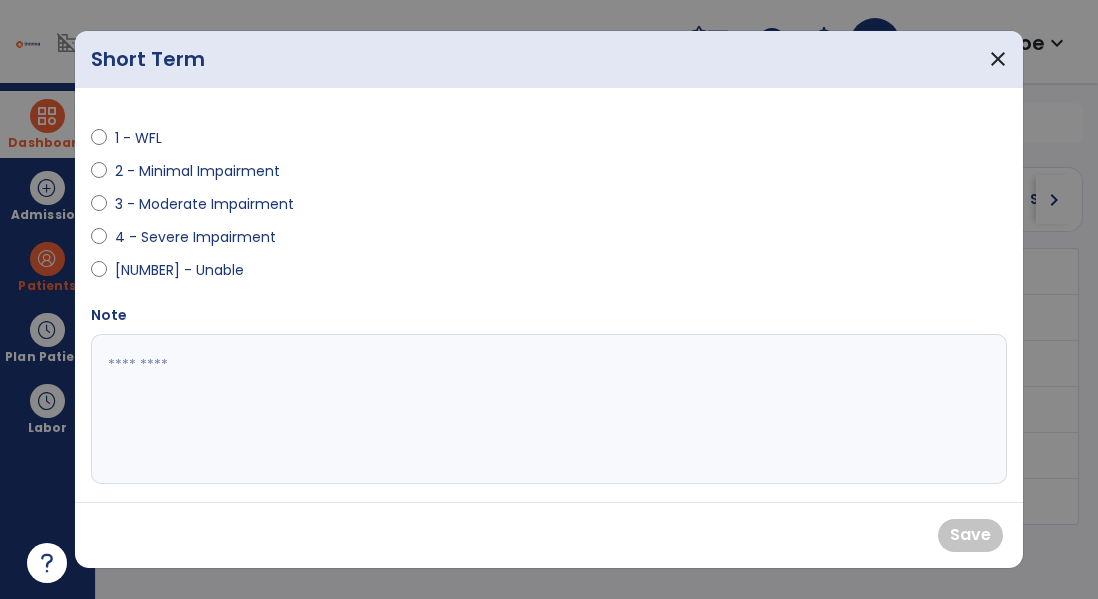 click on "3 - Moderate Impairment" at bounding box center [204, 204] 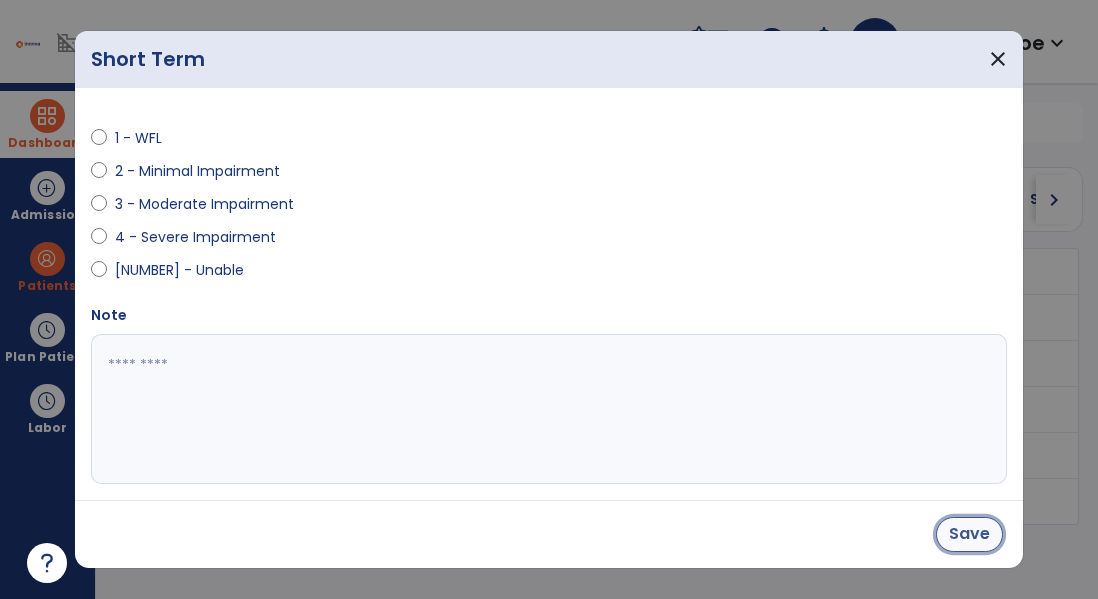 click on "Save" at bounding box center [969, 534] 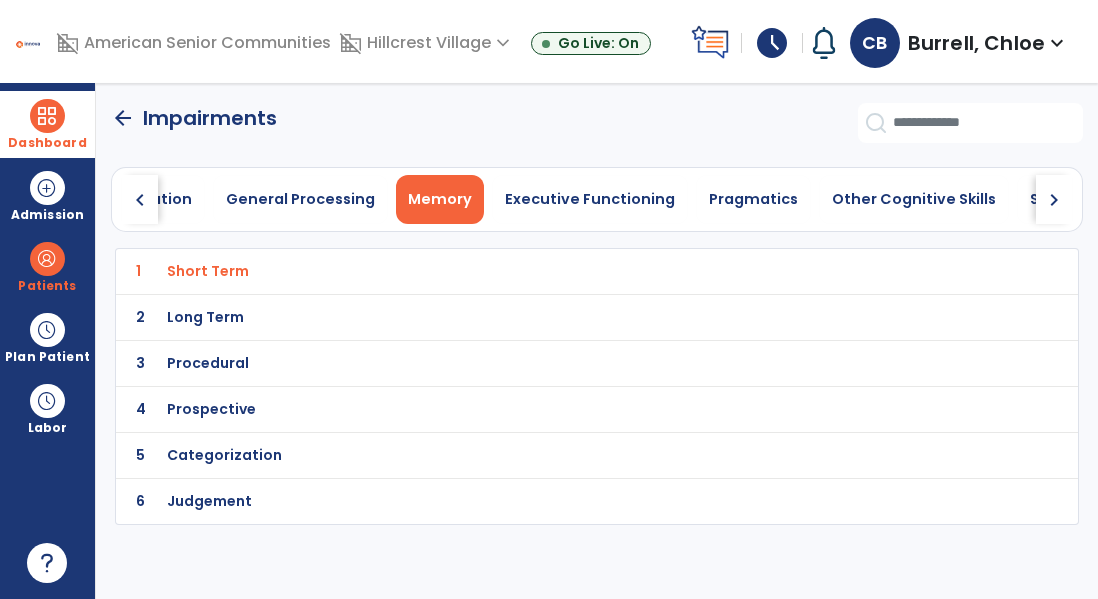 click on "Long Term" at bounding box center [552, 271] 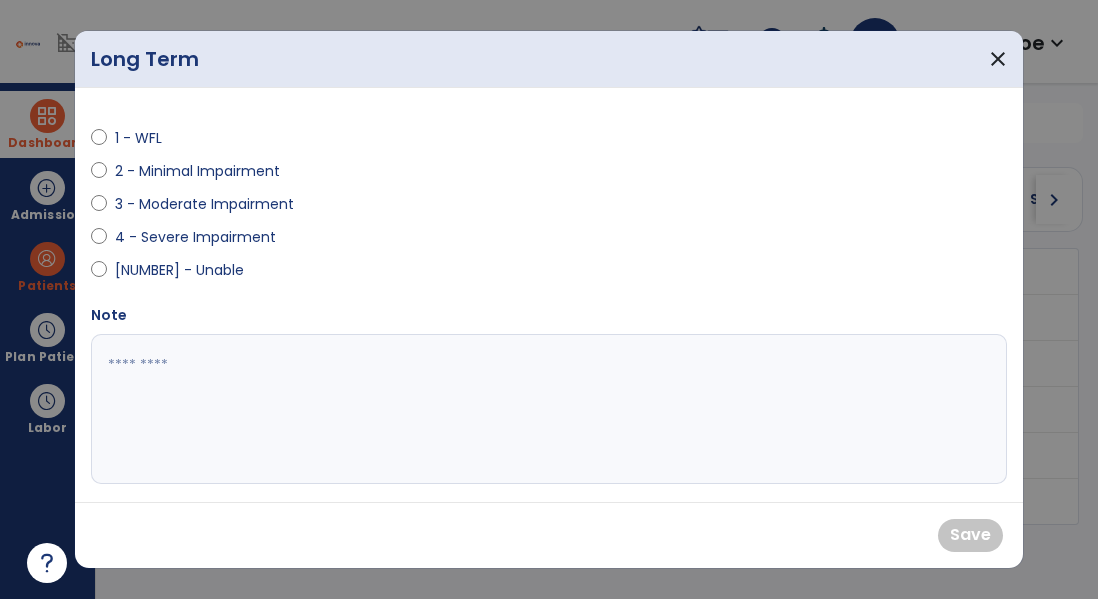 click on "3 - Moderate Impairment" at bounding box center [204, 204] 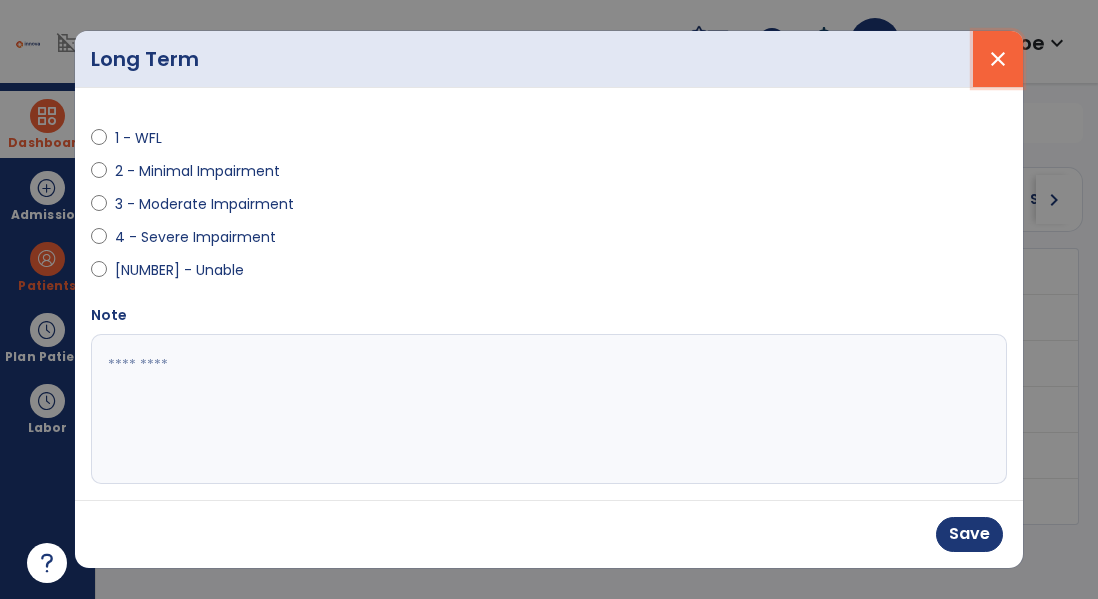 click on "close" at bounding box center [998, 59] 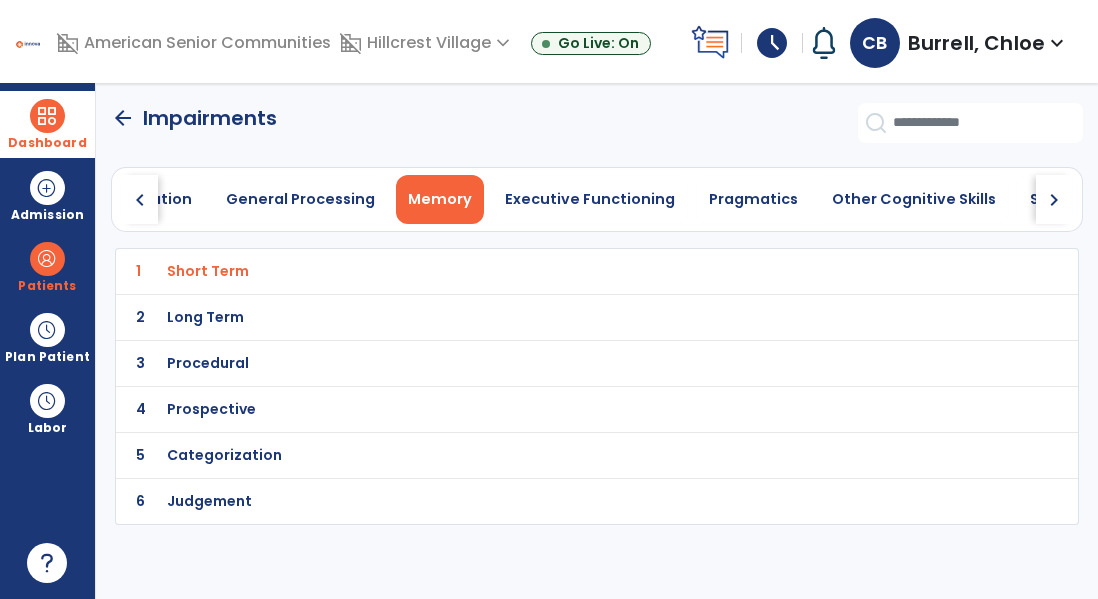 click on "Categorization" at bounding box center [552, 271] 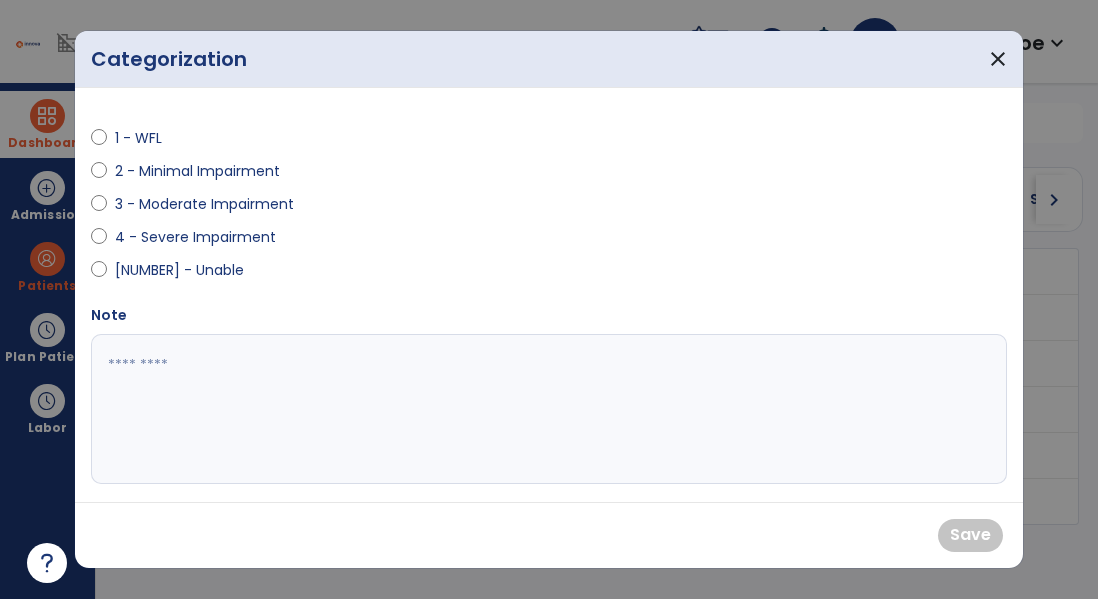 click on "3 - Moderate Impairment" at bounding box center [204, 204] 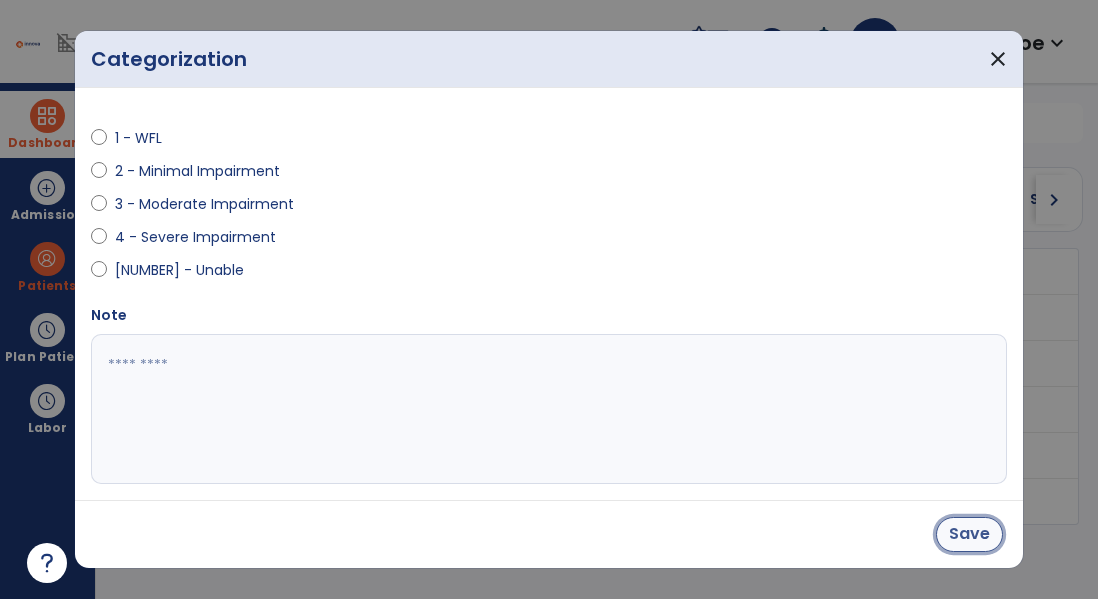 click on "Save" at bounding box center [969, 534] 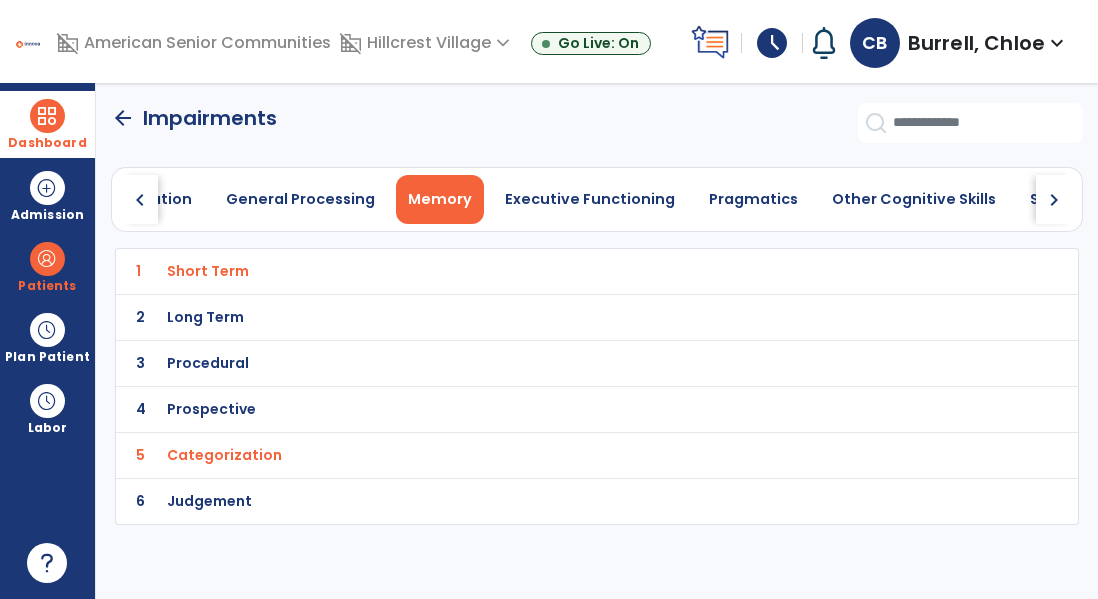 click on "6 Judgement" 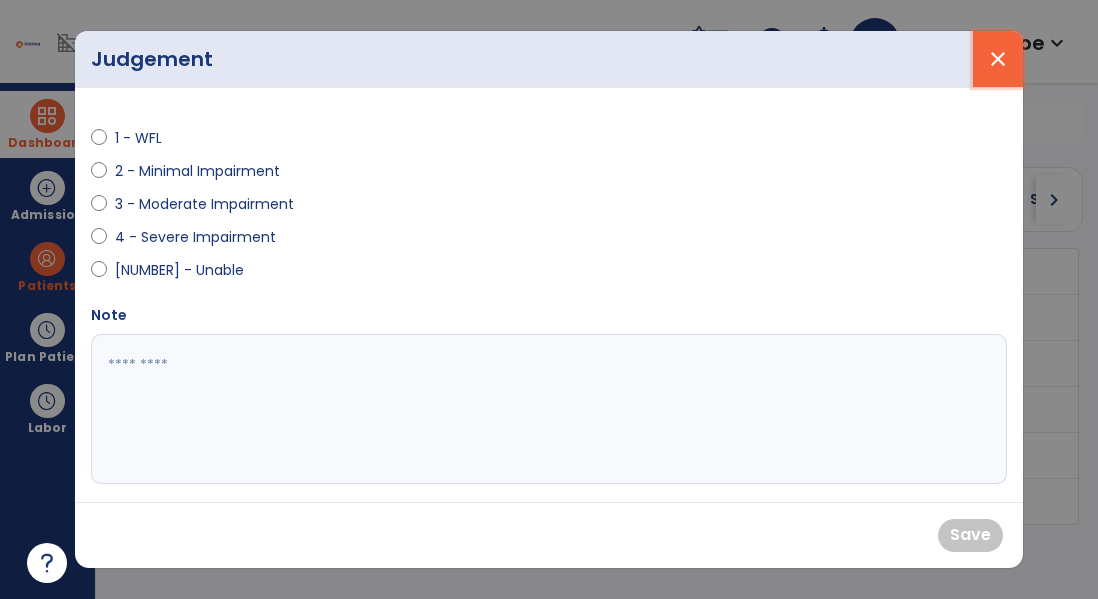 click on "close" at bounding box center [998, 59] 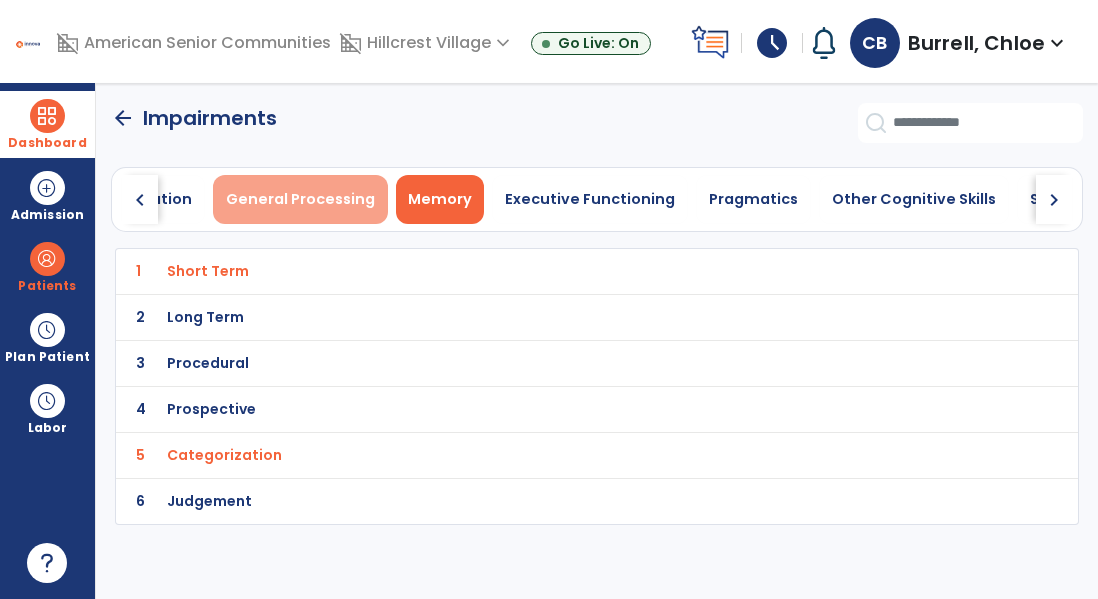 click on "General Processing" at bounding box center [300, 199] 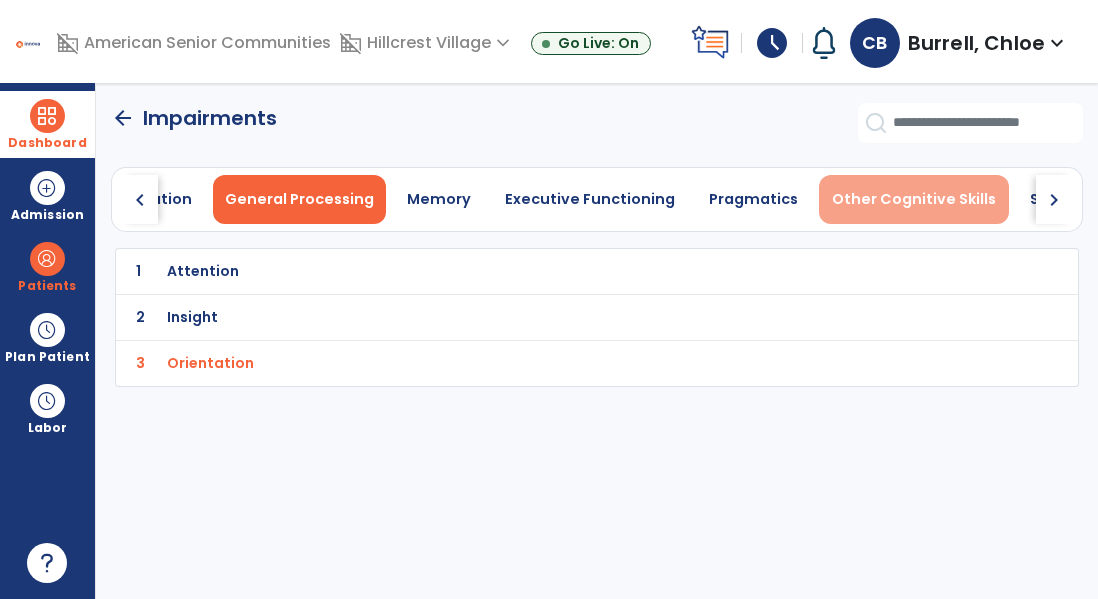 click on "Other Cognitive Skills" at bounding box center [914, 199] 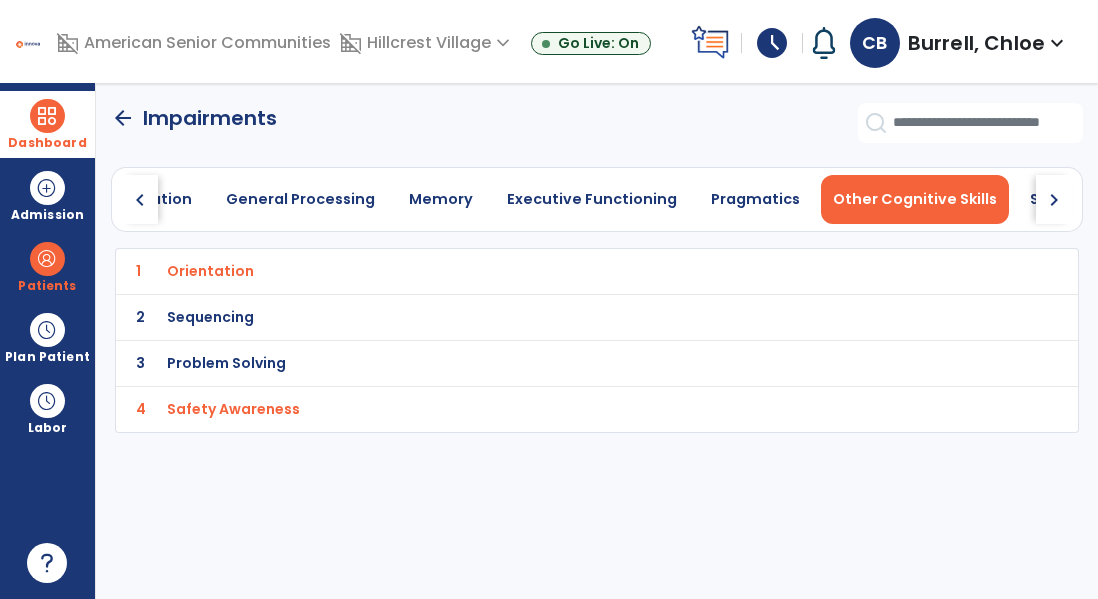 click on "arrow_back" 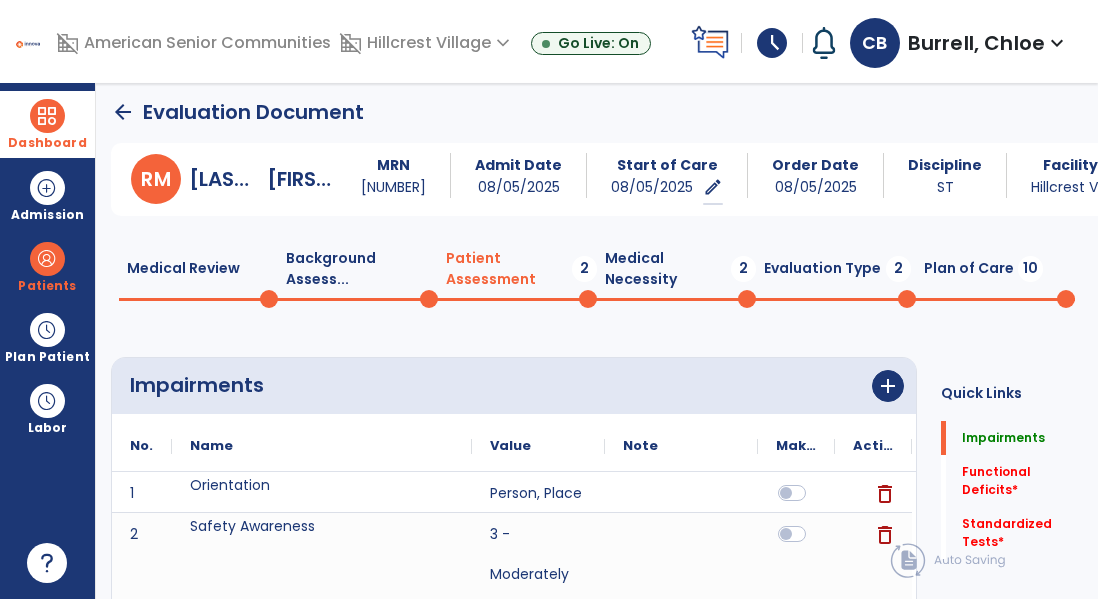 scroll, scrollTop: 11, scrollLeft: 0, axis: vertical 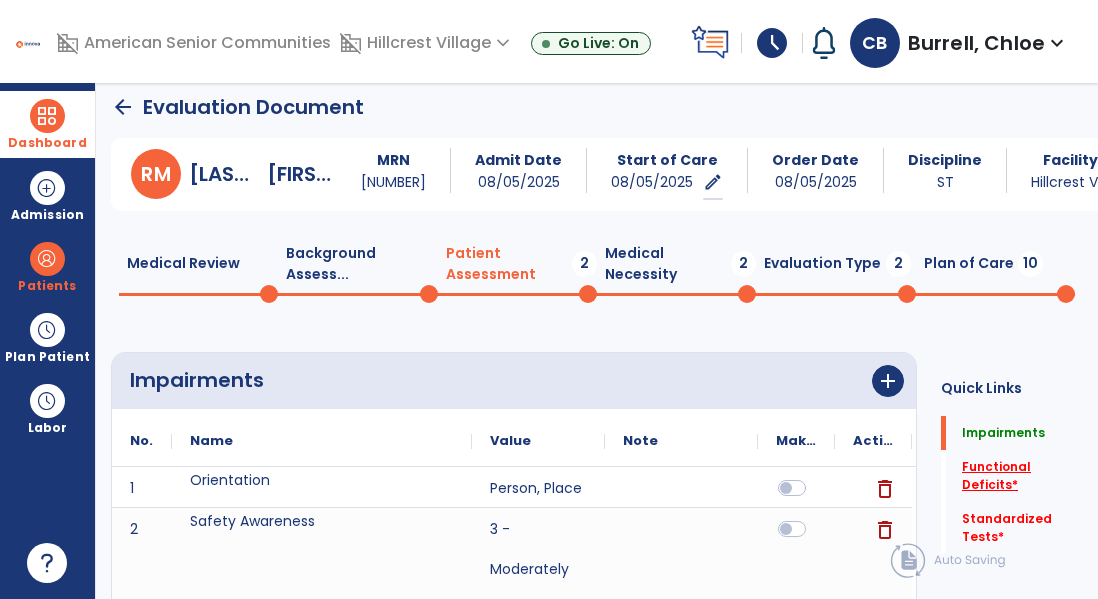click on "Functional Deficits   *" 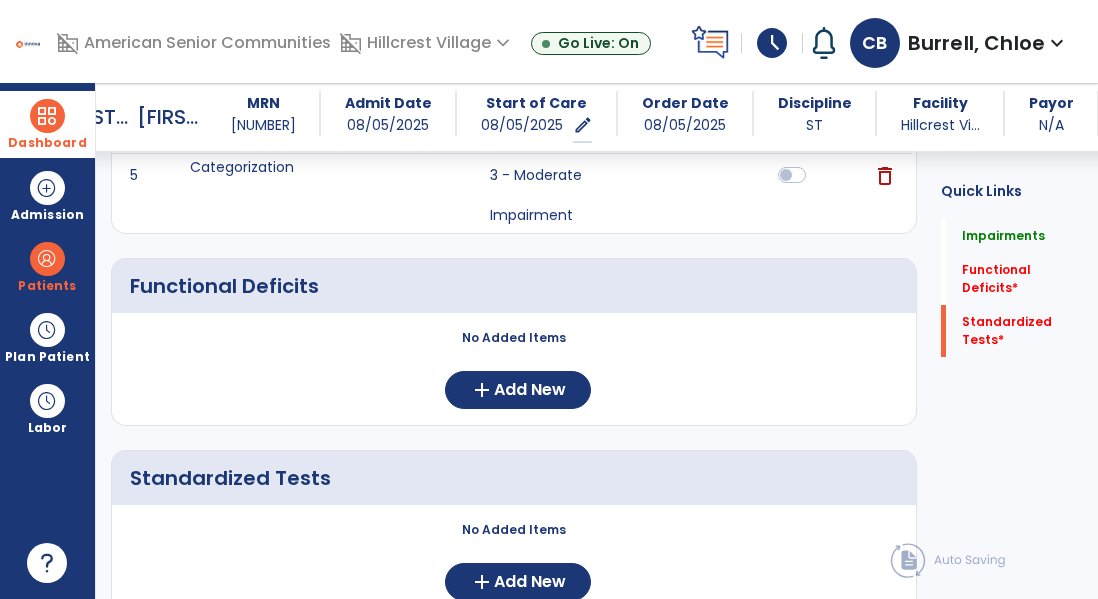 scroll, scrollTop: 646, scrollLeft: 0, axis: vertical 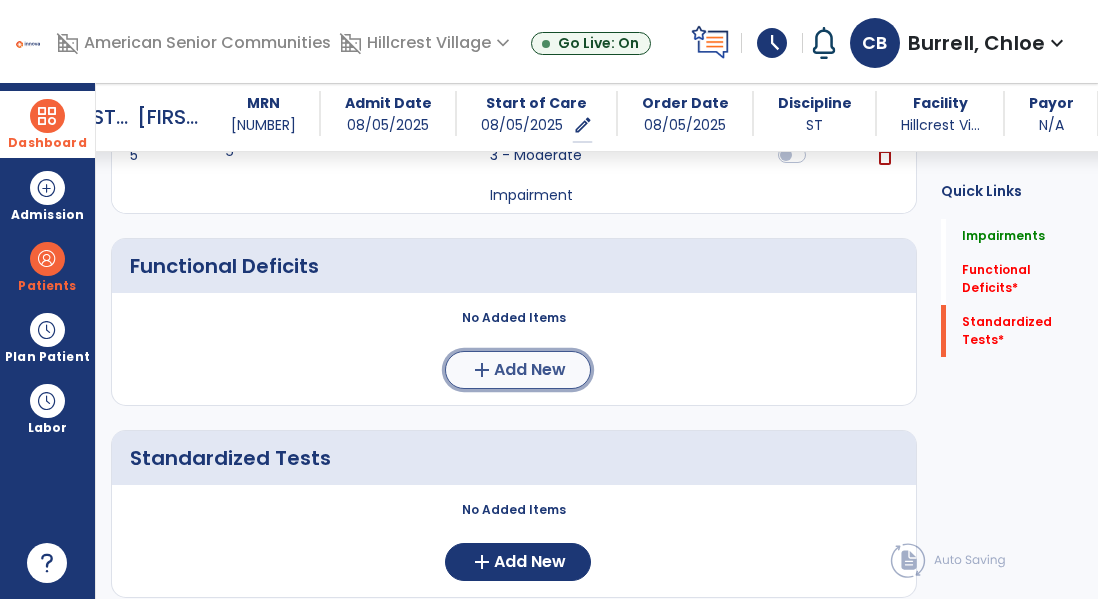 click on "Add New" 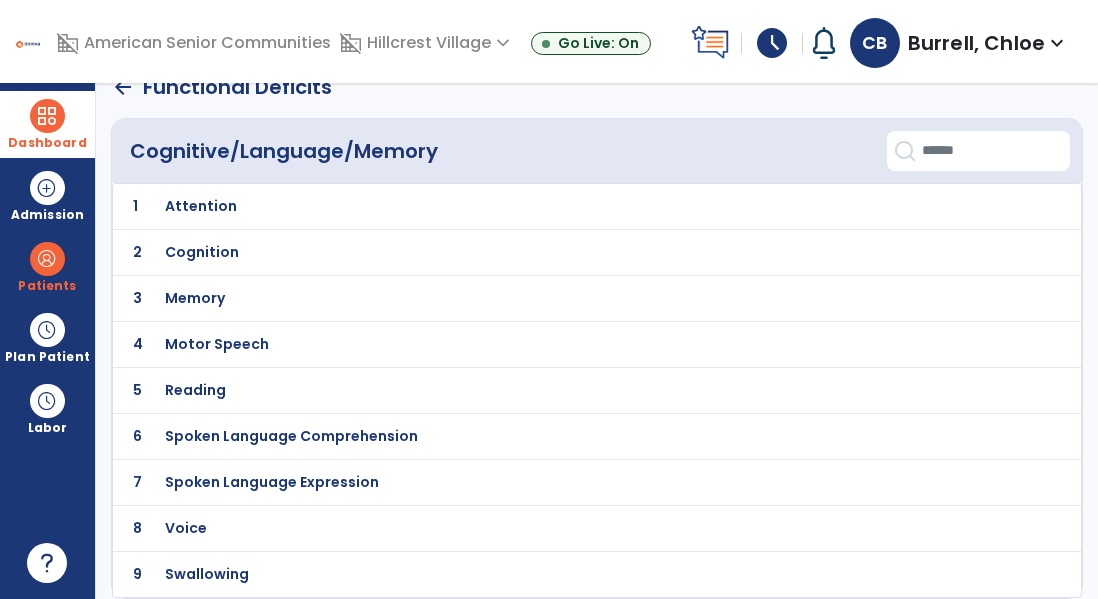 scroll, scrollTop: 0, scrollLeft: 0, axis: both 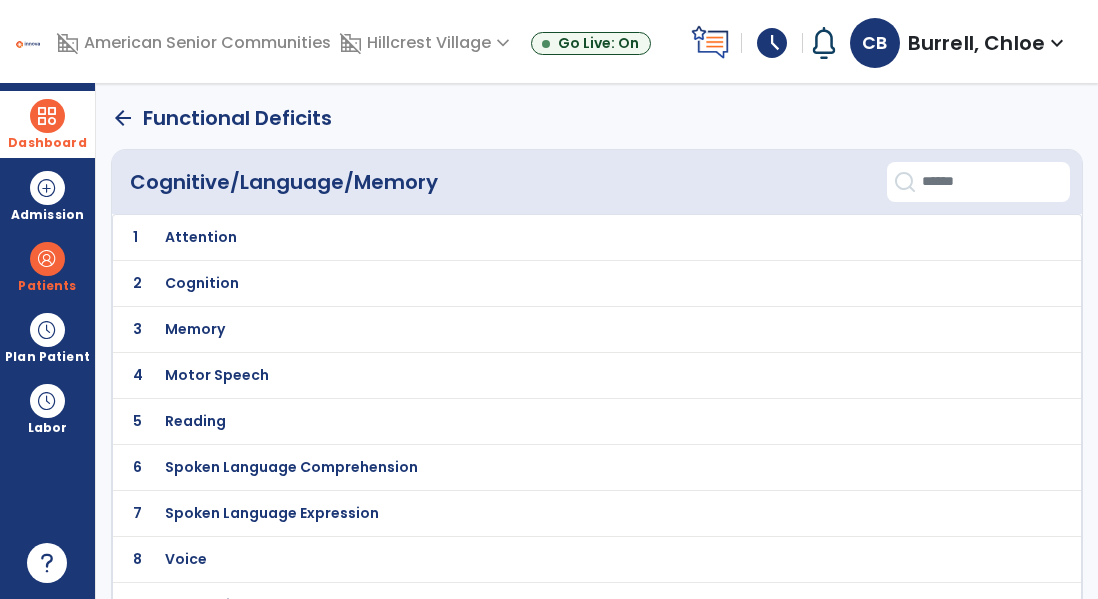 click on "2 Cognition" 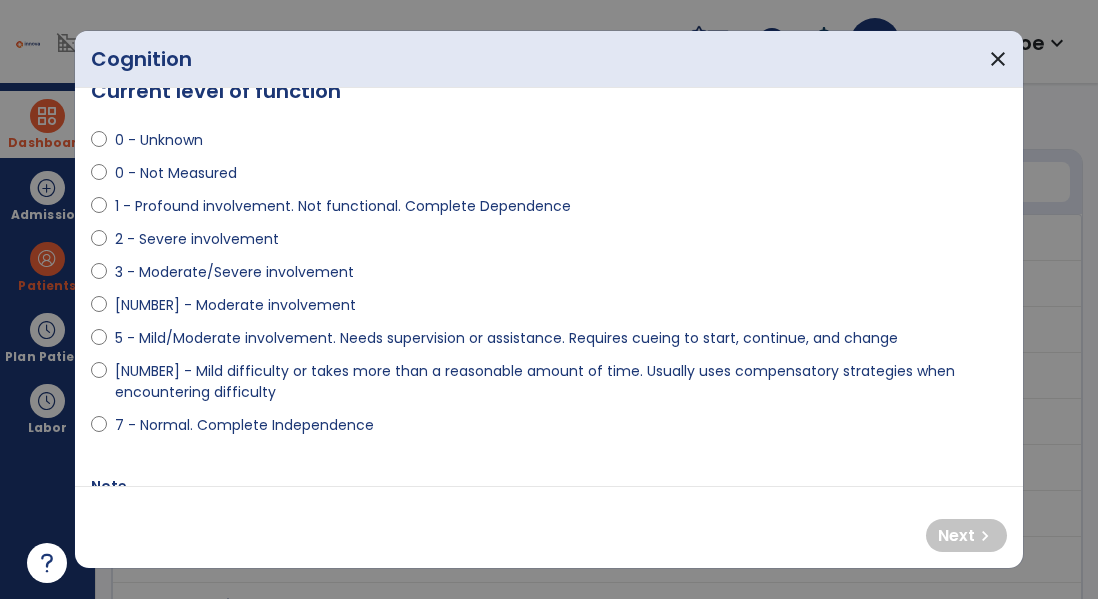 scroll, scrollTop: 39, scrollLeft: 0, axis: vertical 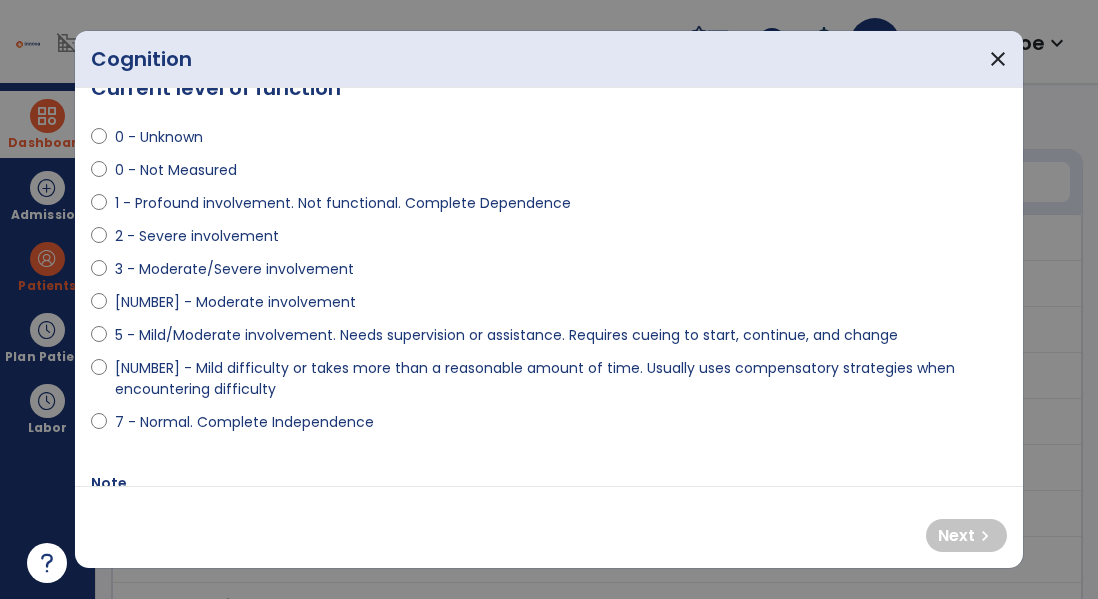 click on "4 - Moderate involvement" at bounding box center [235, 302] 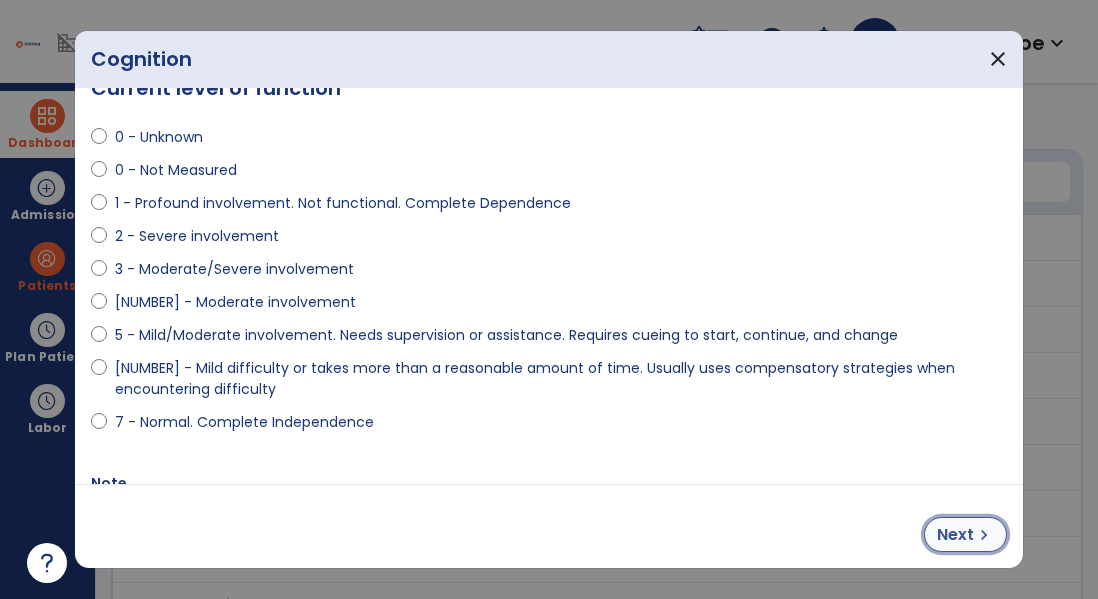 click on "chevron_right" at bounding box center (984, 535) 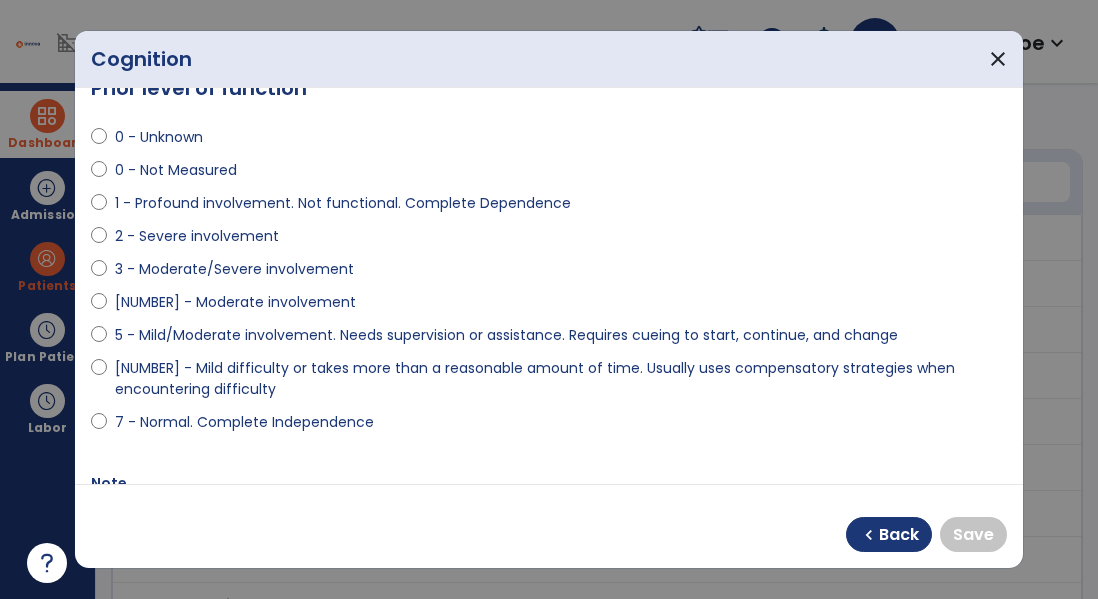 click on "6 - Mild difficulty or takes more than a reasonable amount of time. Usually uses compensatory strategies when encountering difficulty" at bounding box center (561, 379) 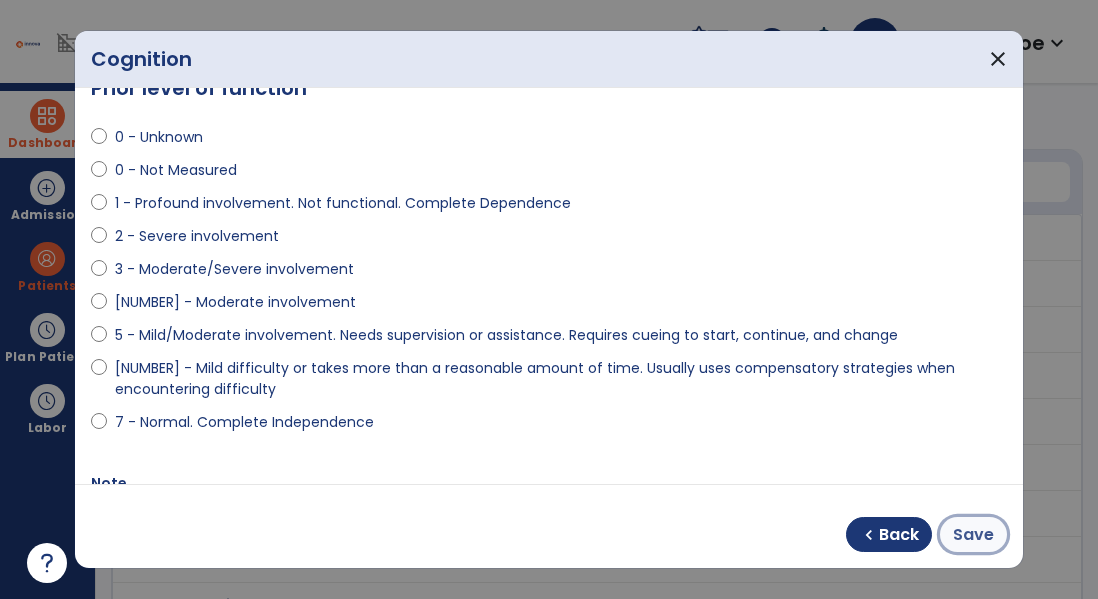 click on "Save" at bounding box center (973, 535) 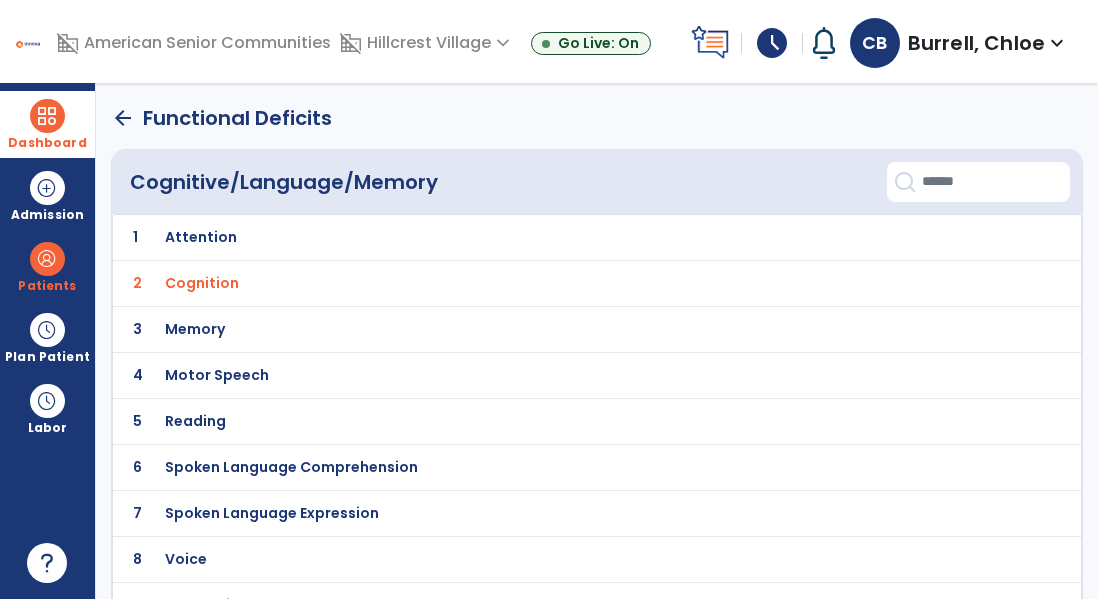 scroll, scrollTop: 31, scrollLeft: 0, axis: vertical 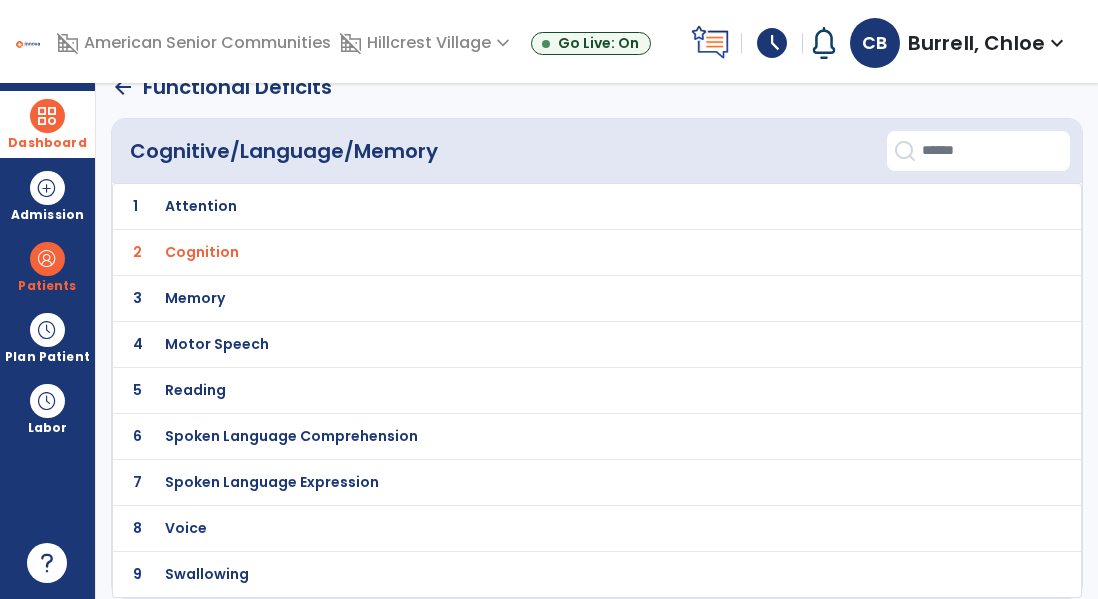click on "Memory" at bounding box center (553, 206) 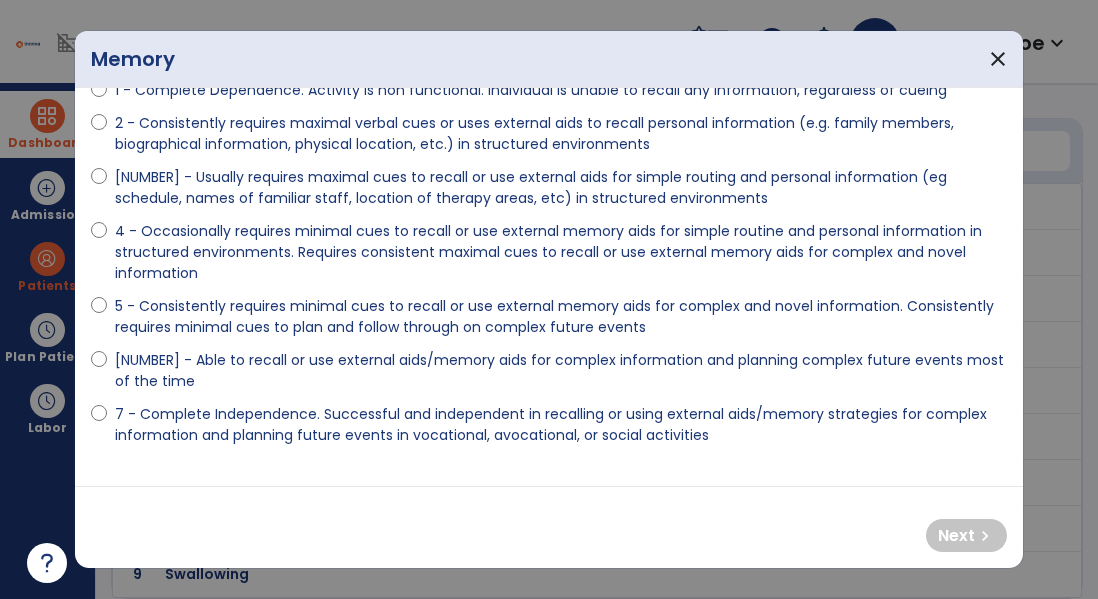 scroll, scrollTop: 154, scrollLeft: 0, axis: vertical 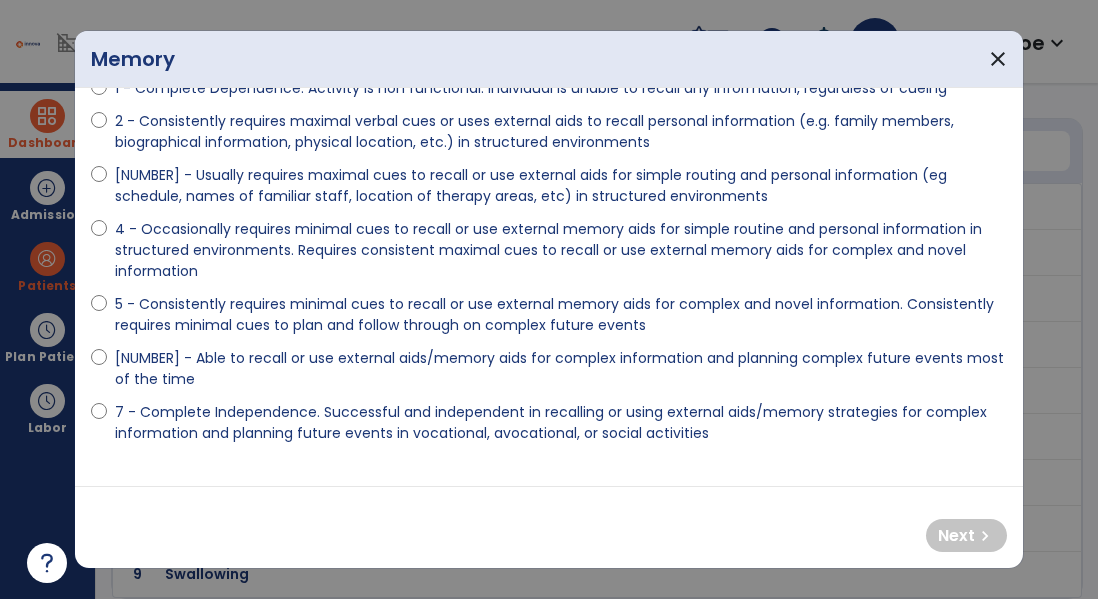 click on "5 - Consistently requires minimal cues to recall or use external memory aids for complex and novel information. Consistently requires minimal cues to plan and follow through on complex future events" at bounding box center [561, 315] 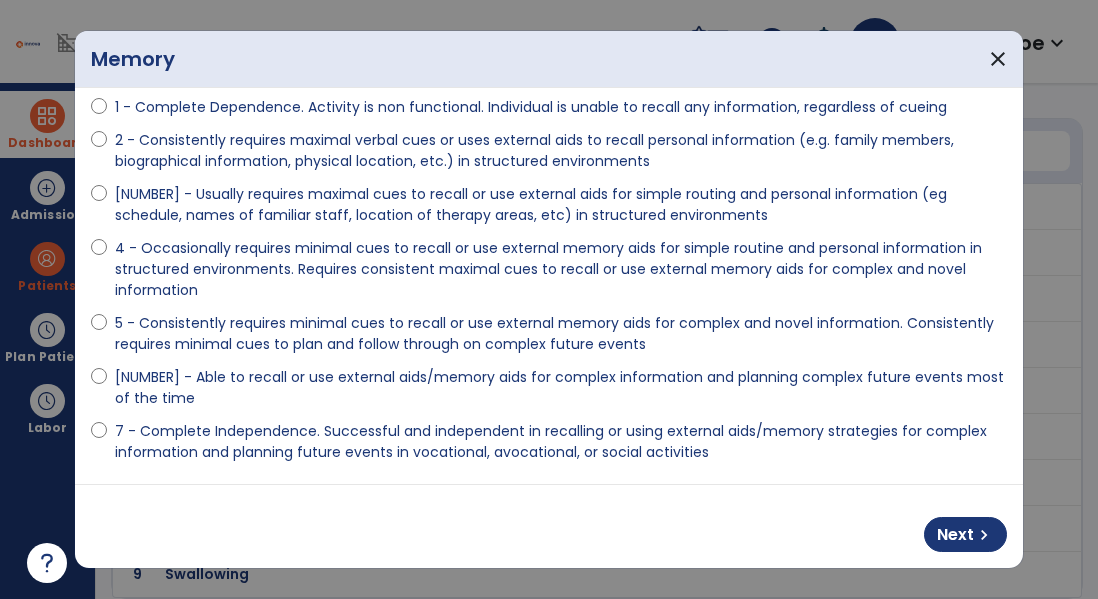 scroll, scrollTop: 134, scrollLeft: 0, axis: vertical 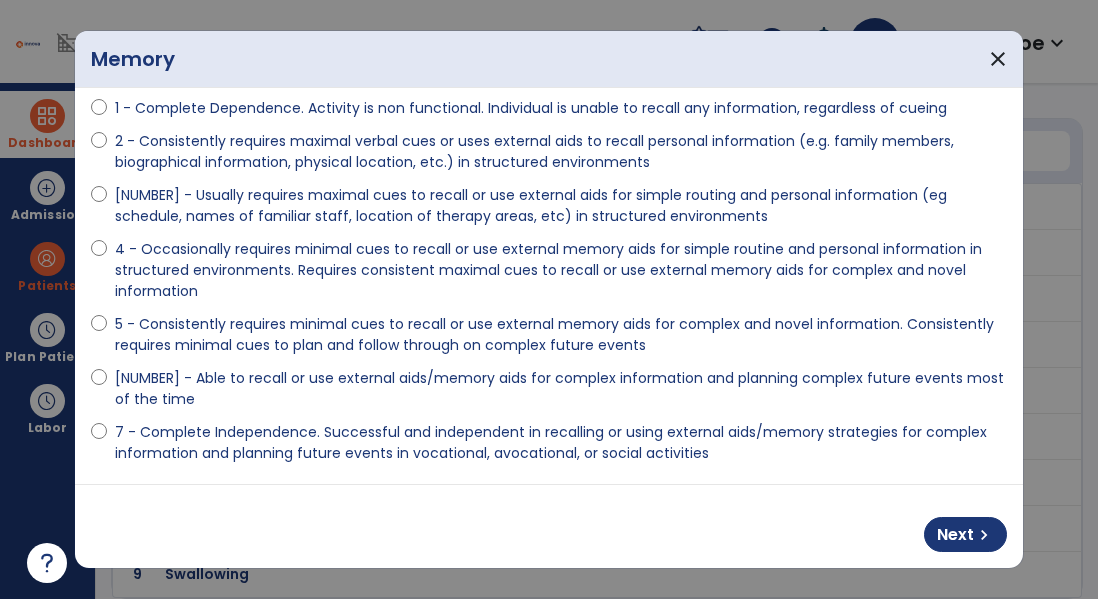 click on "4 - Occasionally requires minimal cues to recall or use external memory aids for simple routine and personal information in structured environments. Requires consistent maximal cues to recall or use external memory aids for complex and novel information" at bounding box center [561, 270] 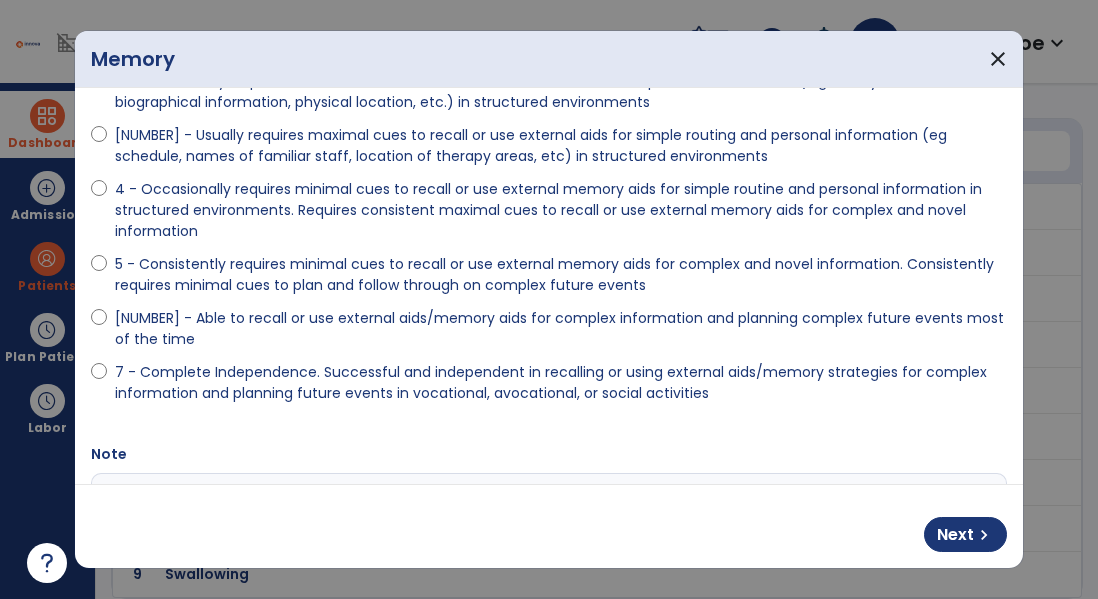 scroll, scrollTop: 195, scrollLeft: 0, axis: vertical 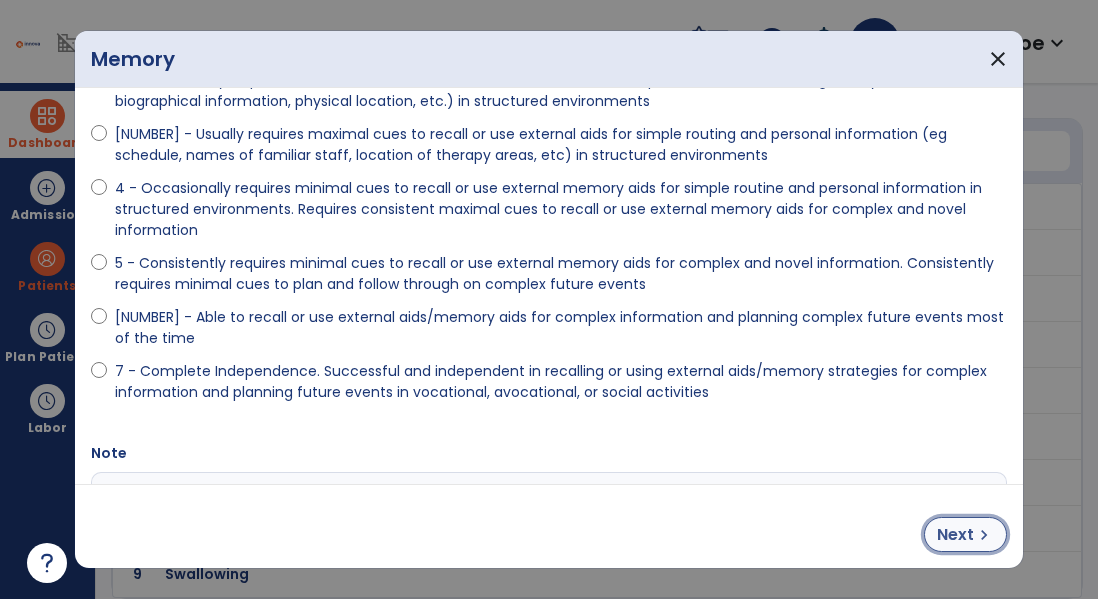 click on "Next" at bounding box center (955, 535) 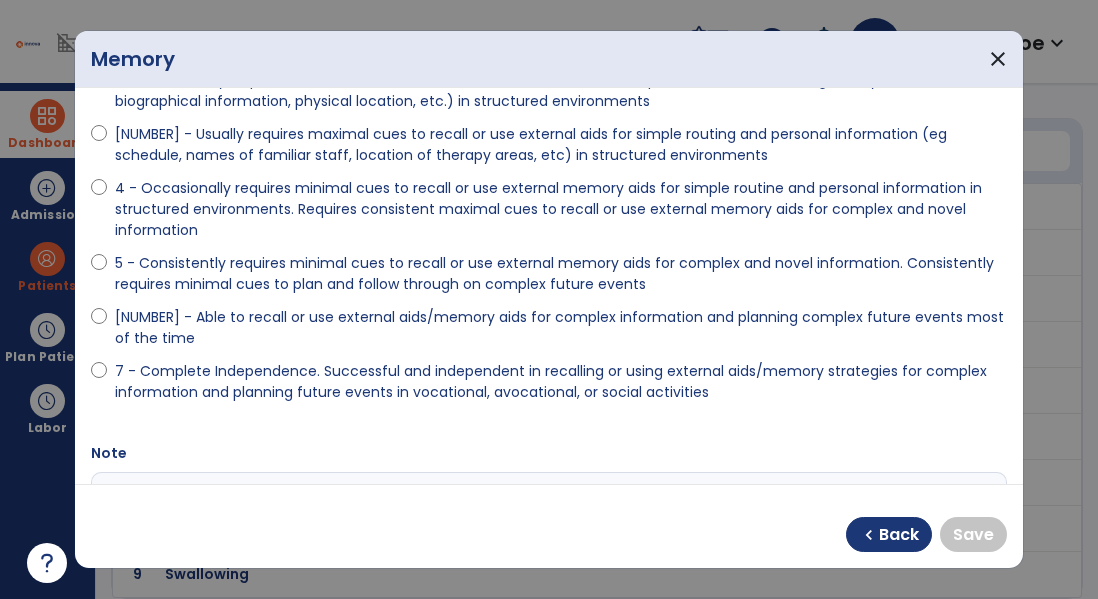 click on "5 - Consistently requires minimal cues to recall or use external memory aids for complex and novel information. Consistently requires minimal cues to plan and follow through on complex future events" at bounding box center [561, 274] 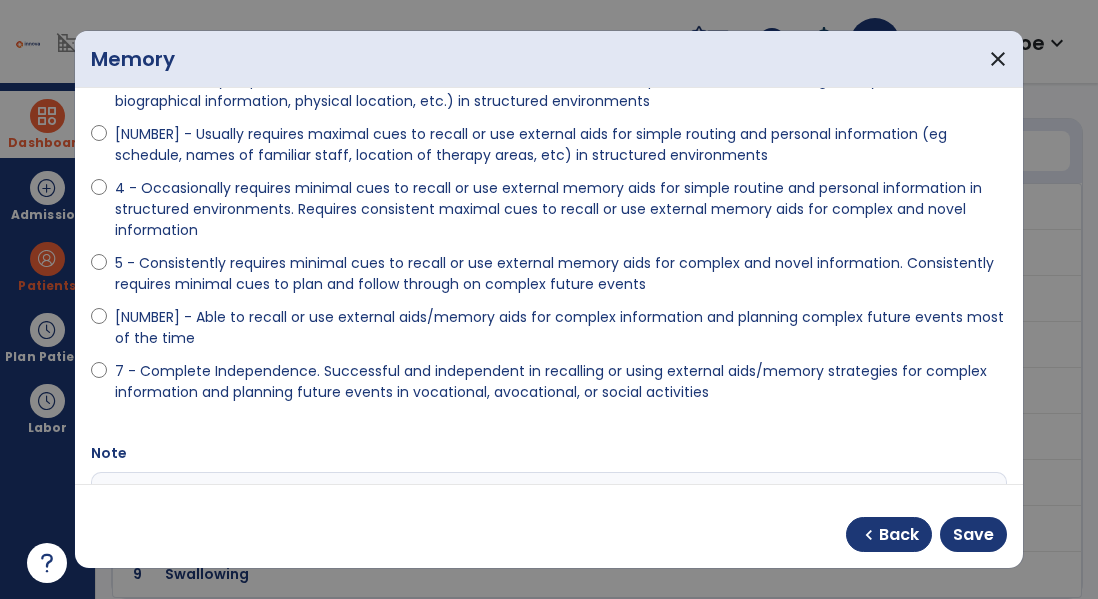 click on "6 - Able to recall or use external aids/memory aids for complex information and planning complex future events most of the time" at bounding box center [561, 328] 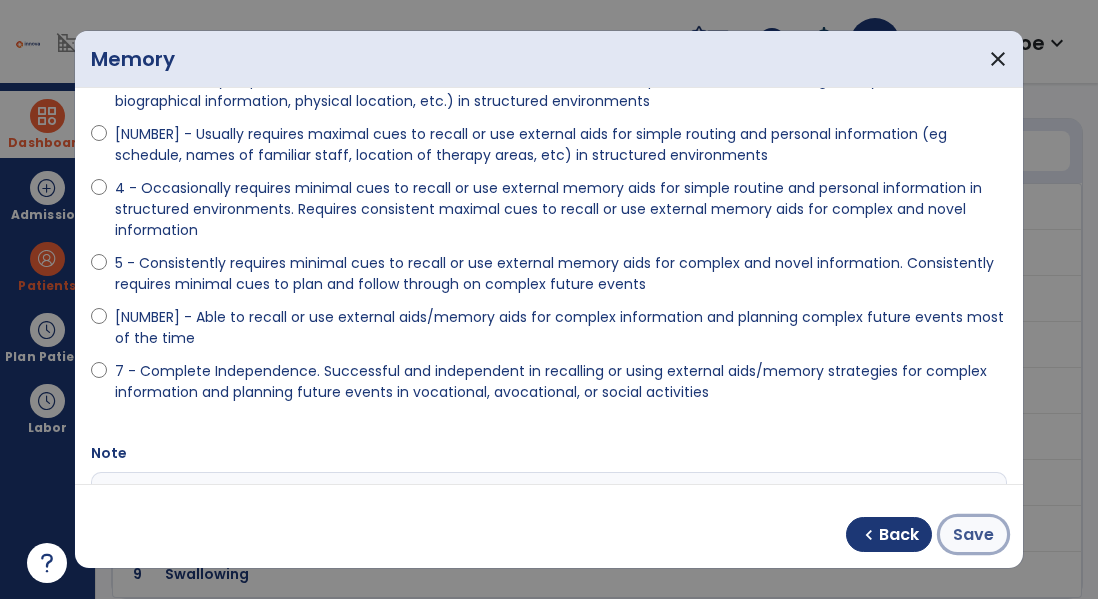 click on "Save" at bounding box center (973, 534) 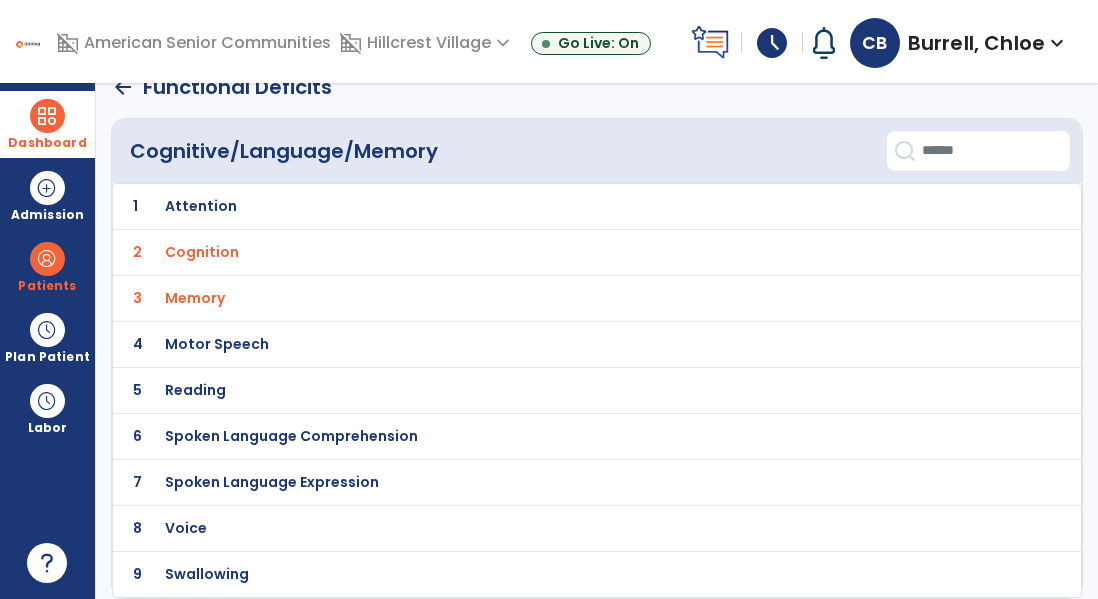 scroll, scrollTop: 0, scrollLeft: 0, axis: both 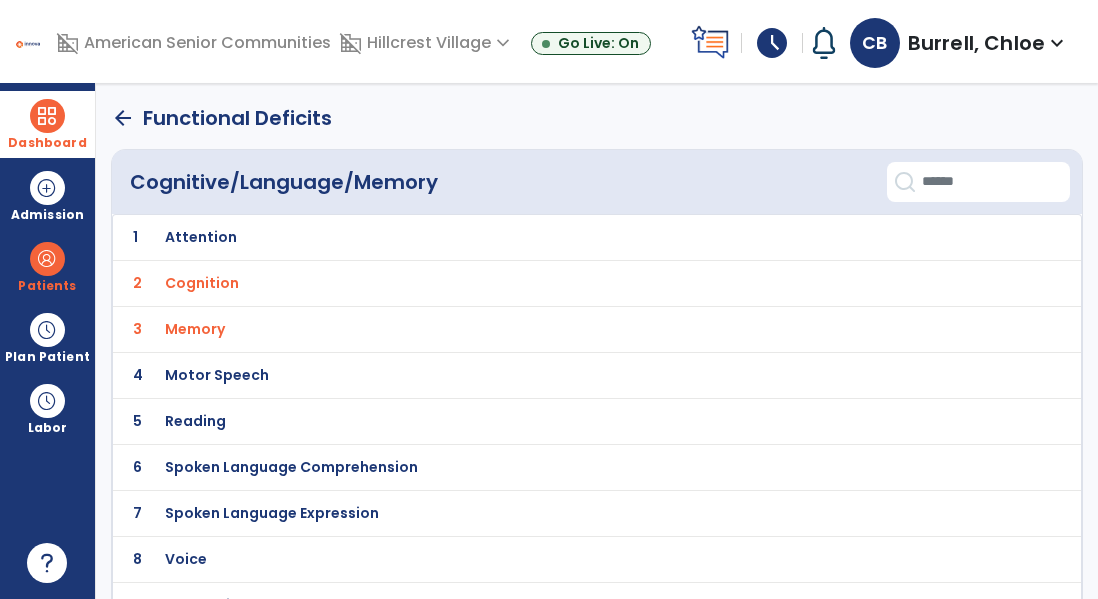 click on "arrow_back" 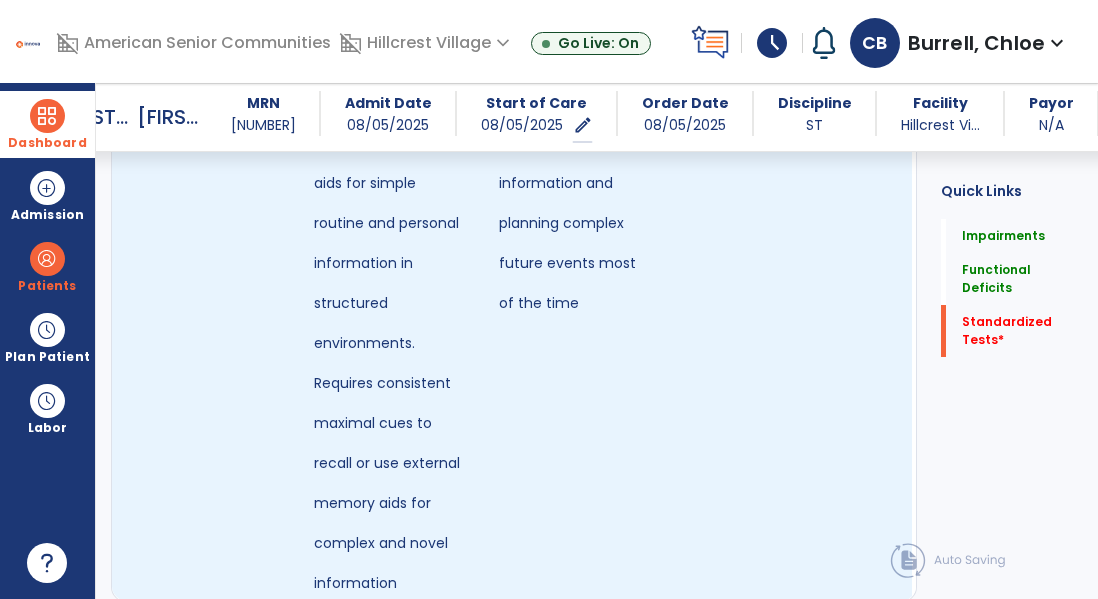scroll, scrollTop: 1583, scrollLeft: 0, axis: vertical 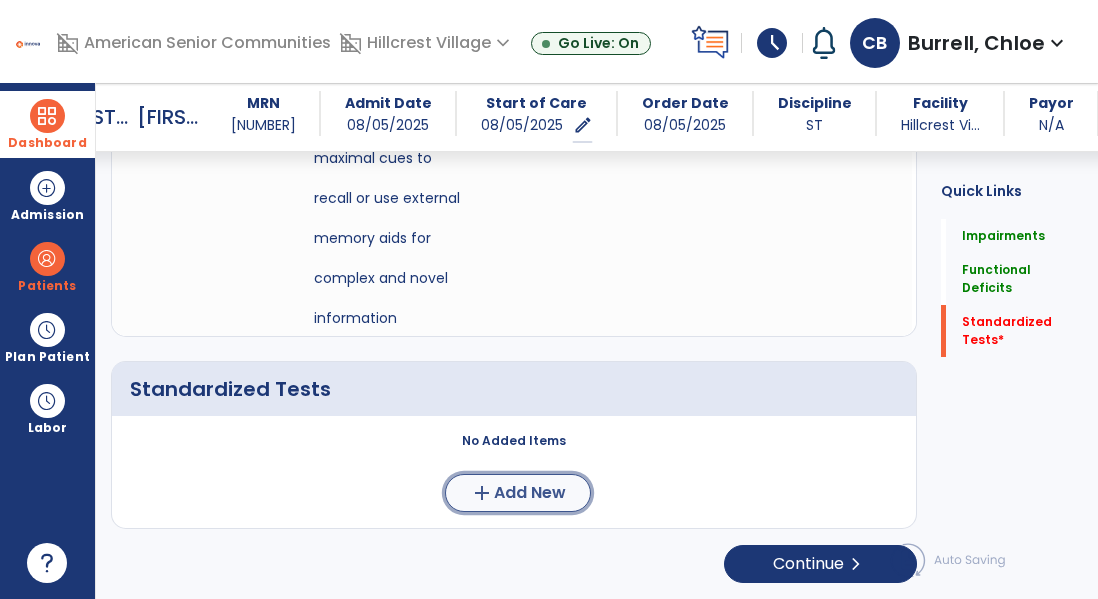 click on "Add New" 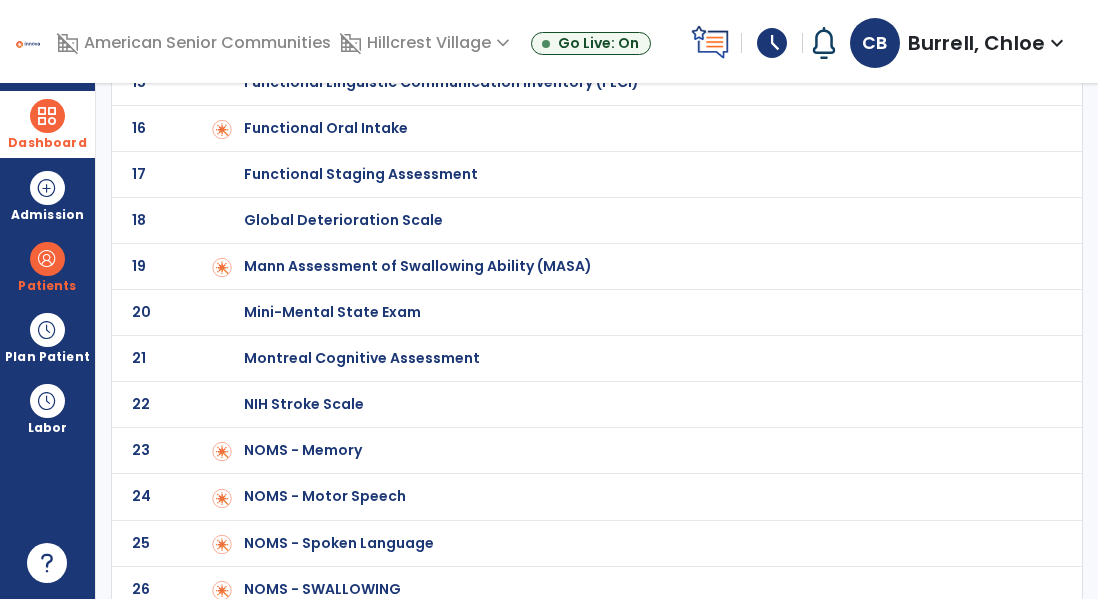scroll, scrollTop: 1098, scrollLeft: 0, axis: vertical 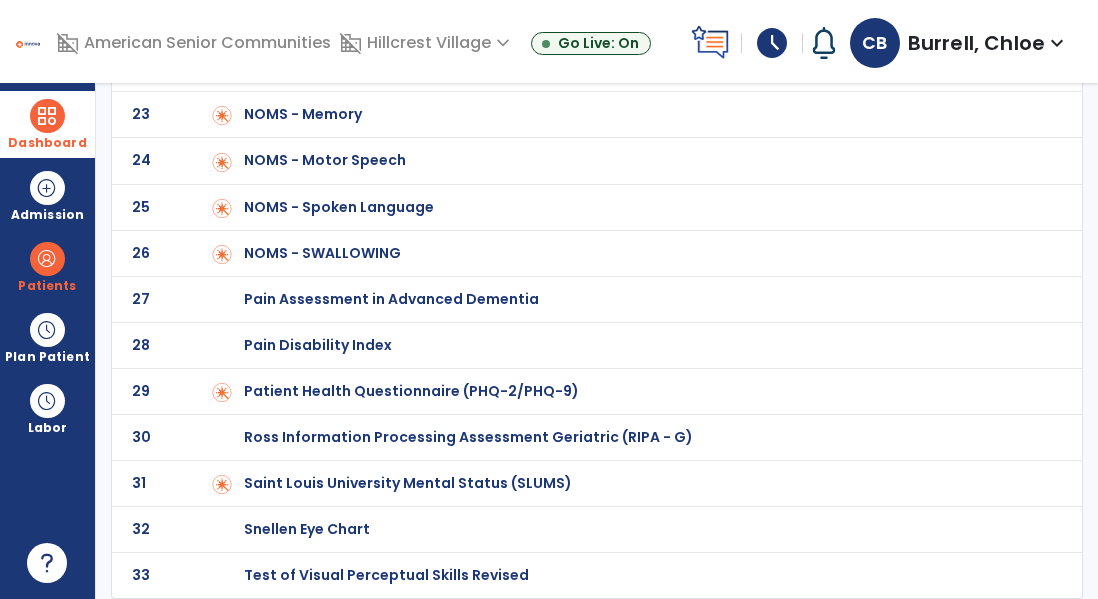 click on "Saint Louis University Mental Status (SLUMS)" at bounding box center (323, -898) 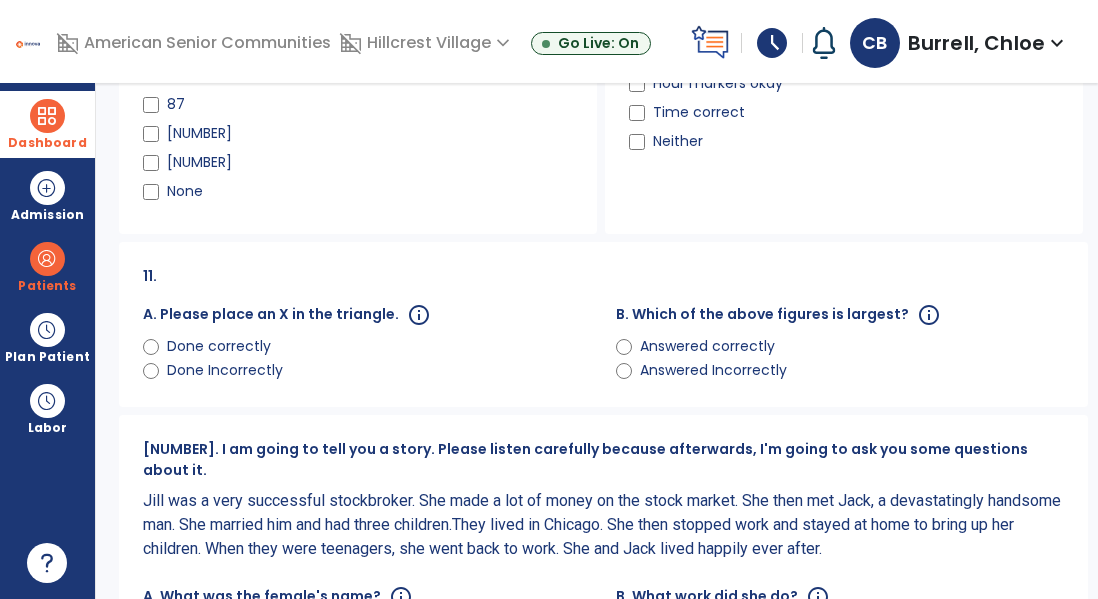 scroll, scrollTop: 0, scrollLeft: 0, axis: both 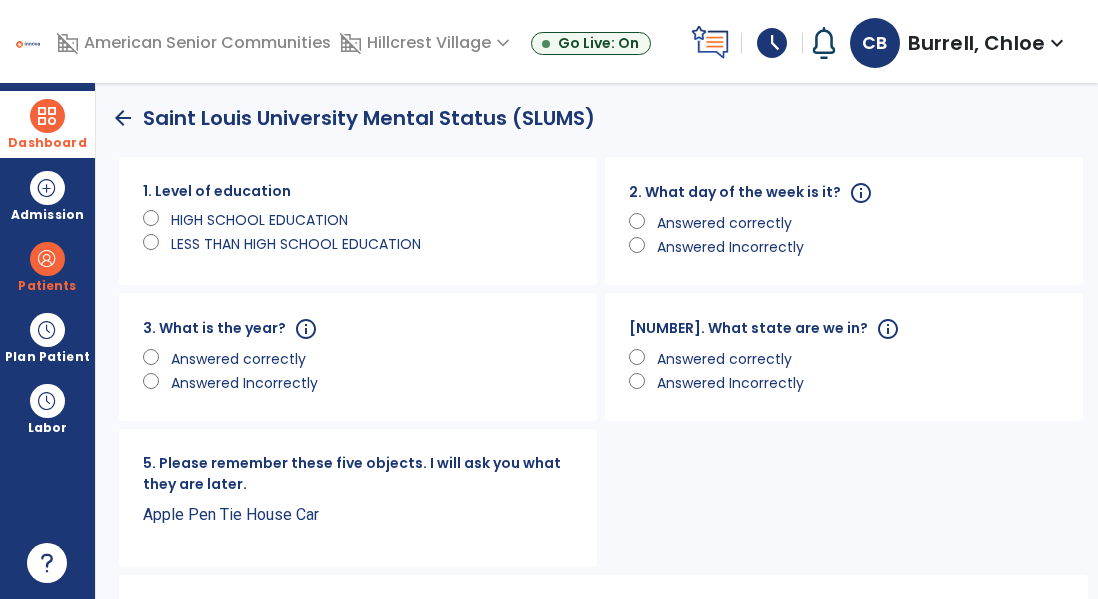 click on "HIGH SCHOOL EDUCATION" 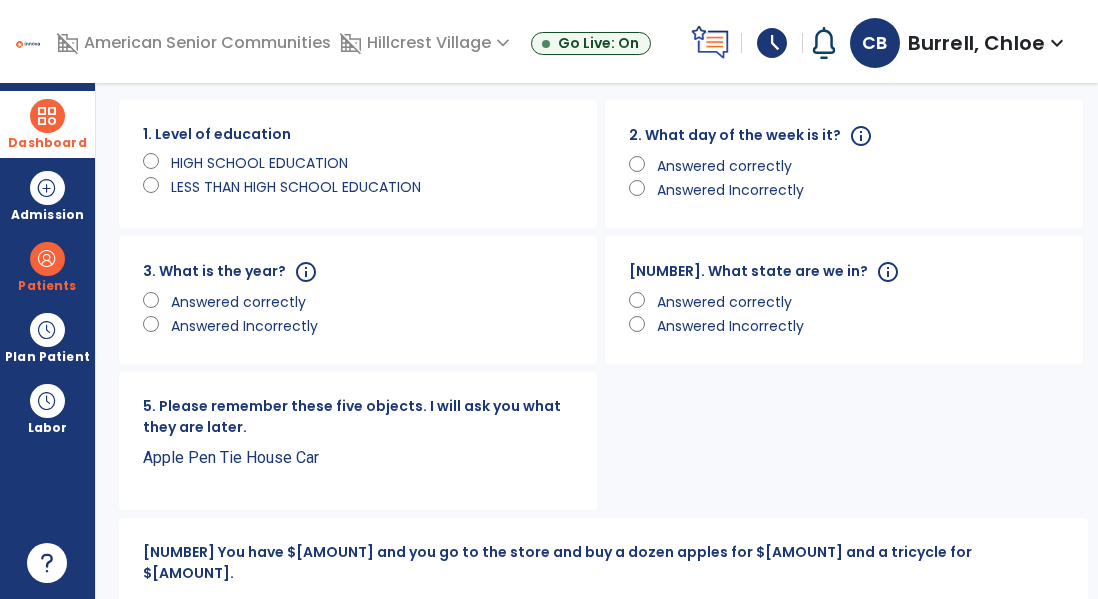 scroll, scrollTop: 58, scrollLeft: 0, axis: vertical 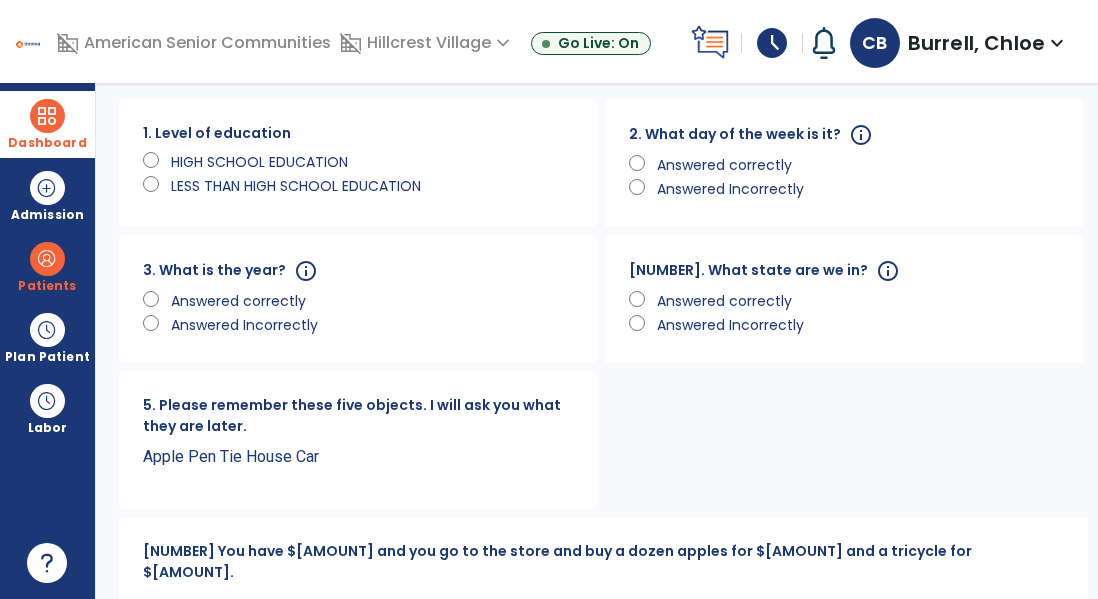 click on "Answered Incorrectly" 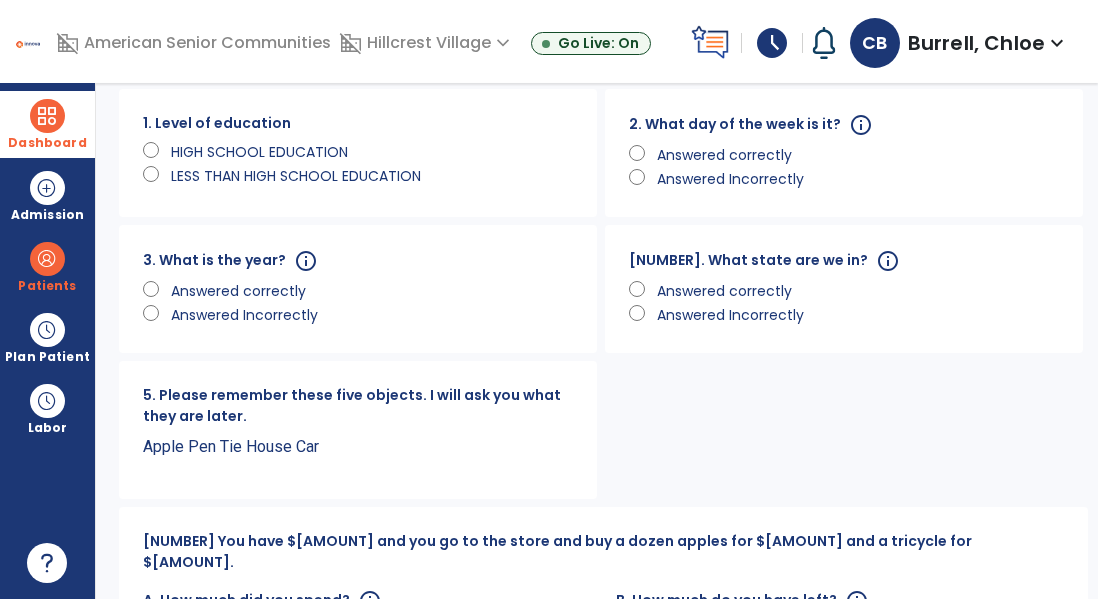scroll, scrollTop: 70, scrollLeft: 0, axis: vertical 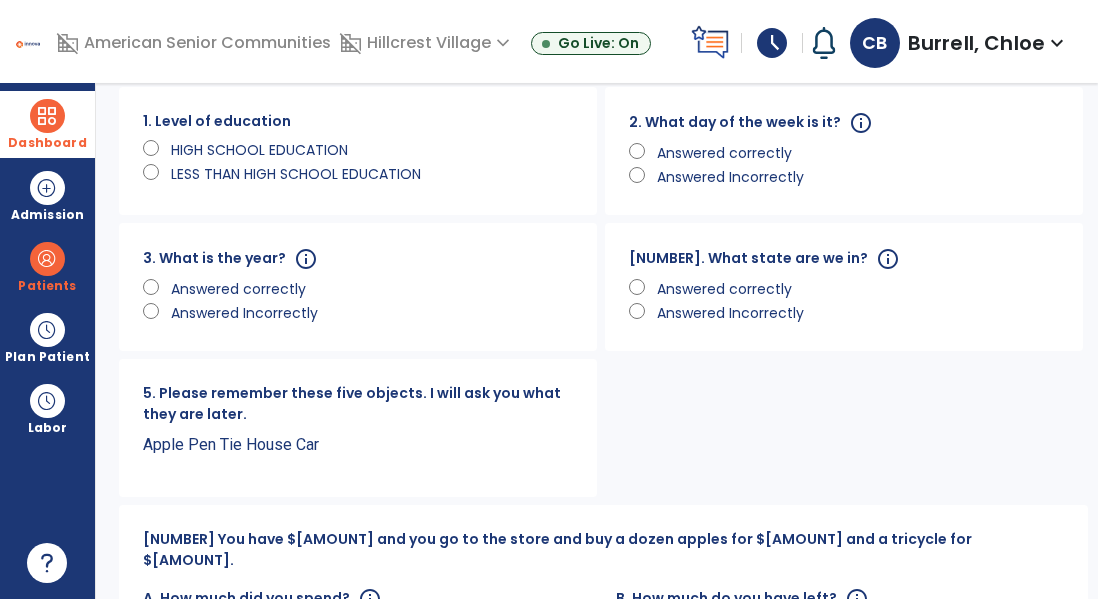 click on "Answered correctly" 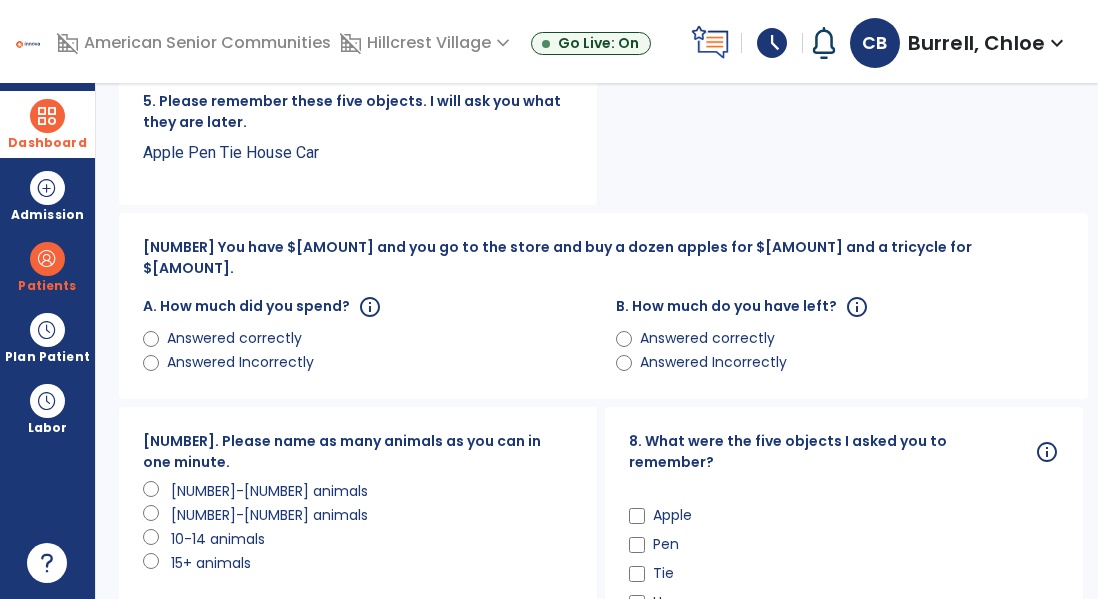 scroll, scrollTop: 366, scrollLeft: 0, axis: vertical 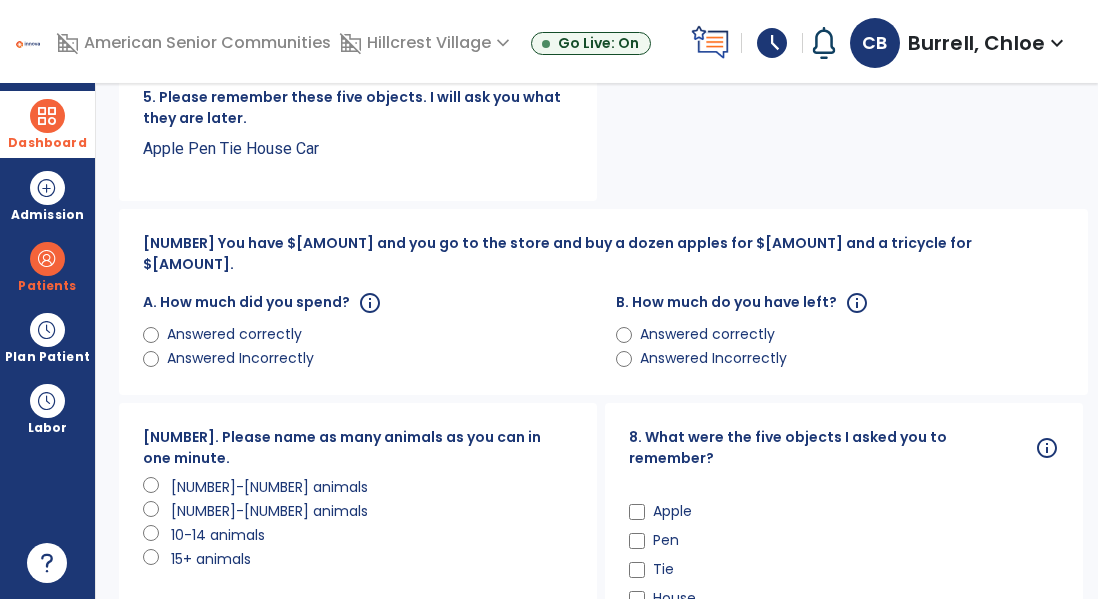 click on "Answered correctly" 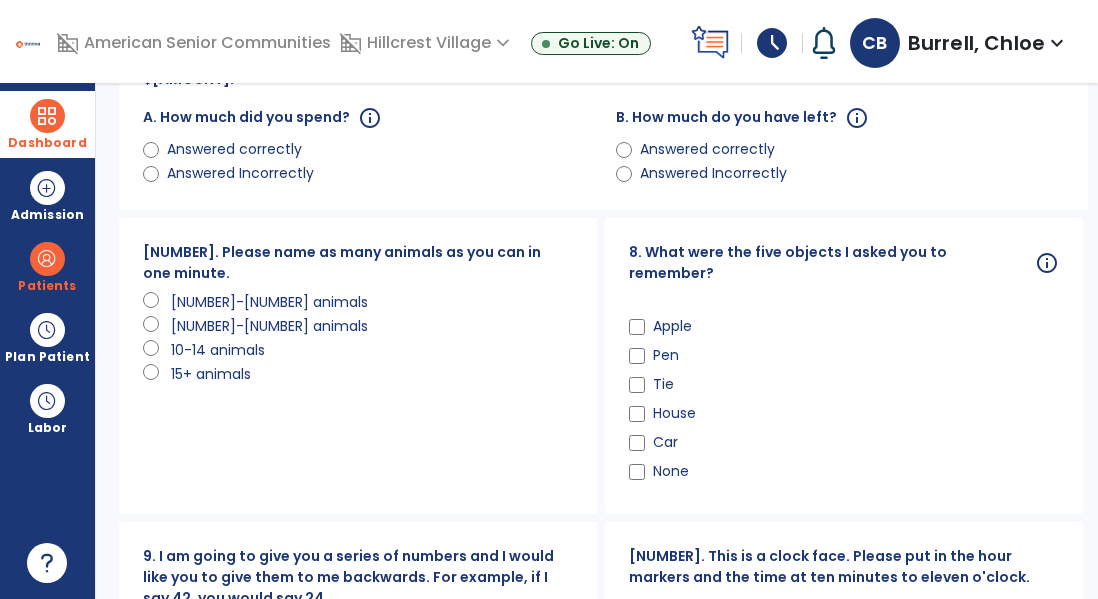 scroll, scrollTop: 583, scrollLeft: 0, axis: vertical 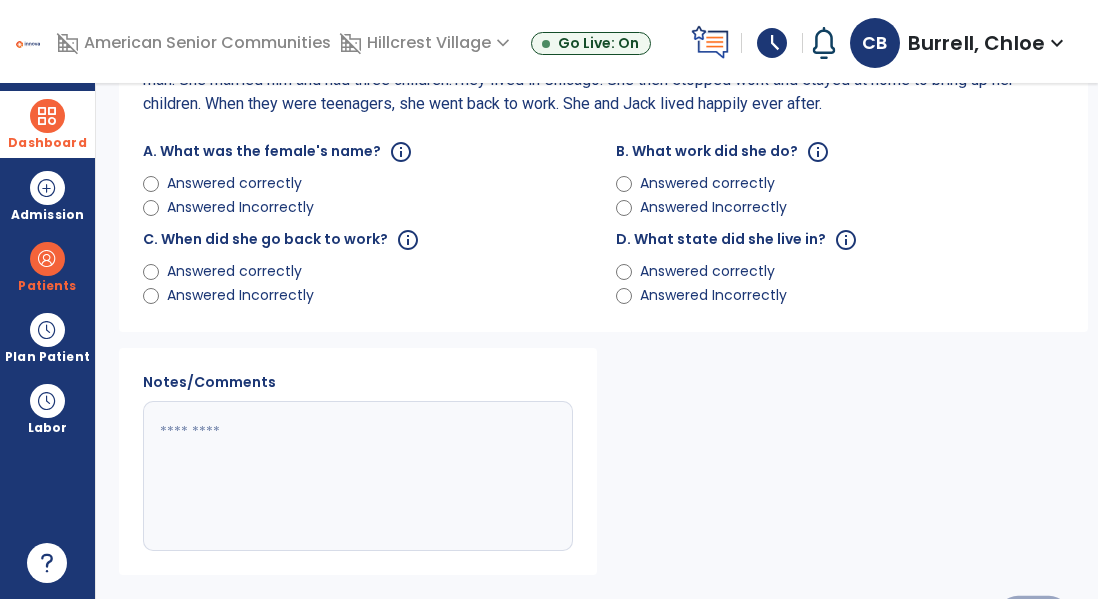 click on "Save" 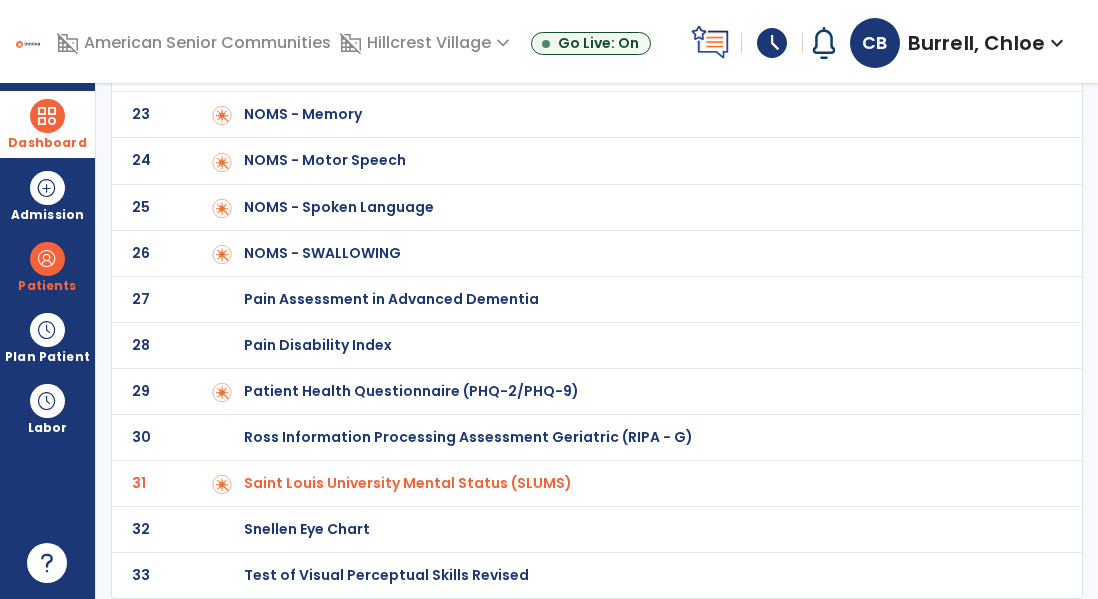 scroll, scrollTop: 0, scrollLeft: 0, axis: both 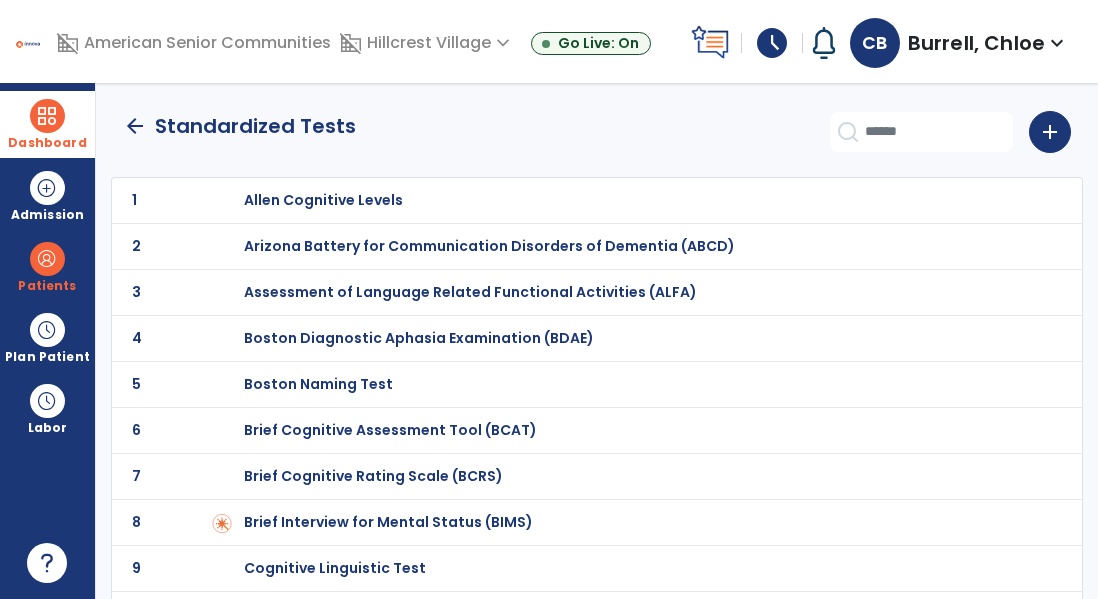click on "arrow_back" 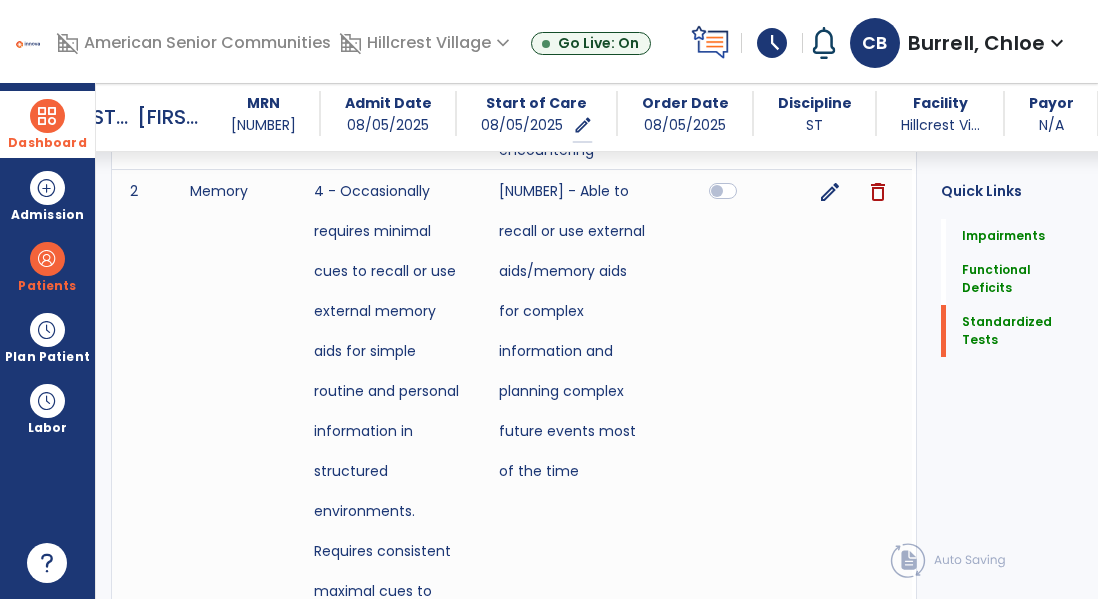 scroll, scrollTop: 1771, scrollLeft: 0, axis: vertical 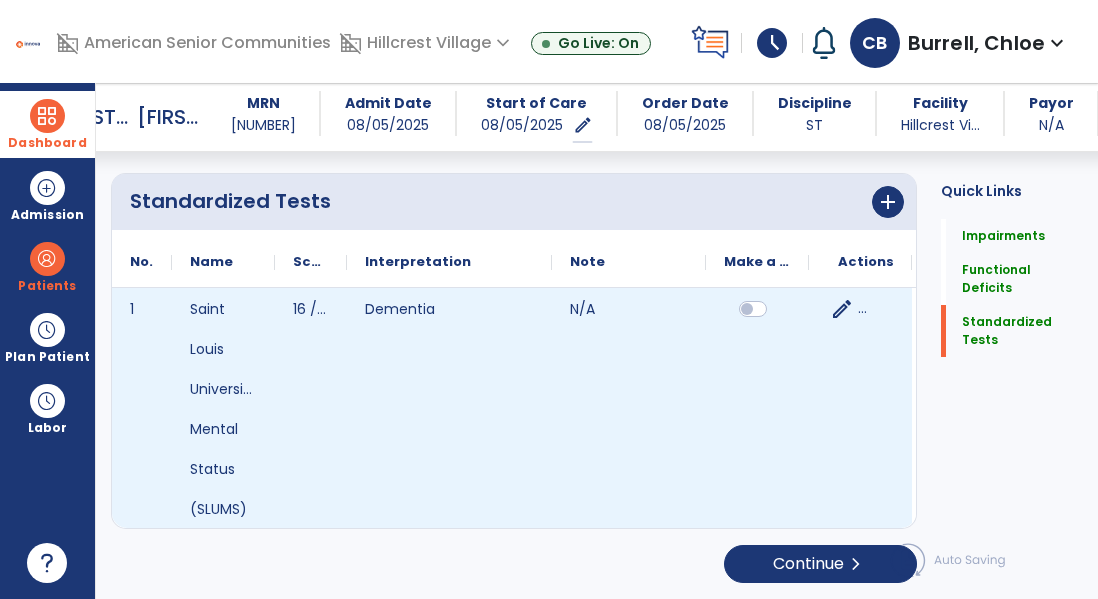 click on "edit" 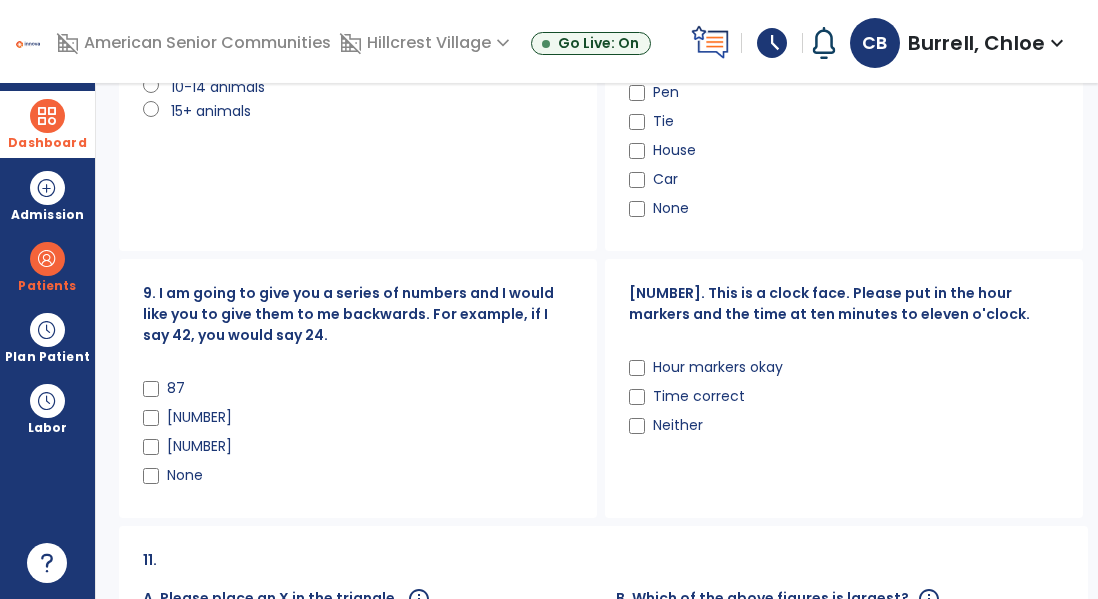 scroll, scrollTop: 816, scrollLeft: 0, axis: vertical 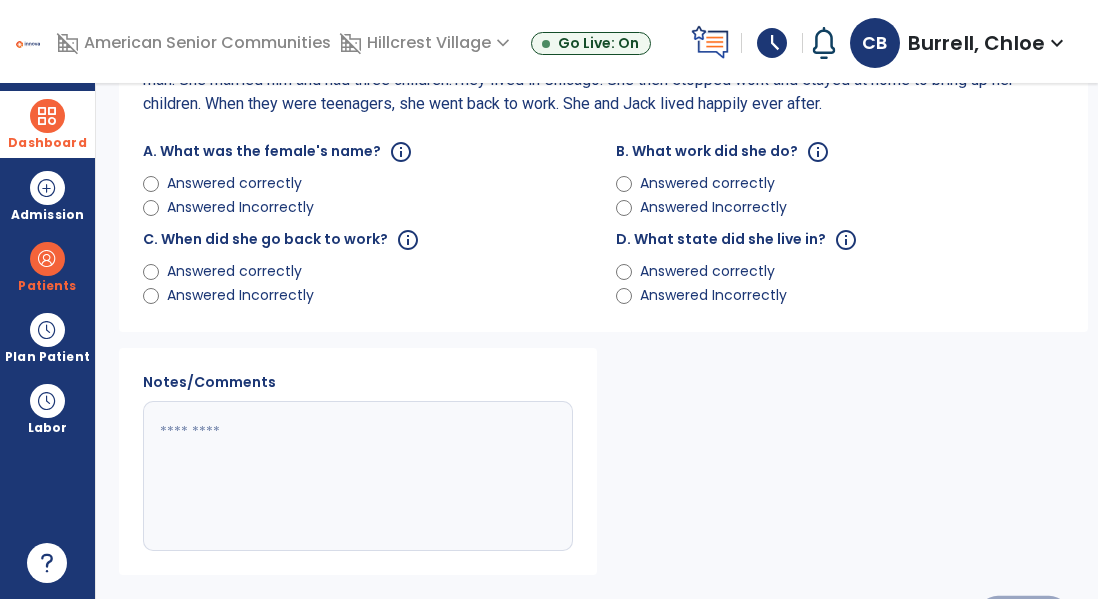 click on "Update" 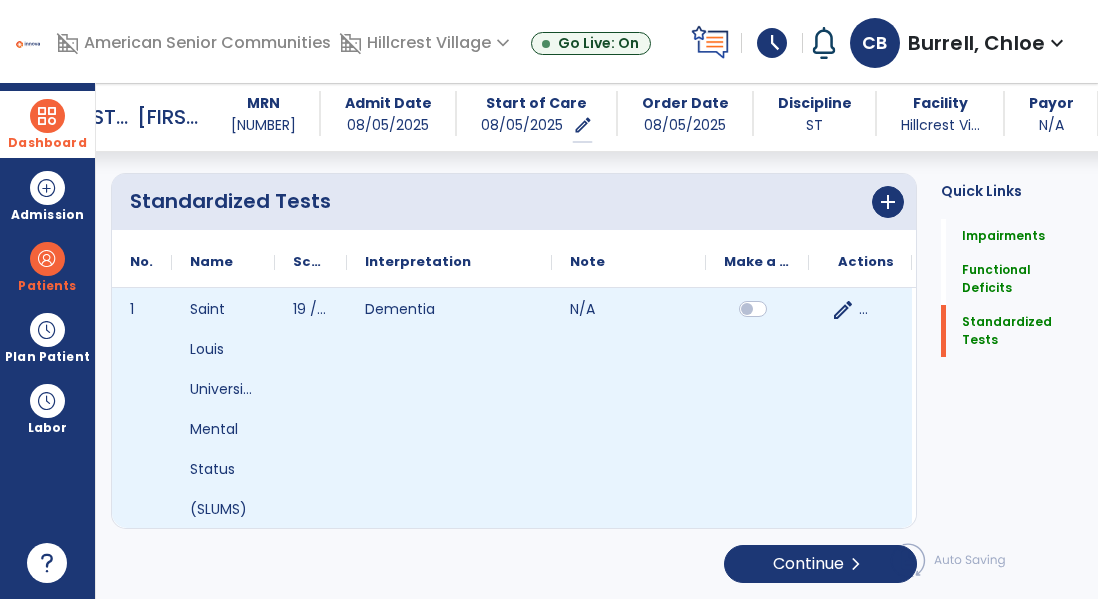 scroll, scrollTop: 0, scrollLeft: 0, axis: both 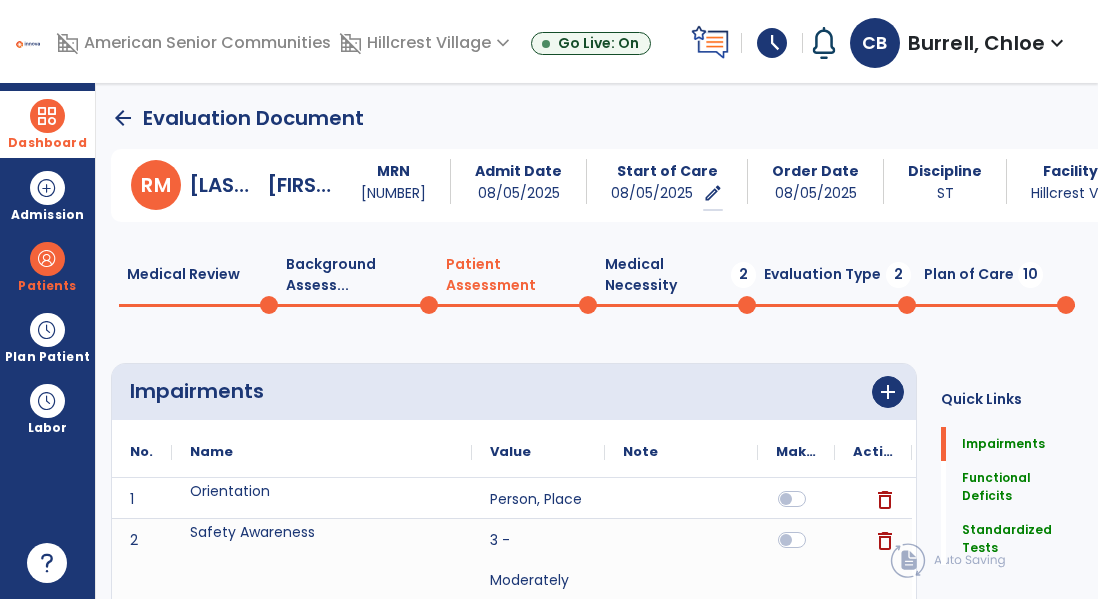 click on "Medical Necessity  2" 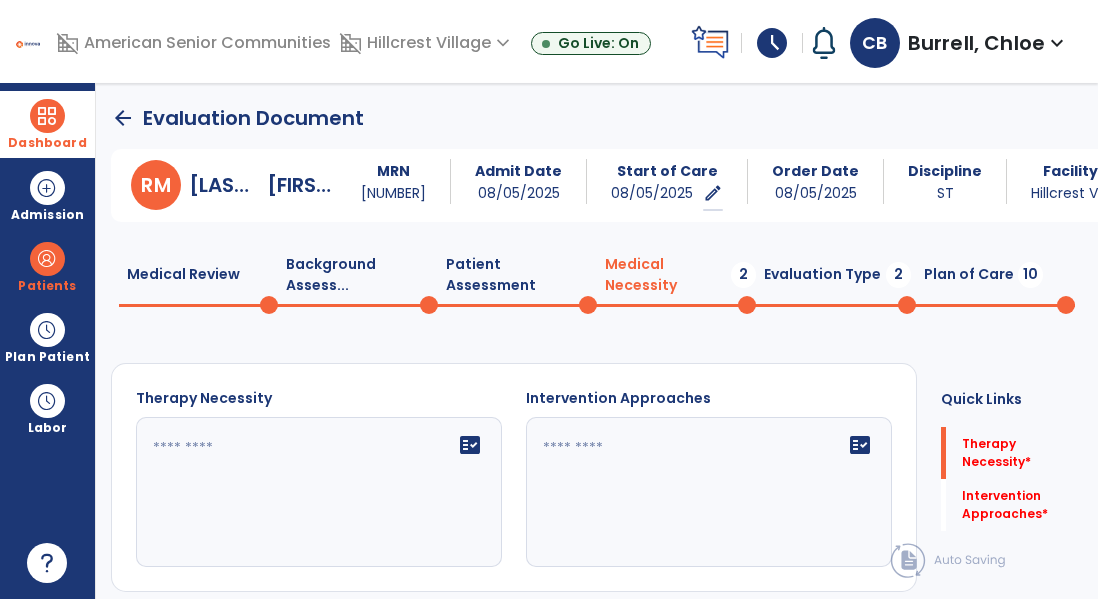 click 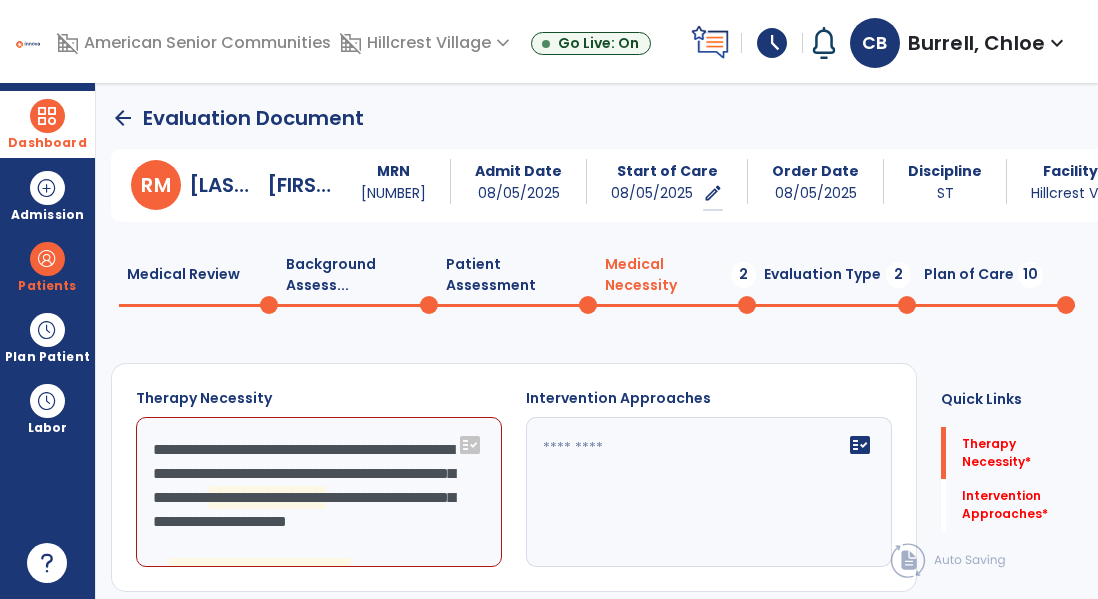 click on "**********" 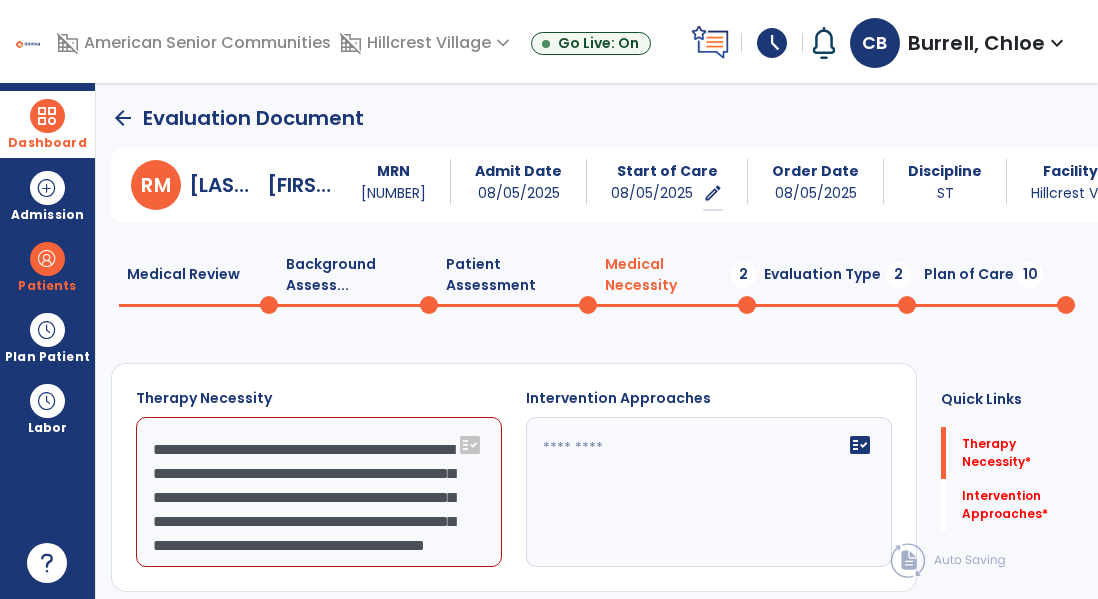 scroll, scrollTop: 72, scrollLeft: 0, axis: vertical 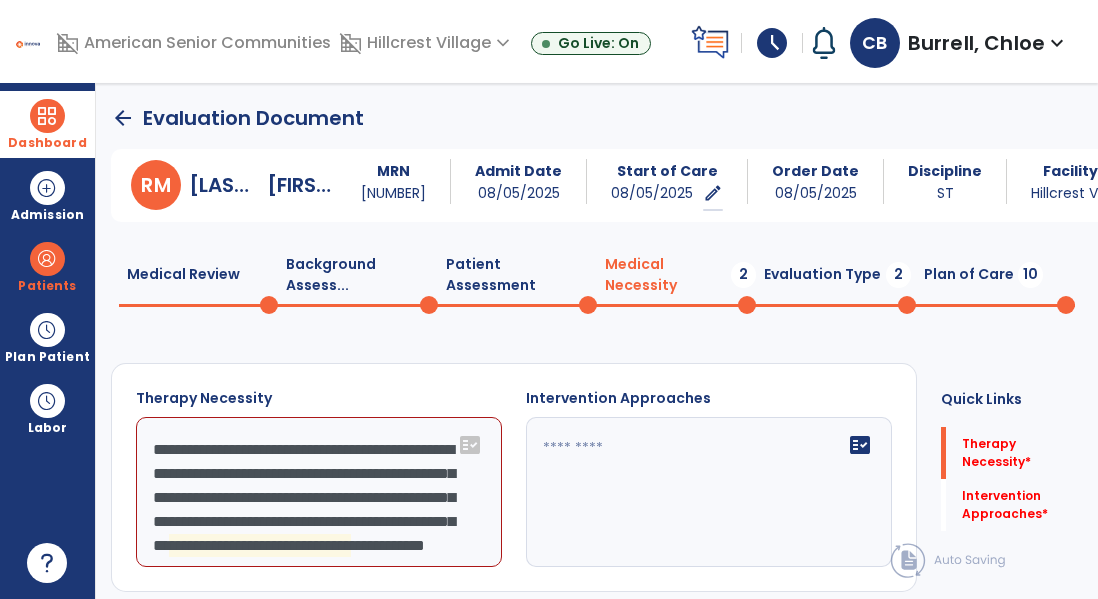 click on "**********" 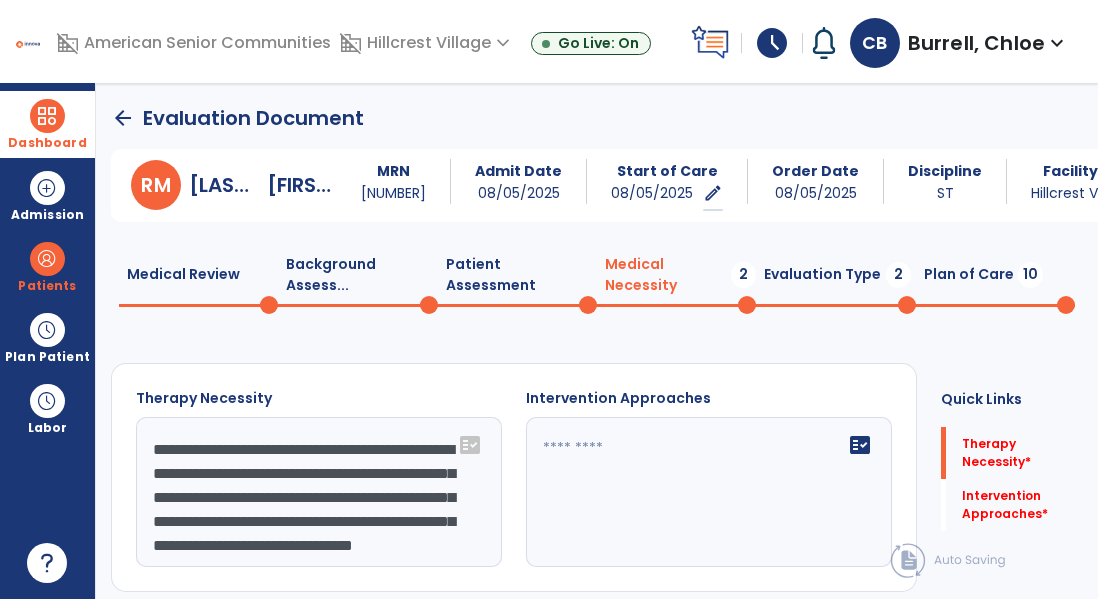 scroll, scrollTop: 48, scrollLeft: 0, axis: vertical 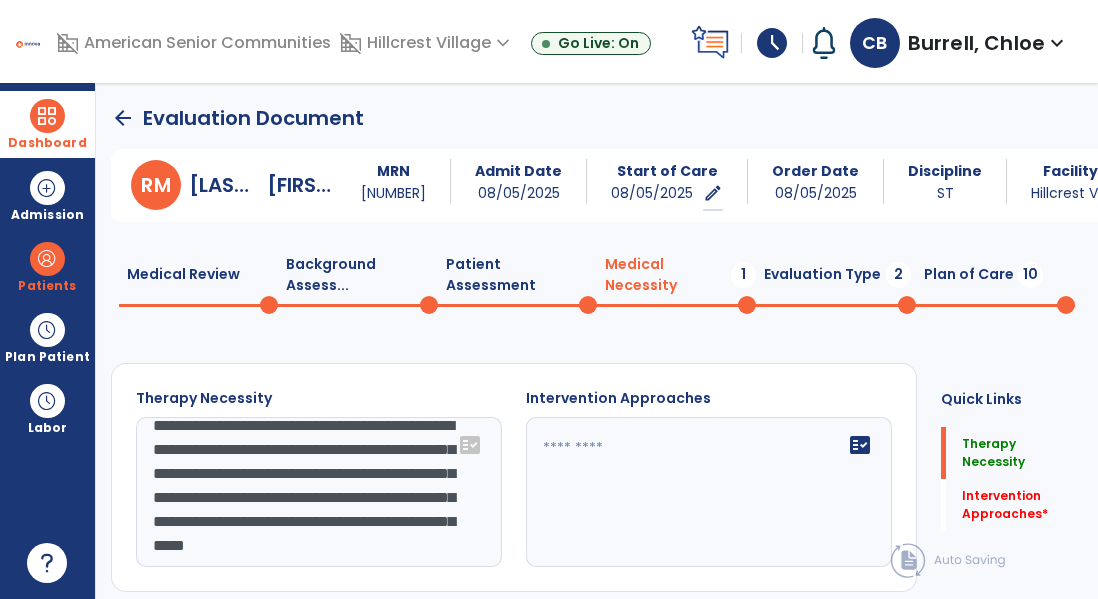 type on "**********" 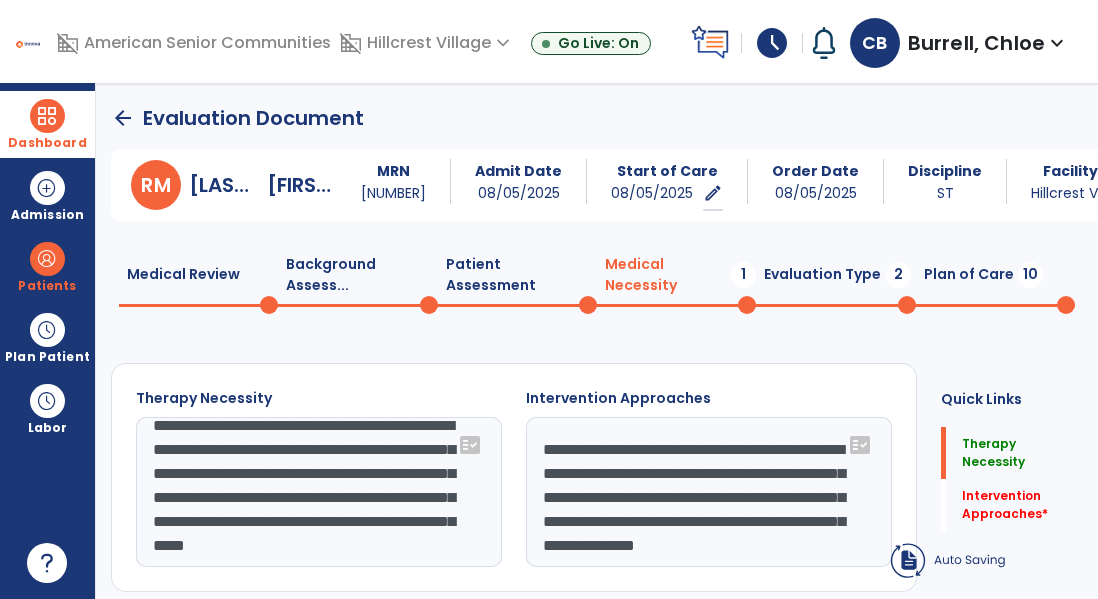 type on "**********" 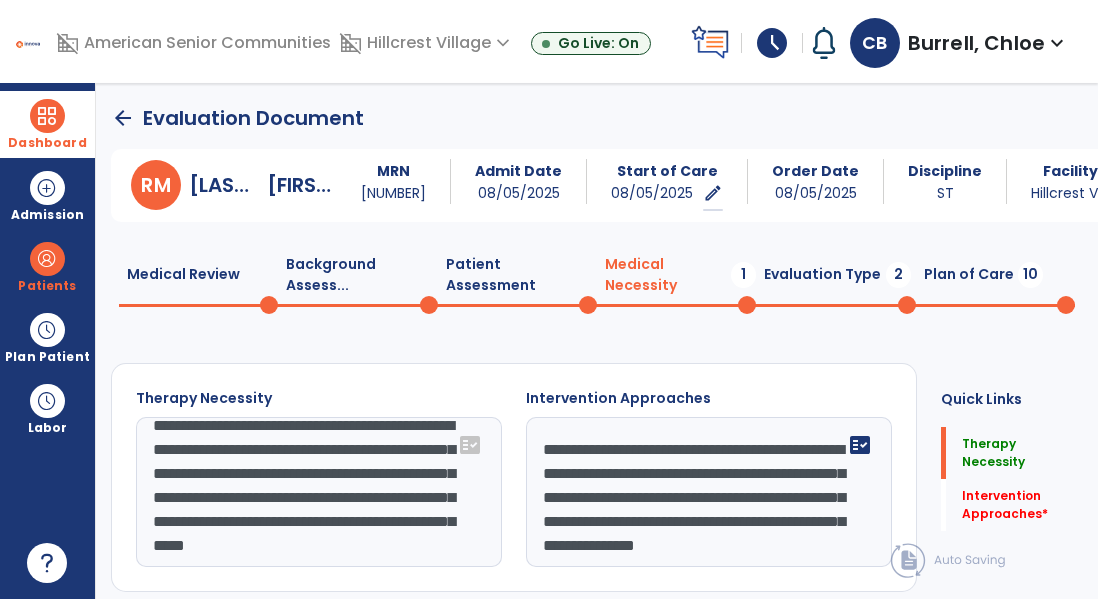 type 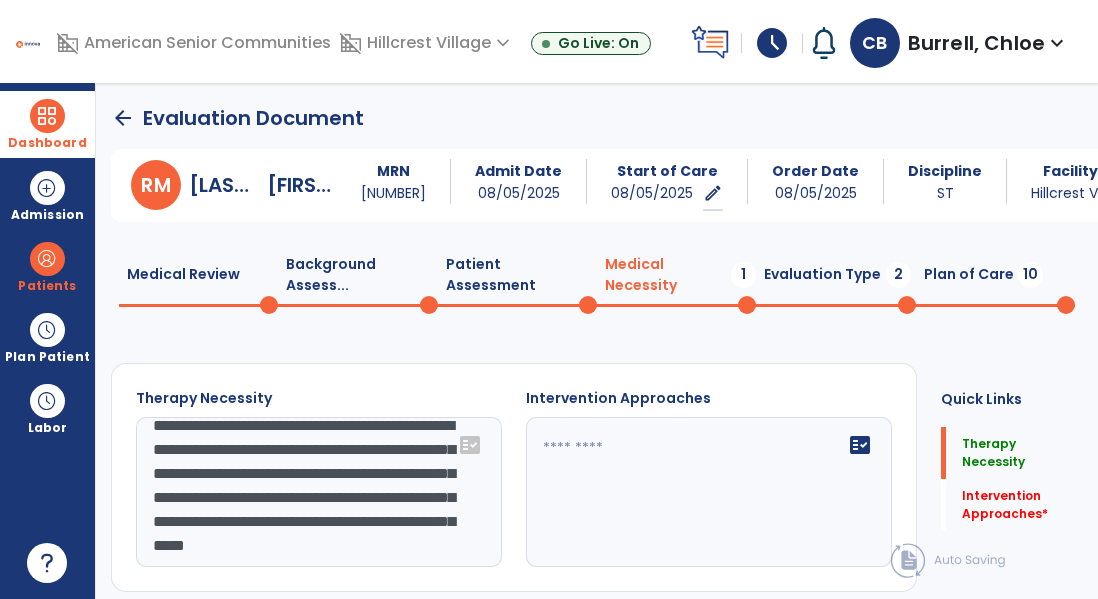 click on "Evaluation Type  2" 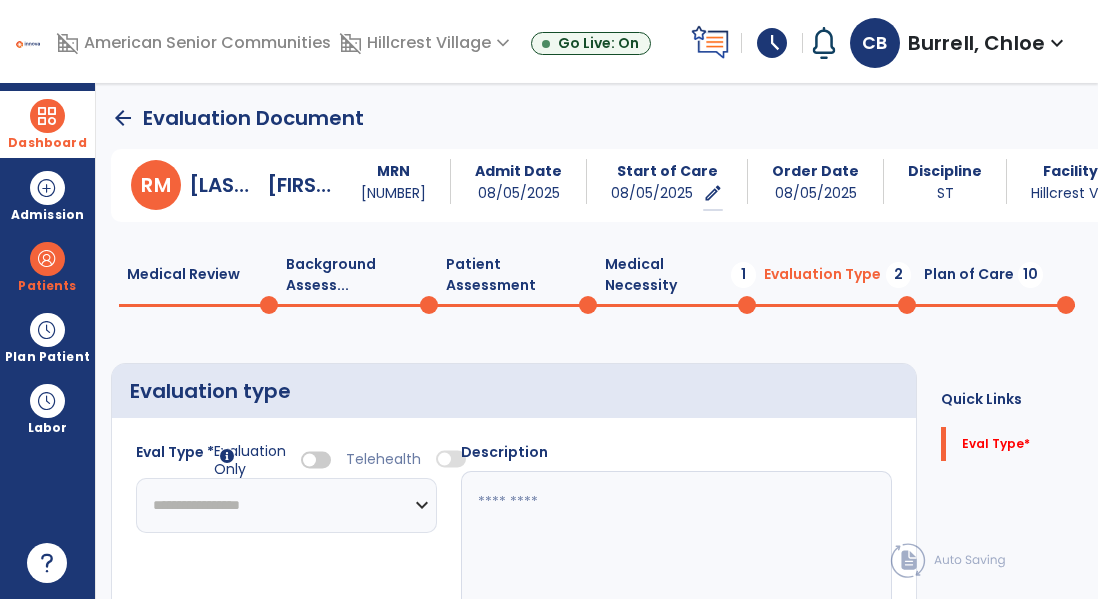 select 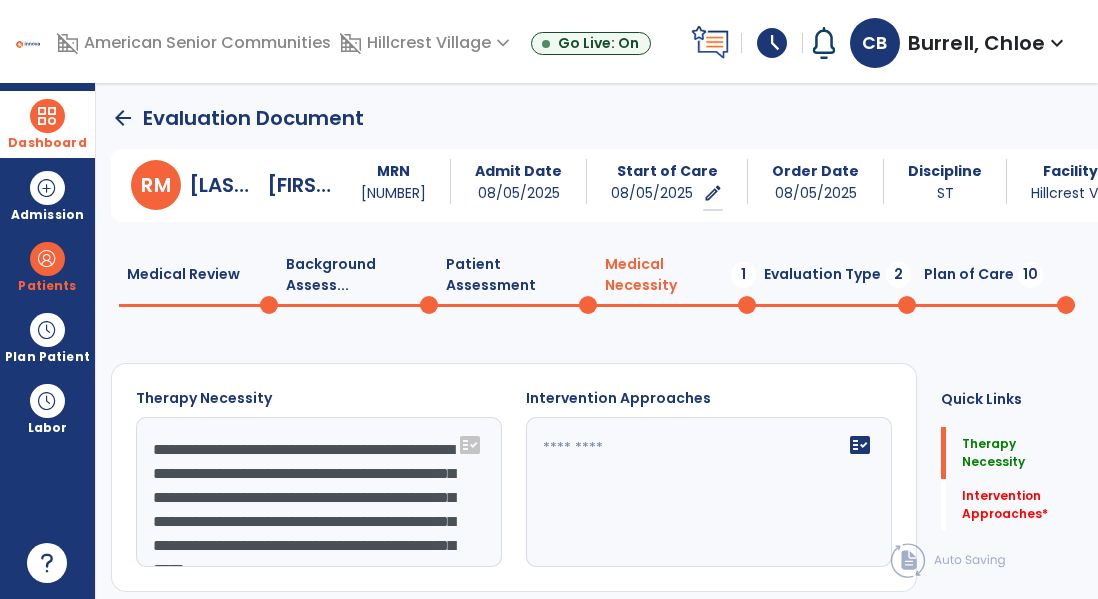 click on "fact_check" 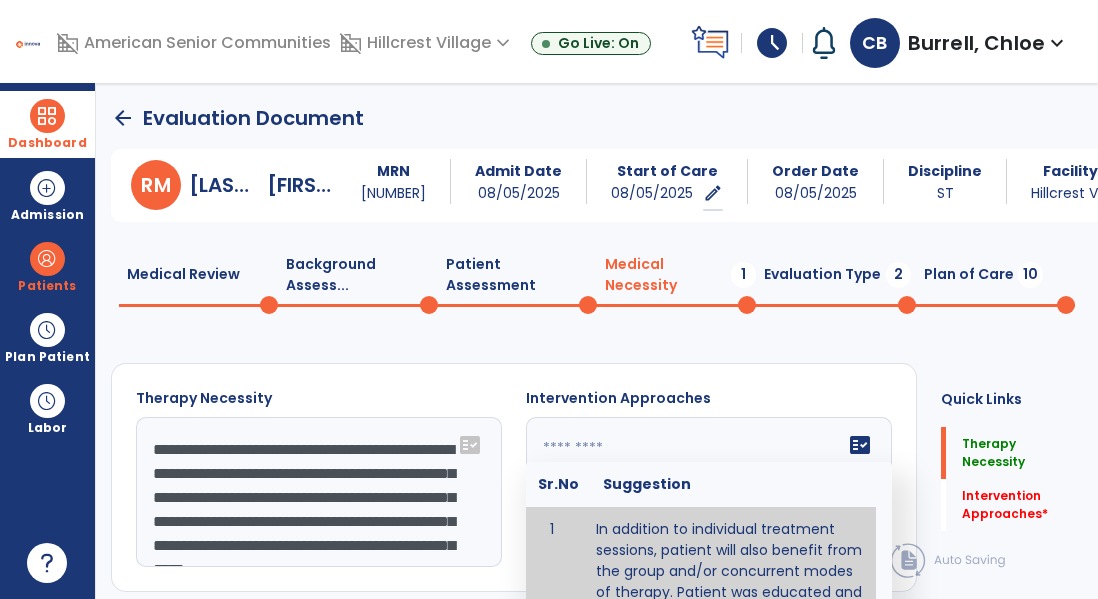 type on "**********" 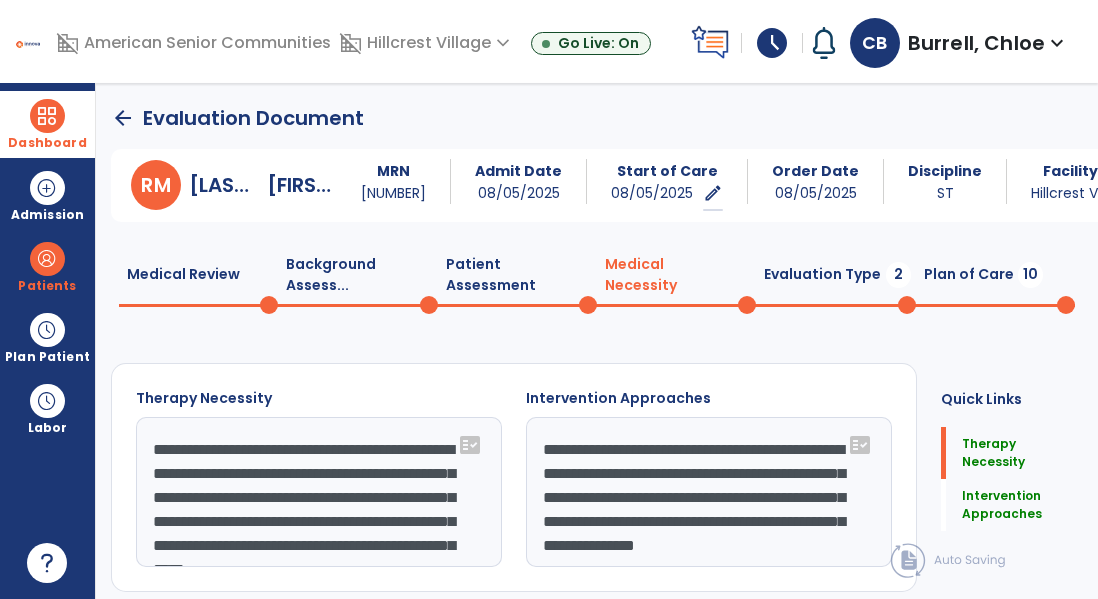 click on "Evaluation Type  2" 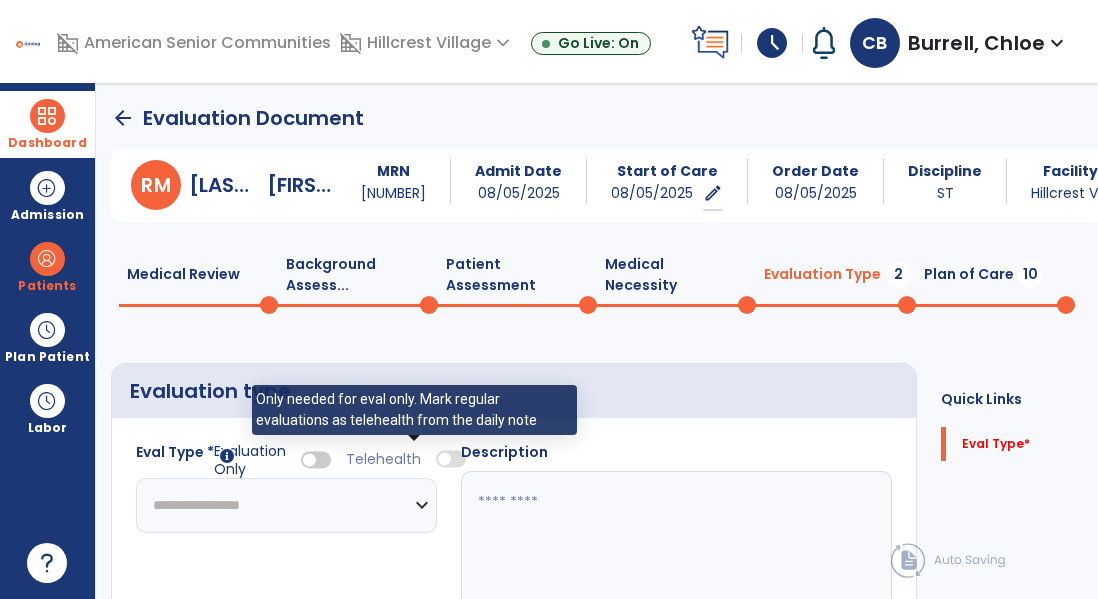 scroll, scrollTop: 98, scrollLeft: 0, axis: vertical 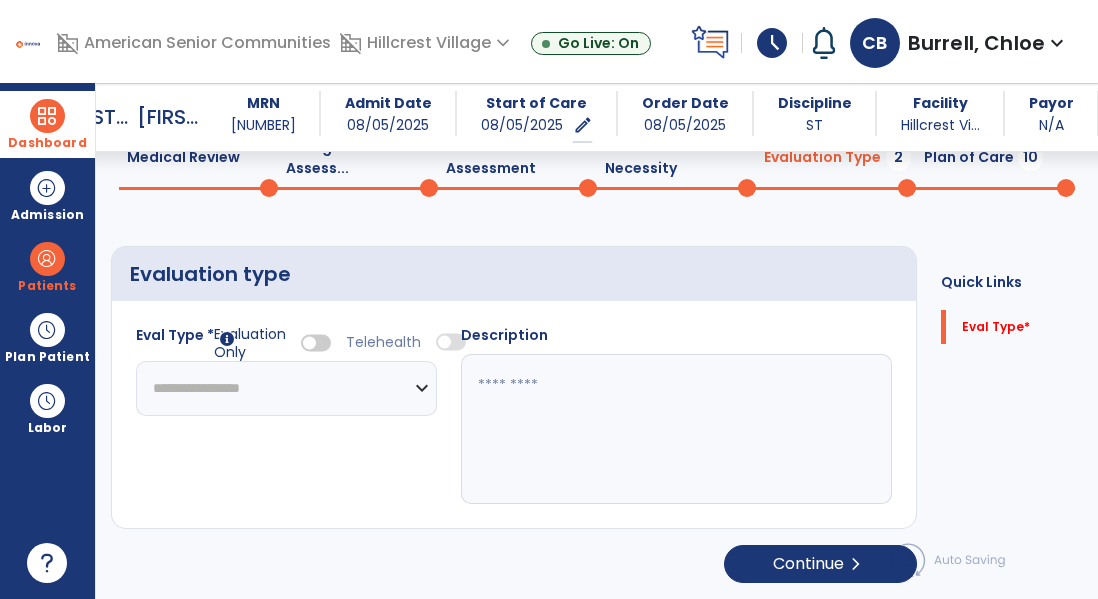 click on "**********" 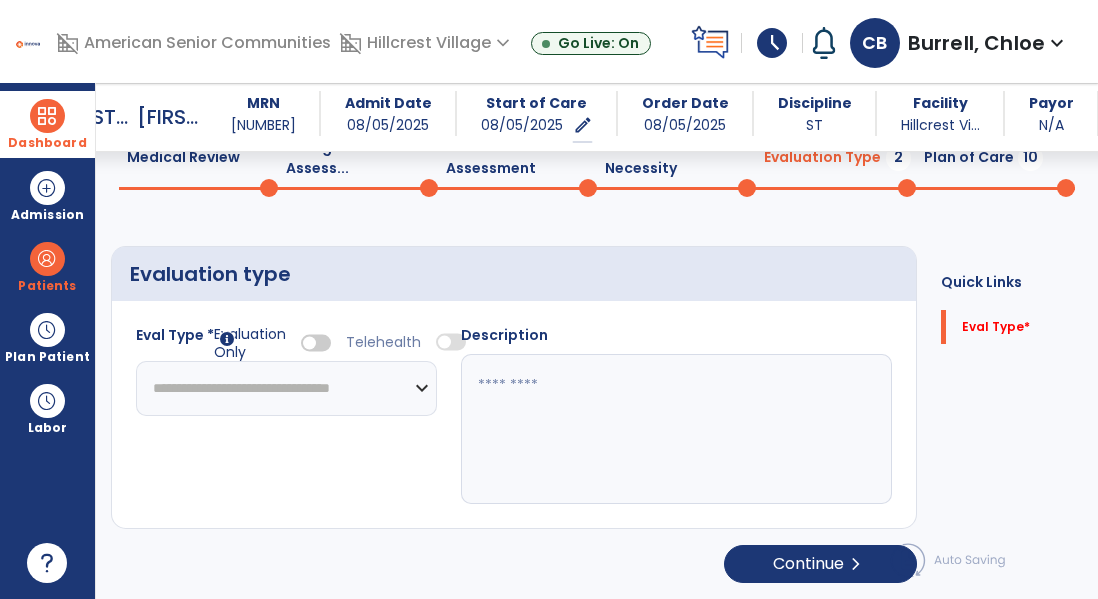 click on "**********" 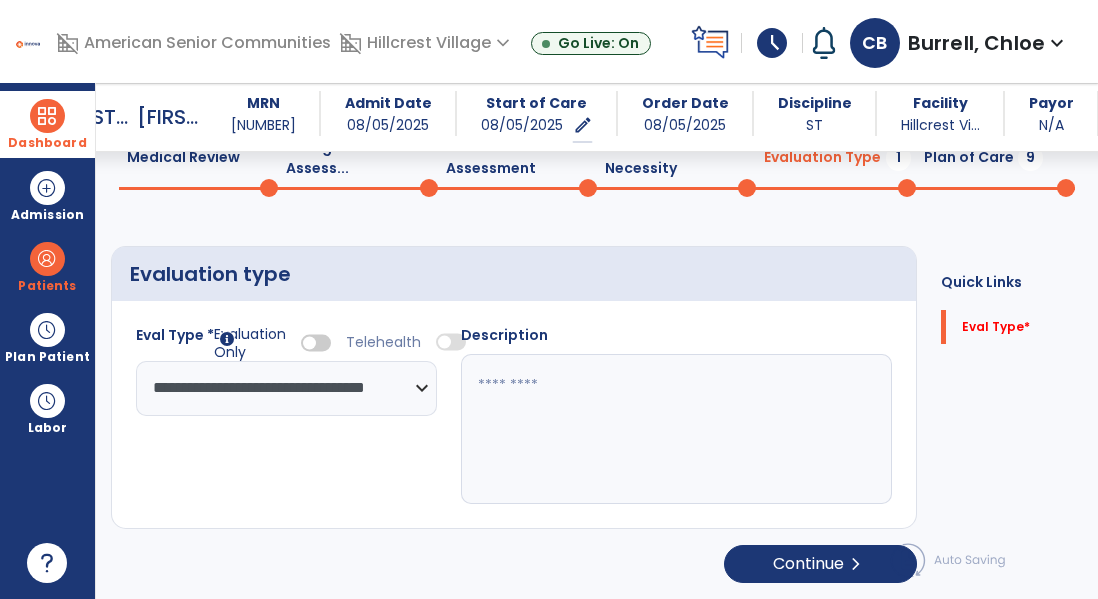 scroll, scrollTop: 98, scrollLeft: 0, axis: vertical 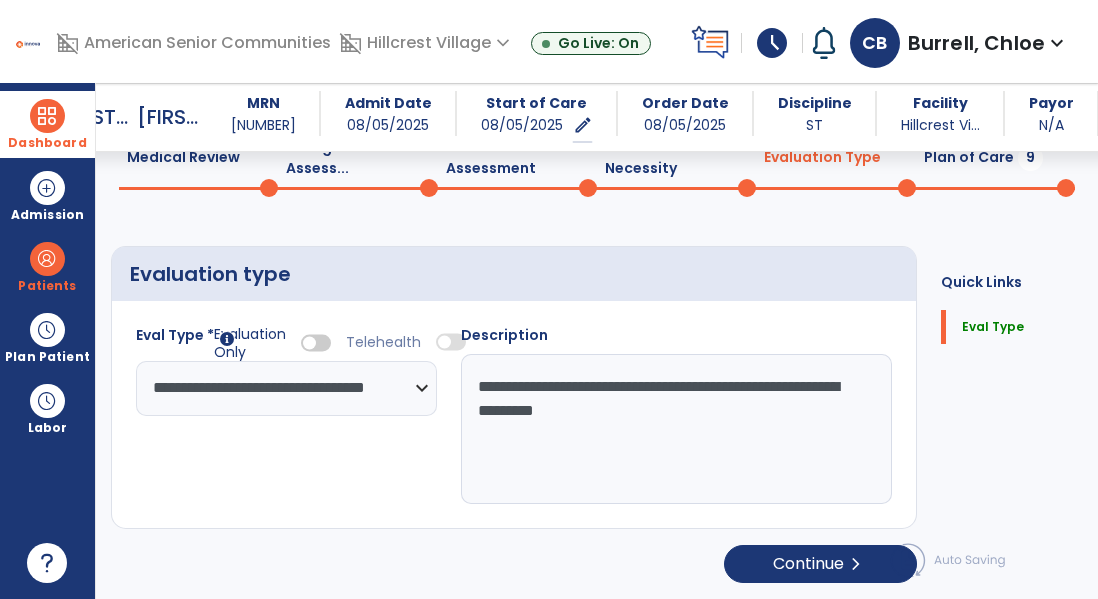 type on "**********" 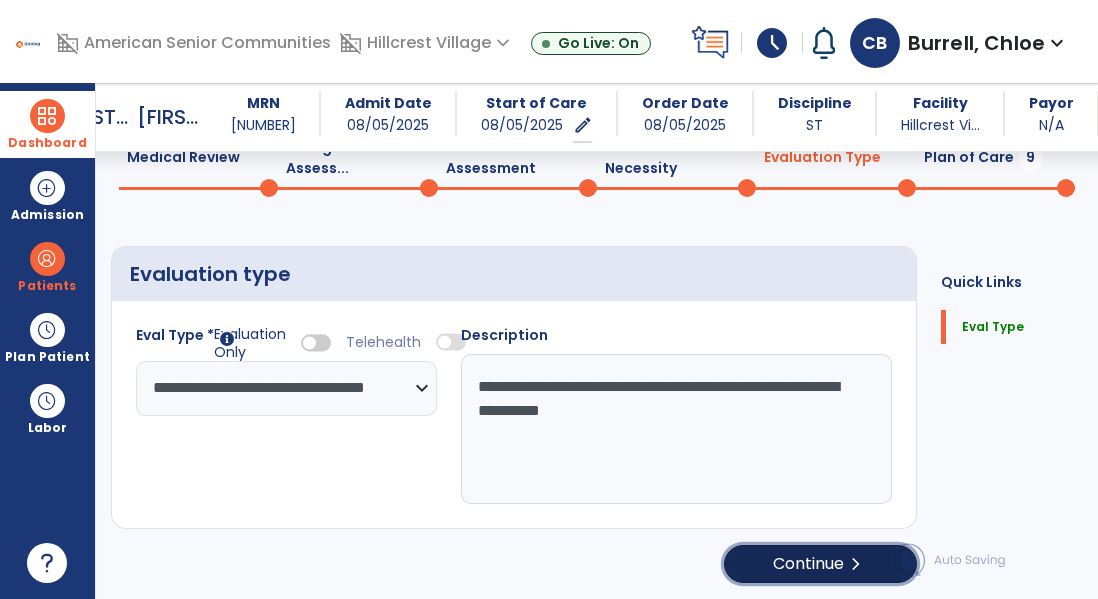 click on "Continue  chevron_right" 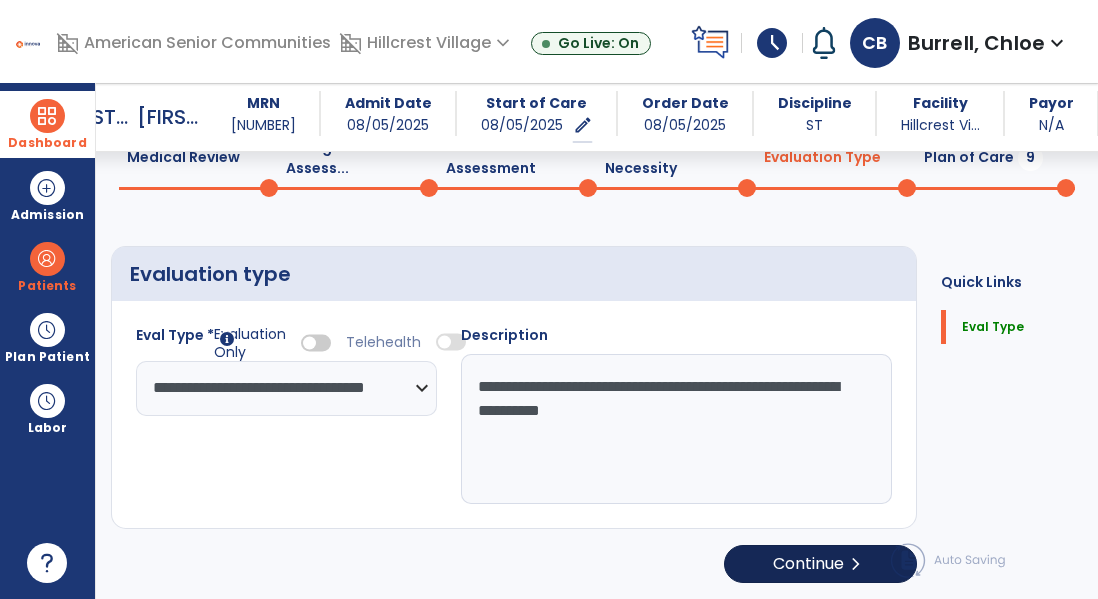 select on "*****" 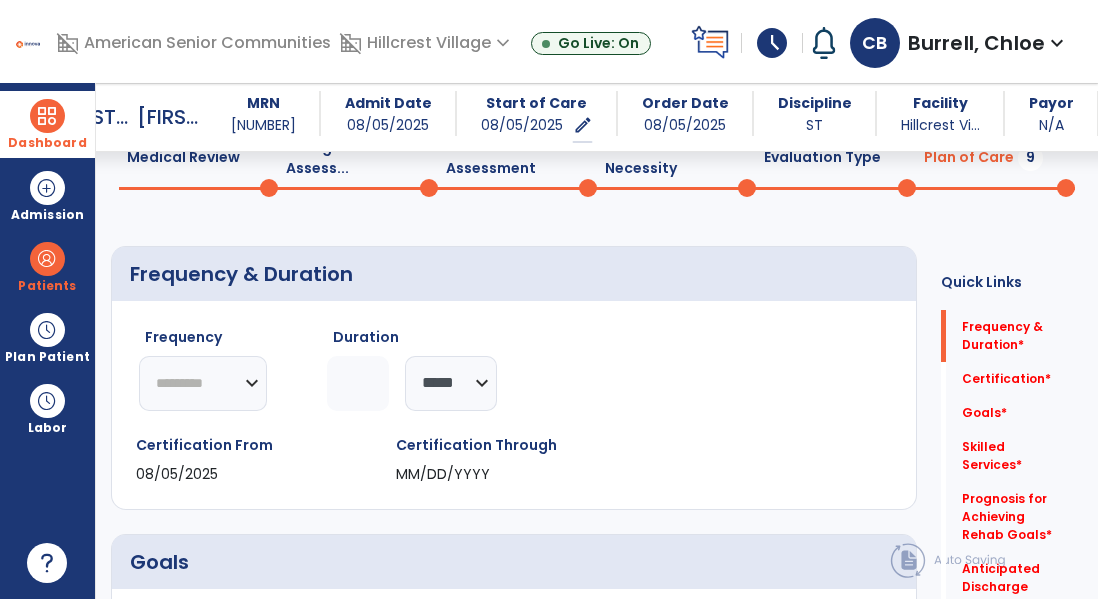 click on "********* ** ** ** ** ** ** **" 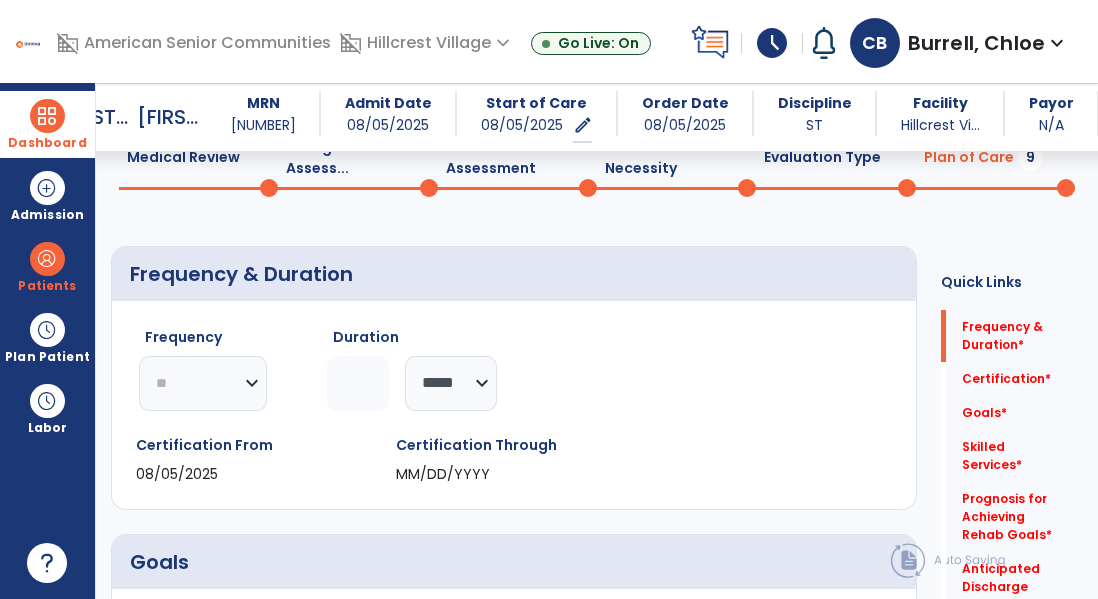 click on "********* ** ** ** ** ** ** **" 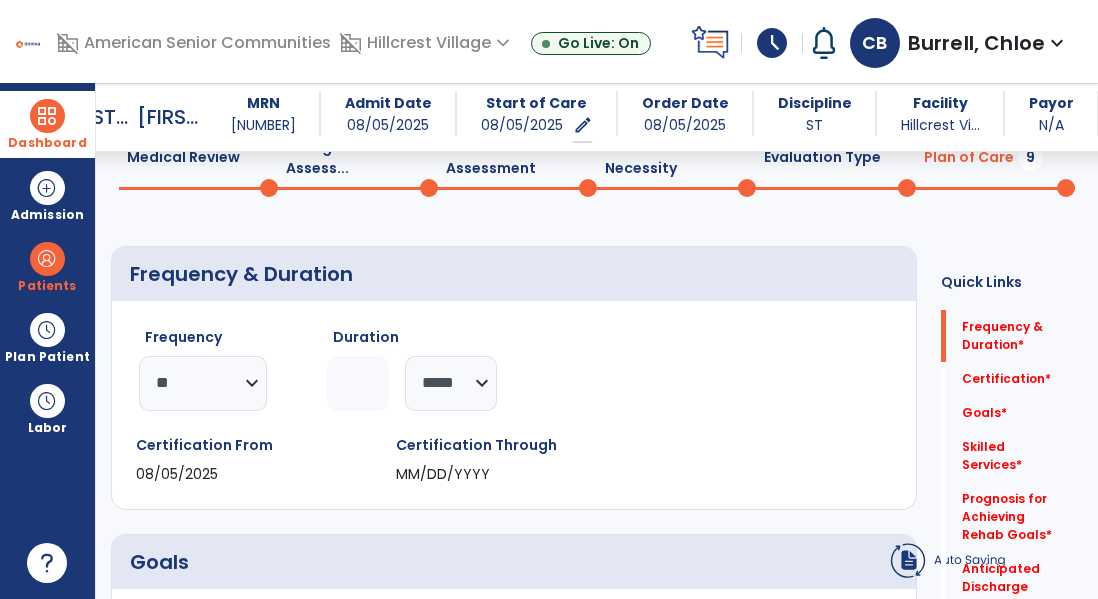 click on "********* ** ** ** ** ** ** **" 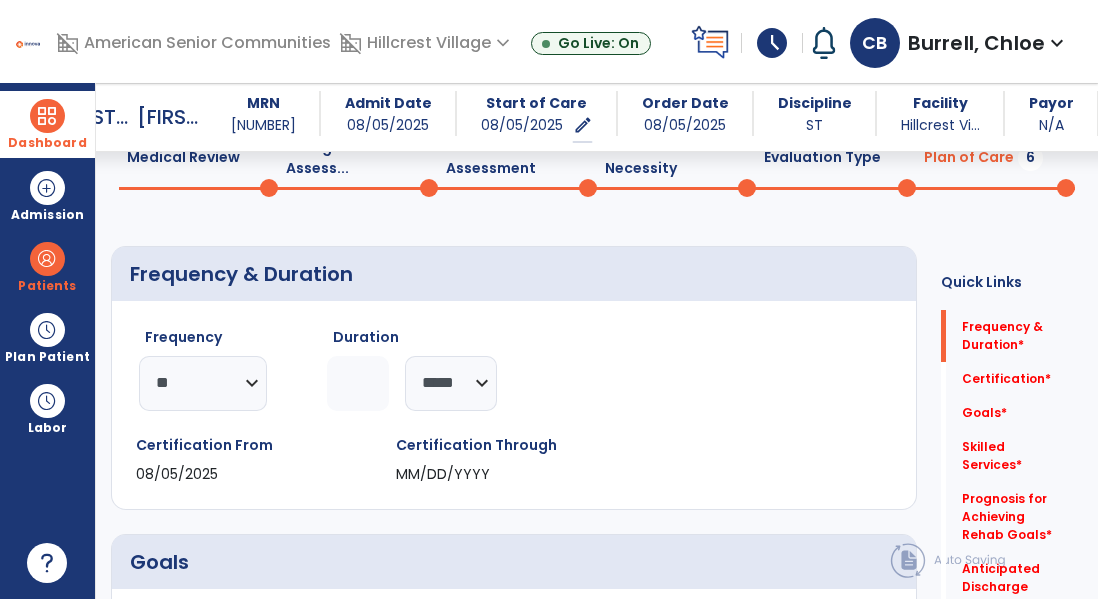select on "**" 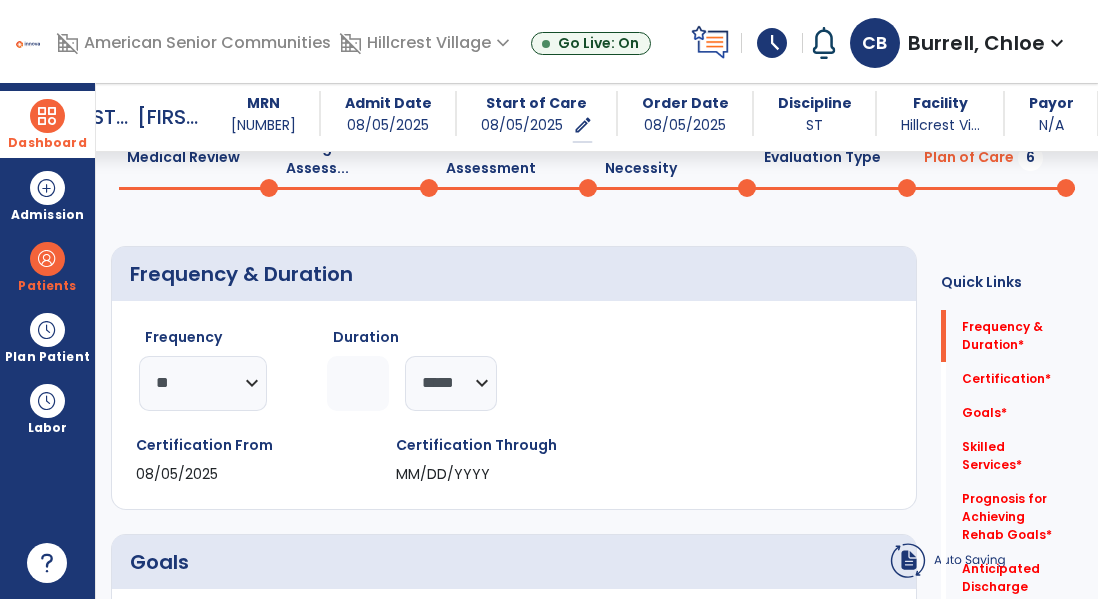 click 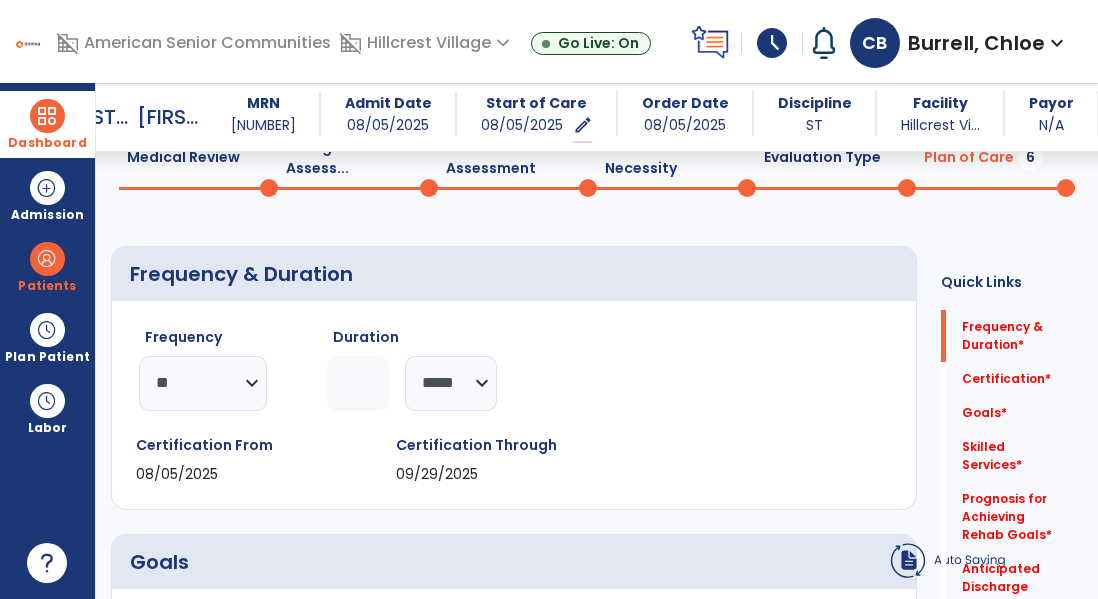 type on "*" 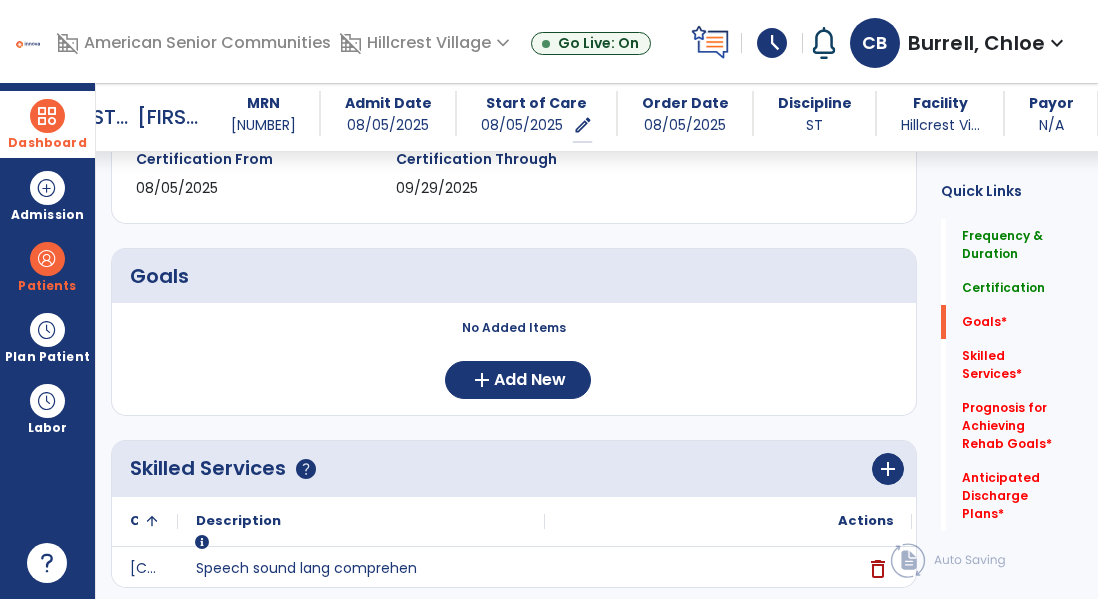 scroll, scrollTop: 598, scrollLeft: 0, axis: vertical 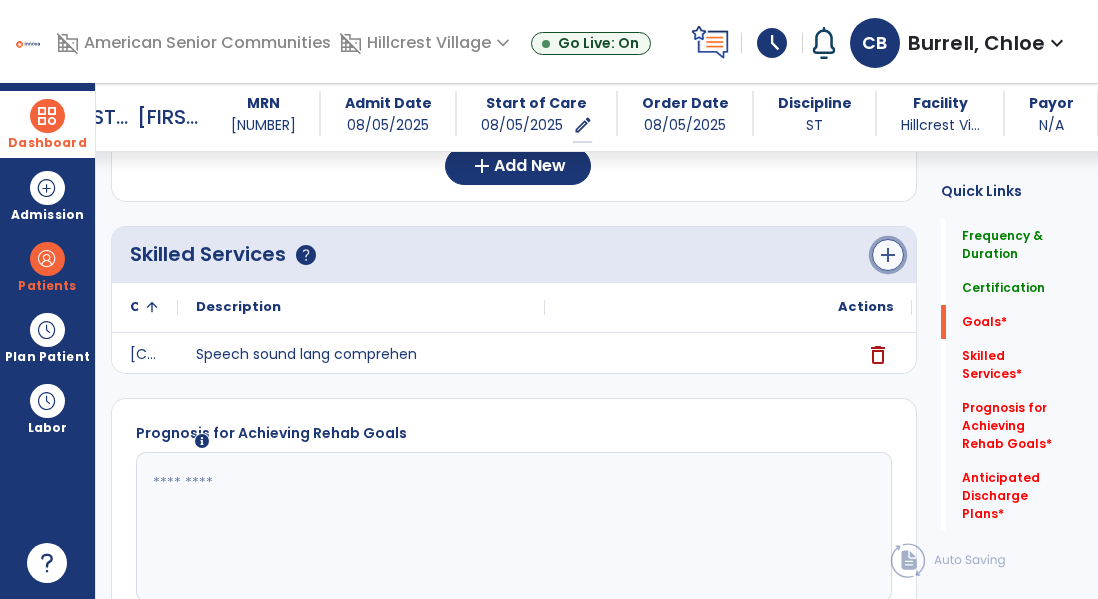 click on "add" 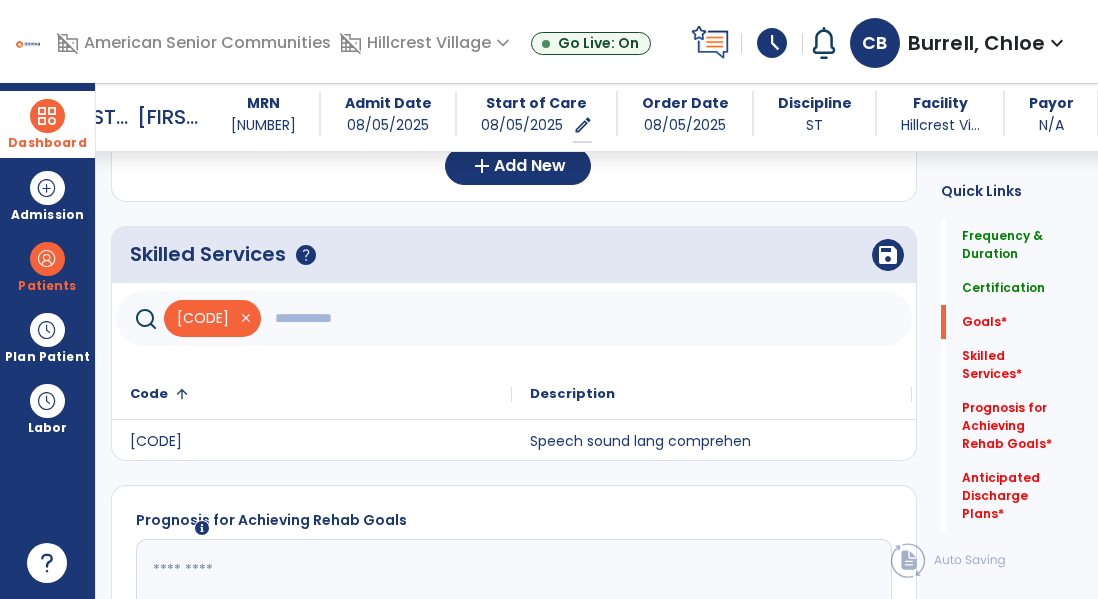 click 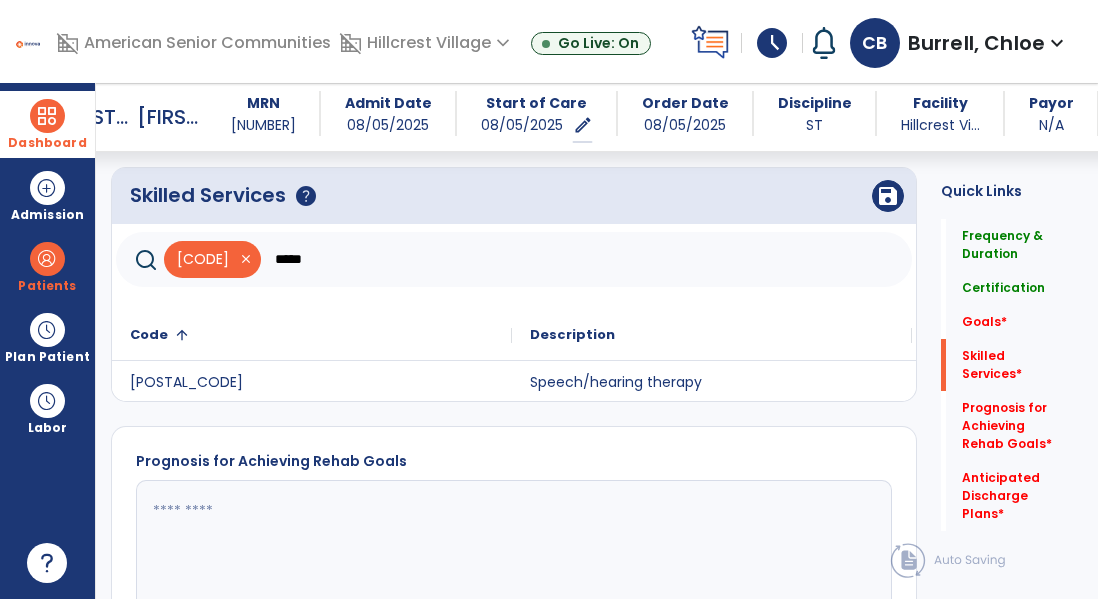 scroll, scrollTop: 669, scrollLeft: 0, axis: vertical 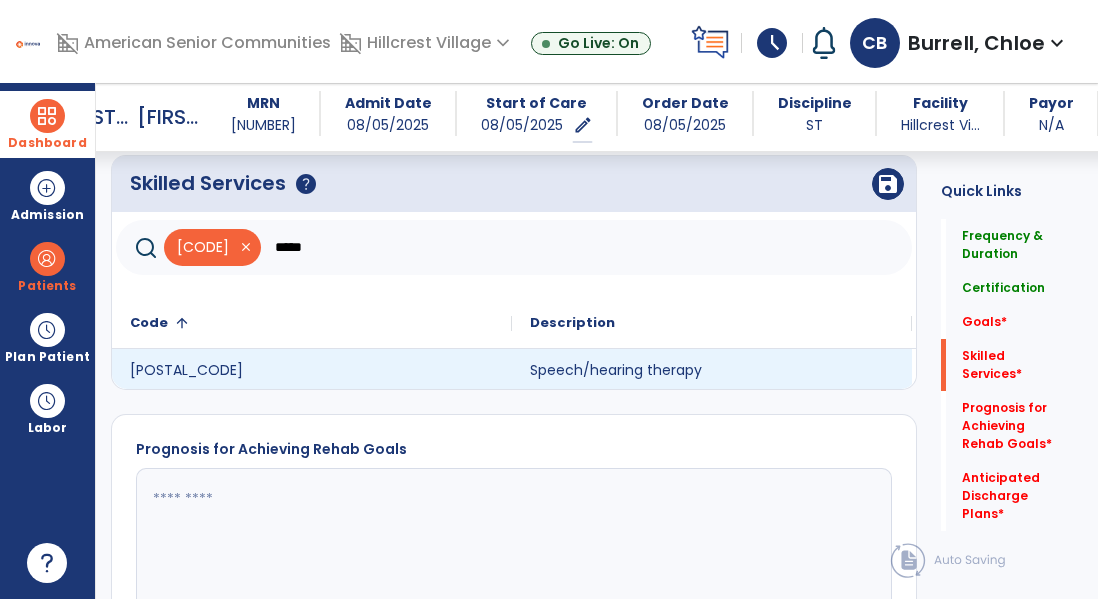 type on "*****" 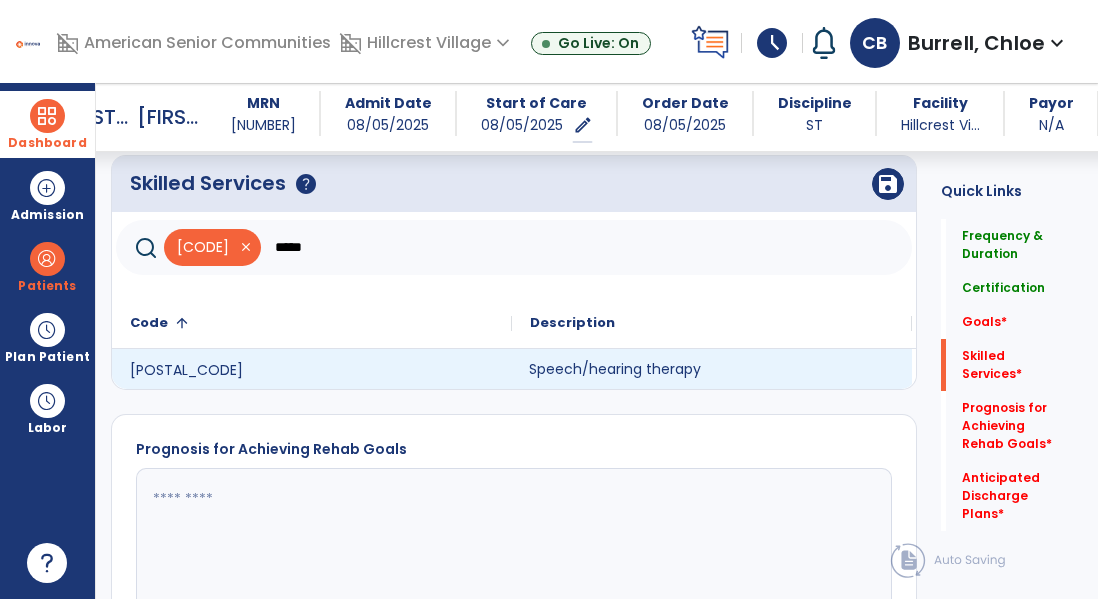 click on "Speech/hearing therapy" 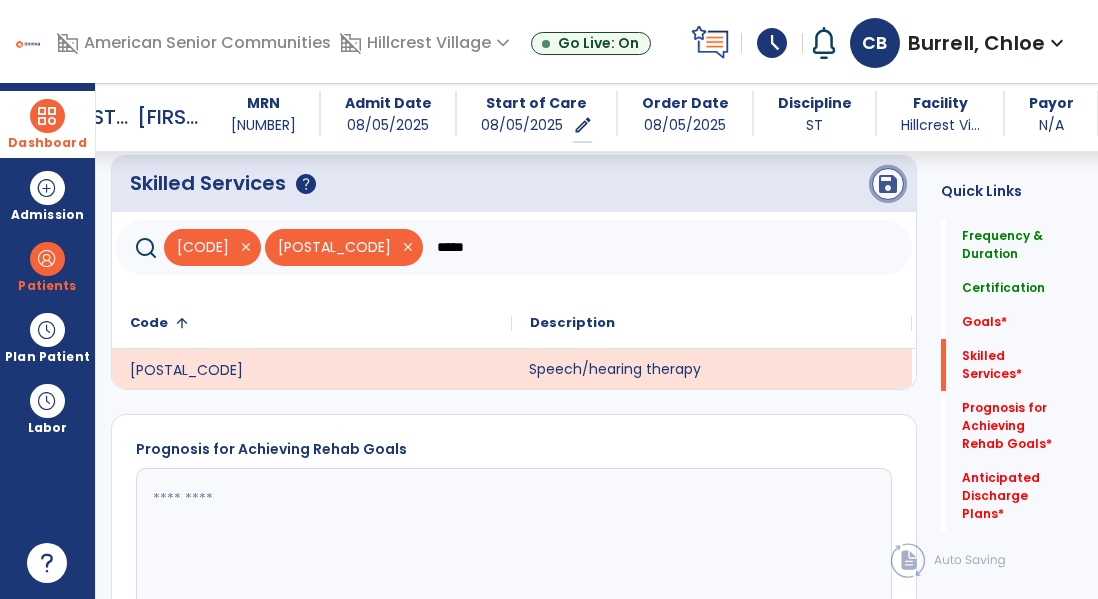 click on "save" 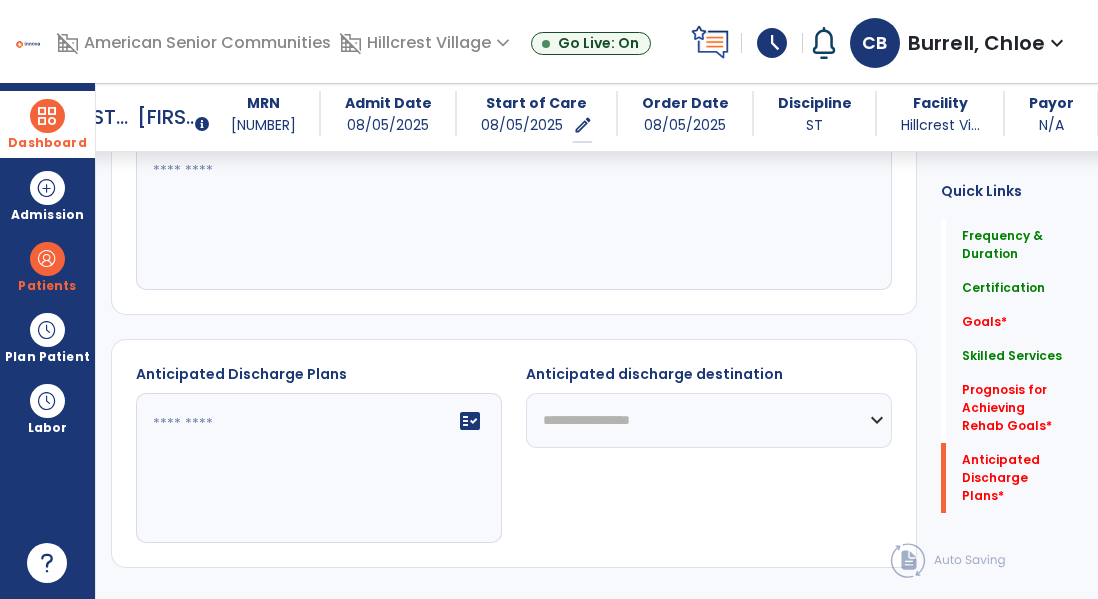 scroll, scrollTop: 956, scrollLeft: 0, axis: vertical 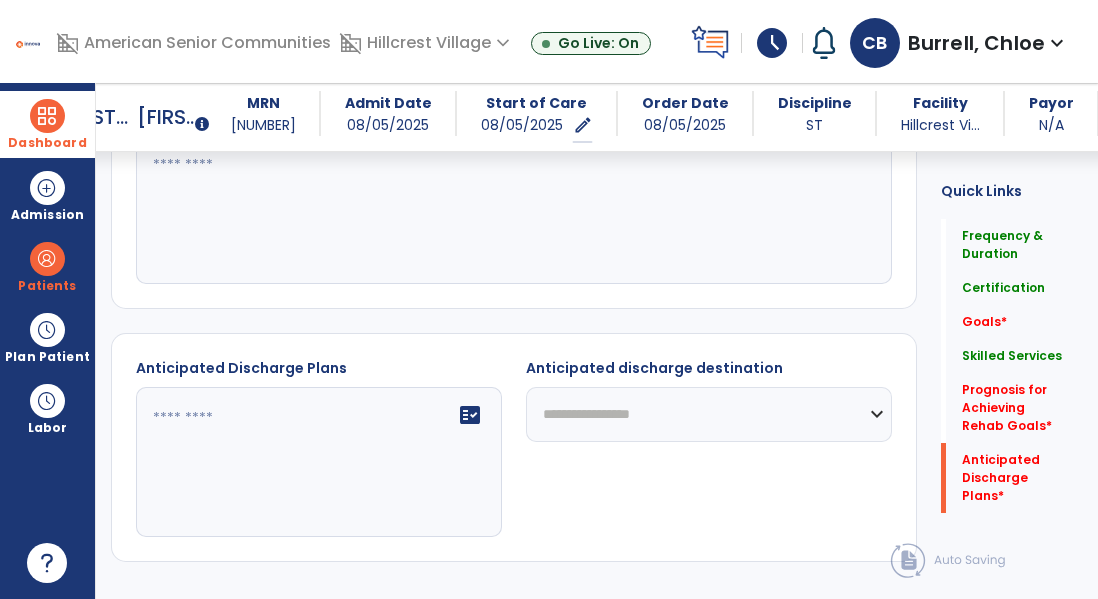click 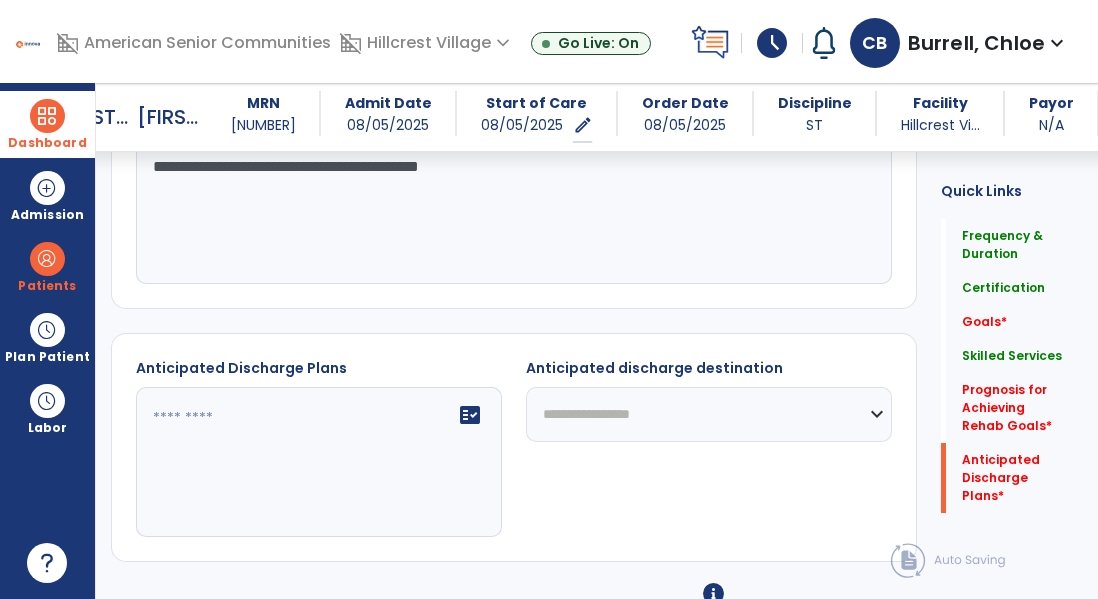 scroll, scrollTop: 1075, scrollLeft: 0, axis: vertical 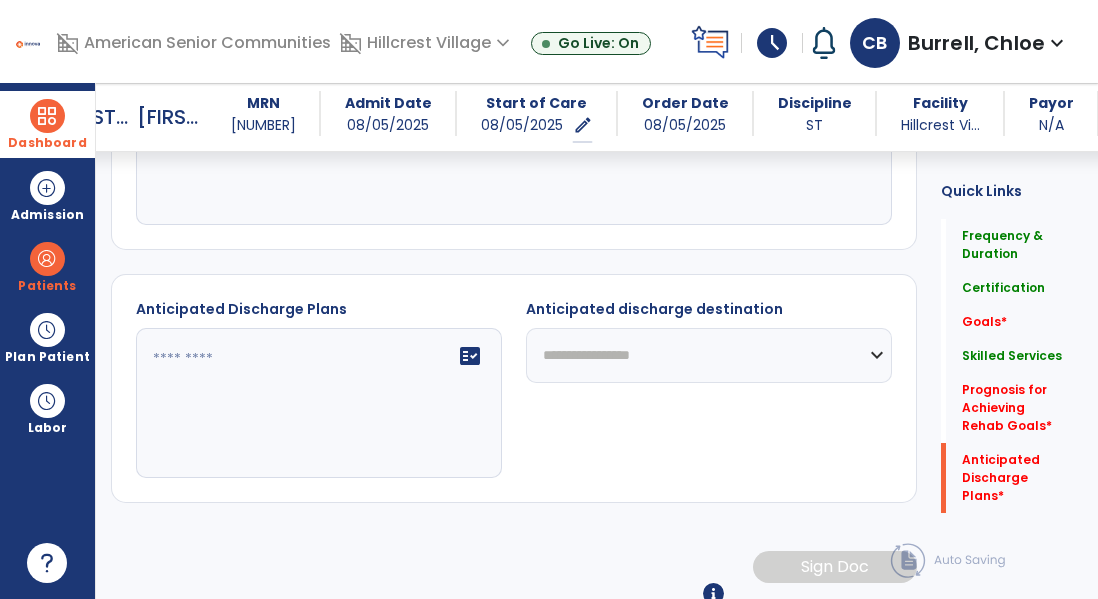 type on "**********" 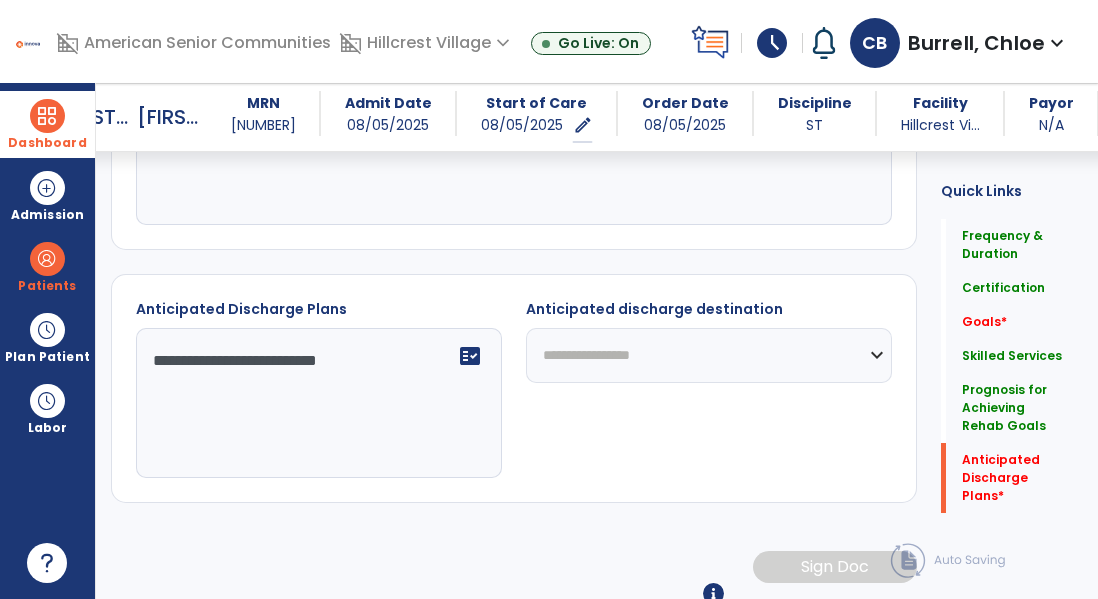 type on "**********" 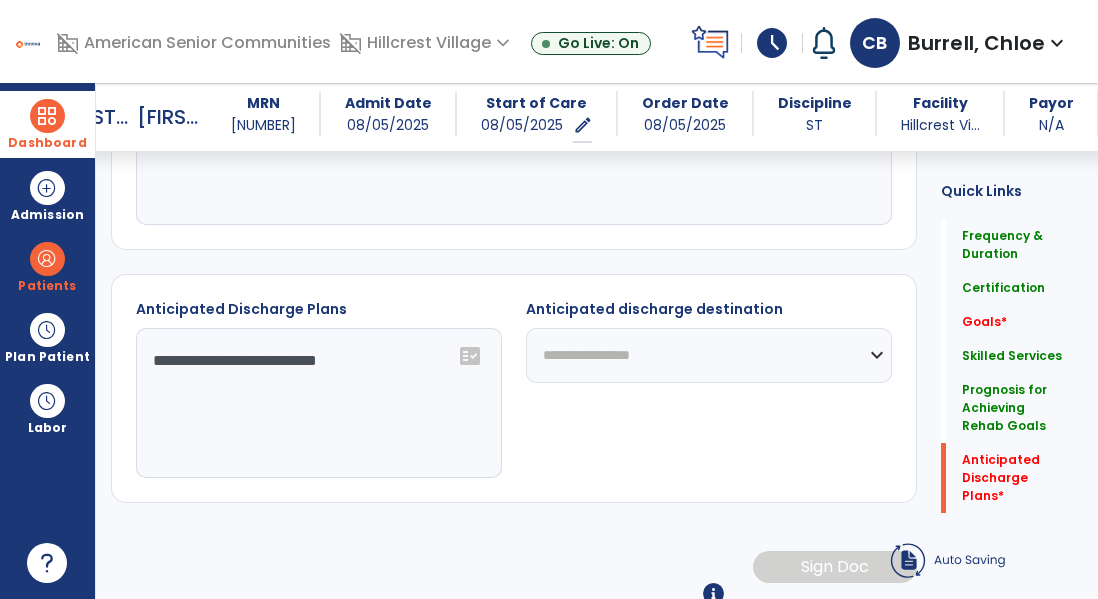 select on "****" 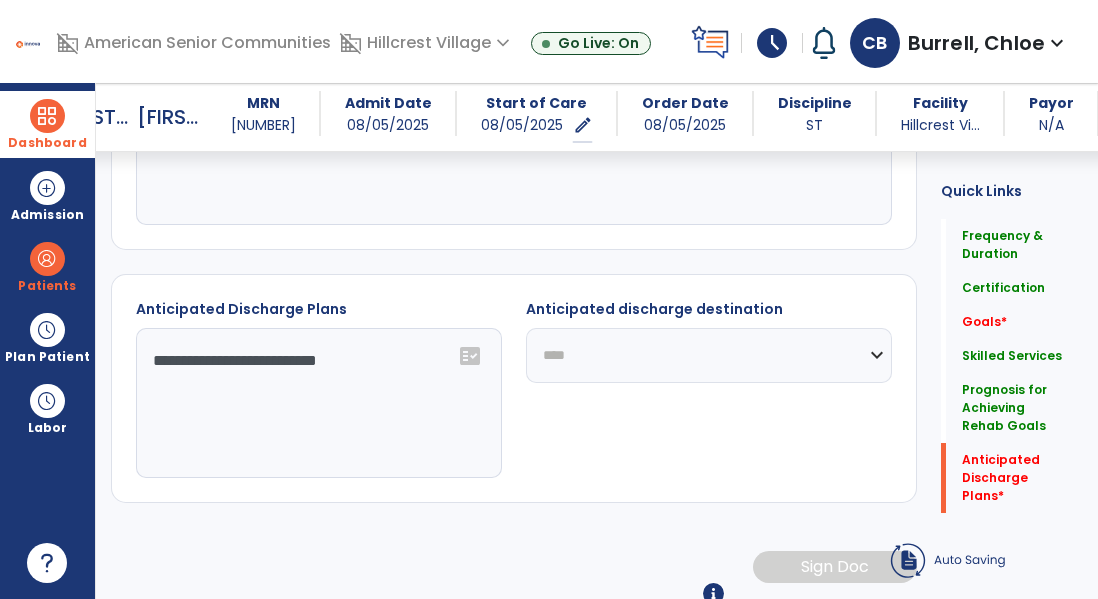 click on "**********" 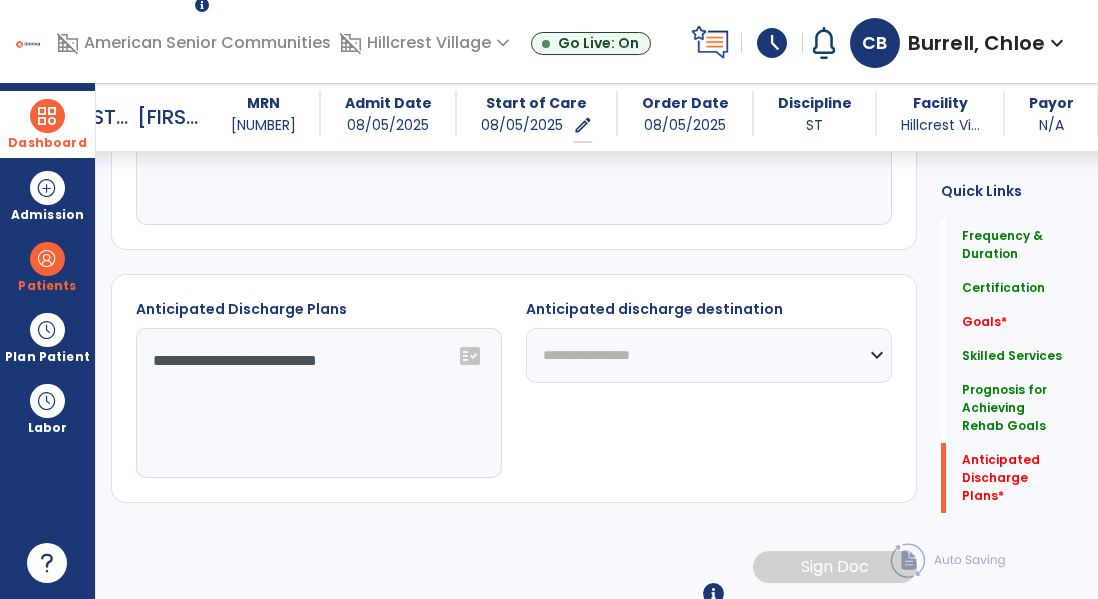 click on "**********" 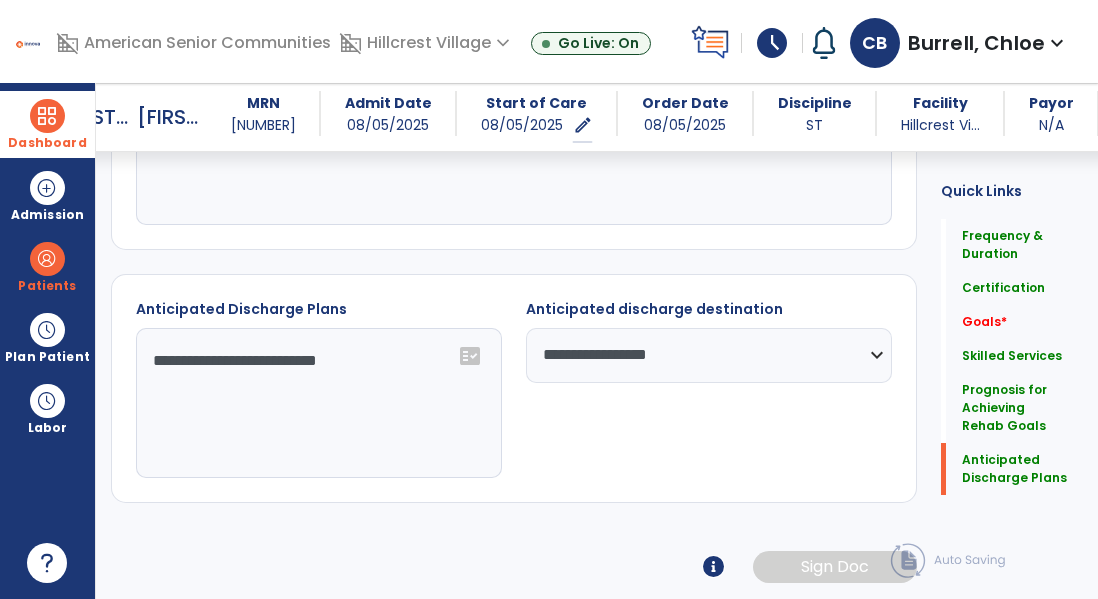 select on "****" 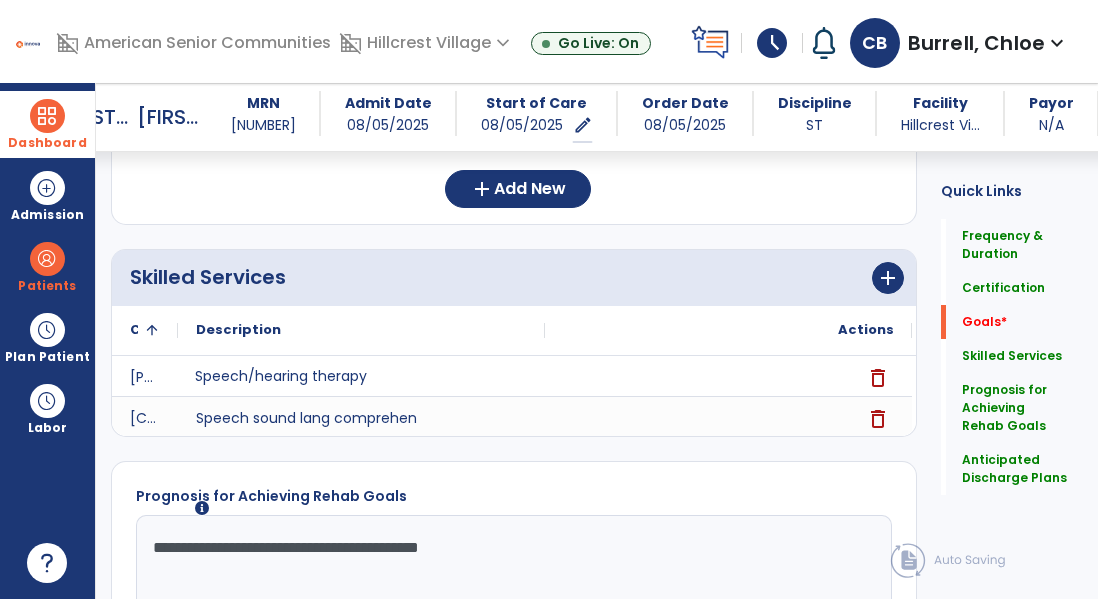 scroll, scrollTop: 582, scrollLeft: 0, axis: vertical 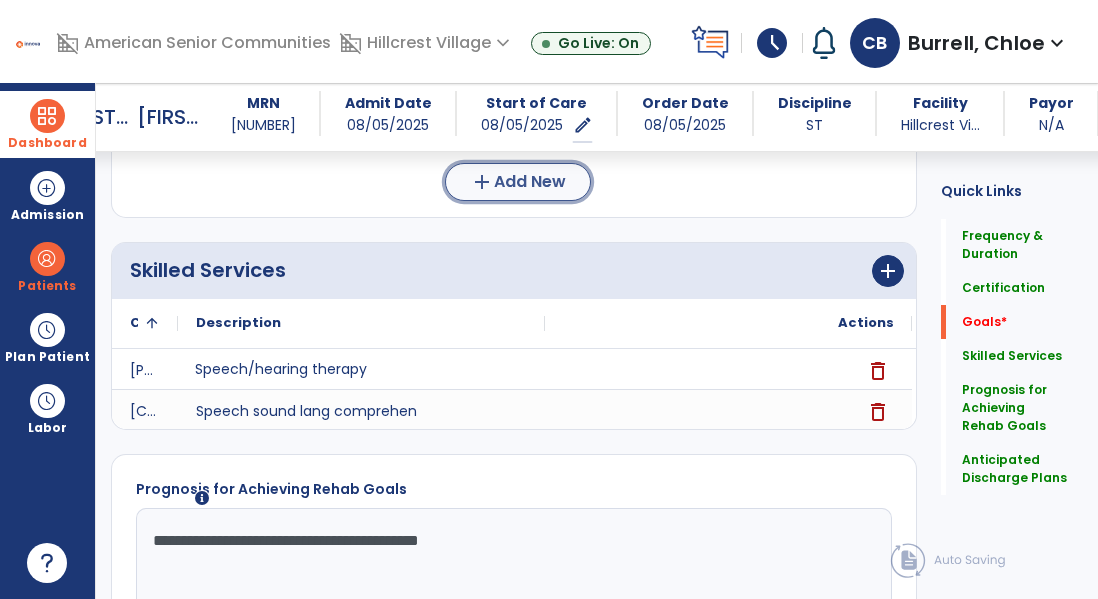 click on "add  Add New" at bounding box center [518, 182] 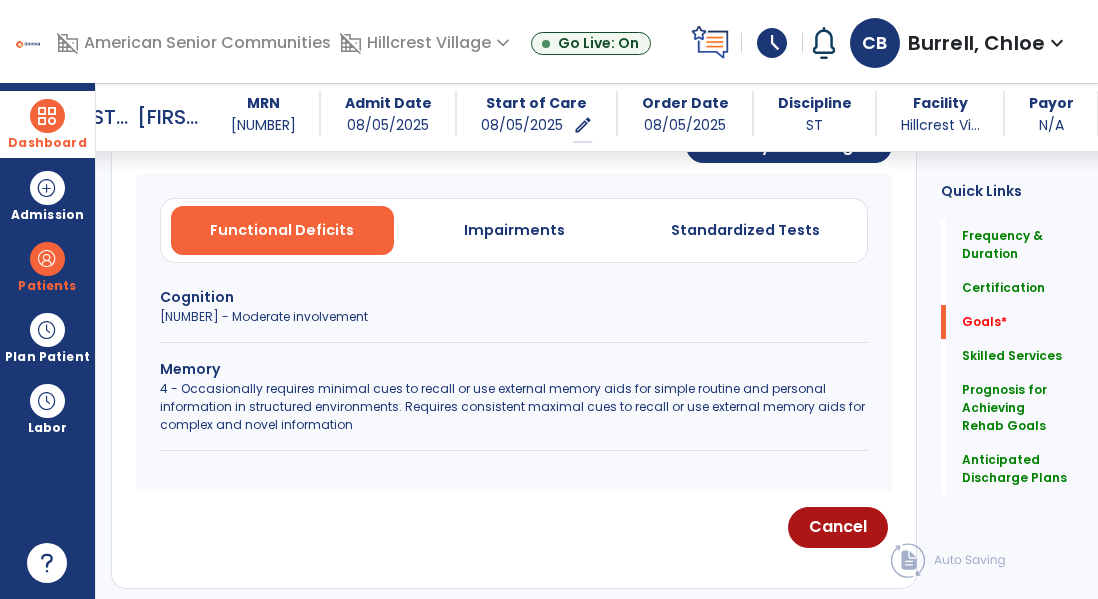 click on "4 - Moderate involvement" at bounding box center [514, 317] 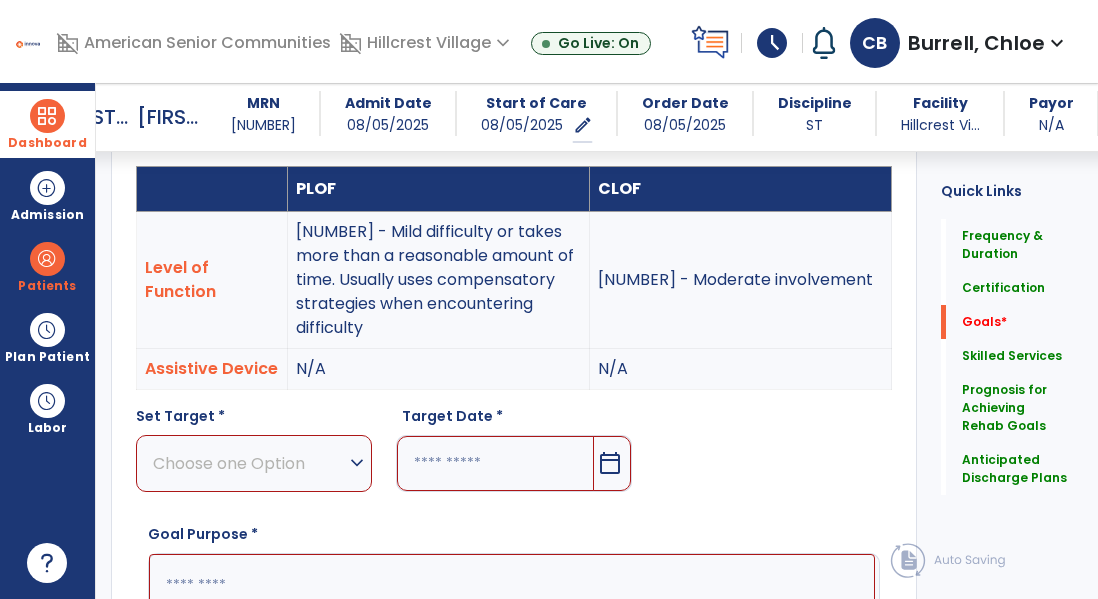 scroll, scrollTop: 684, scrollLeft: 0, axis: vertical 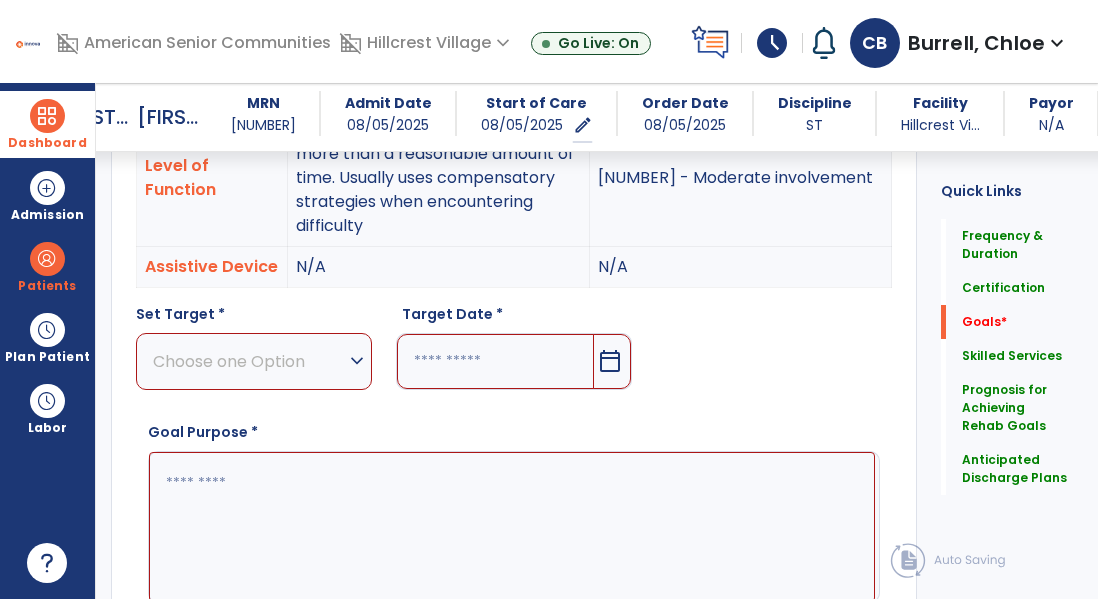 click on "expand_more" at bounding box center [357, 361] 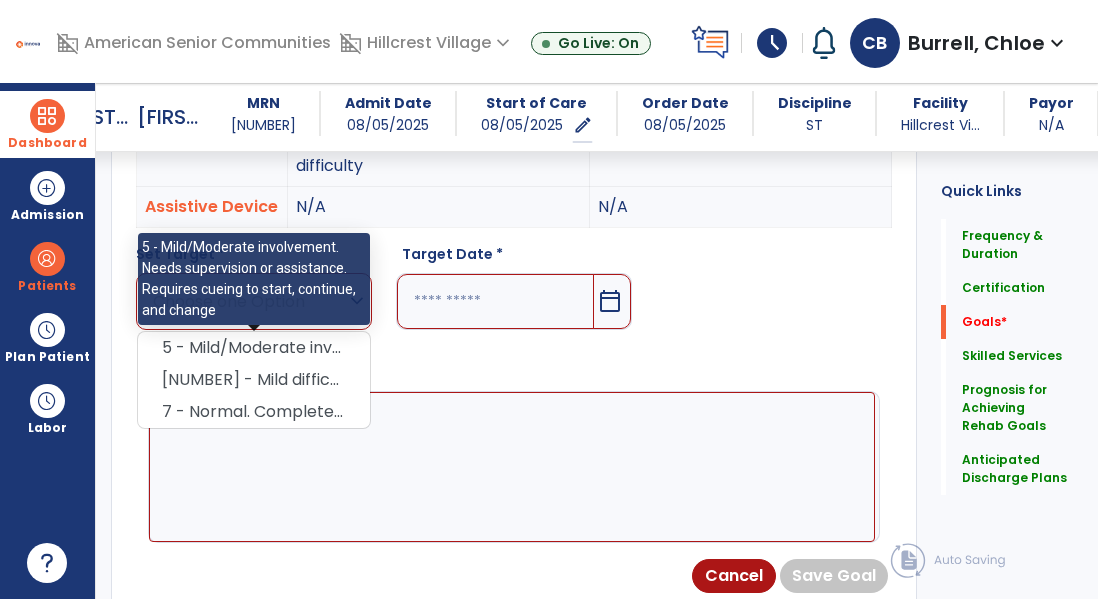 scroll, scrollTop: 749, scrollLeft: 0, axis: vertical 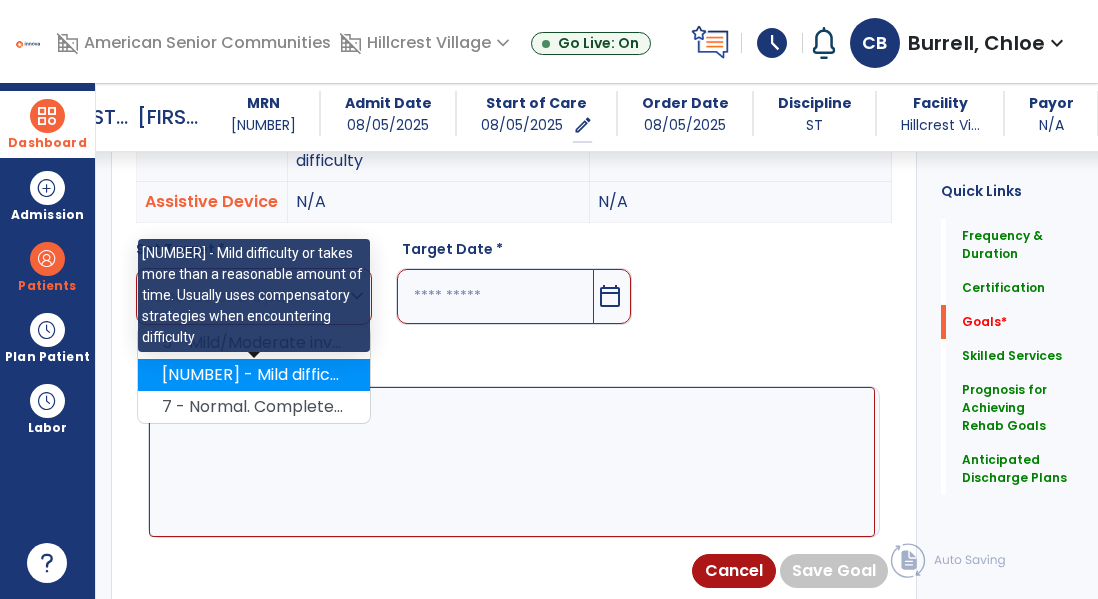 click on "6 - Mild difficulty or takes more than a reasonable amount of time. Usually uses compensatory strategies when encountering difficulty" at bounding box center [254, 375] 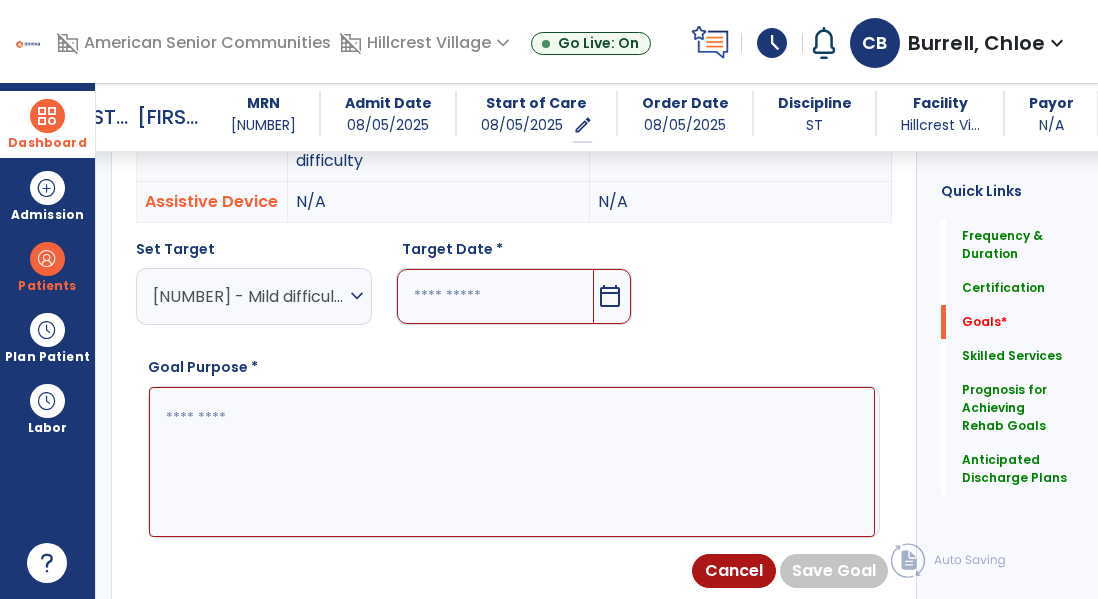 click at bounding box center (495, 296) 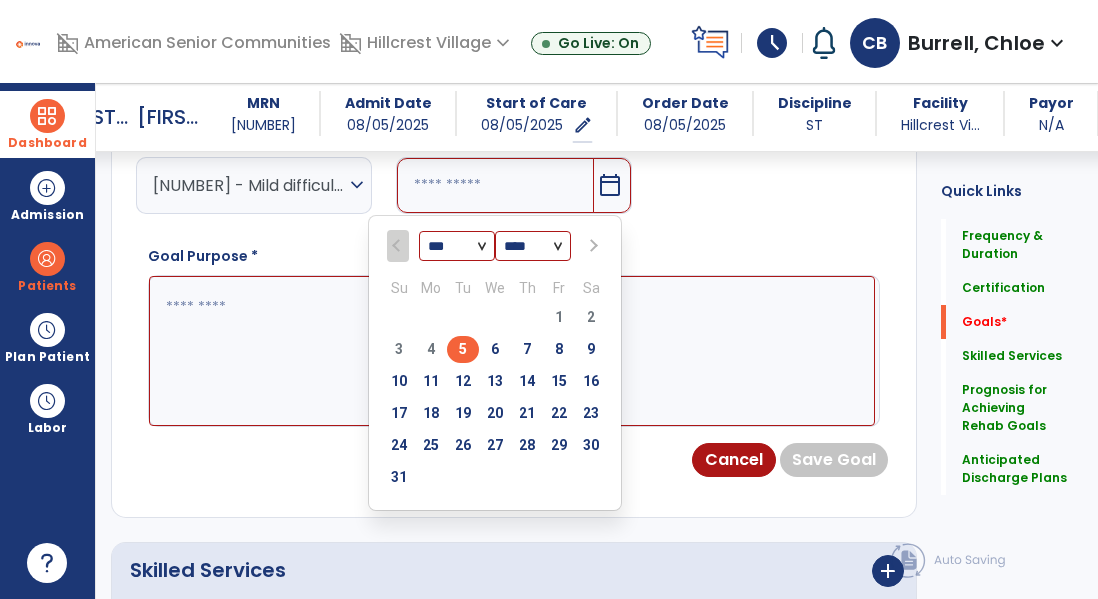 scroll, scrollTop: 867, scrollLeft: 0, axis: vertical 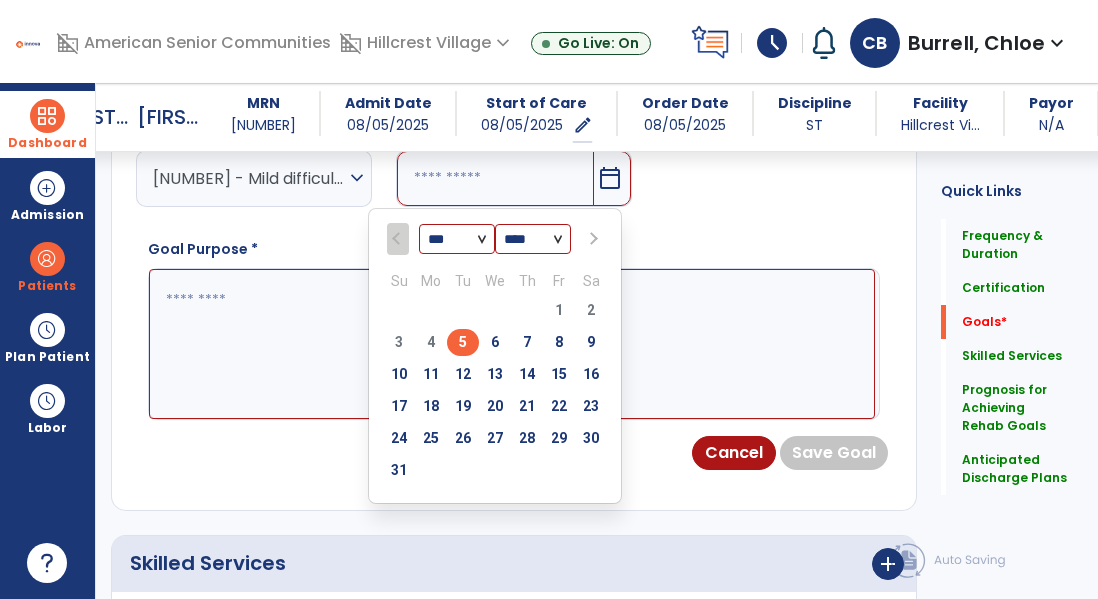 click at bounding box center (591, 238) 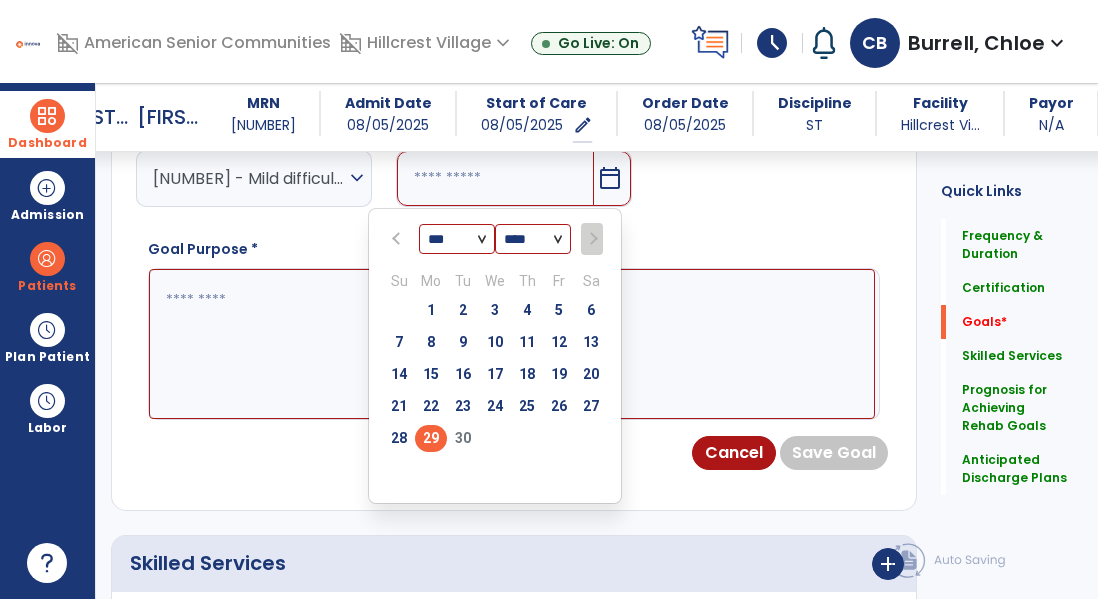 click on "29" at bounding box center (431, 438) 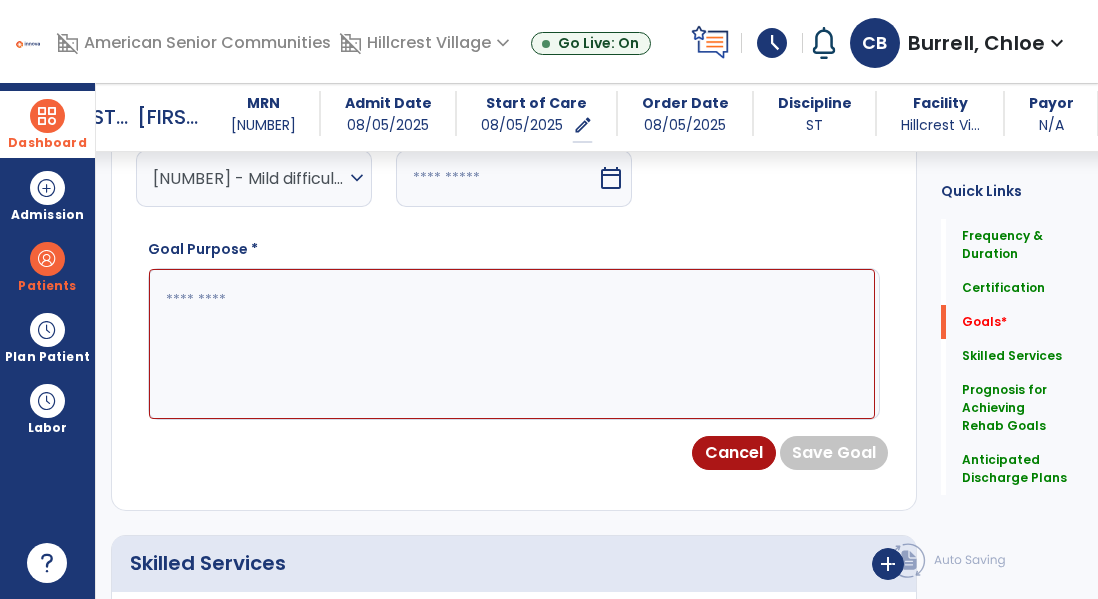type on "*********" 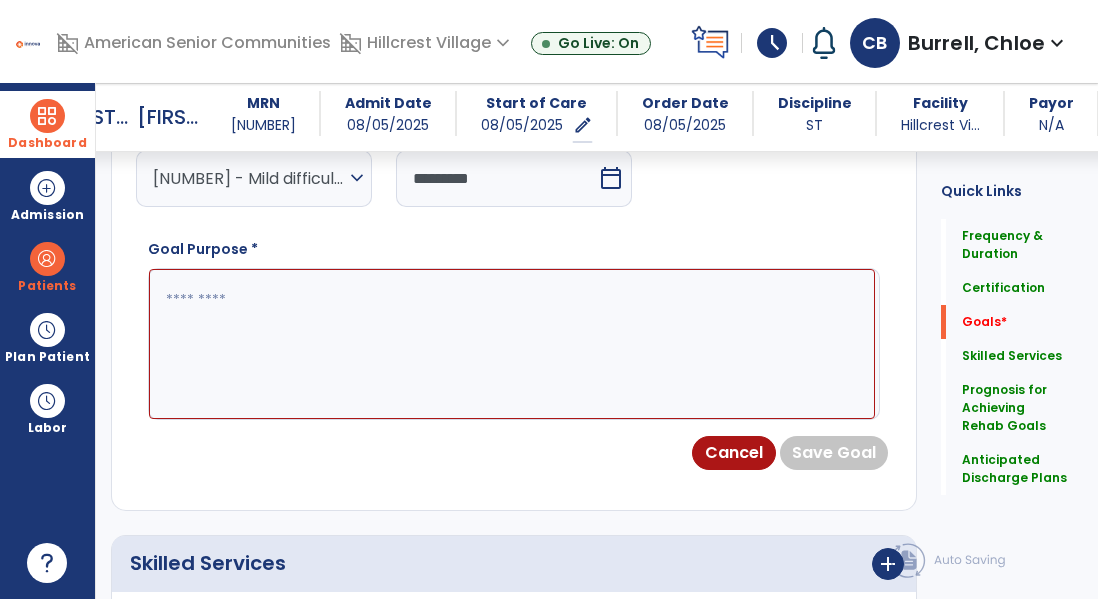 click at bounding box center [512, 344] 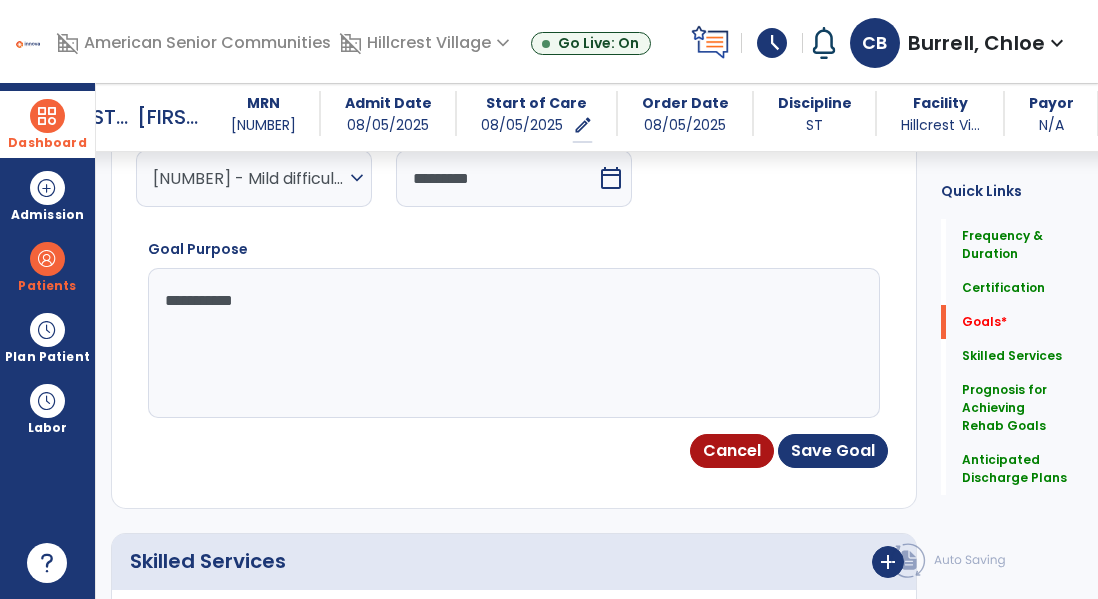 type on "**********" 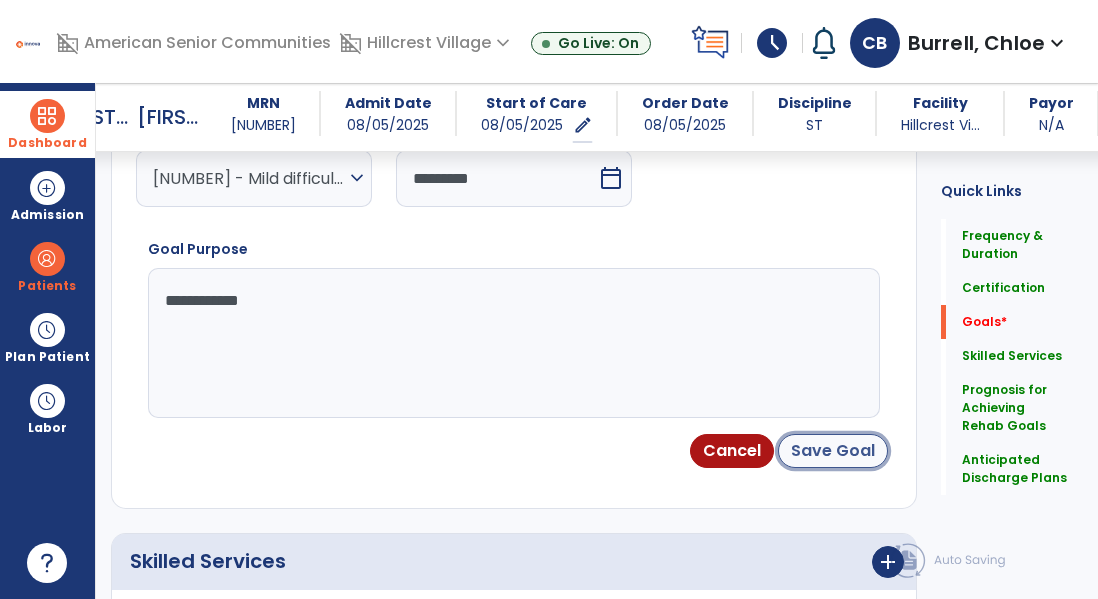 click on "Save Goal" at bounding box center [833, 451] 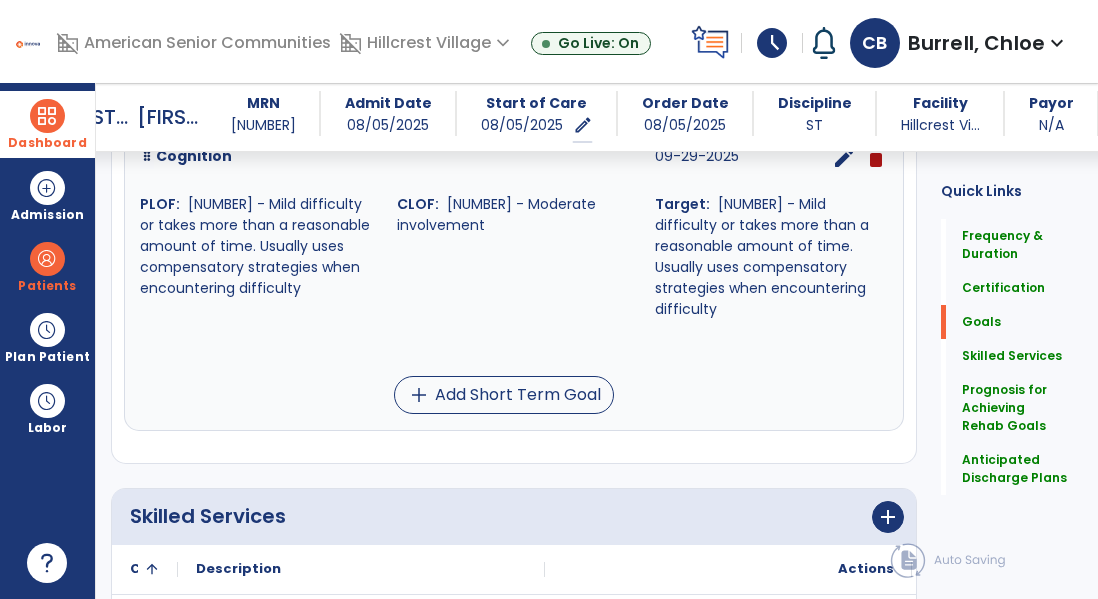scroll, scrollTop: 595, scrollLeft: 0, axis: vertical 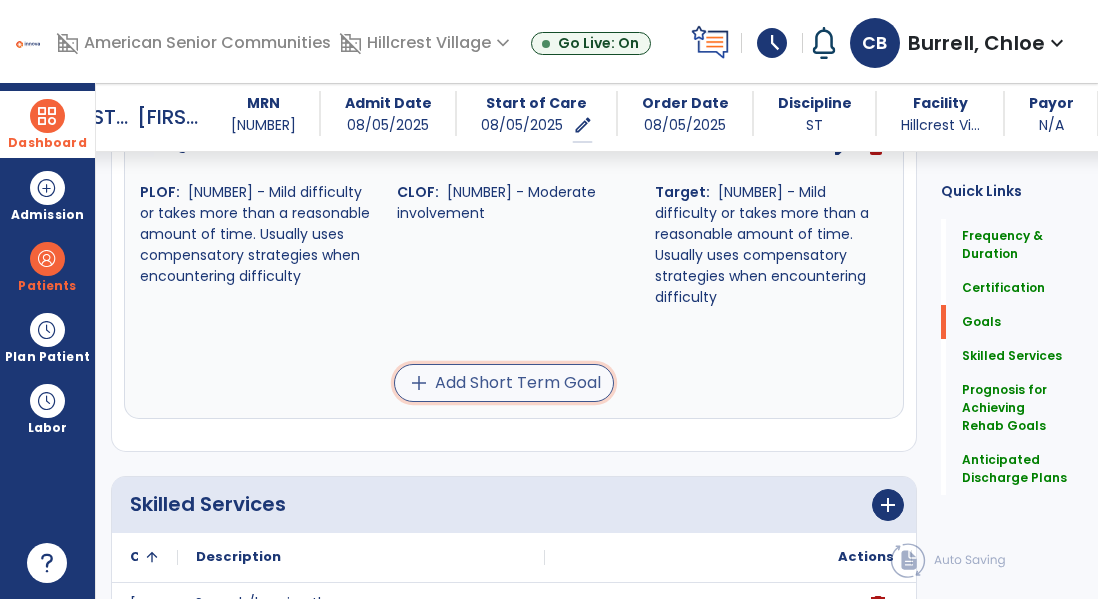 click on "add  Add Short Term Goal" at bounding box center [504, 383] 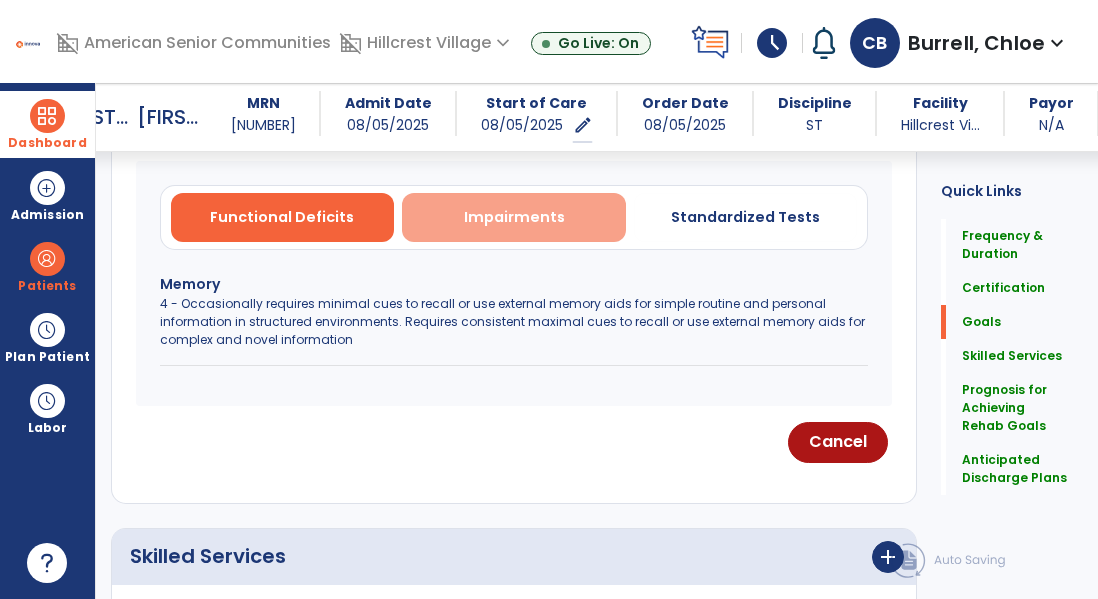 click on "Impairments" at bounding box center [514, 217] 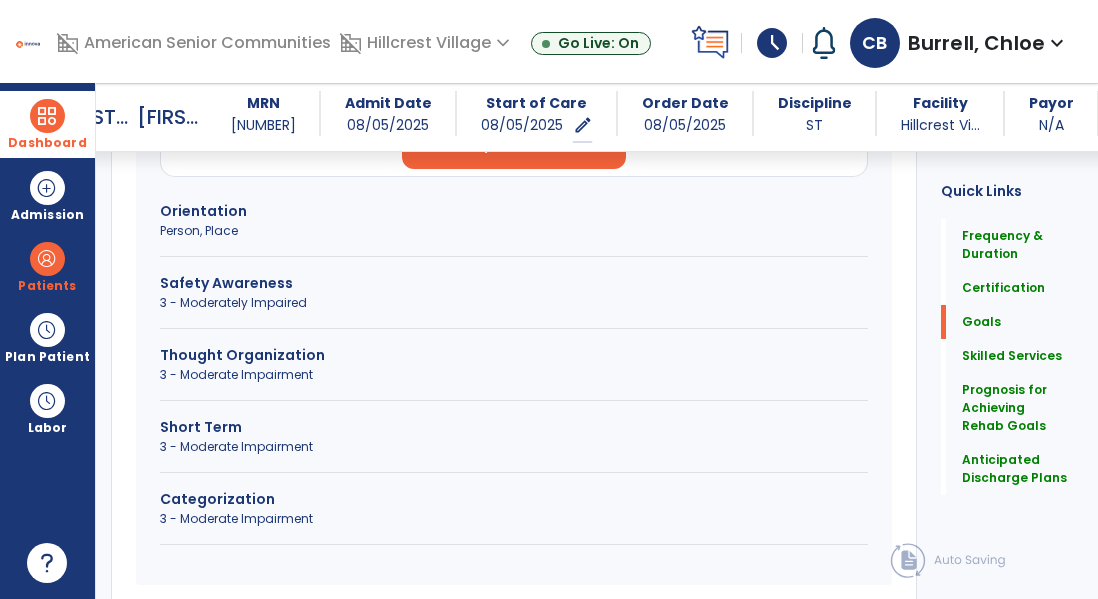 scroll, scrollTop: 701, scrollLeft: 0, axis: vertical 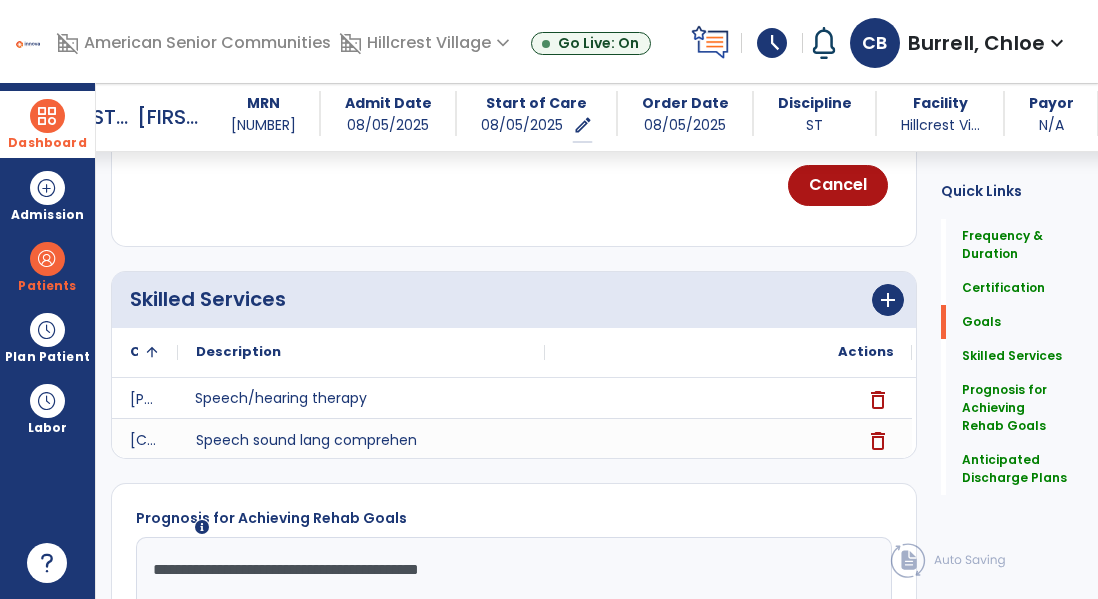 click on "Frequency & Duration  Frequency  ********* ** ** ** ** ** ** **  Duration  * ******** ***** Certification From 08/05/2025 Certification Through 09/29/2025 Goals     Create goal from selected assessment items  Create your own goal   Functional Deficits   Impairments   Standardized Tests  Orientation        Person, Place  Safety Awareness        3 - Moderately Impaired  Thought Organization        3 - Moderate Impairment  Short Term        3 - Moderate Impairment  Categorization        3 - Moderate Impairment  Cancel Skilled Services      add
Code
1" 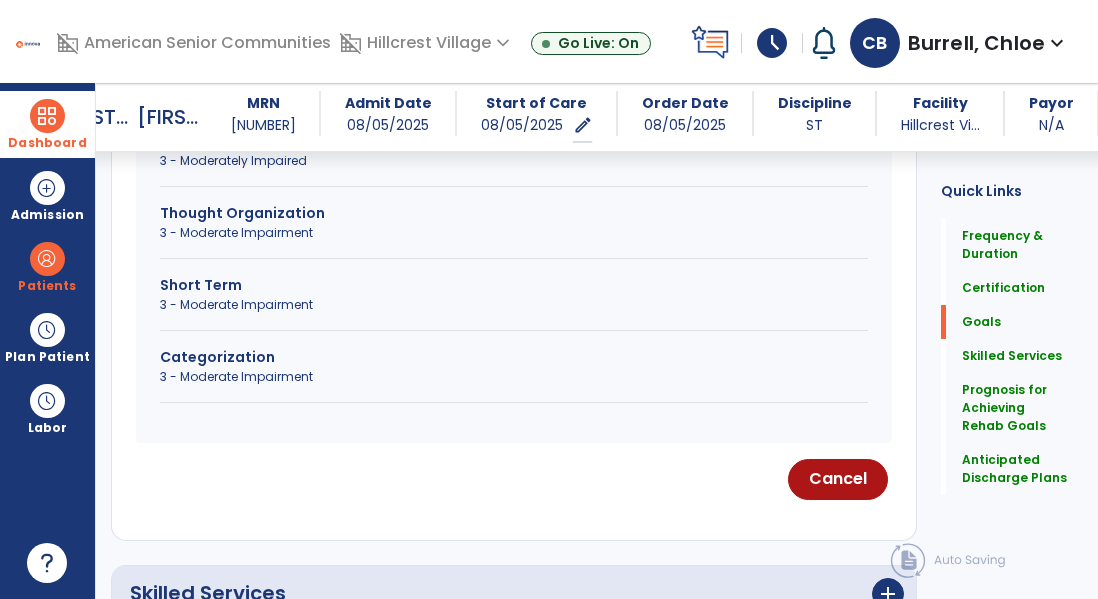scroll, scrollTop: 813, scrollLeft: 0, axis: vertical 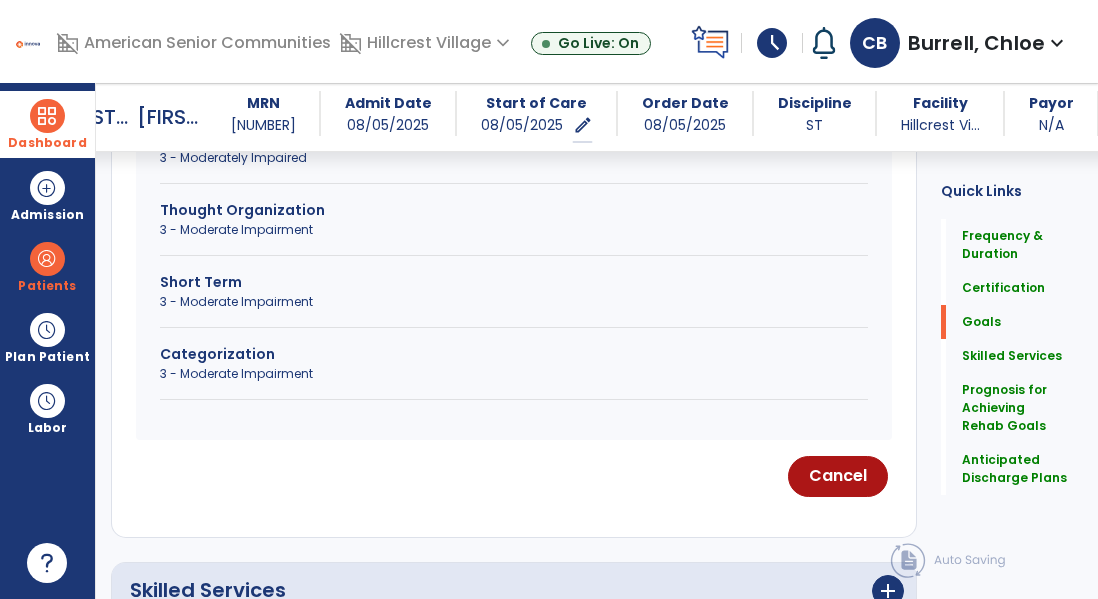 click on "3 - Moderate Impairment" at bounding box center [514, 230] 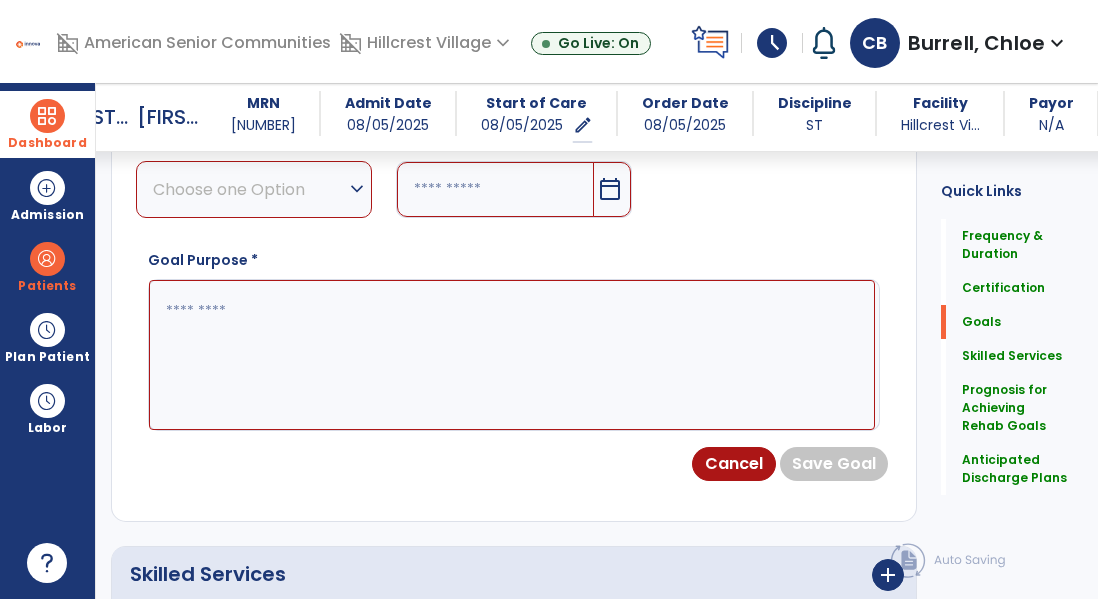 scroll, scrollTop: 780, scrollLeft: 0, axis: vertical 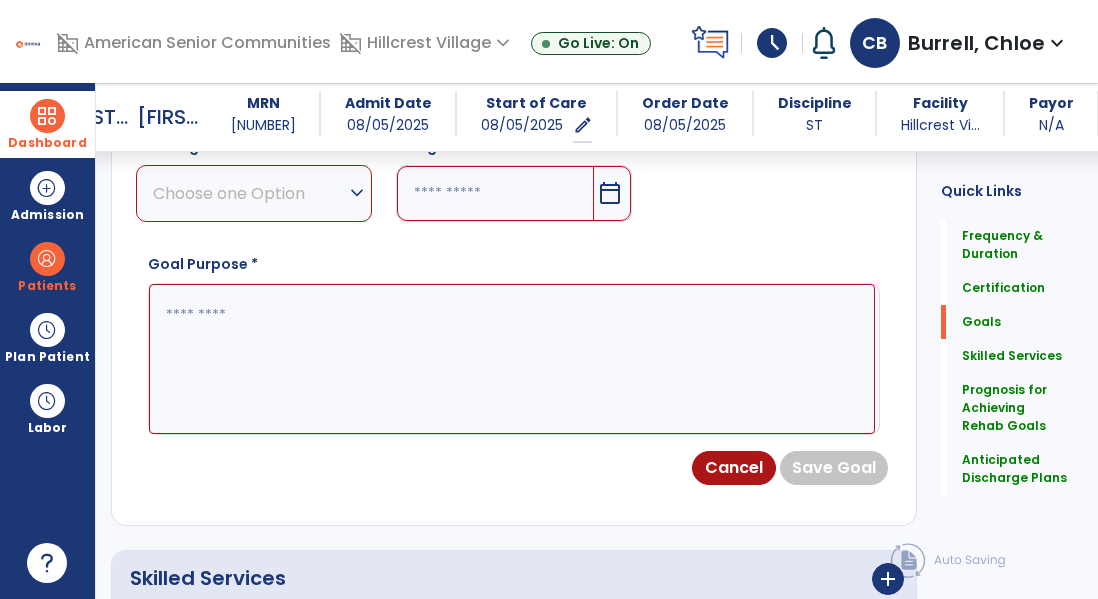 click on "Choose one Option" at bounding box center (249, 193) 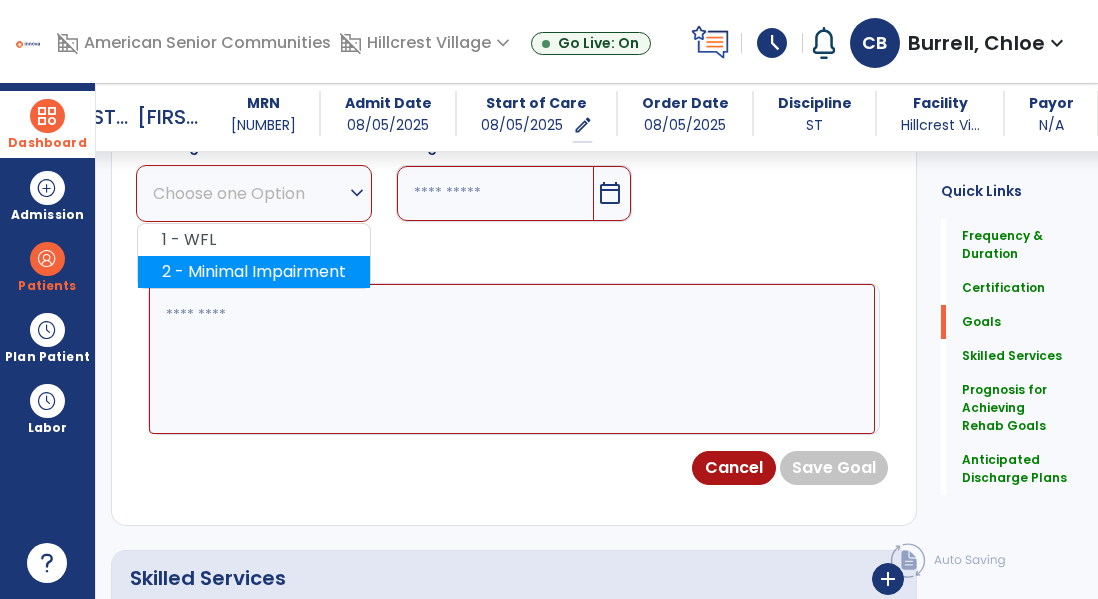 click on "2 - Minimal Impairment" at bounding box center [254, 272] 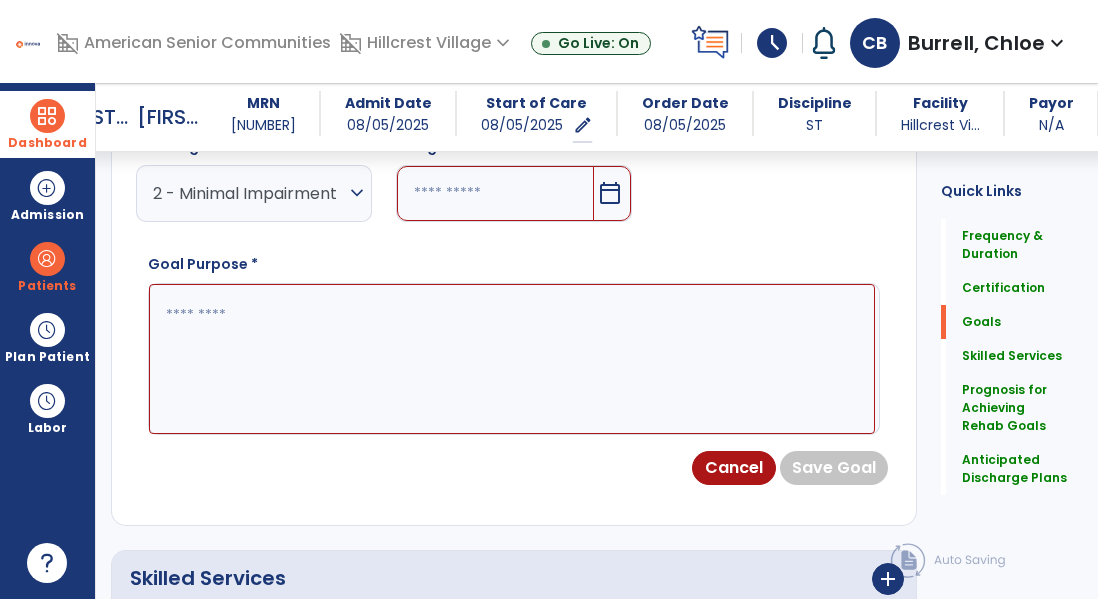 click on "Target Date *" at bounding box center [514, 150] 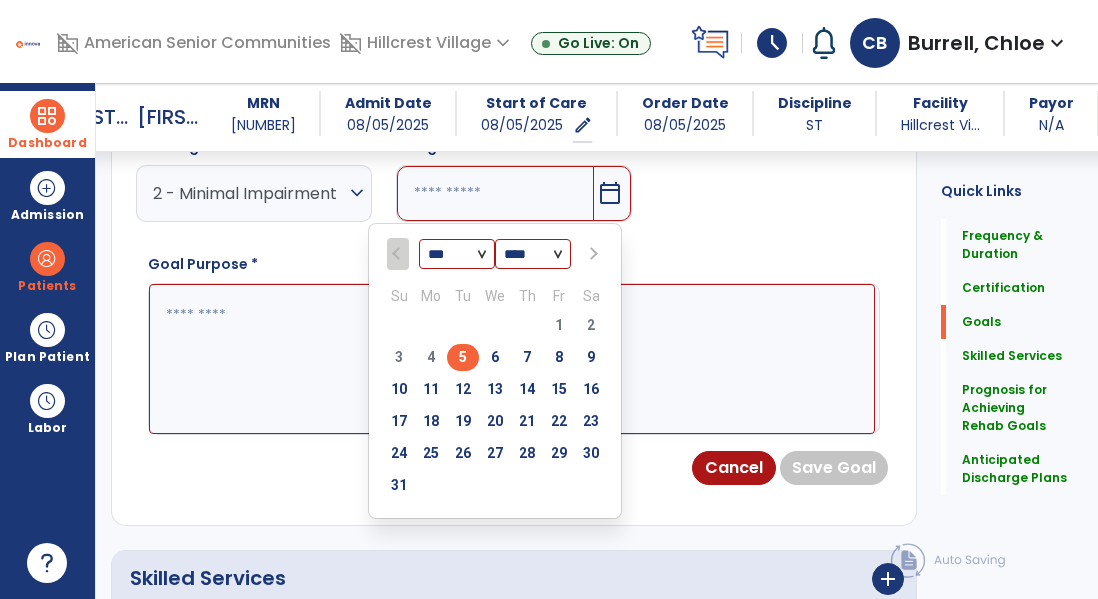 click at bounding box center [592, 254] 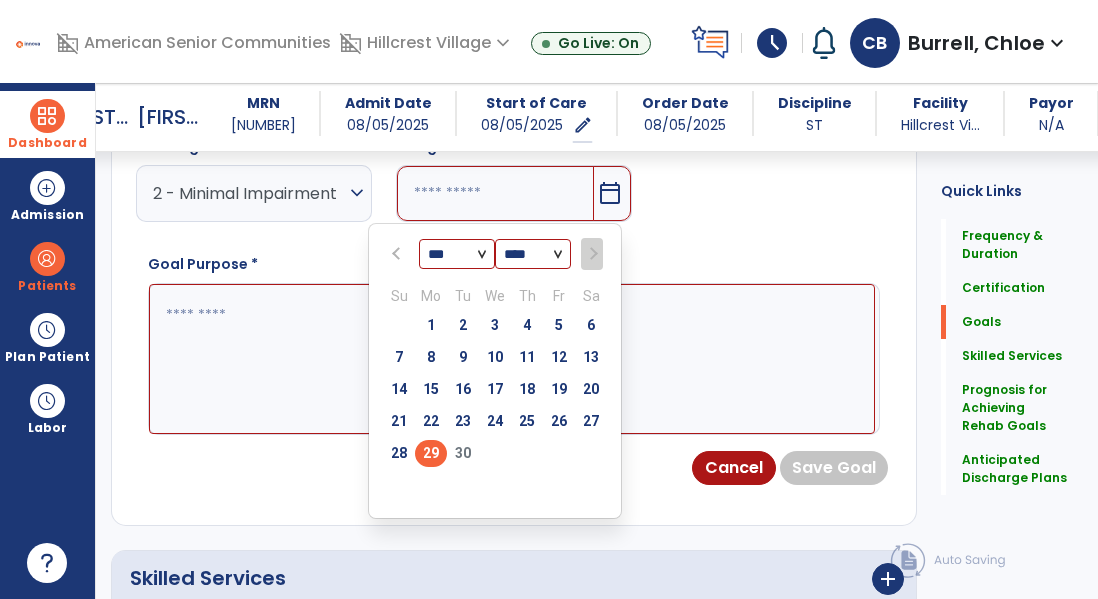 click on "29" at bounding box center (431, 453) 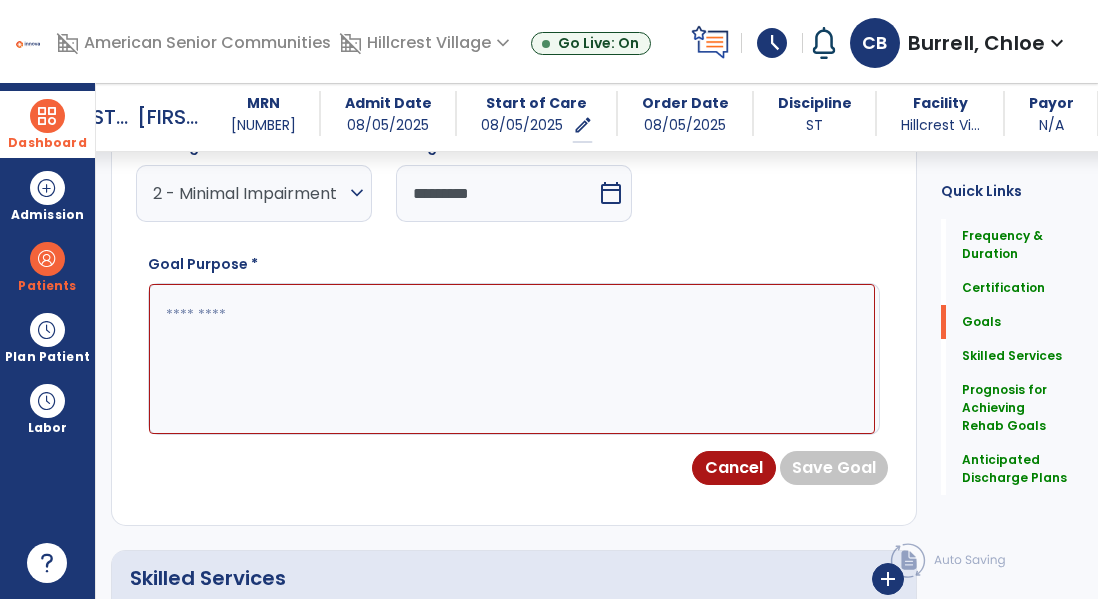 click at bounding box center (512, 359) 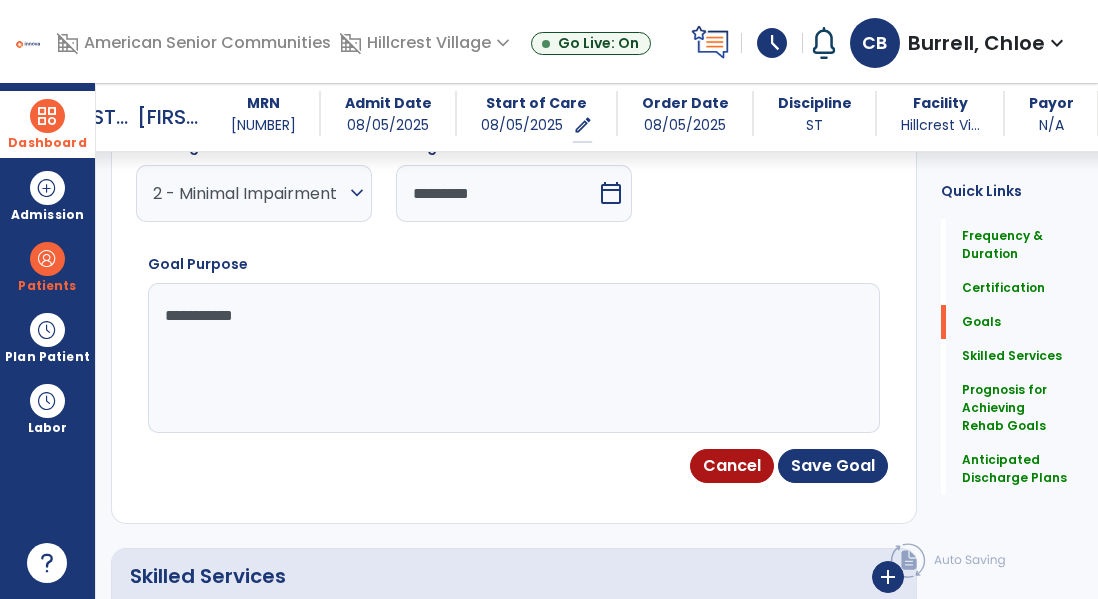 type on "**********" 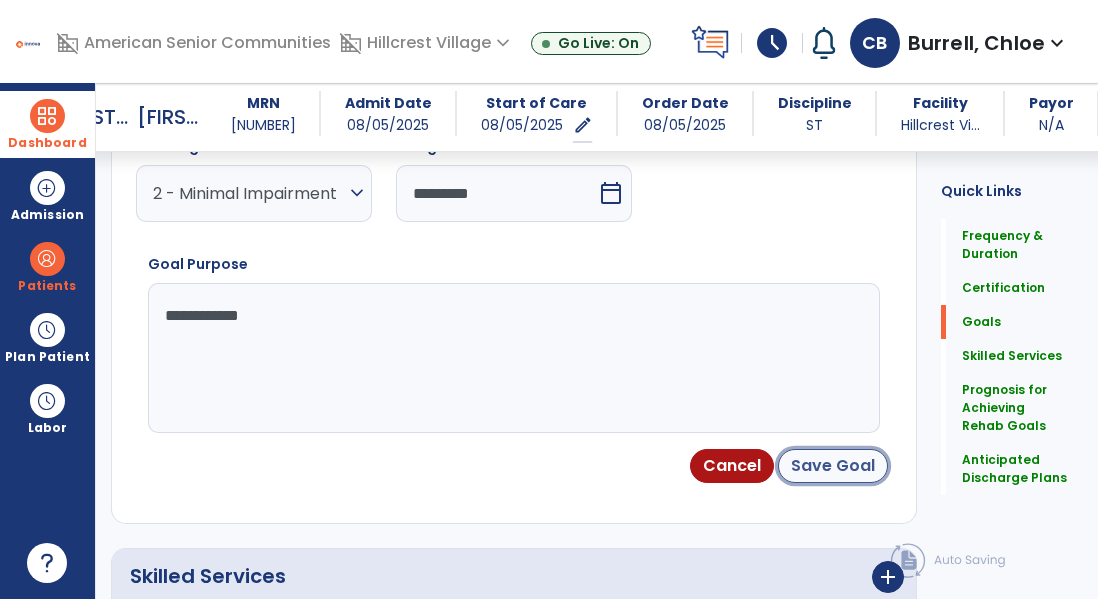 click on "Save Goal" at bounding box center (833, 466) 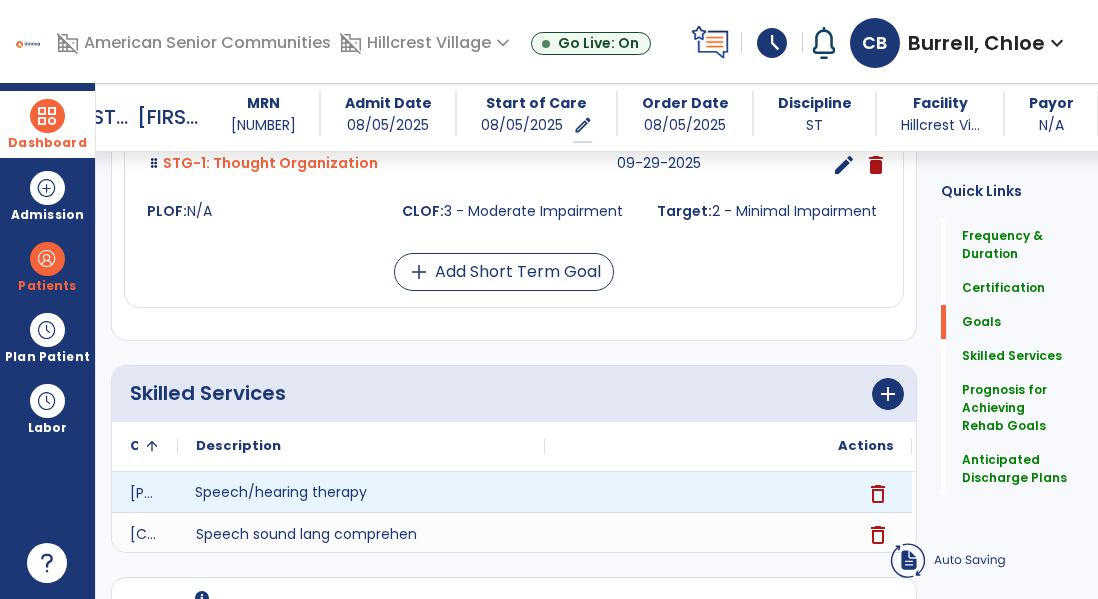 scroll, scrollTop: 782, scrollLeft: 0, axis: vertical 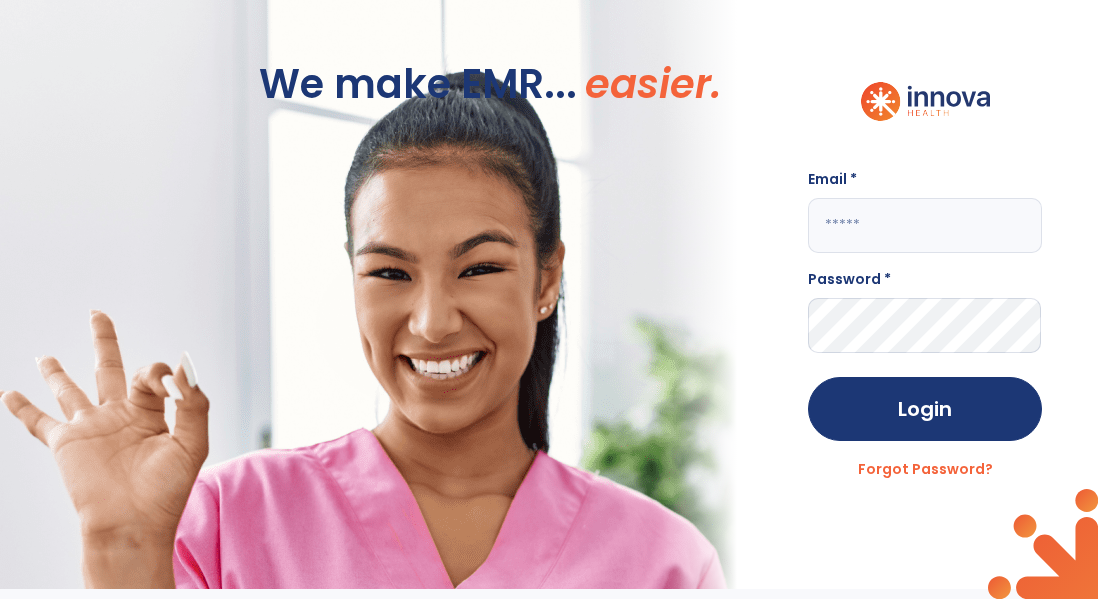 click 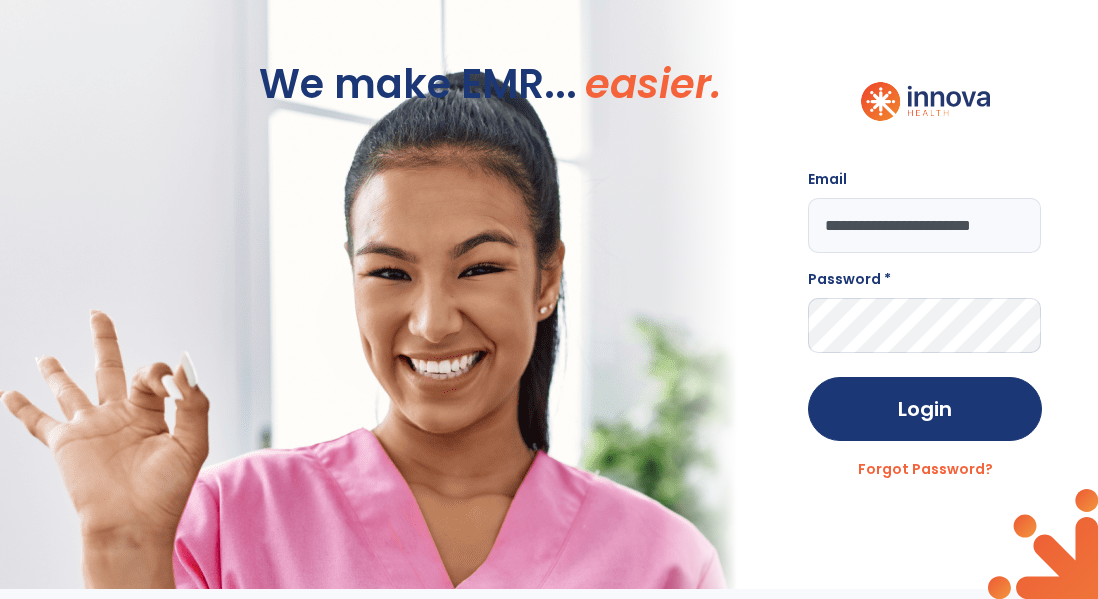 scroll, scrollTop: 0, scrollLeft: 17, axis: horizontal 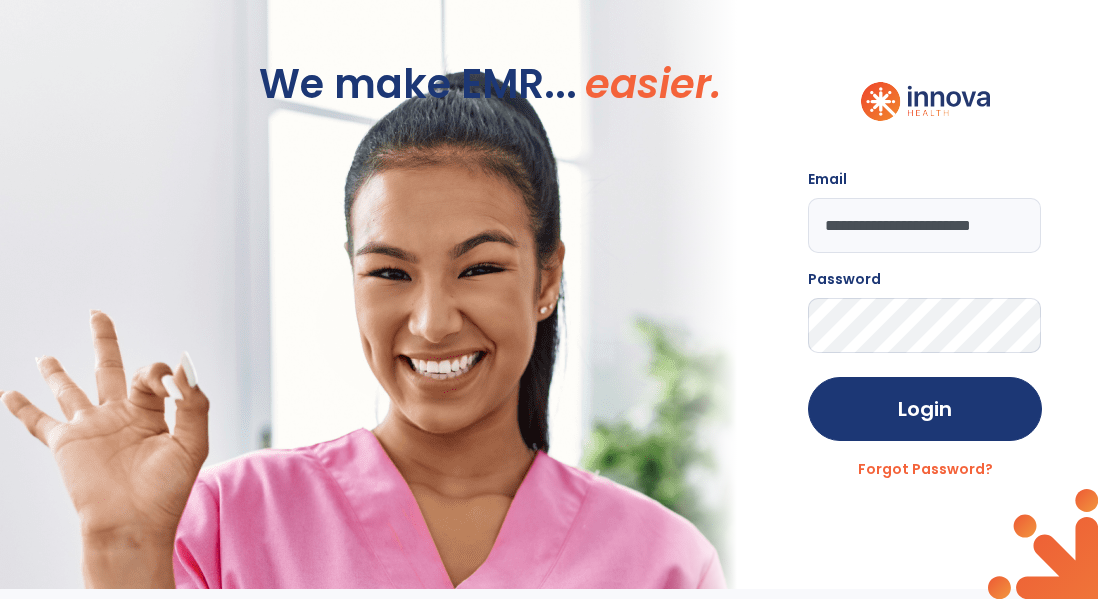 click on "Login" 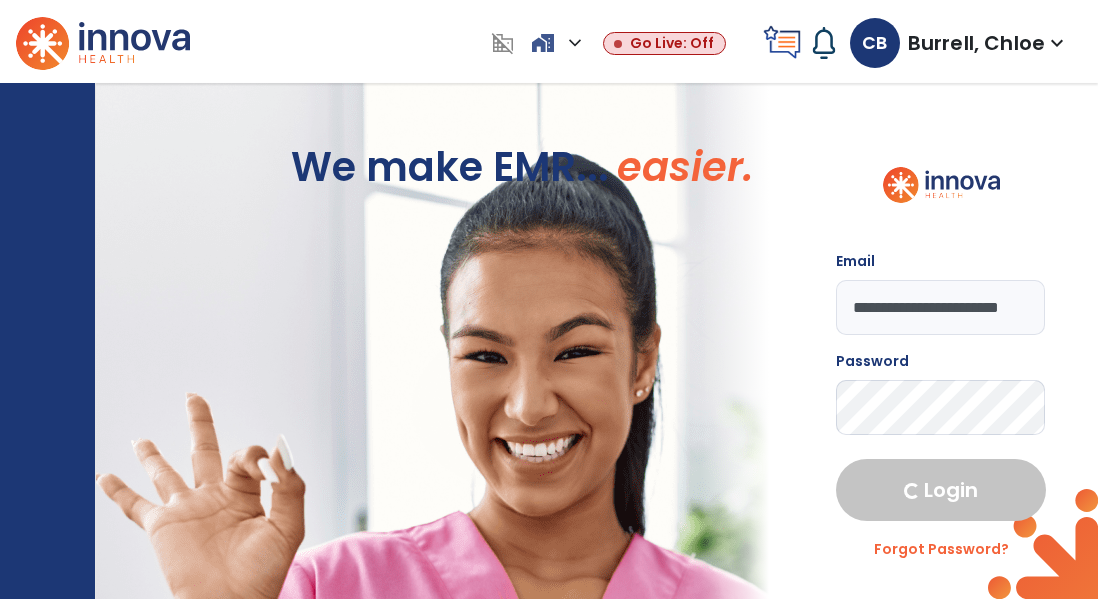 select on "****" 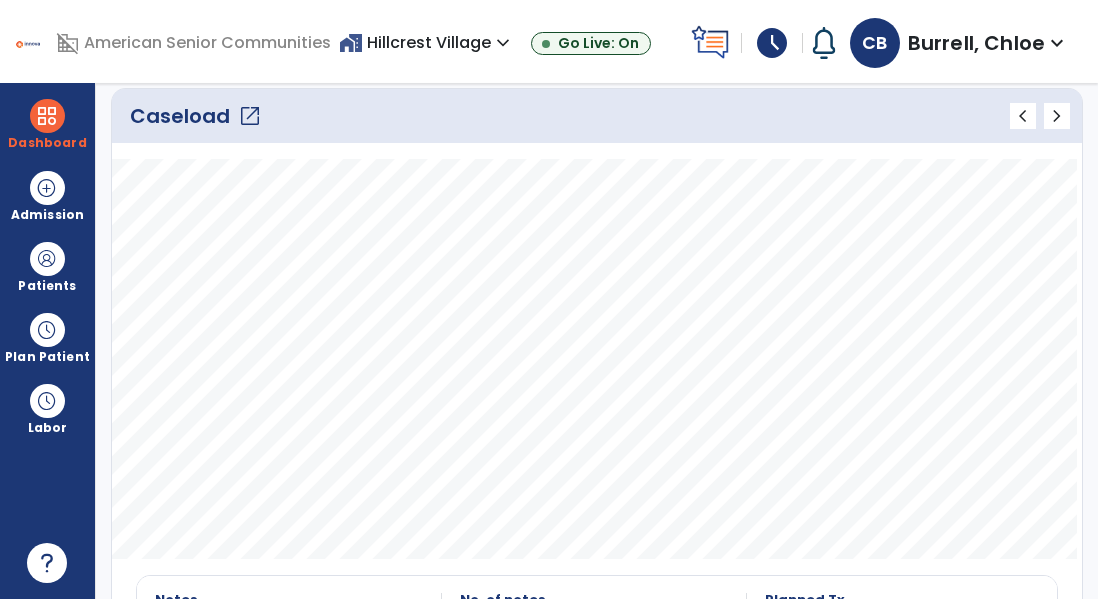 scroll, scrollTop: 339, scrollLeft: 0, axis: vertical 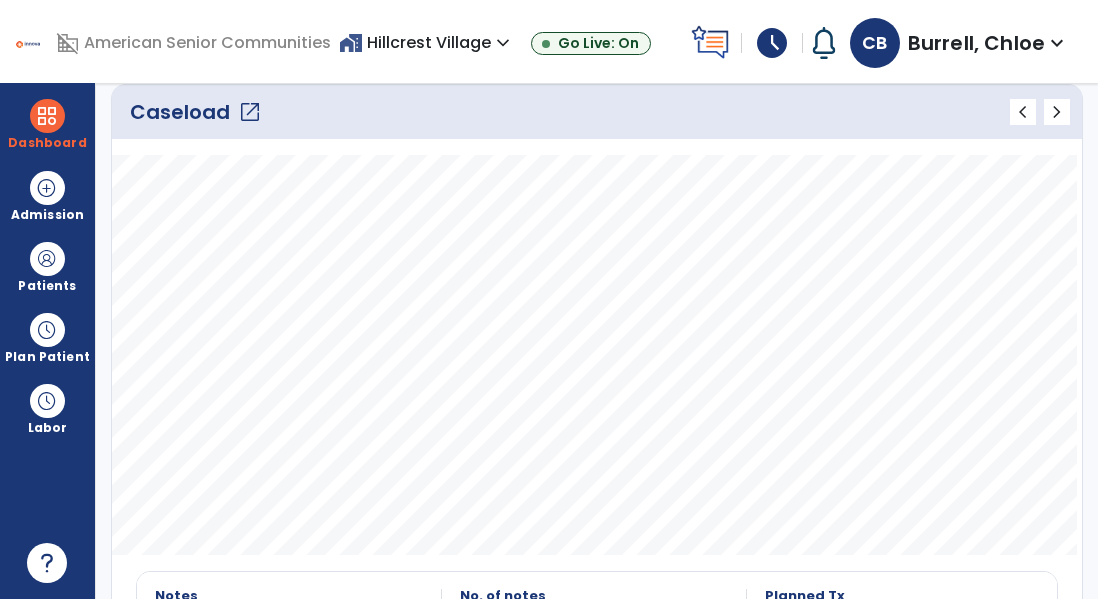 click on "open_in_new" 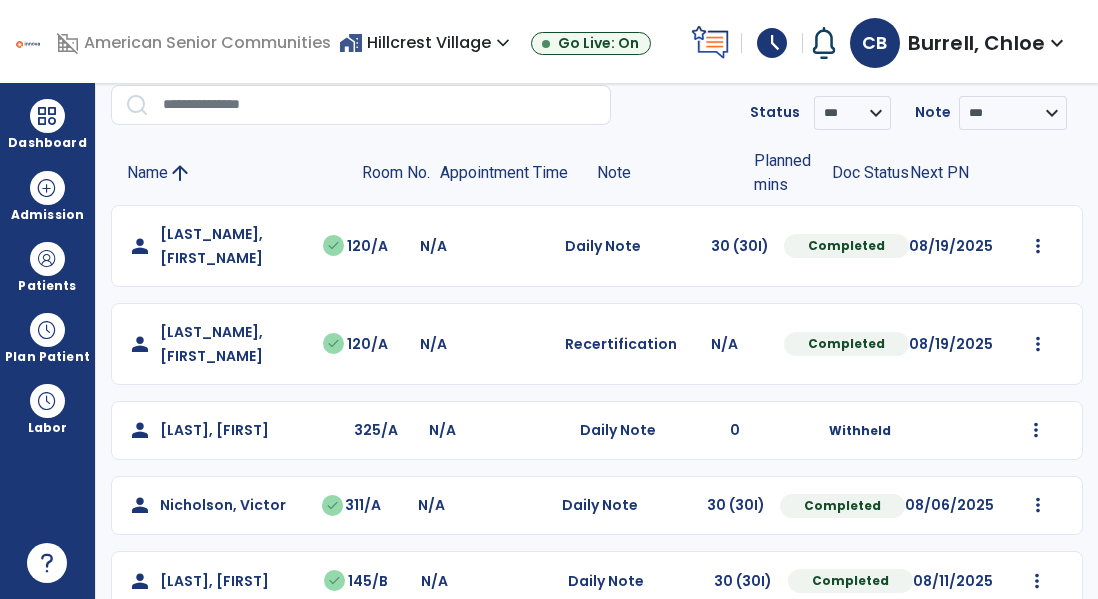 scroll, scrollTop: 518, scrollLeft: 0, axis: vertical 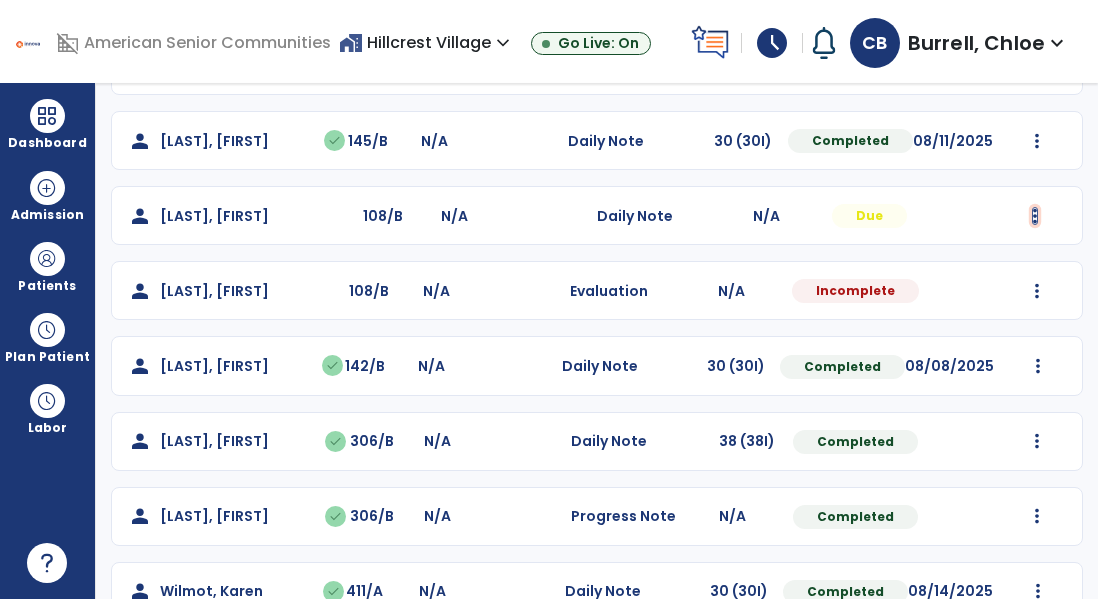 click at bounding box center [1038, -194] 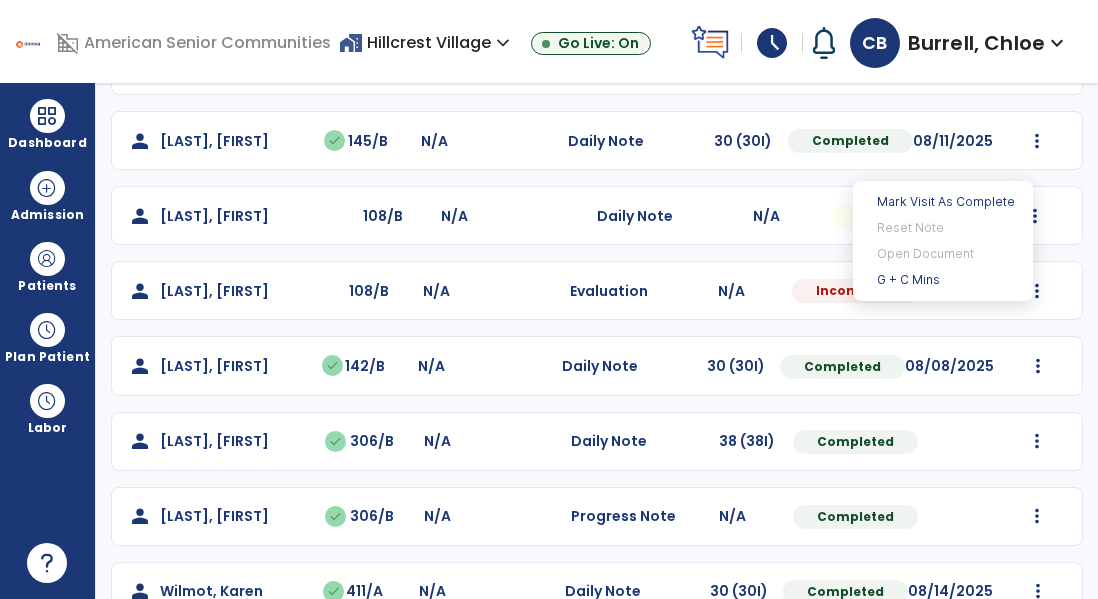 click on "person   Riggs, Marcus  108/B N/A  Evaluation   N/A  Incomplete  Mark Visit As Complete   Reset Note   Open Document   G + C Mins" 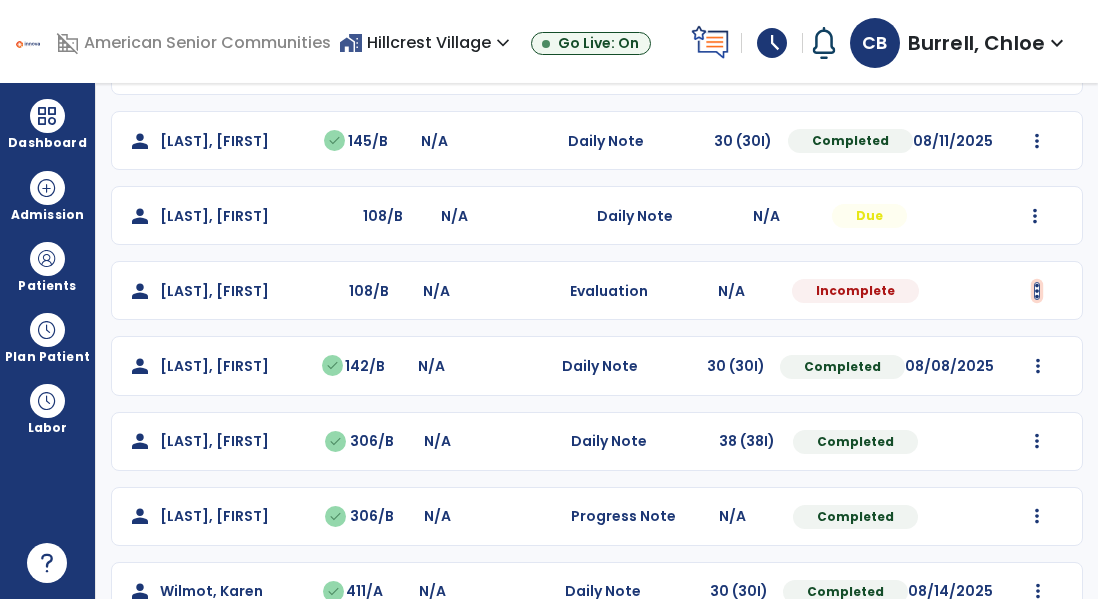click at bounding box center (1038, -194) 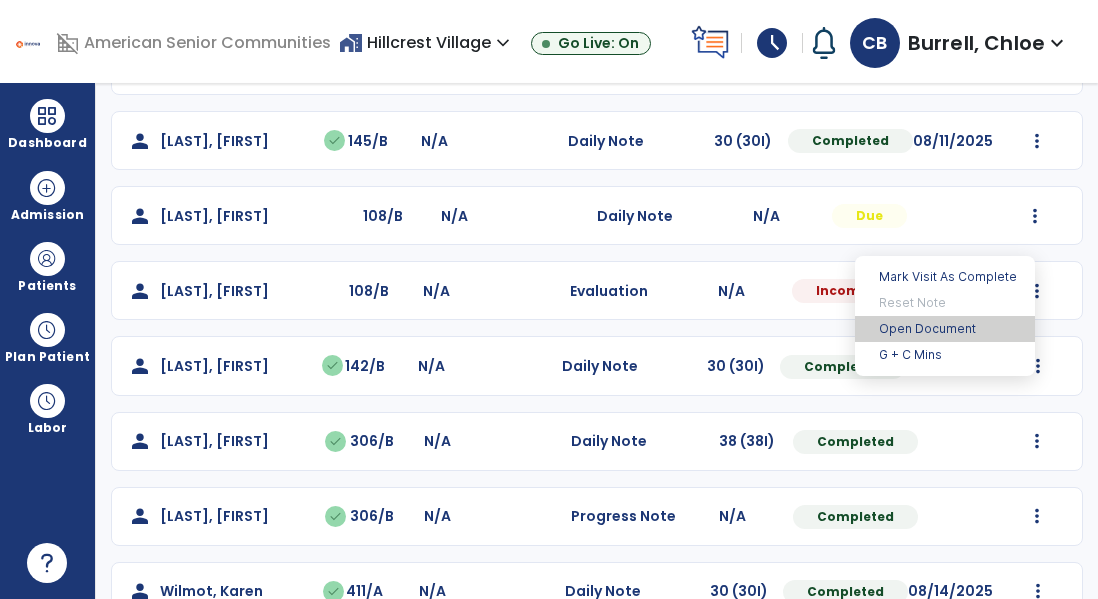click on "Open Document" at bounding box center [945, 329] 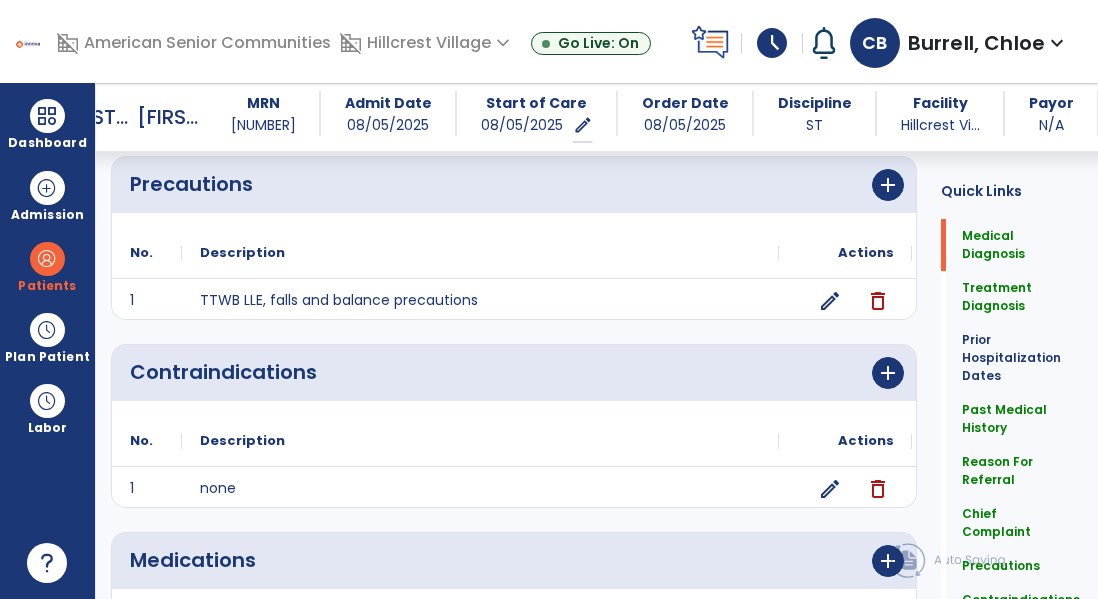 scroll, scrollTop: 1835, scrollLeft: 0, axis: vertical 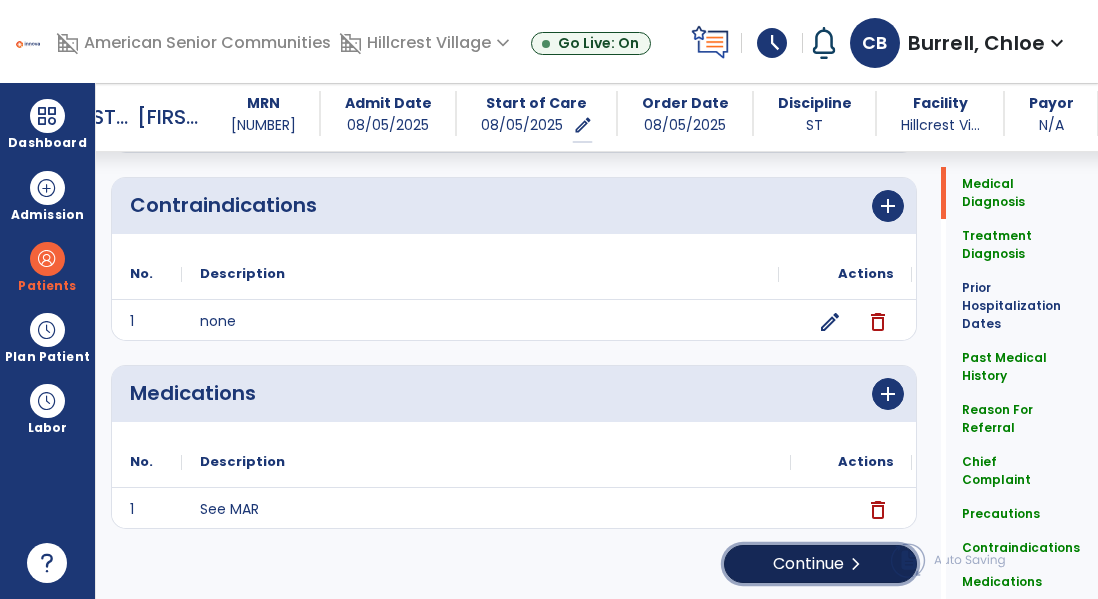 click on "Continue  chevron_right" 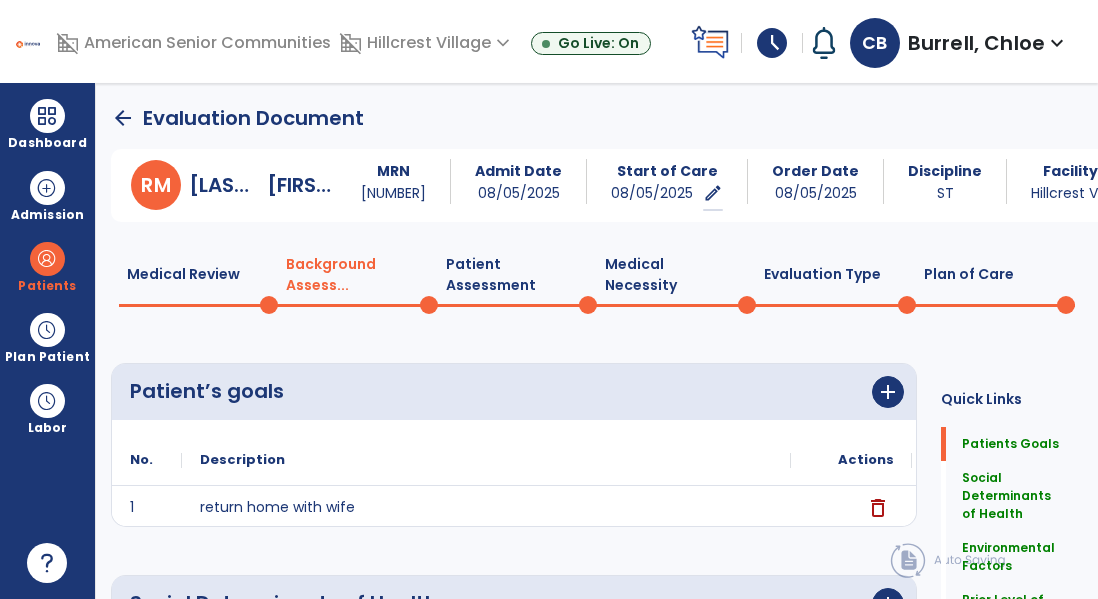 scroll, scrollTop: 1309, scrollLeft: 0, axis: vertical 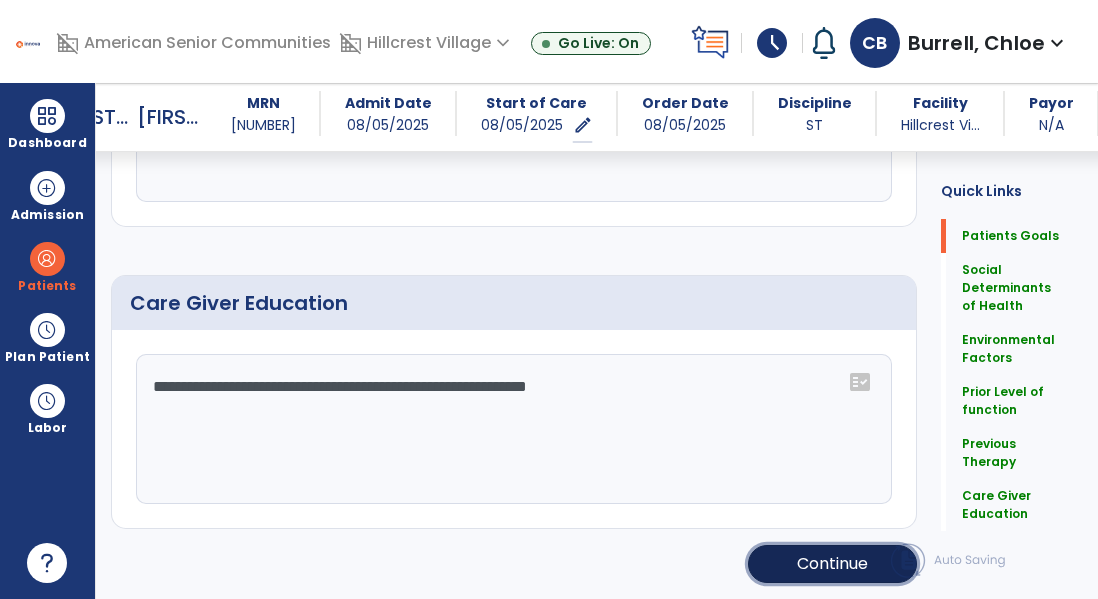 click on "Continue" 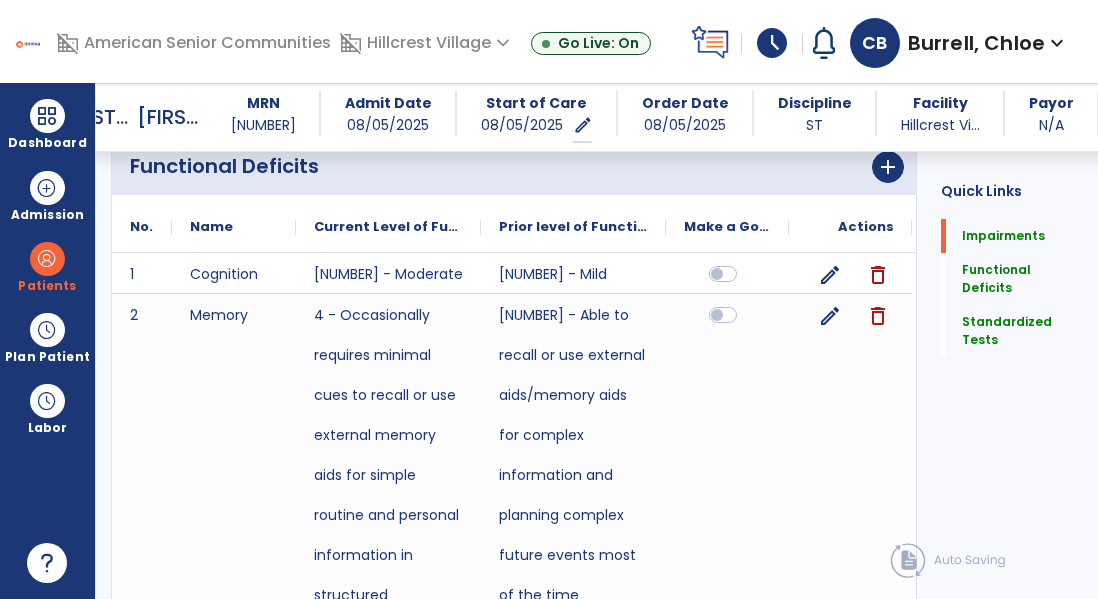 click on "Continue  chevron_right" 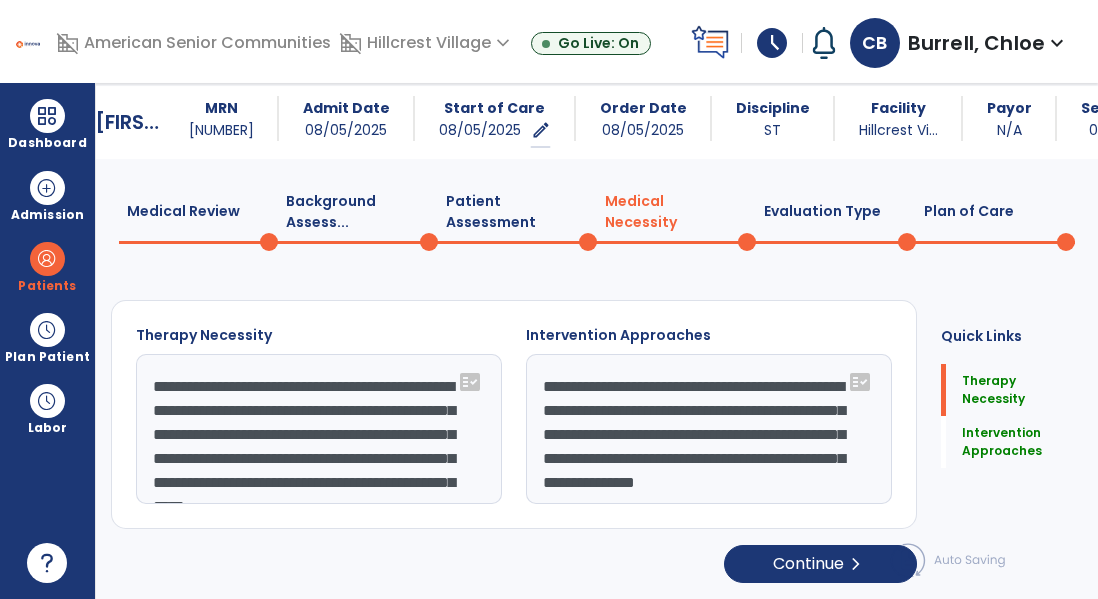 scroll, scrollTop: 44, scrollLeft: 0, axis: vertical 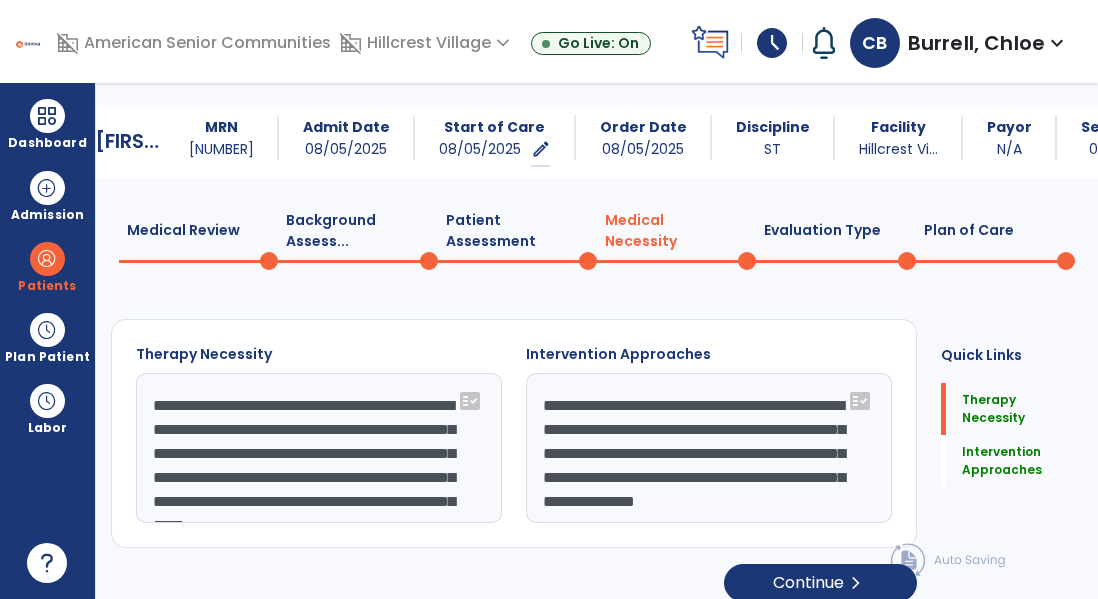 click on "**********" 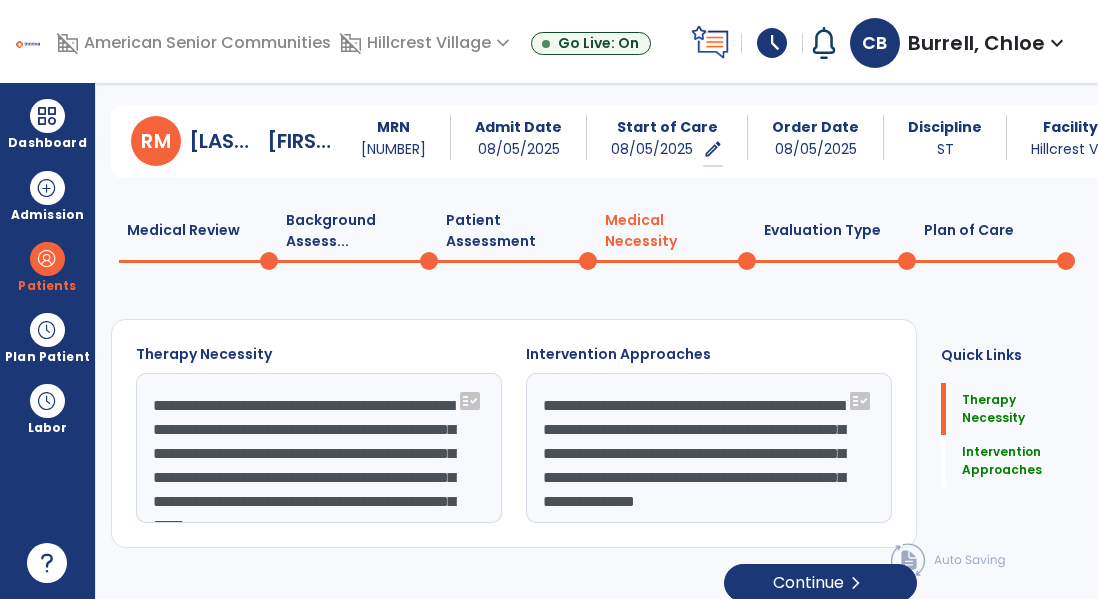 click on "**********" 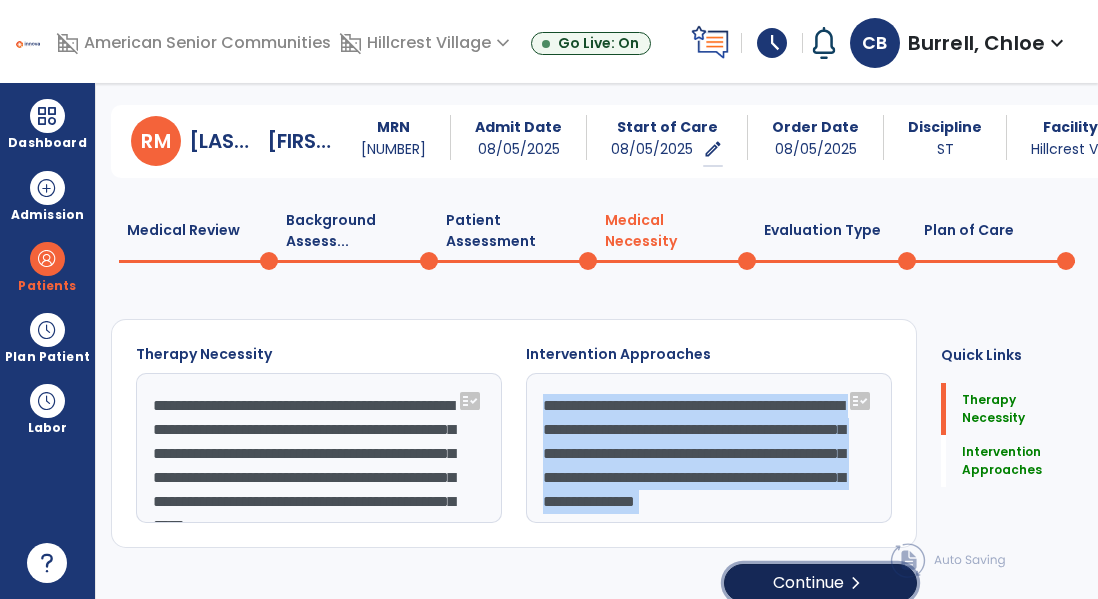 click on "Continue  chevron_right" 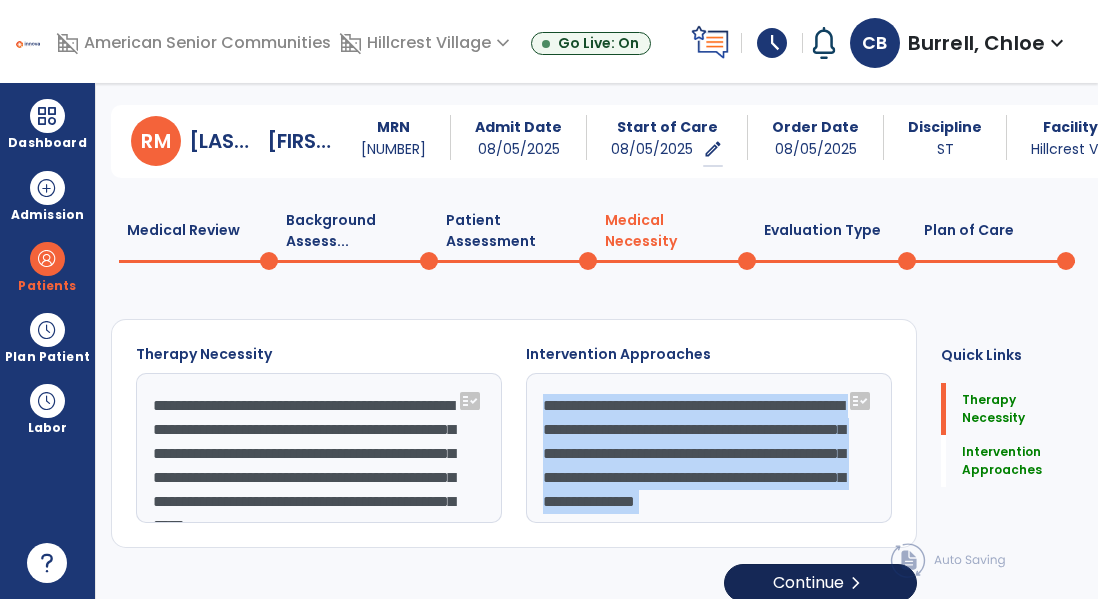 select on "**********" 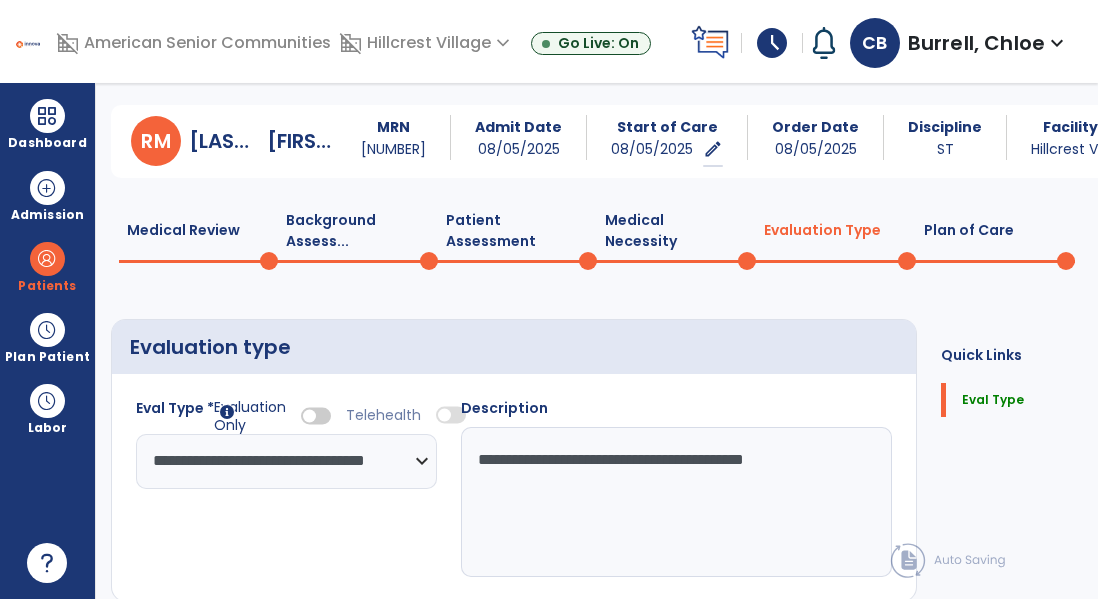 scroll, scrollTop: 98, scrollLeft: 0, axis: vertical 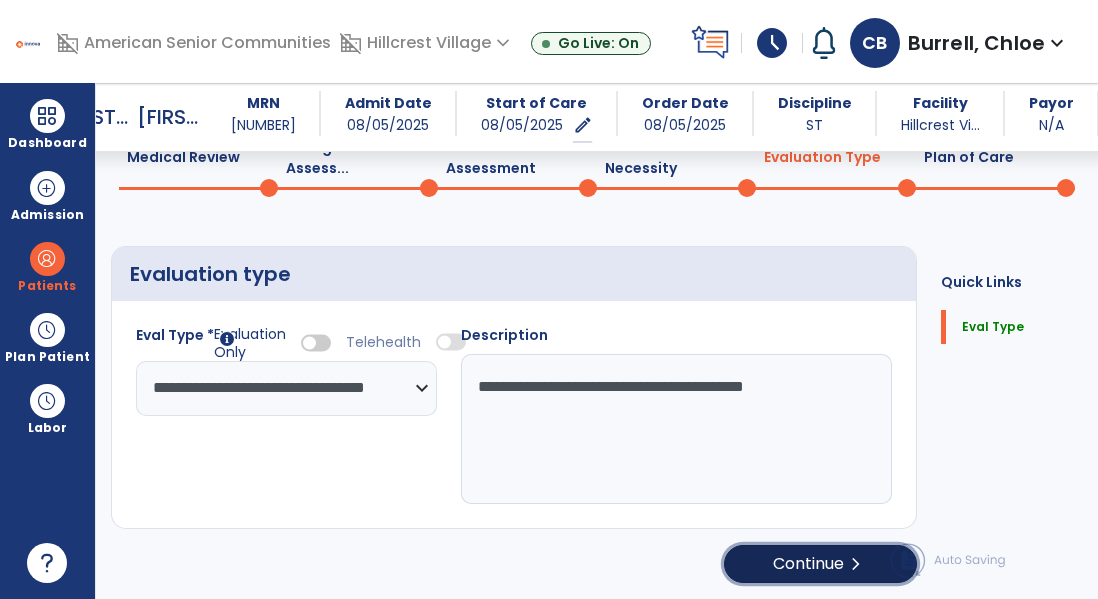 click on "Continue  chevron_right" 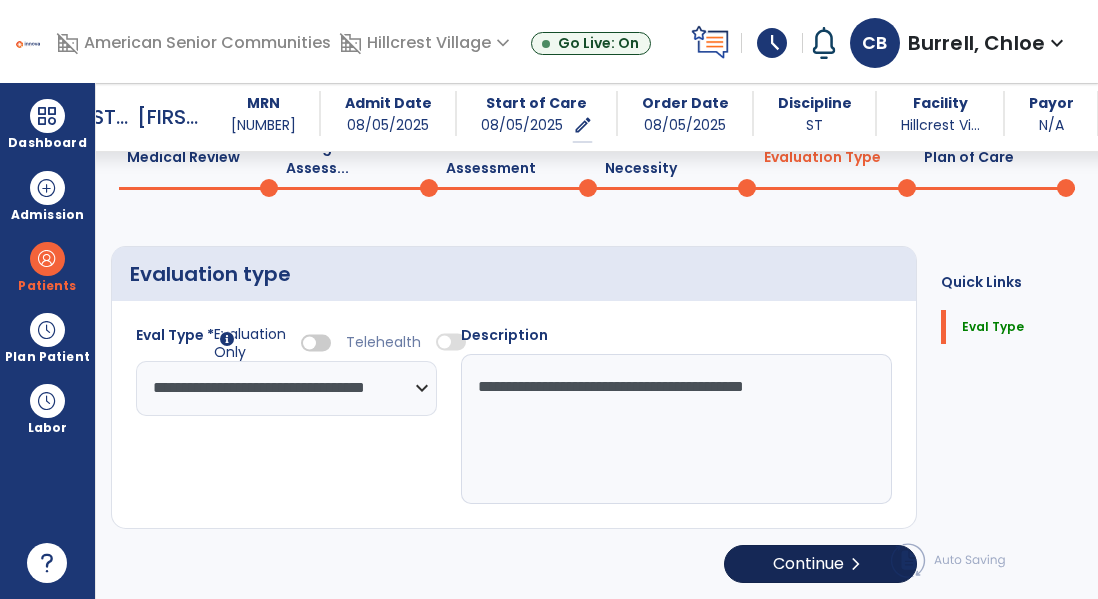 select on "**" 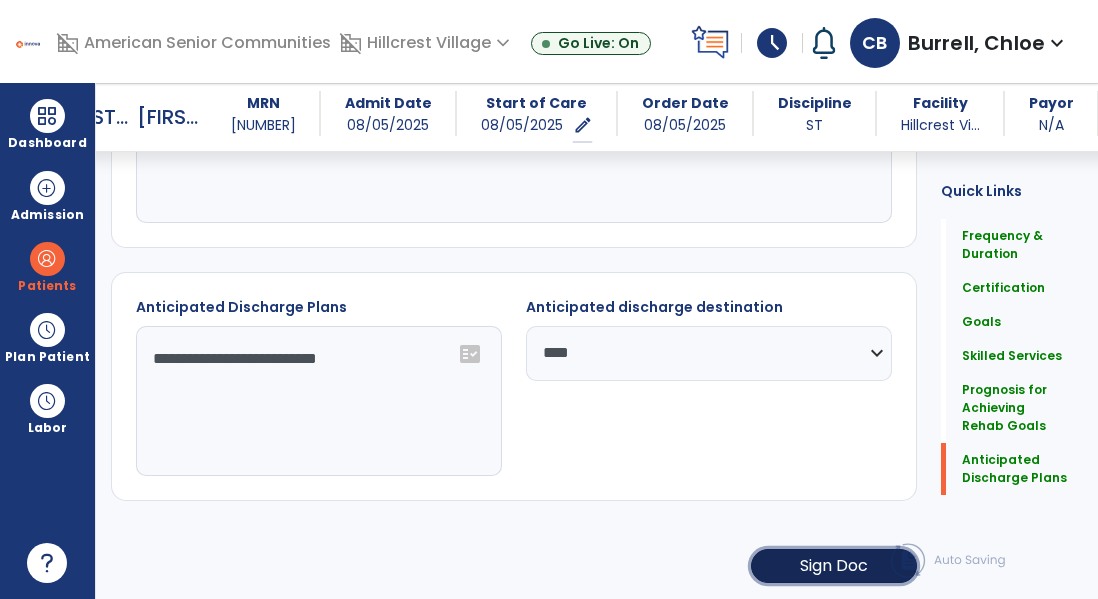 click on "Sign Doc" 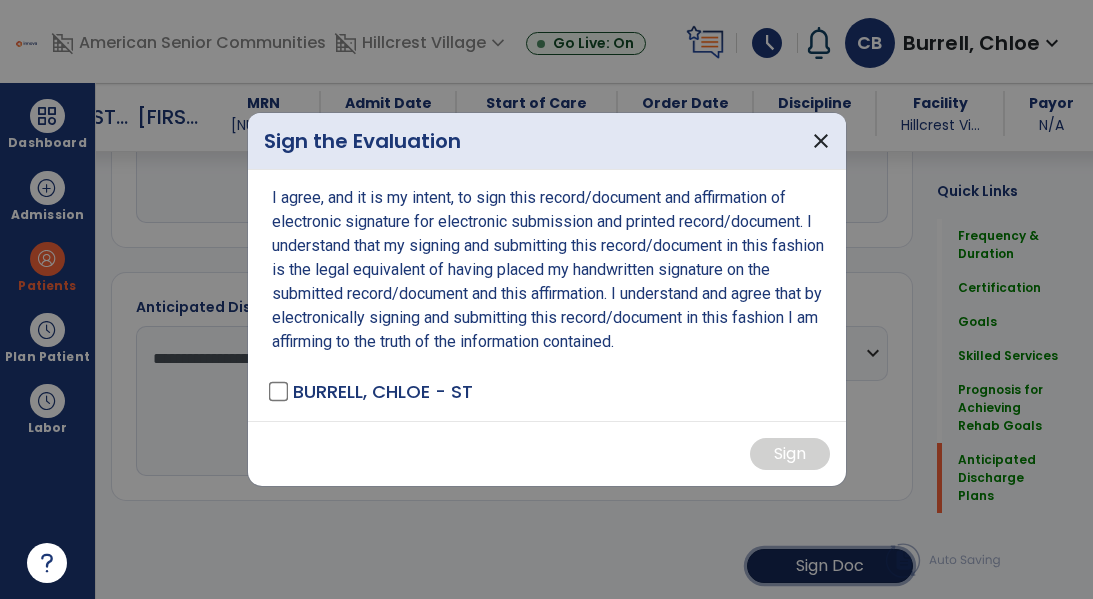 scroll, scrollTop: 1404, scrollLeft: 0, axis: vertical 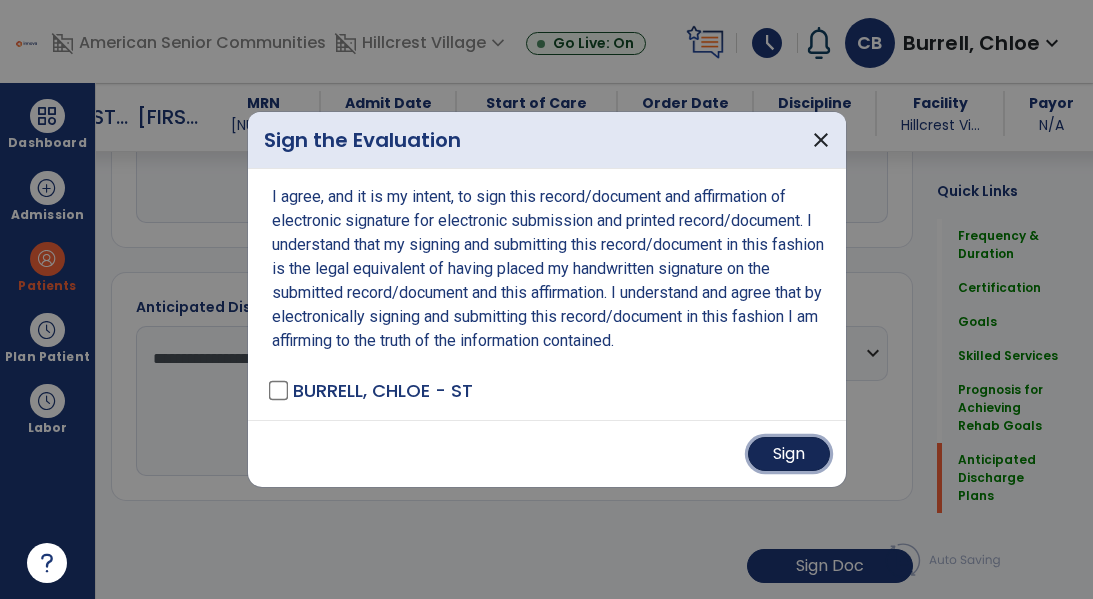 click on "Sign" at bounding box center (789, 454) 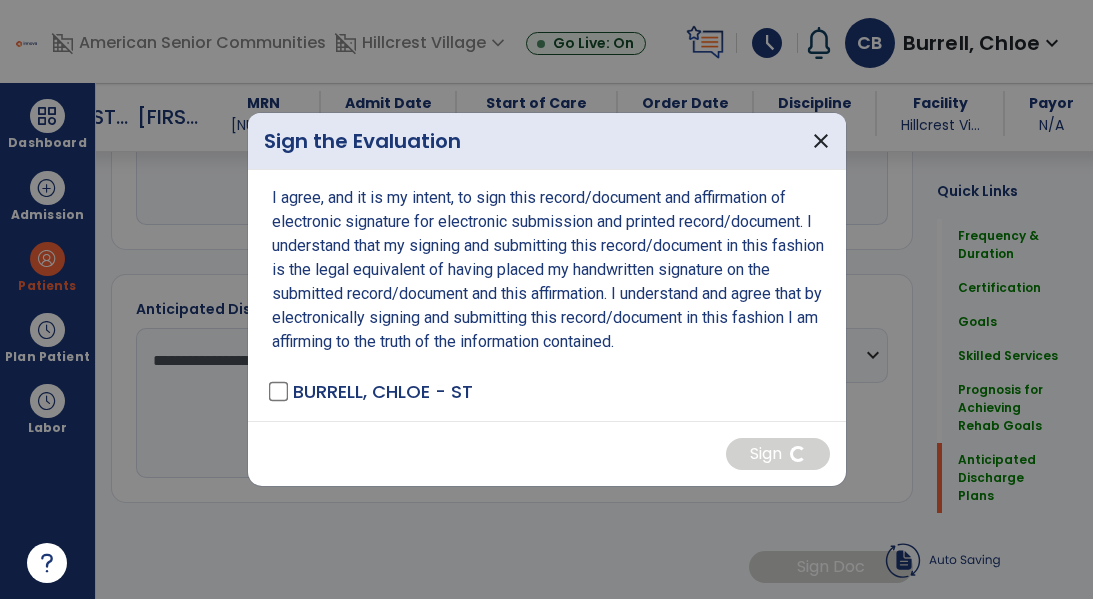scroll, scrollTop: 1402, scrollLeft: 0, axis: vertical 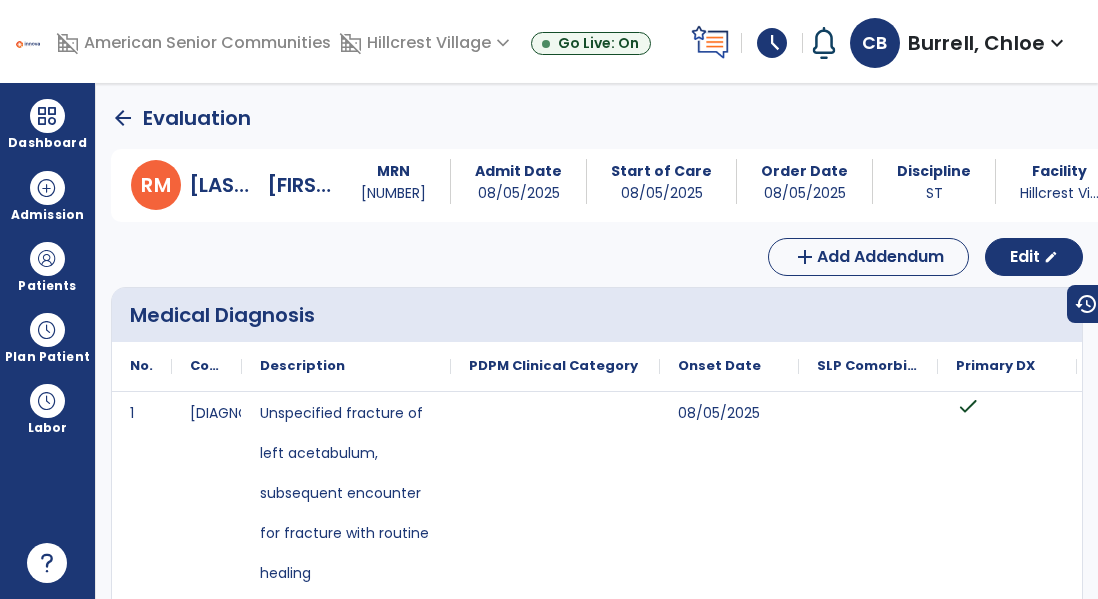 click on "arrow_back" 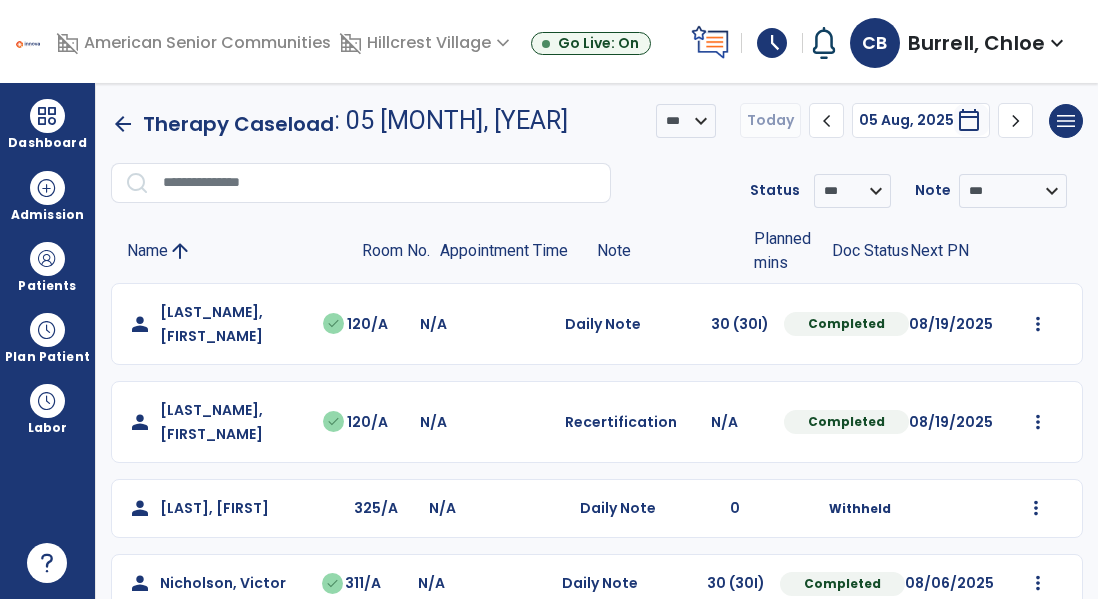 scroll, scrollTop: 518, scrollLeft: 0, axis: vertical 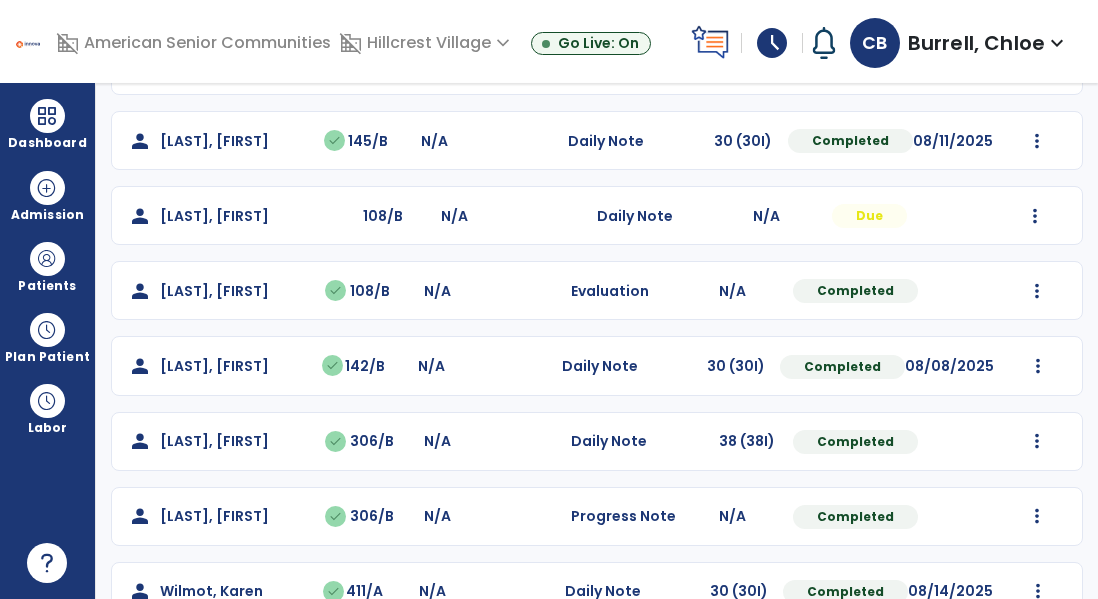 click on "Mark Visit As Complete   Reset Note   Open Document   G + C Mins" 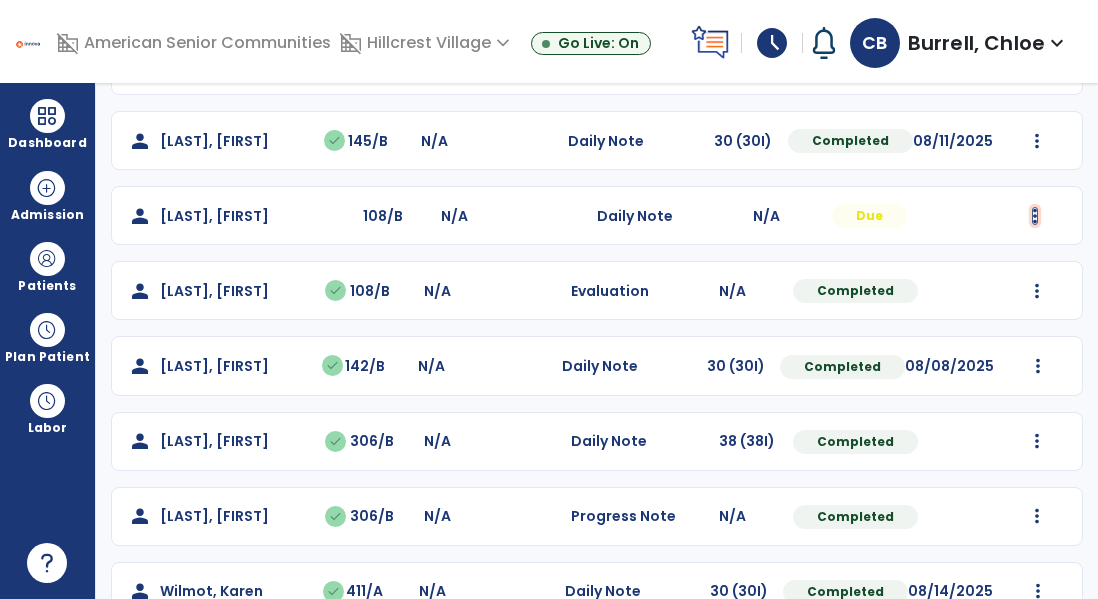 click at bounding box center [1038, -194] 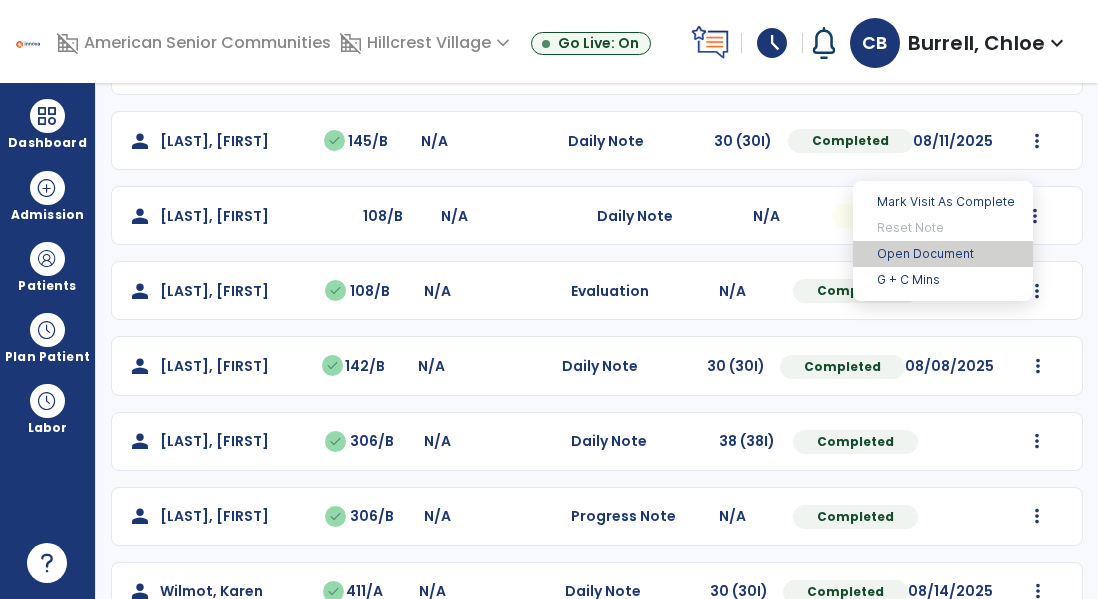 click on "Open Document" at bounding box center [943, 254] 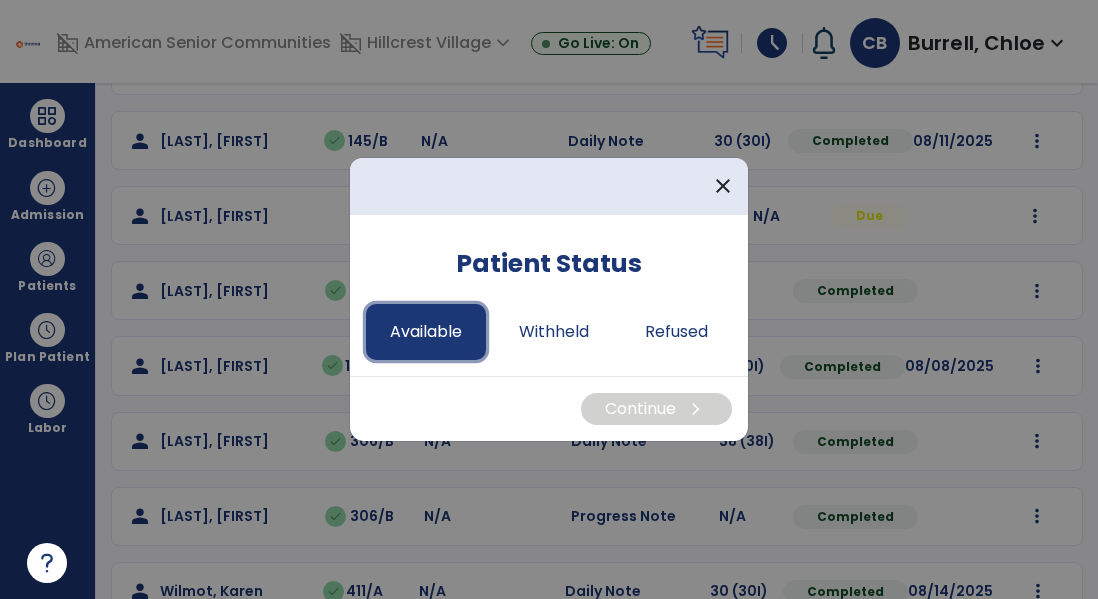 click on "Available" at bounding box center [426, 332] 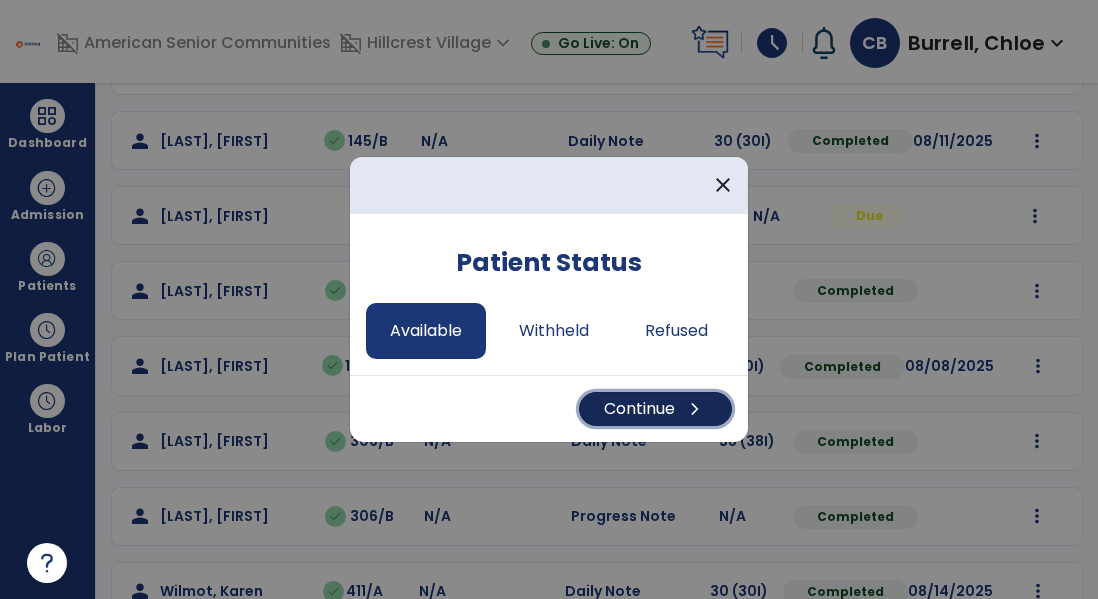 click on "Continue   chevron_right" at bounding box center (655, 409) 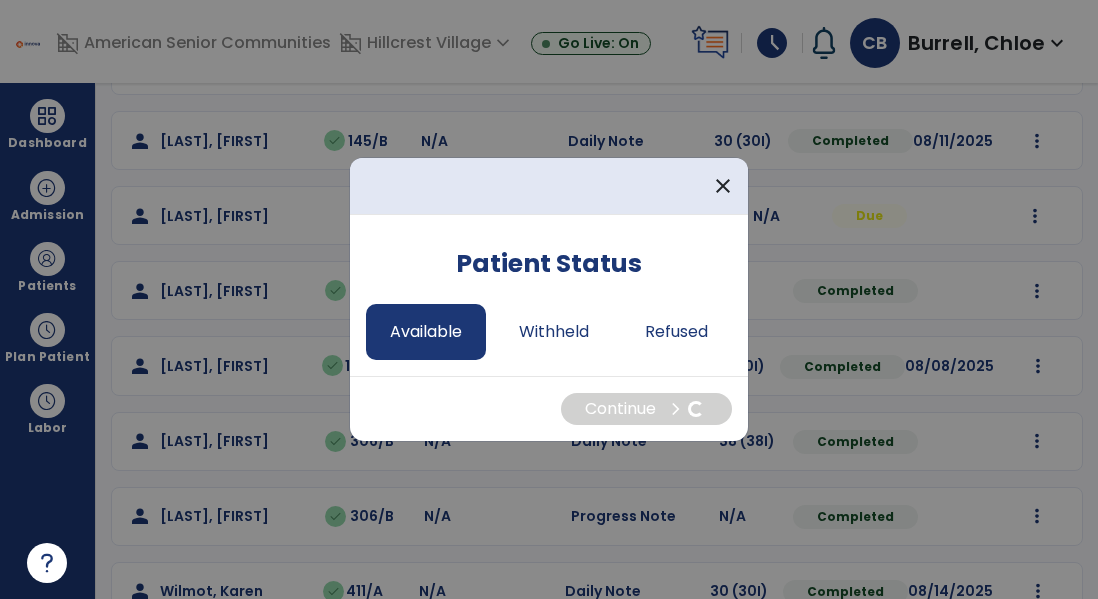 select on "*" 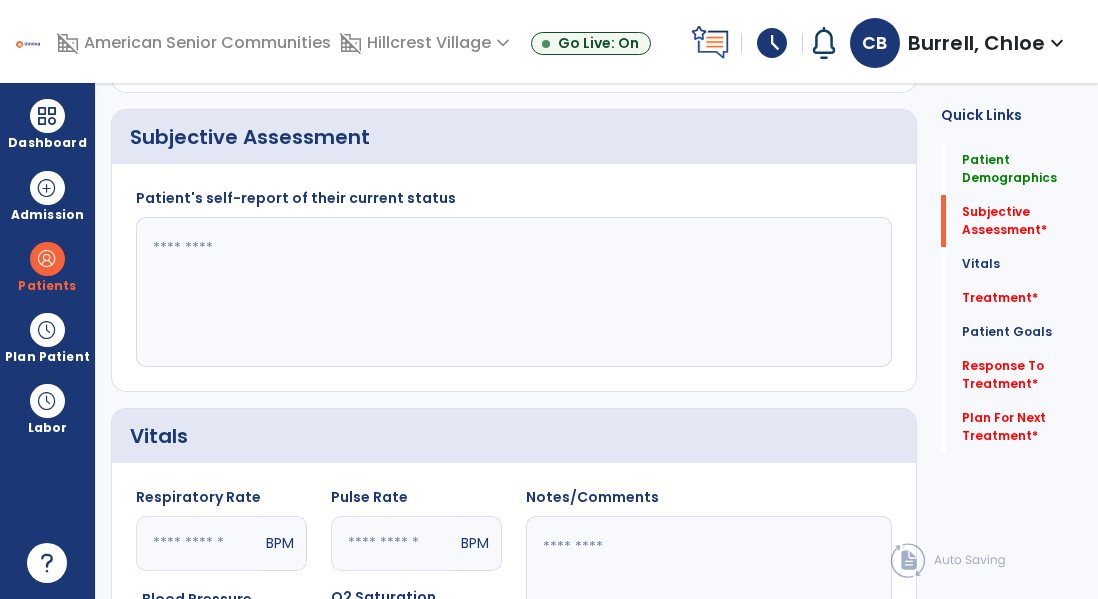 click 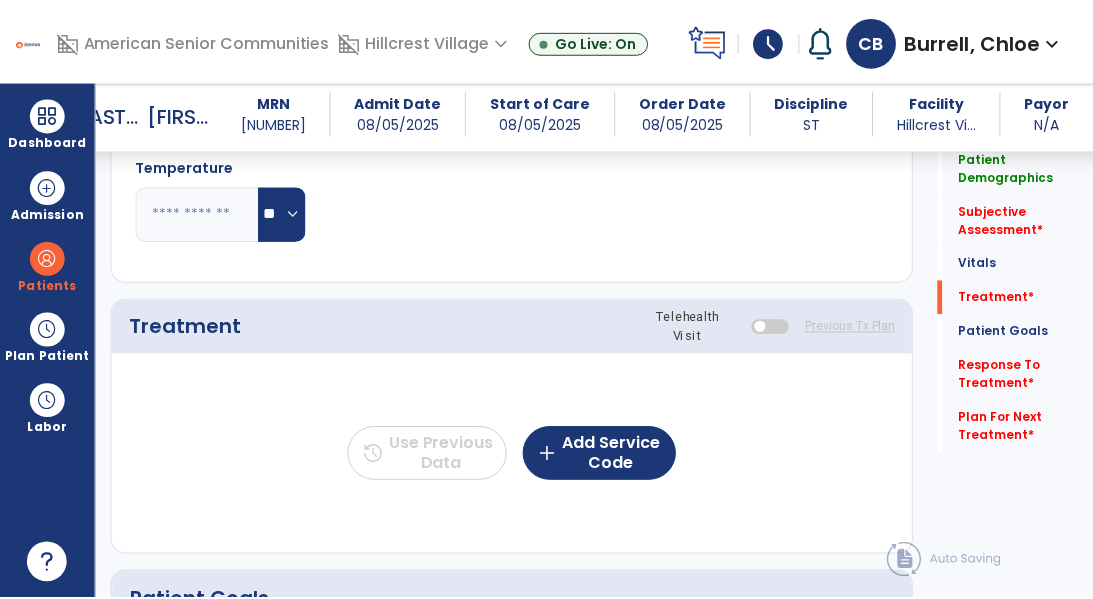 scroll, scrollTop: 1022, scrollLeft: 0, axis: vertical 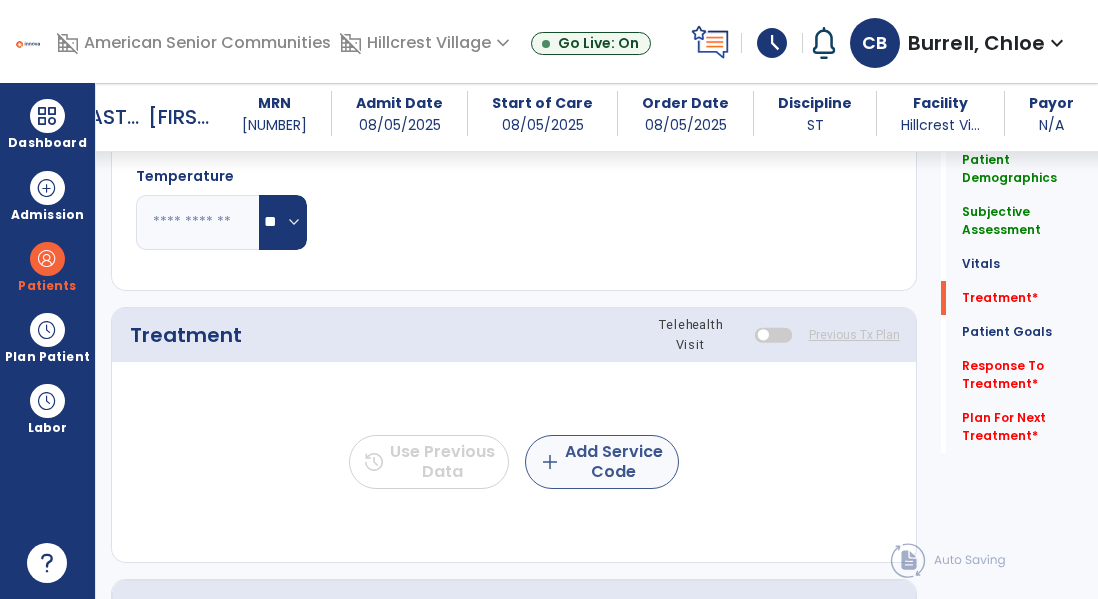 type on "**********" 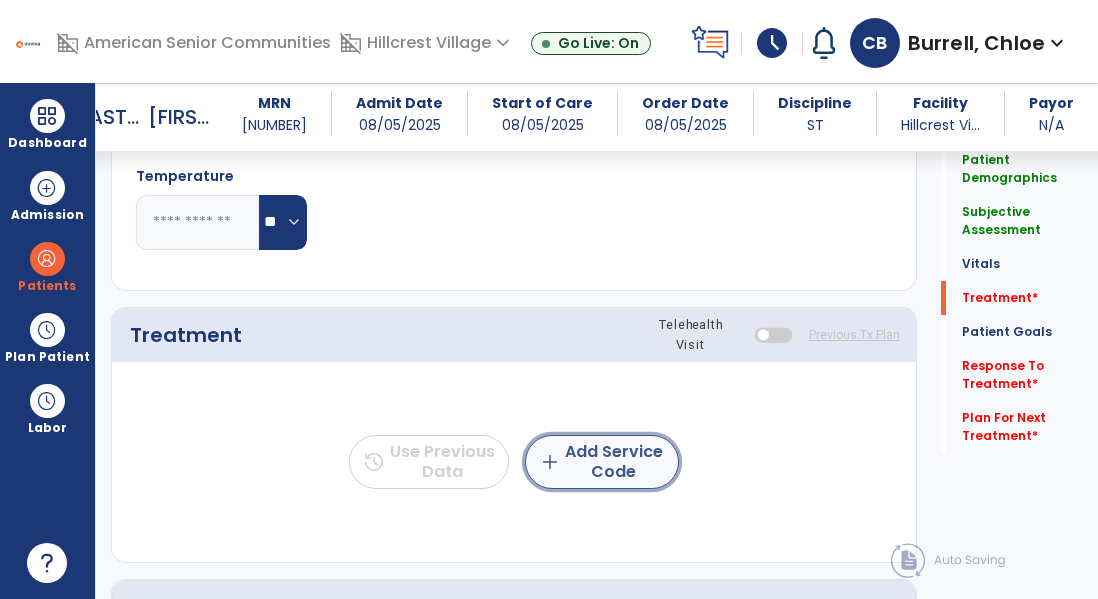 click on "add  Add Service Code" 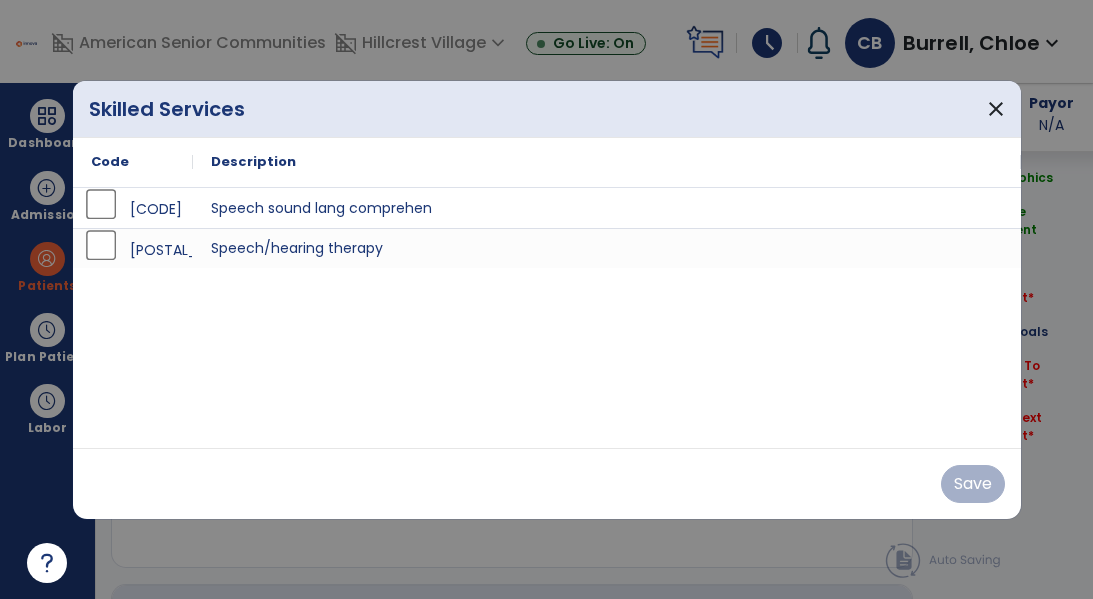 scroll, scrollTop: 1022, scrollLeft: 0, axis: vertical 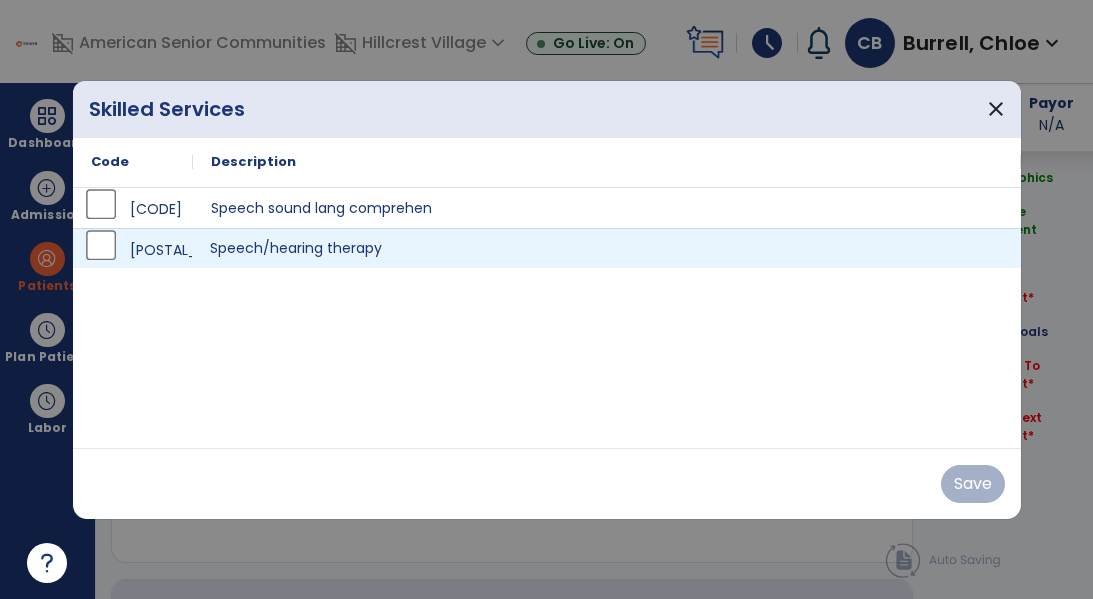 click on "Speech/hearing therapy" at bounding box center [607, 248] 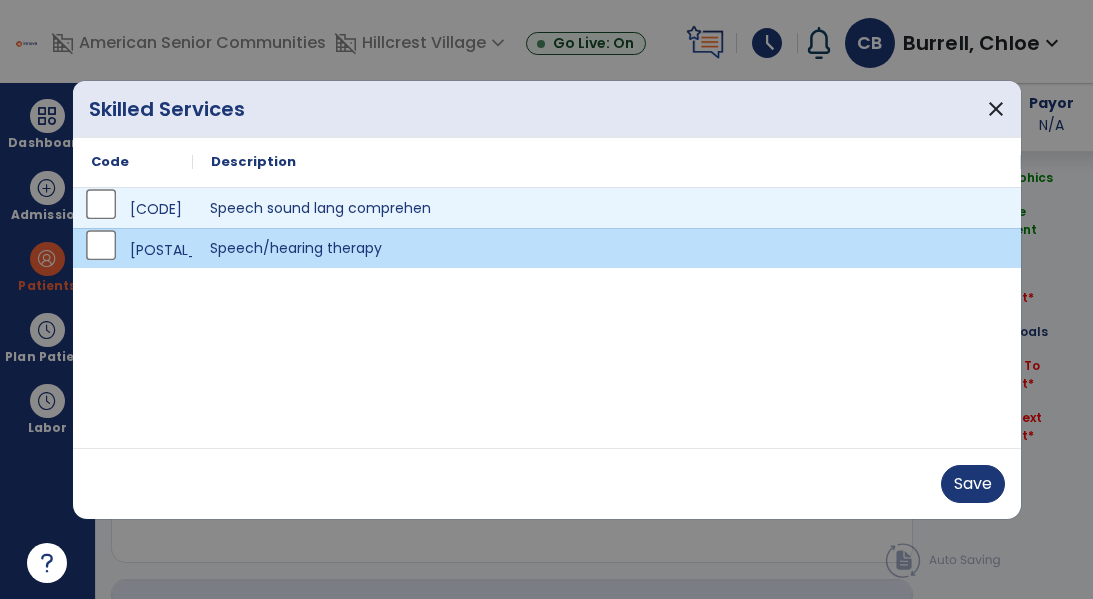 click on "Speech sound lang comprehen" at bounding box center [607, 208] 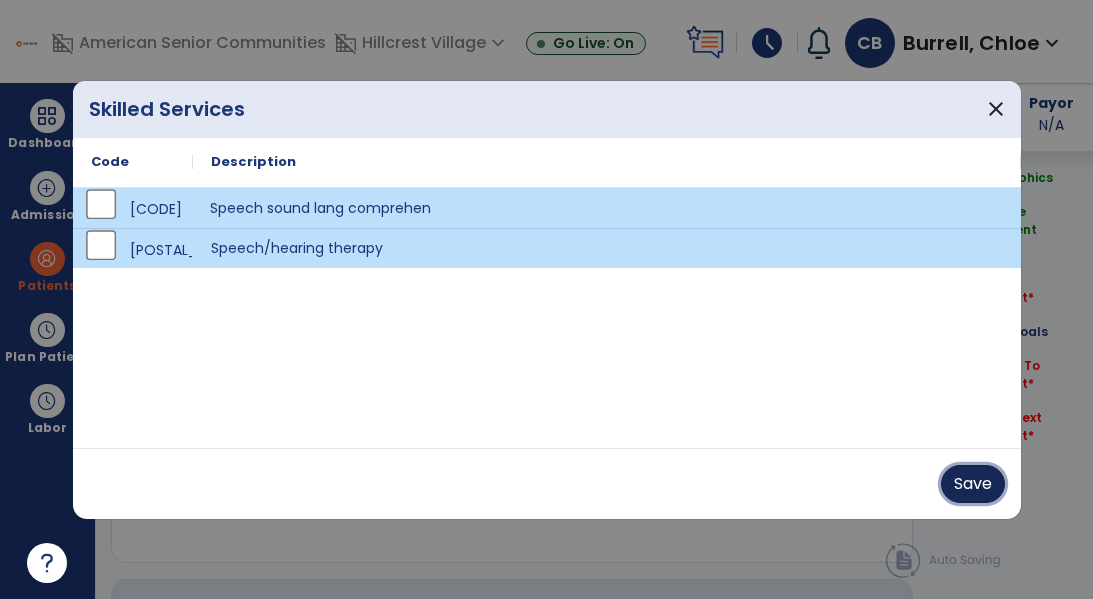 click on "Save" at bounding box center [973, 484] 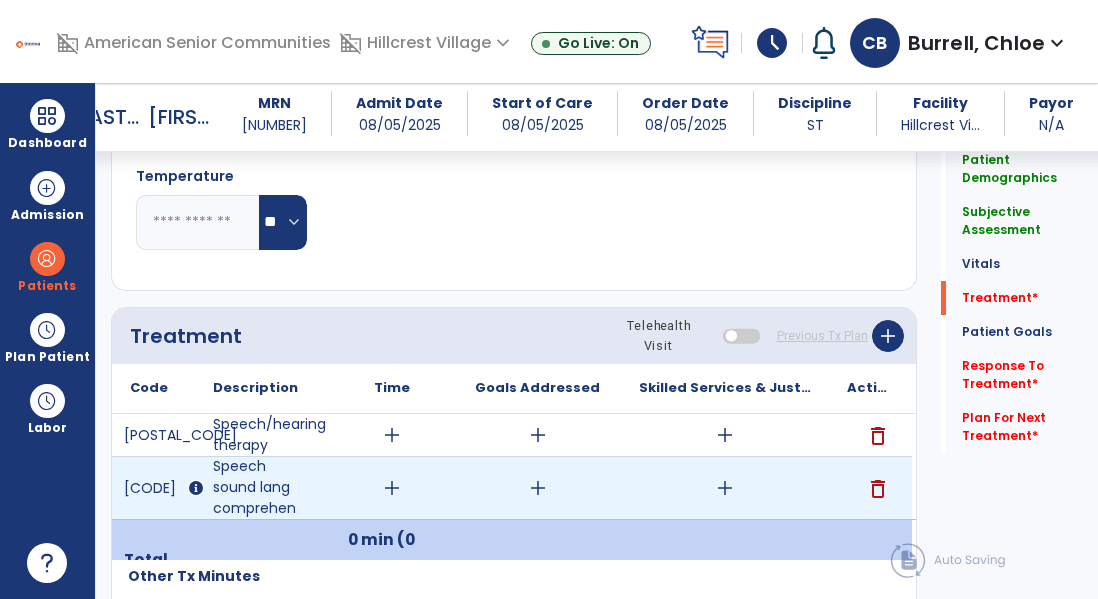 click on "add" at bounding box center (392, 488) 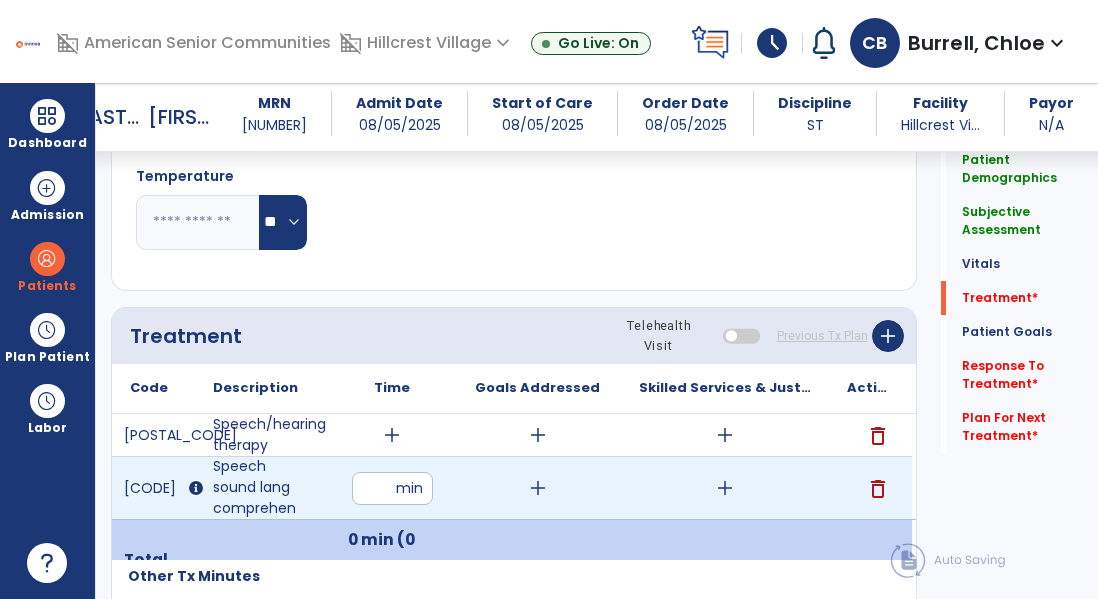 type on "**" 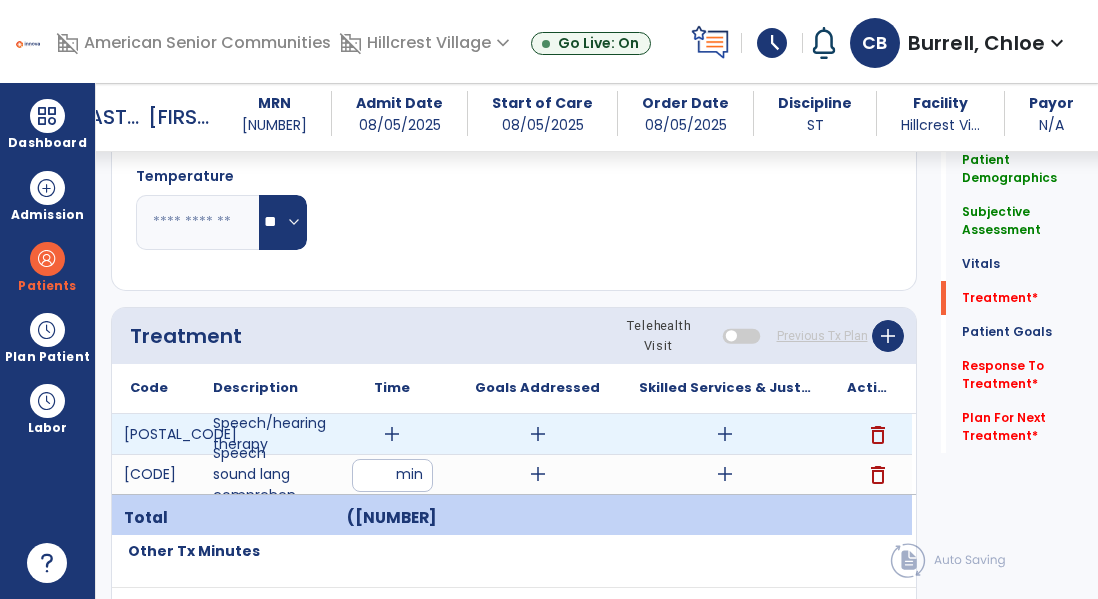 click on "add" at bounding box center (392, 434) 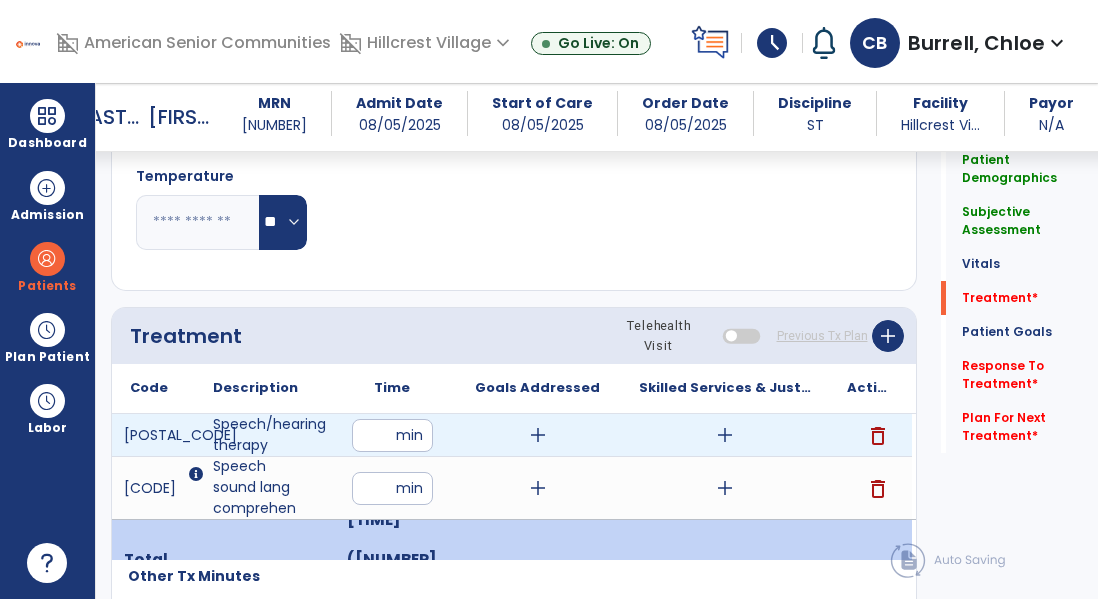 type on "**" 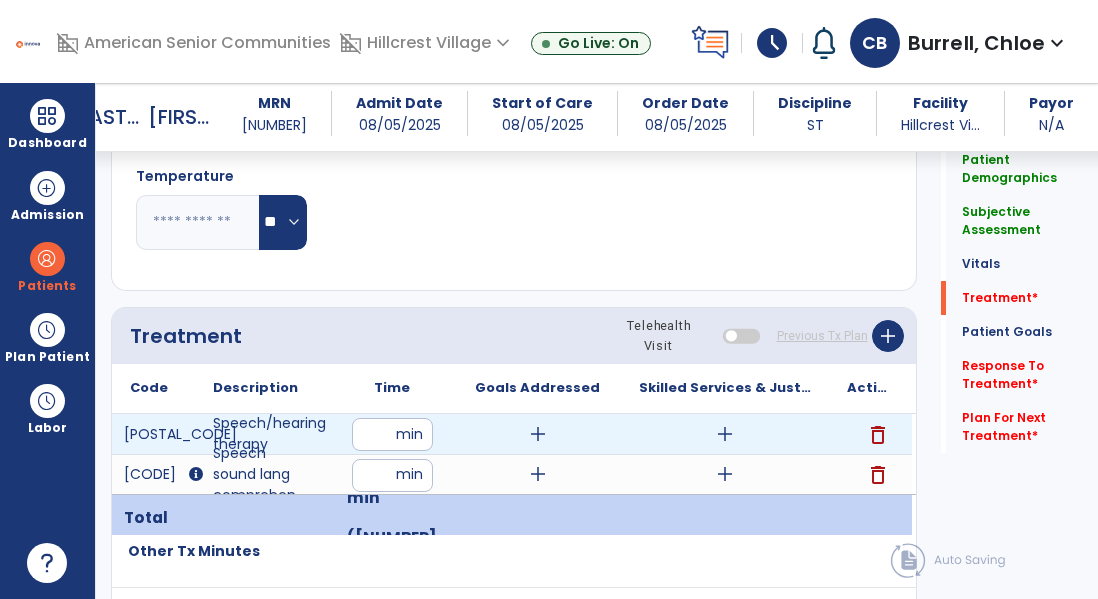 click on "add" at bounding box center [538, 434] 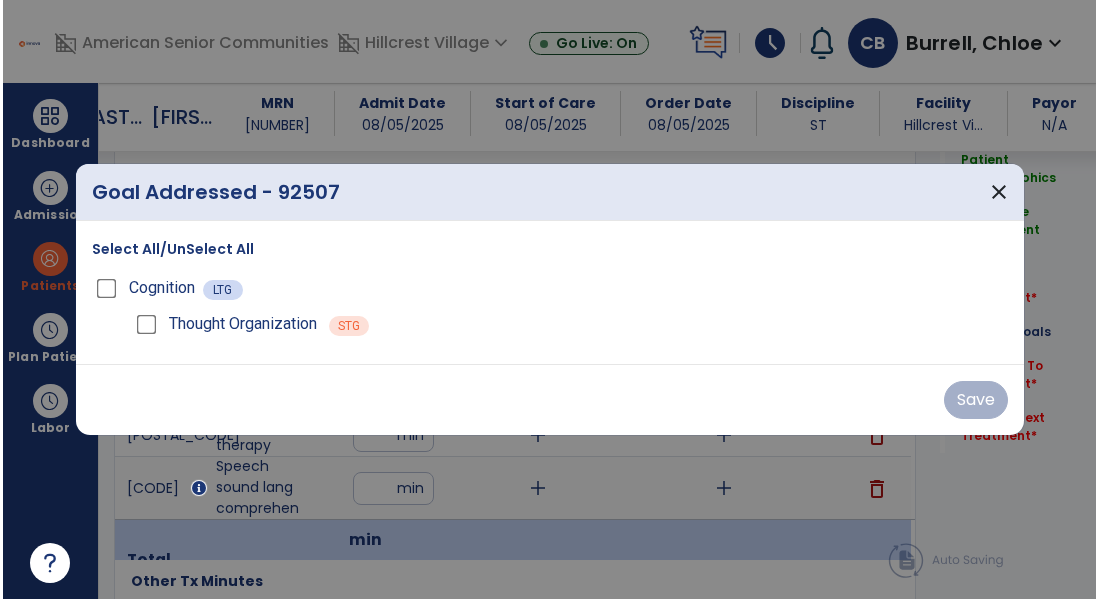 scroll, scrollTop: 1022, scrollLeft: 0, axis: vertical 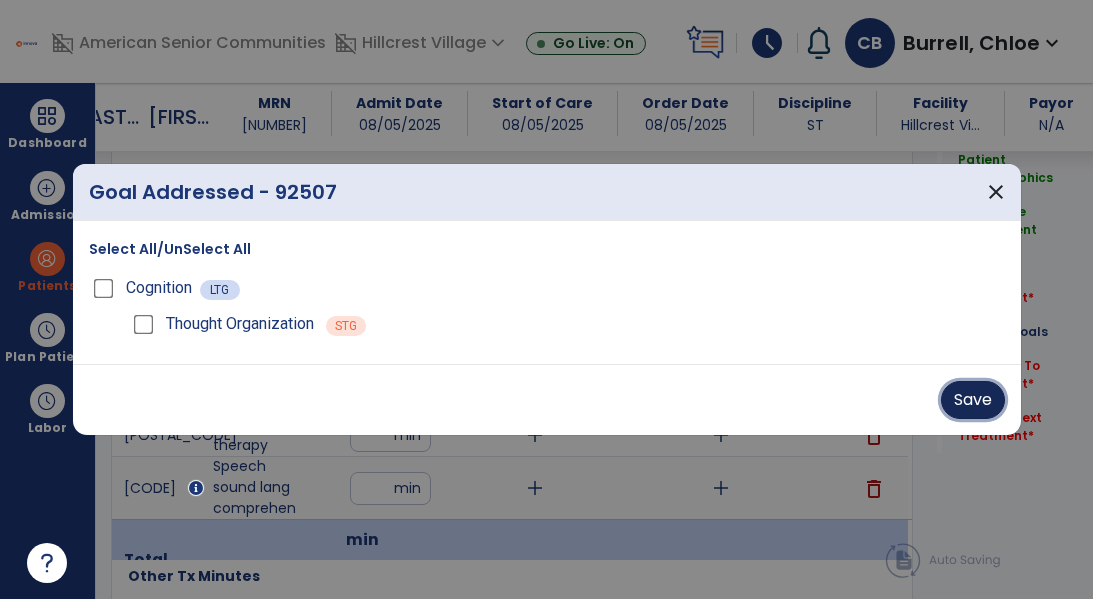 click on "Save" at bounding box center (973, 400) 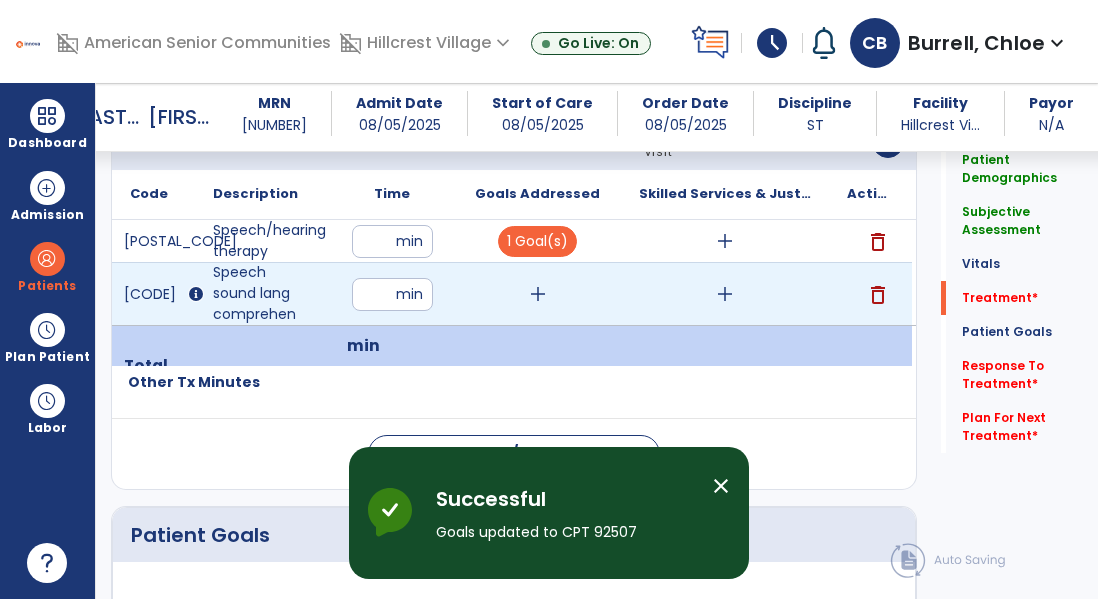 click on "add" at bounding box center [538, 294] 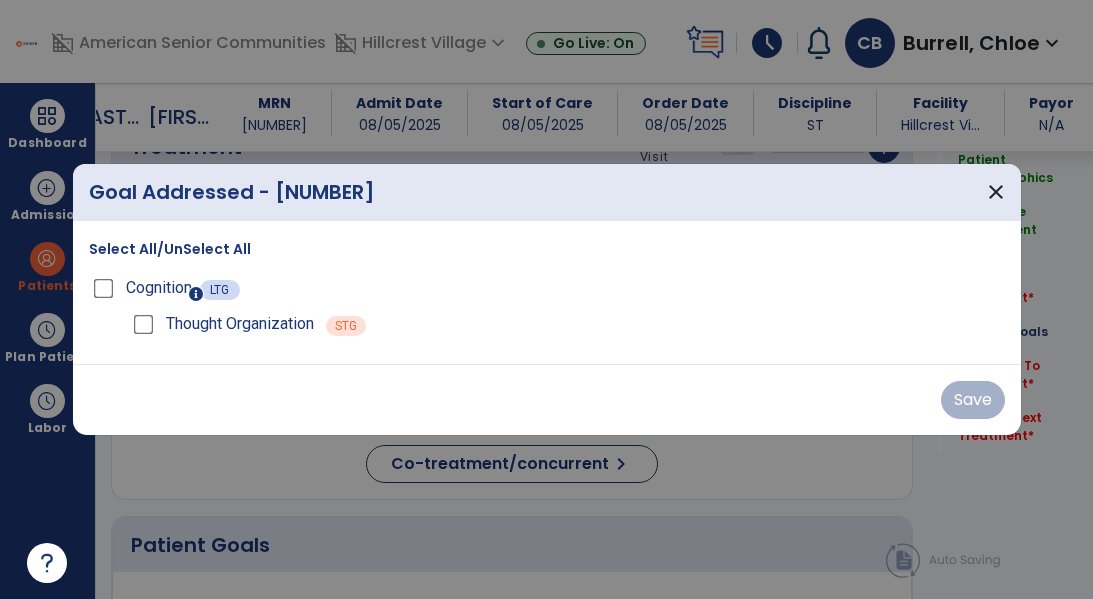 scroll, scrollTop: 1216, scrollLeft: 0, axis: vertical 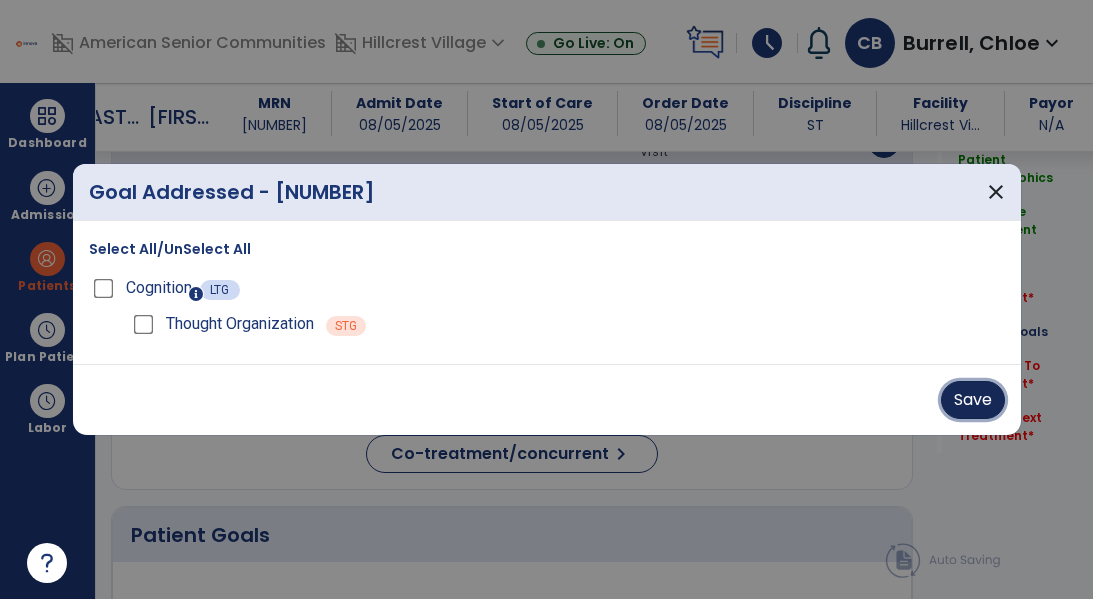 click on "Save" at bounding box center (973, 400) 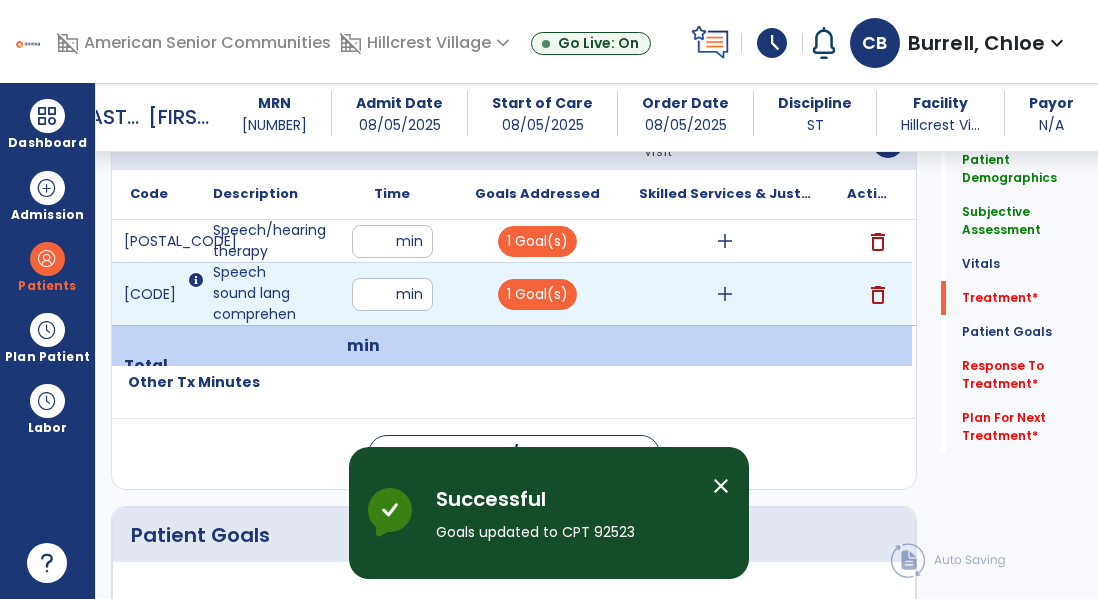 click on "add" at bounding box center [725, 294] 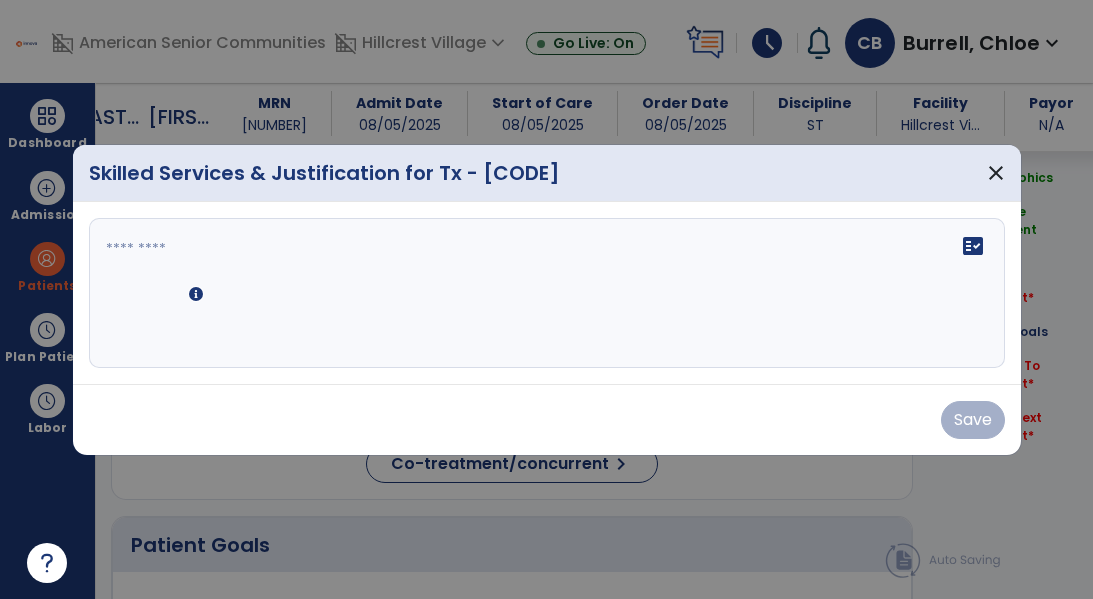 scroll, scrollTop: 1216, scrollLeft: 0, axis: vertical 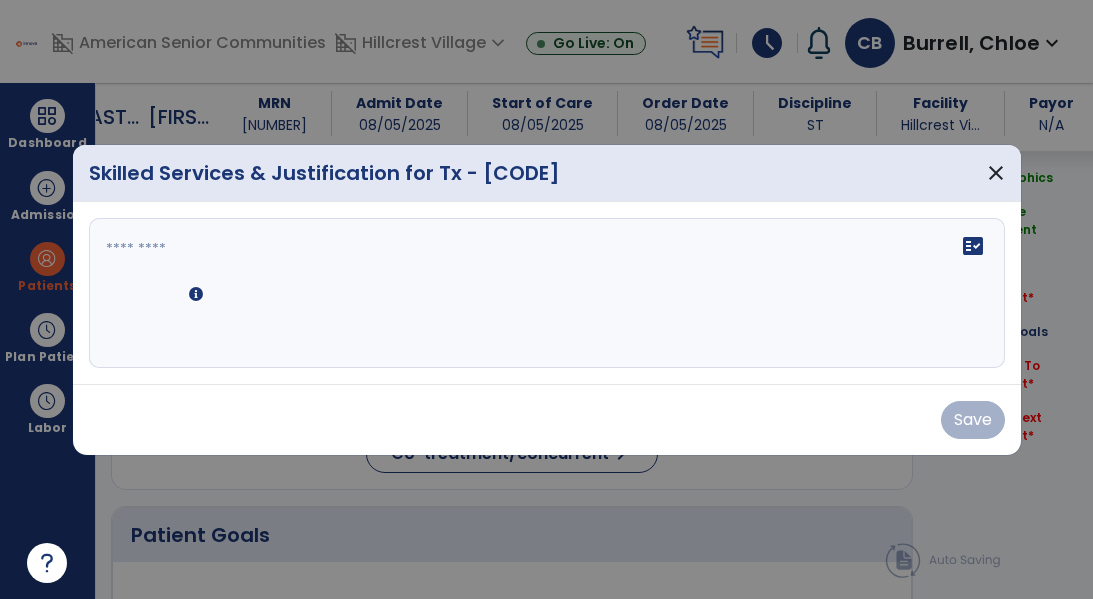 click on "fact_check" at bounding box center (547, 293) 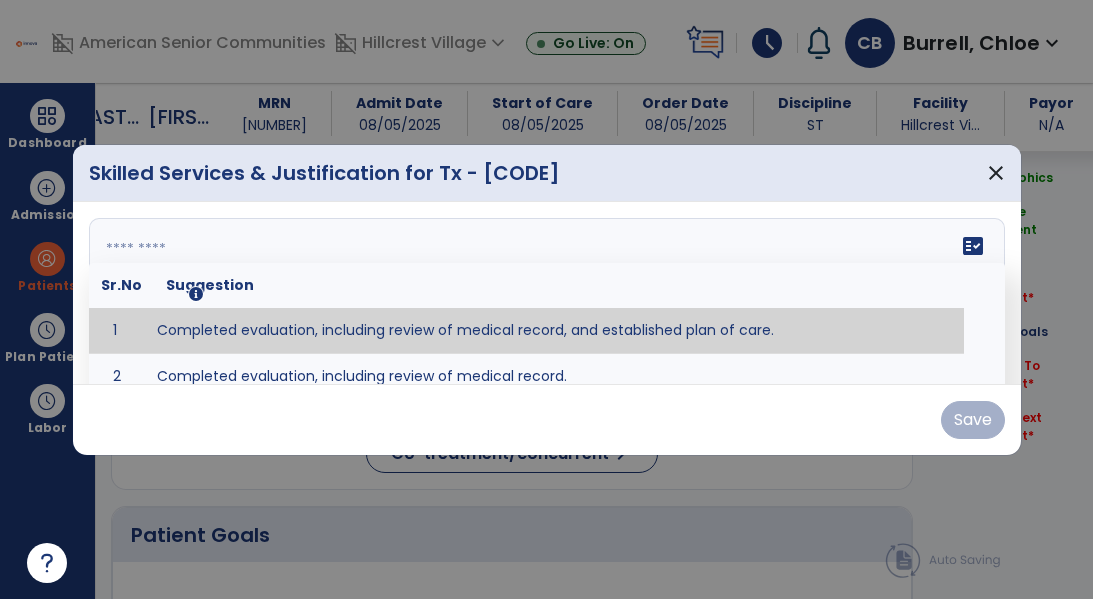 type on "**********" 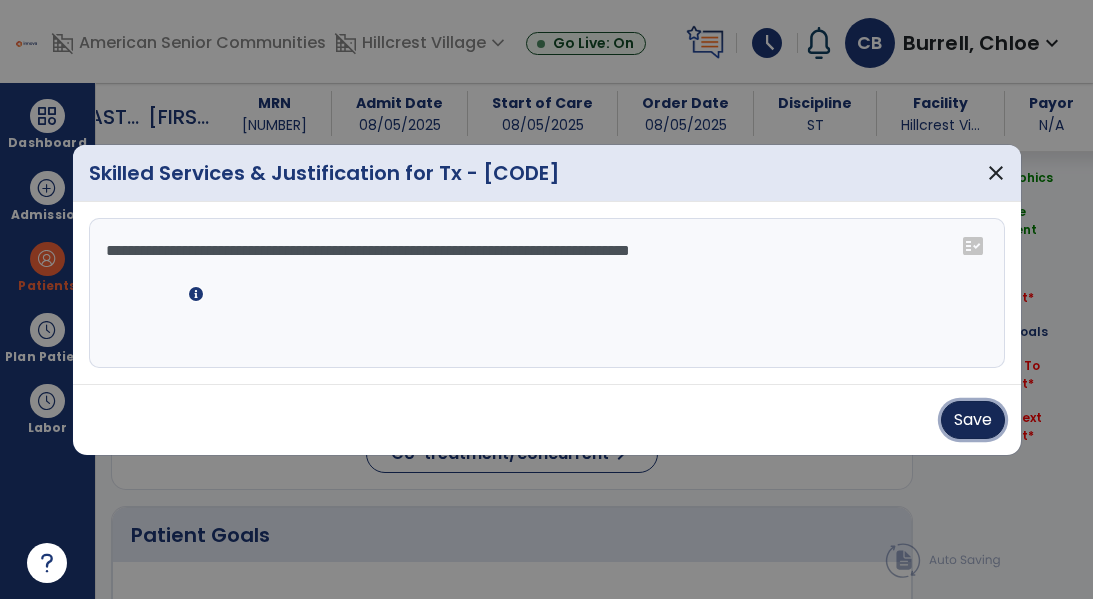 click on "Save" at bounding box center (973, 420) 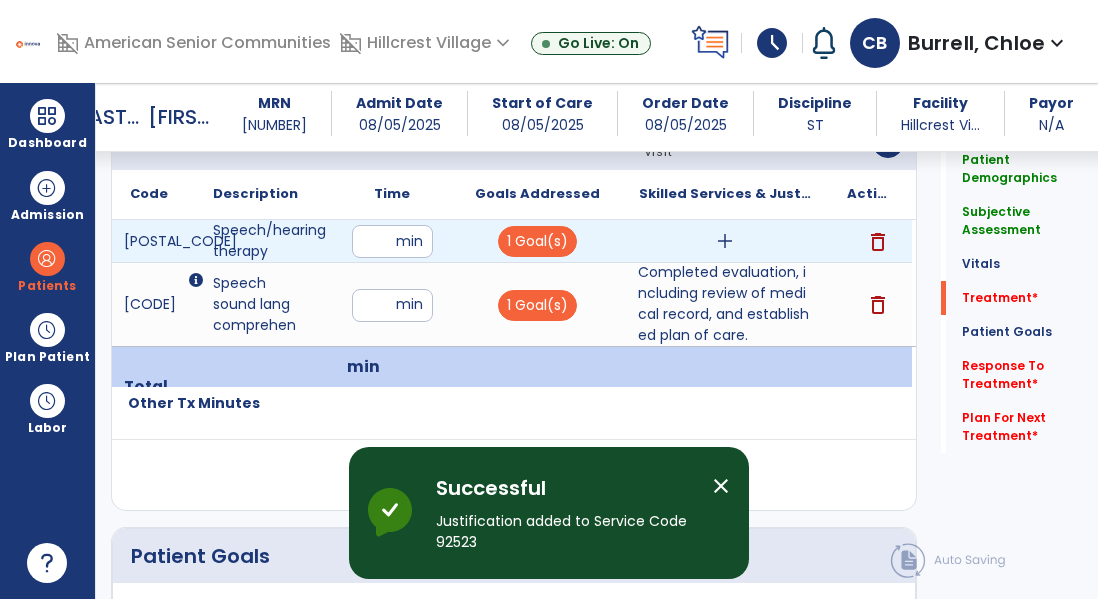 click on "add" at bounding box center [725, 241] 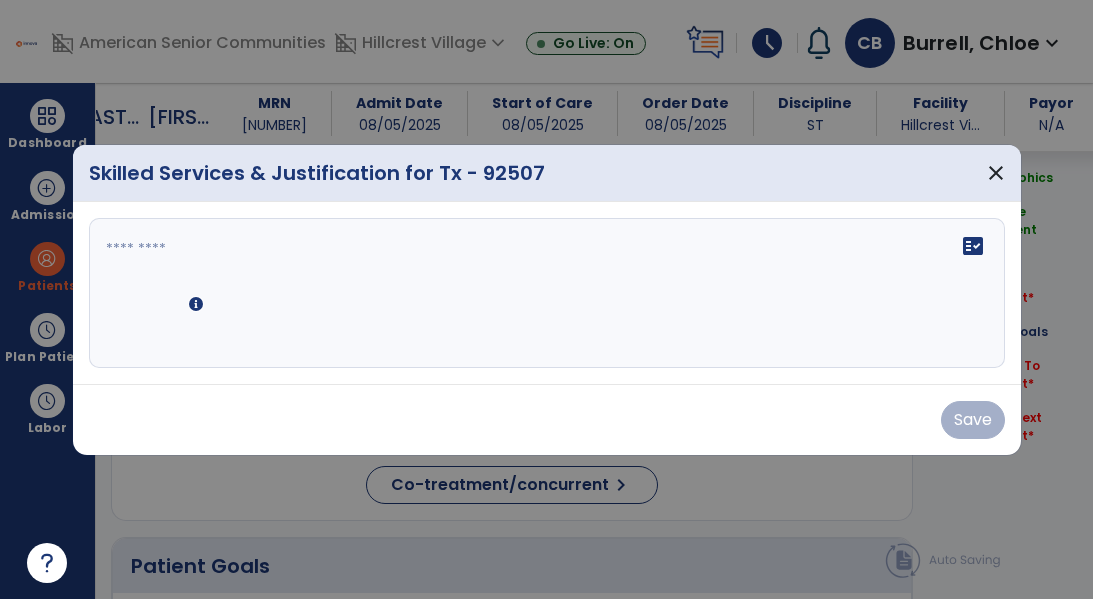 scroll, scrollTop: 1216, scrollLeft: 0, axis: vertical 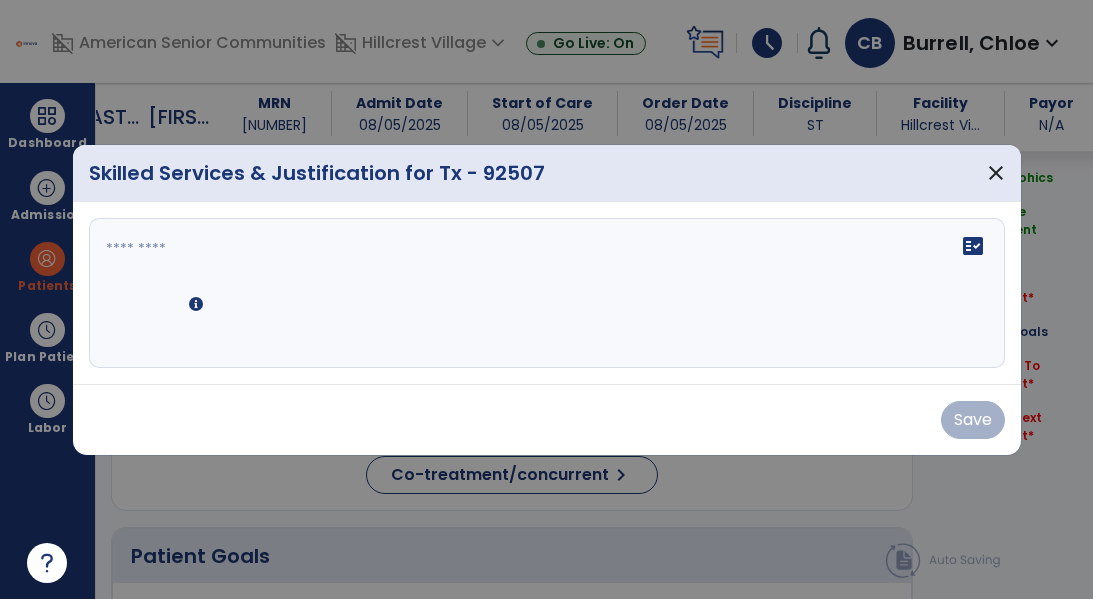 click at bounding box center (547, 293) 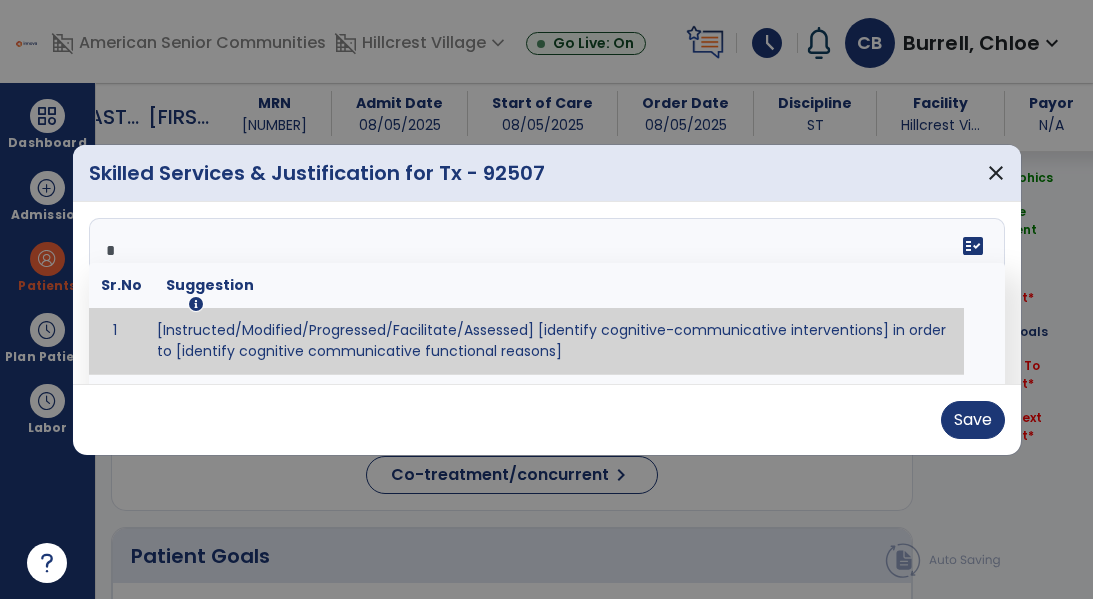 type on "**" 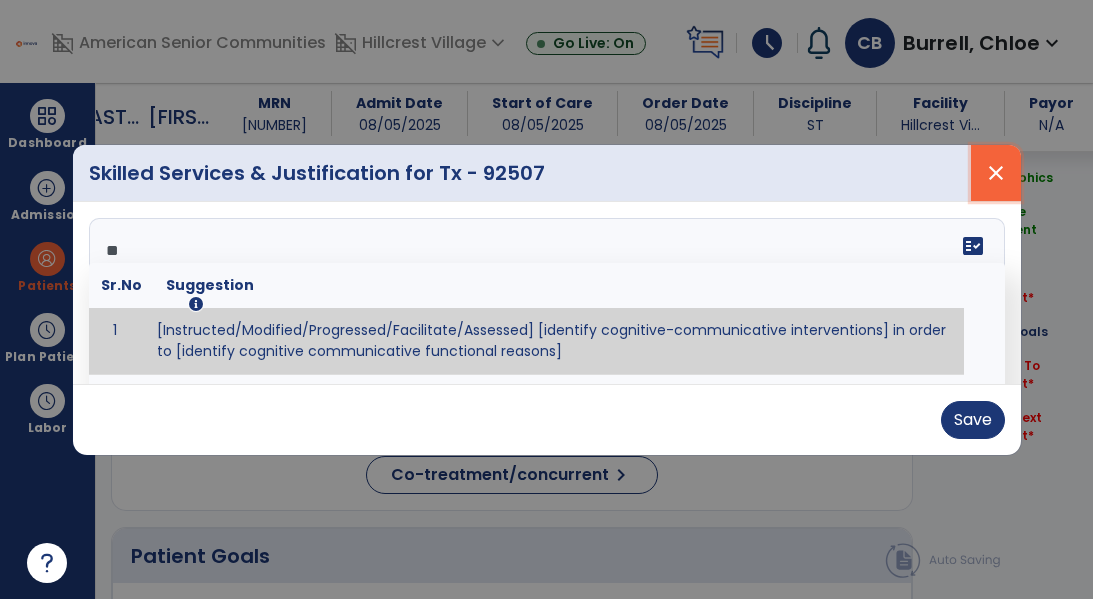 click on "close" at bounding box center (996, 173) 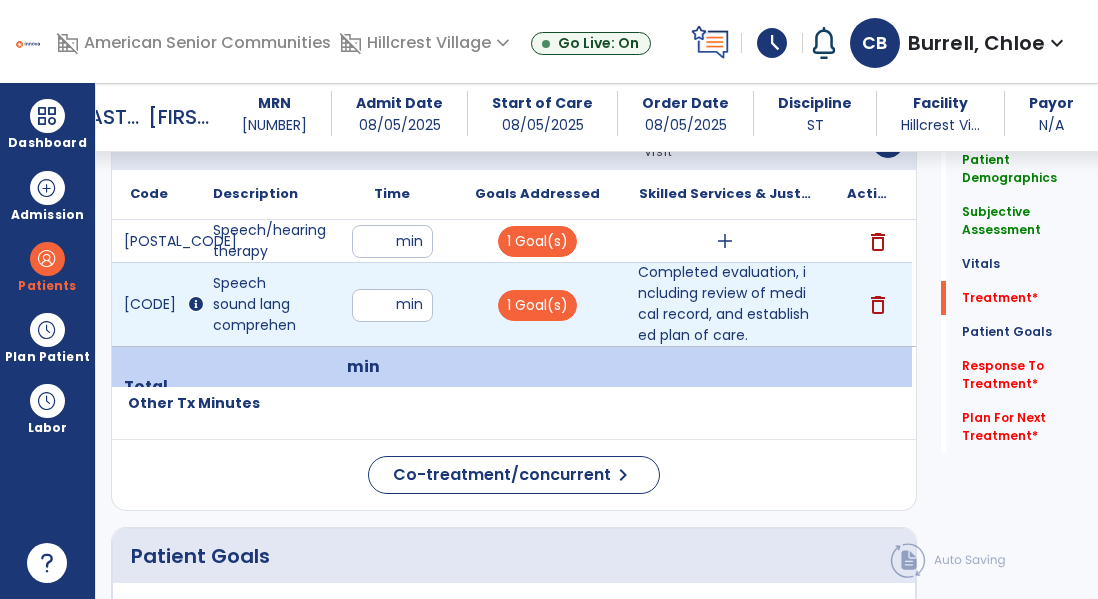click on "Completed evaluation, including review of medical record, and established plan of care." at bounding box center [725, 304] 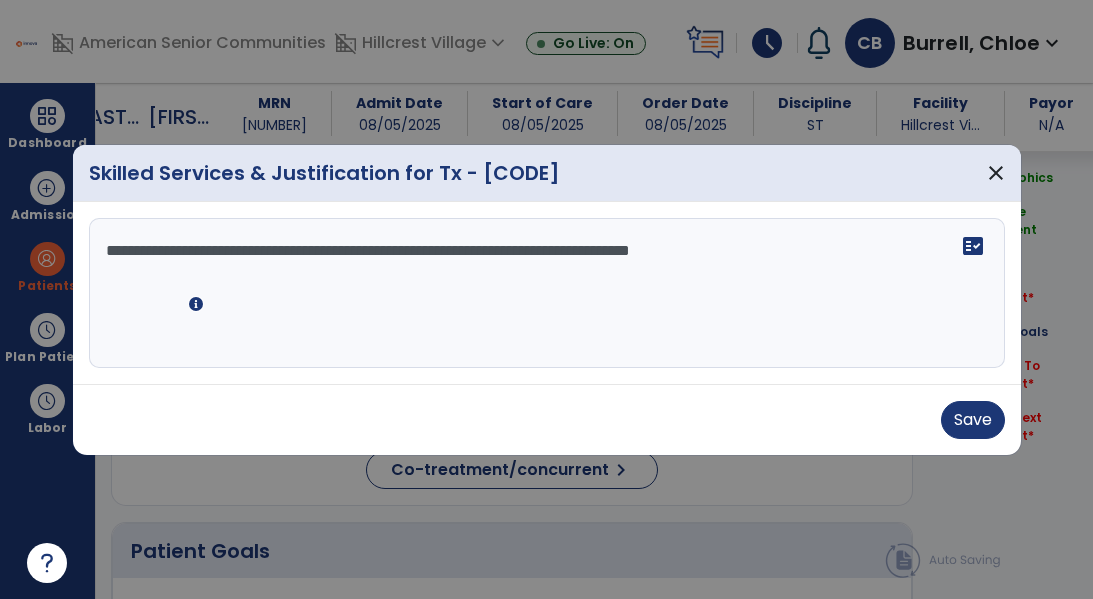 scroll, scrollTop: 1216, scrollLeft: 0, axis: vertical 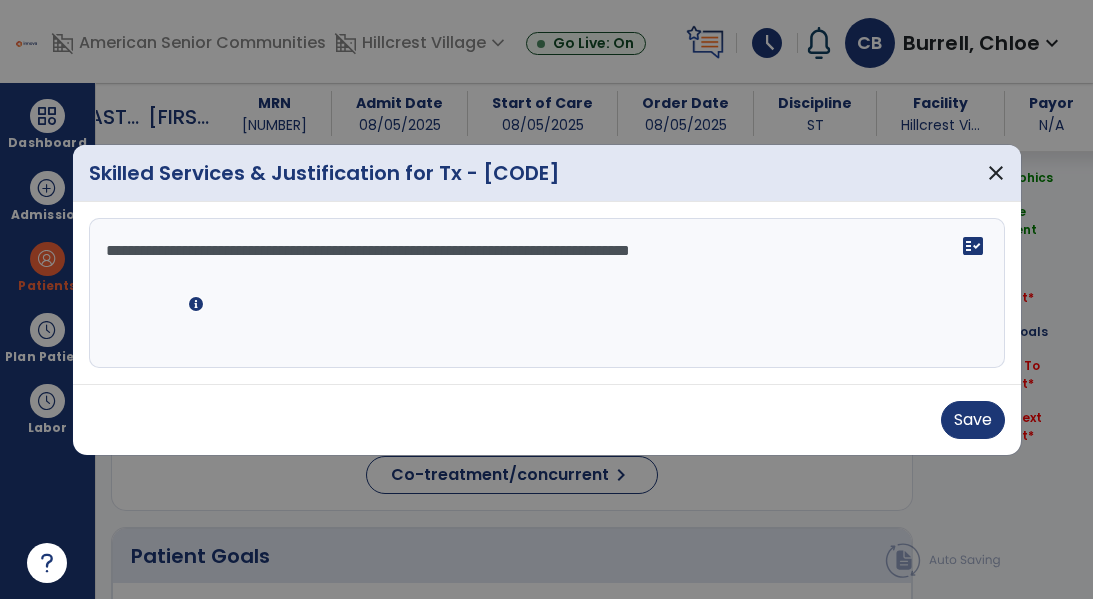 click on "**********" at bounding box center (547, 293) 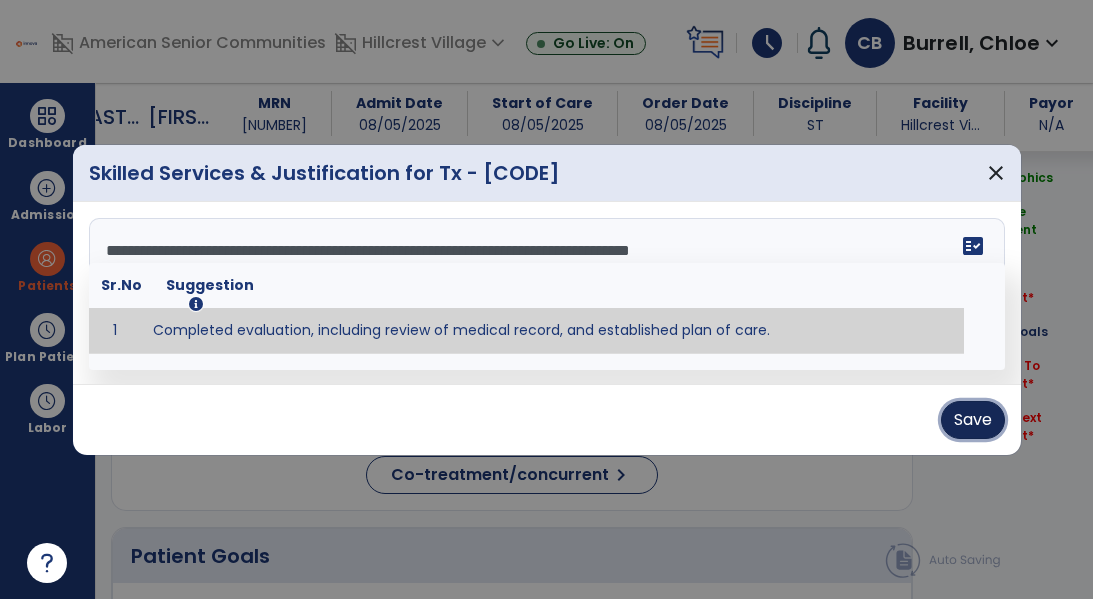 click on "Save" at bounding box center (973, 420) 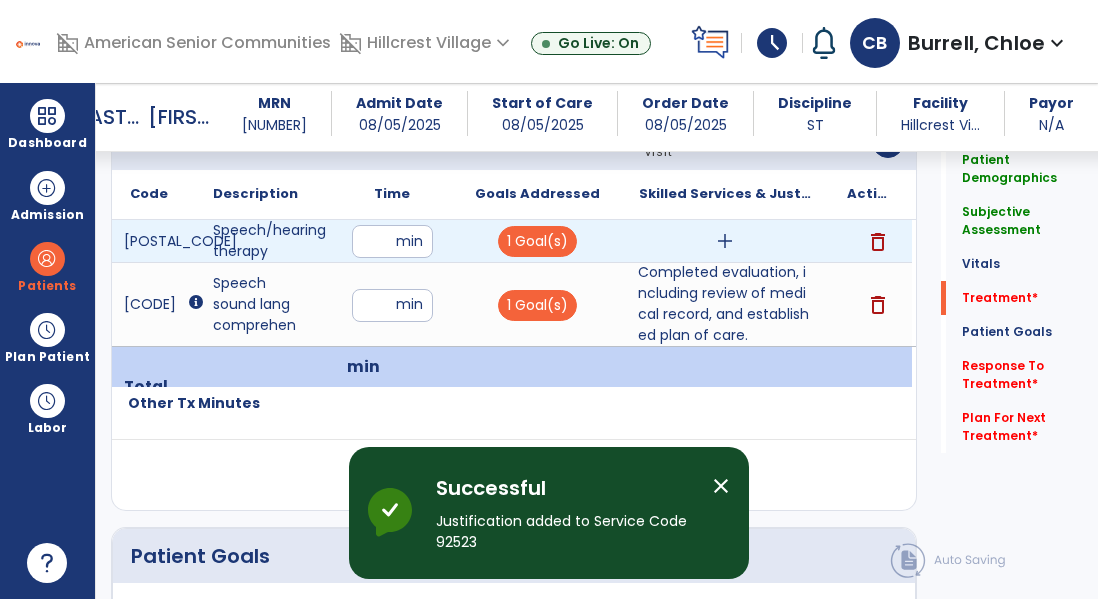 click on "add" at bounding box center (725, 241) 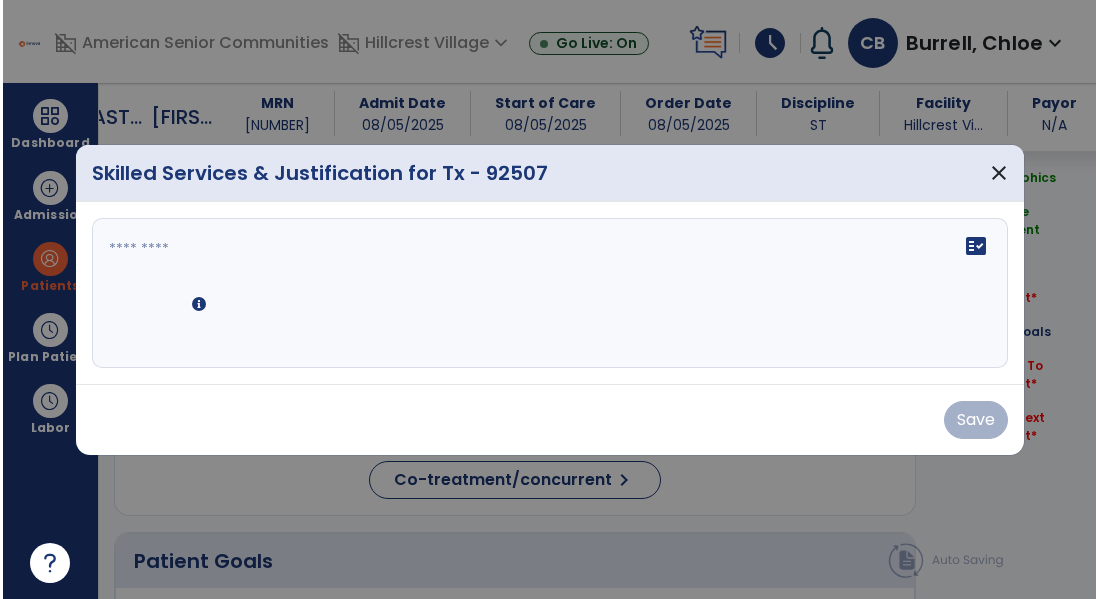 scroll, scrollTop: 1216, scrollLeft: 0, axis: vertical 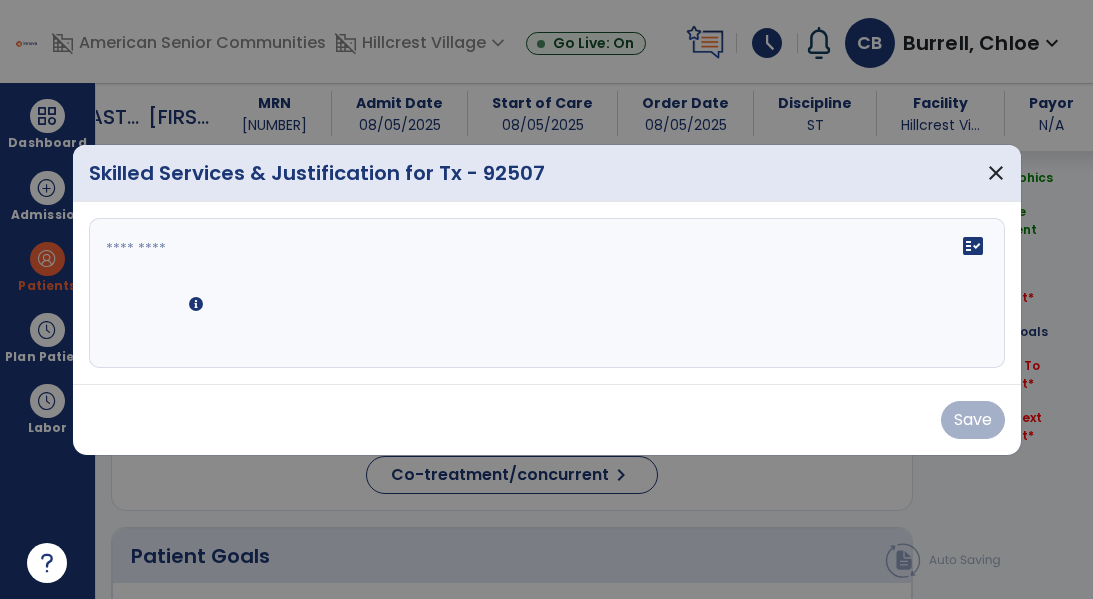 click on "fact_check" at bounding box center (547, 293) 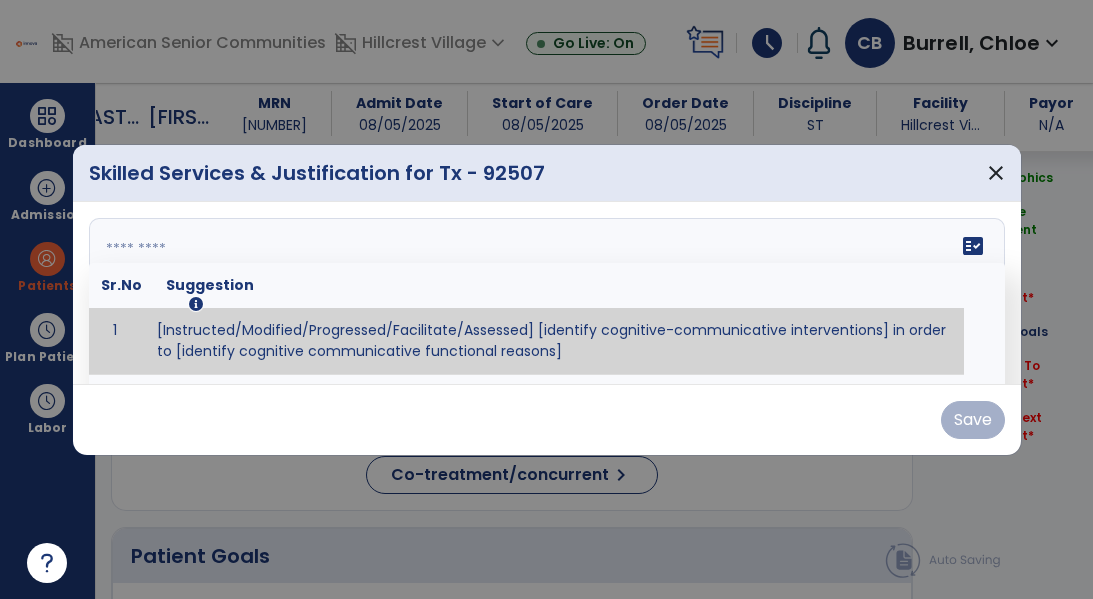 paste on "**********" 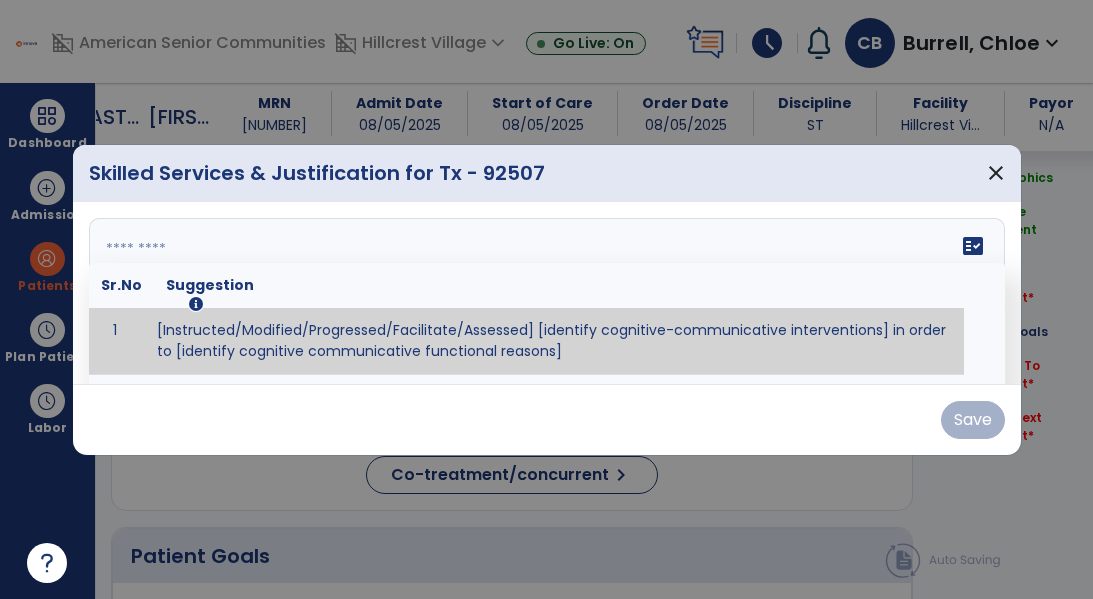 type on "**********" 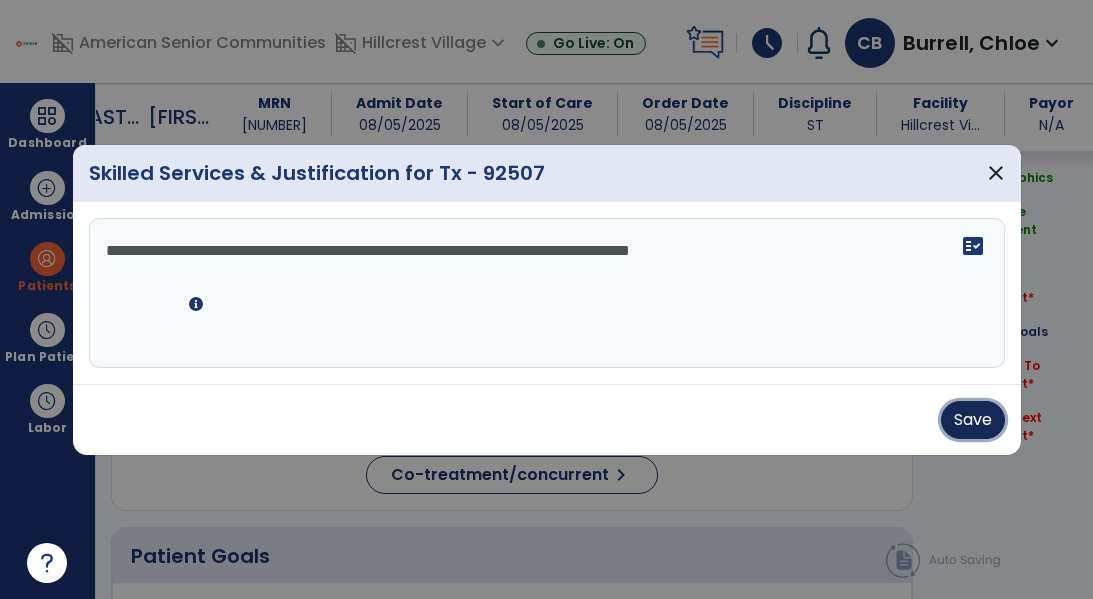 click on "Save" at bounding box center (973, 420) 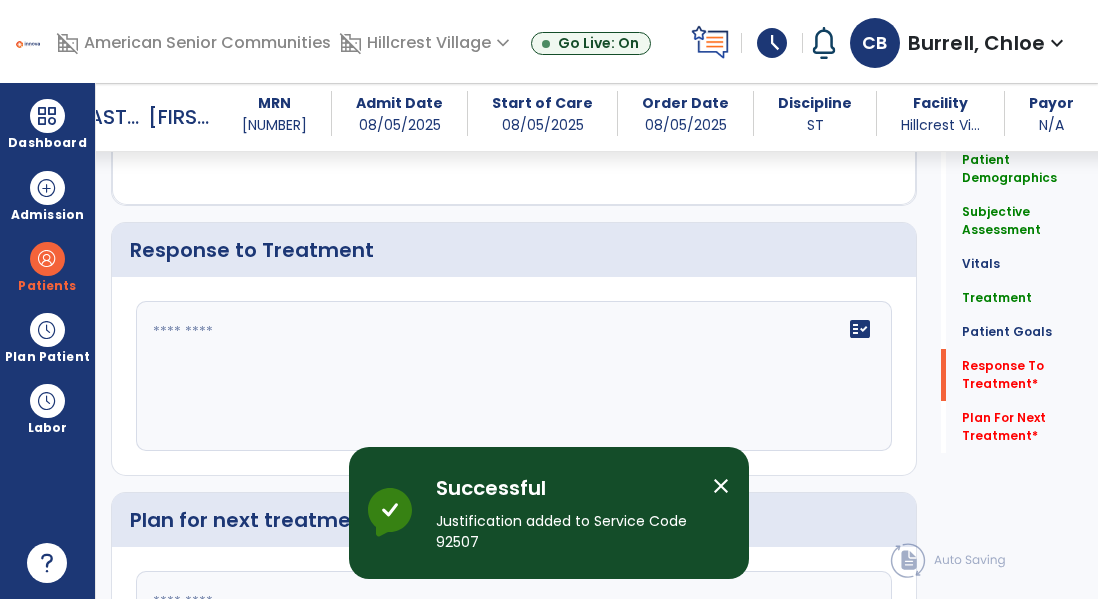 scroll, scrollTop: 2132, scrollLeft: 0, axis: vertical 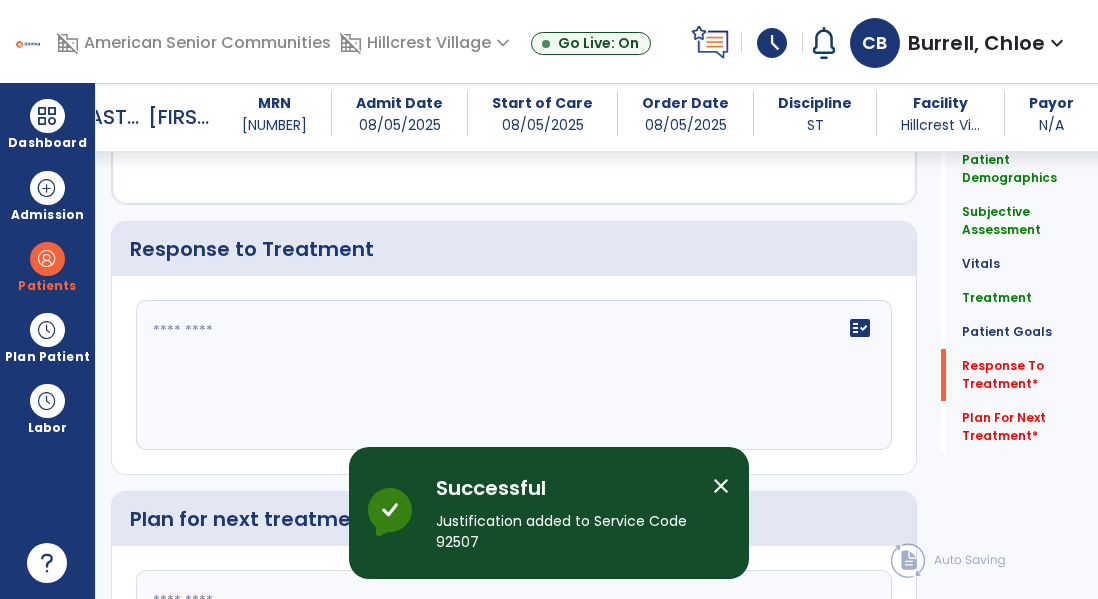 click on "fact_check" 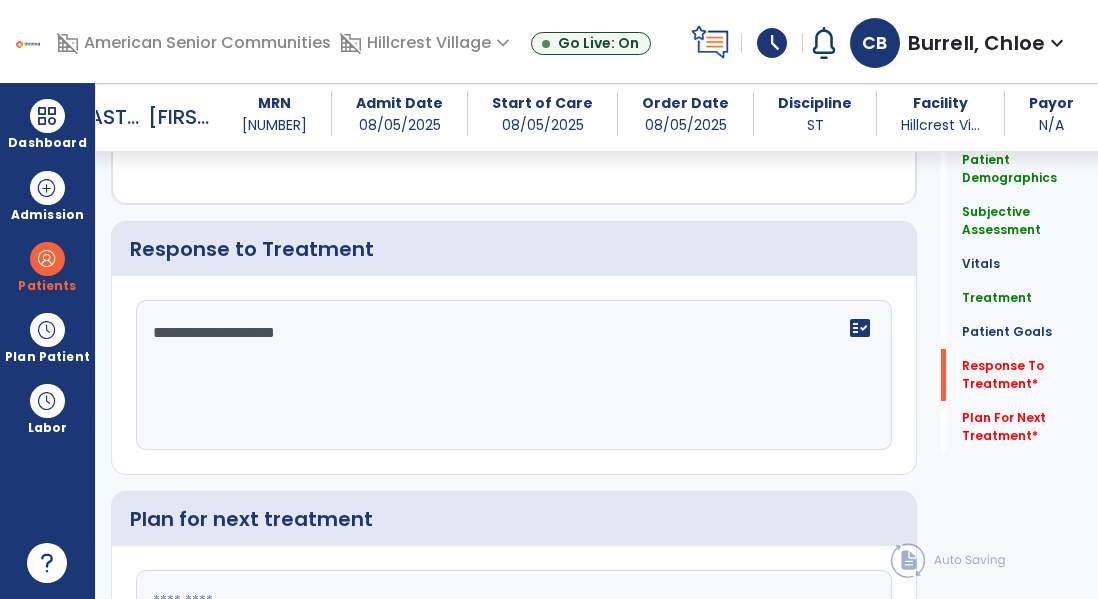type on "**********" 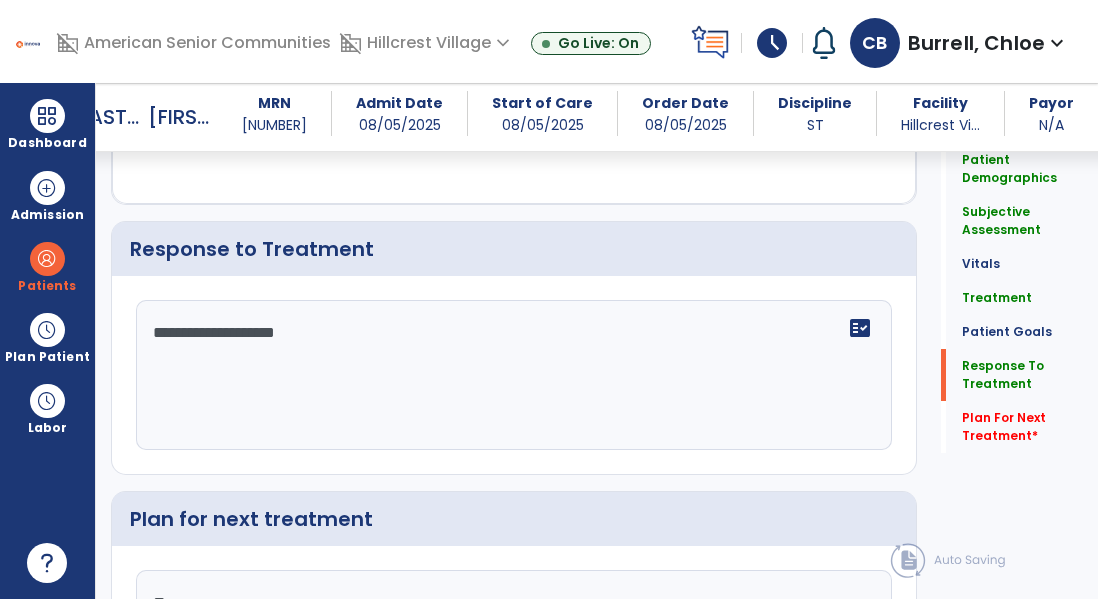 type on "*" 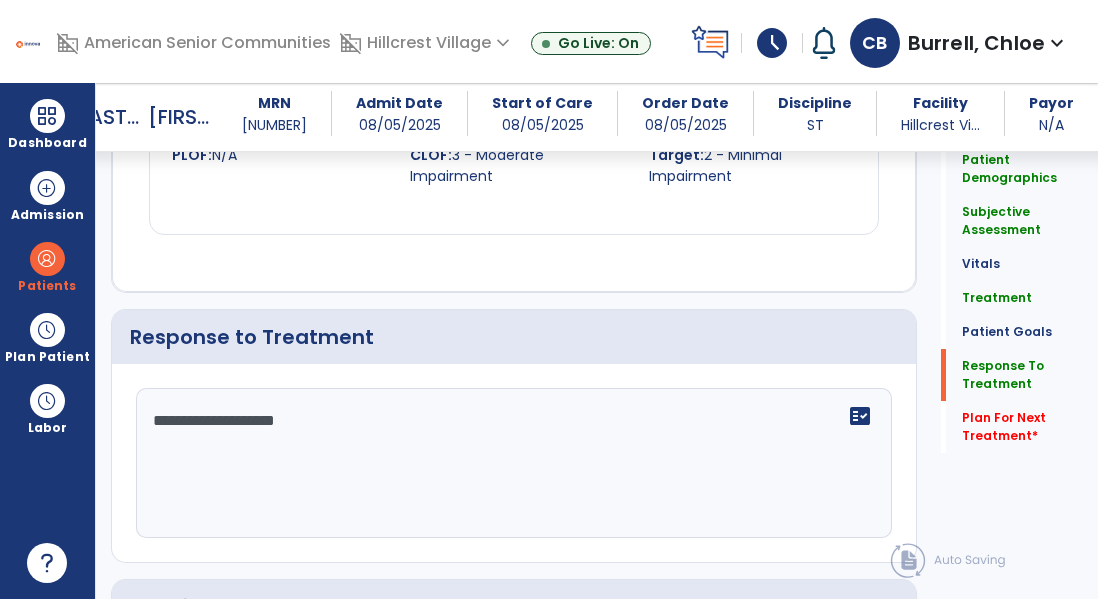 scroll, scrollTop: 2132, scrollLeft: 0, axis: vertical 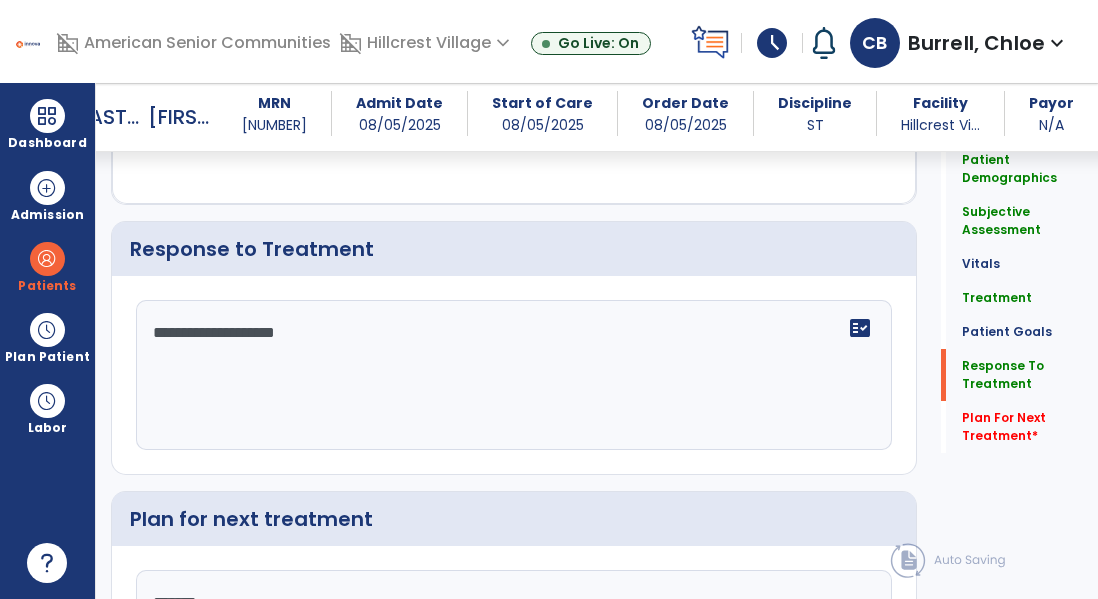 type on "********" 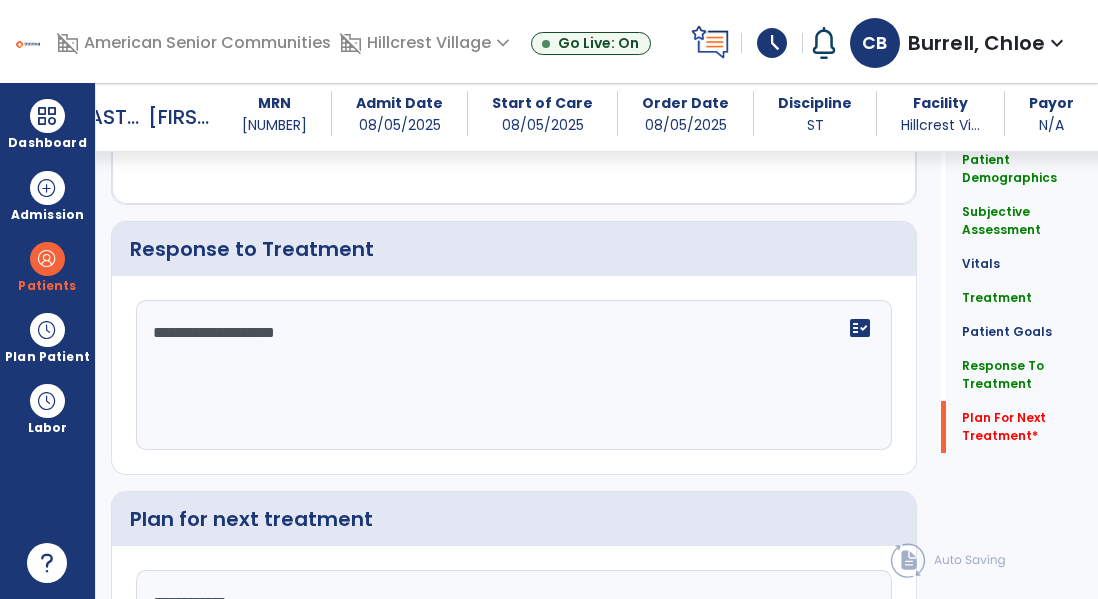 scroll, scrollTop: 2323, scrollLeft: 0, axis: vertical 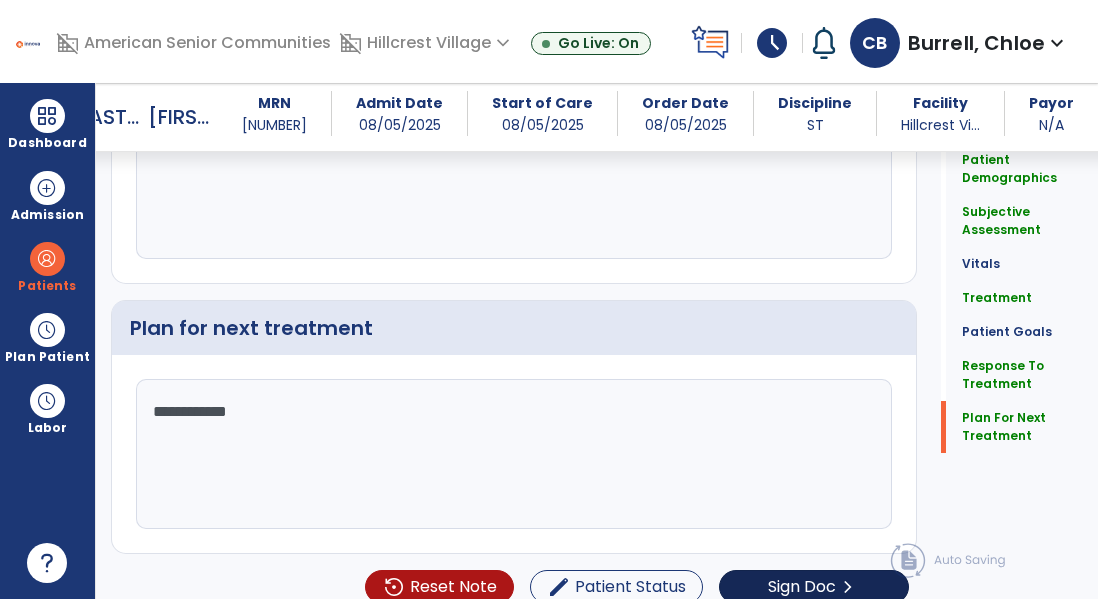 type on "**********" 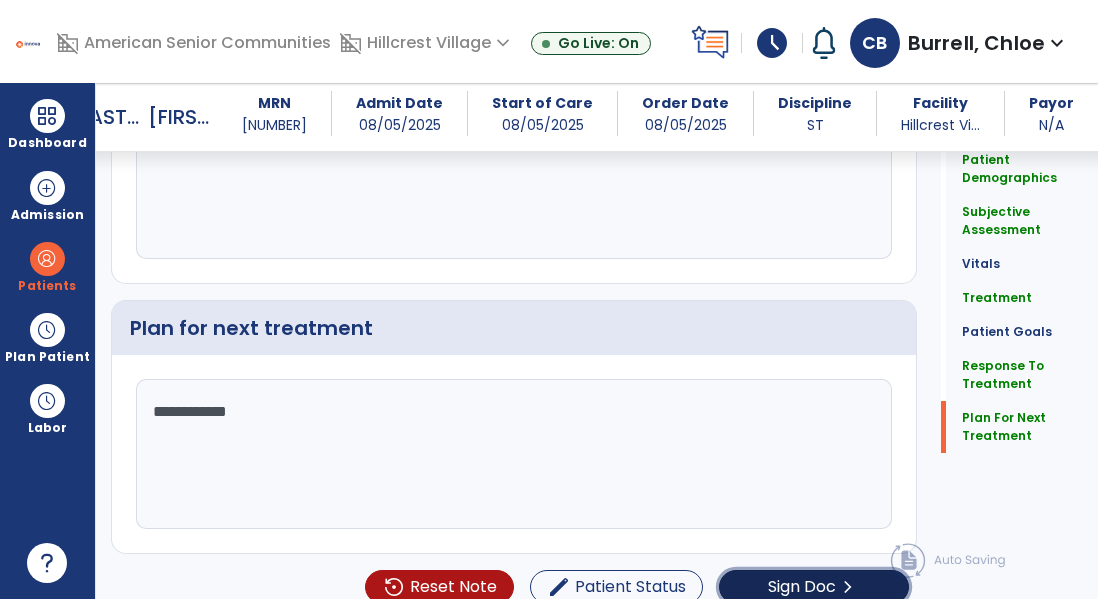 click on "Sign Doc" 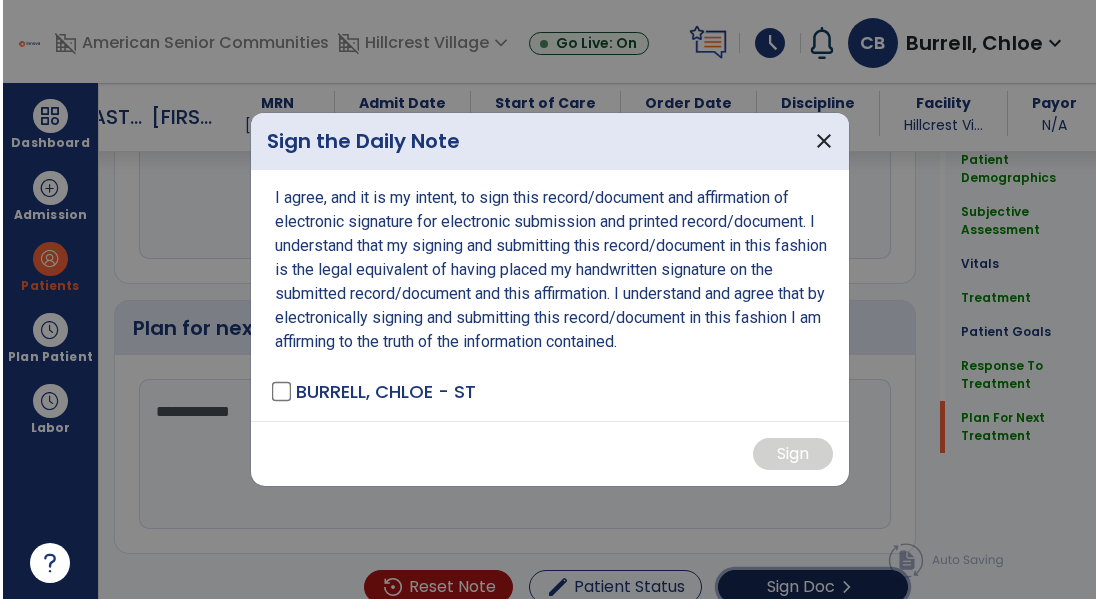 scroll, scrollTop: 2323, scrollLeft: 0, axis: vertical 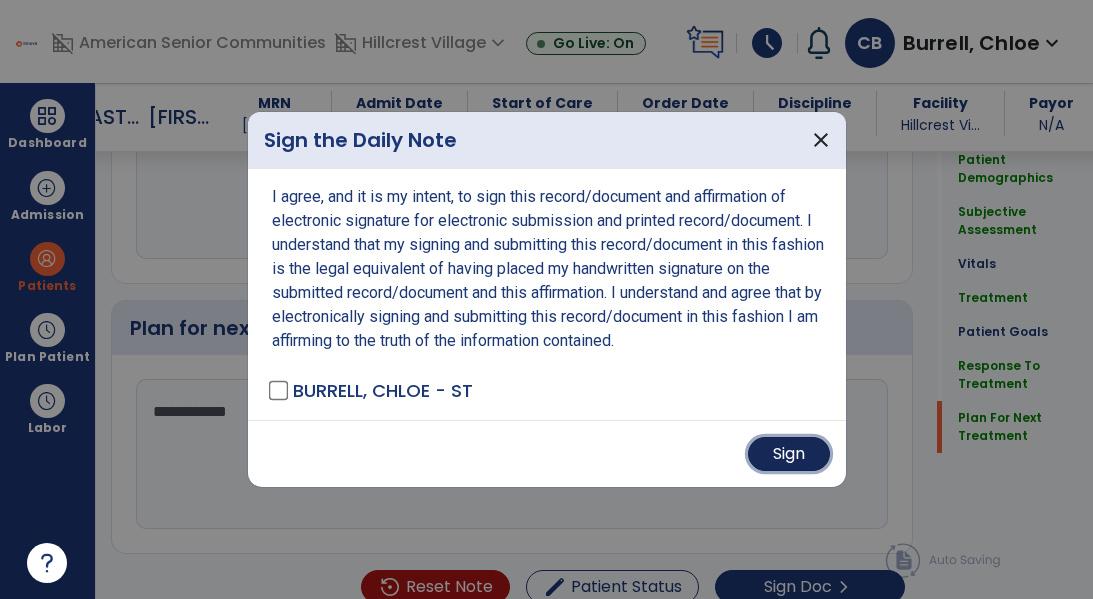 click on "Sign" at bounding box center (789, 454) 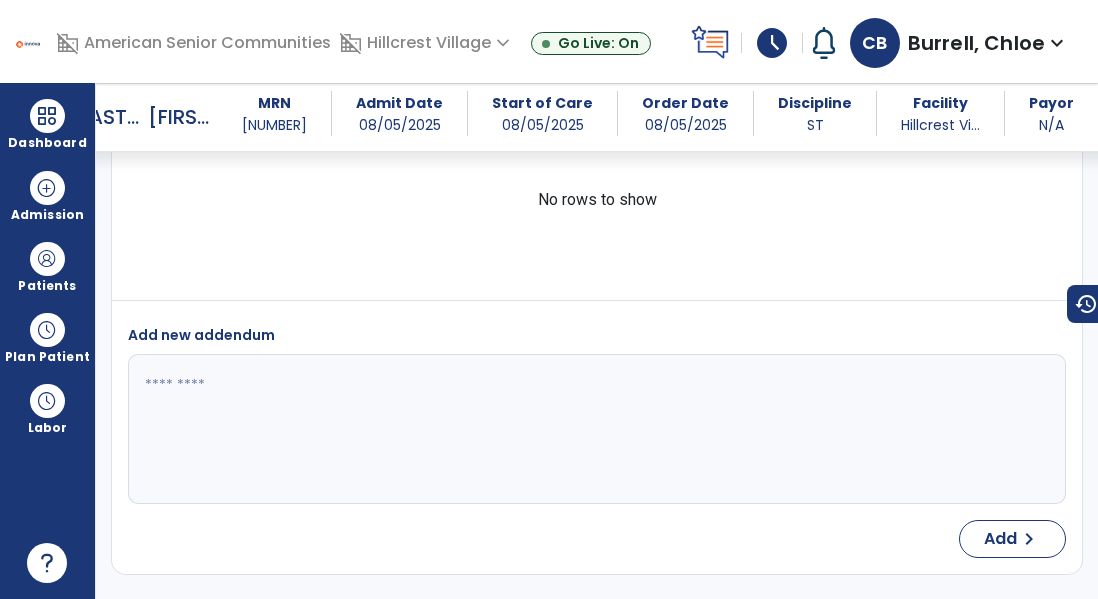 scroll, scrollTop: 0, scrollLeft: 0, axis: both 